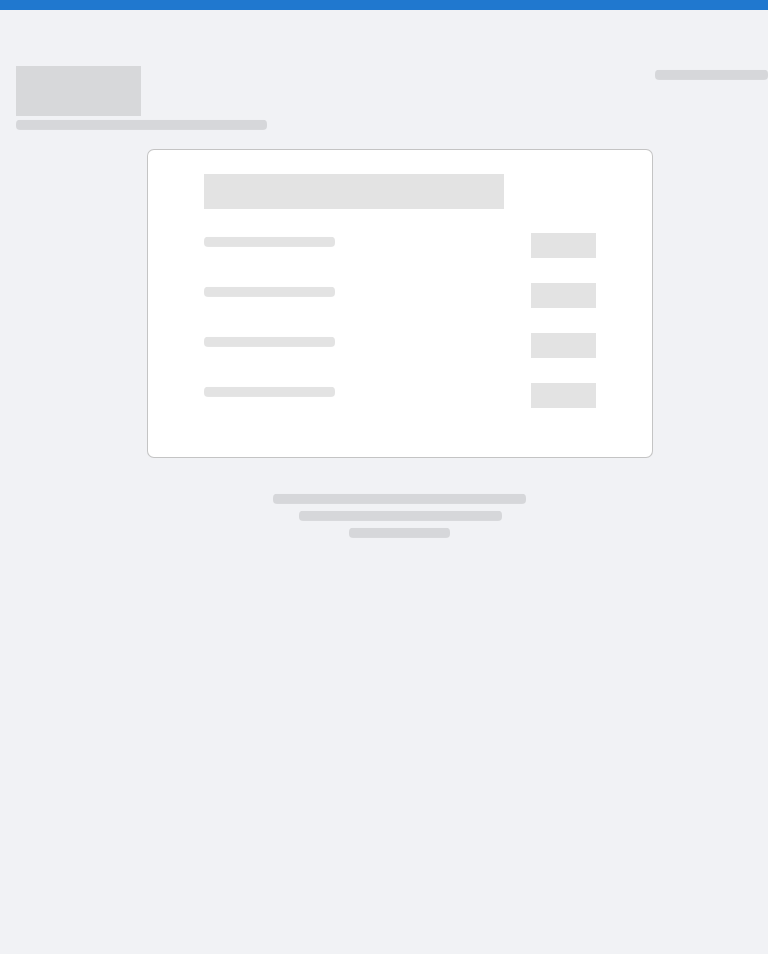 scroll, scrollTop: 0, scrollLeft: 0, axis: both 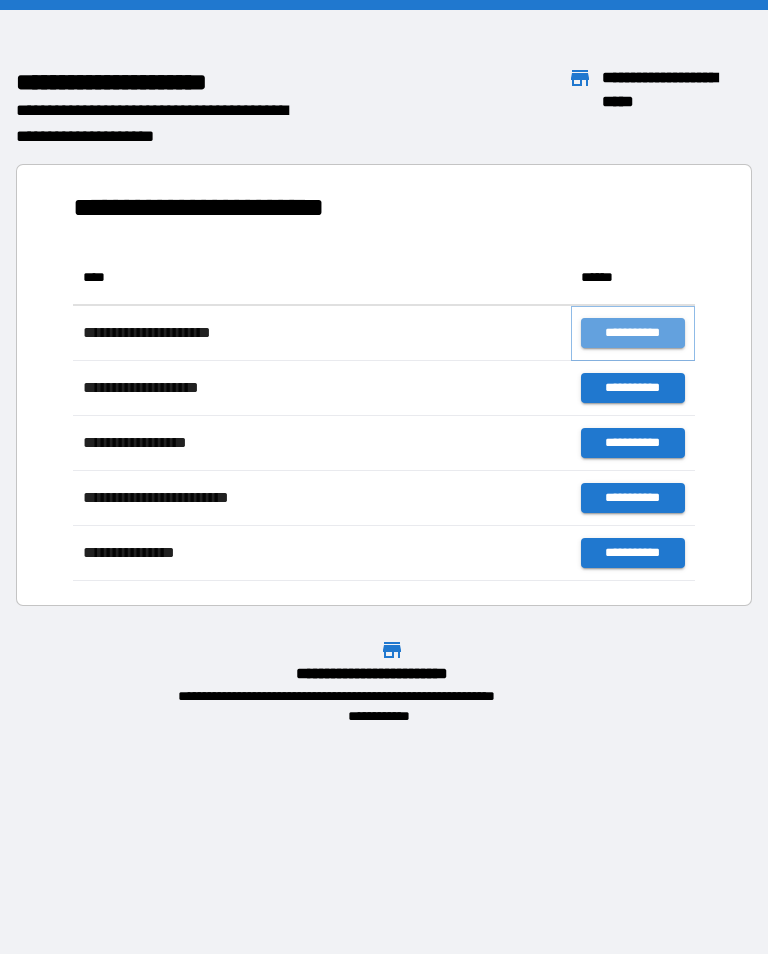 click on "**********" at bounding box center [633, 333] 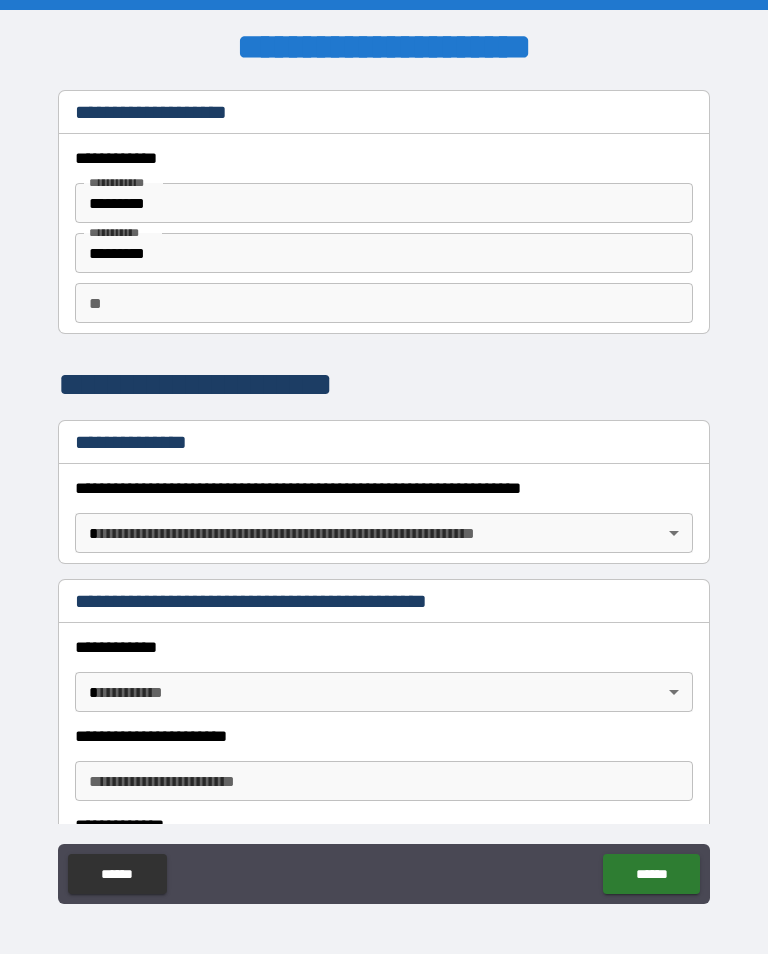 click on "*********" at bounding box center [384, 203] 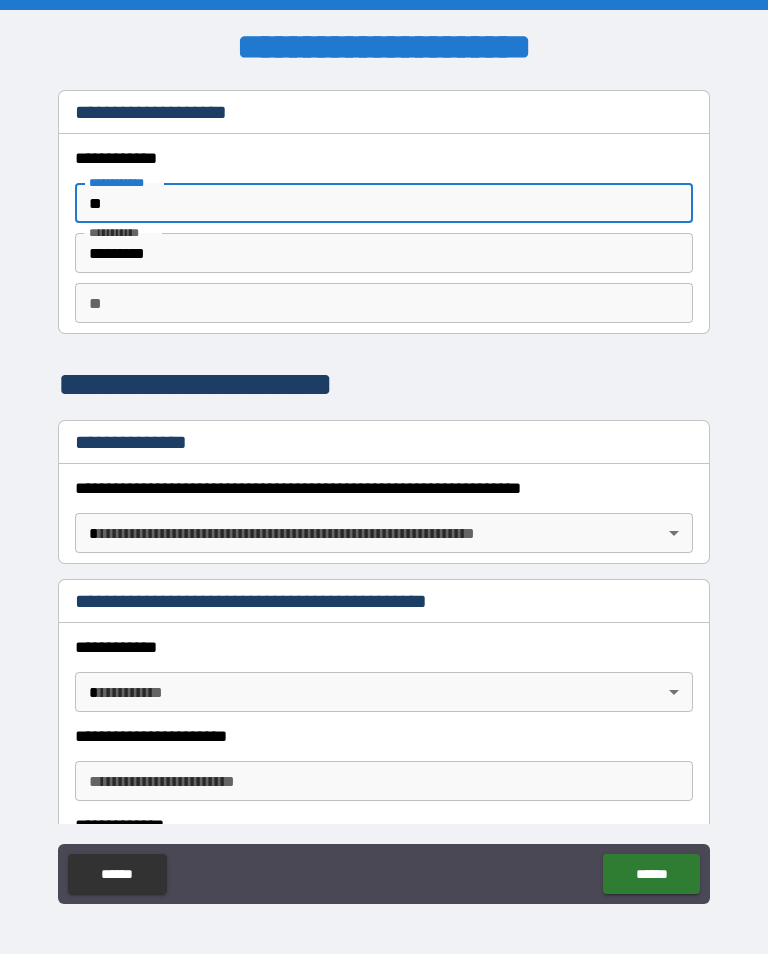 type on "*" 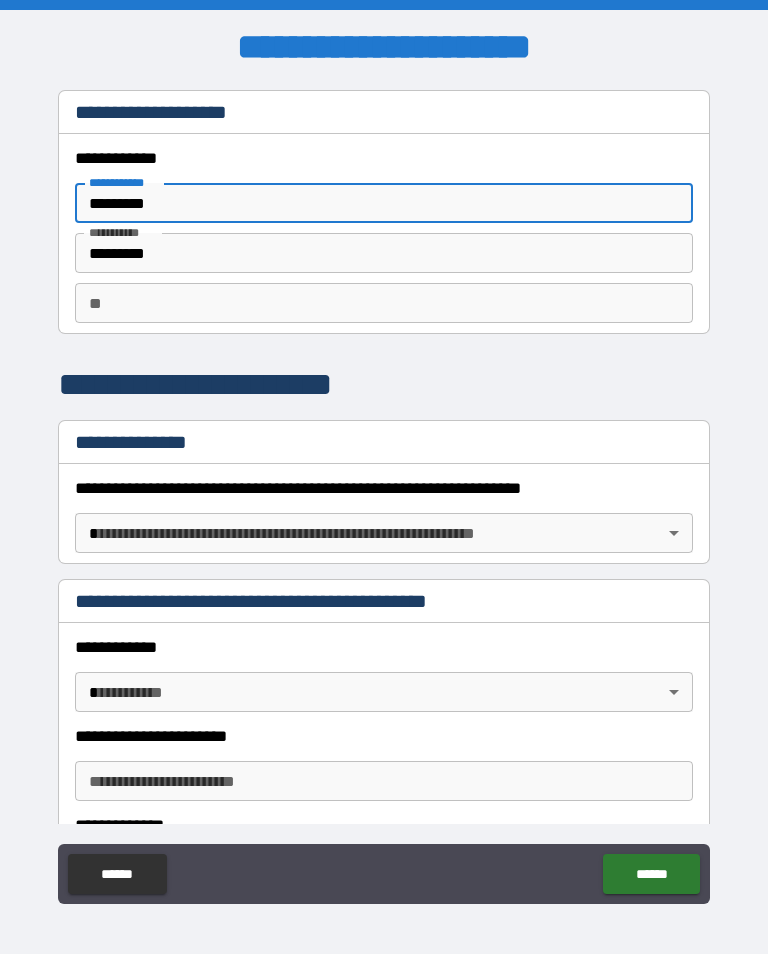 type on "*********" 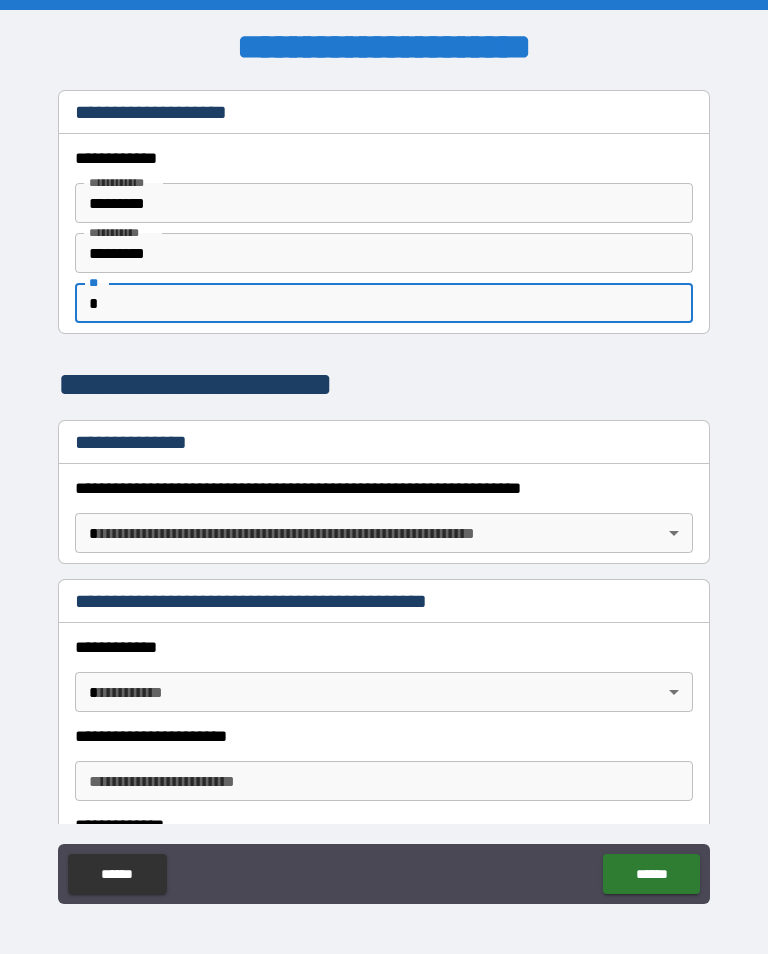 type on "*" 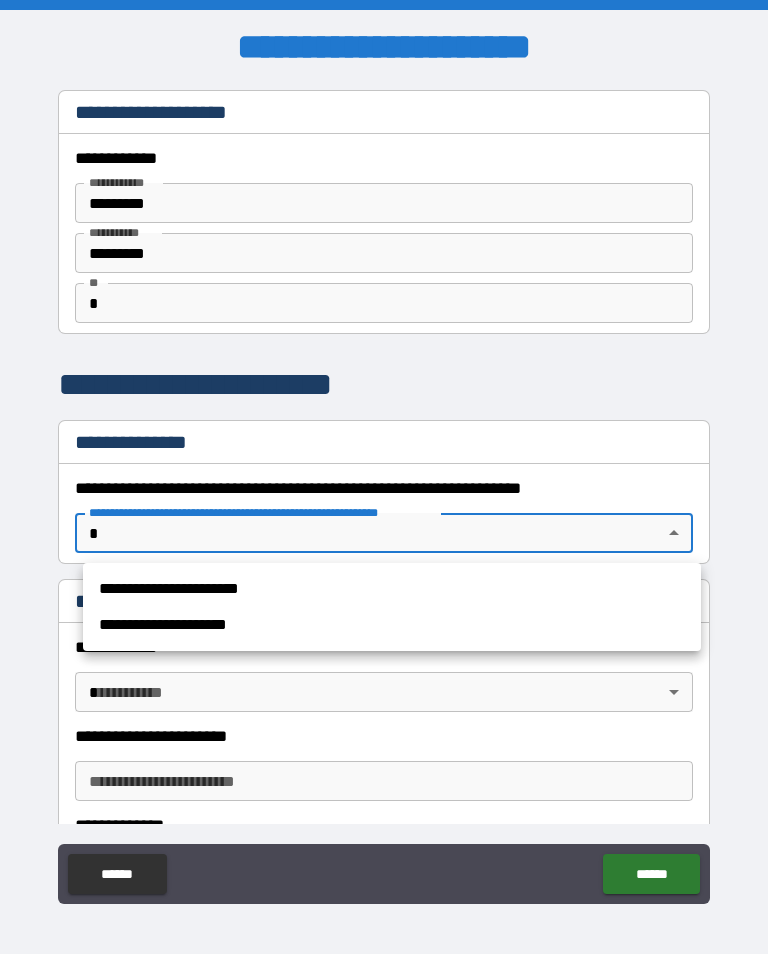 click on "**********" at bounding box center [392, 589] 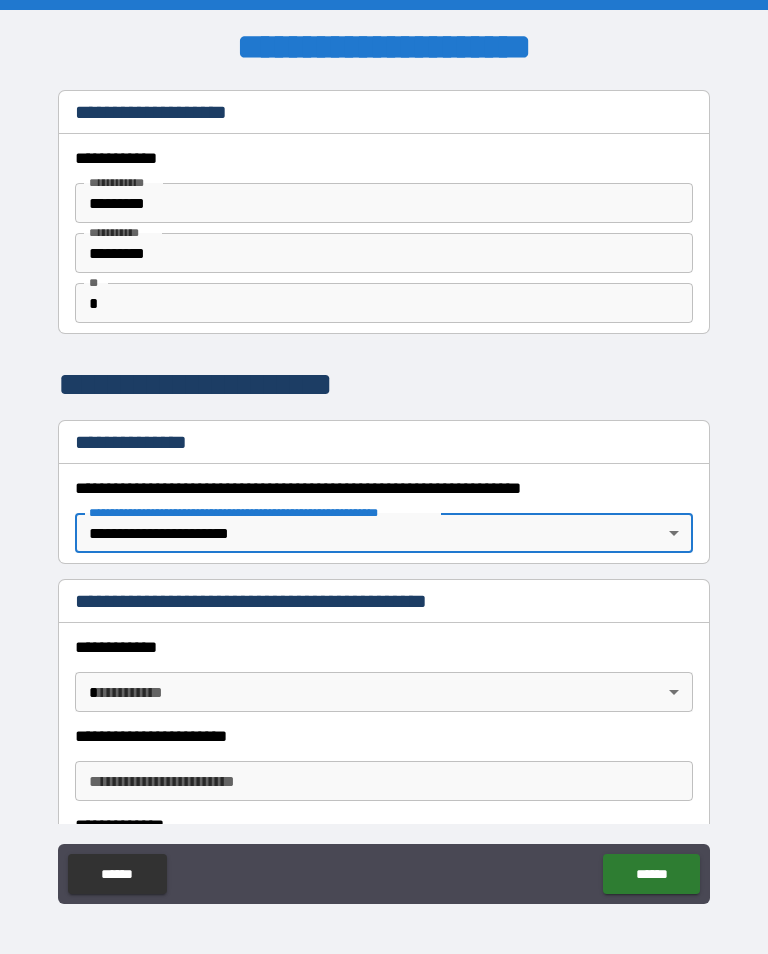 click on "**********" at bounding box center (384, 492) 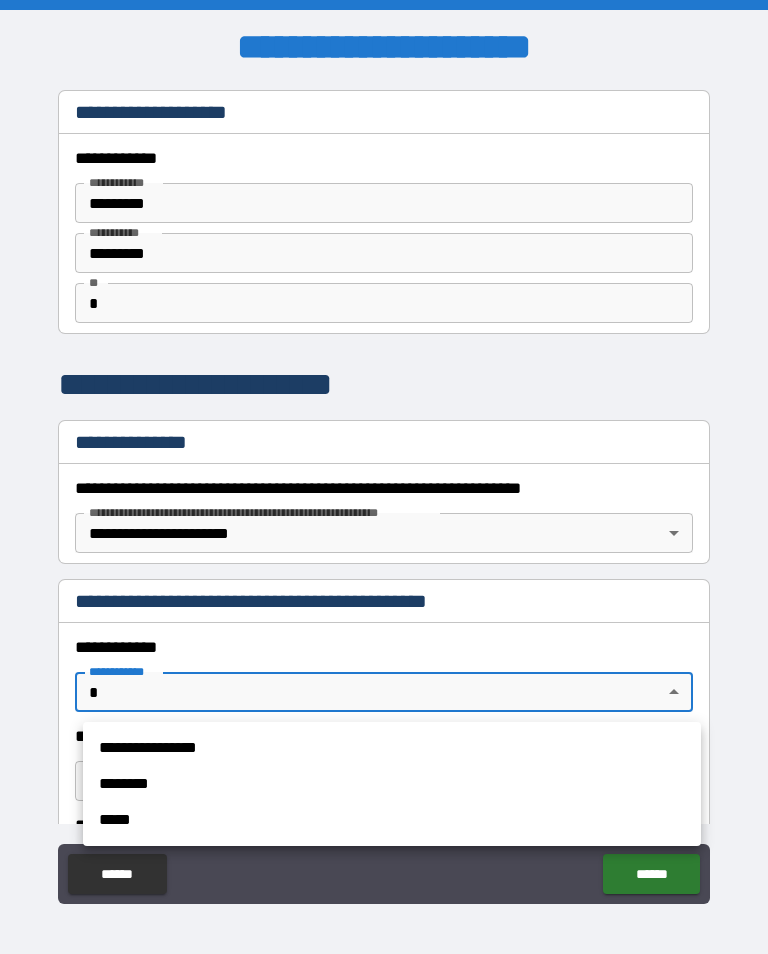 click on "********" at bounding box center (392, 784) 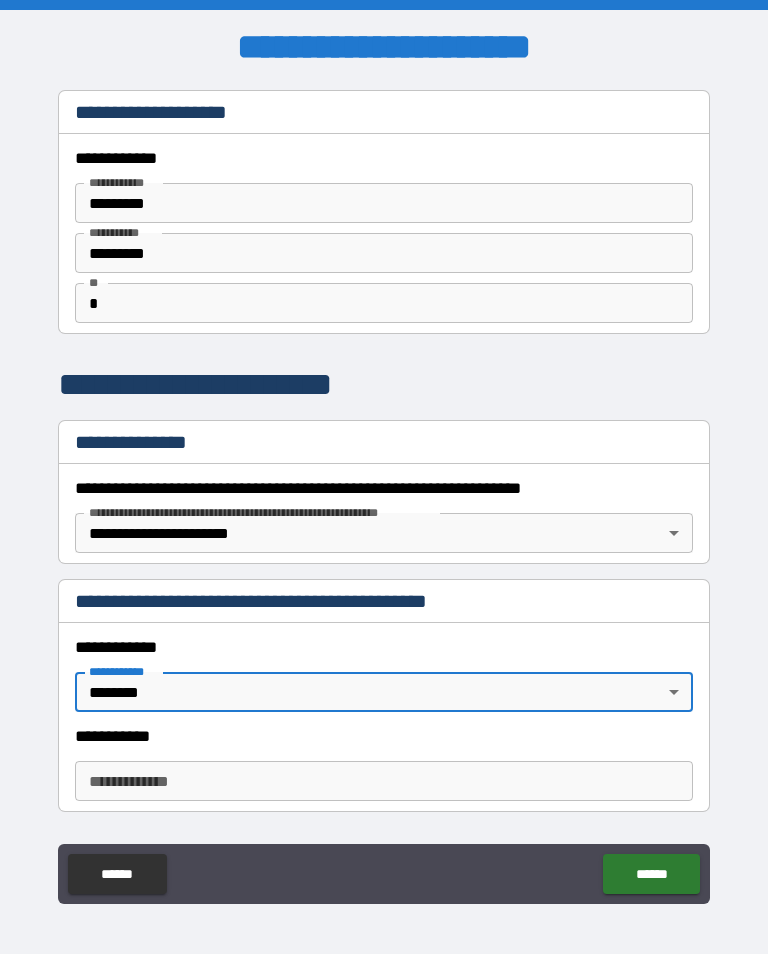 click on "**********" at bounding box center (384, 781) 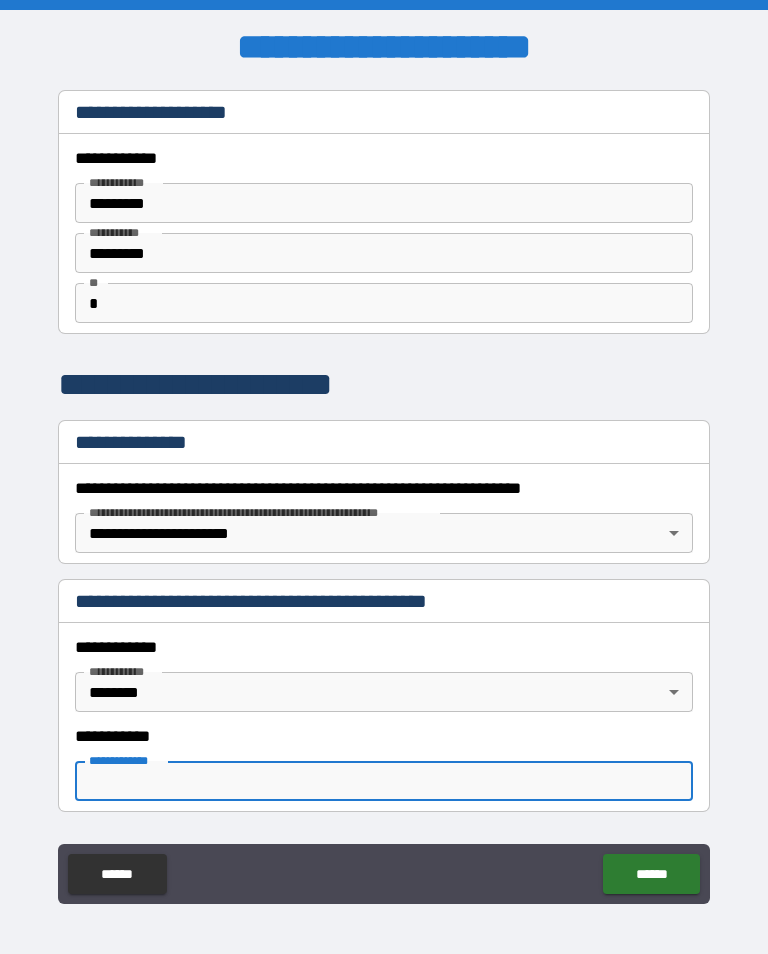 scroll, scrollTop: 31, scrollLeft: 0, axis: vertical 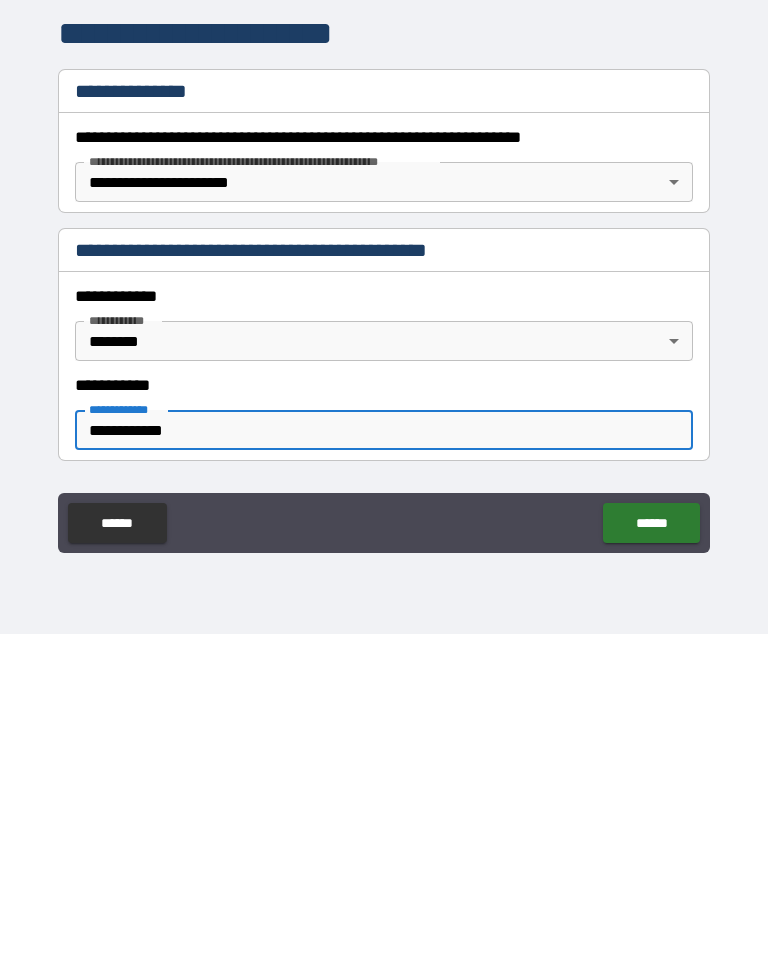 type on "**********" 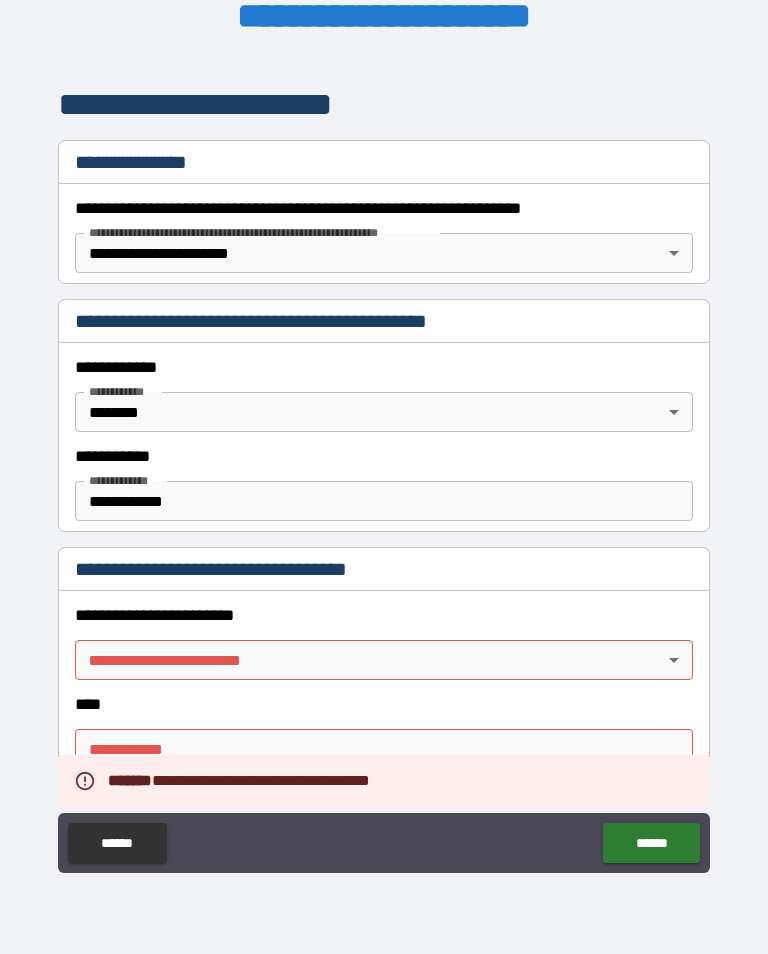 scroll, scrollTop: 251, scrollLeft: 0, axis: vertical 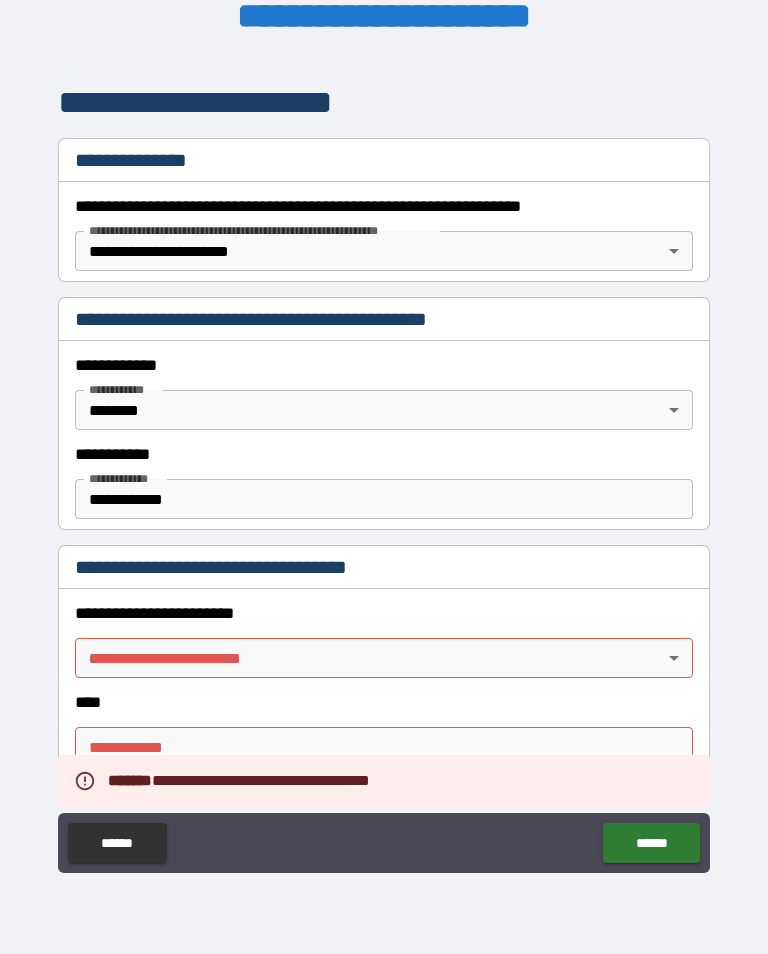 click on "**********" at bounding box center [384, 461] 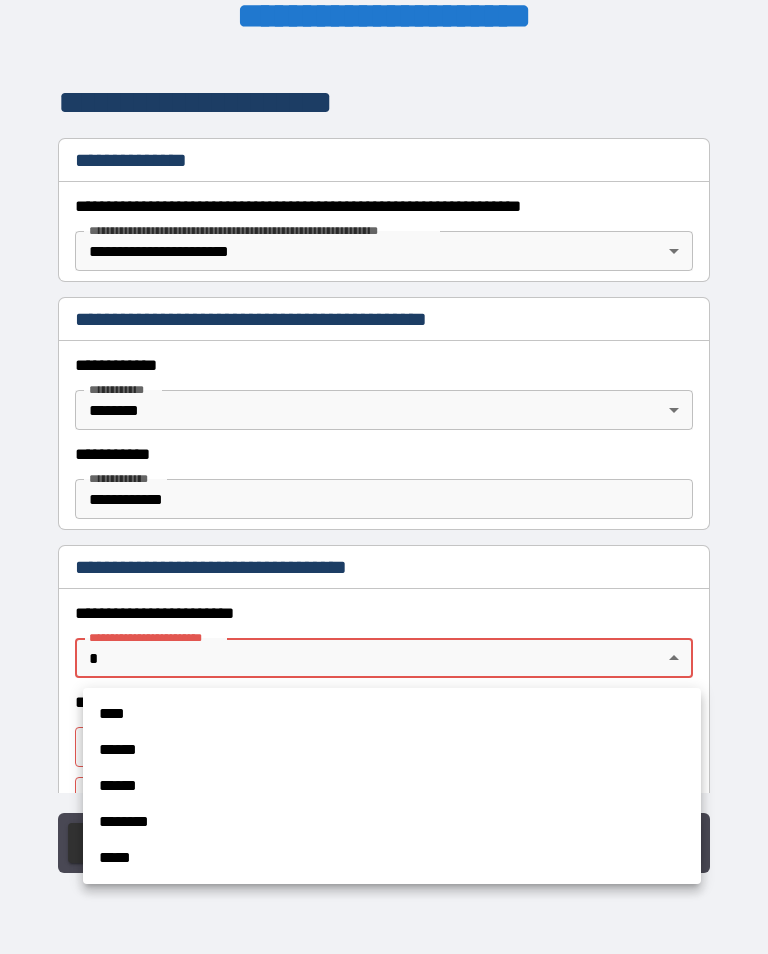 click on "****" at bounding box center [392, 714] 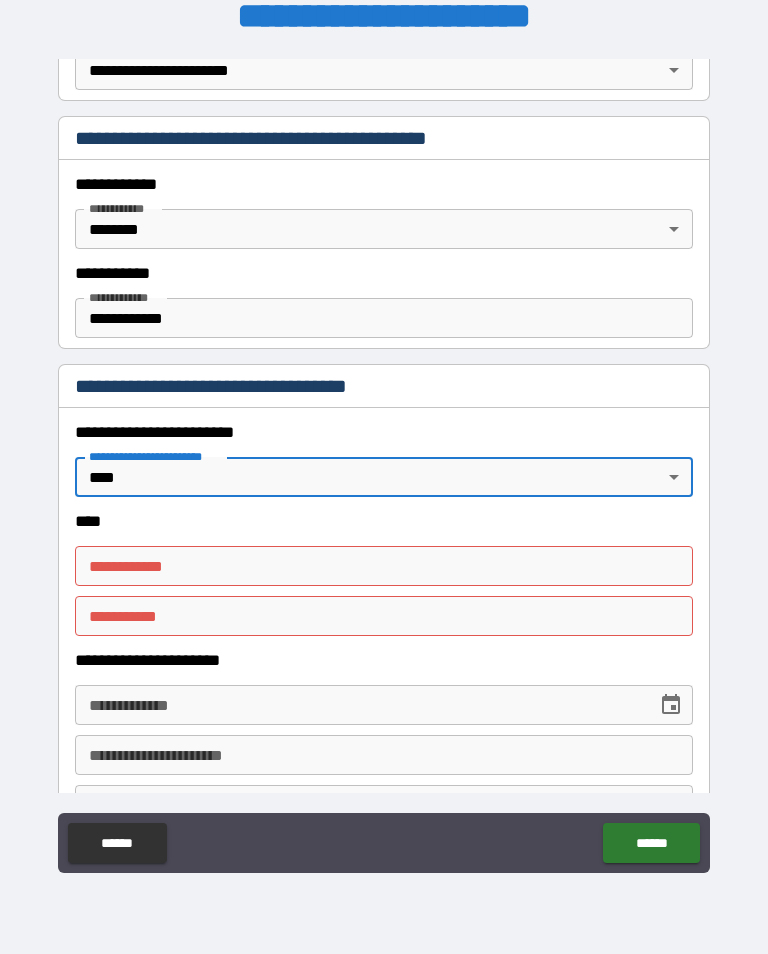 scroll, scrollTop: 432, scrollLeft: 0, axis: vertical 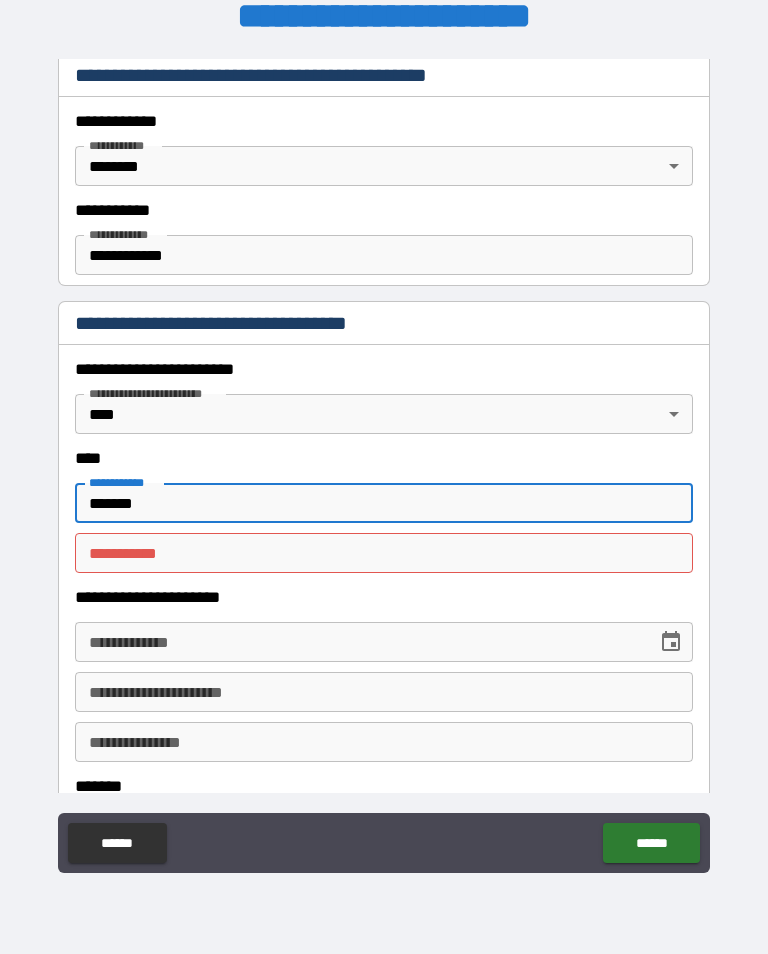 type on "*******" 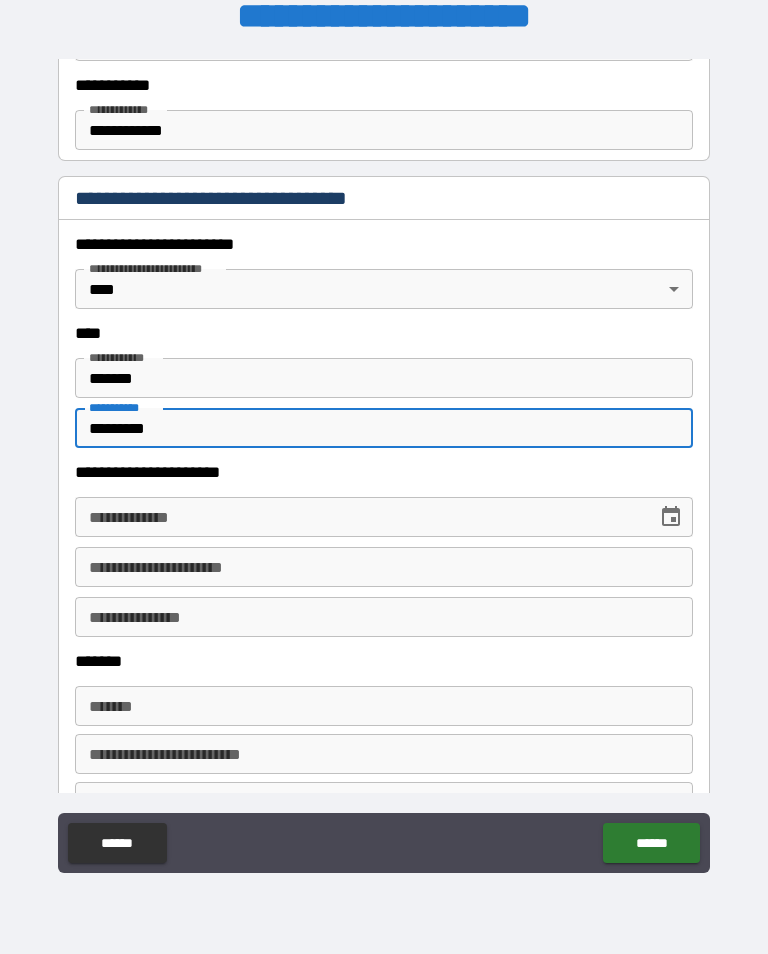 scroll, scrollTop: 625, scrollLeft: 0, axis: vertical 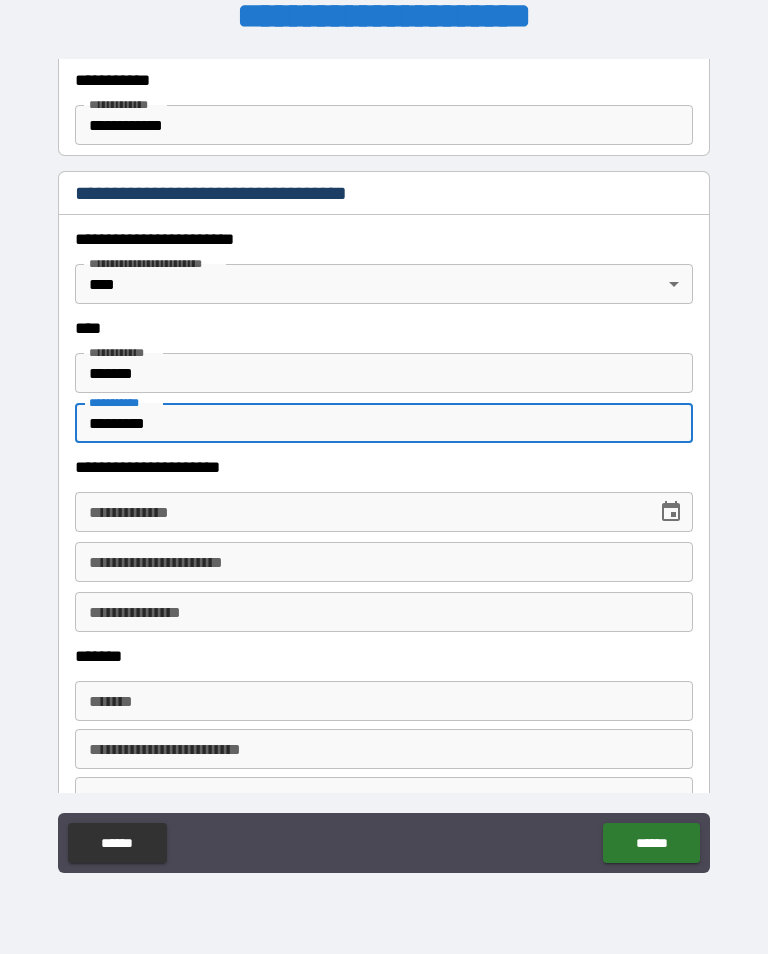 type on "*********" 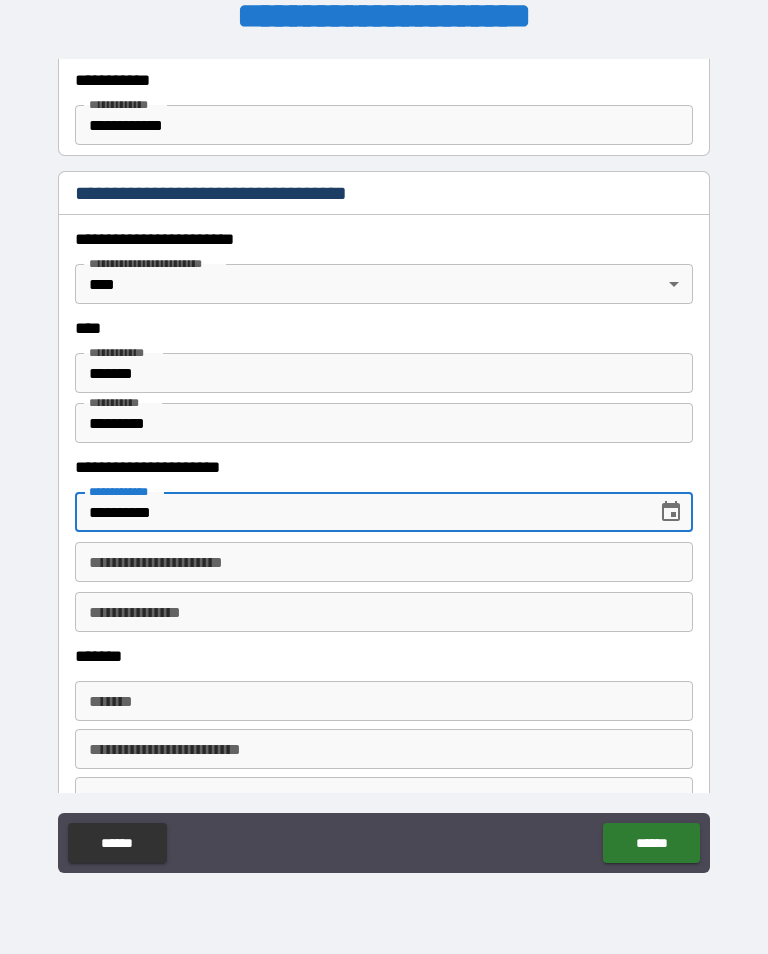 type on "**********" 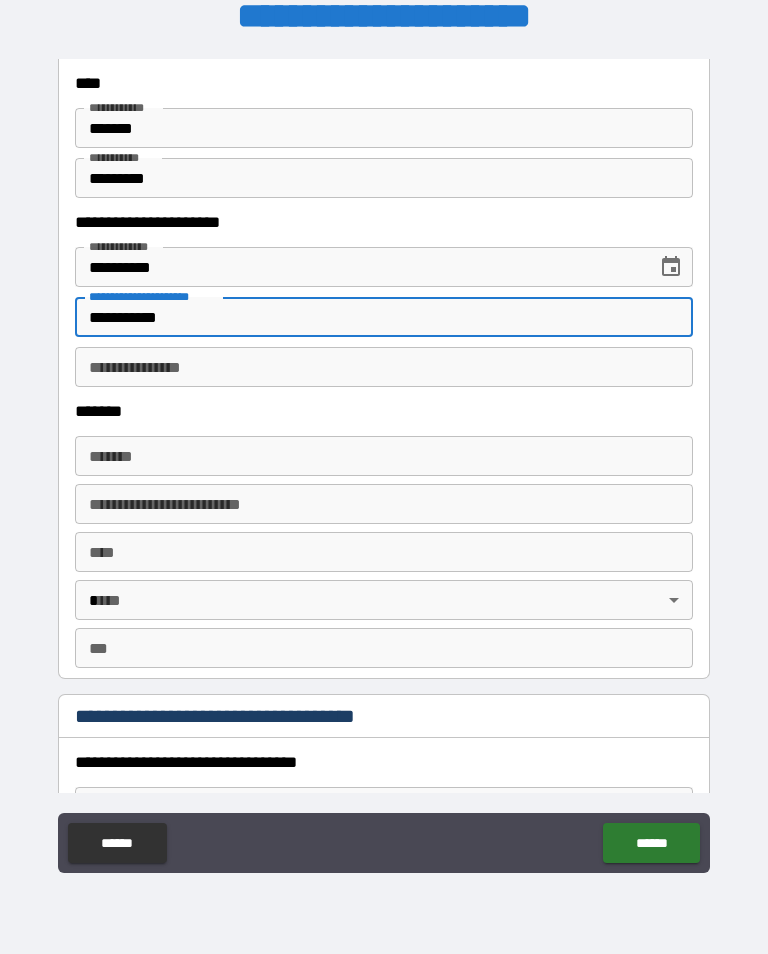 scroll, scrollTop: 867, scrollLeft: 0, axis: vertical 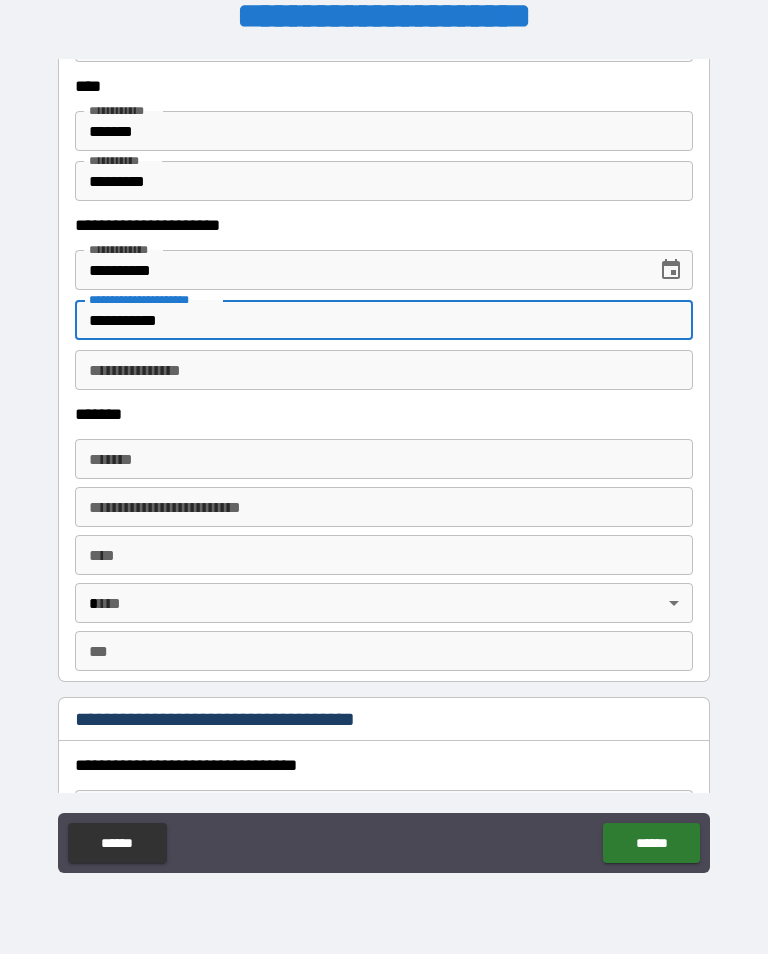 type on "**********" 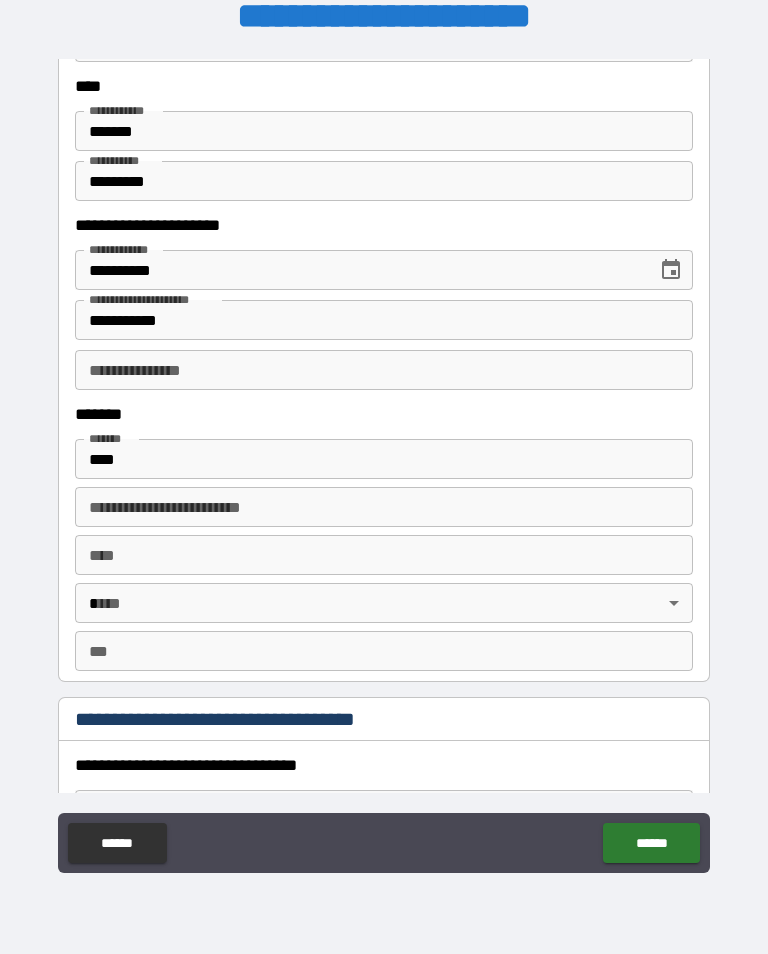 type on "**********" 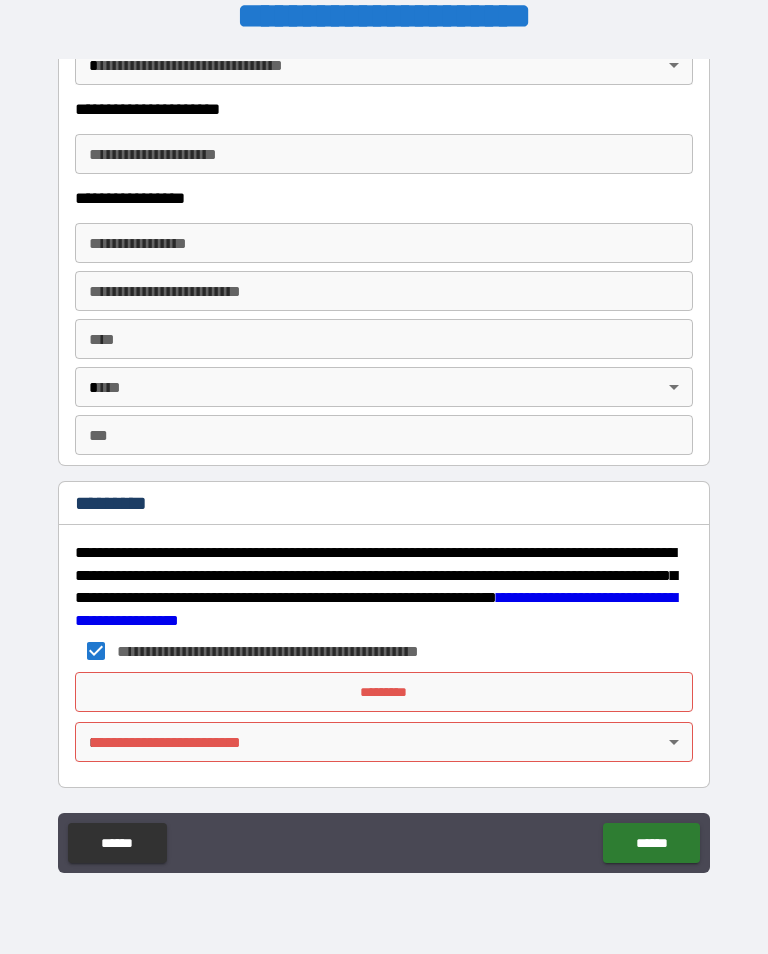 scroll, scrollTop: 3424, scrollLeft: 0, axis: vertical 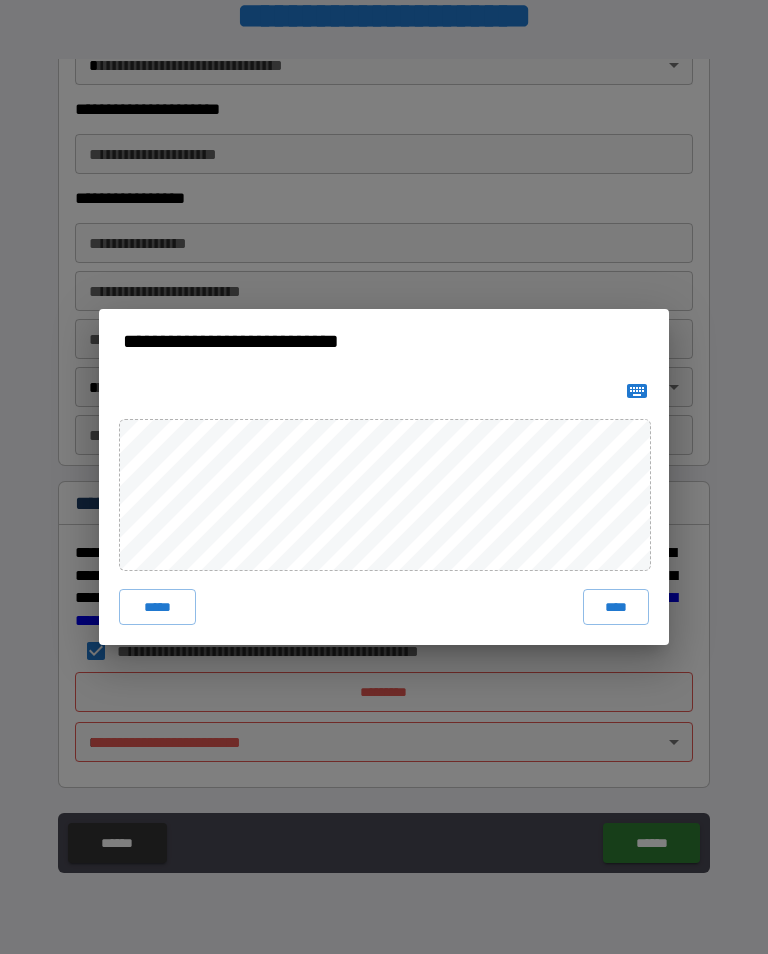 click on "****" at bounding box center [616, 607] 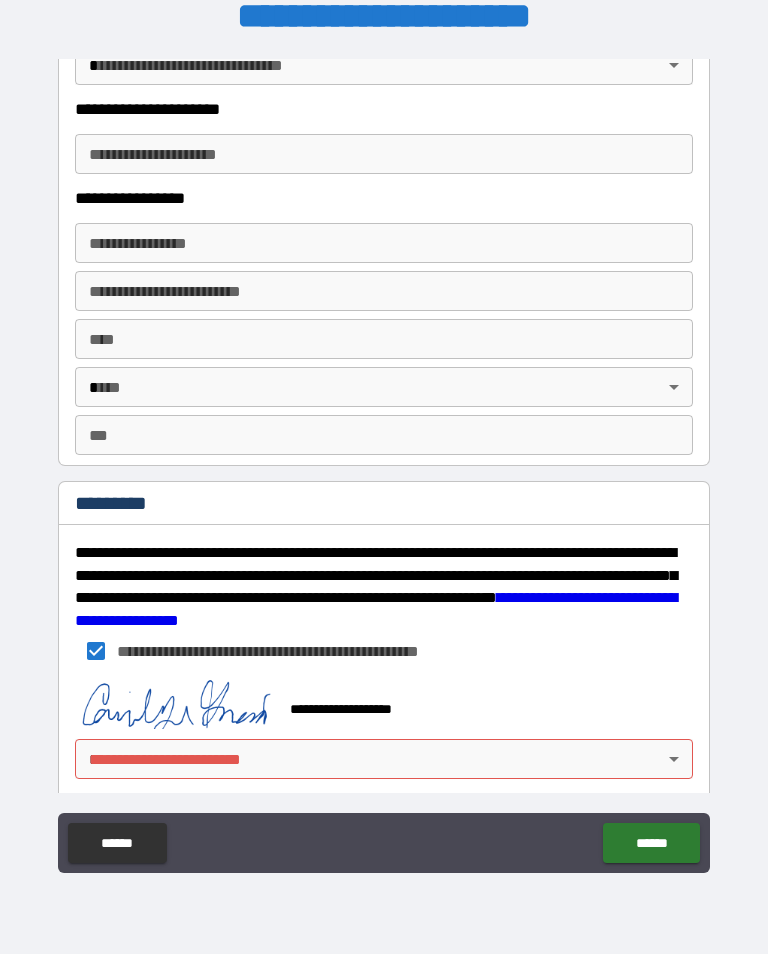 click on "**********" at bounding box center [384, 461] 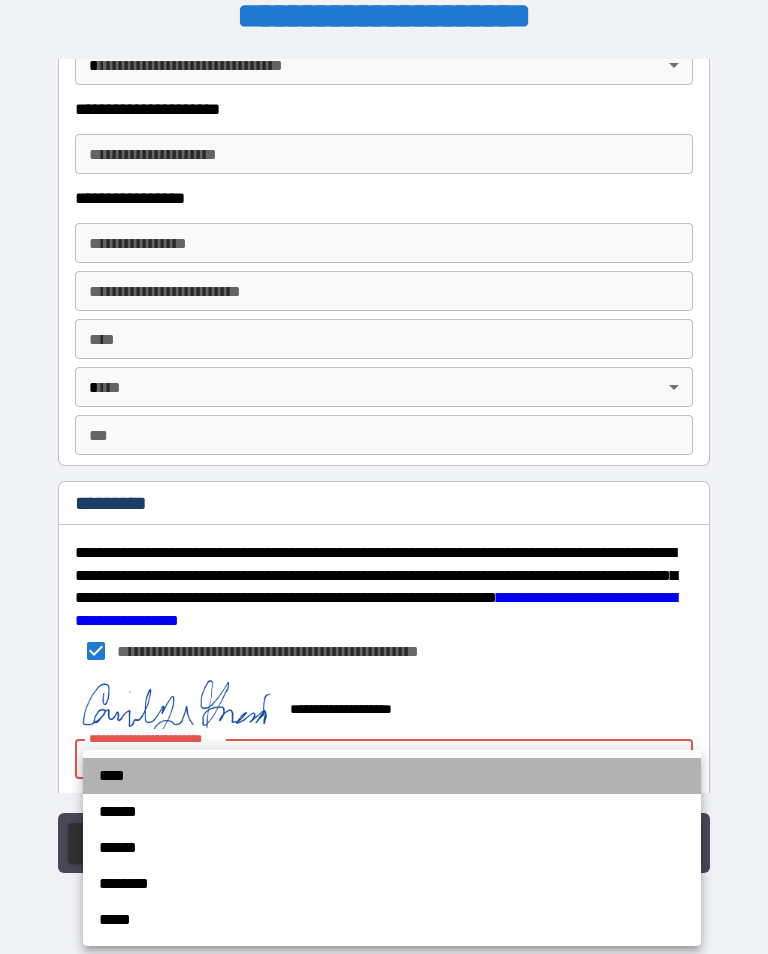 click on "****" at bounding box center [392, 776] 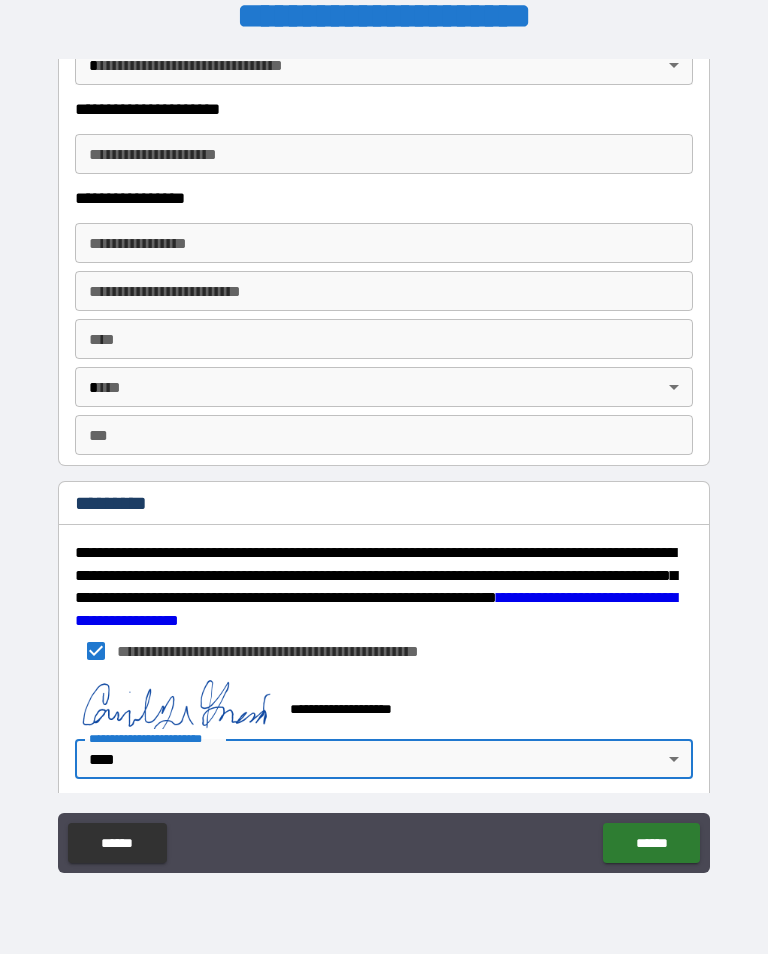 click on "******" at bounding box center [651, 843] 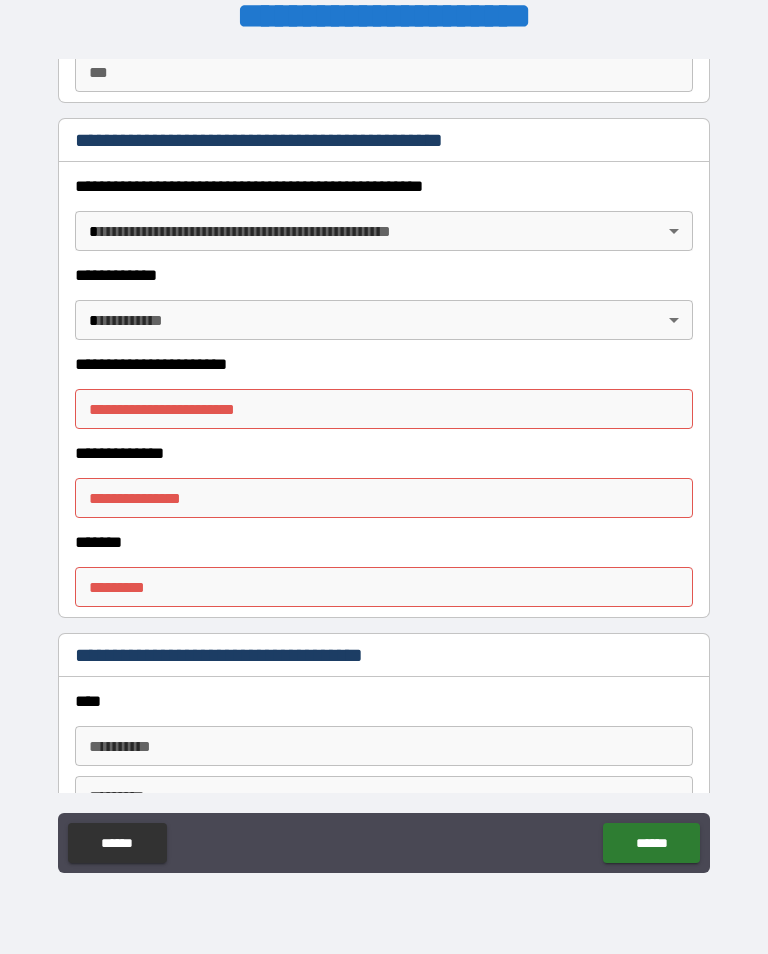 scroll, scrollTop: 1974, scrollLeft: 0, axis: vertical 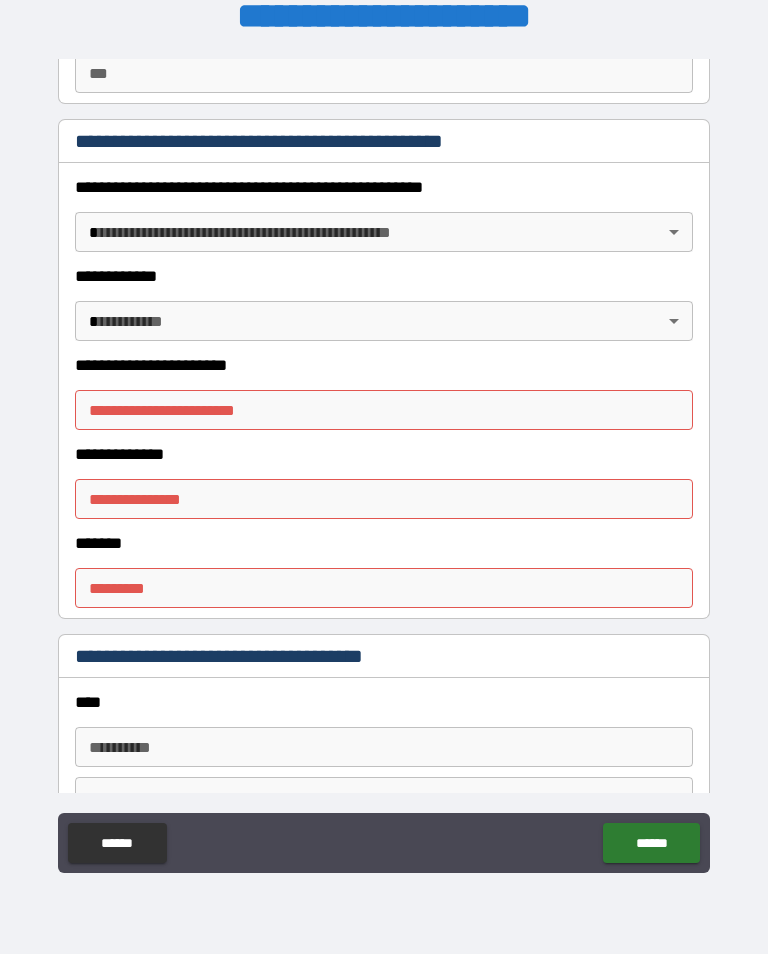 click on "**********" at bounding box center [384, 410] 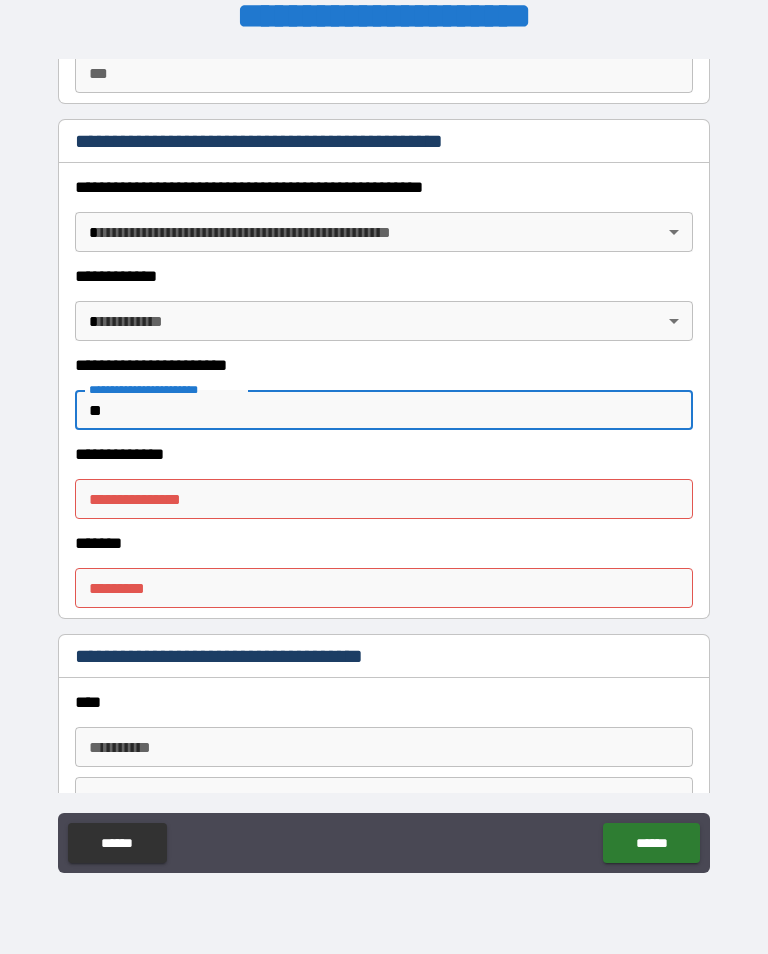 type on "**" 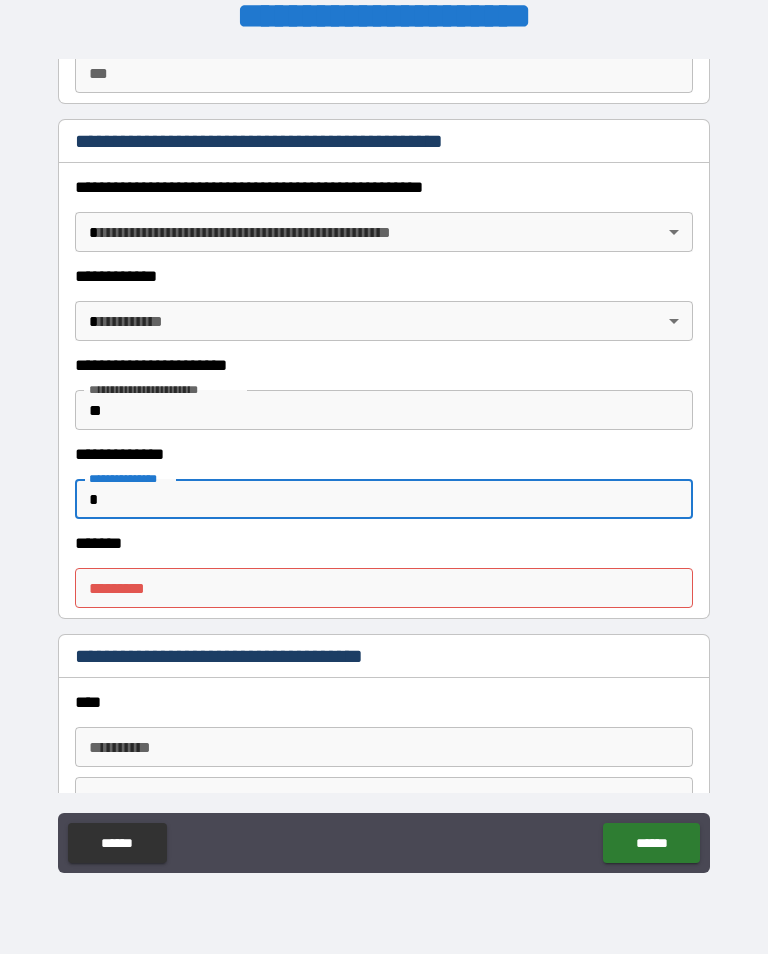 type on "*" 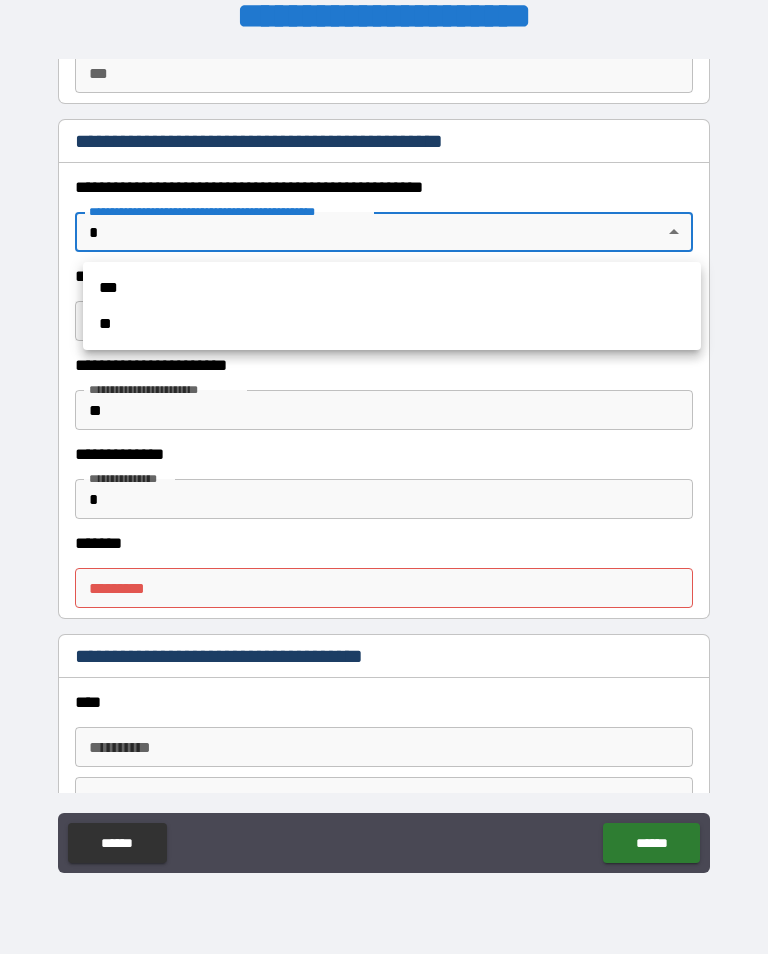 click on "**" at bounding box center (392, 324) 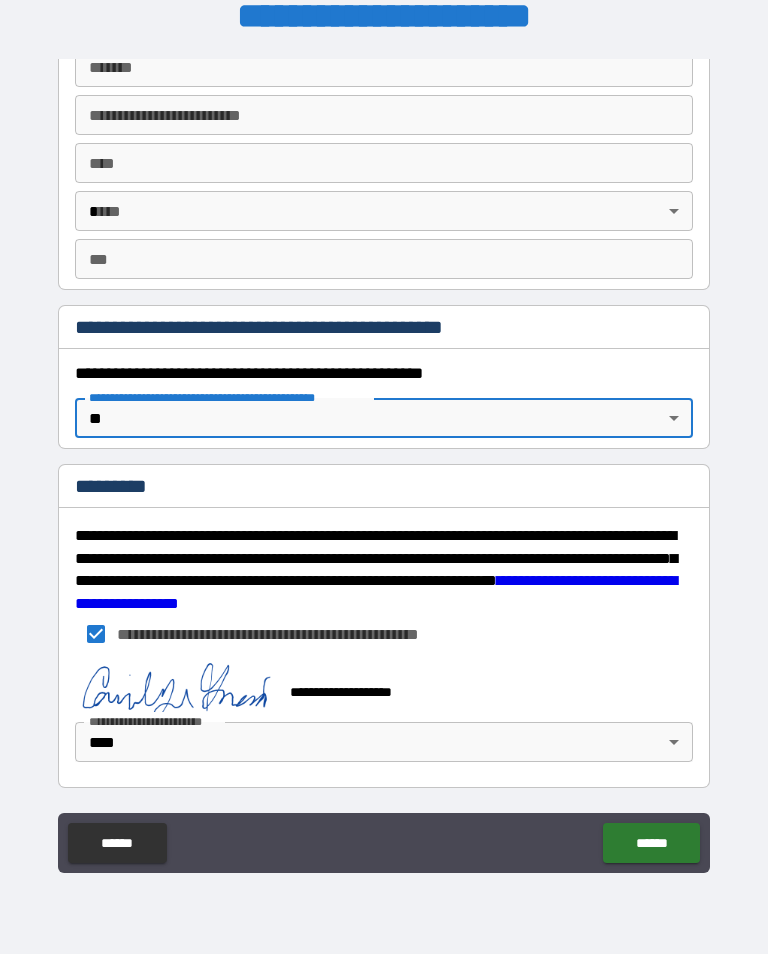 scroll, scrollTop: 1788, scrollLeft: 0, axis: vertical 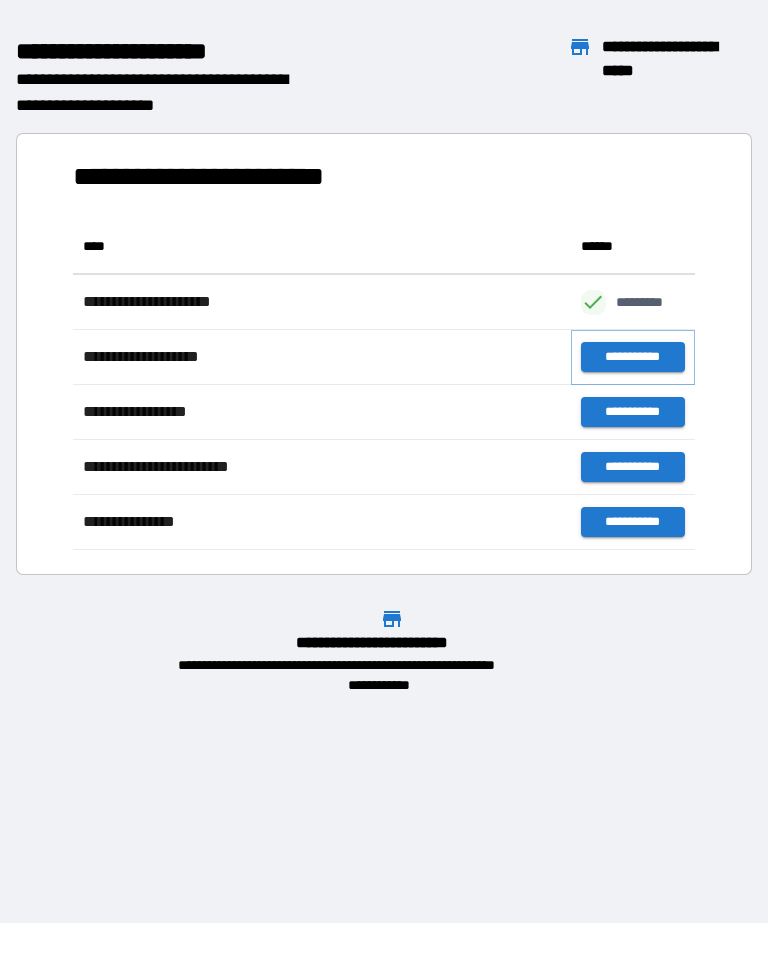 click on "**********" at bounding box center [633, 357] 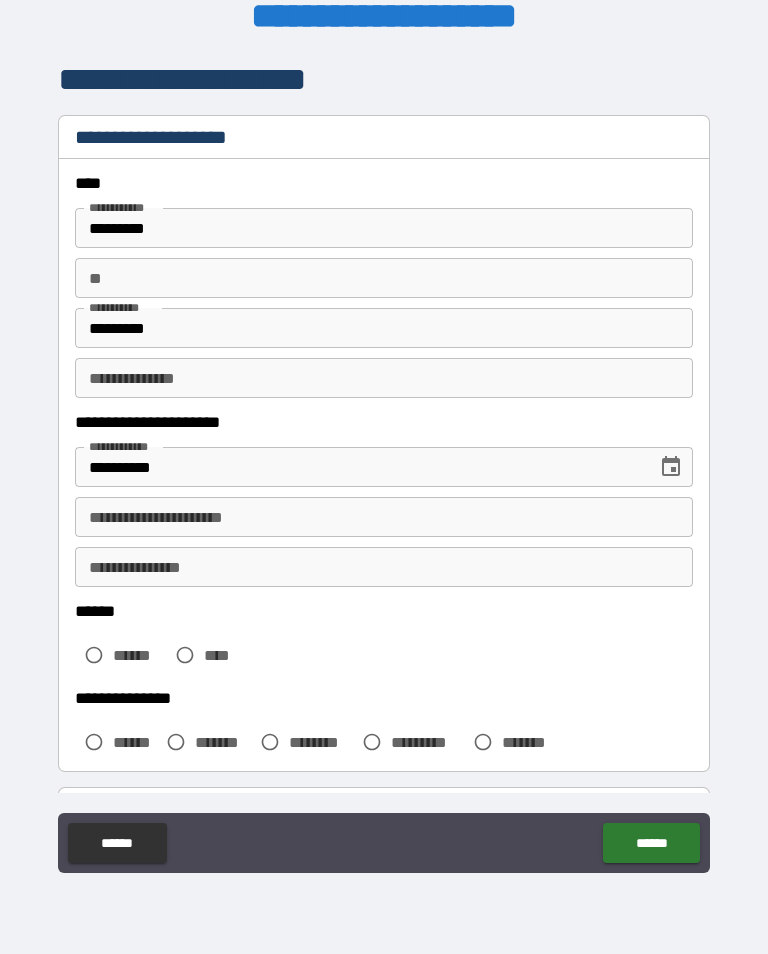 click on "*********" at bounding box center (384, 228) 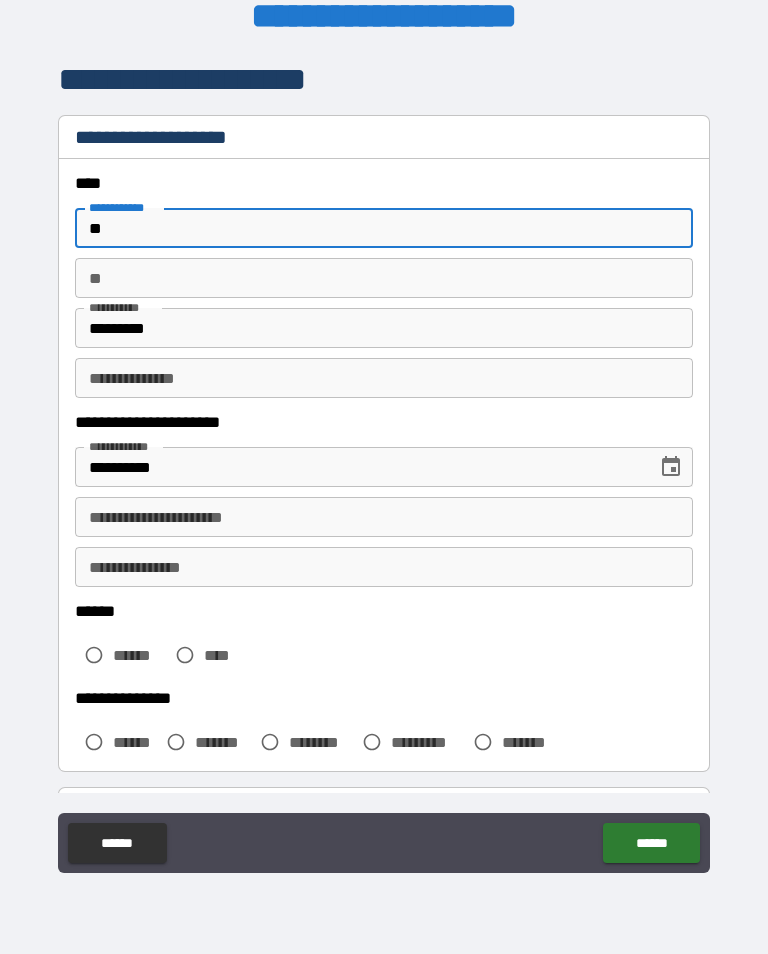 type on "*" 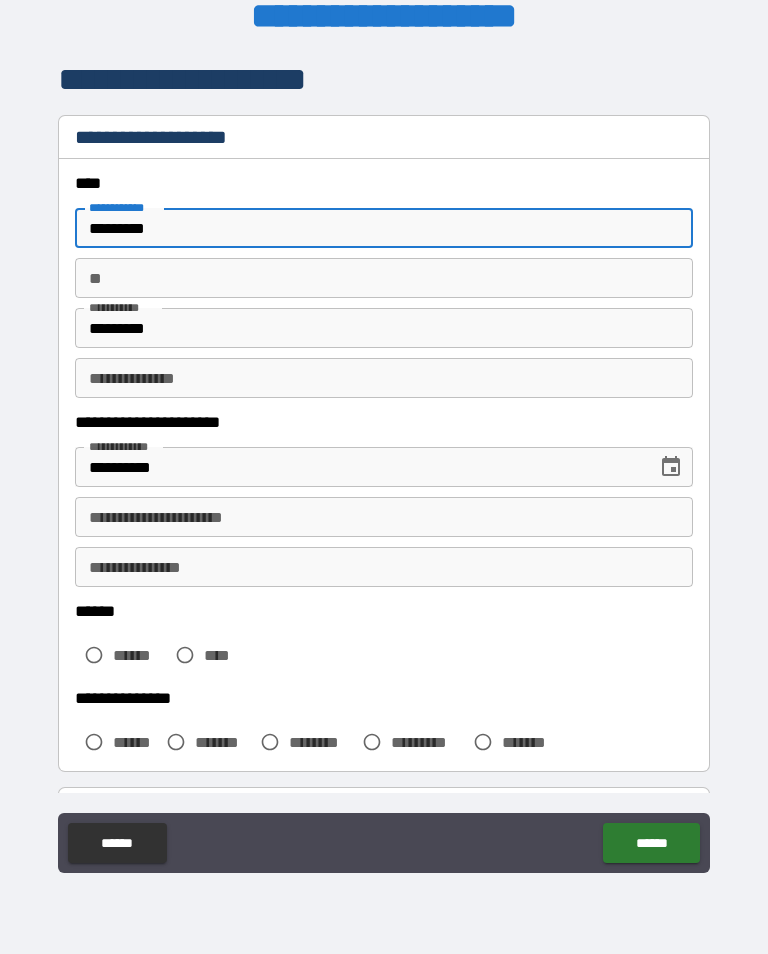 type on "*********" 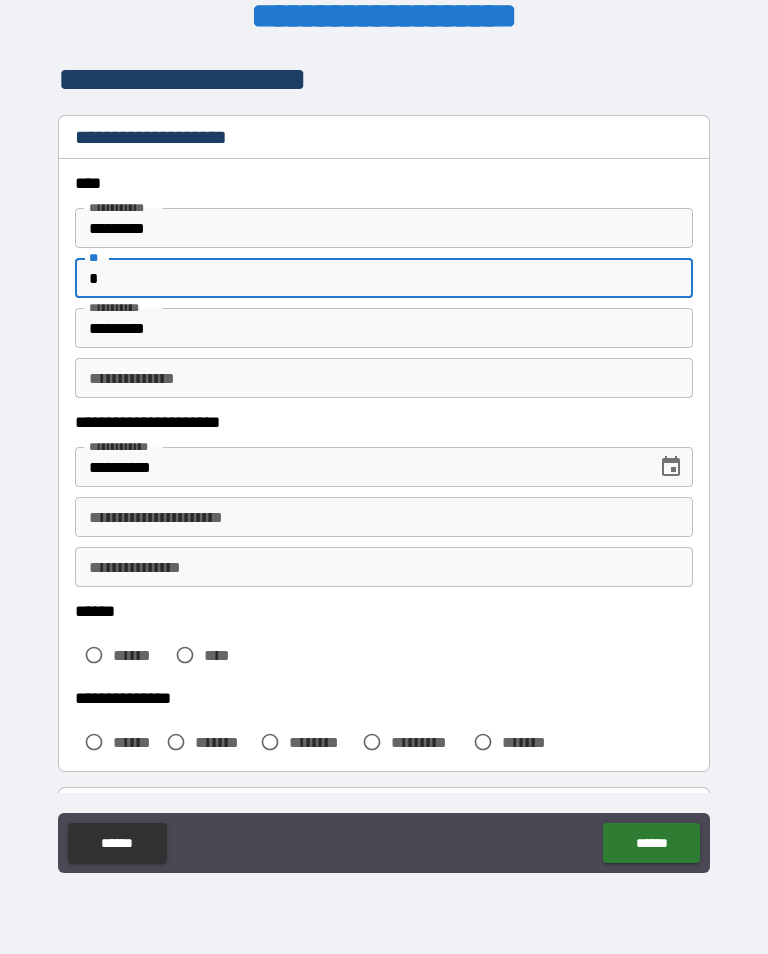 type on "*" 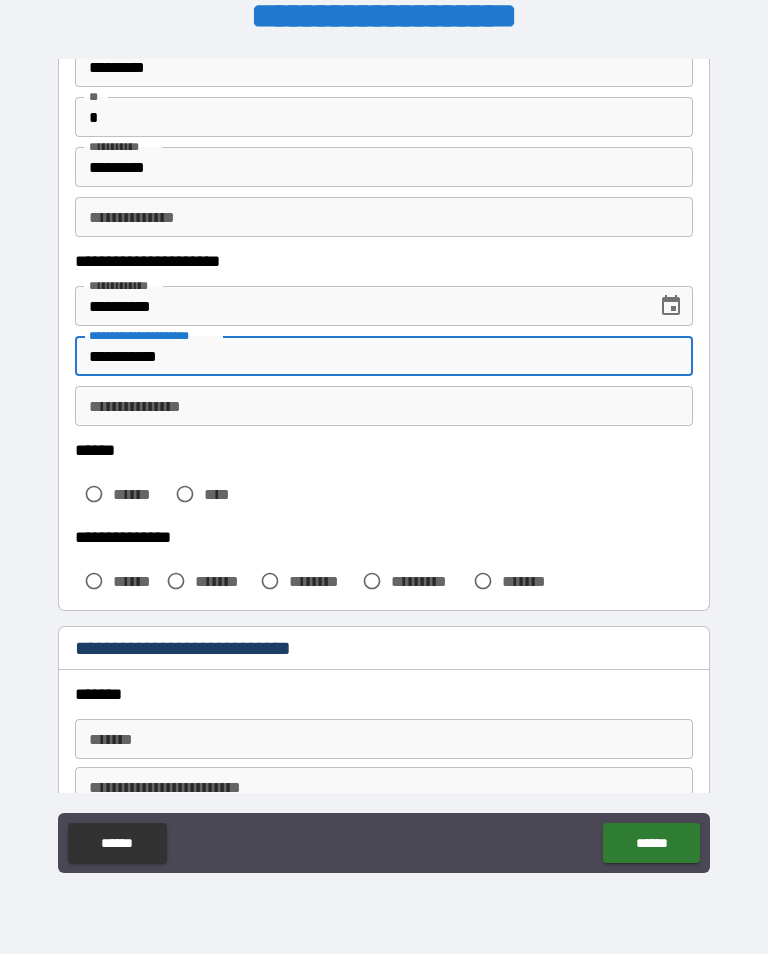 scroll, scrollTop: 165, scrollLeft: 0, axis: vertical 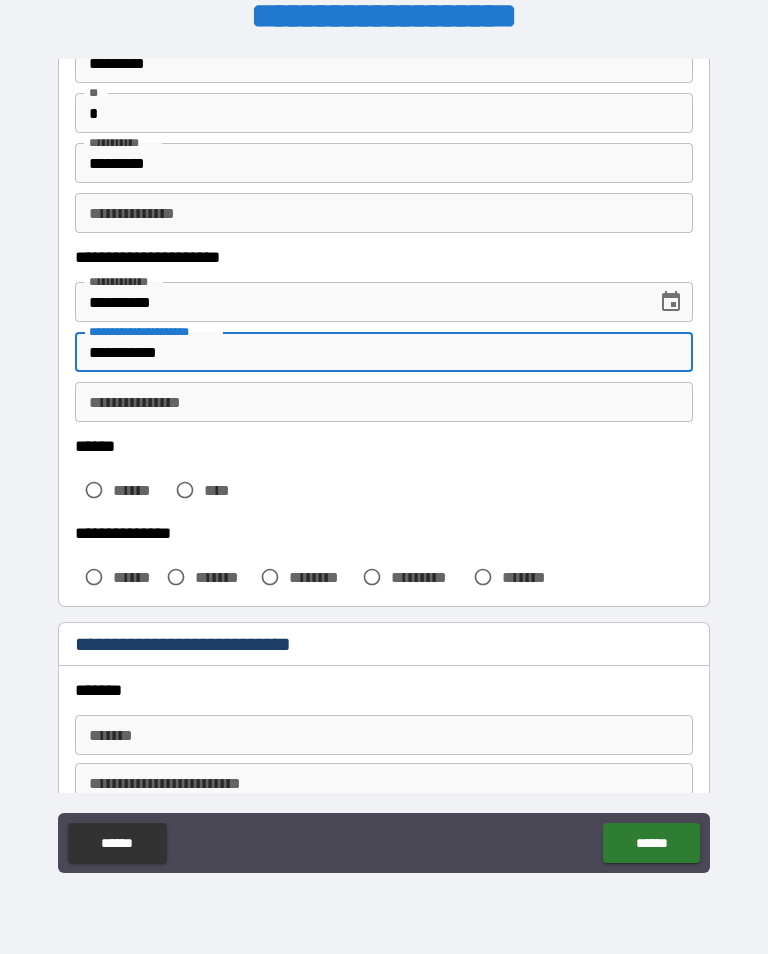 type on "**********" 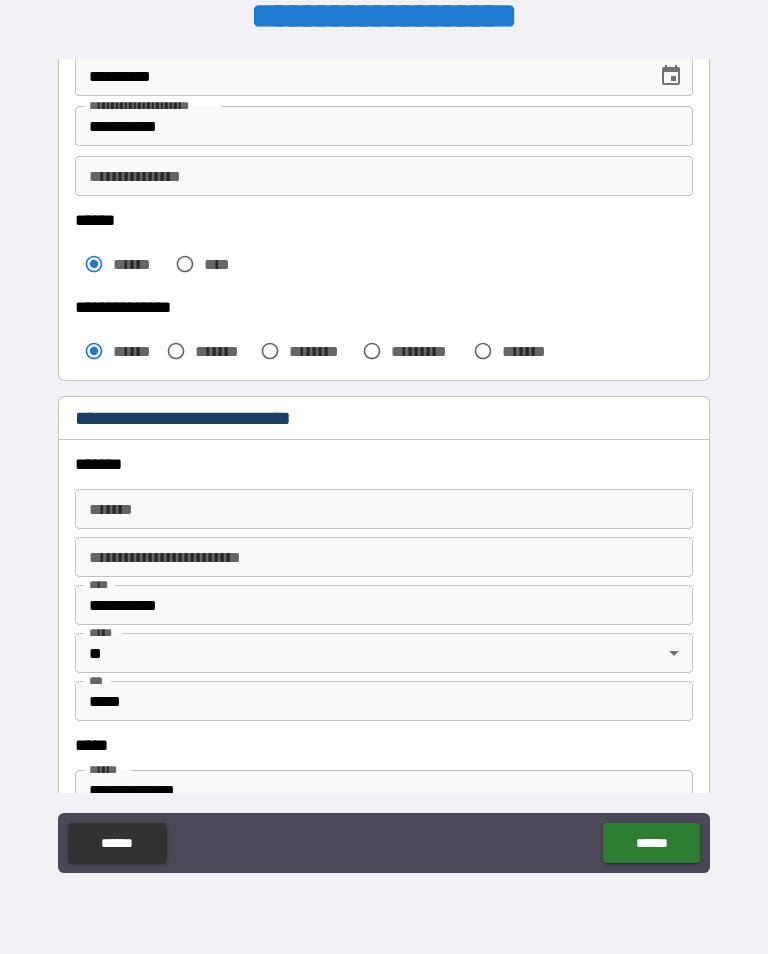 scroll, scrollTop: 421, scrollLeft: 0, axis: vertical 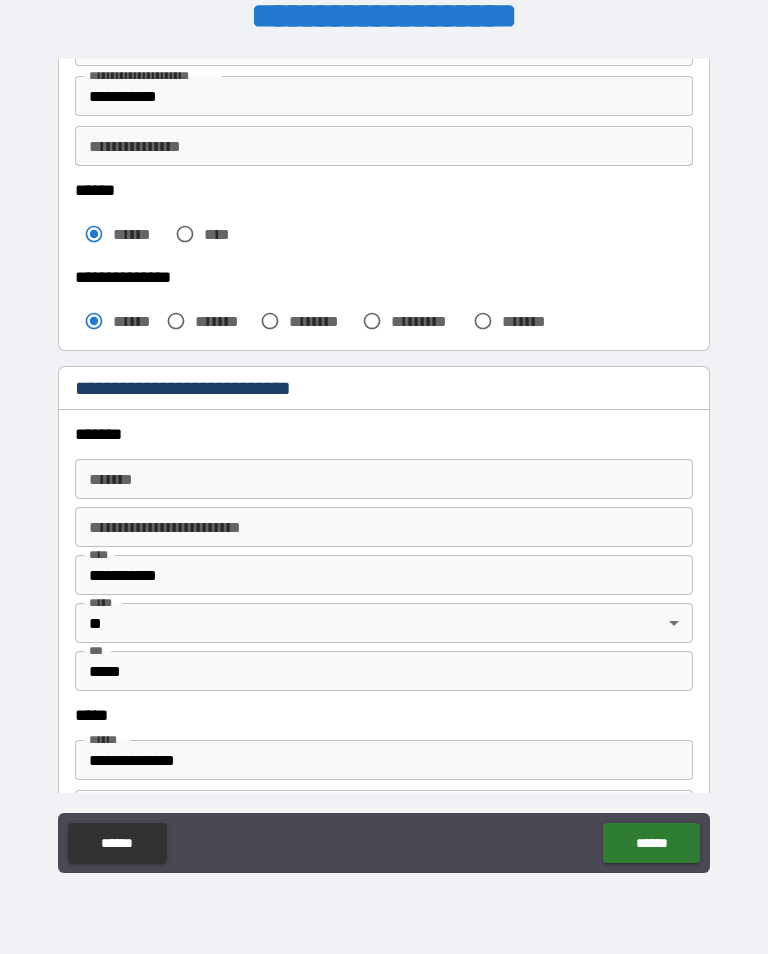 click on "*******" at bounding box center [384, 479] 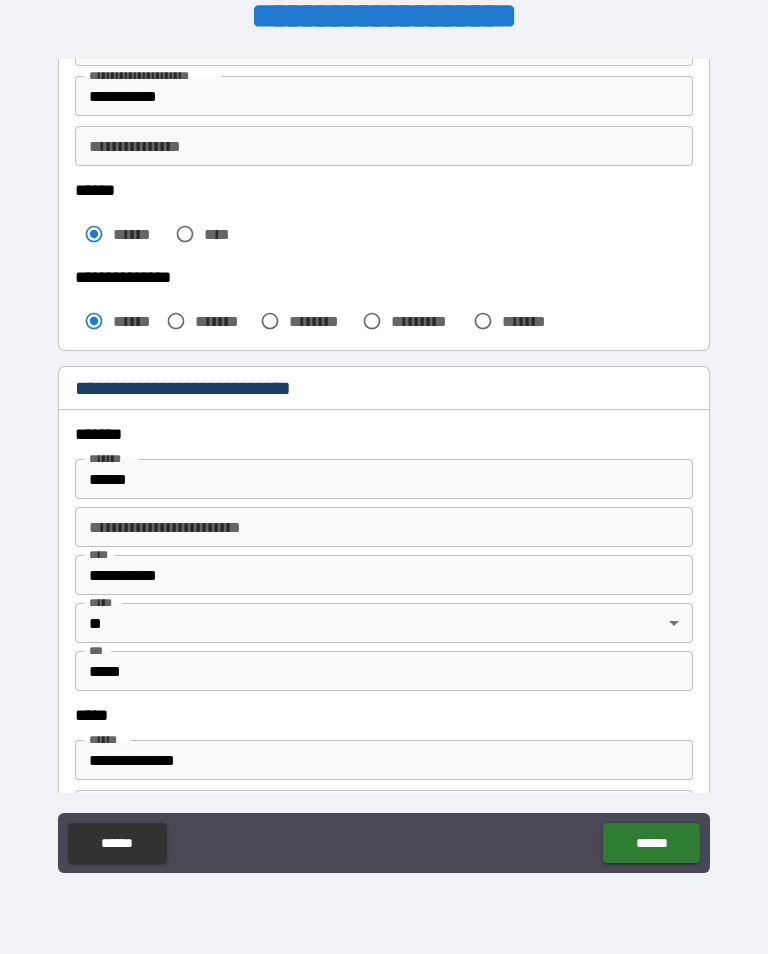 type on "**********" 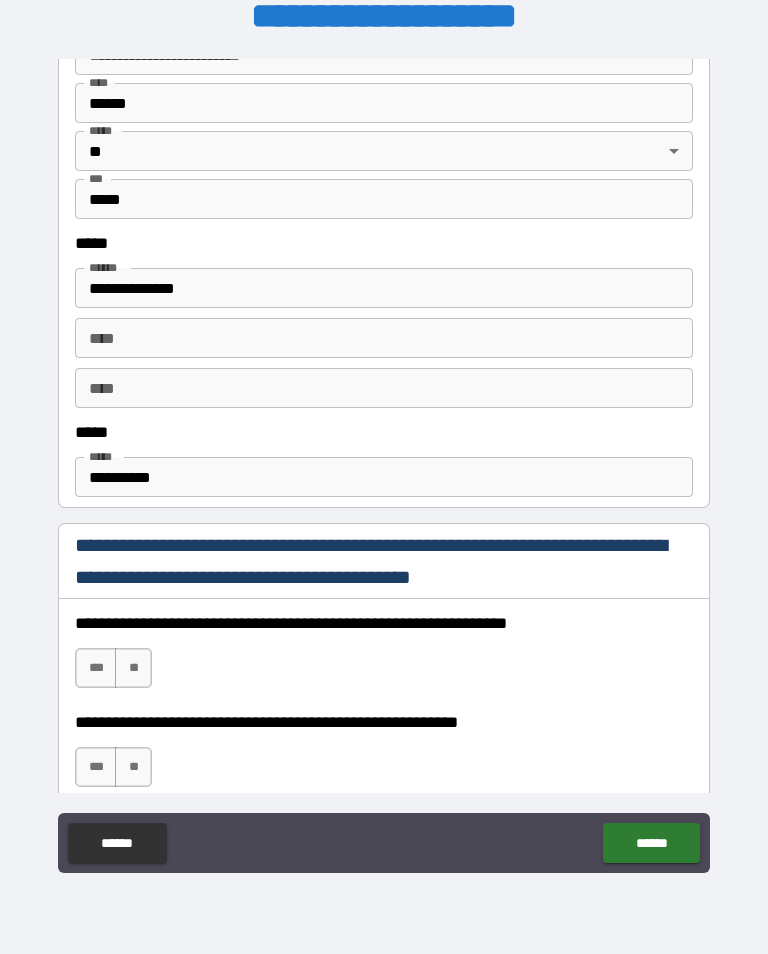 scroll, scrollTop: 911, scrollLeft: 0, axis: vertical 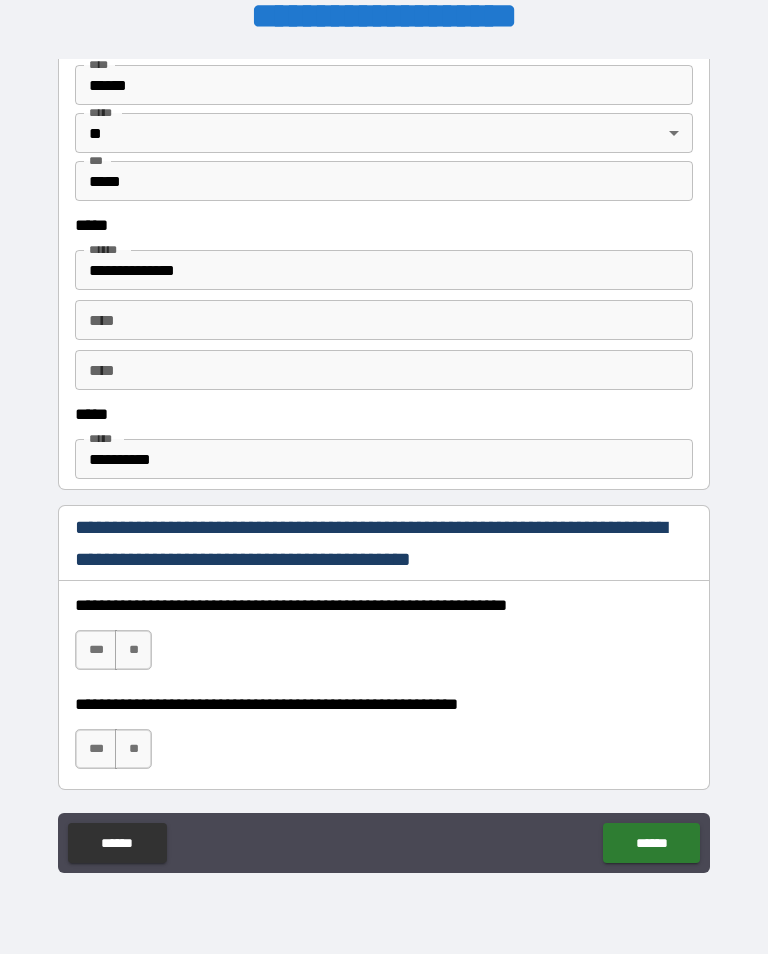 click on "**********" at bounding box center (384, 459) 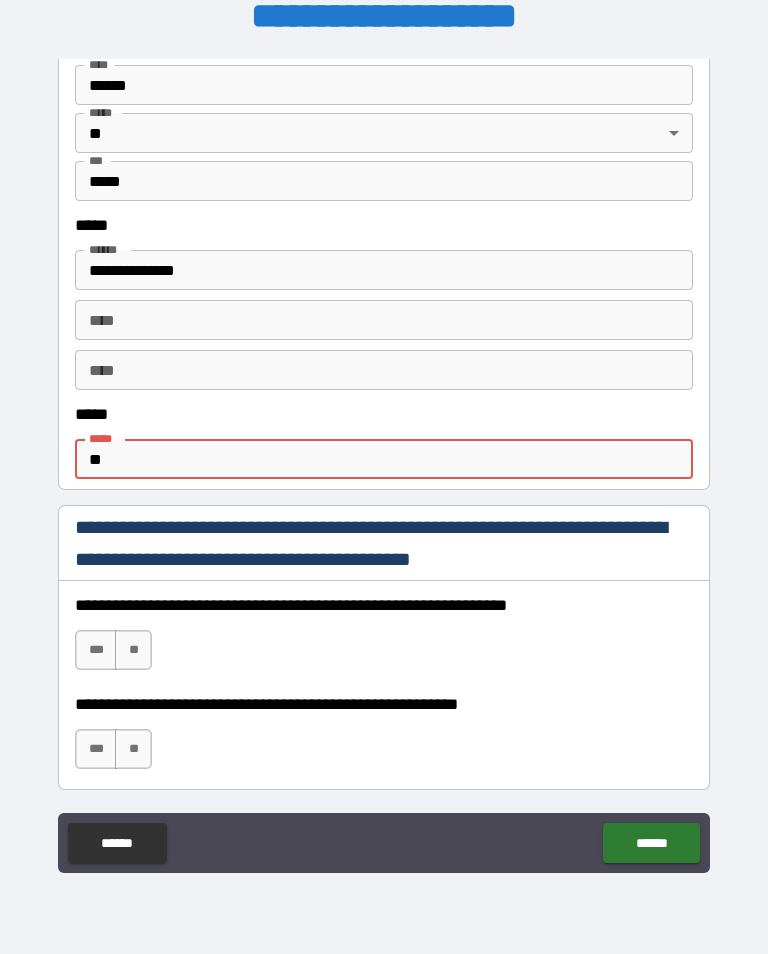 type on "*" 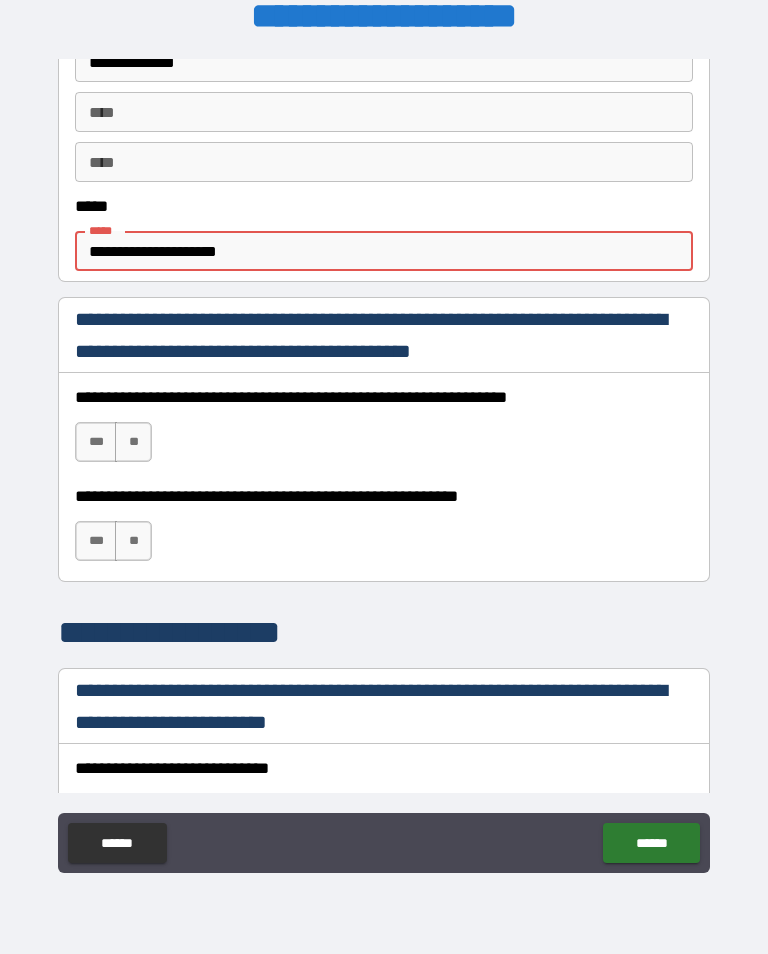 scroll, scrollTop: 1106, scrollLeft: 0, axis: vertical 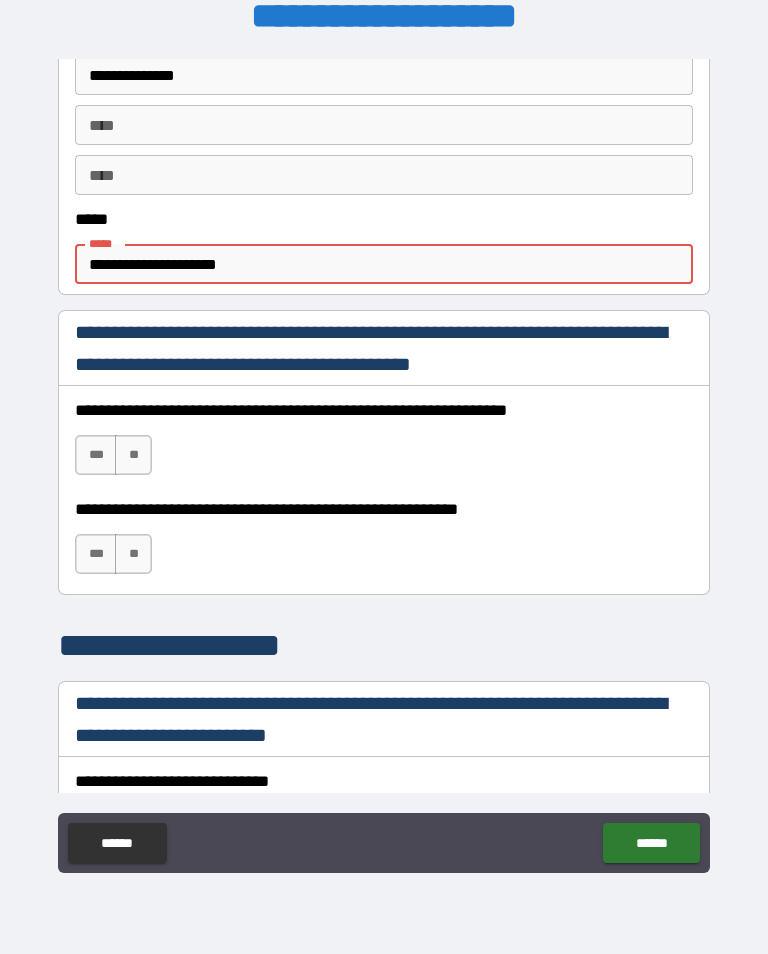 type on "**********" 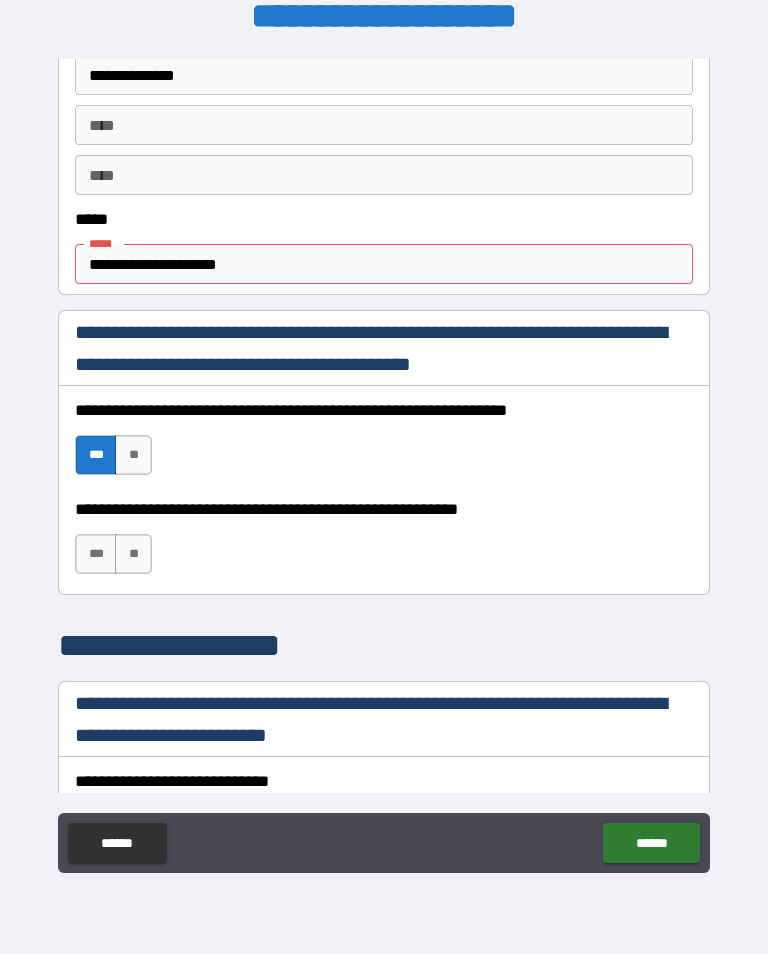 click on "***" at bounding box center (96, 554) 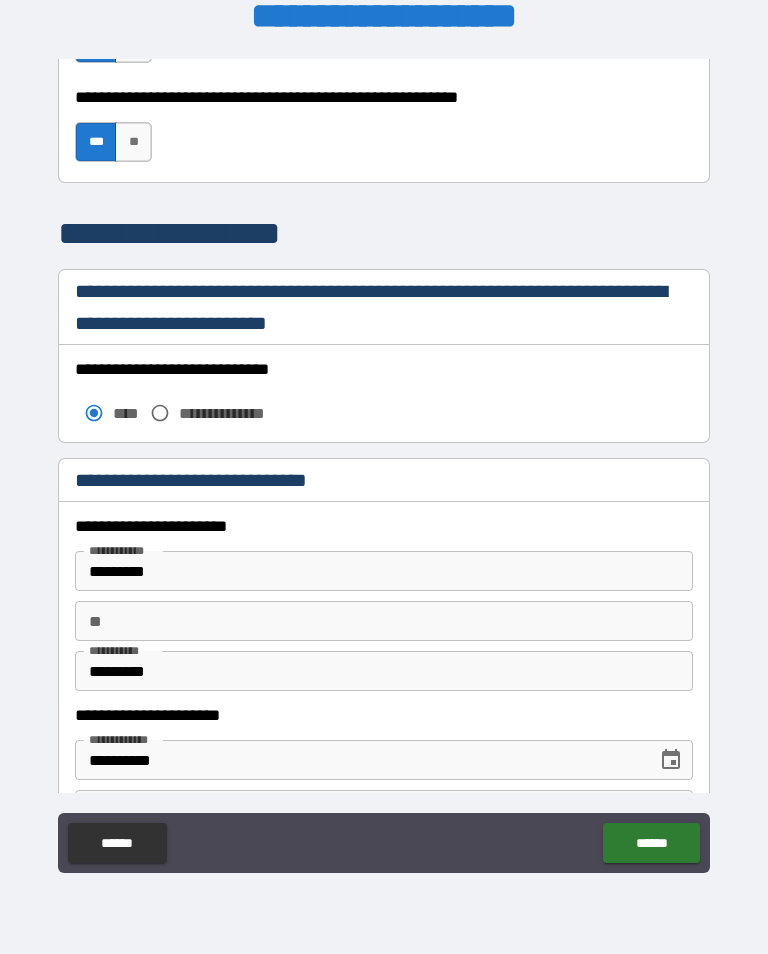 scroll, scrollTop: 1531, scrollLeft: 0, axis: vertical 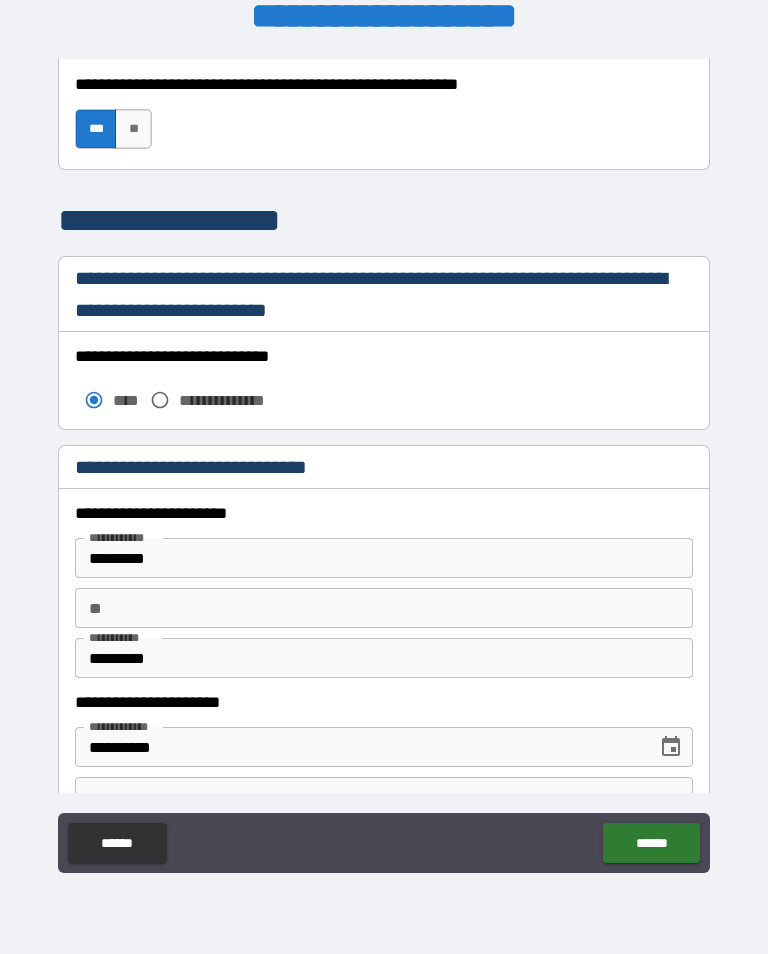 click on "*********" at bounding box center (384, 558) 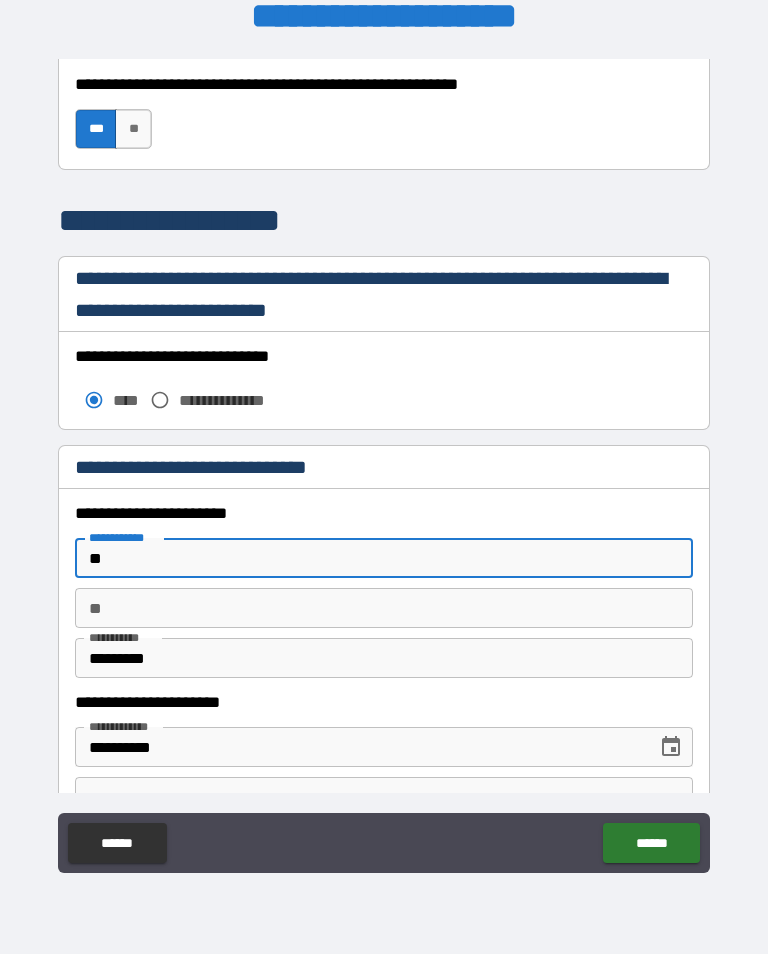 type on "*" 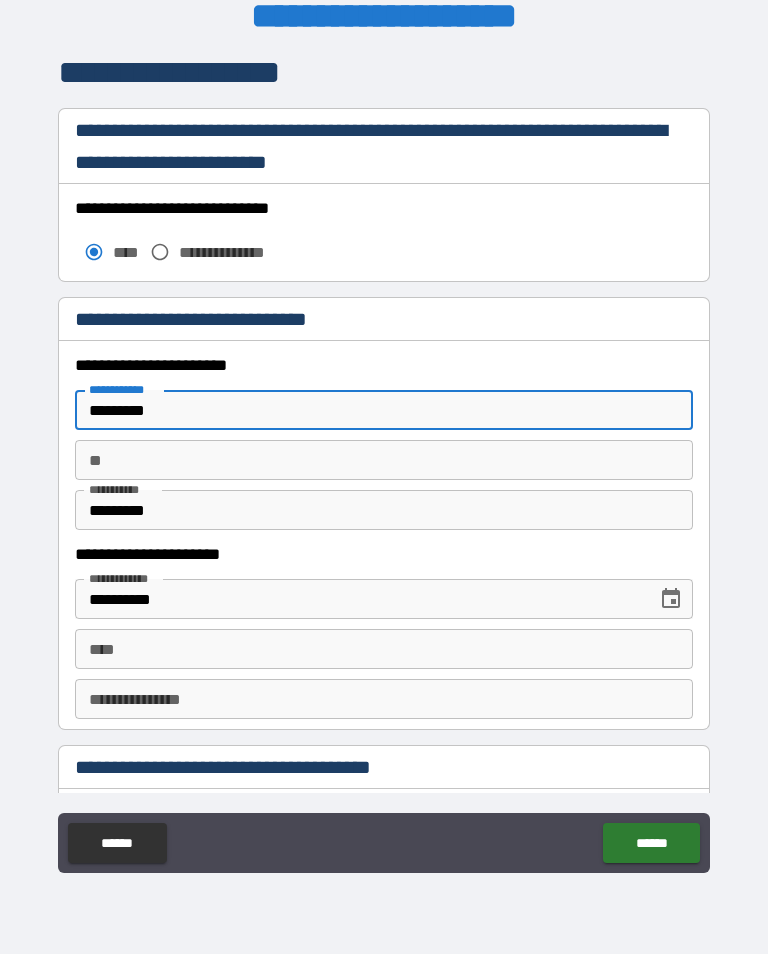 scroll, scrollTop: 1689, scrollLeft: 0, axis: vertical 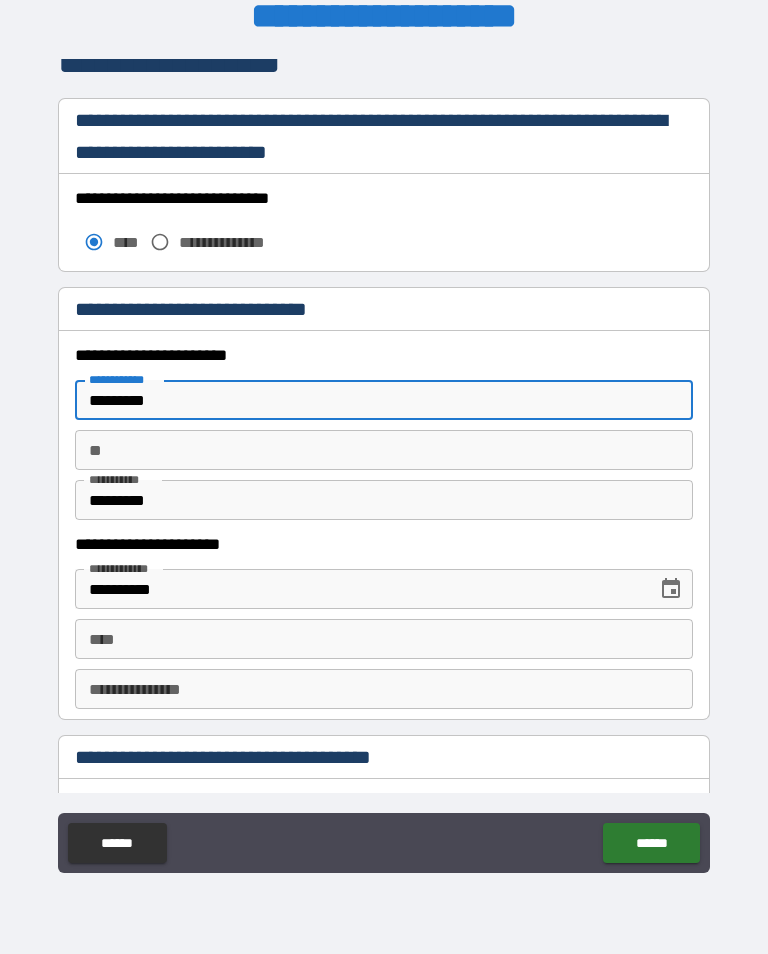 type on "*********" 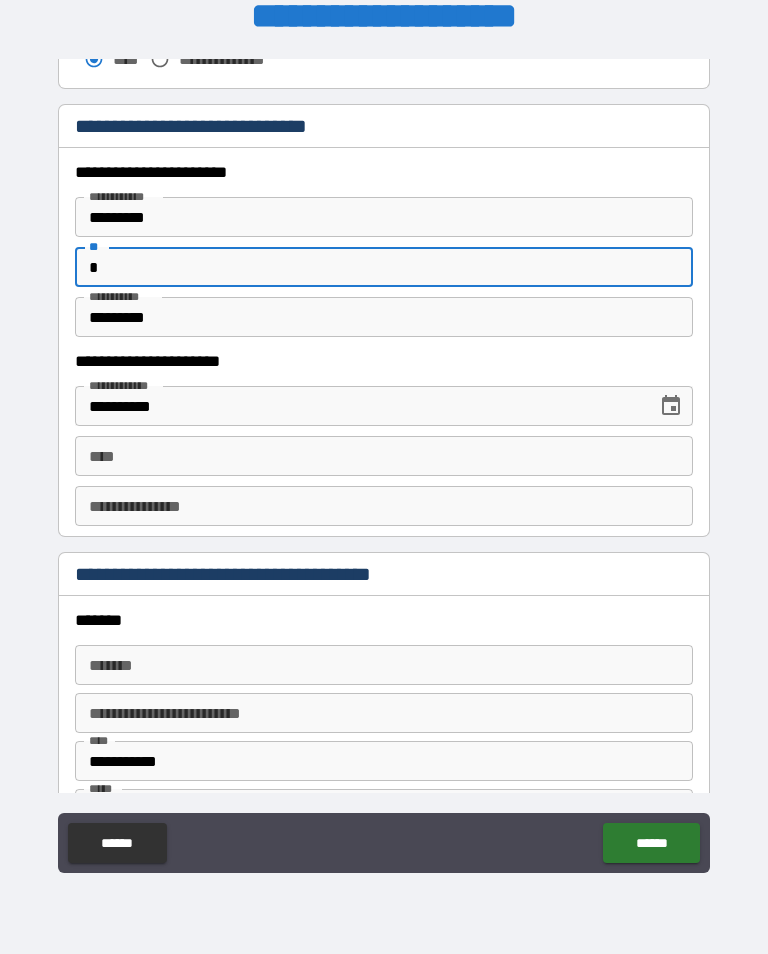 scroll, scrollTop: 1876, scrollLeft: 0, axis: vertical 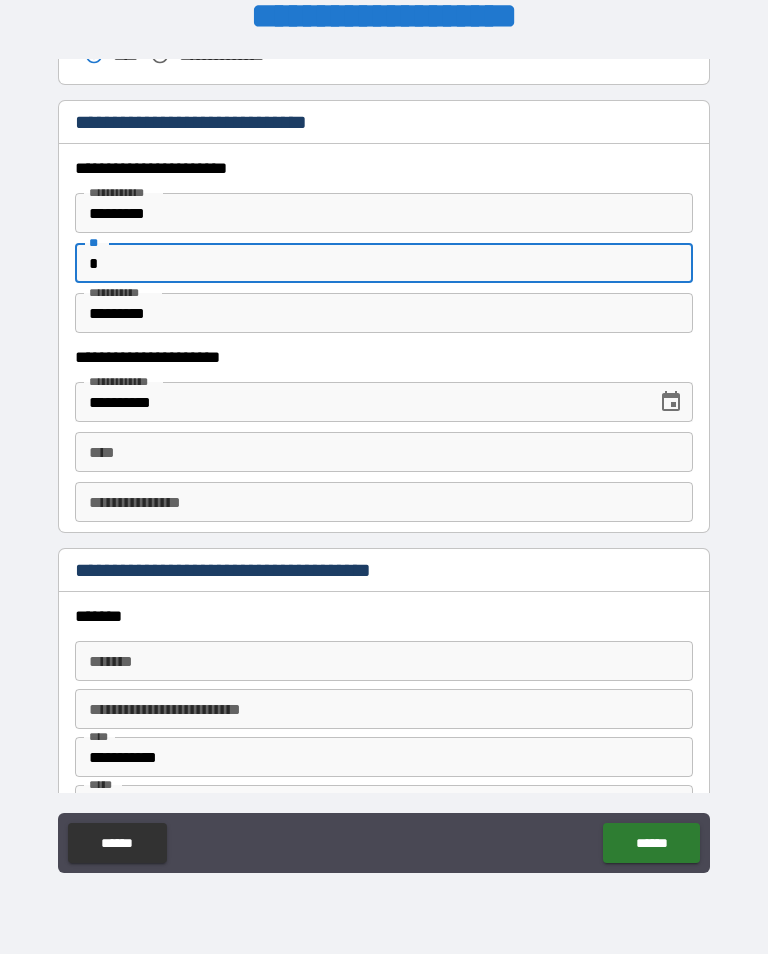 type on "*" 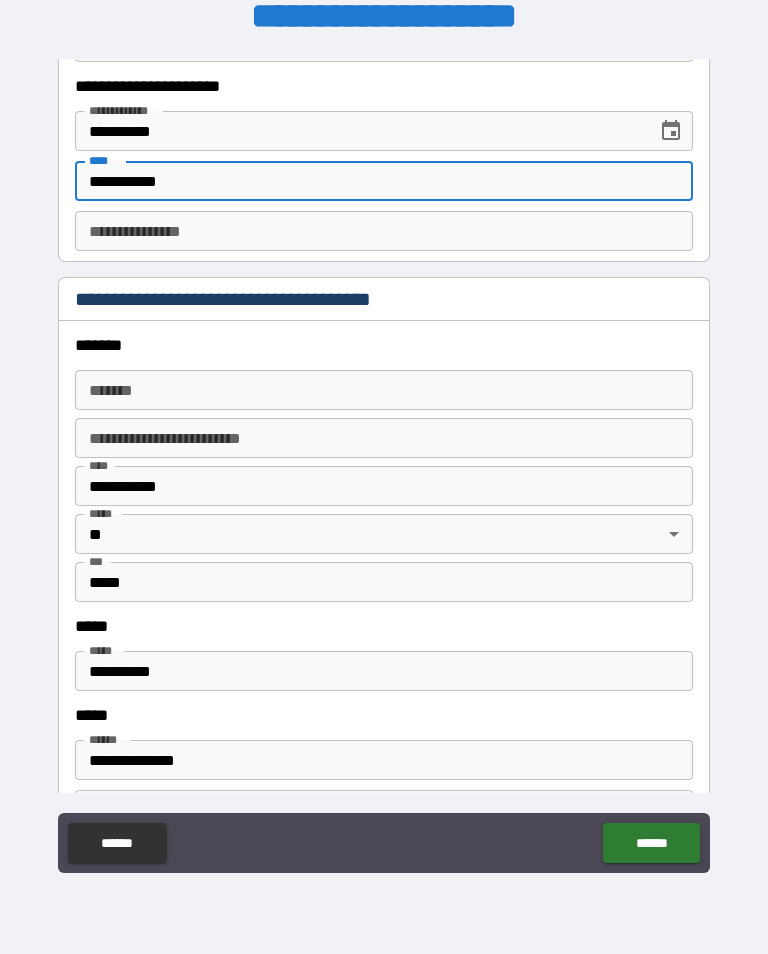 scroll, scrollTop: 2144, scrollLeft: 0, axis: vertical 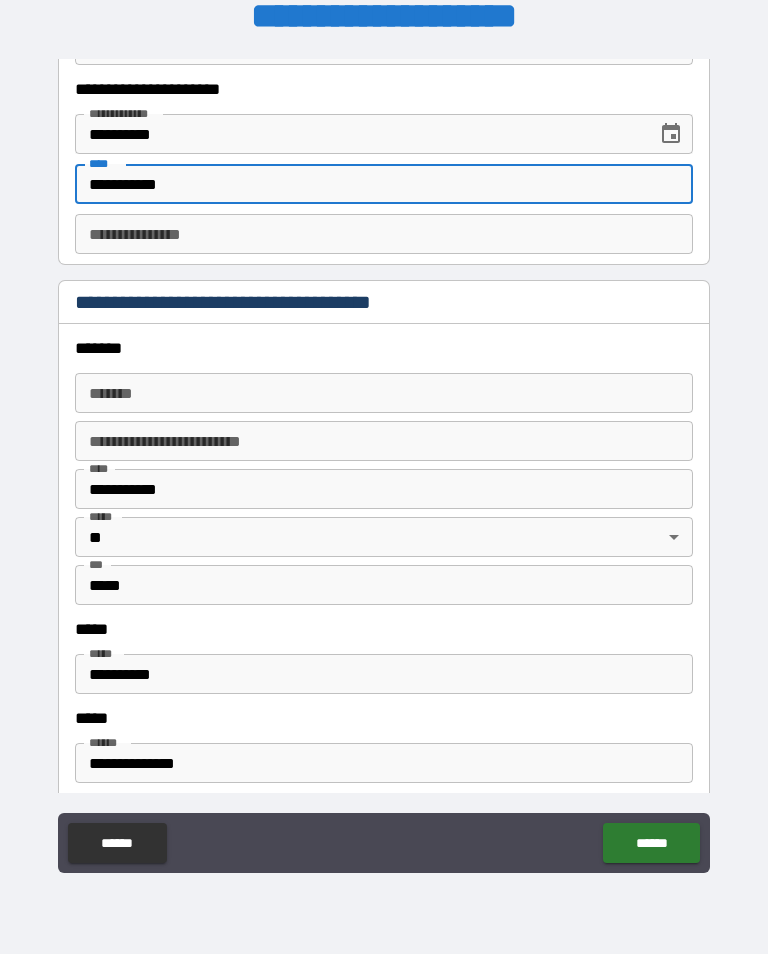type on "**********" 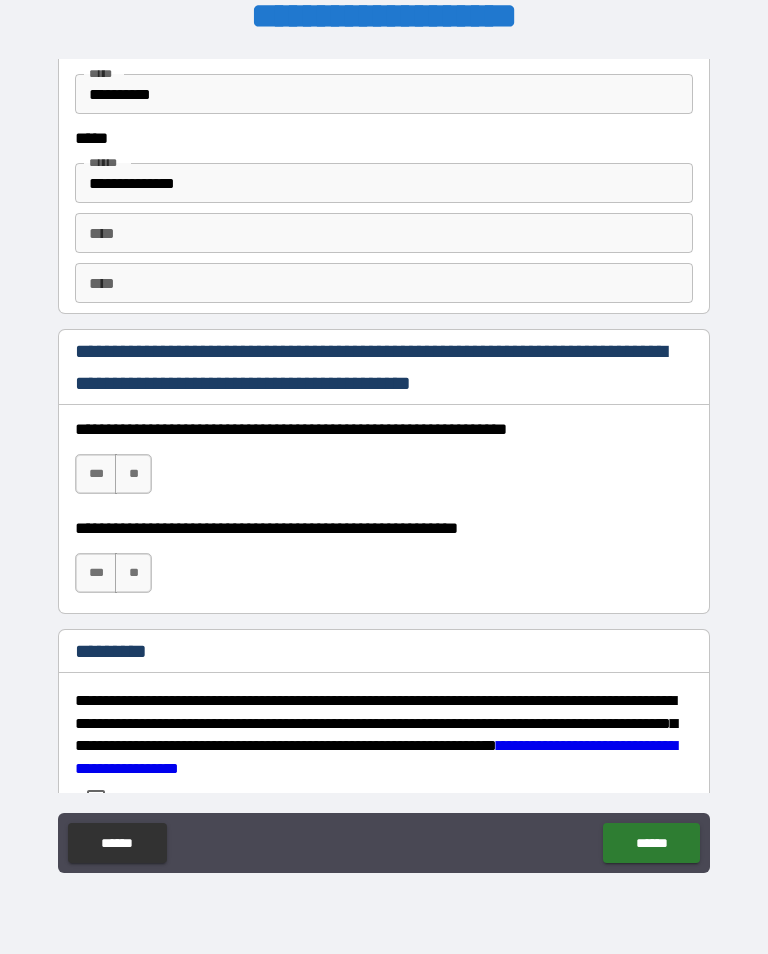scroll, scrollTop: 2727, scrollLeft: 0, axis: vertical 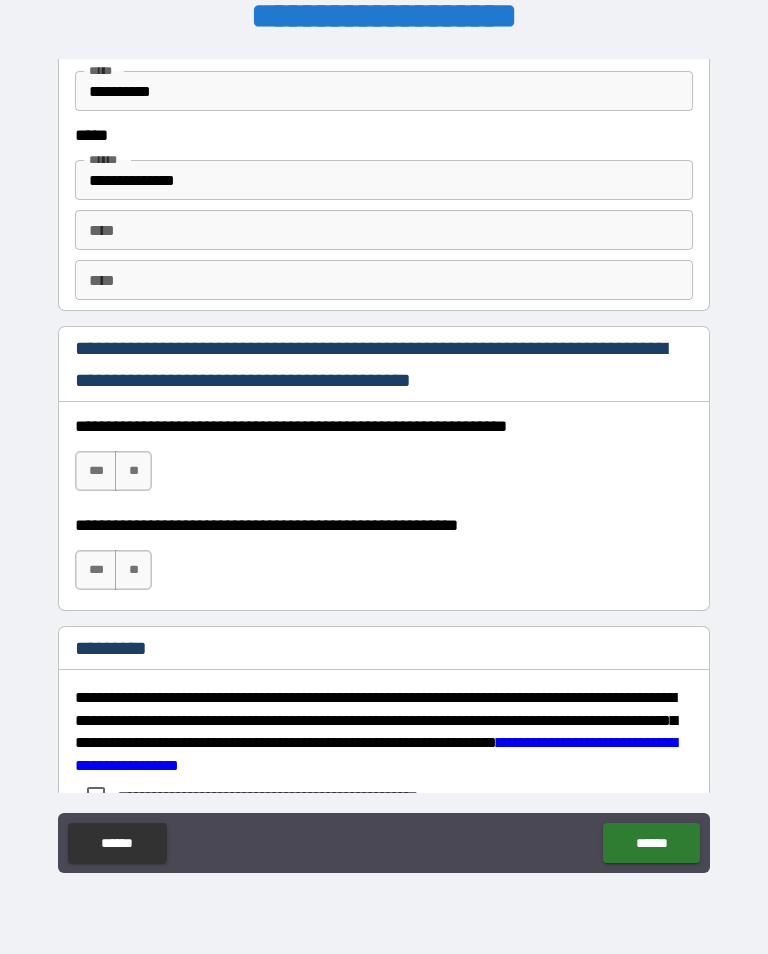 click on "***" at bounding box center [96, 471] 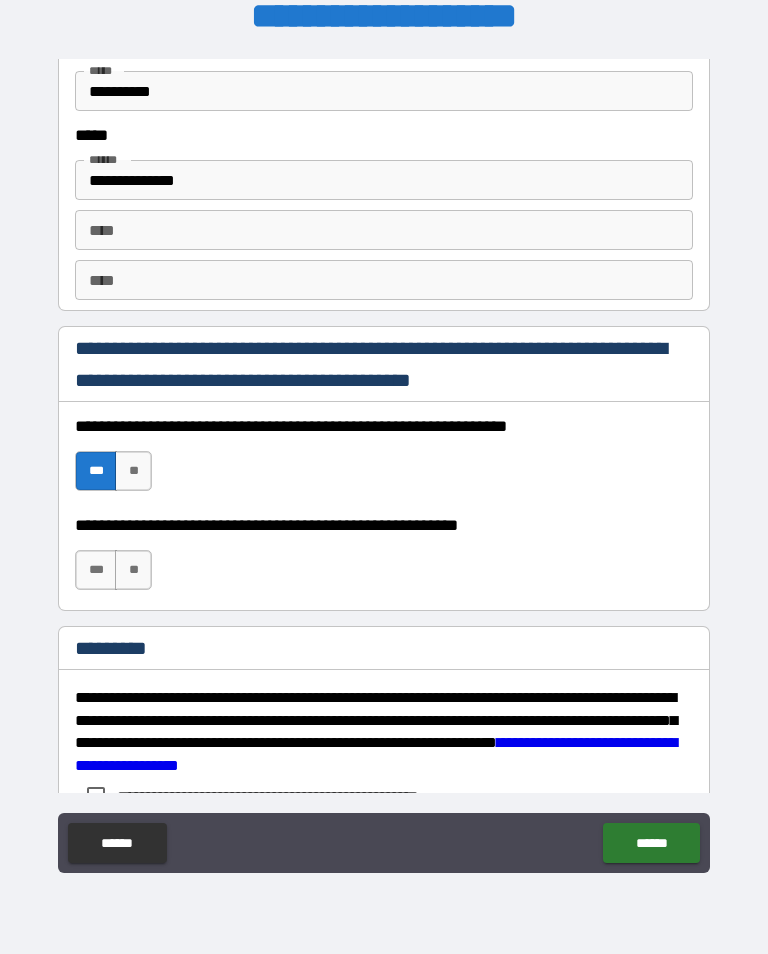 click on "***" at bounding box center [96, 570] 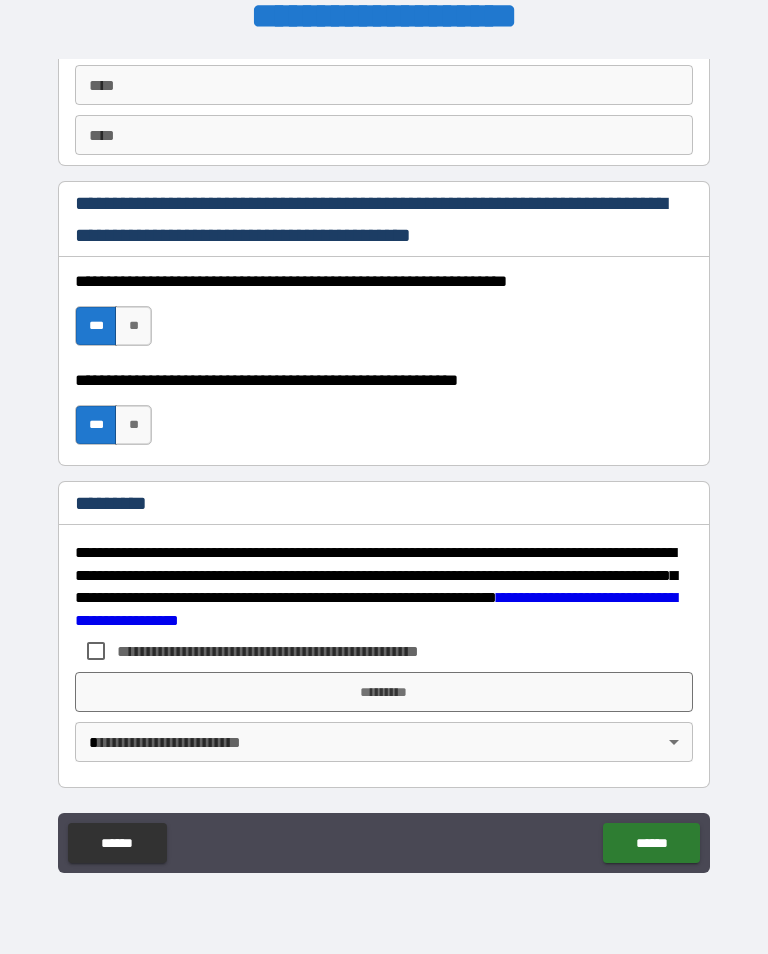 scroll, scrollTop: 2872, scrollLeft: 0, axis: vertical 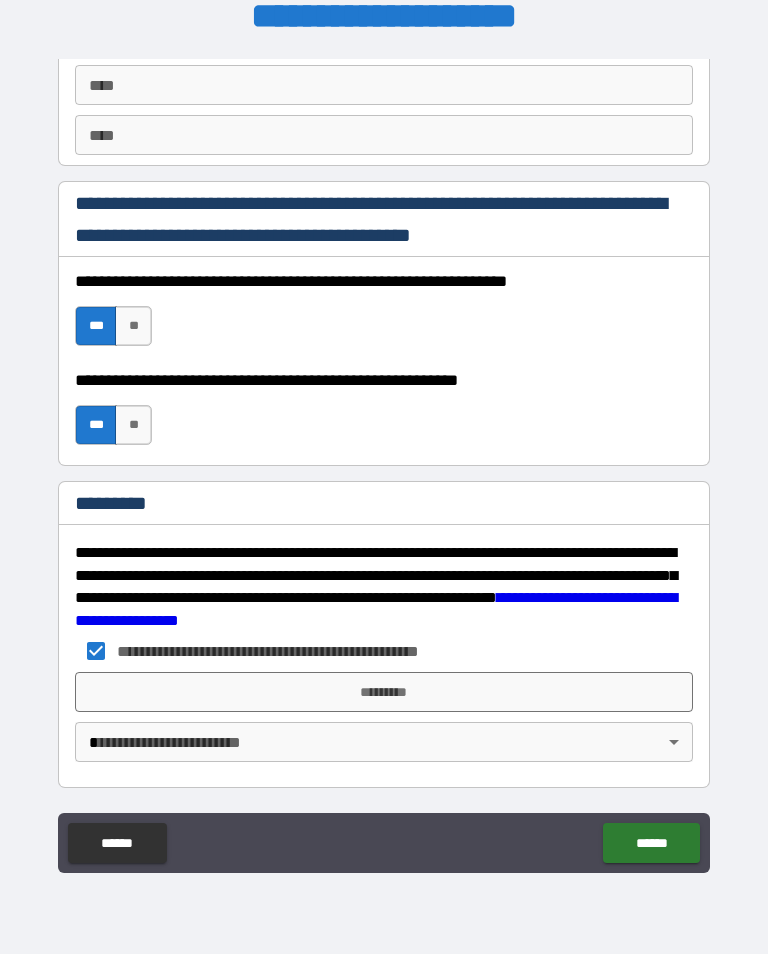 click on "*********" at bounding box center (384, 692) 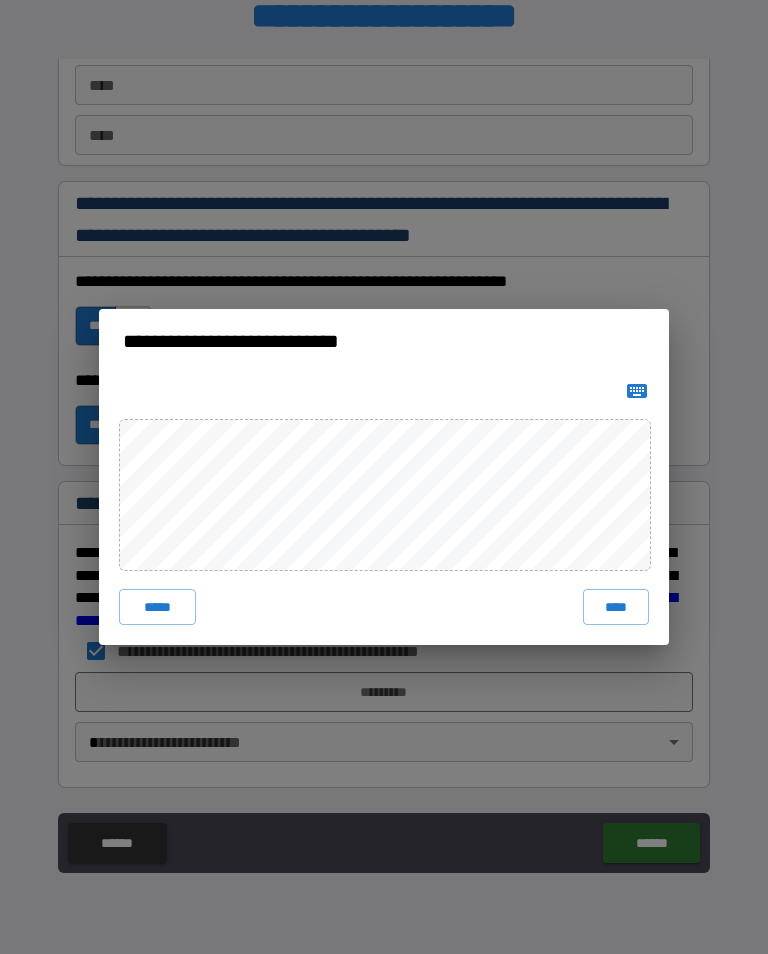 click on "****" at bounding box center (616, 607) 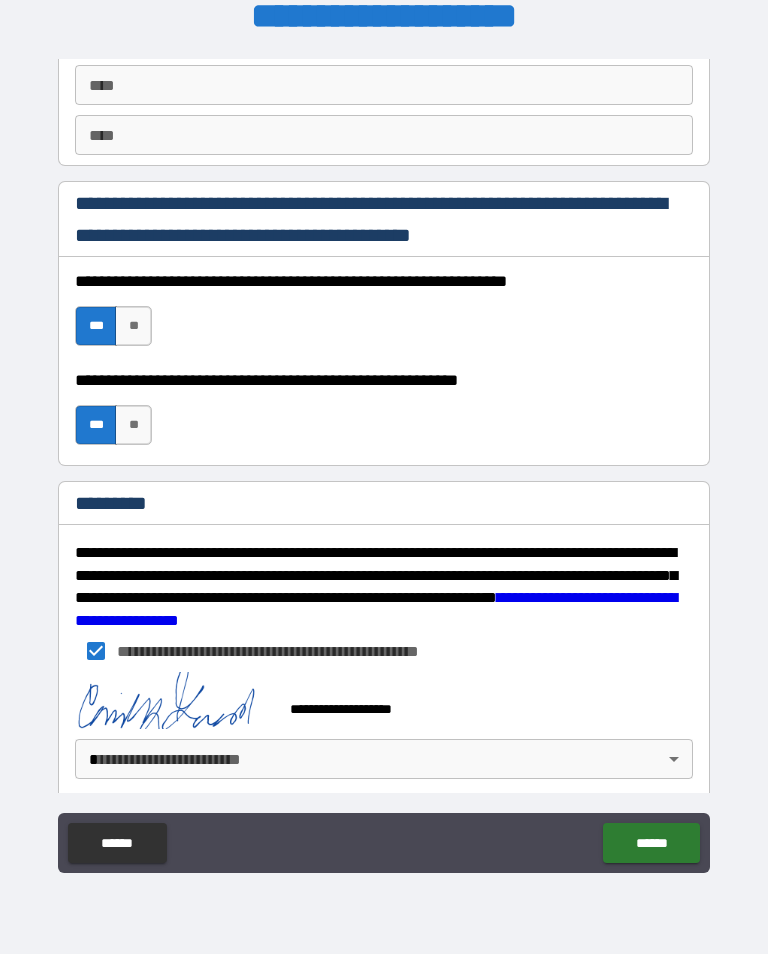 click on "**********" at bounding box center (384, 461) 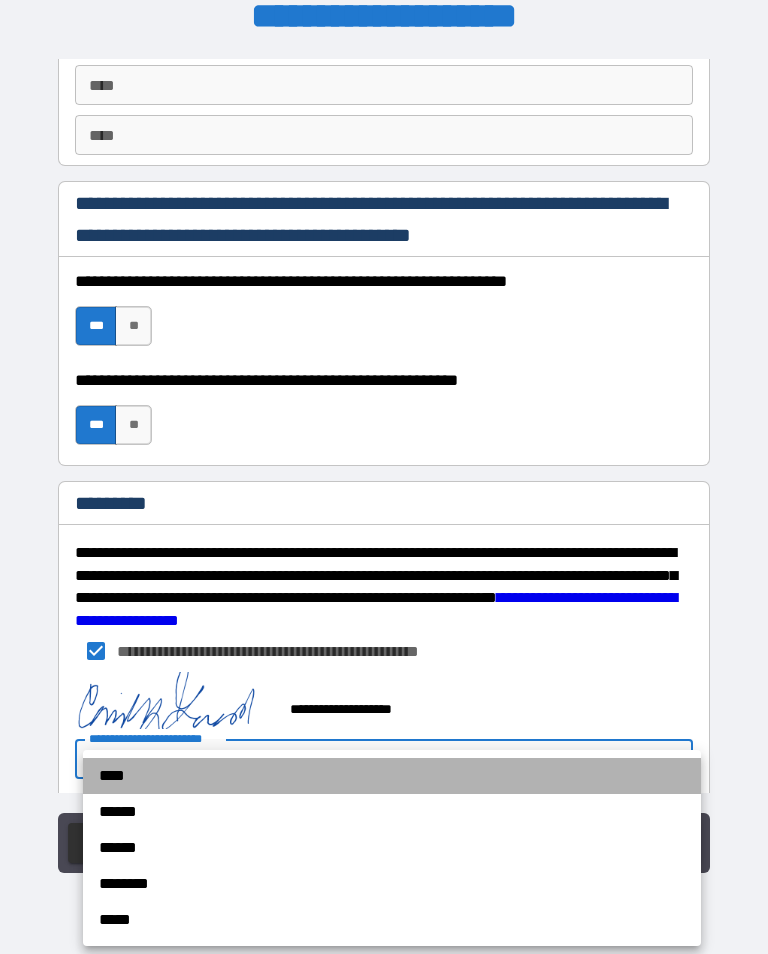 click on "****" at bounding box center (392, 776) 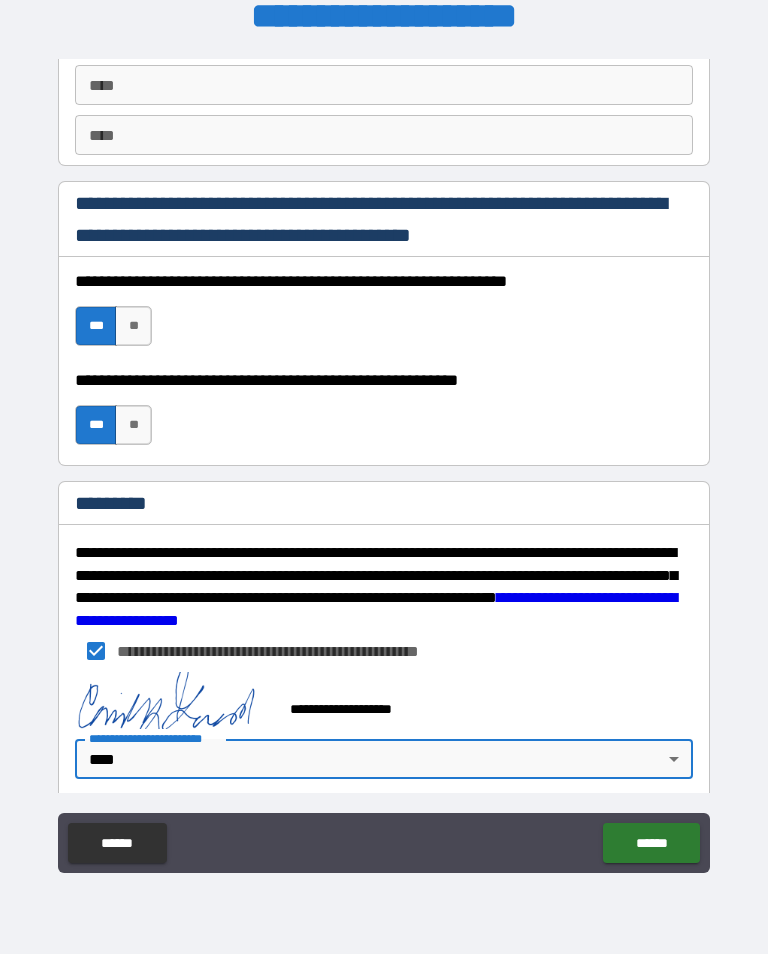 click on "******" at bounding box center [651, 843] 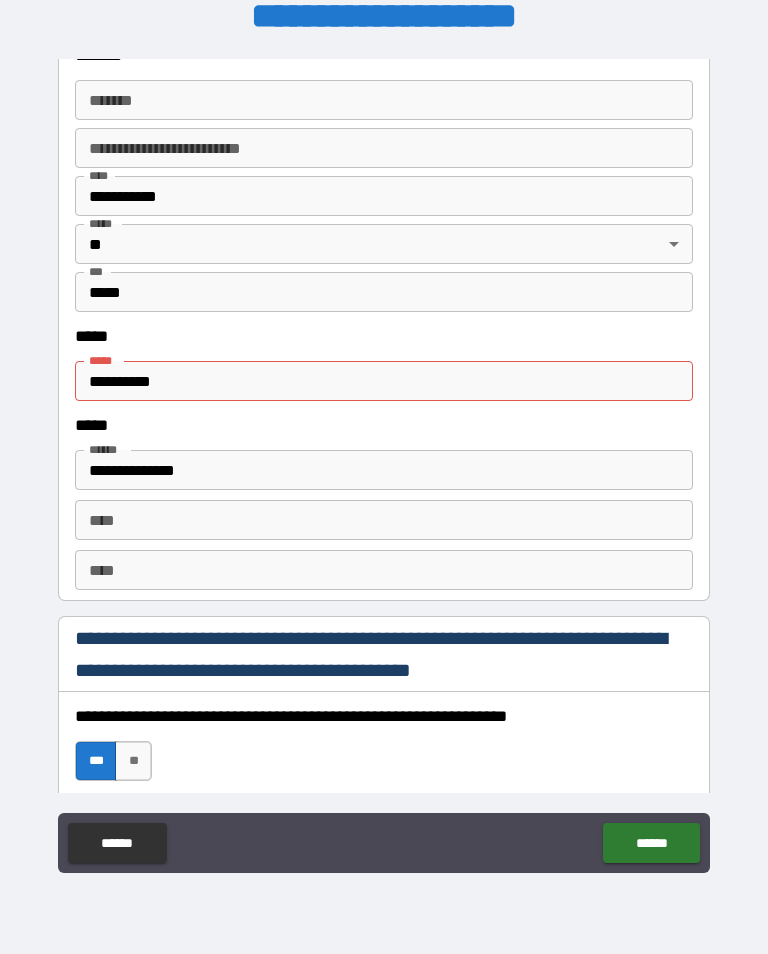scroll, scrollTop: 2417, scrollLeft: 0, axis: vertical 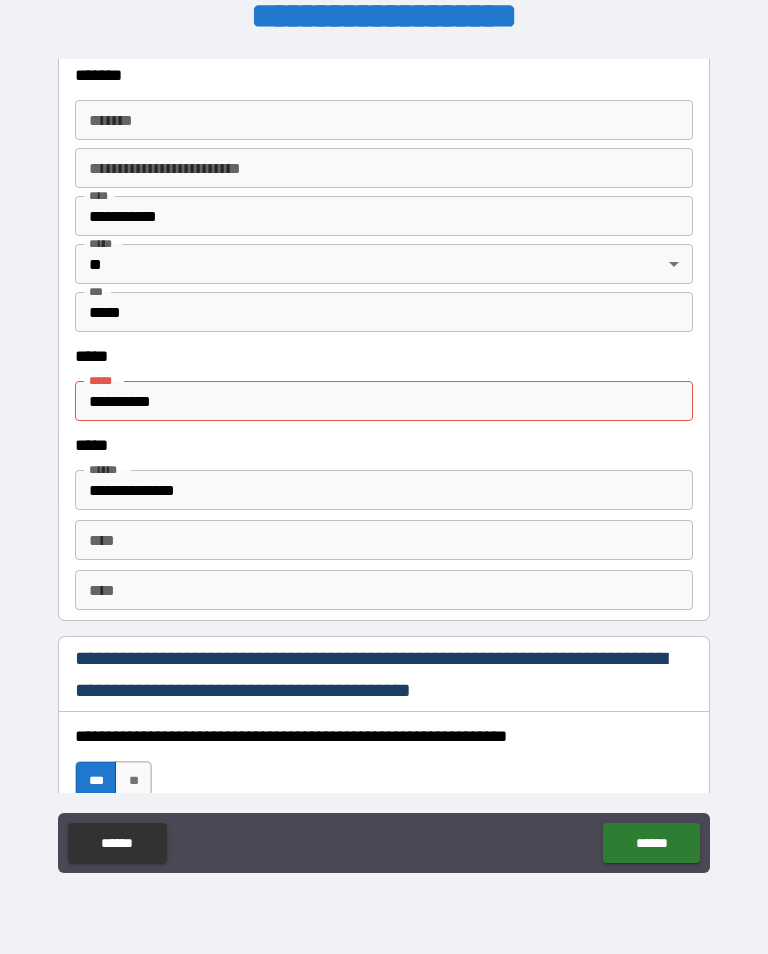 click on "**********" at bounding box center [384, 401] 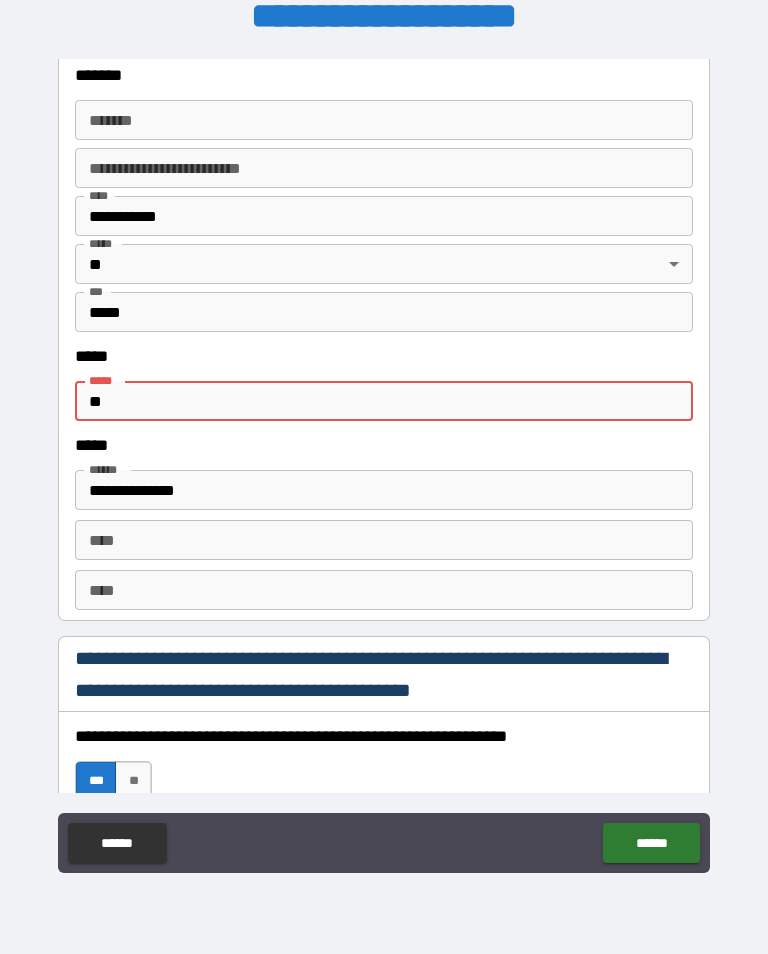 type on "*" 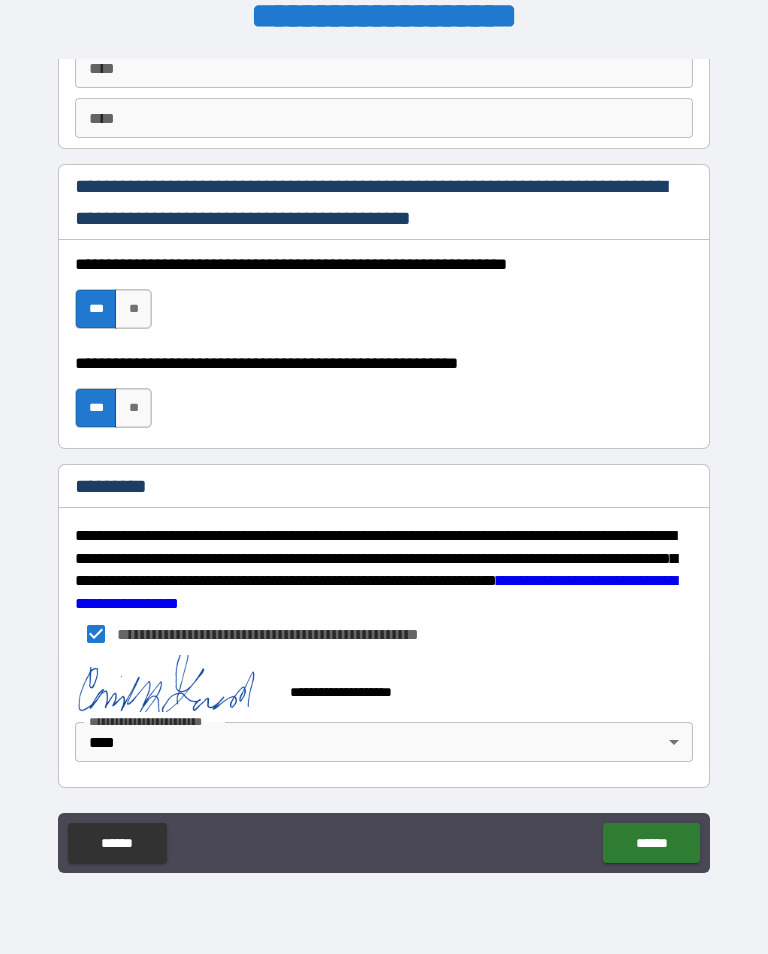 scroll, scrollTop: 2889, scrollLeft: 0, axis: vertical 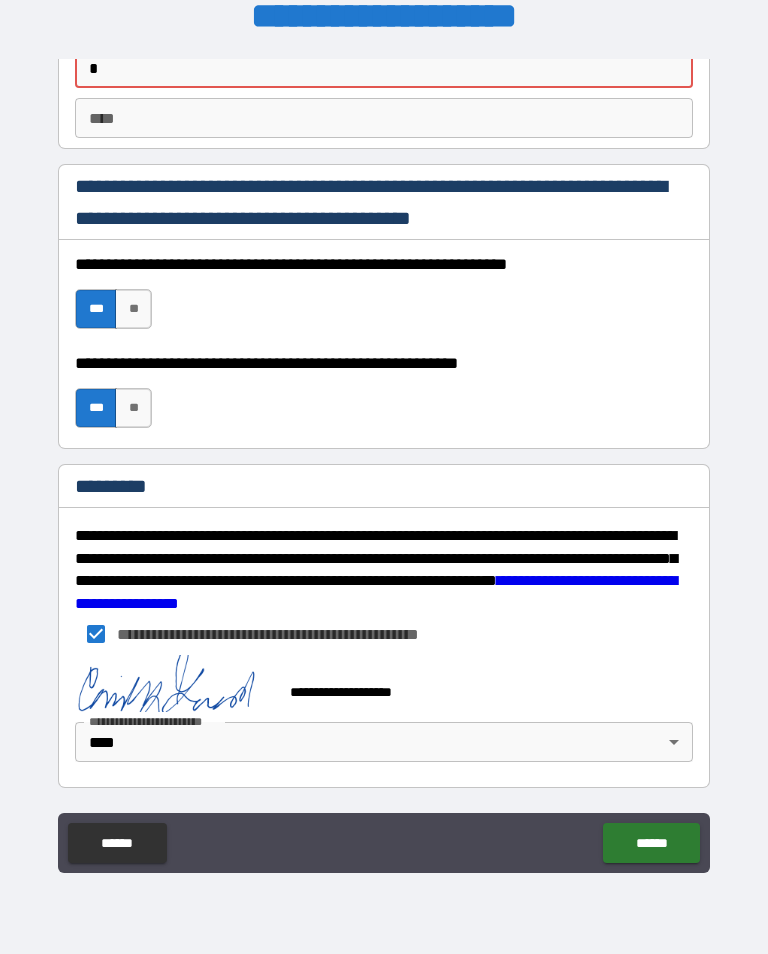 click on "**********" at bounding box center (384, 464) 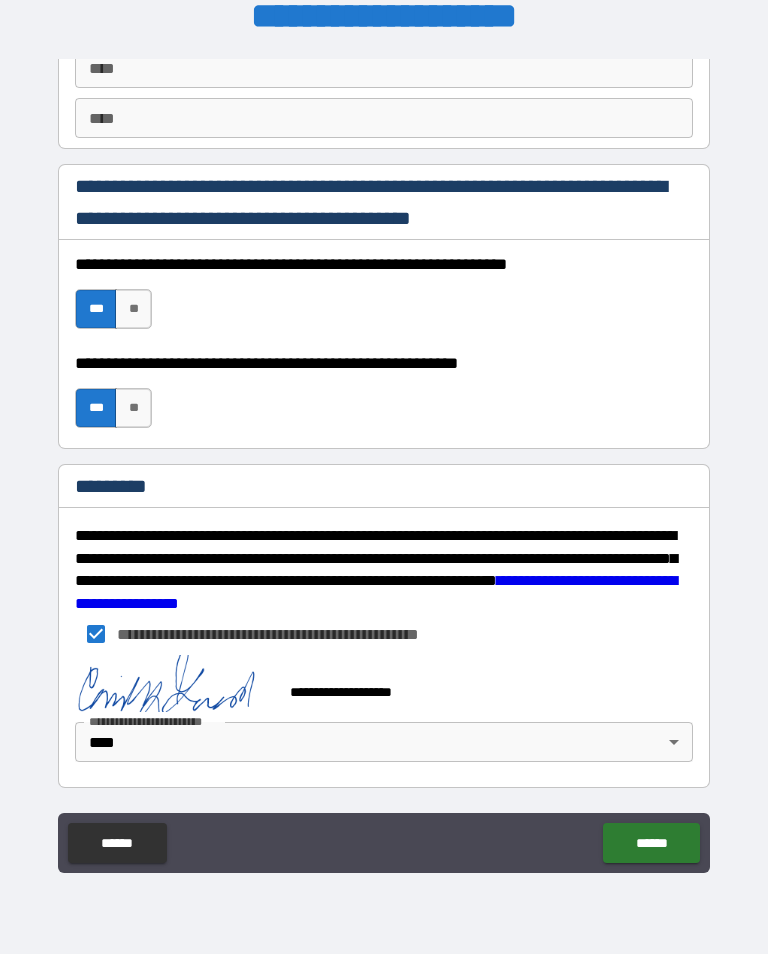 click on "**********" at bounding box center (384, 464) 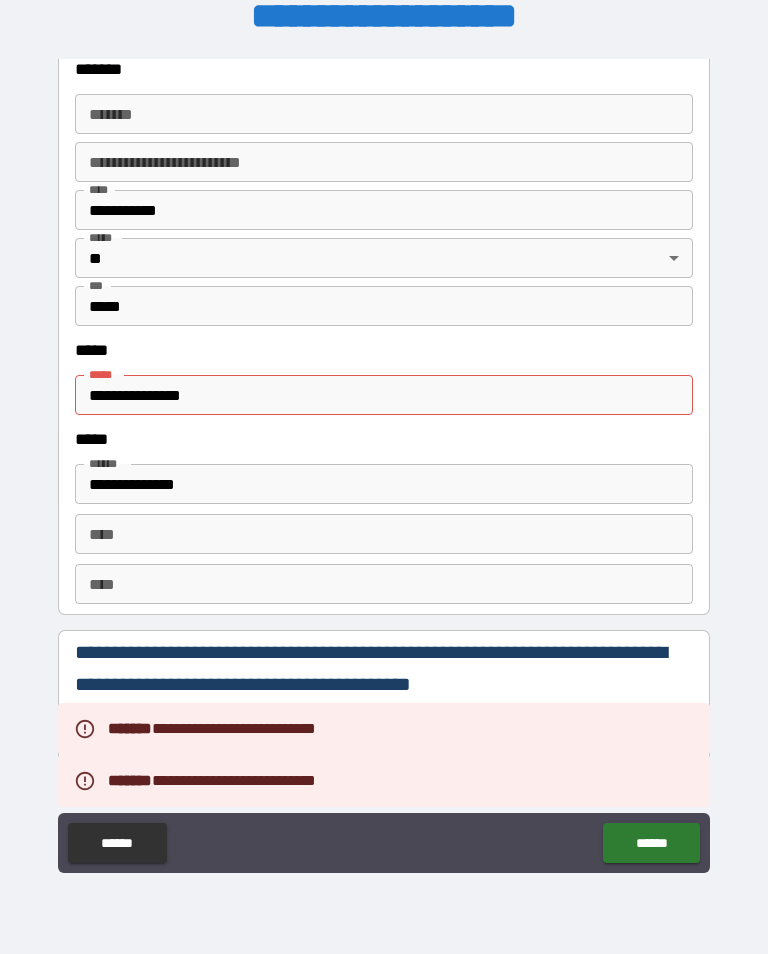 scroll, scrollTop: 2422, scrollLeft: 0, axis: vertical 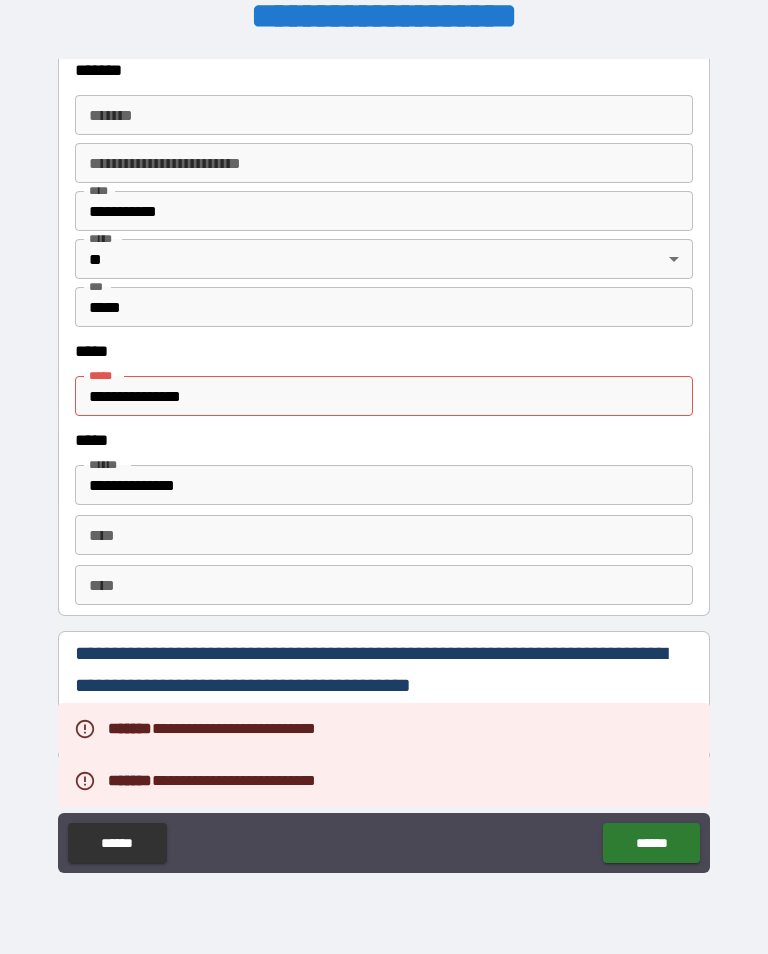 click on "**********" at bounding box center [384, 396] 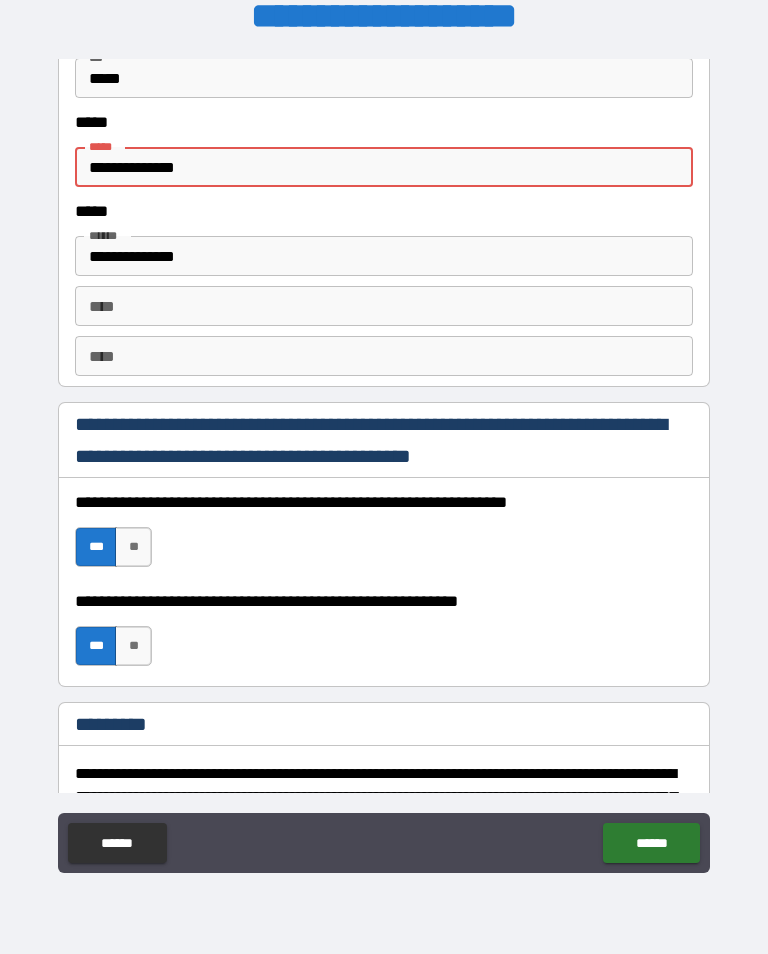 click on "**********" at bounding box center [384, 464] 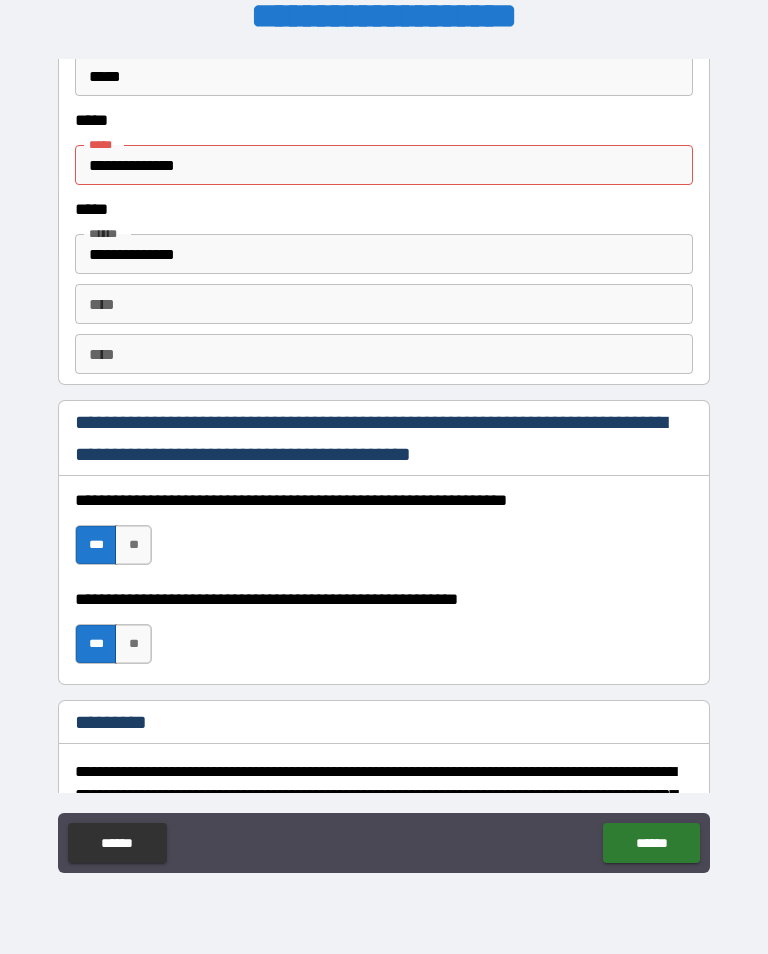 click on "******" at bounding box center [651, 843] 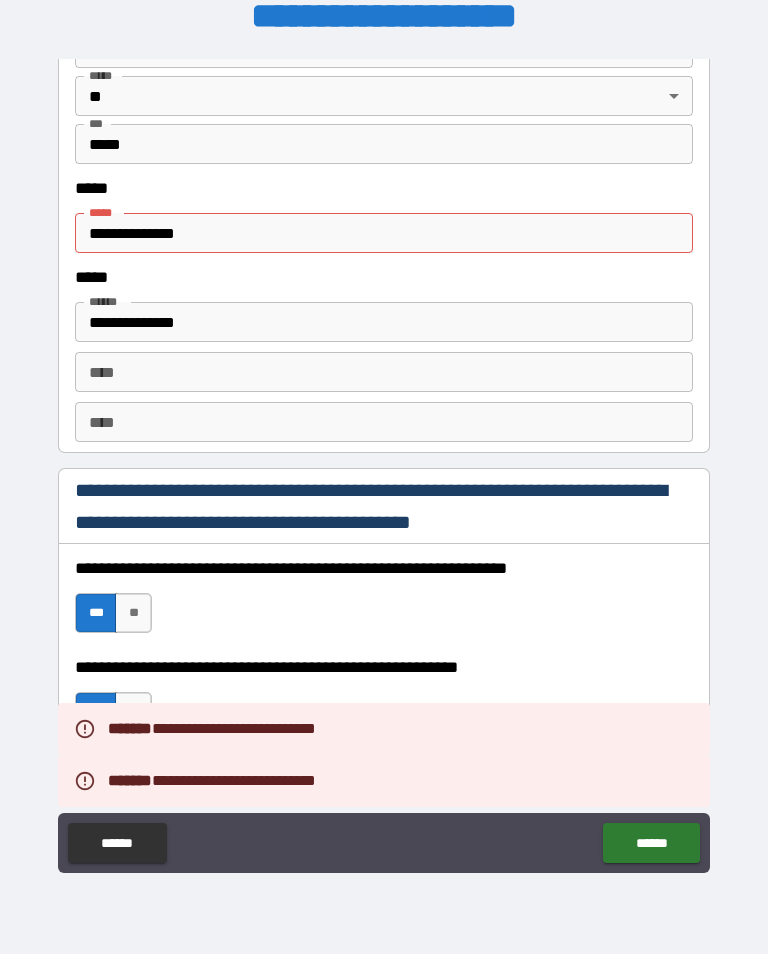 scroll, scrollTop: 2584, scrollLeft: 0, axis: vertical 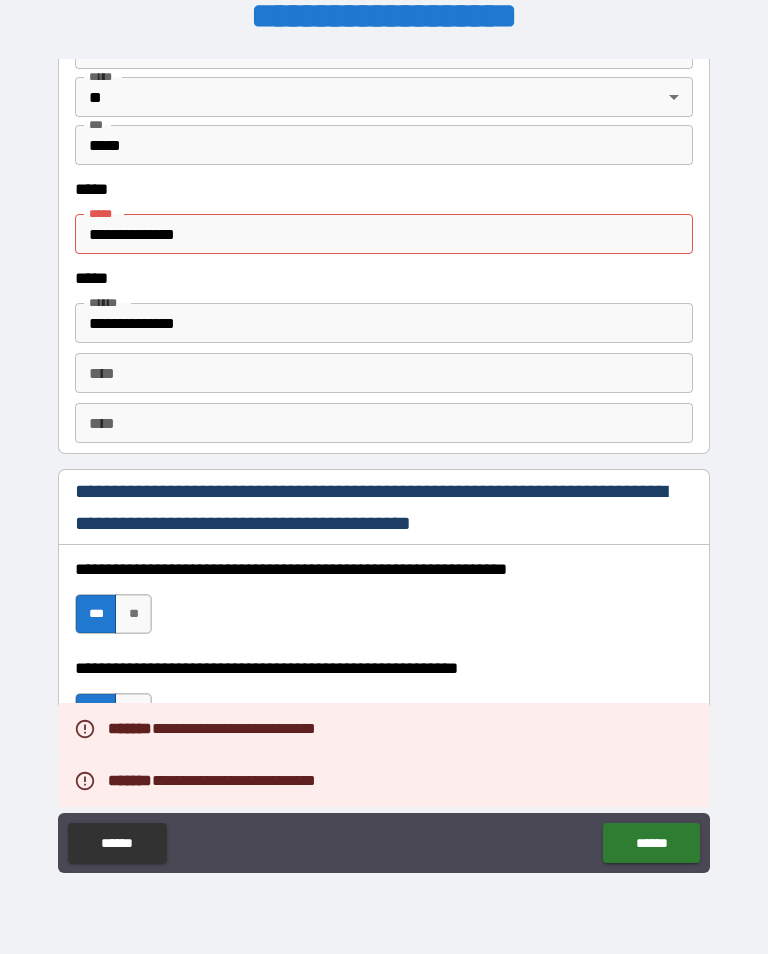 click on "**********" at bounding box center [384, 234] 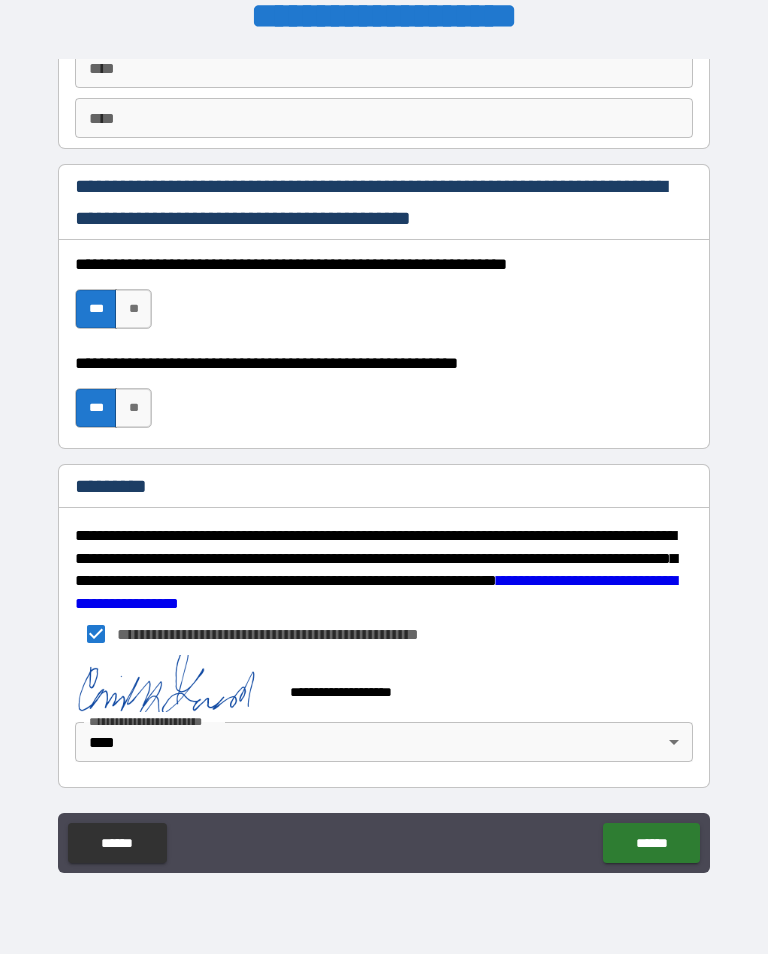 scroll, scrollTop: 2889, scrollLeft: 0, axis: vertical 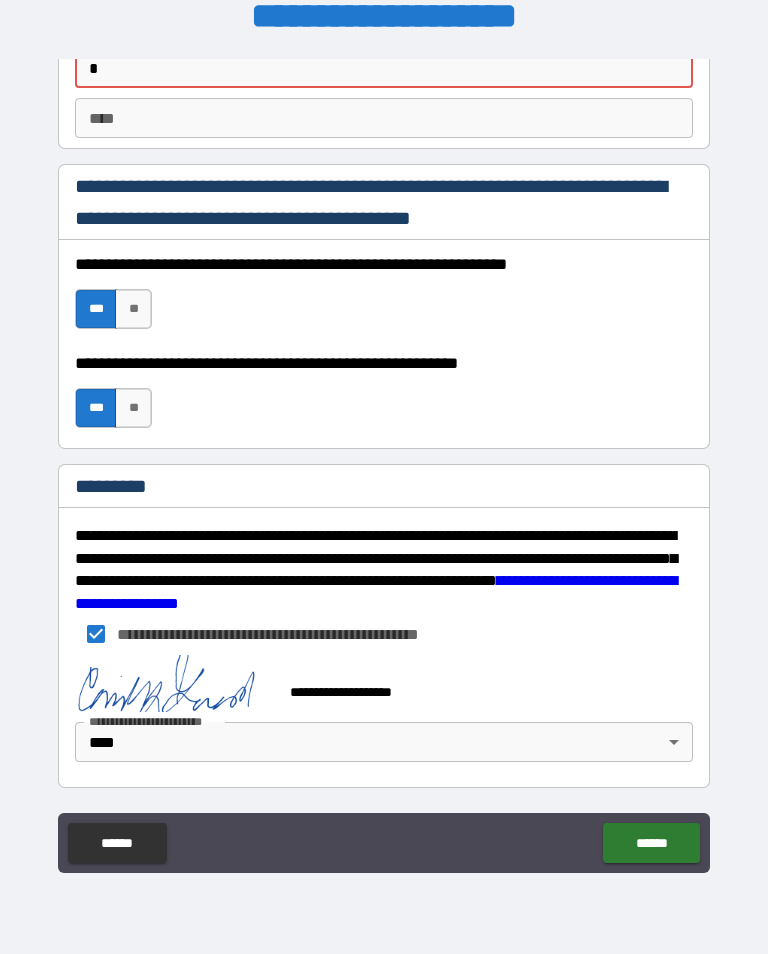 click on "**********" at bounding box center (384, 464) 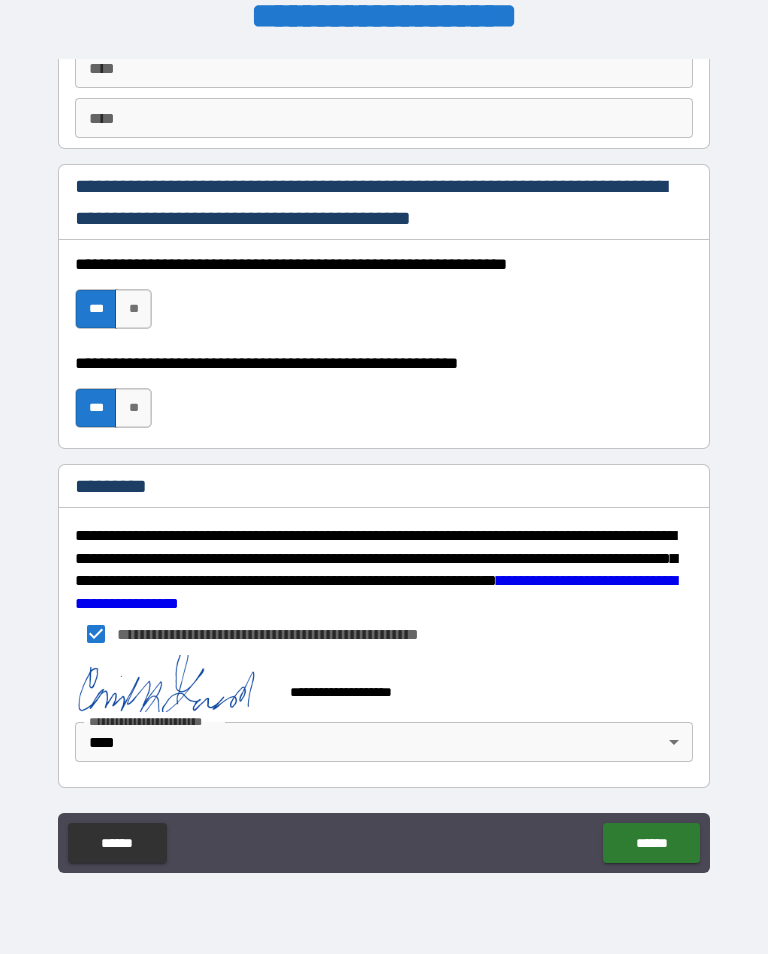 click on "******" at bounding box center (651, 843) 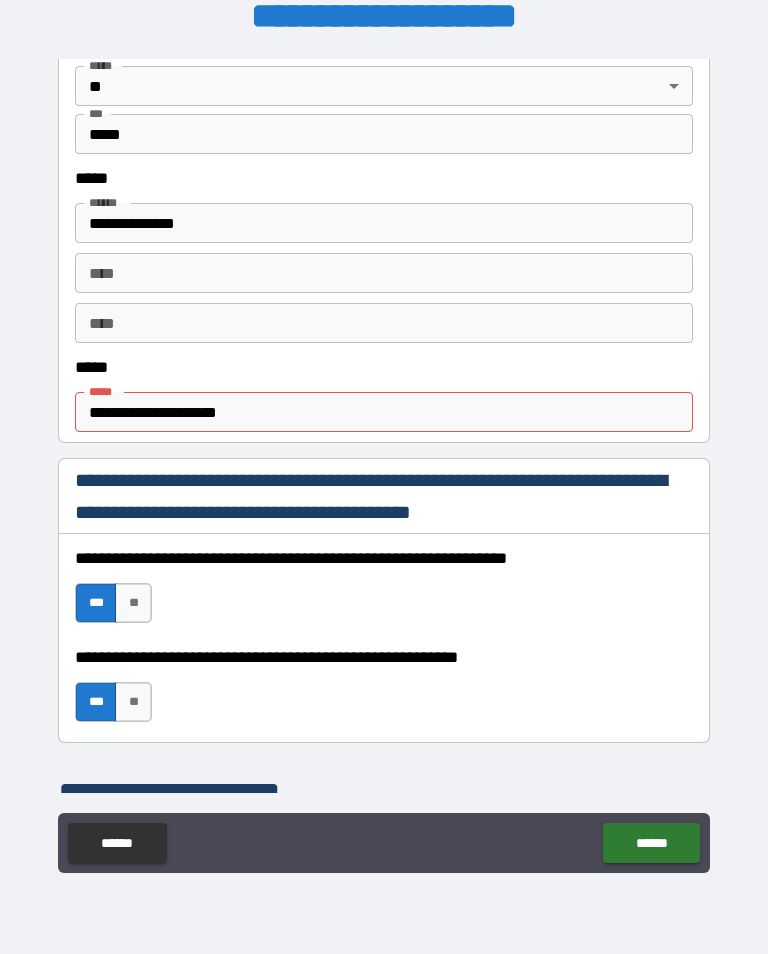 scroll, scrollTop: 955, scrollLeft: 0, axis: vertical 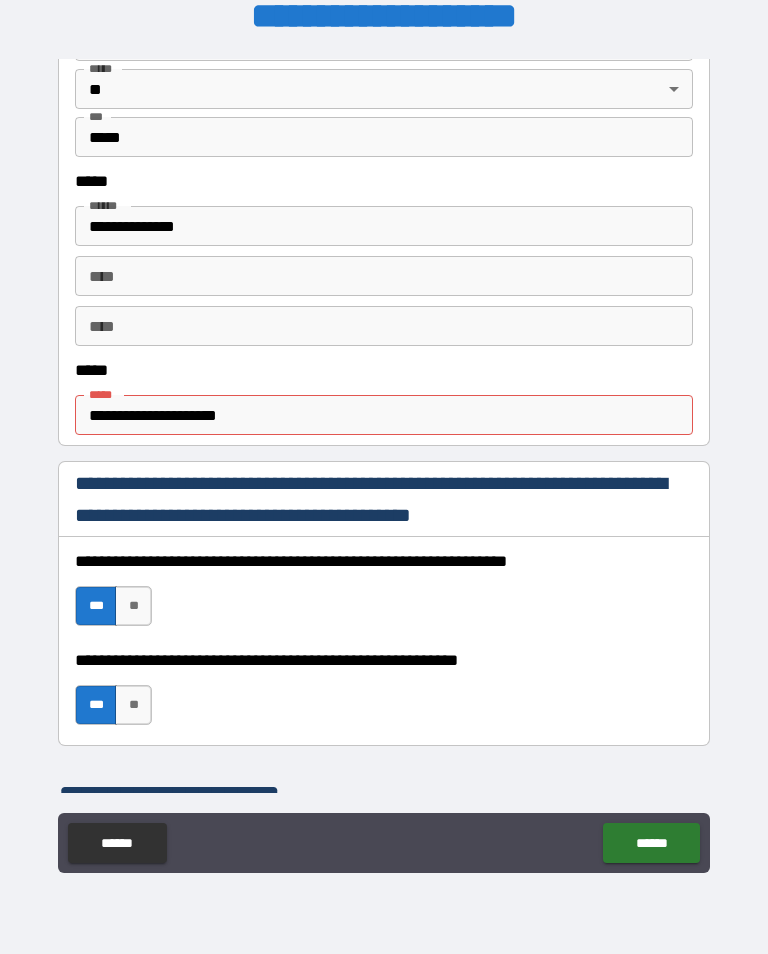 click on "**********" at bounding box center [384, 415] 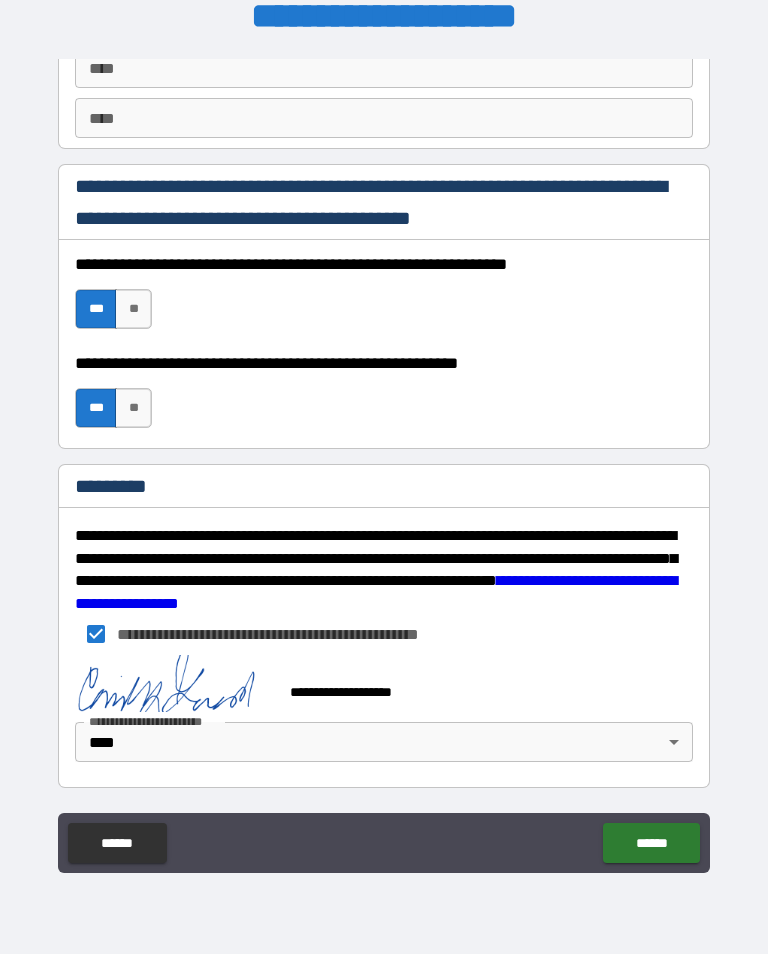 type on "**********" 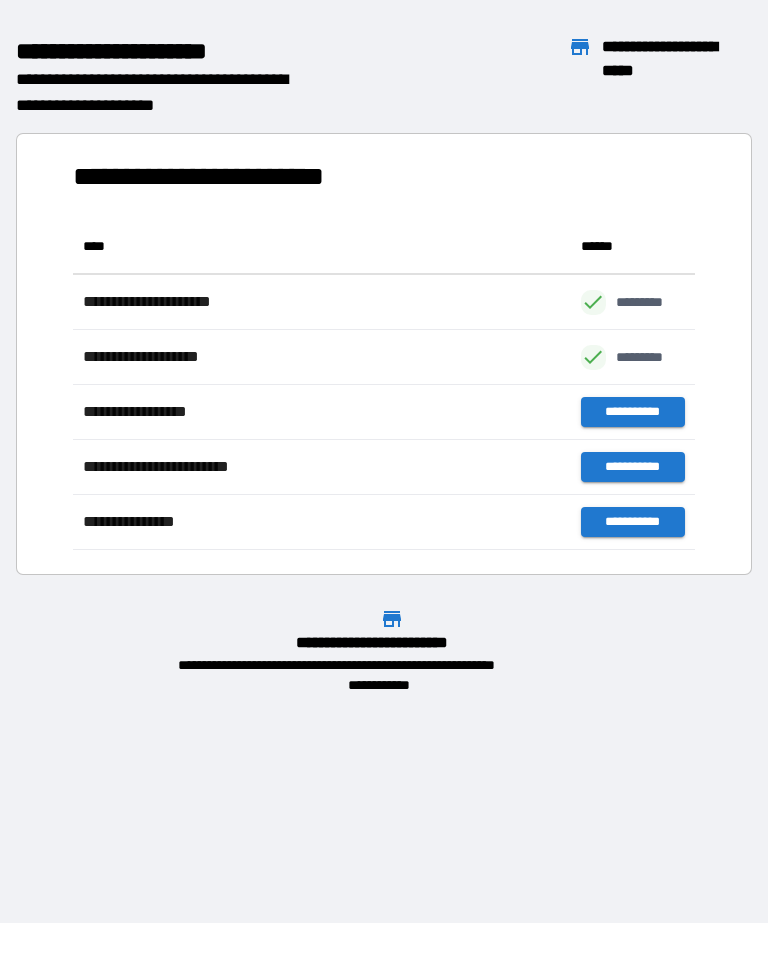 scroll, scrollTop: 331, scrollLeft: 622, axis: both 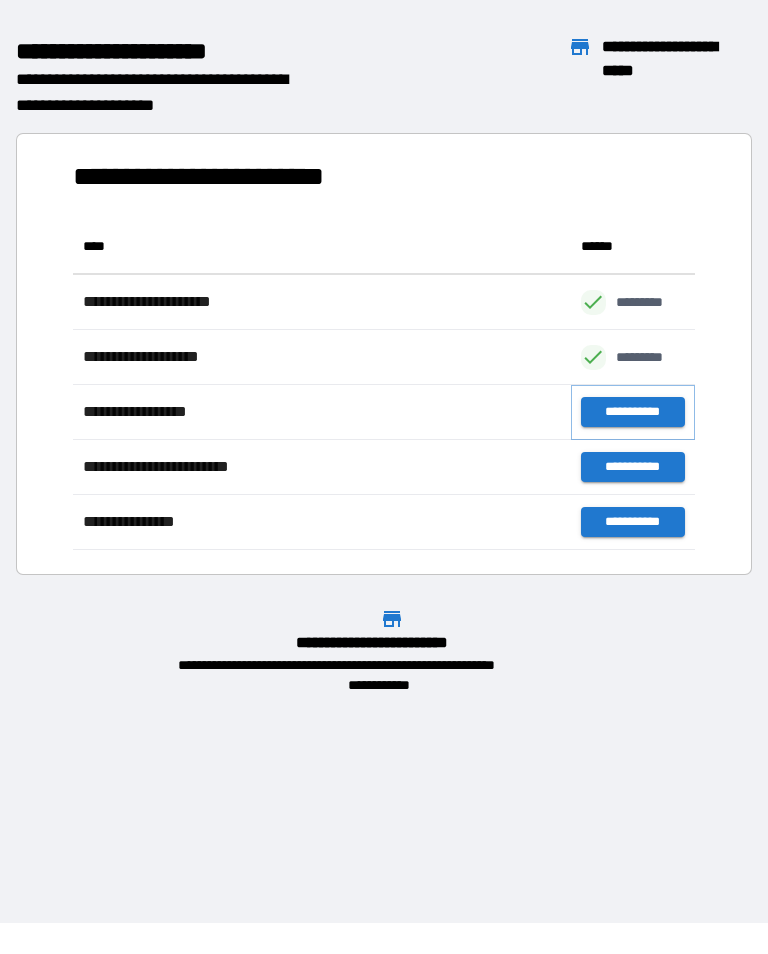 click on "**********" at bounding box center (633, 412) 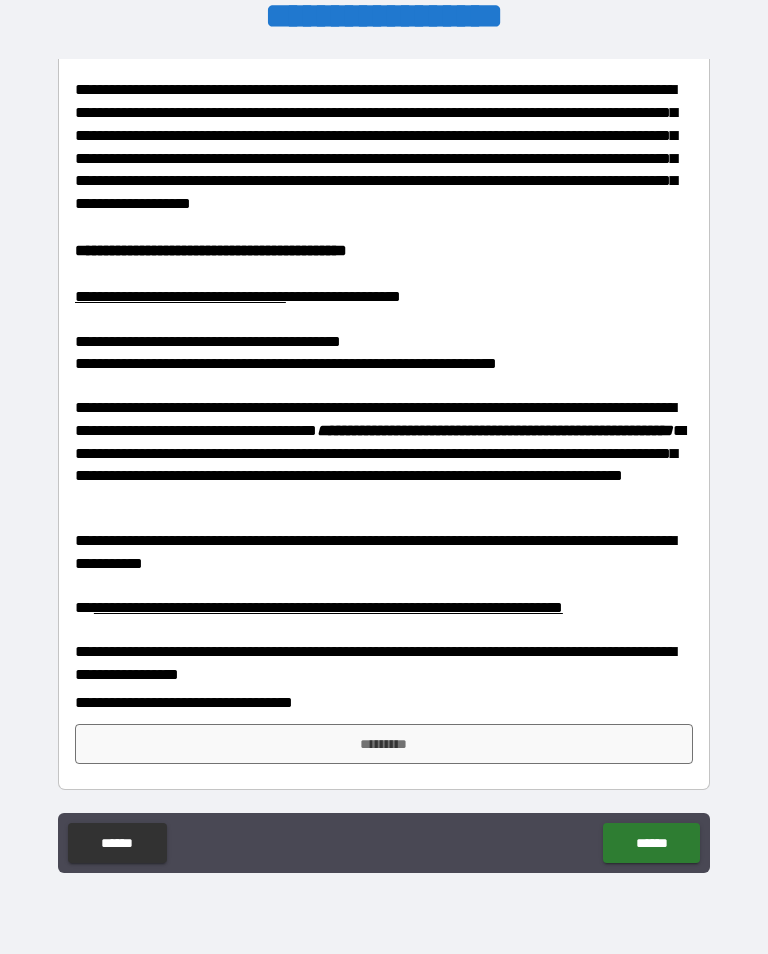 scroll, scrollTop: 75, scrollLeft: 0, axis: vertical 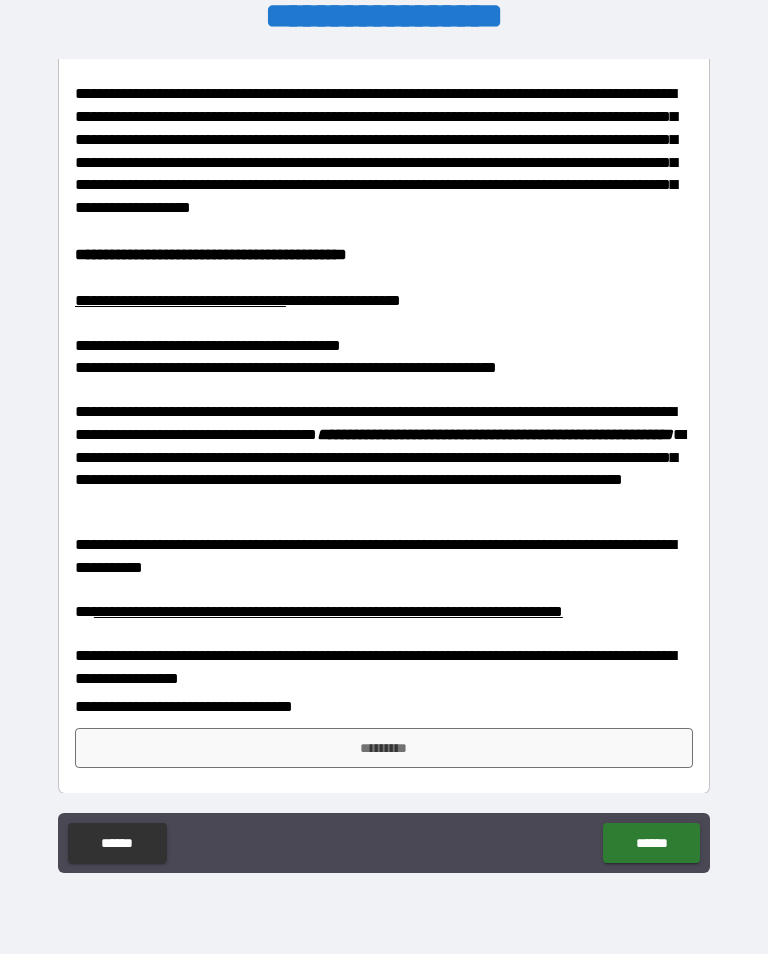click on "*********" at bounding box center [384, 748] 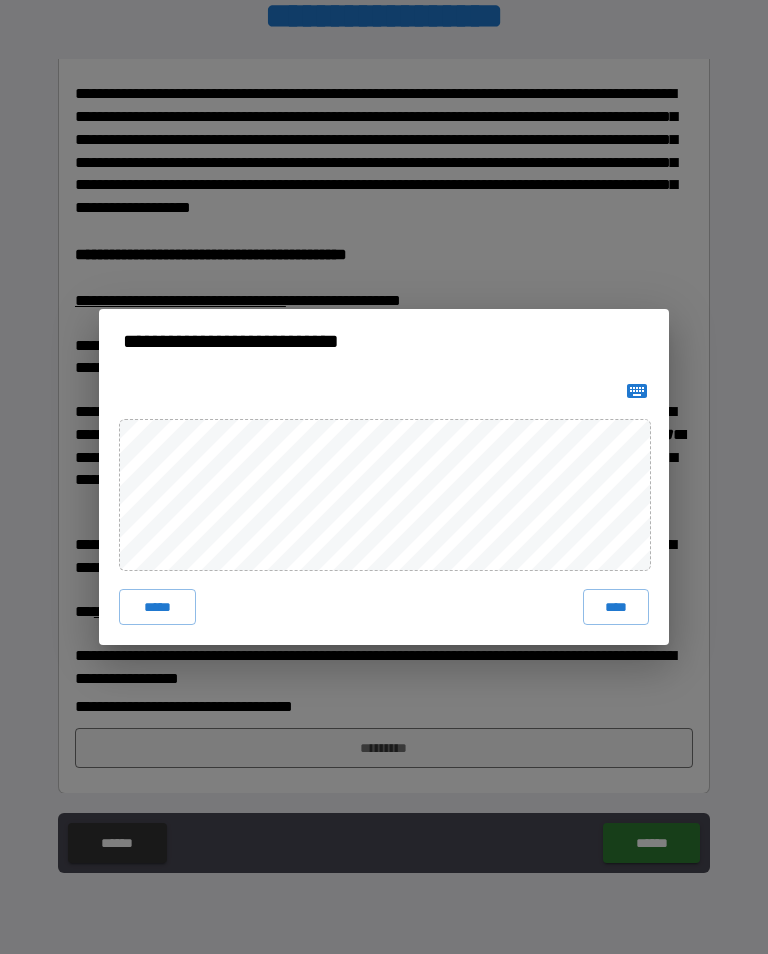 click on "****" at bounding box center [616, 607] 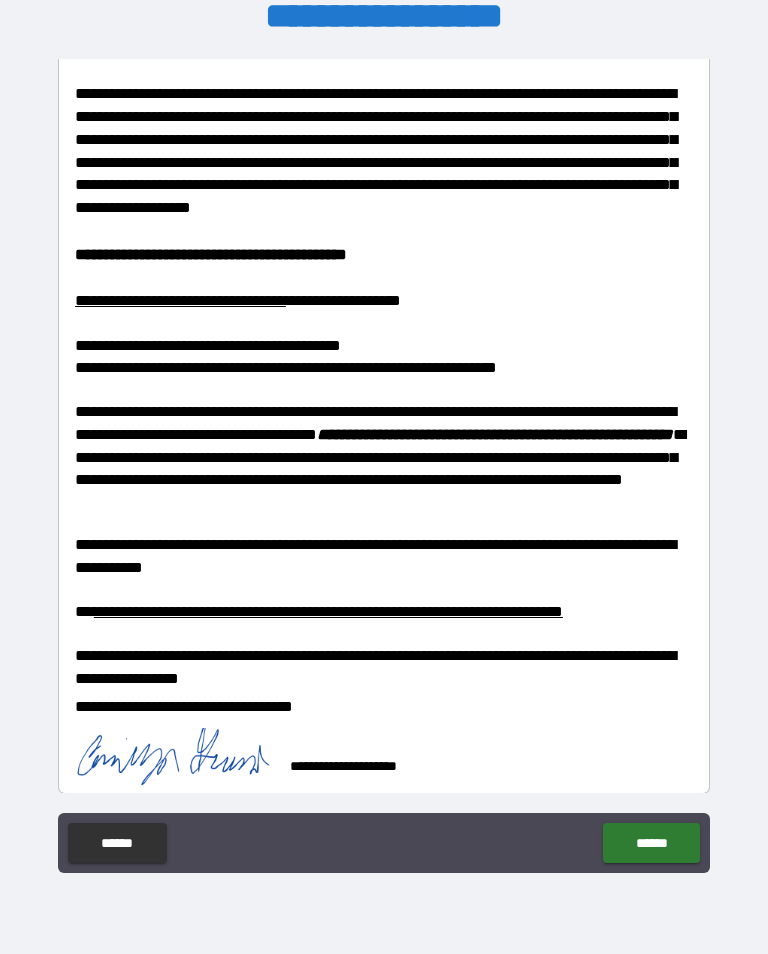 scroll, scrollTop: 65, scrollLeft: 0, axis: vertical 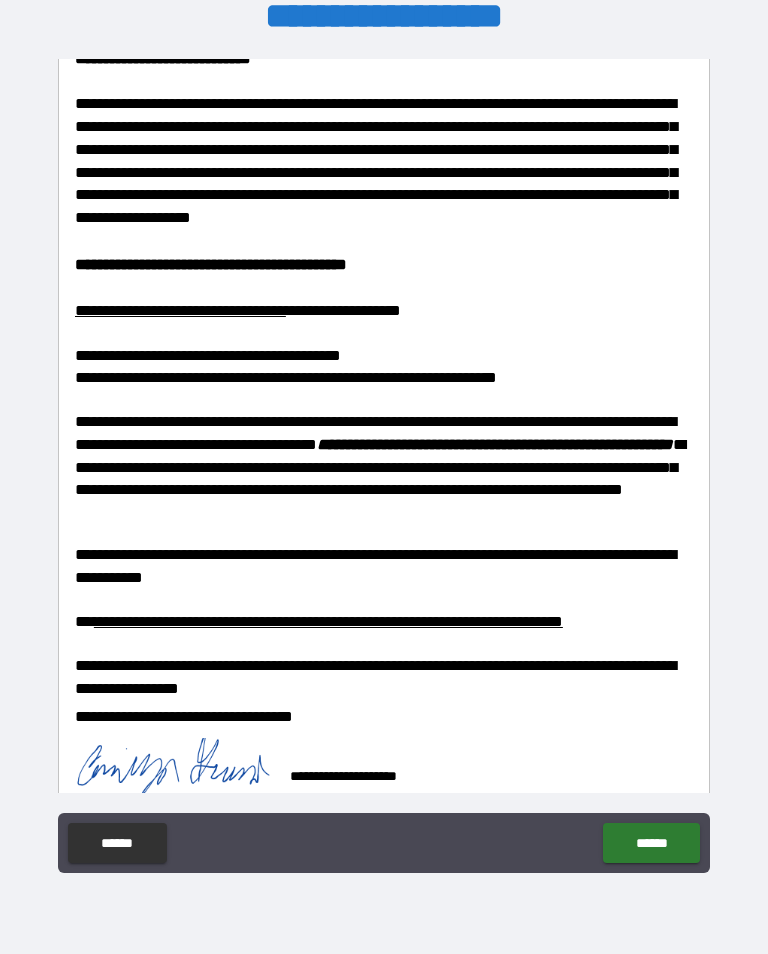 click on "******" at bounding box center [651, 843] 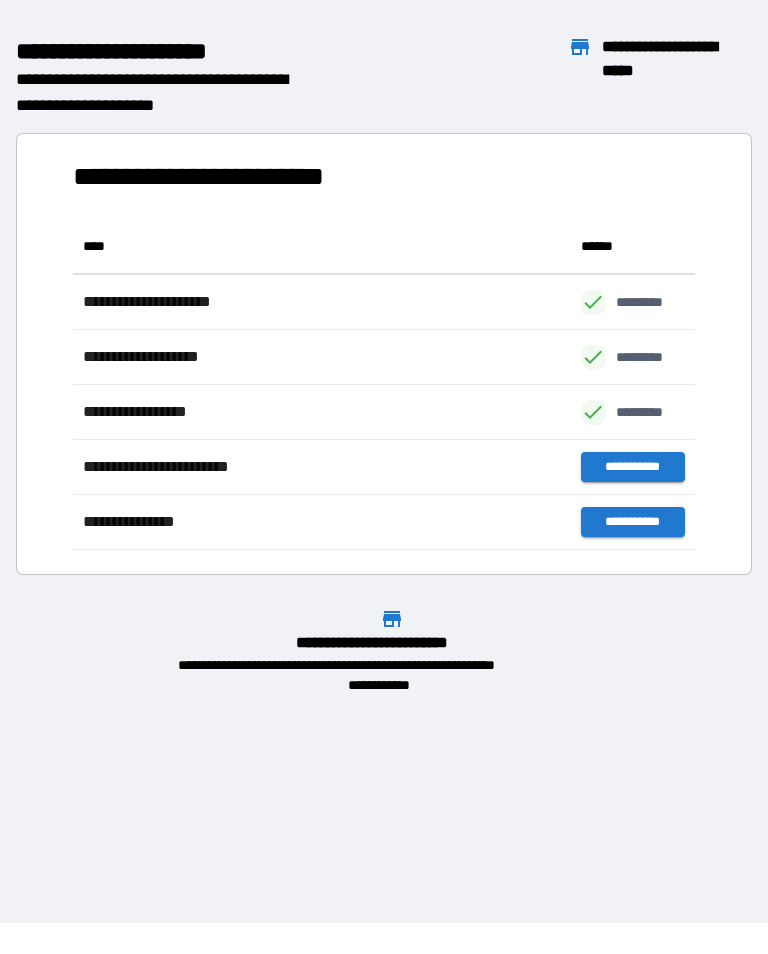 scroll, scrollTop: 1, scrollLeft: 1, axis: both 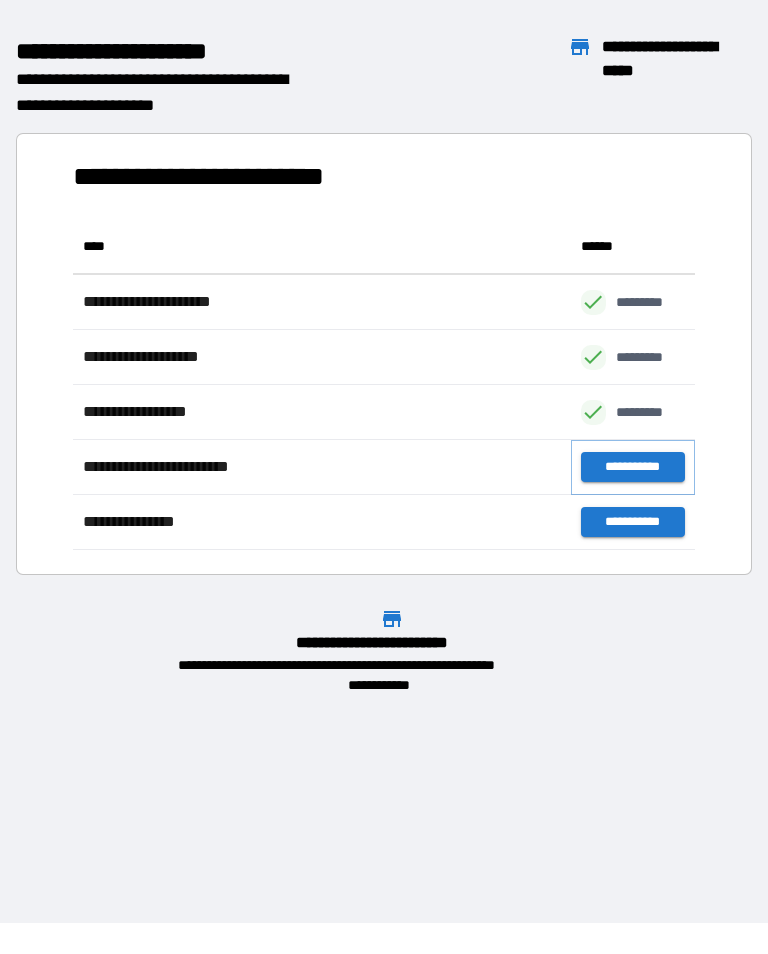 click on "**********" at bounding box center [633, 467] 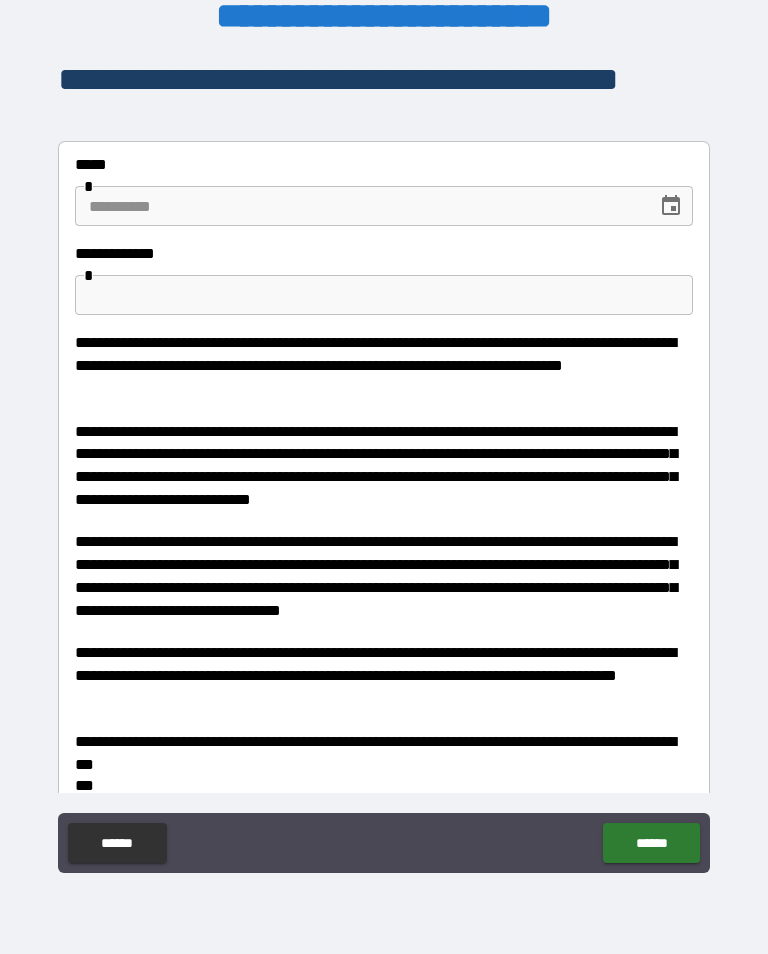click at bounding box center (359, 206) 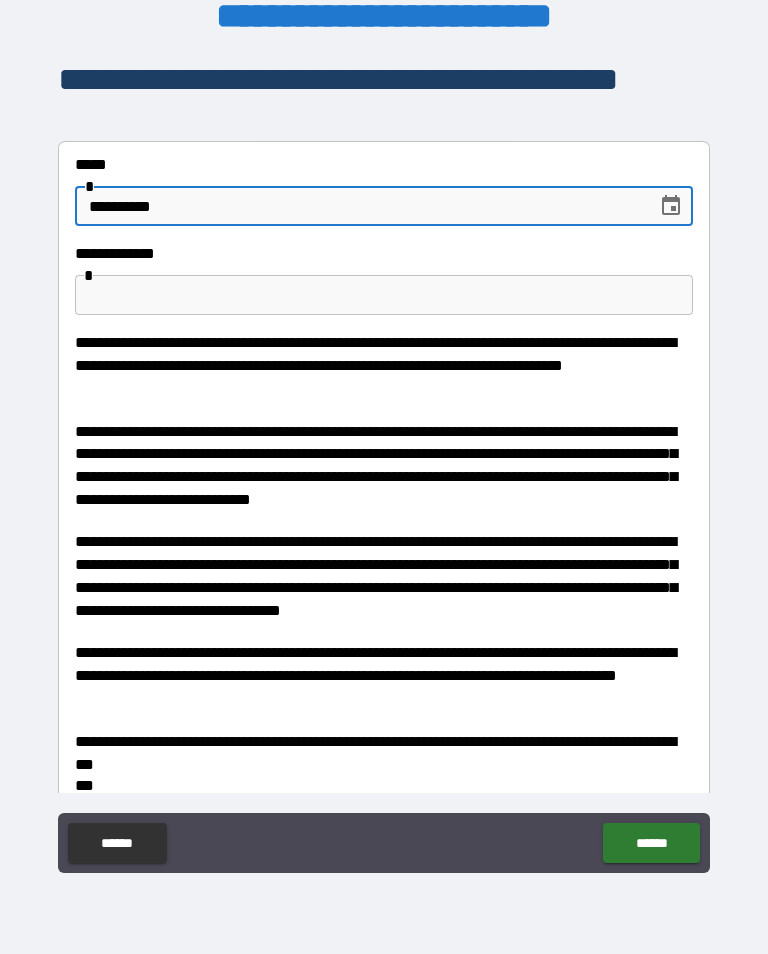 type on "**********" 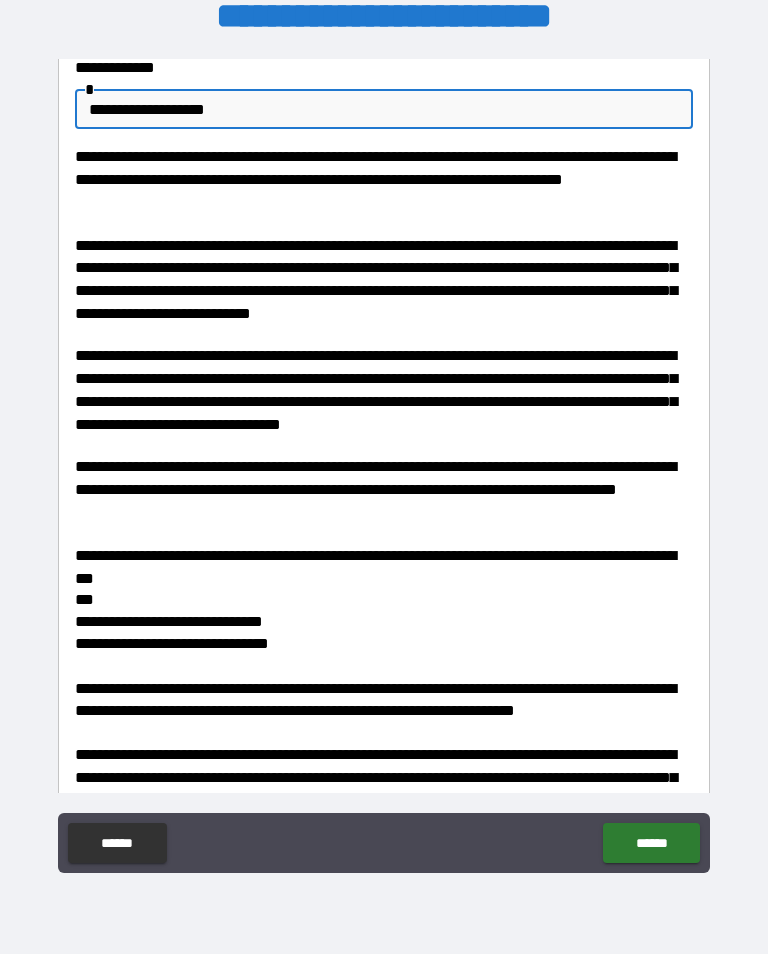 scroll, scrollTop: 172, scrollLeft: 0, axis: vertical 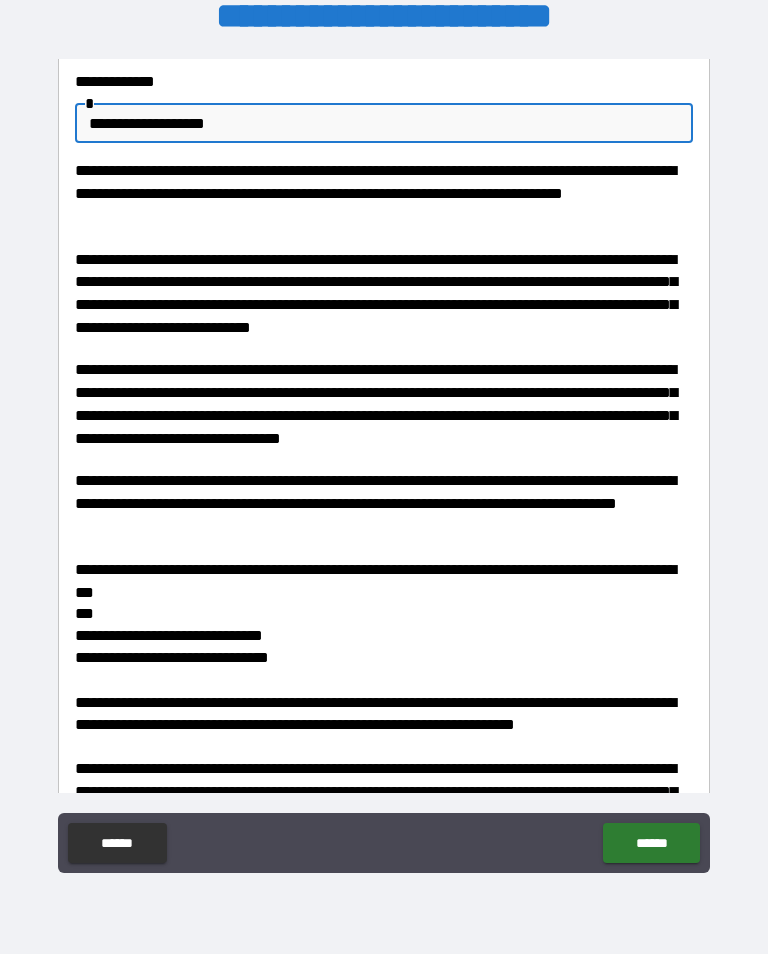click on "**********" at bounding box center [384, 123] 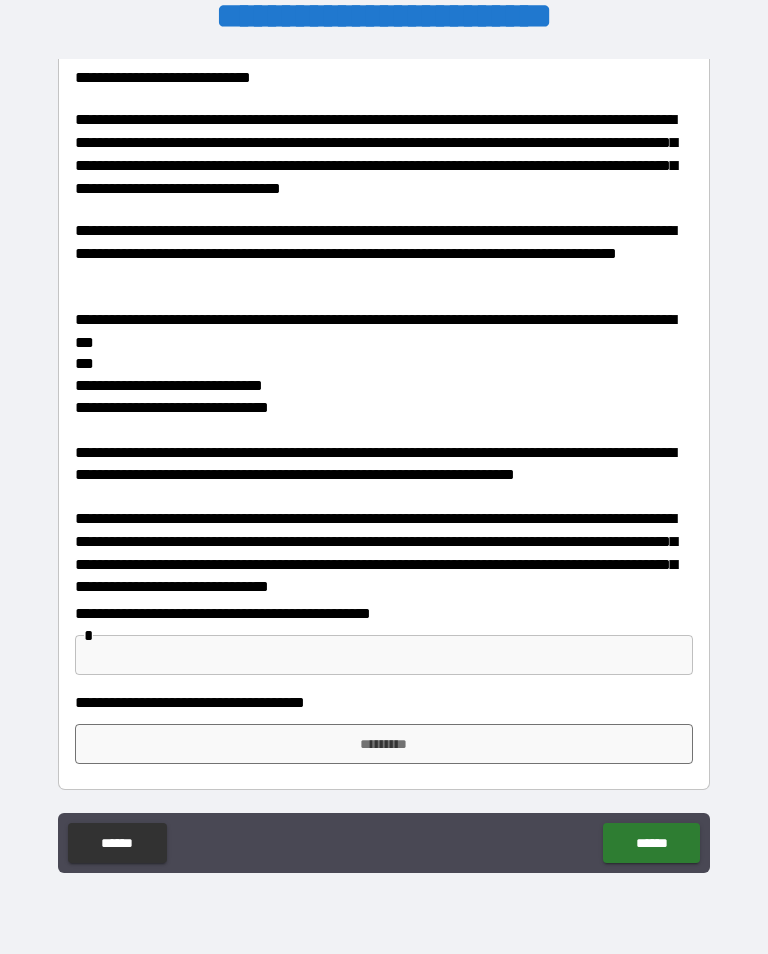 scroll, scrollTop: 420, scrollLeft: 0, axis: vertical 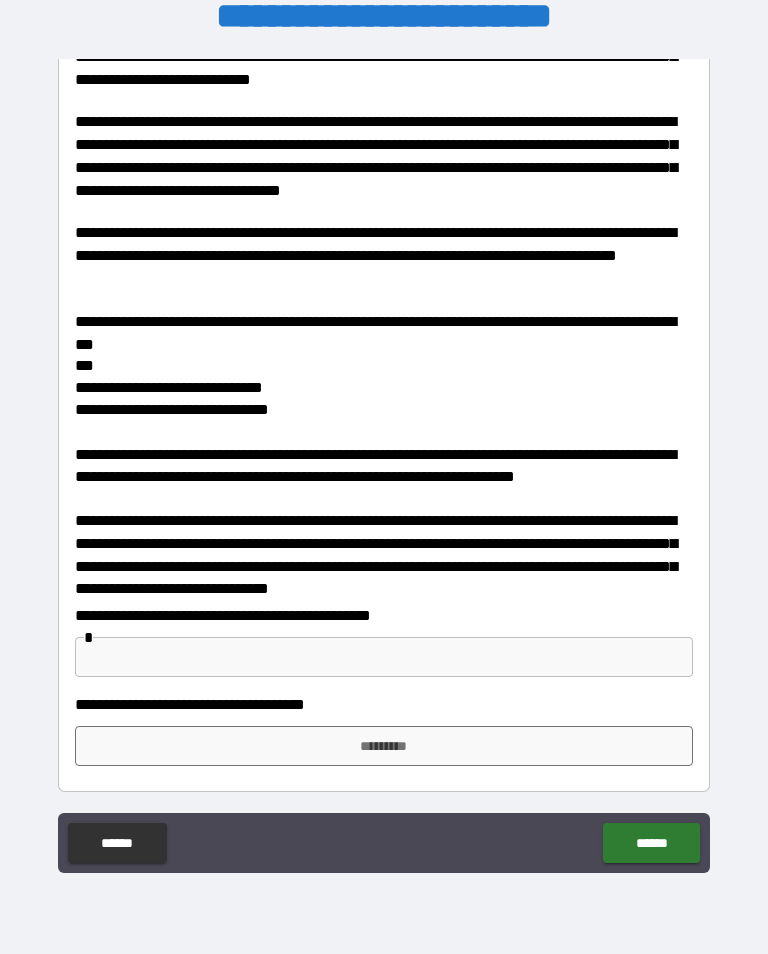 type on "**********" 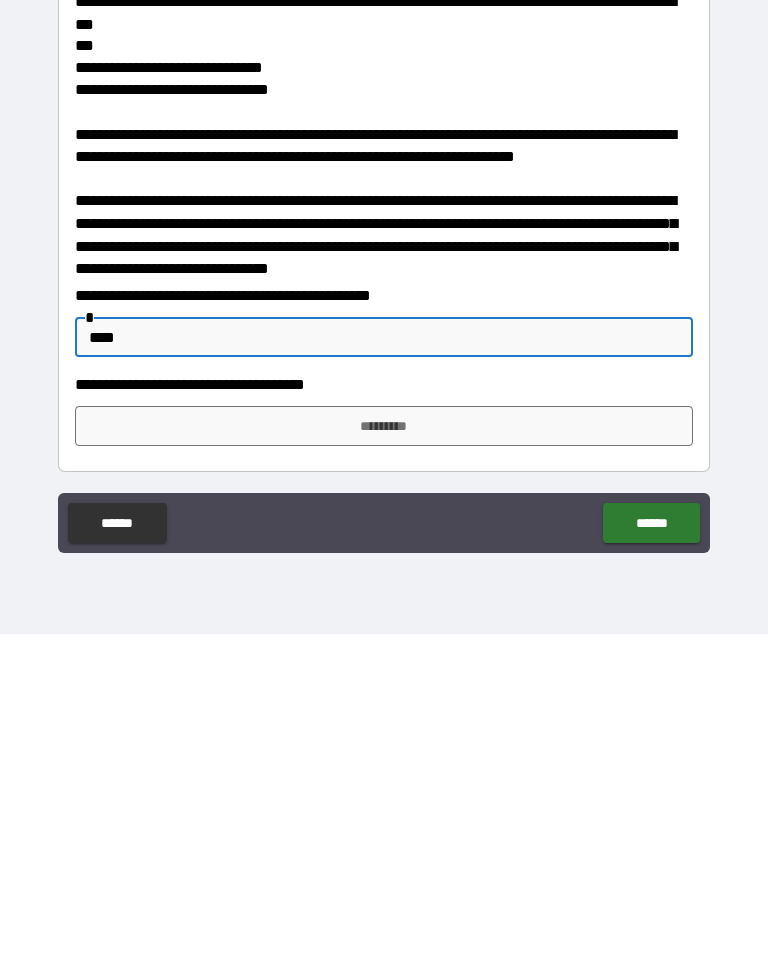 type on "****" 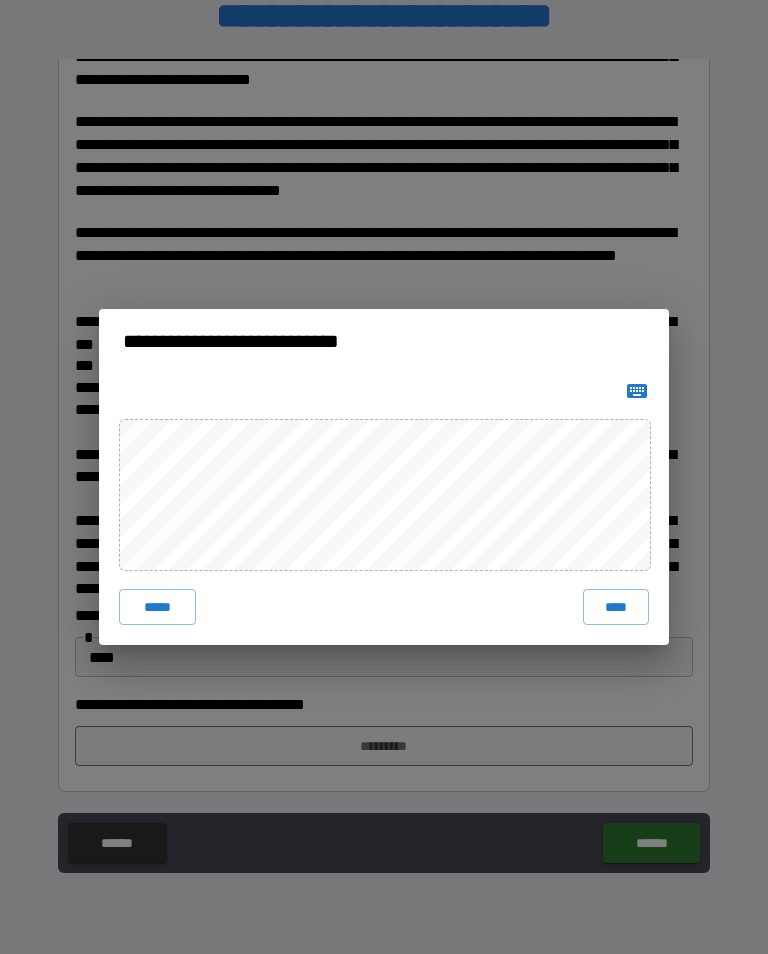 click on "****" at bounding box center (616, 607) 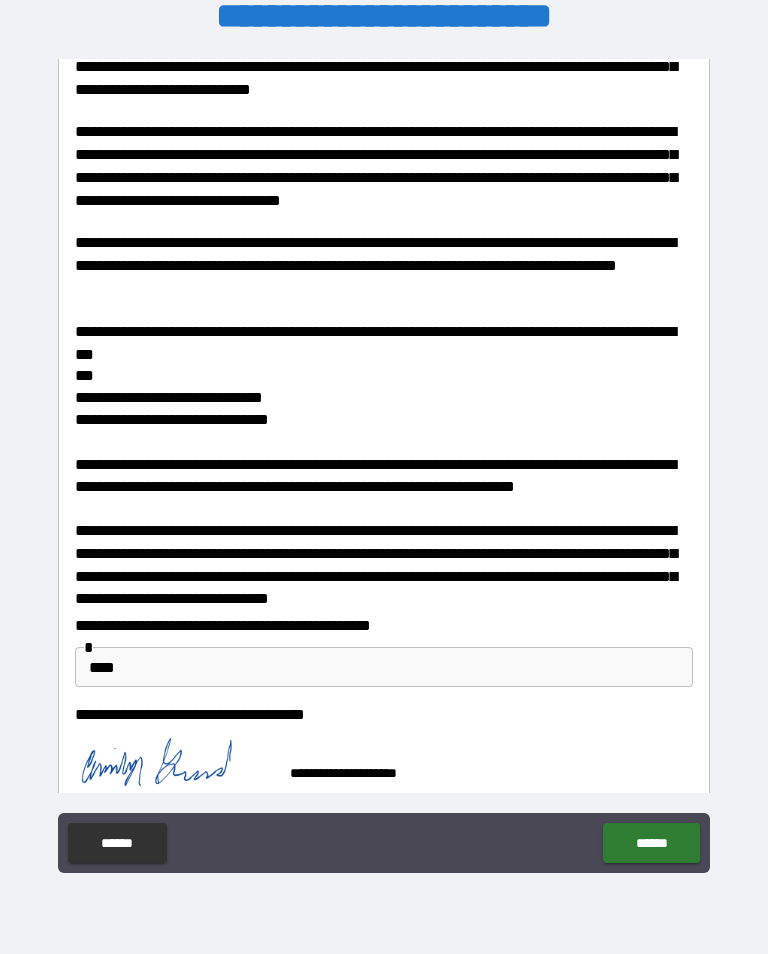 click on "******" at bounding box center (651, 843) 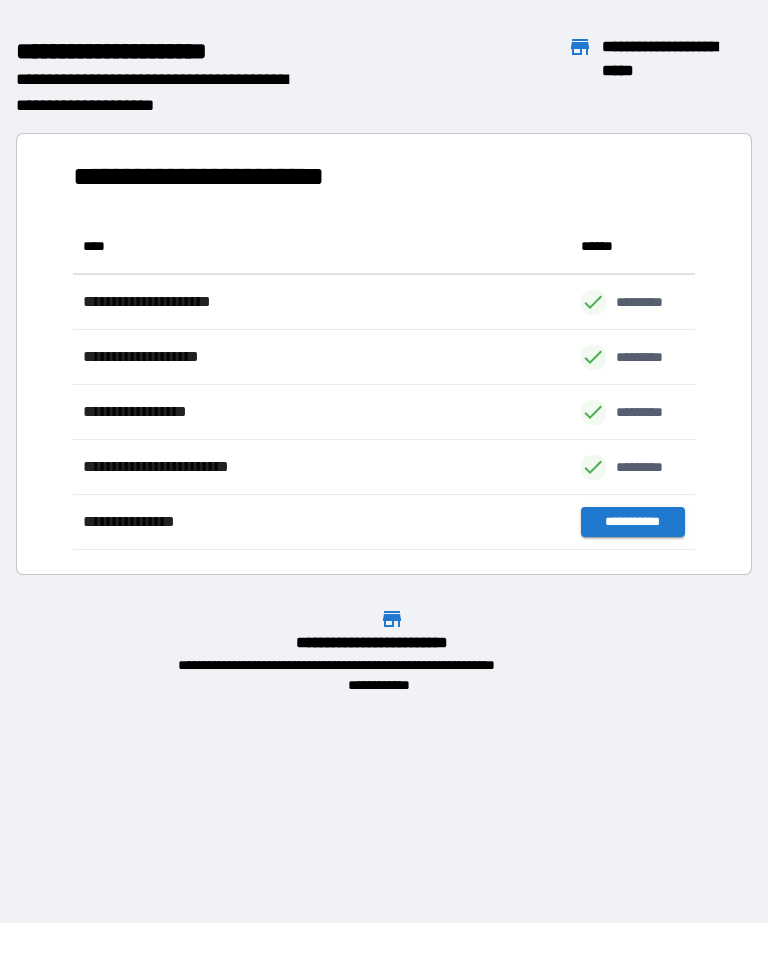 scroll, scrollTop: 1, scrollLeft: 1, axis: both 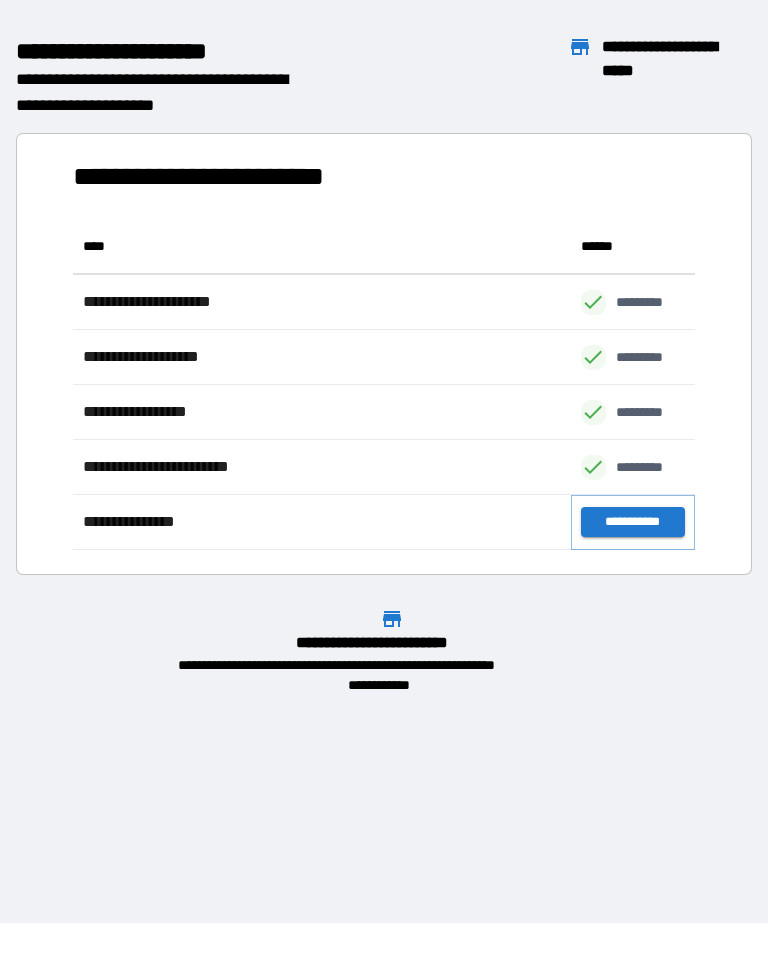 click on "**********" at bounding box center [633, 522] 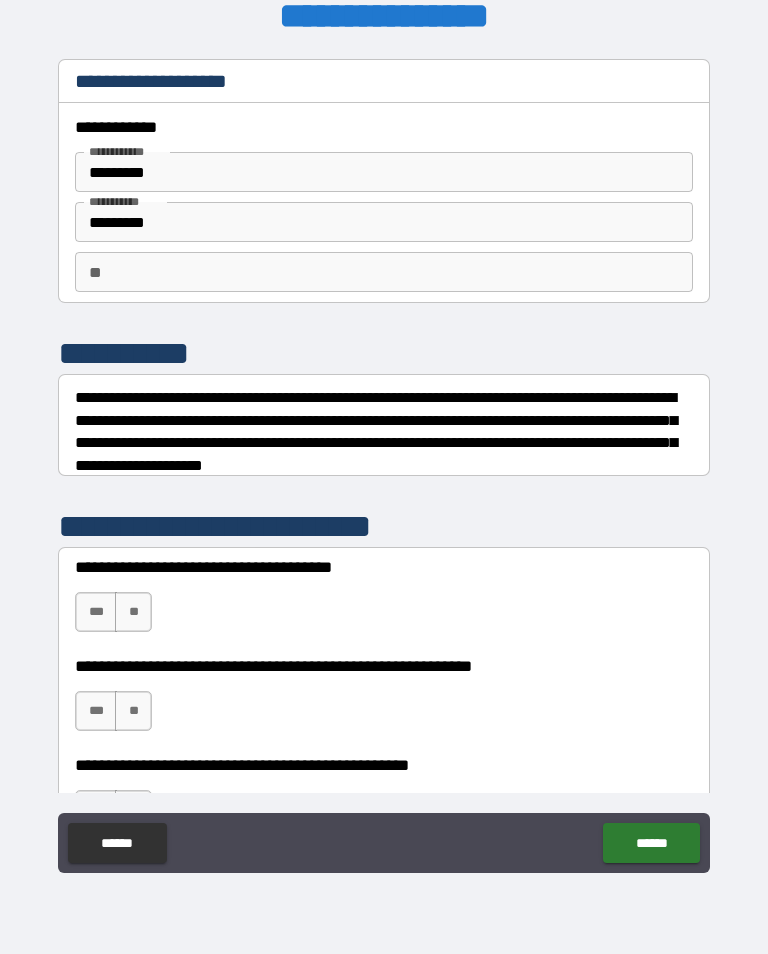 click on "*********" at bounding box center (384, 172) 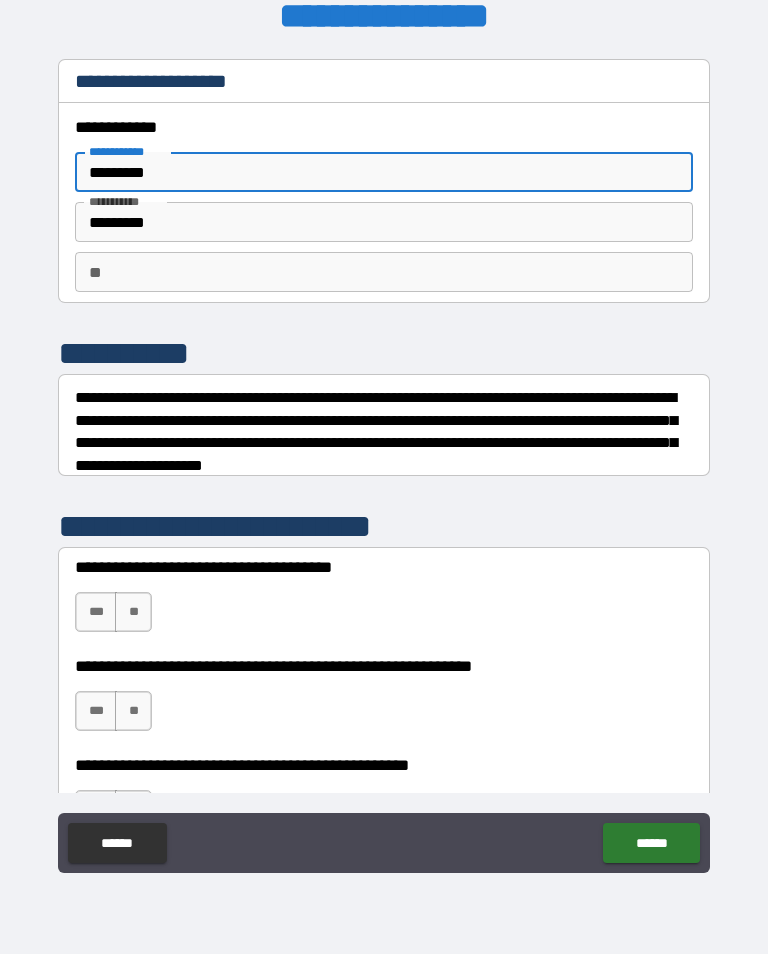 click on "*********" at bounding box center (384, 172) 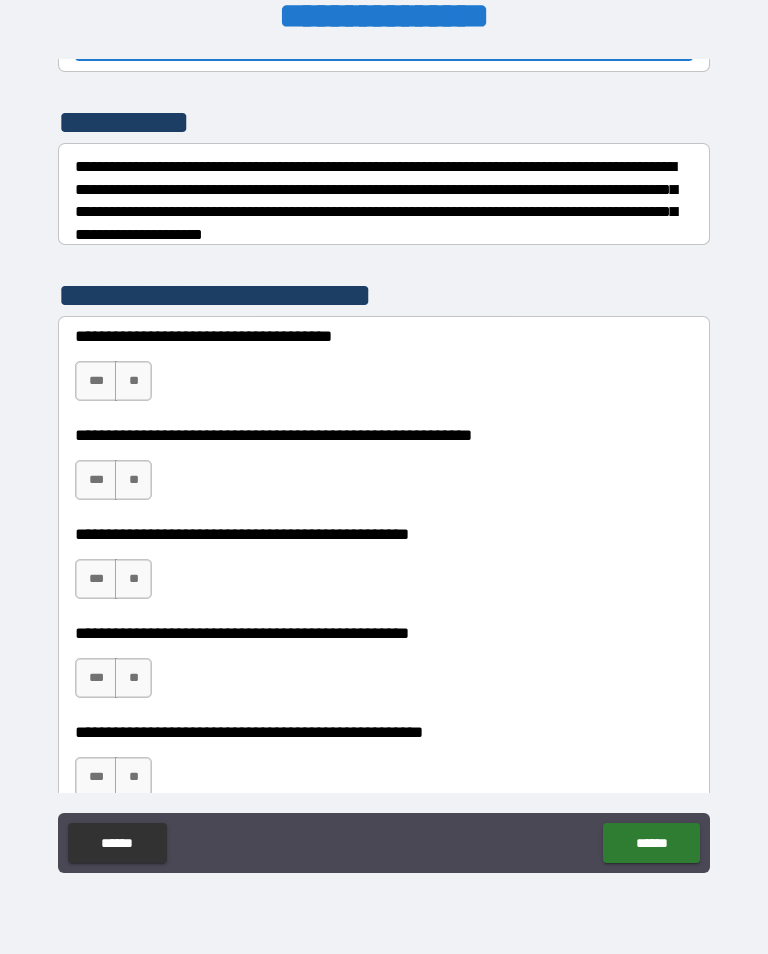 scroll, scrollTop: 233, scrollLeft: 0, axis: vertical 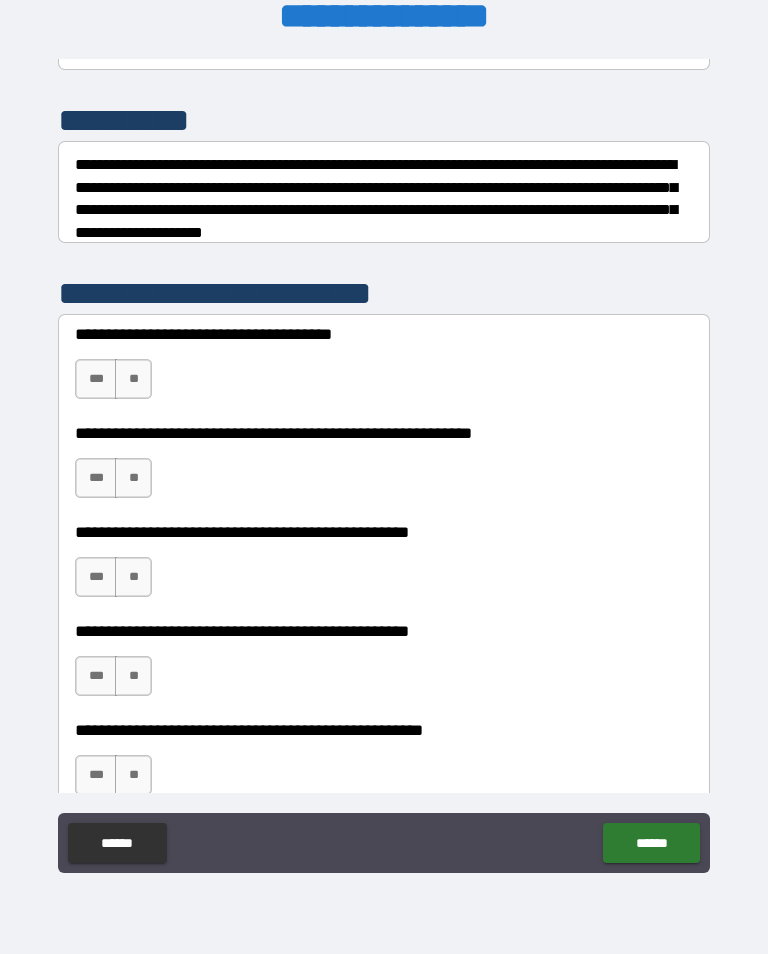 type on "*" 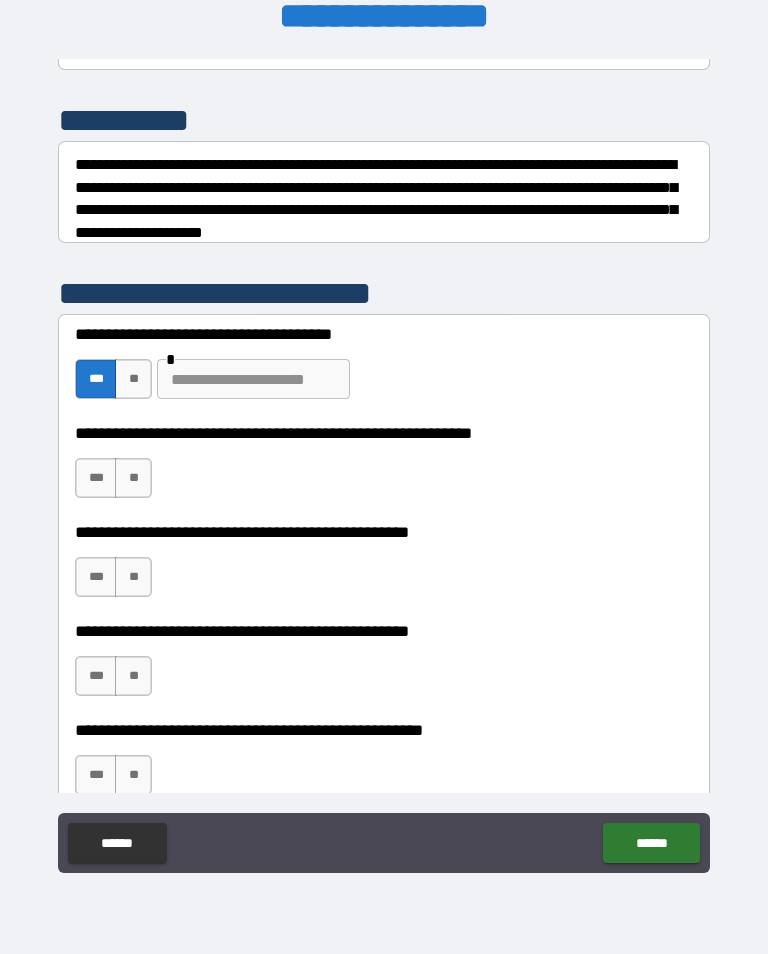 click on "**" at bounding box center [133, 379] 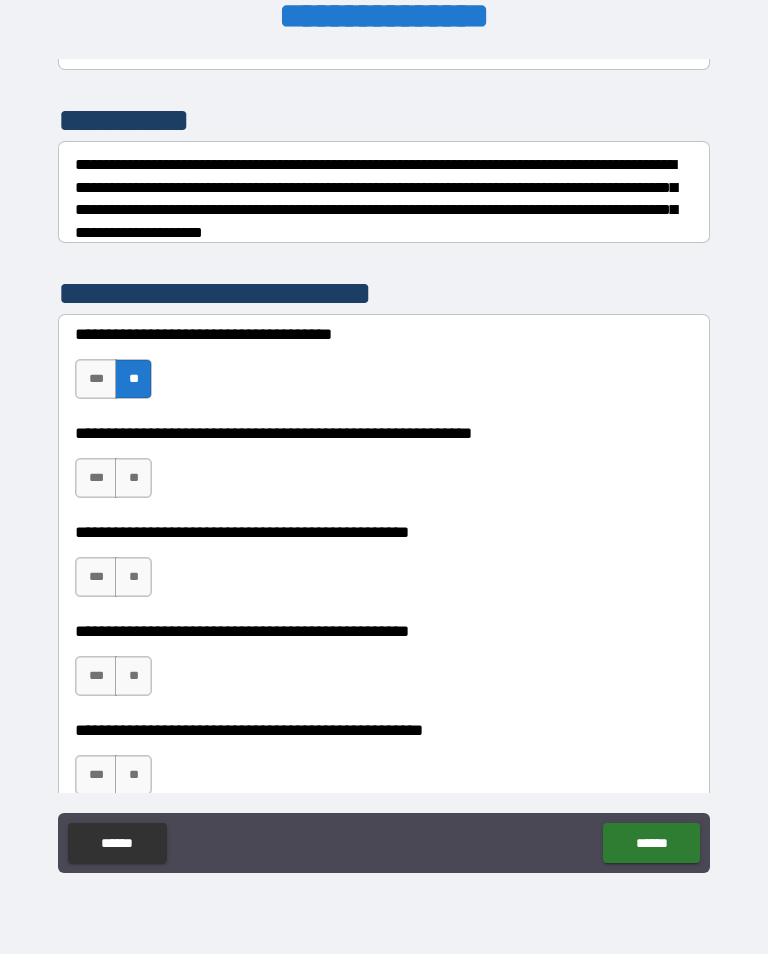 click on "**" at bounding box center (133, 478) 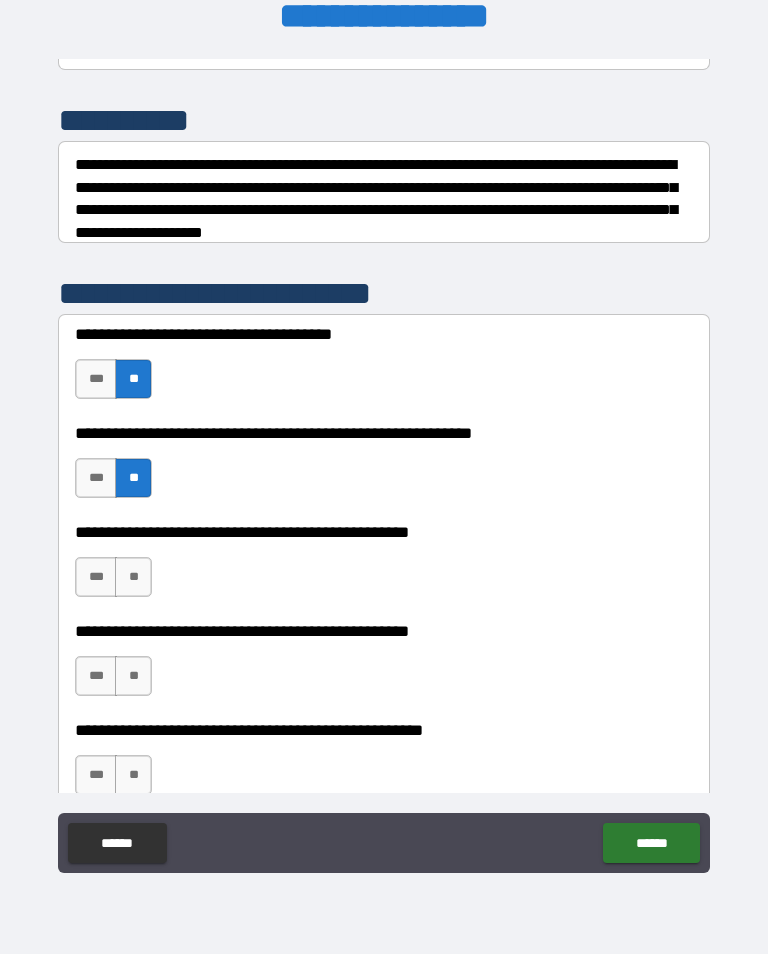 click on "**" at bounding box center [133, 577] 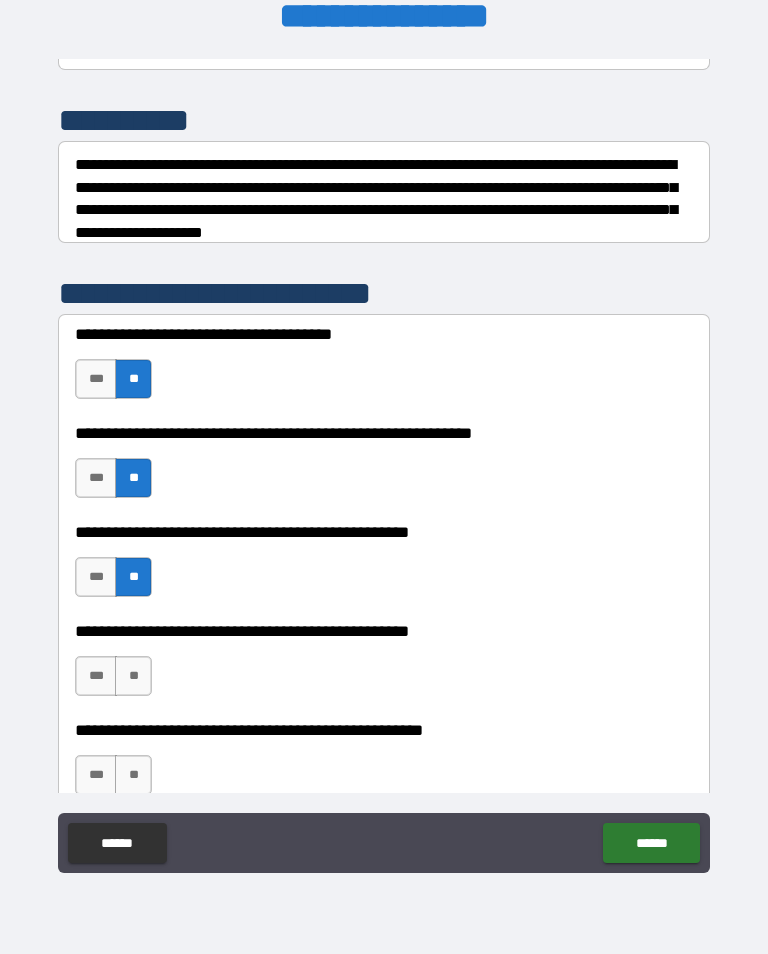 click on "**" at bounding box center (133, 676) 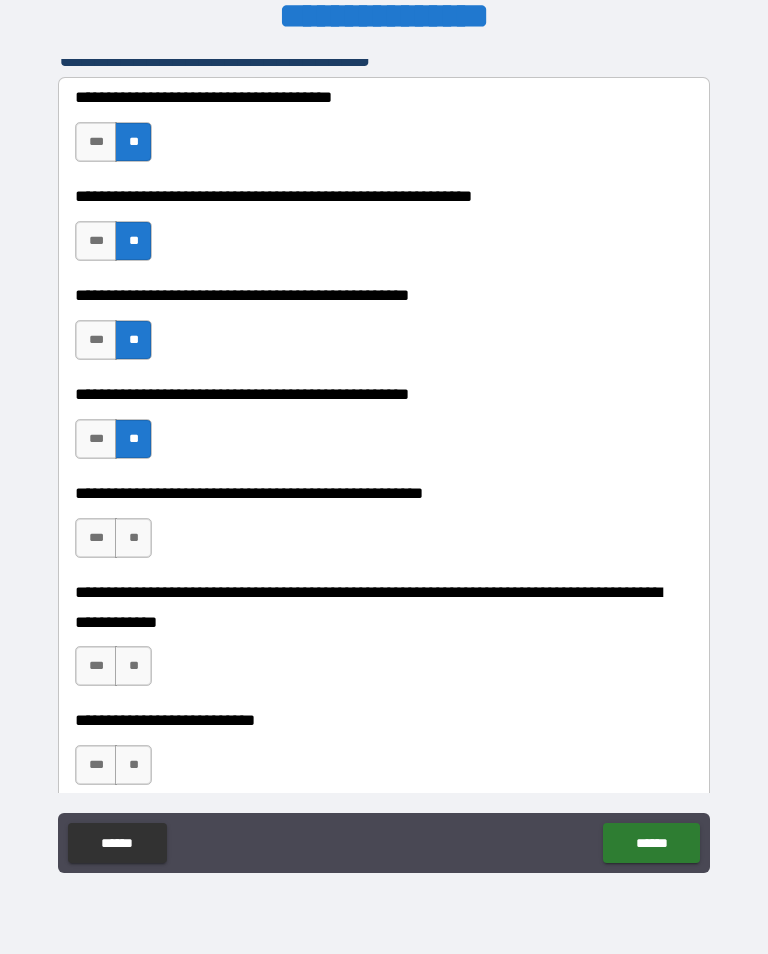 scroll, scrollTop: 471, scrollLeft: 0, axis: vertical 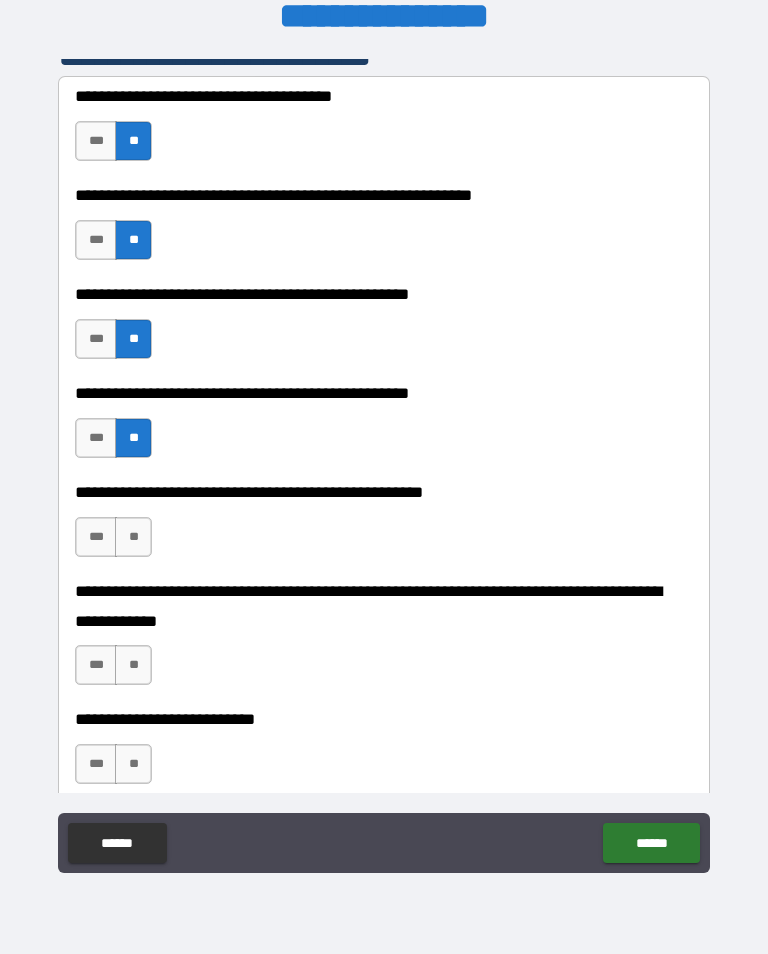 click on "***" at bounding box center [96, 438] 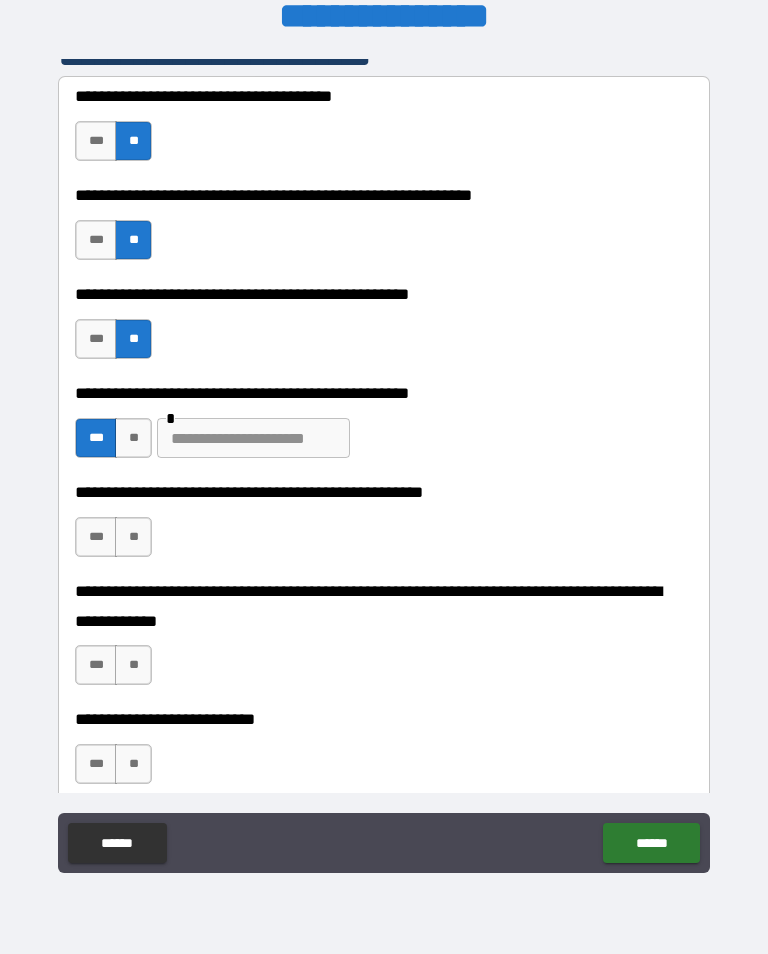 click at bounding box center [253, 438] 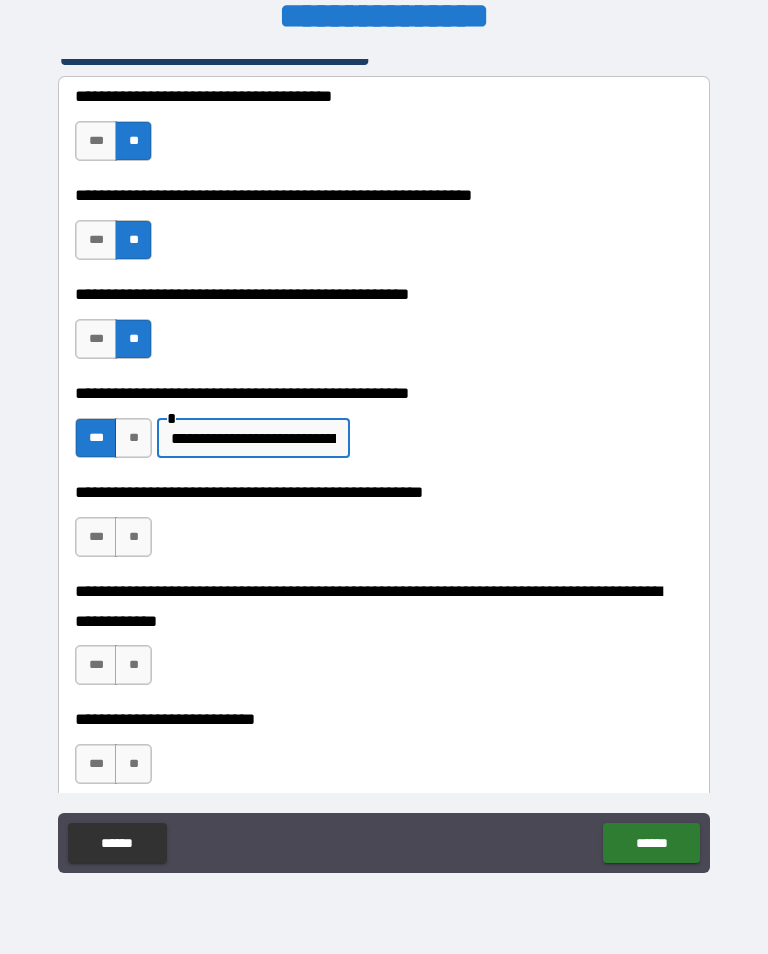 type on "**********" 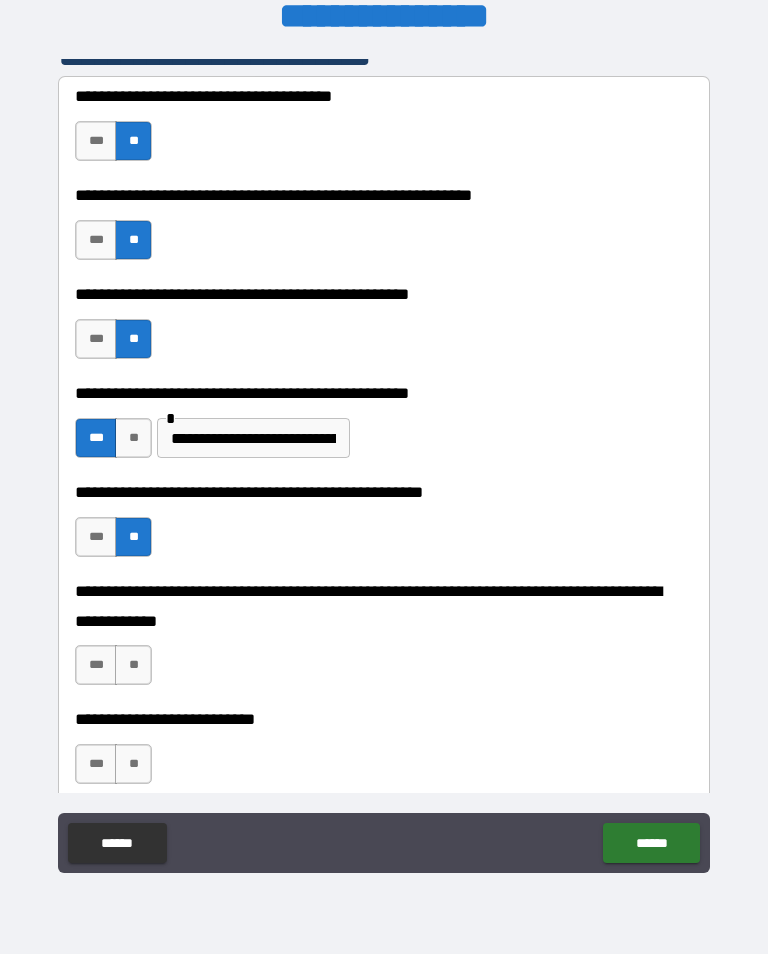 click on "**" at bounding box center [133, 665] 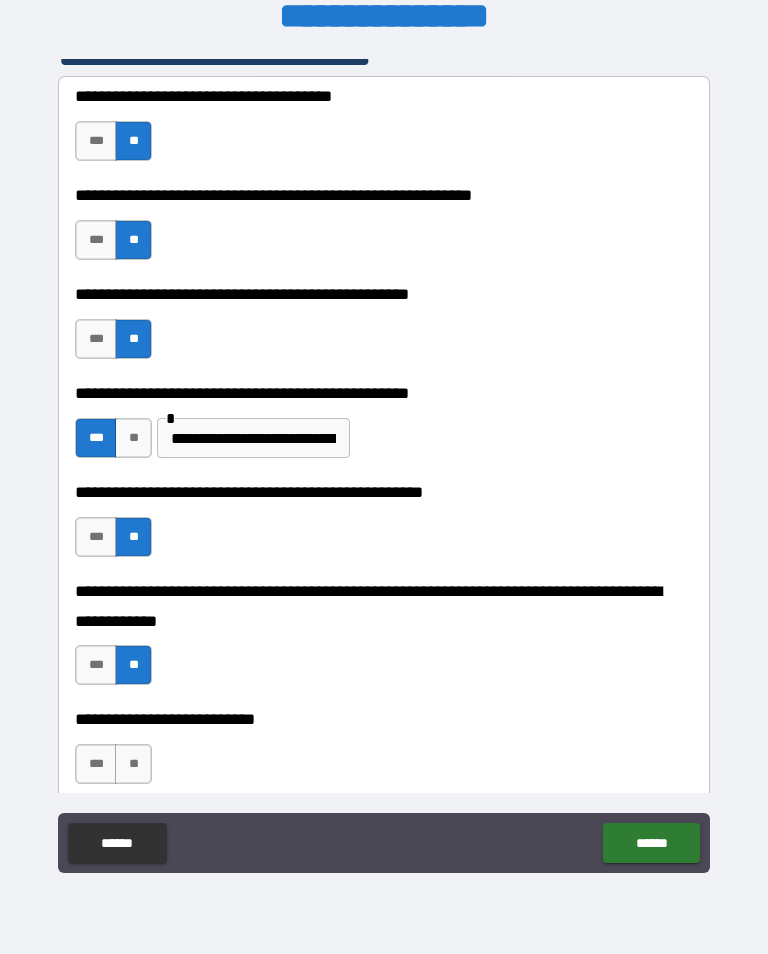 click on "**" at bounding box center (133, 764) 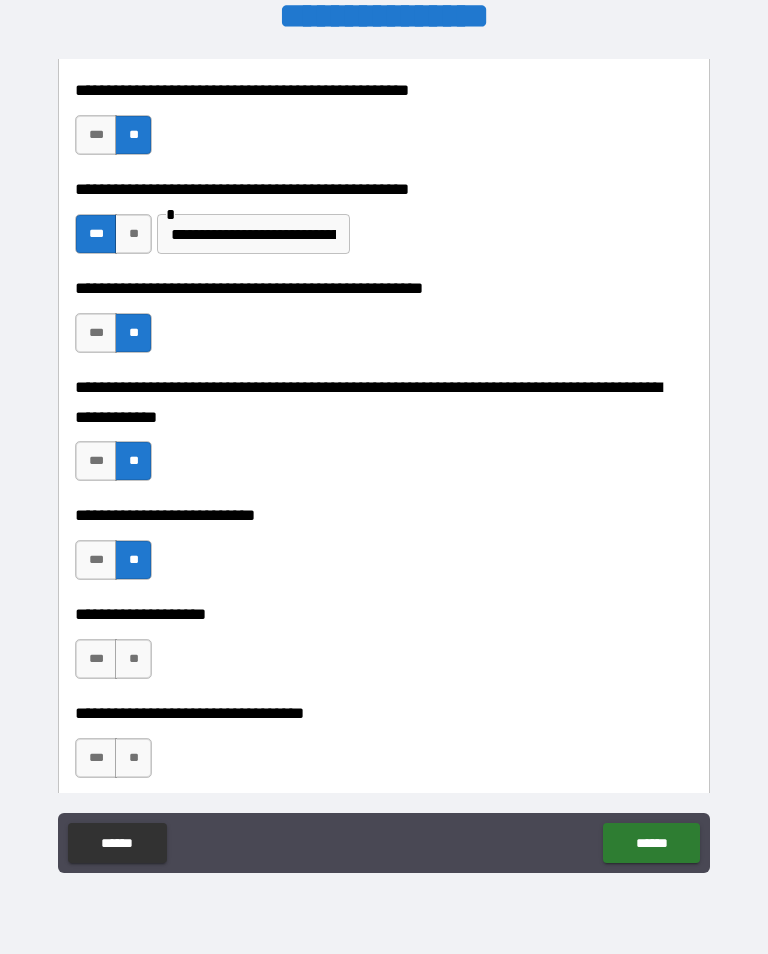 scroll, scrollTop: 700, scrollLeft: 0, axis: vertical 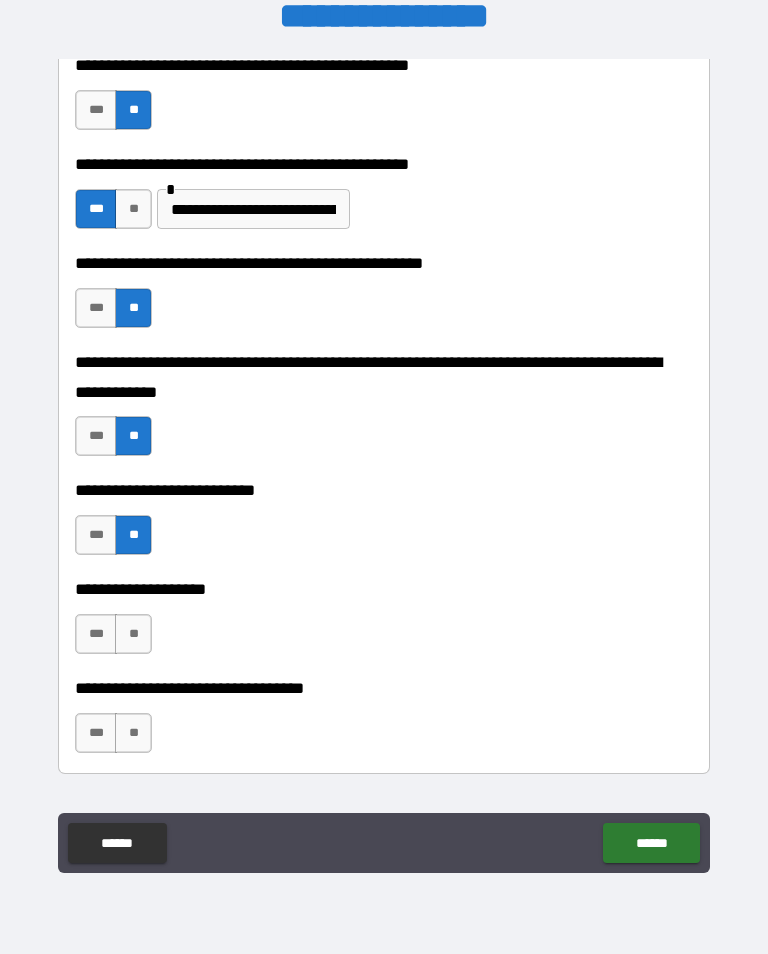 click on "**" at bounding box center (133, 634) 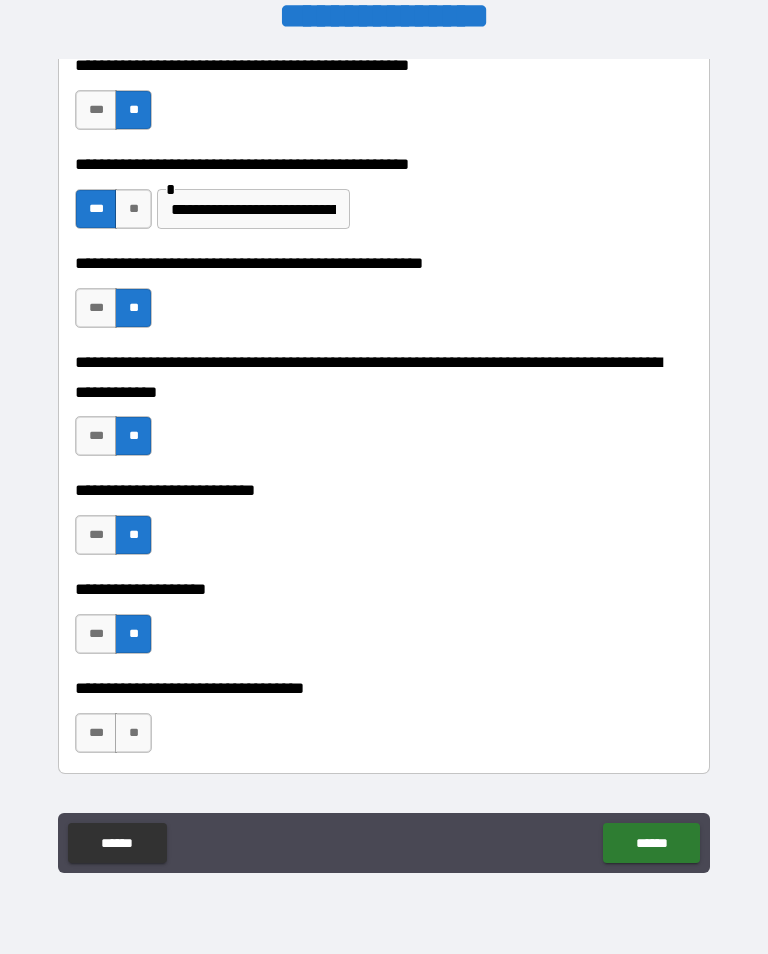 click on "**" at bounding box center [133, 733] 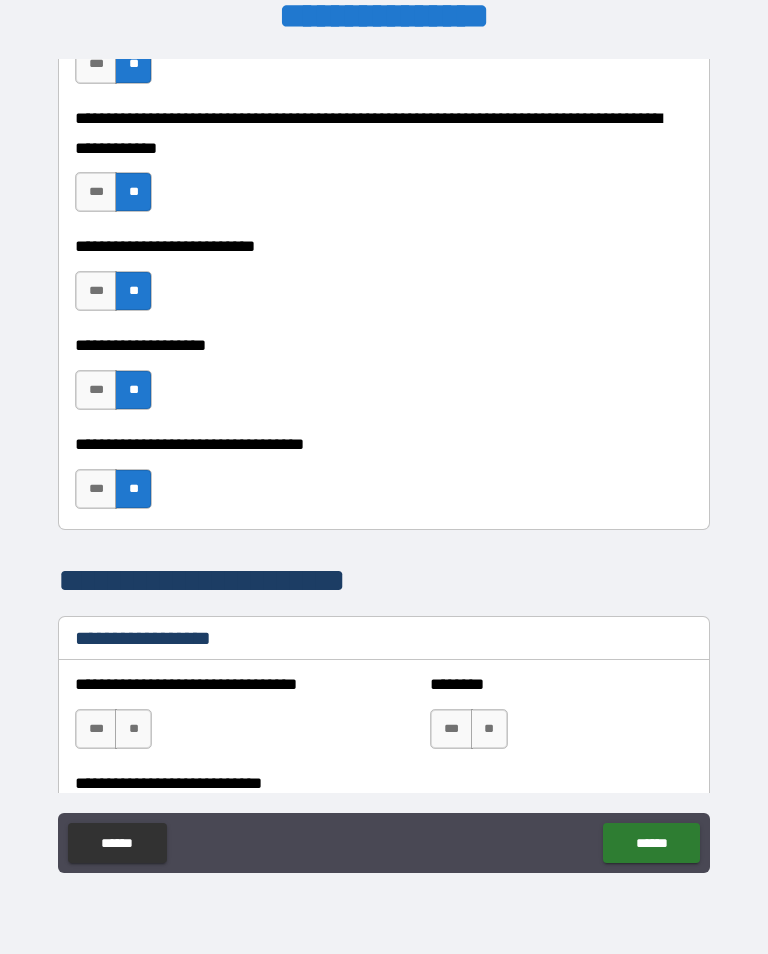 scroll, scrollTop: 972, scrollLeft: 0, axis: vertical 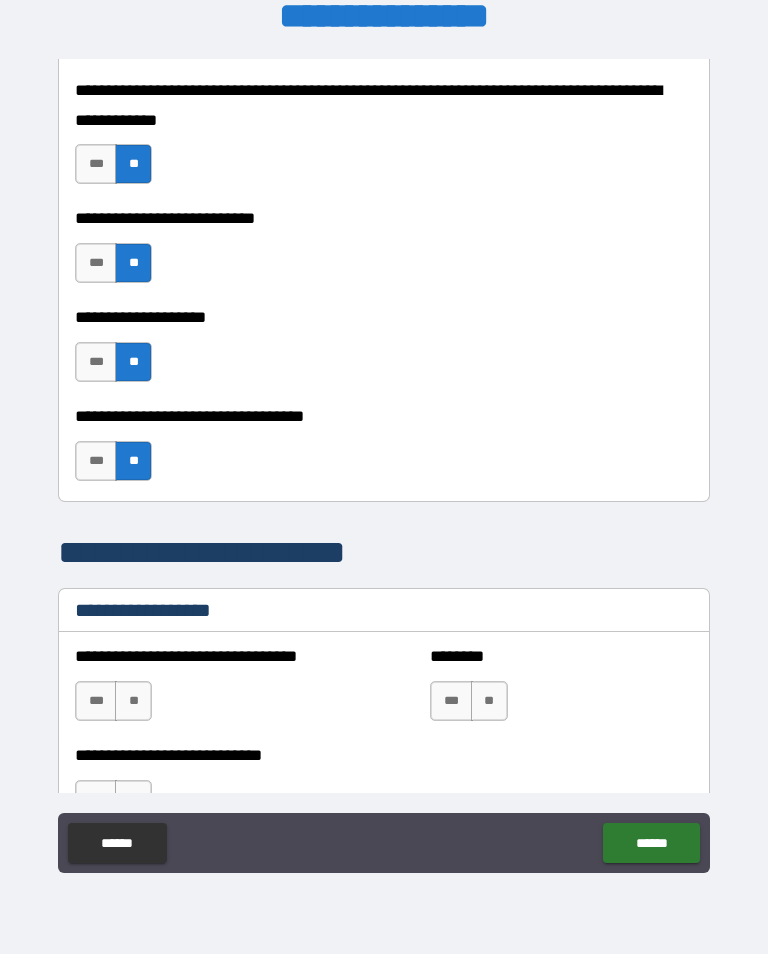 click on "**" at bounding box center [489, 701] 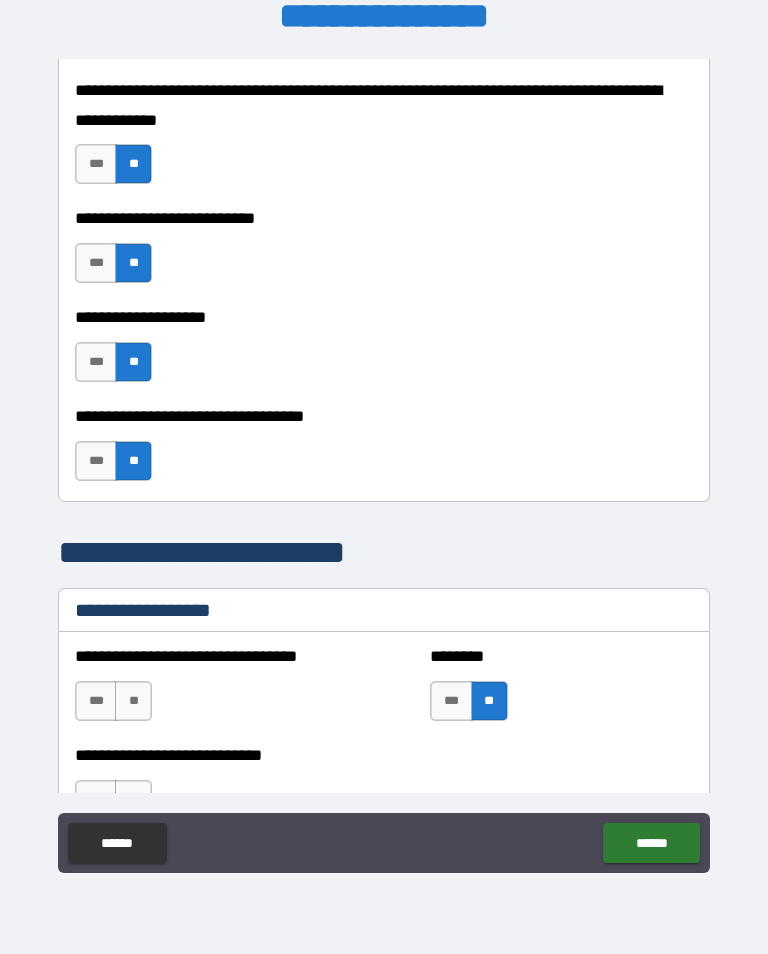 click on "**" at bounding box center (133, 701) 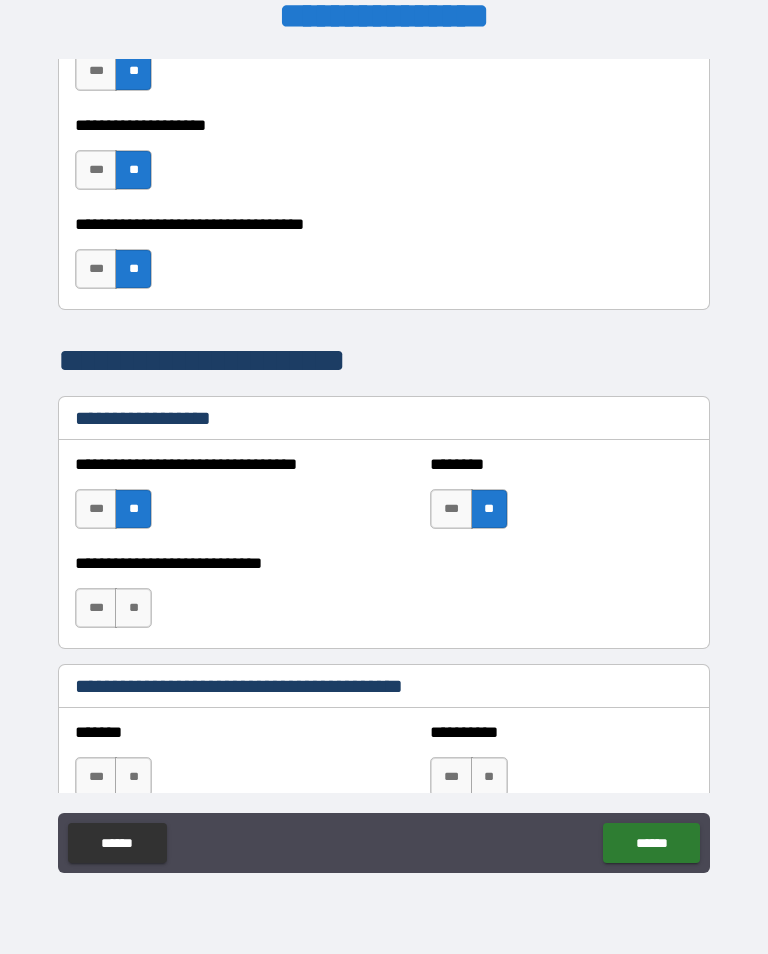 scroll, scrollTop: 1180, scrollLeft: 0, axis: vertical 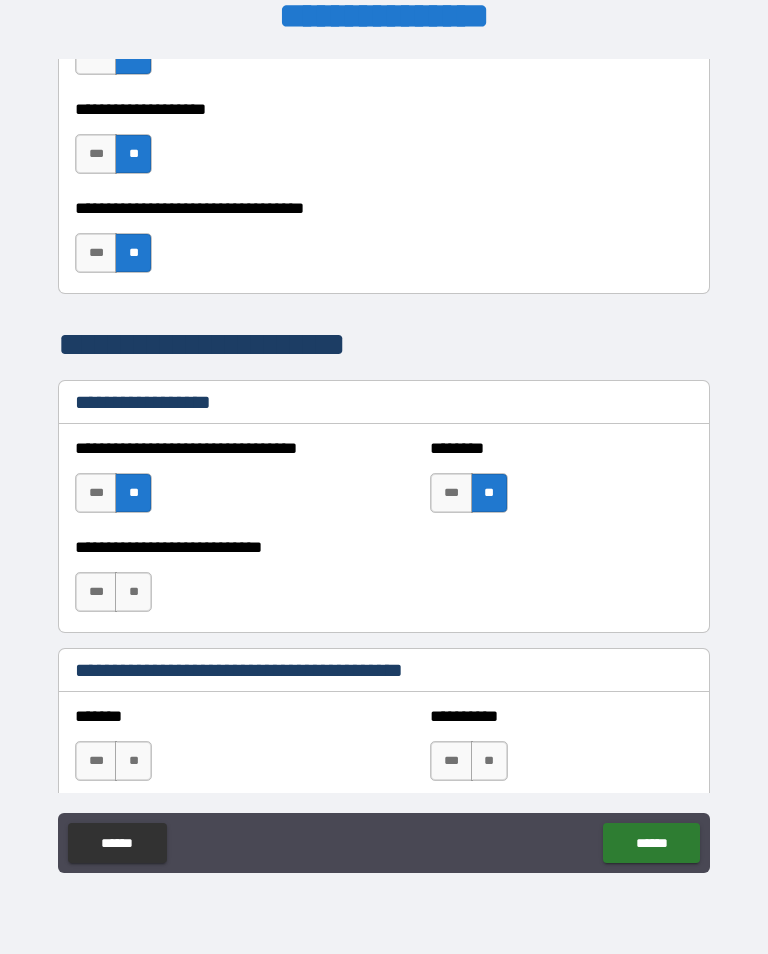 click on "**" at bounding box center (133, 592) 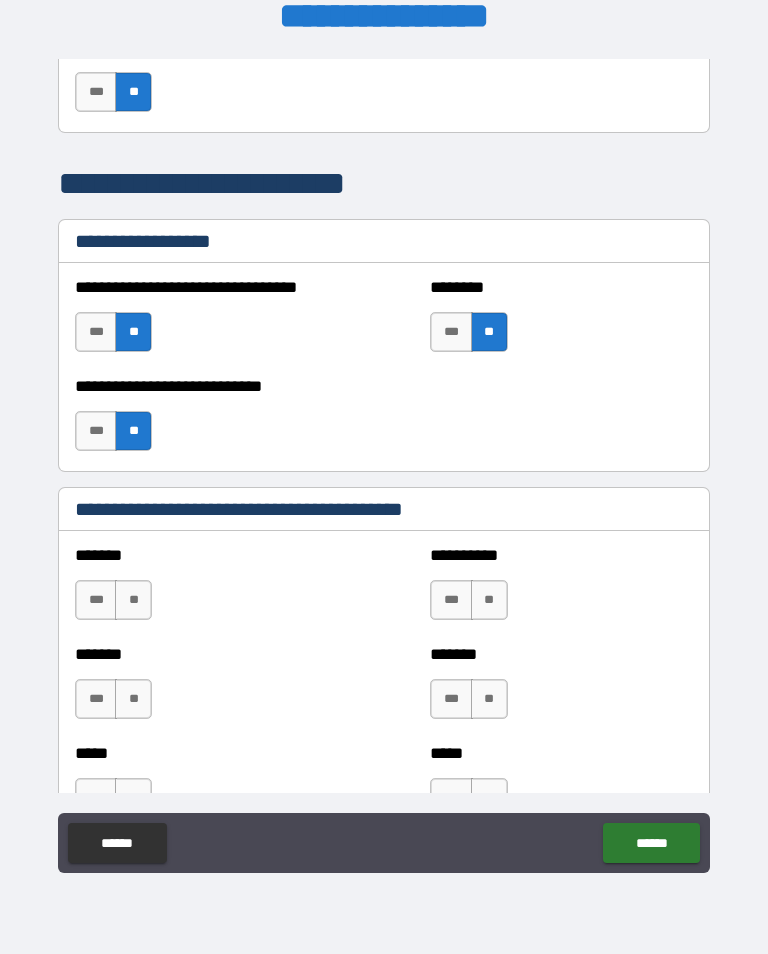 scroll, scrollTop: 1349, scrollLeft: 0, axis: vertical 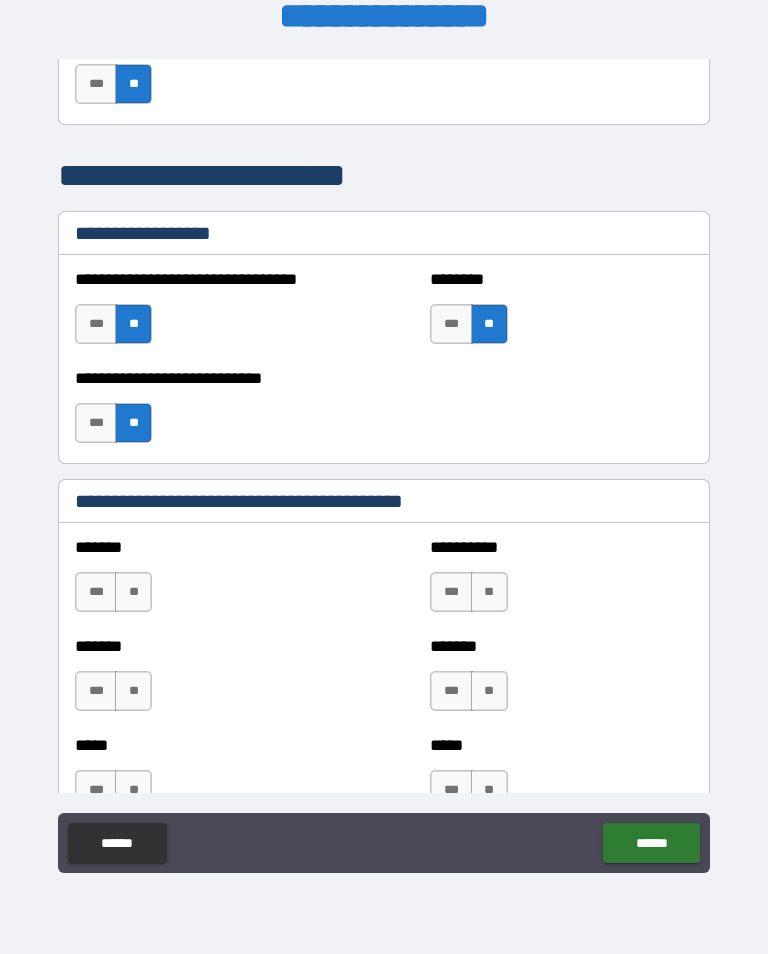 click on "**" at bounding box center [133, 592] 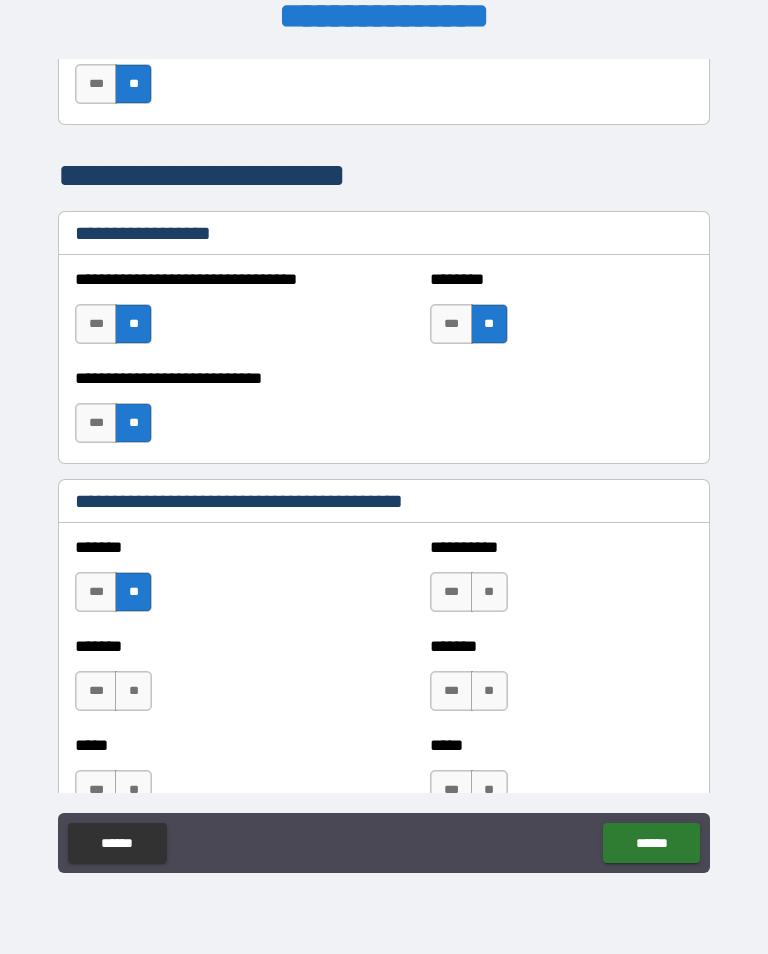click on "**" at bounding box center (133, 691) 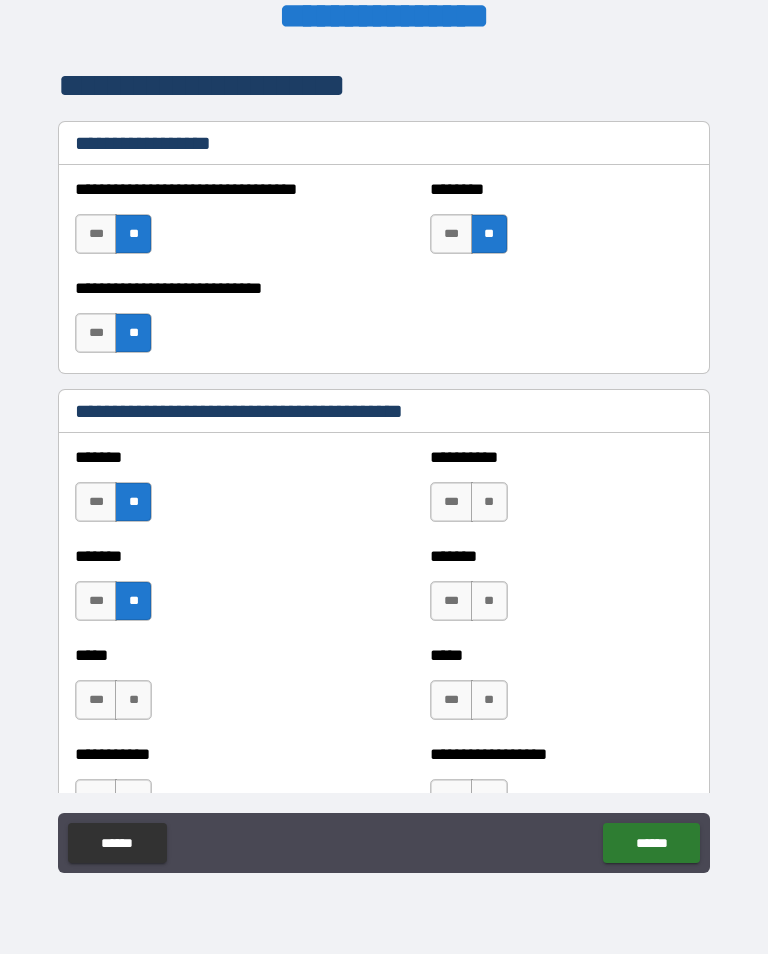 scroll, scrollTop: 1473, scrollLeft: 0, axis: vertical 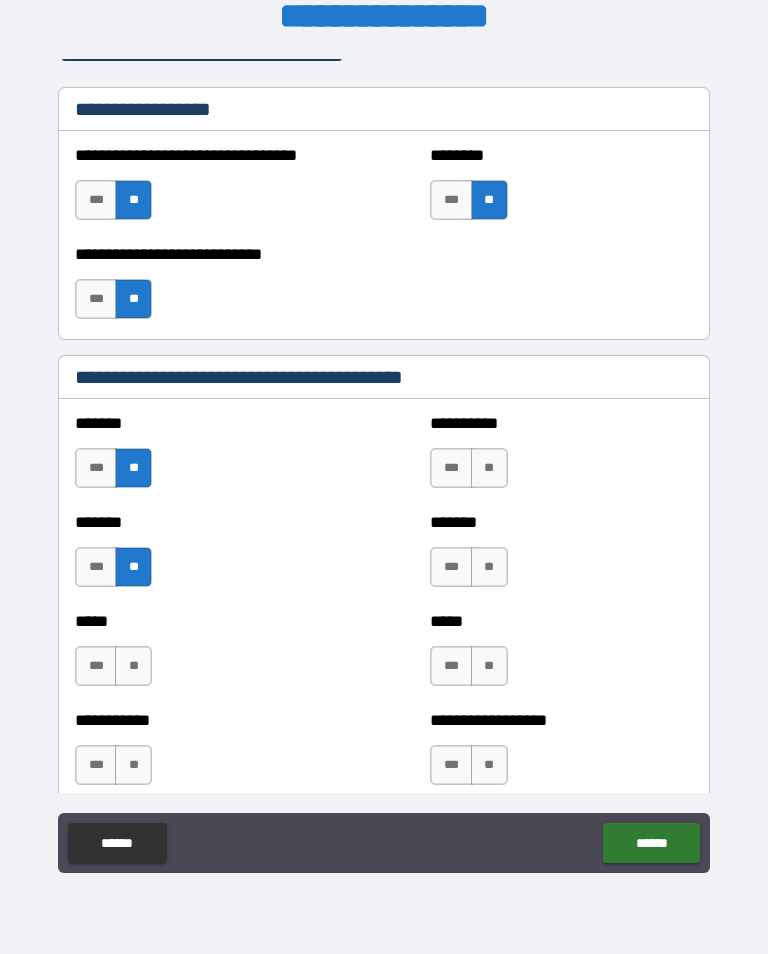 click on "***" at bounding box center (96, 666) 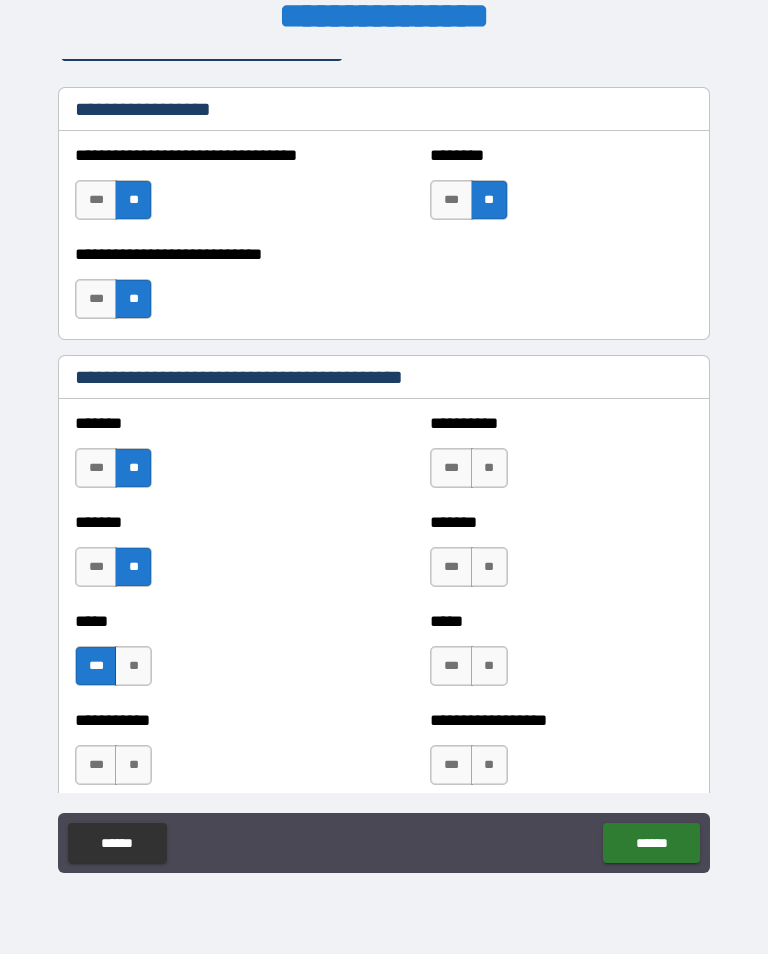 click on "**" at bounding box center [133, 765] 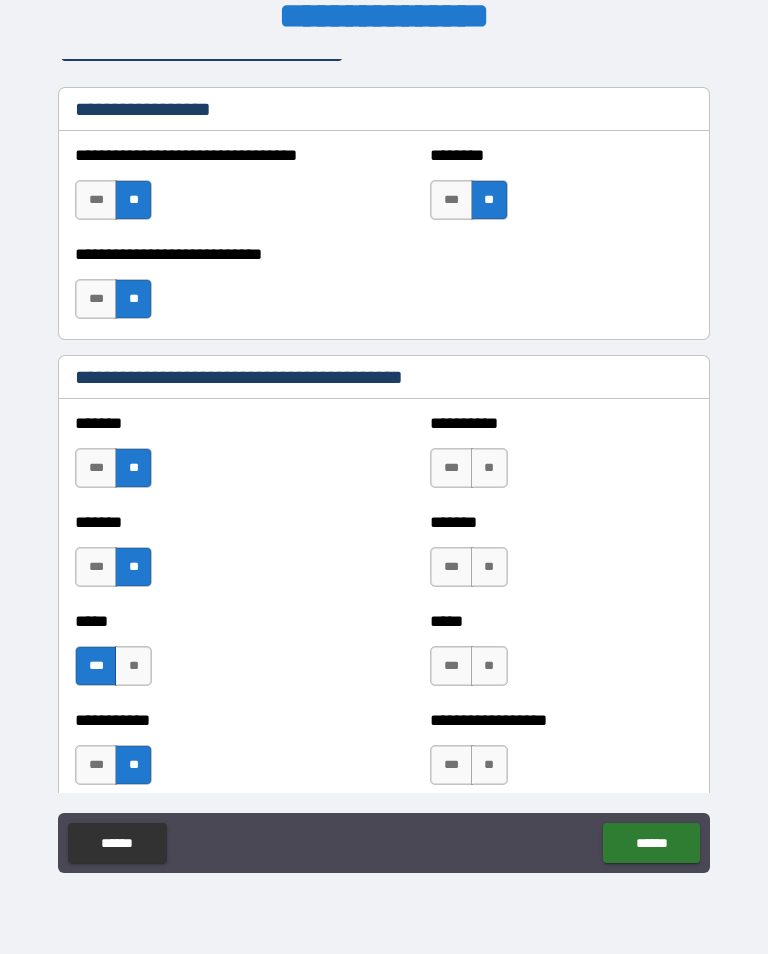 click on "**" at bounding box center (489, 468) 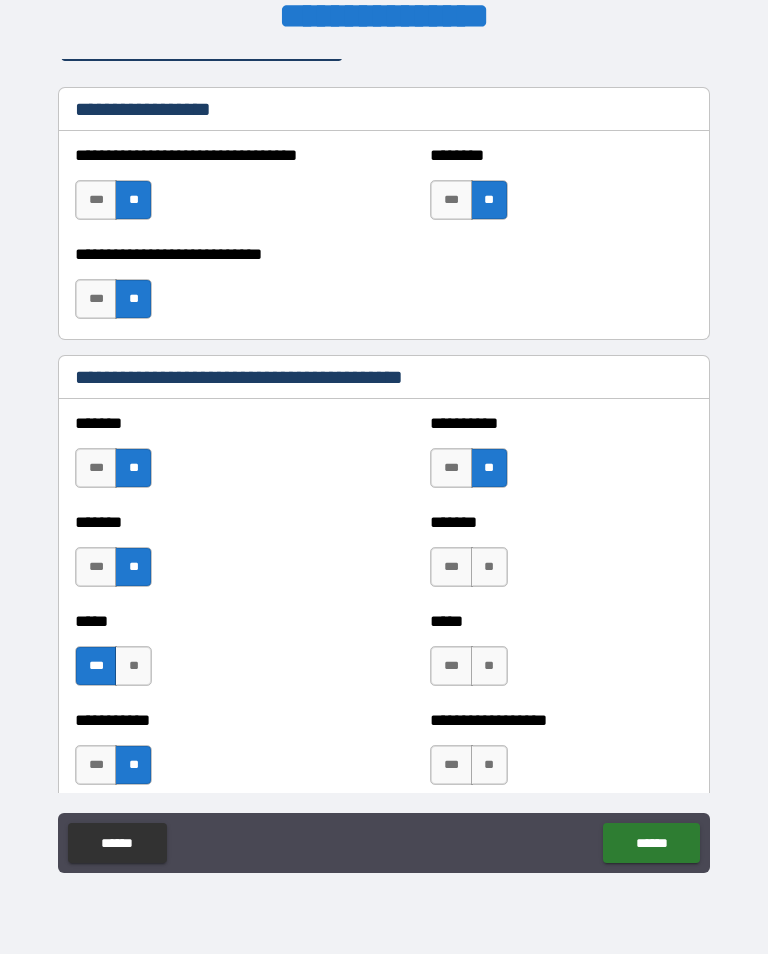 click on "**" at bounding box center [489, 567] 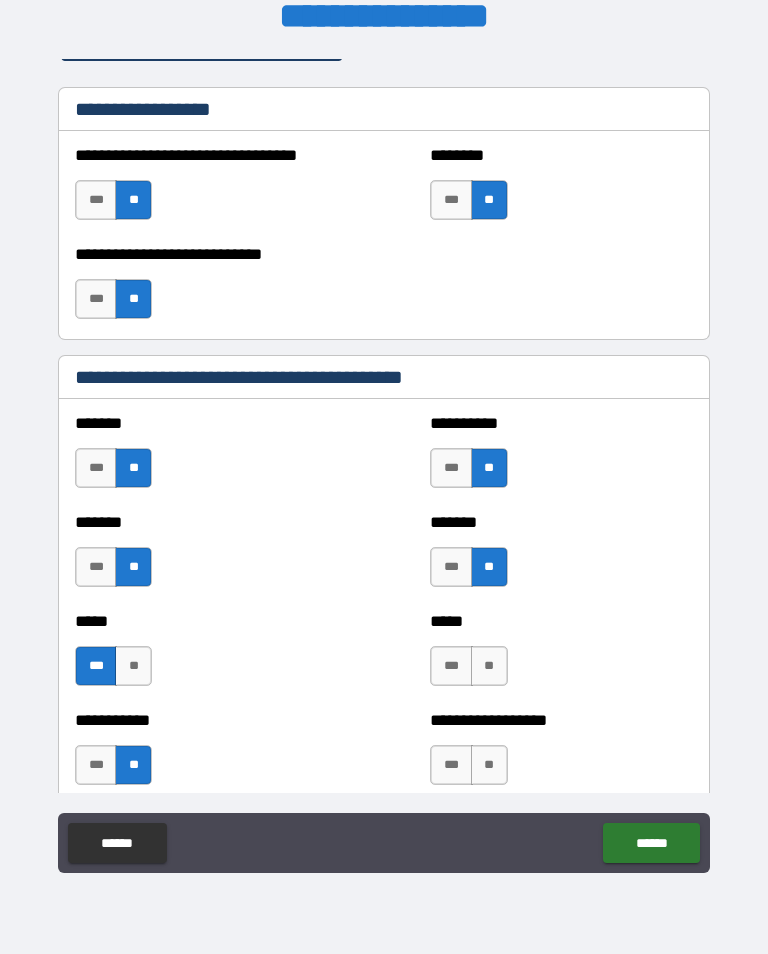 click on "**" at bounding box center (489, 666) 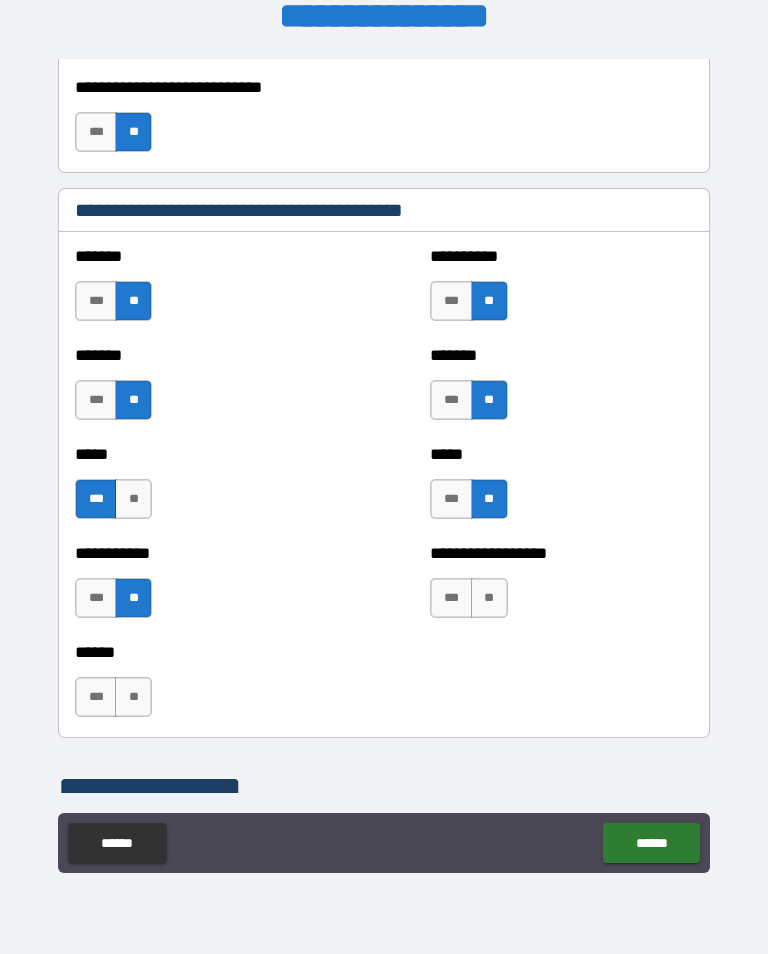 click on "**" at bounding box center (489, 598) 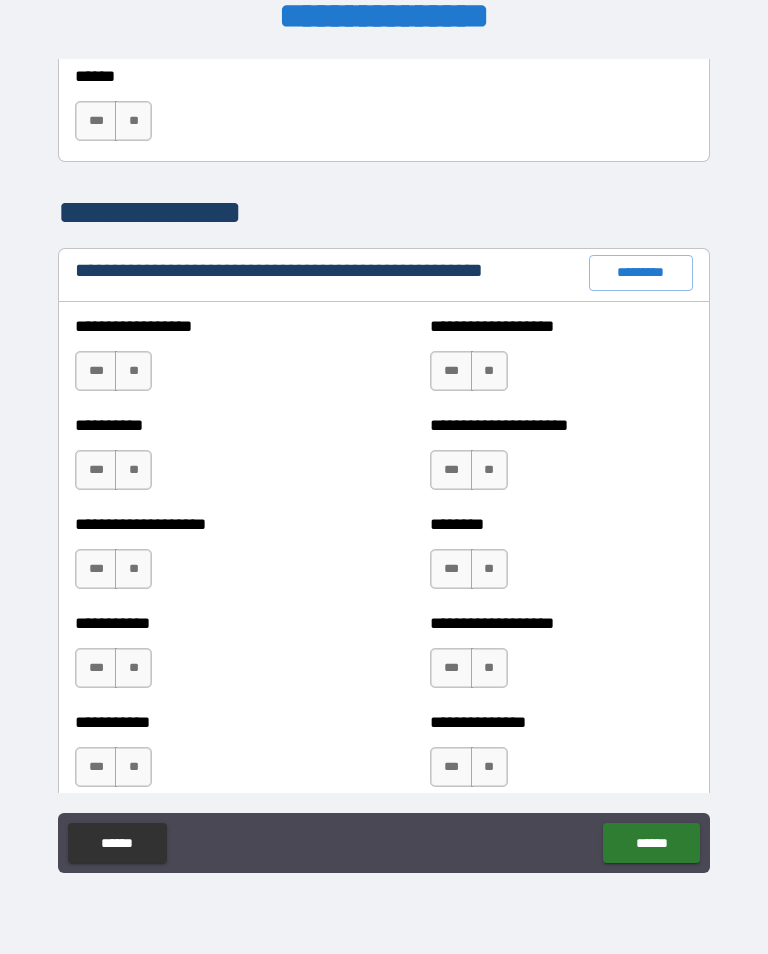 scroll, scrollTop: 2217, scrollLeft: 0, axis: vertical 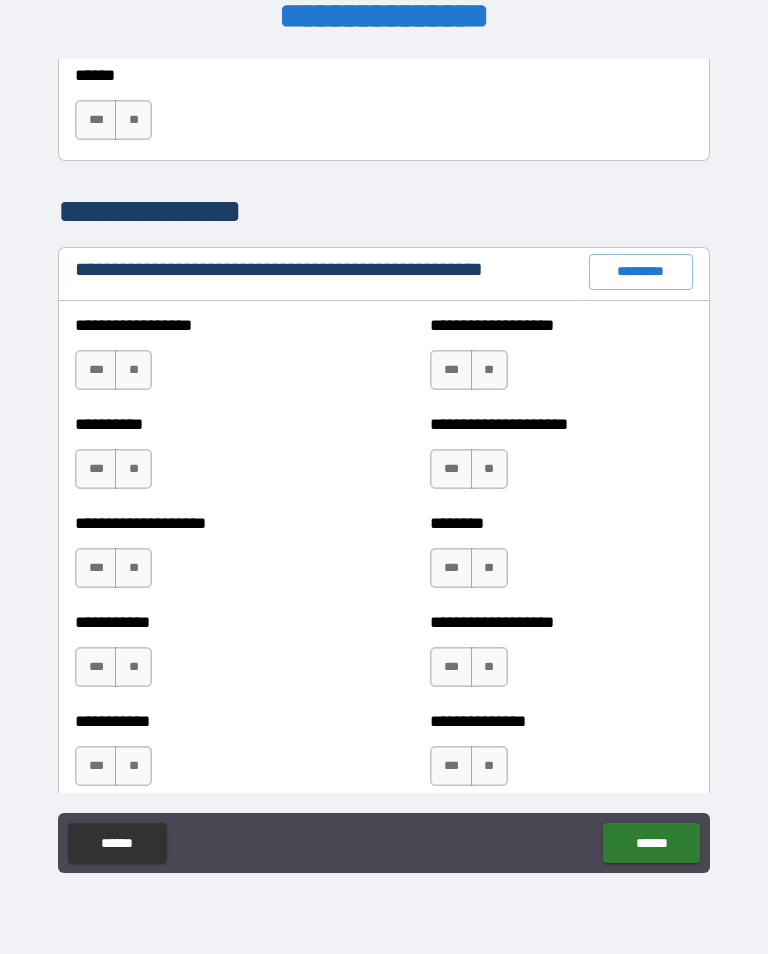 click on "**" at bounding box center [133, 370] 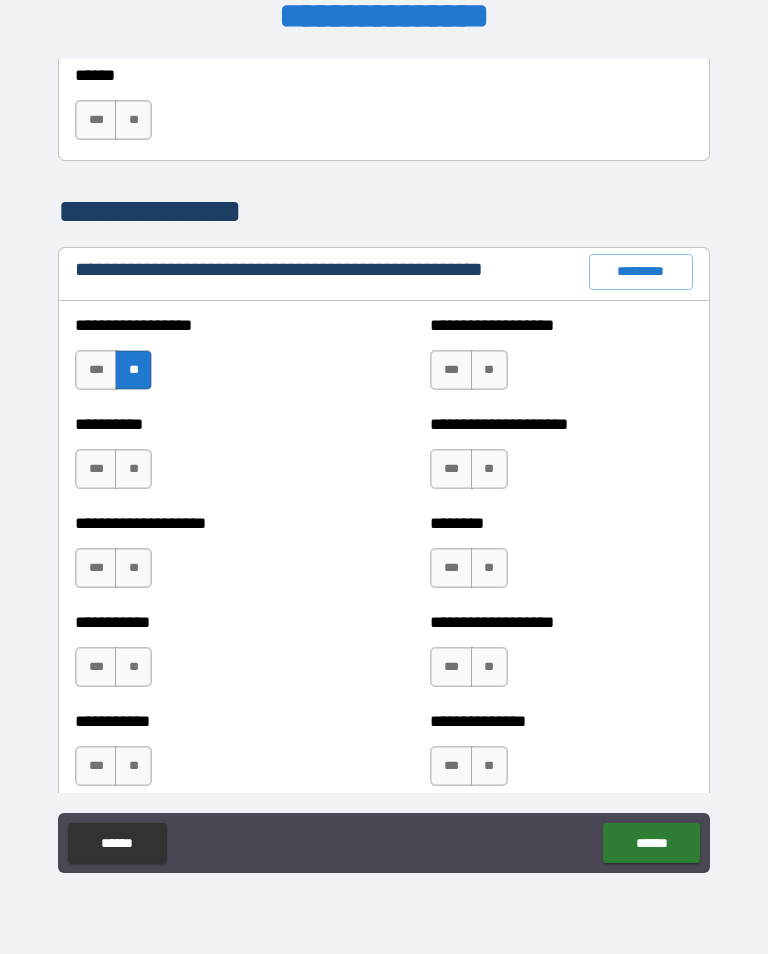 click on "**" at bounding box center [133, 469] 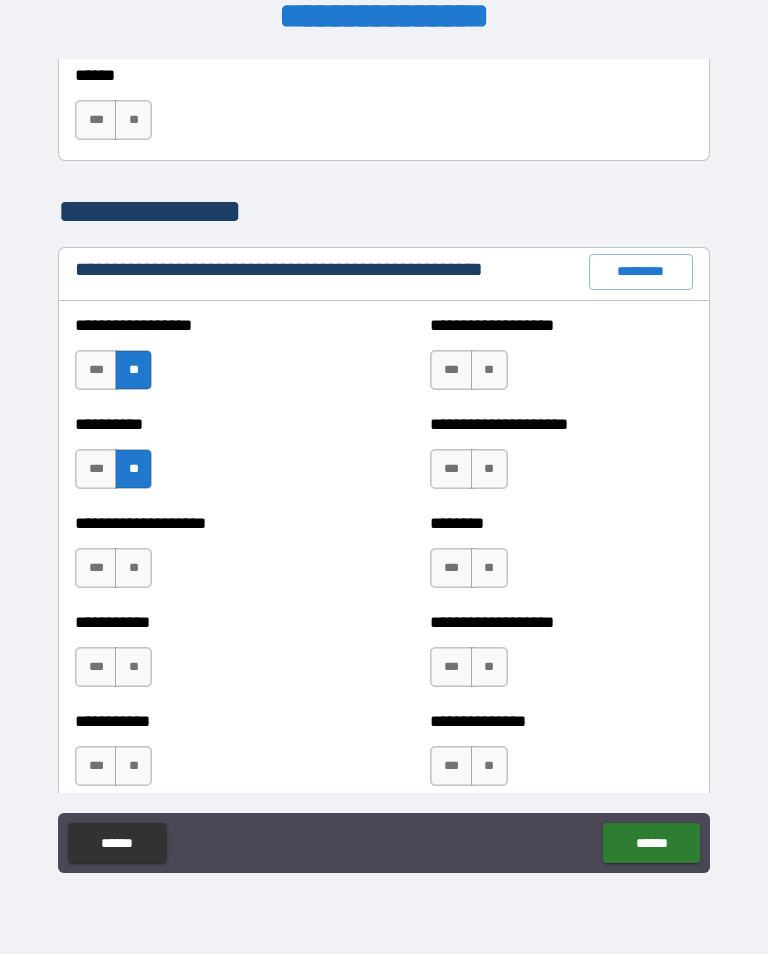 click on "**" at bounding box center (133, 568) 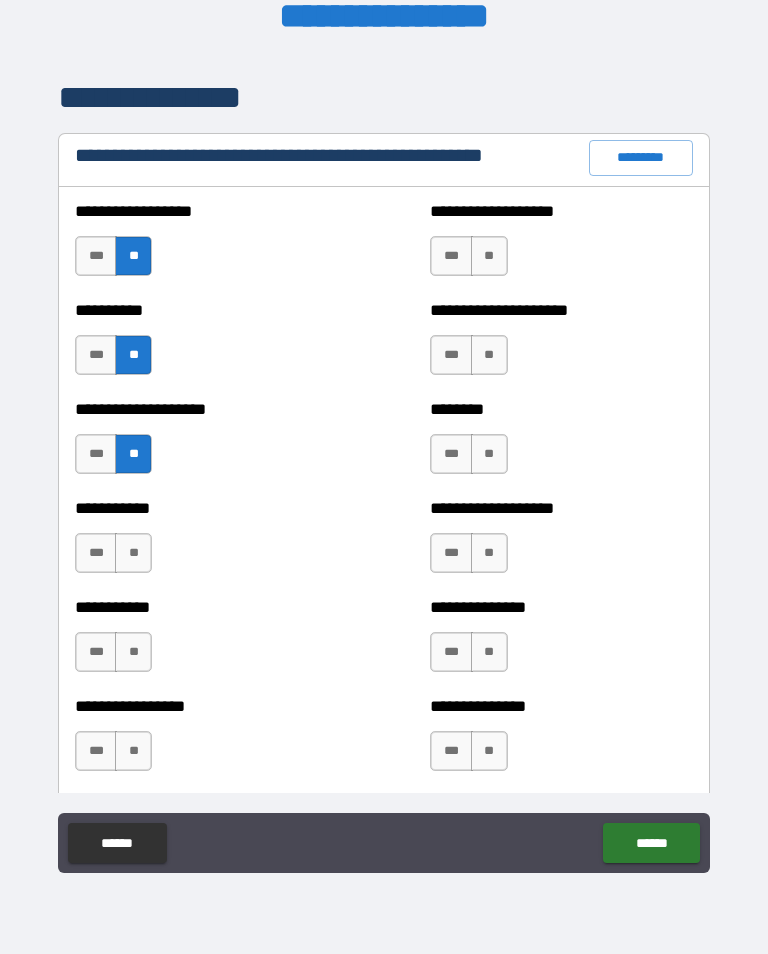 click on "**" at bounding box center (133, 553) 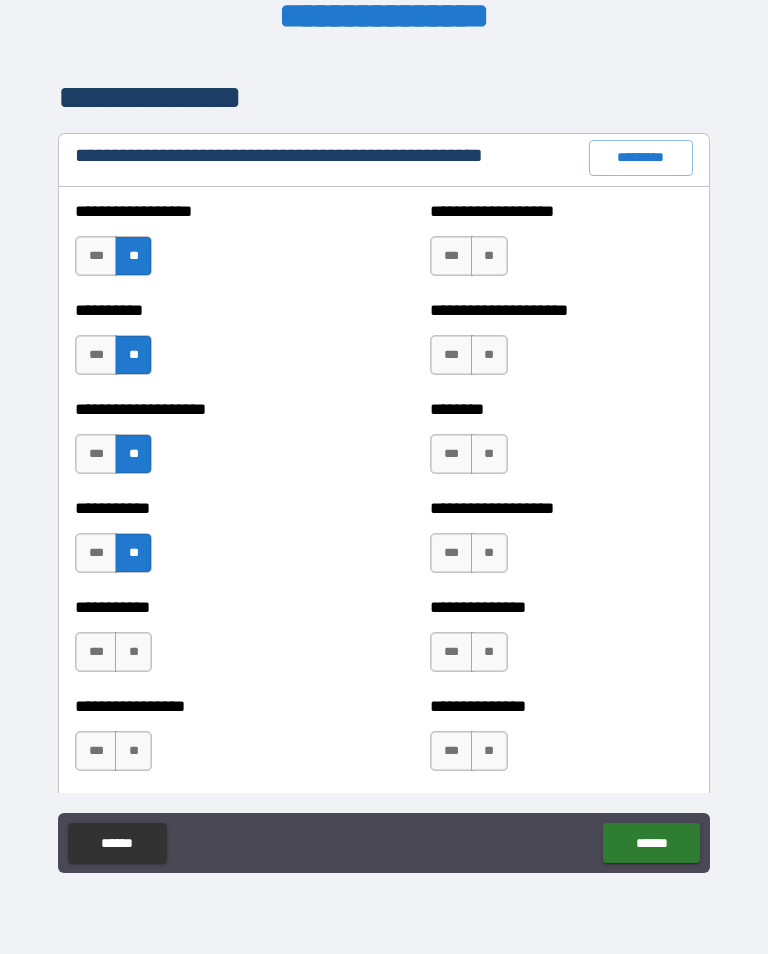 click on "**" at bounding box center [133, 652] 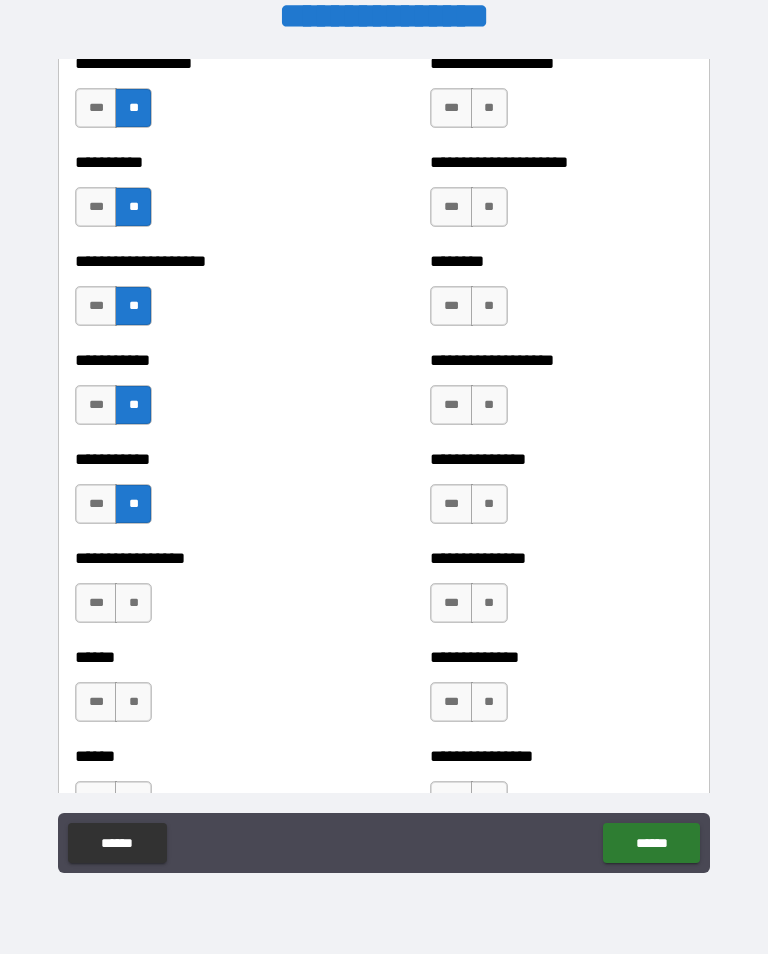 scroll, scrollTop: 2492, scrollLeft: 0, axis: vertical 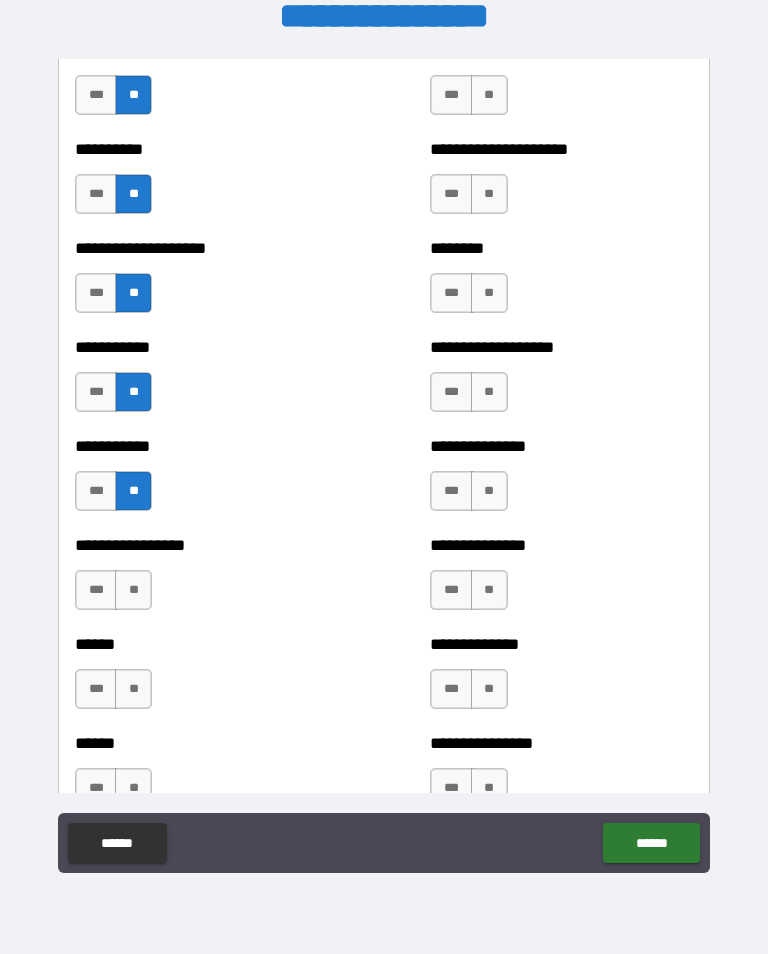 click on "**" at bounding box center [133, 590] 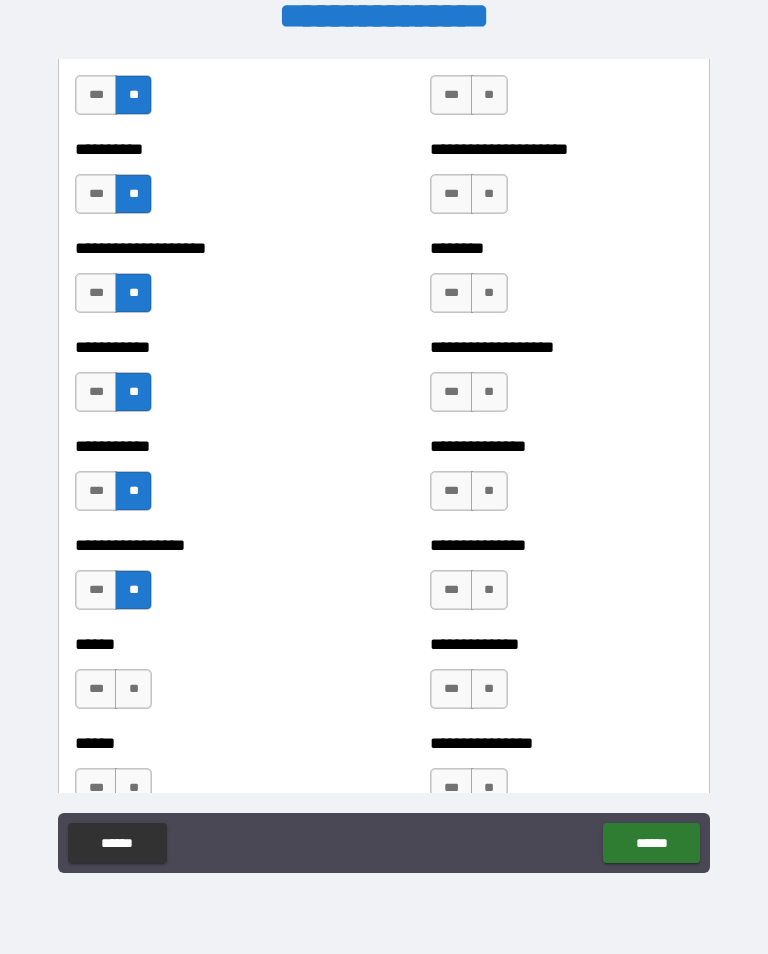 click on "**" at bounding box center (133, 689) 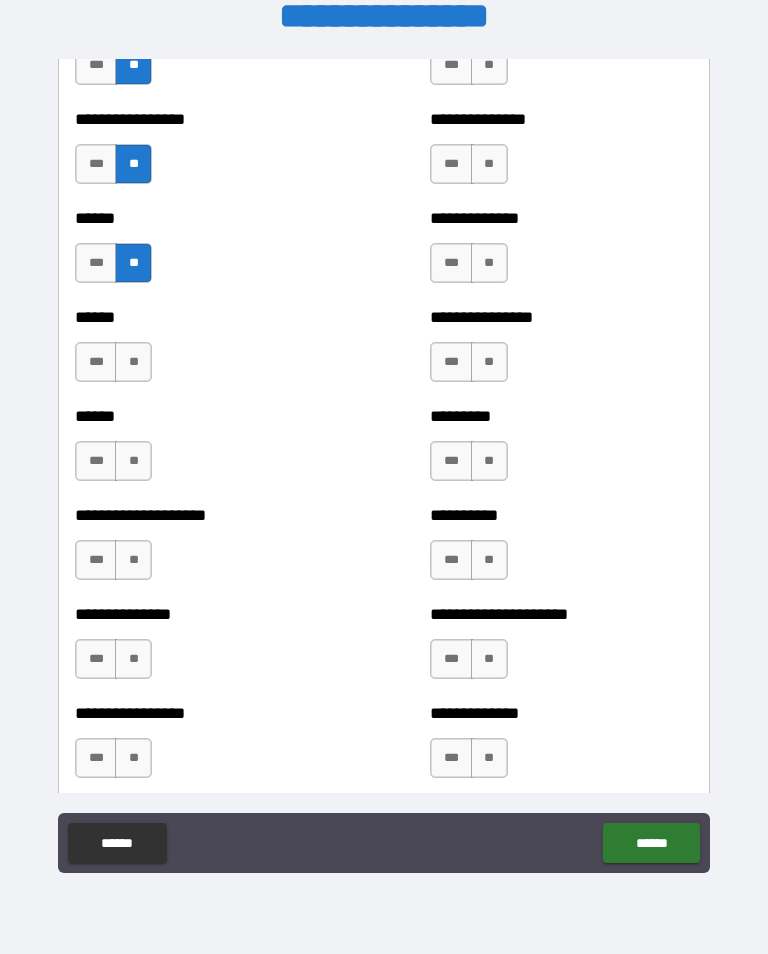 scroll, scrollTop: 2919, scrollLeft: 0, axis: vertical 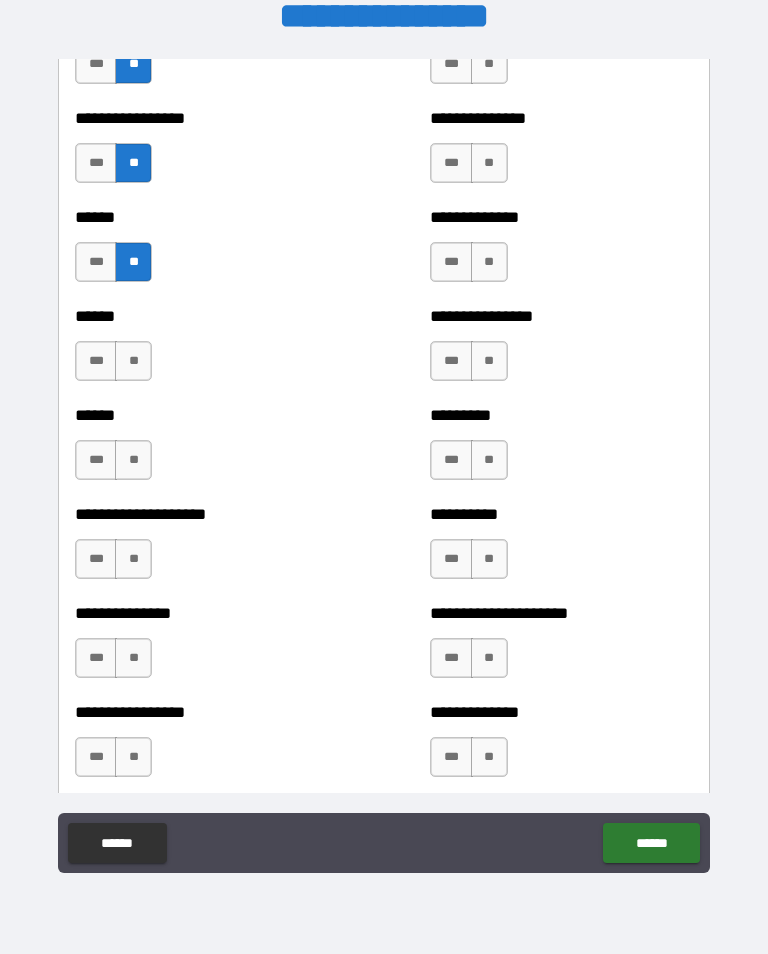 click on "**" at bounding box center [133, 361] 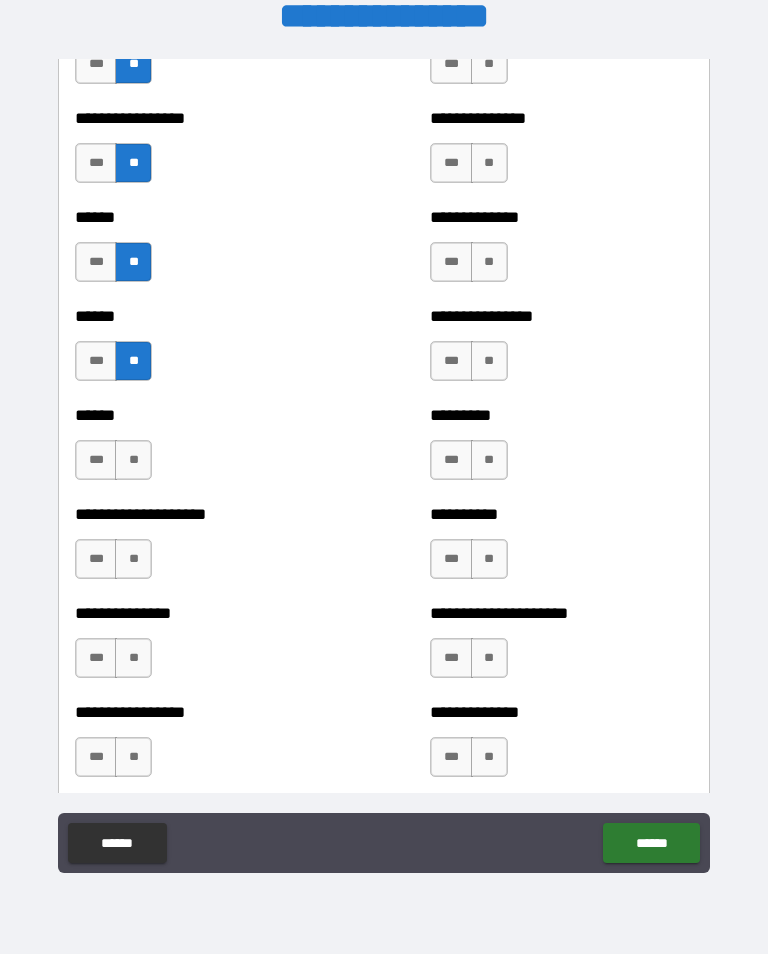 click on "**" at bounding box center (133, 460) 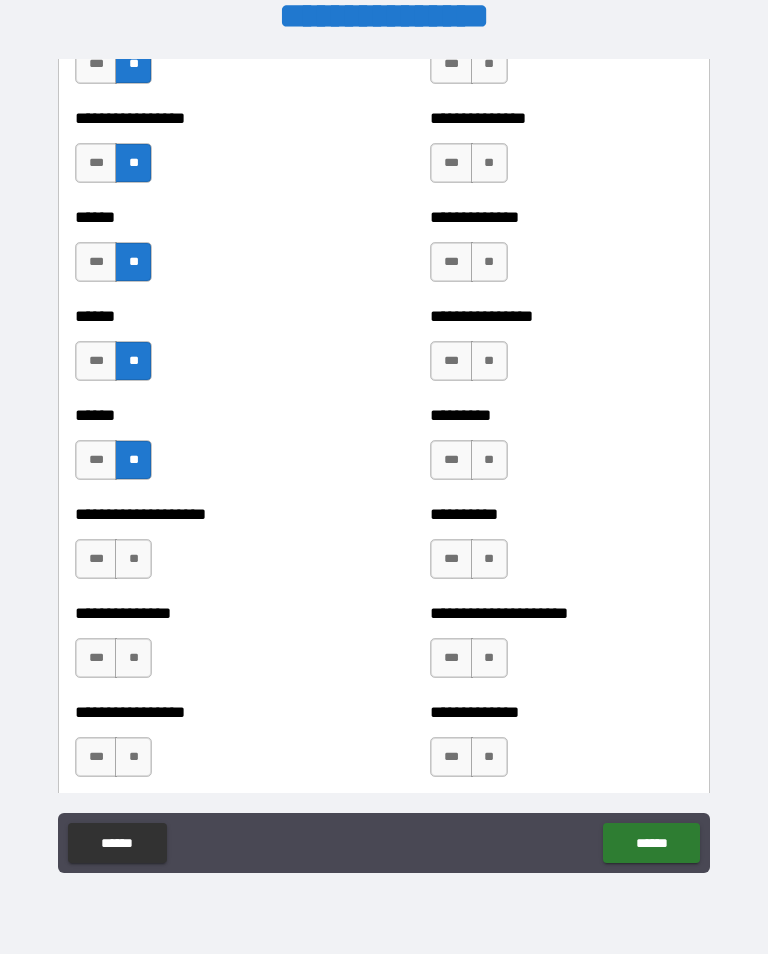 click on "**" at bounding box center [133, 559] 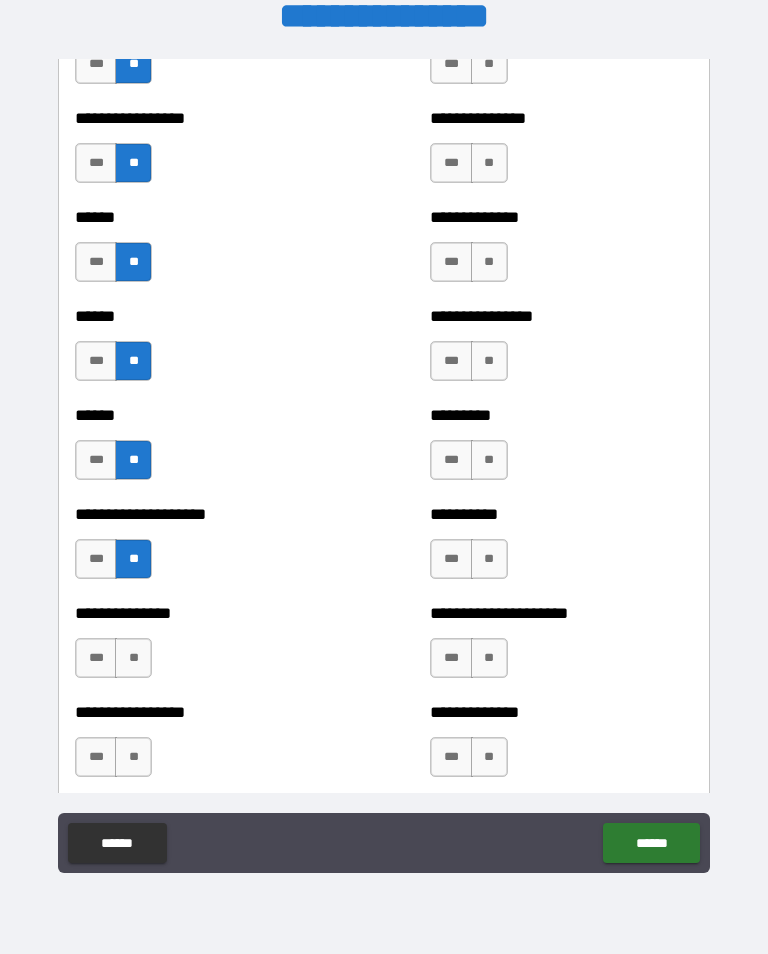 click on "**" at bounding box center [133, 658] 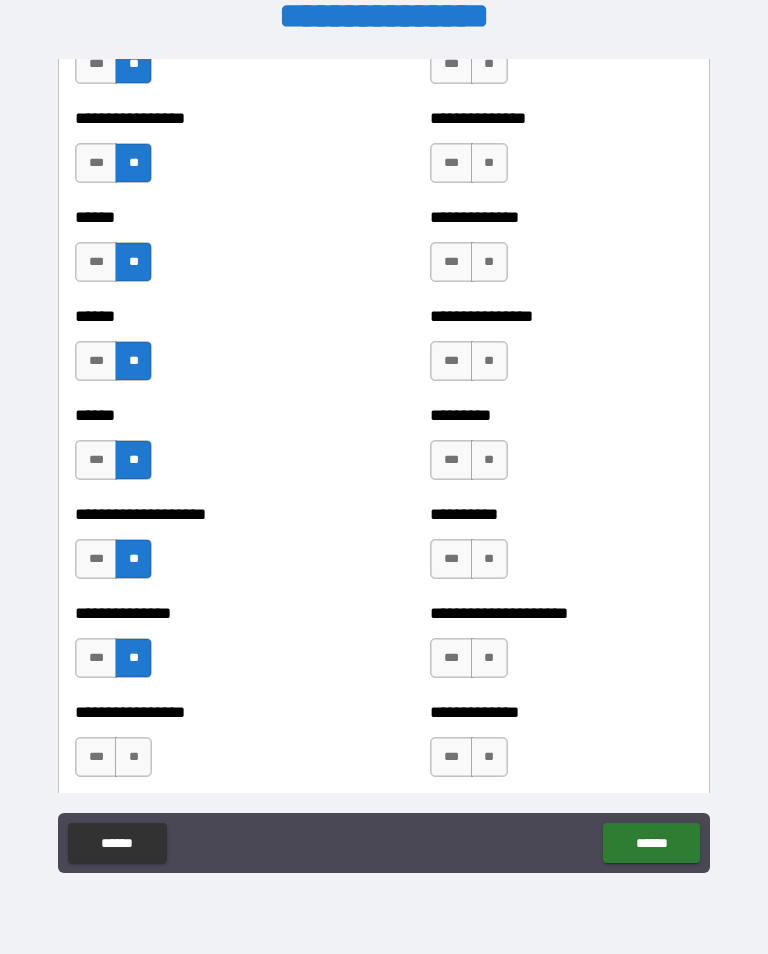 click on "**" at bounding box center [133, 757] 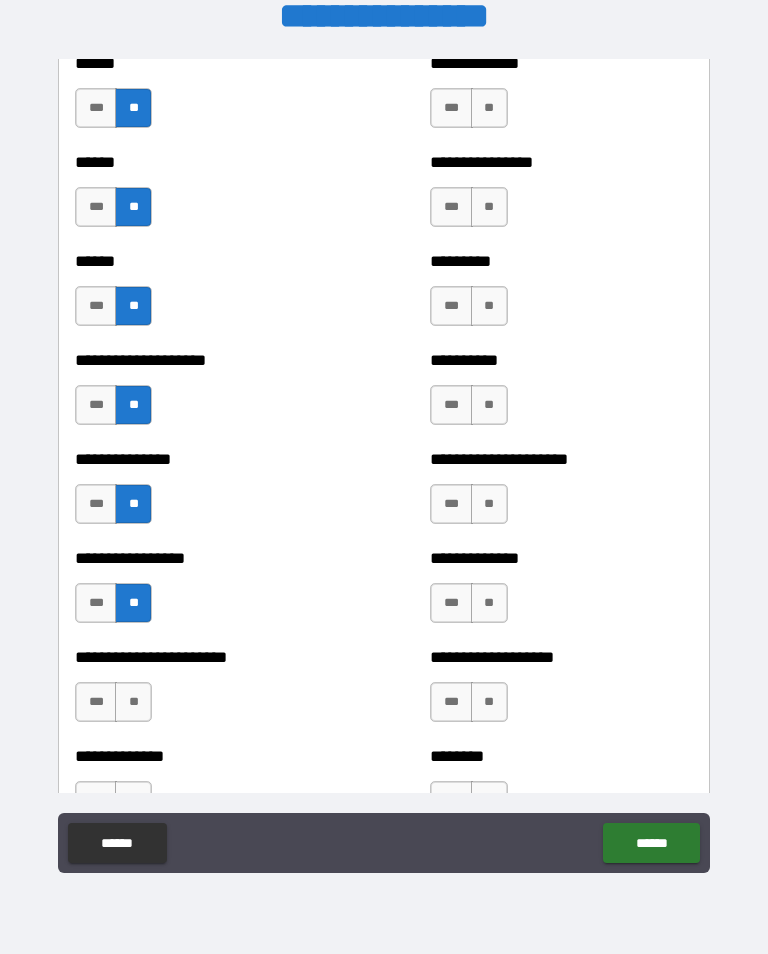 click on "***" at bounding box center (96, 603) 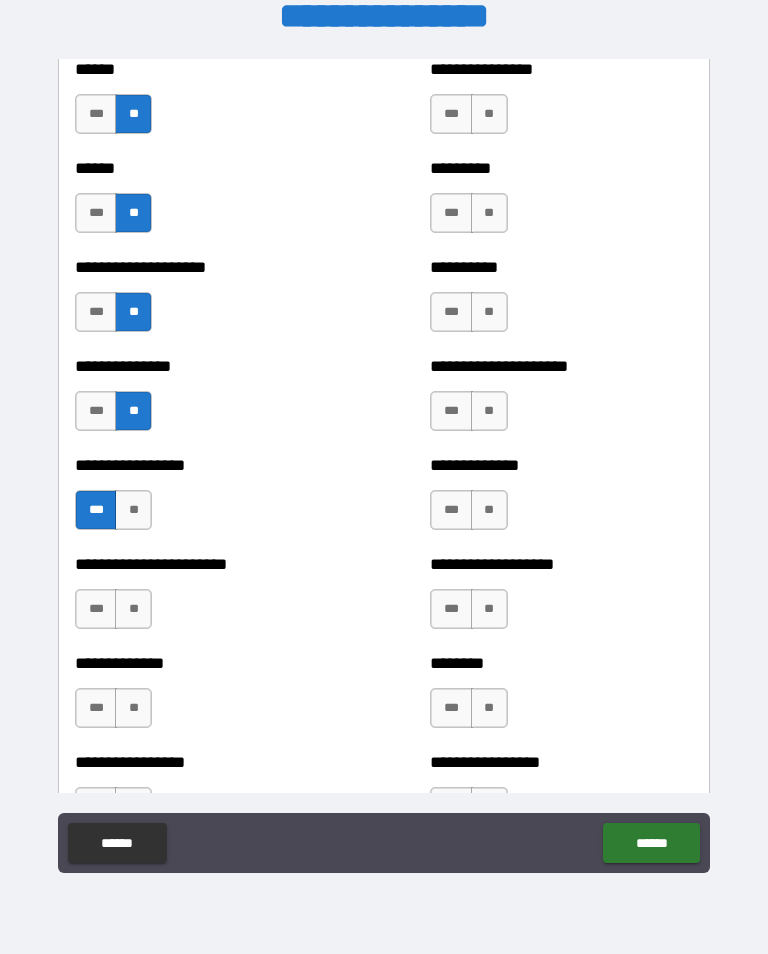 scroll, scrollTop: 3173, scrollLeft: 0, axis: vertical 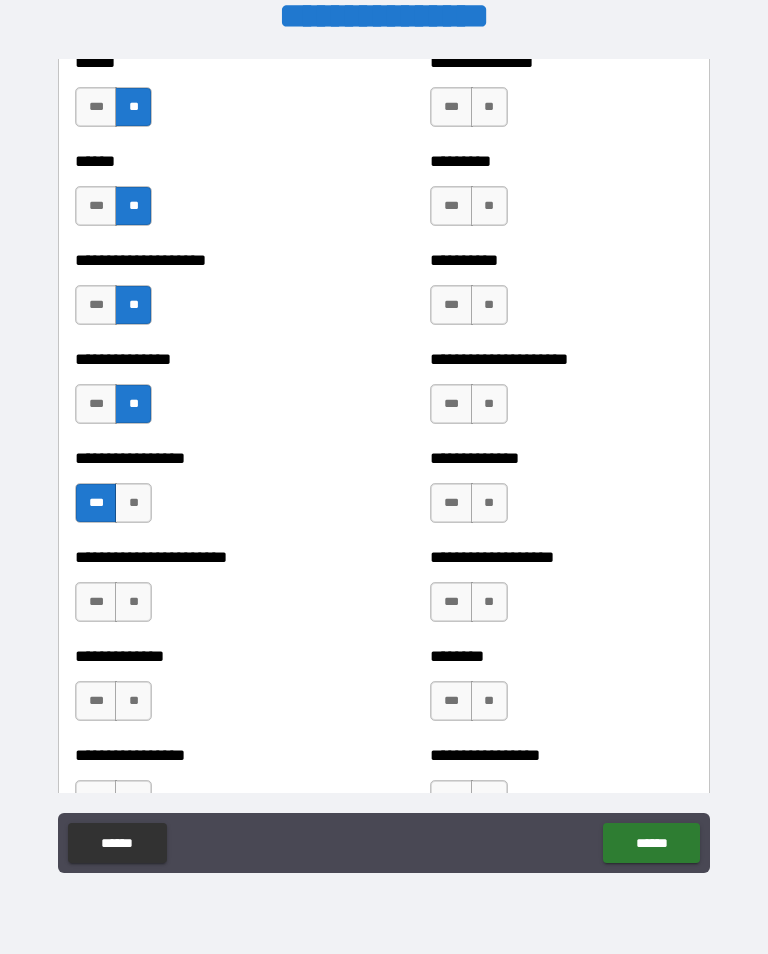 click on "**" at bounding box center [133, 602] 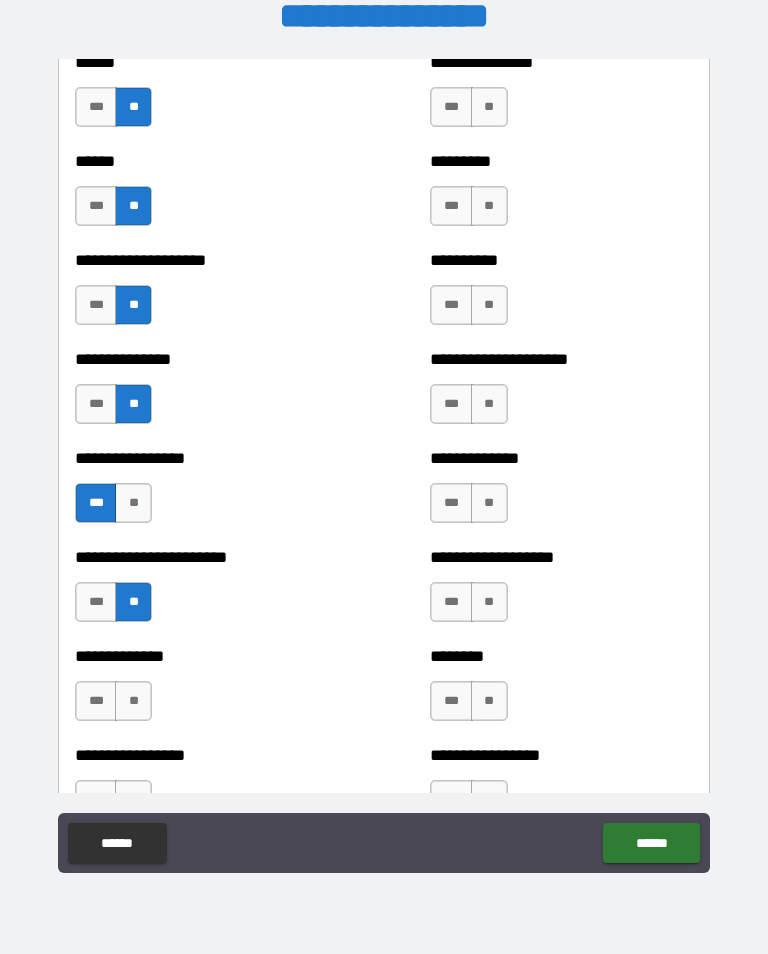 click on "**" at bounding box center (133, 701) 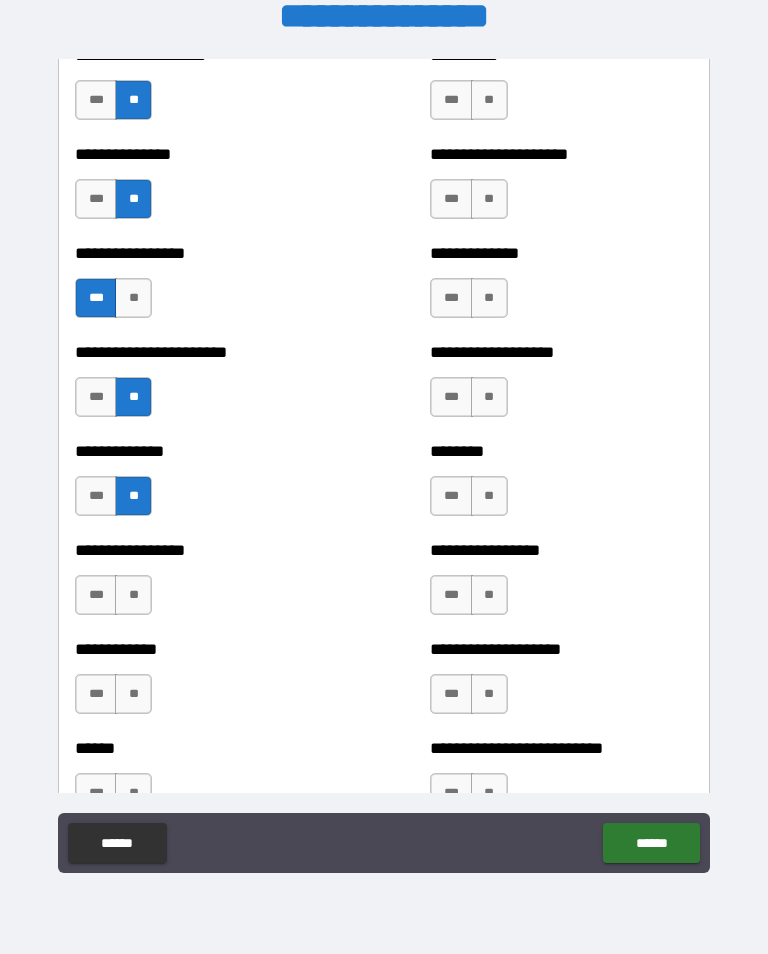click on "**" at bounding box center [133, 595] 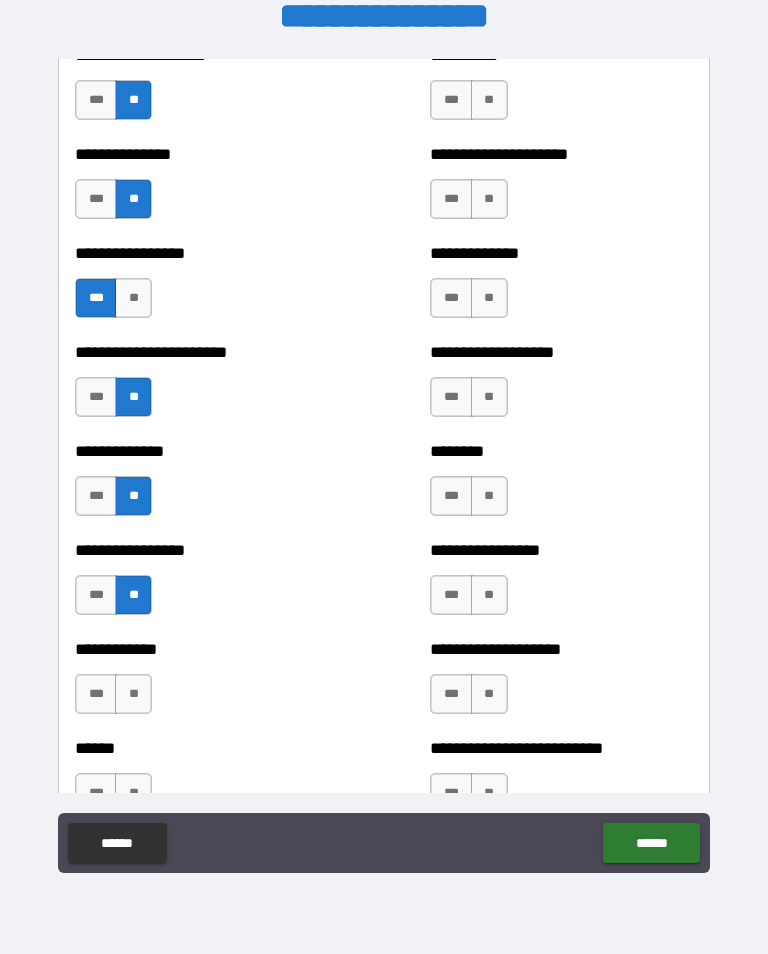 click on "**" at bounding box center [133, 694] 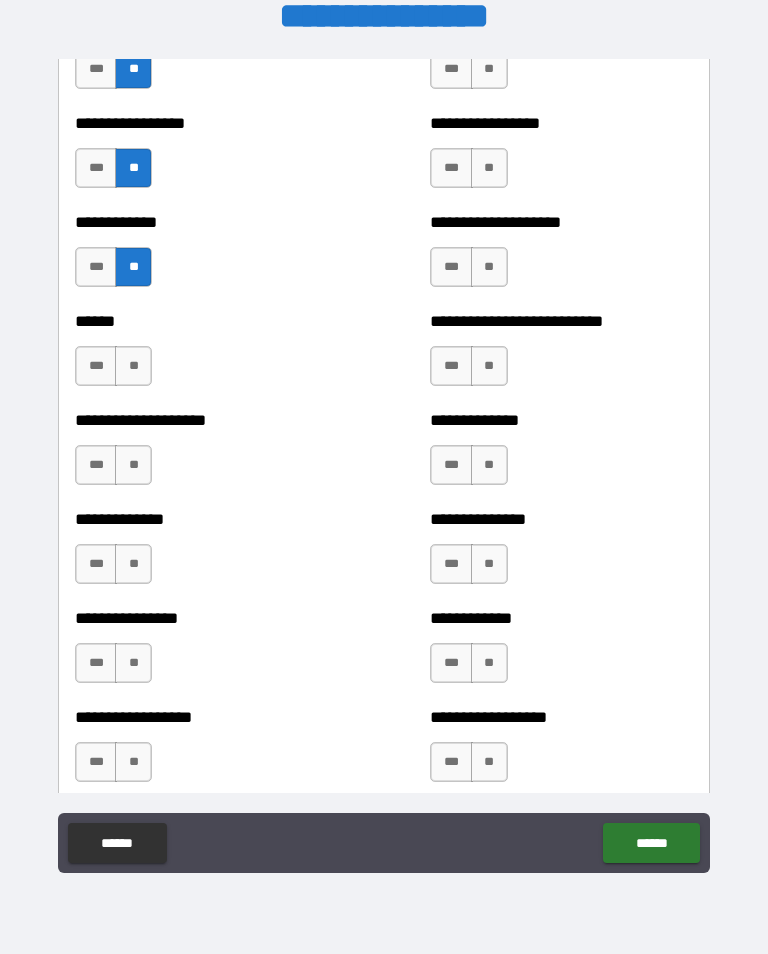scroll, scrollTop: 3807, scrollLeft: 0, axis: vertical 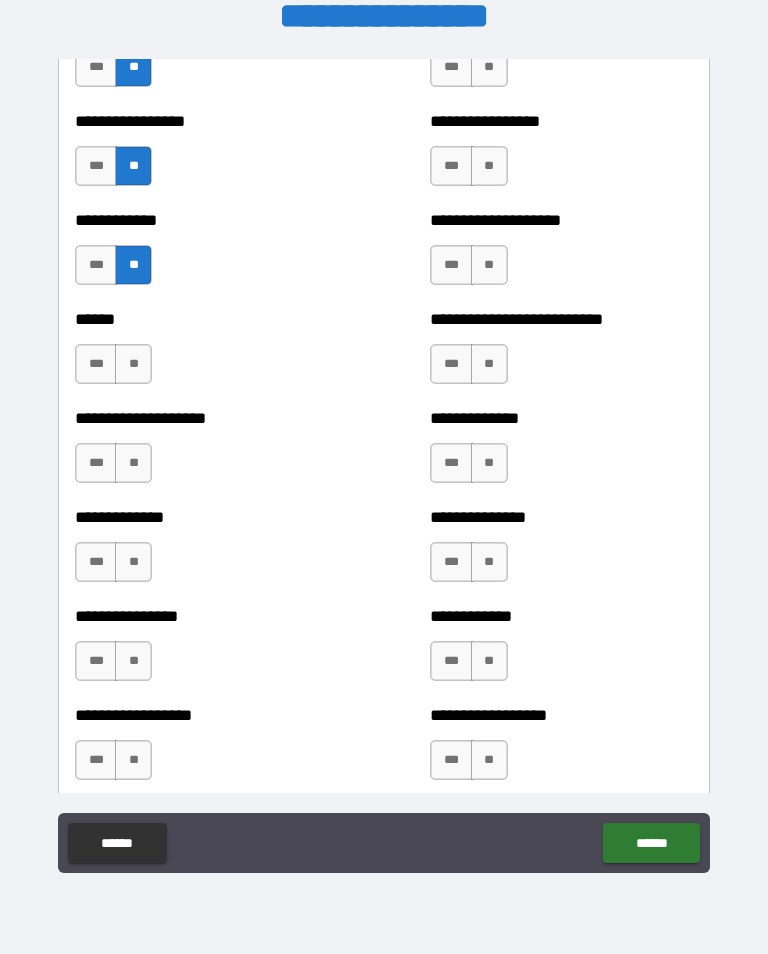 click on "**" at bounding box center [133, 364] 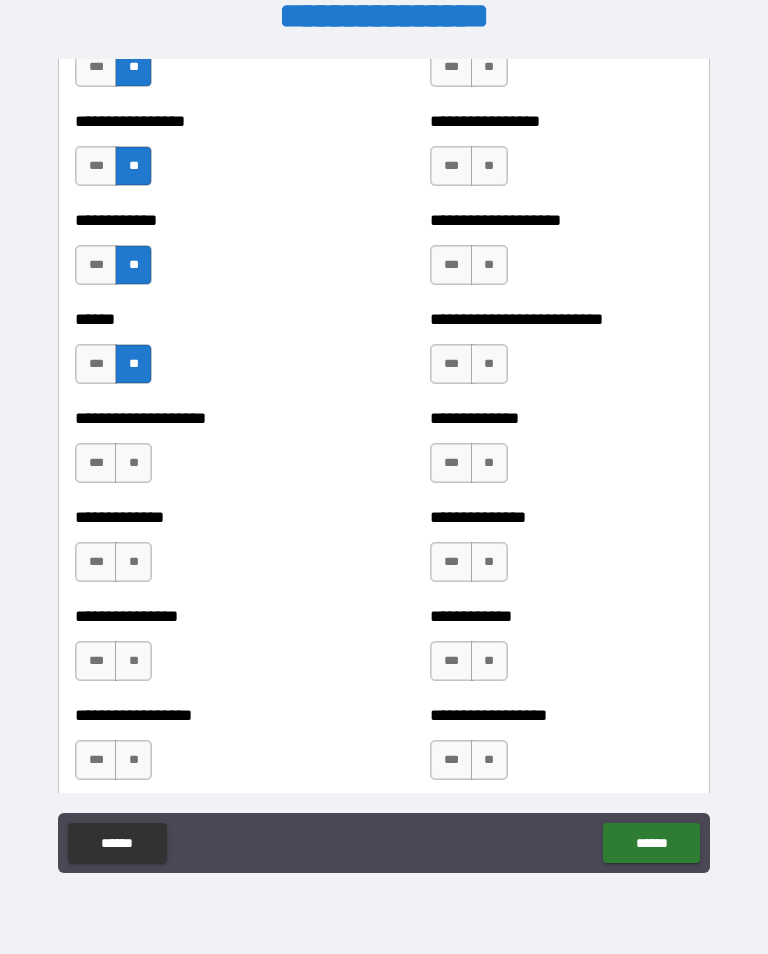 click on "**" at bounding box center [133, 463] 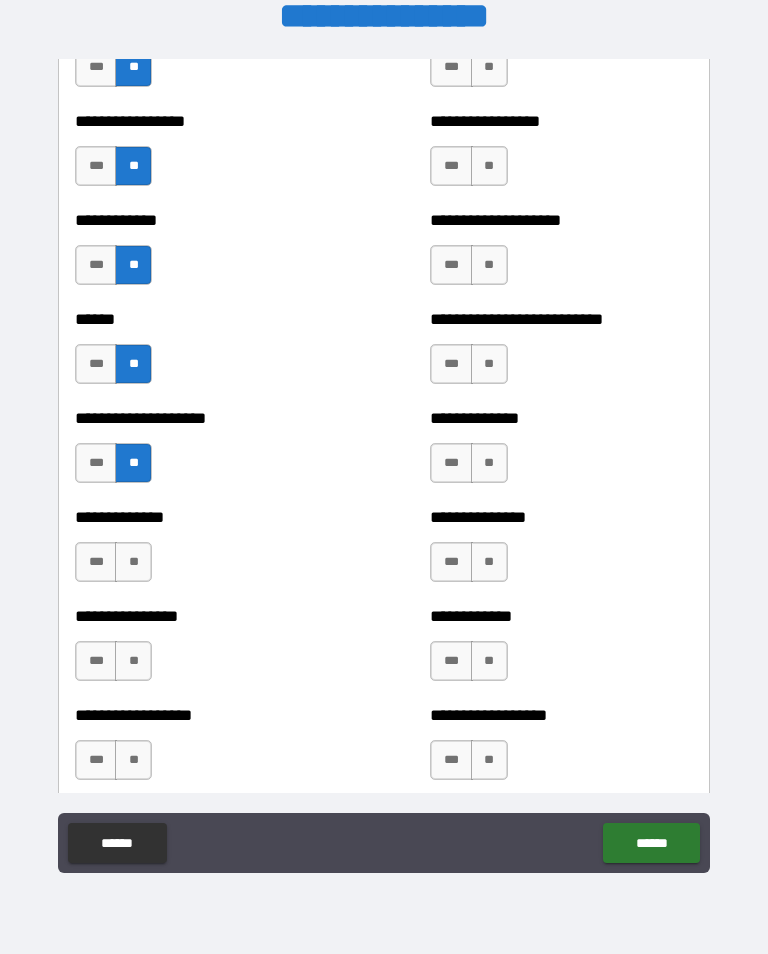 click on "**" at bounding box center (133, 562) 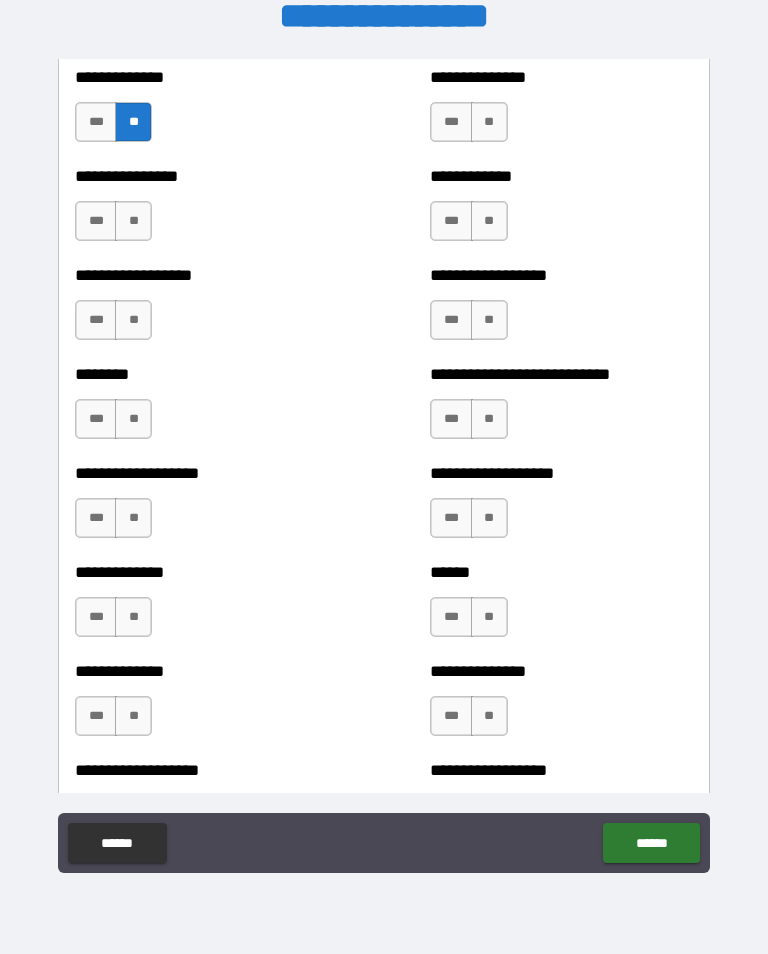 scroll, scrollTop: 4247, scrollLeft: 0, axis: vertical 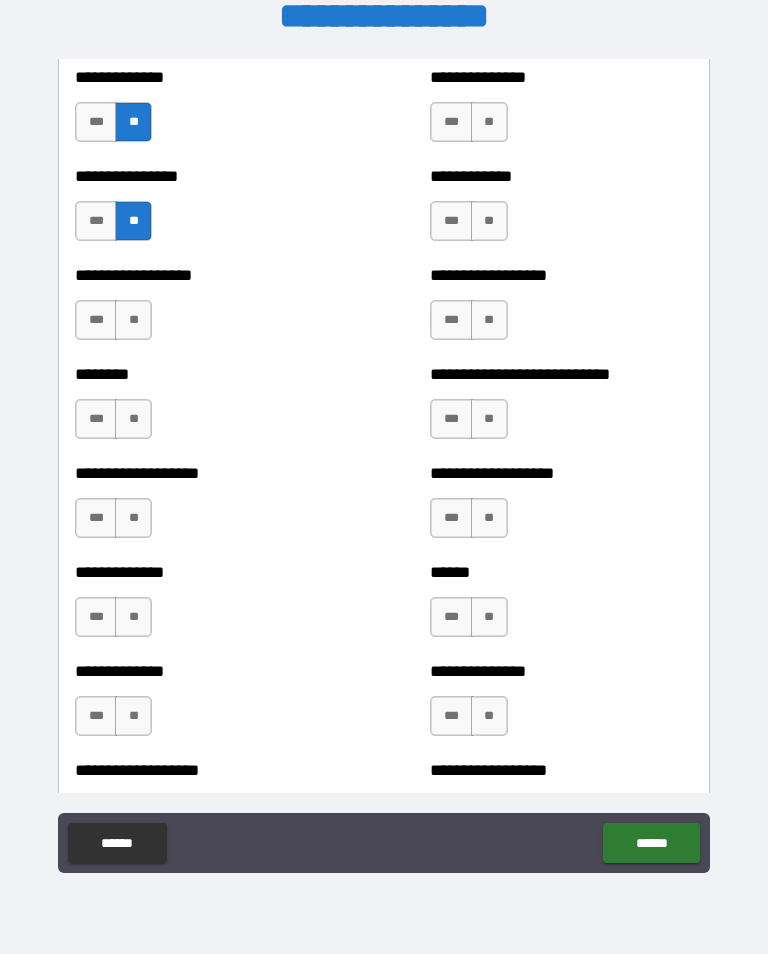 click on "**" at bounding box center (133, 320) 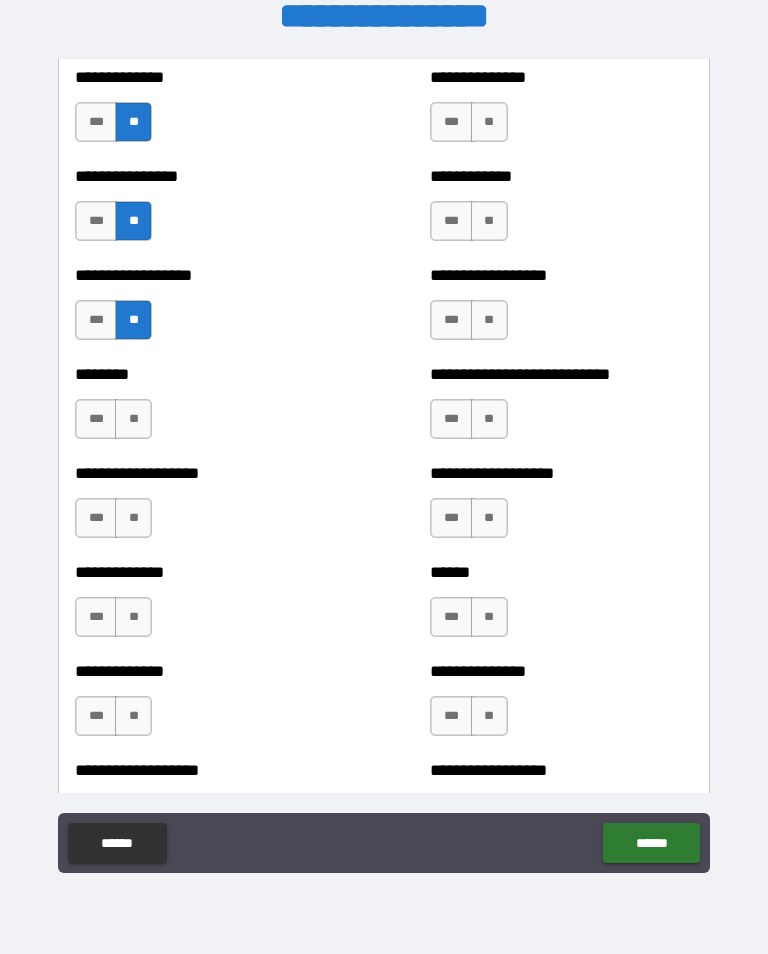 click on "**" at bounding box center (133, 419) 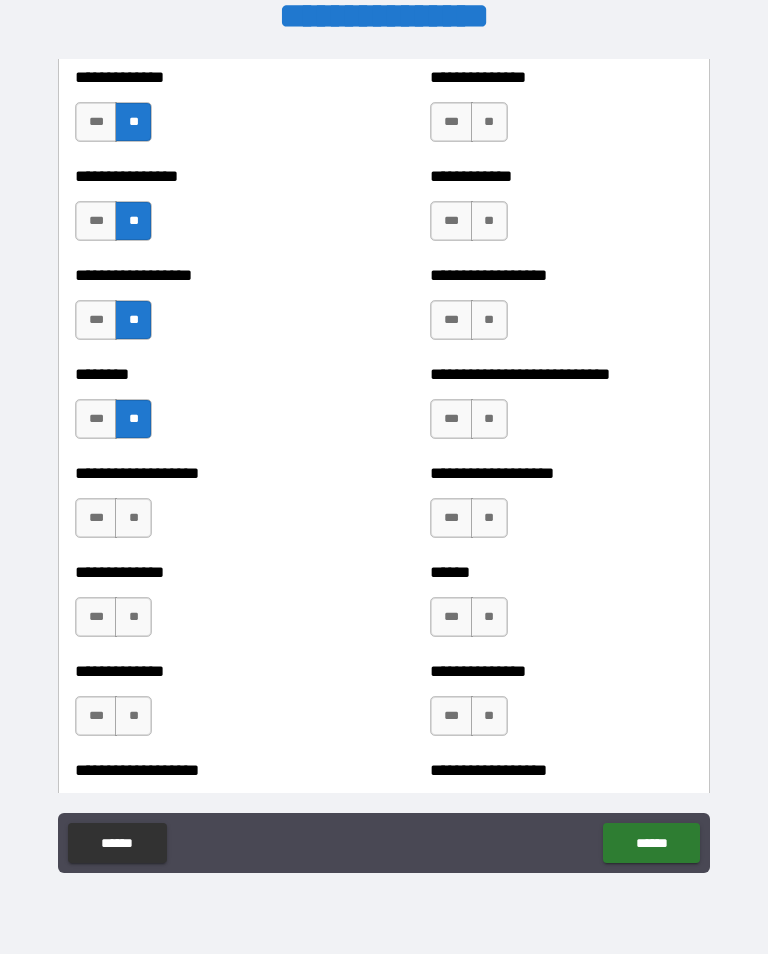 click on "**" at bounding box center (133, 518) 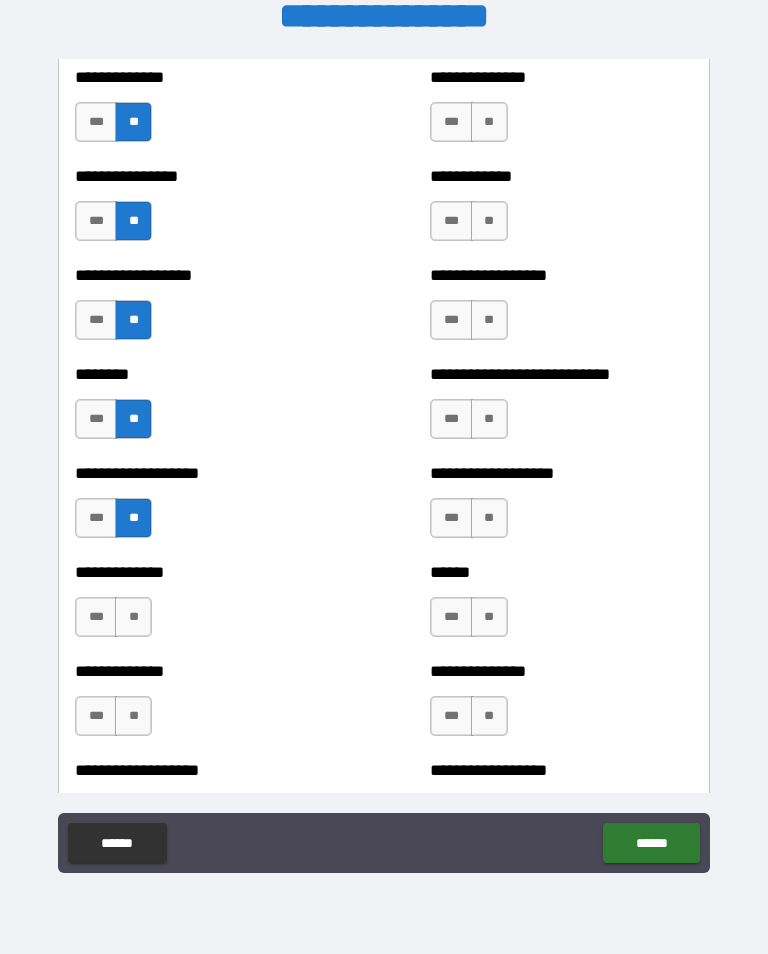 click on "**" at bounding box center (133, 617) 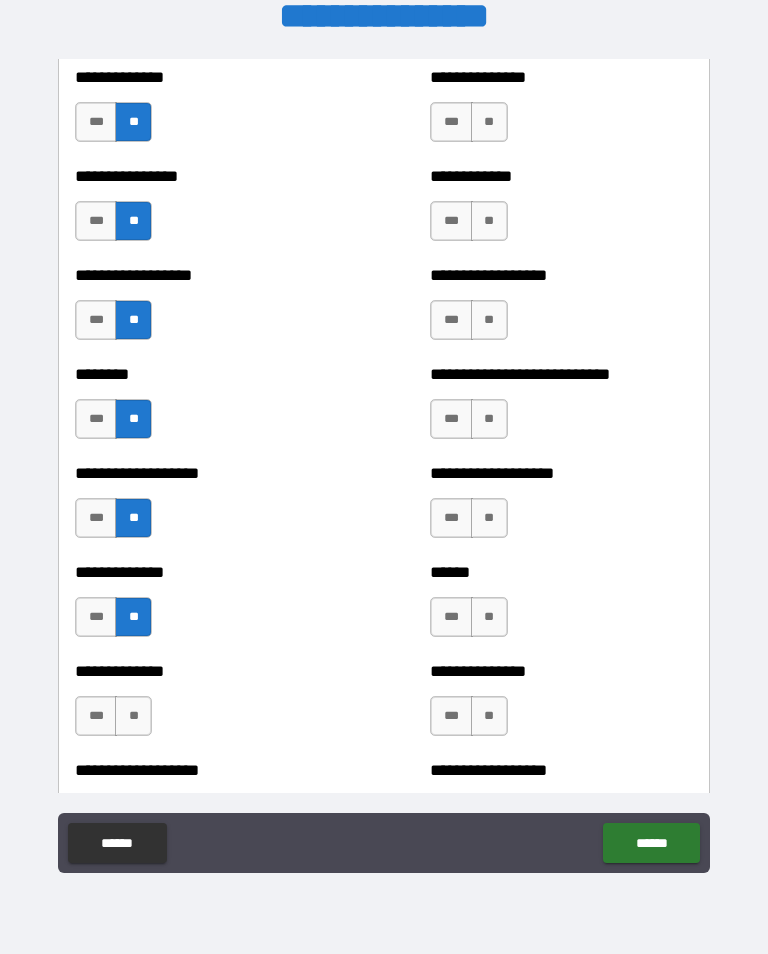 click on "**" at bounding box center (133, 716) 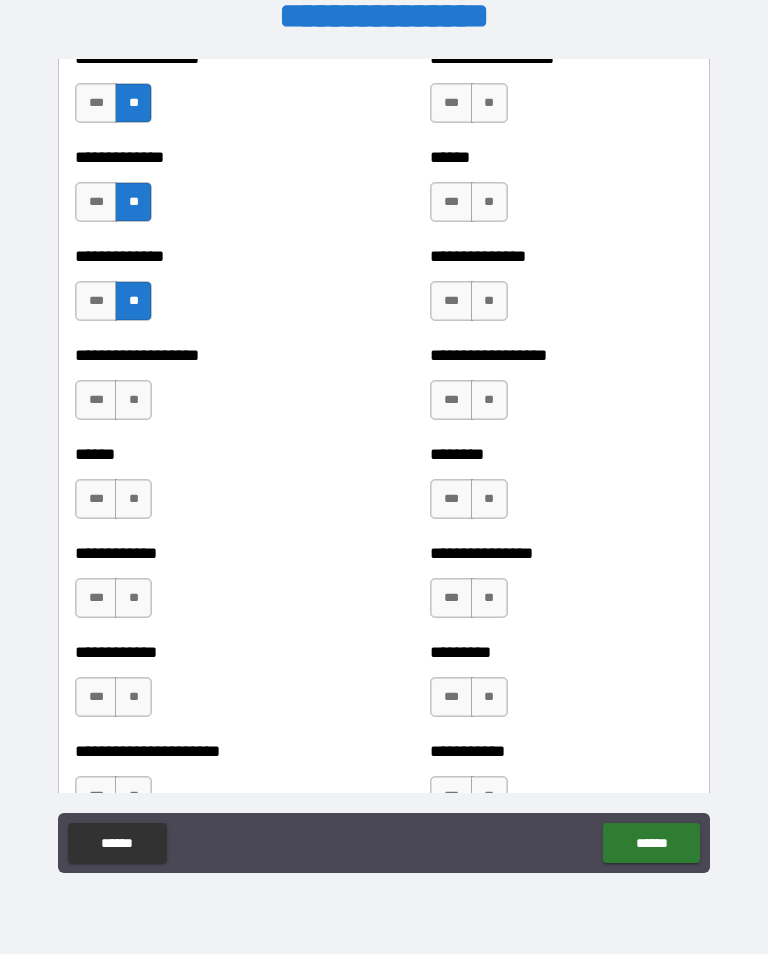 scroll, scrollTop: 4664, scrollLeft: 0, axis: vertical 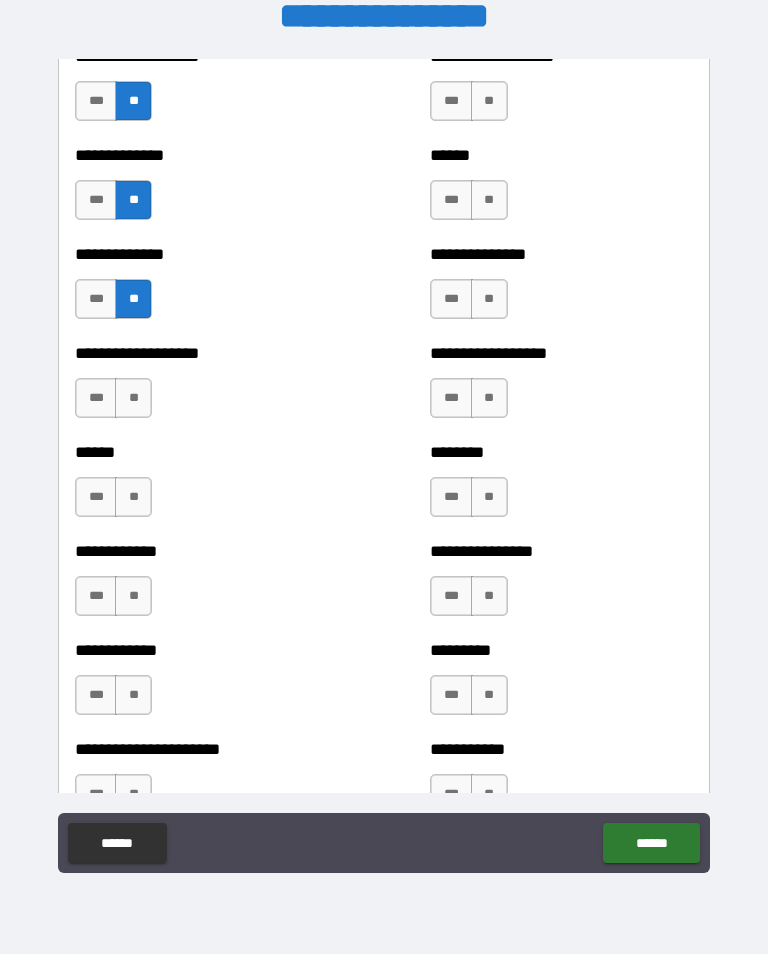 click on "**" at bounding box center (133, 398) 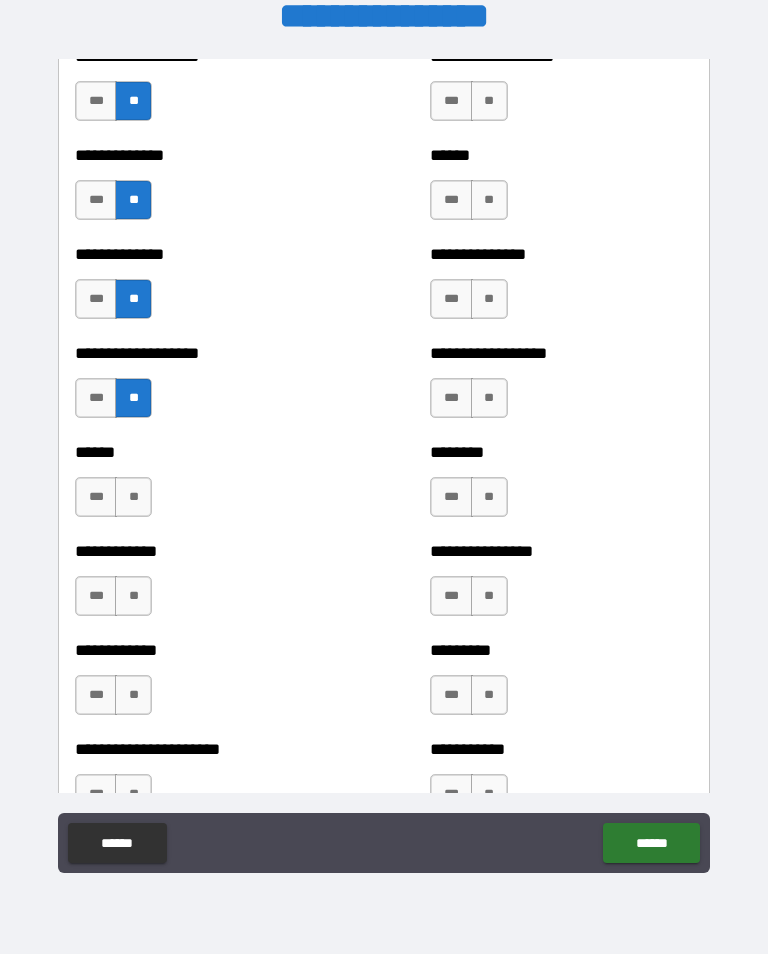 click on "**" at bounding box center (133, 497) 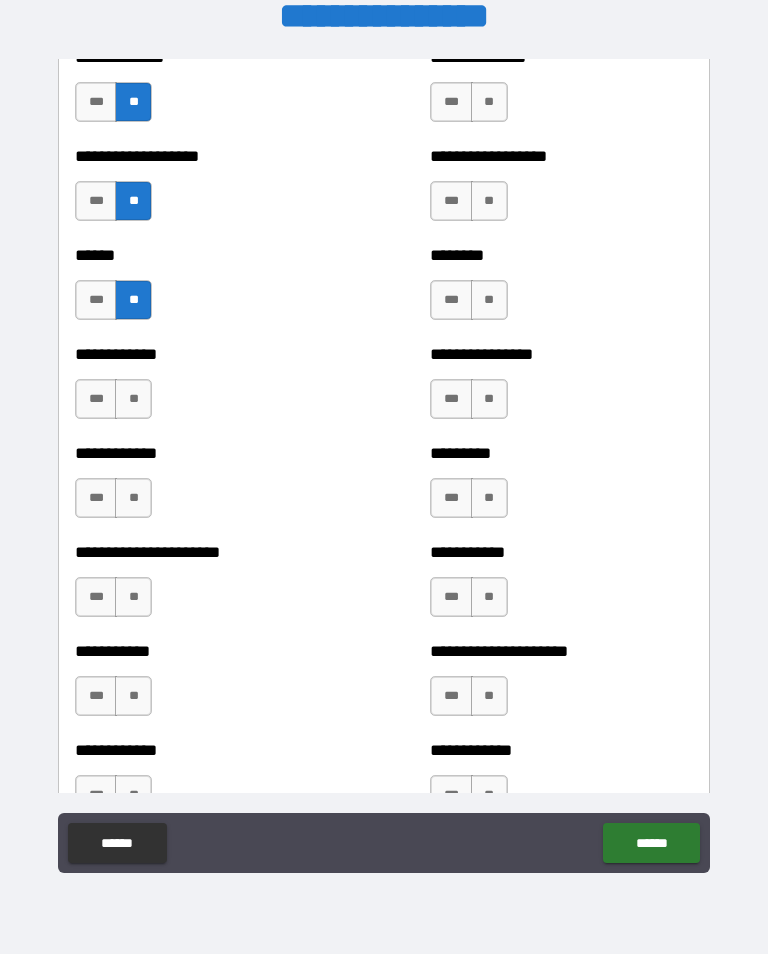 scroll, scrollTop: 4880, scrollLeft: 0, axis: vertical 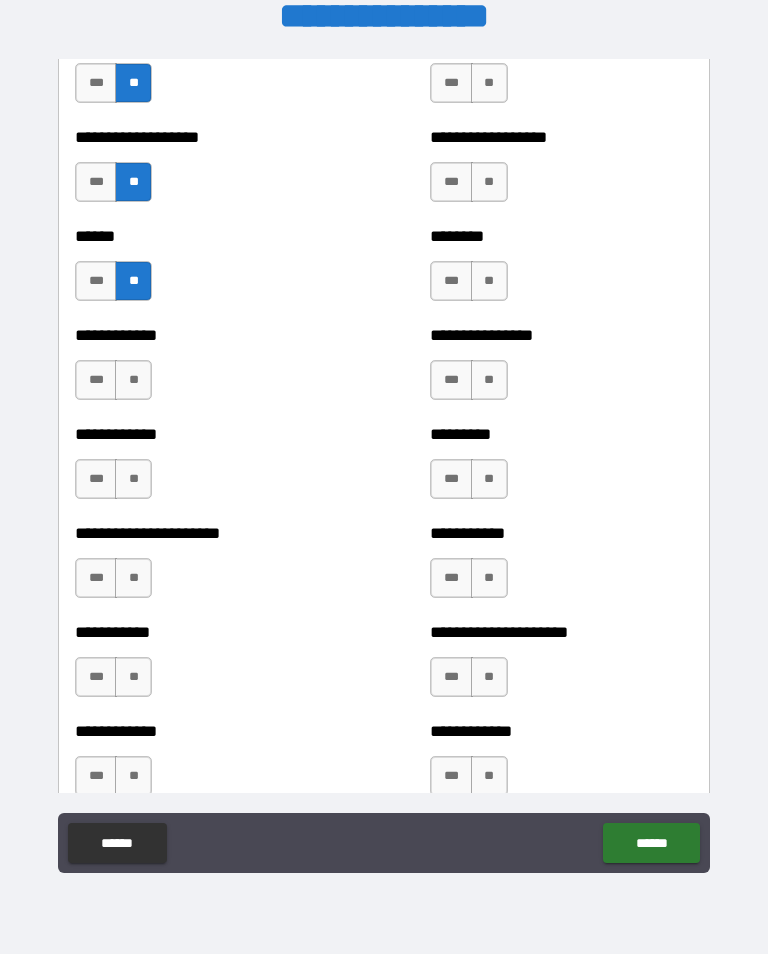click on "**" at bounding box center (133, 479) 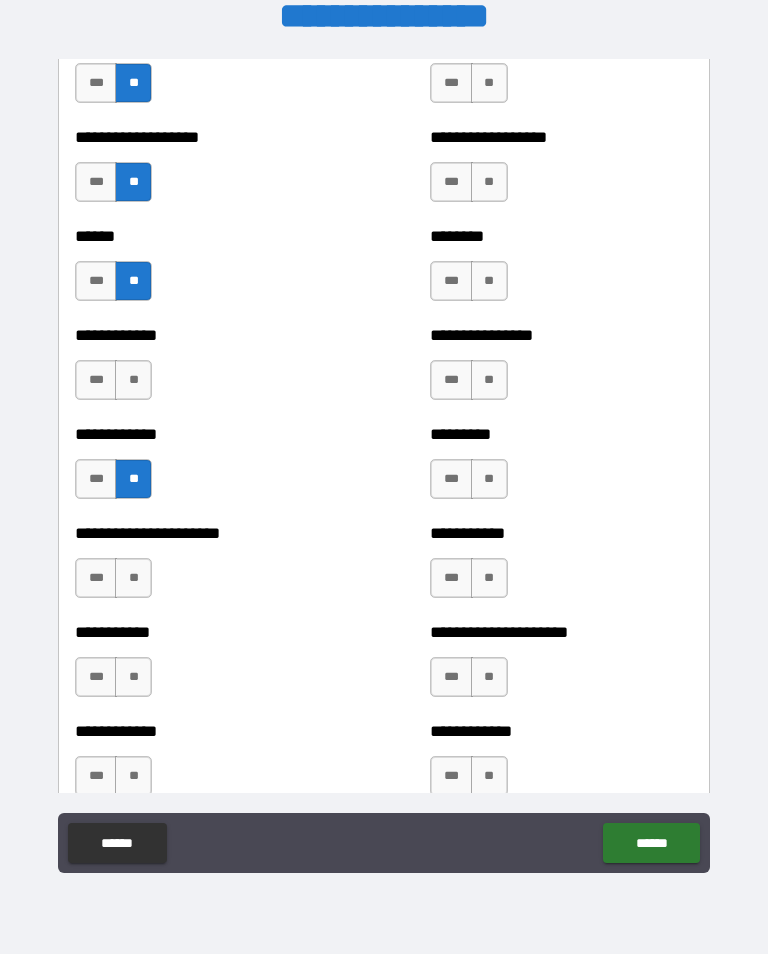 click on "**" at bounding box center [133, 380] 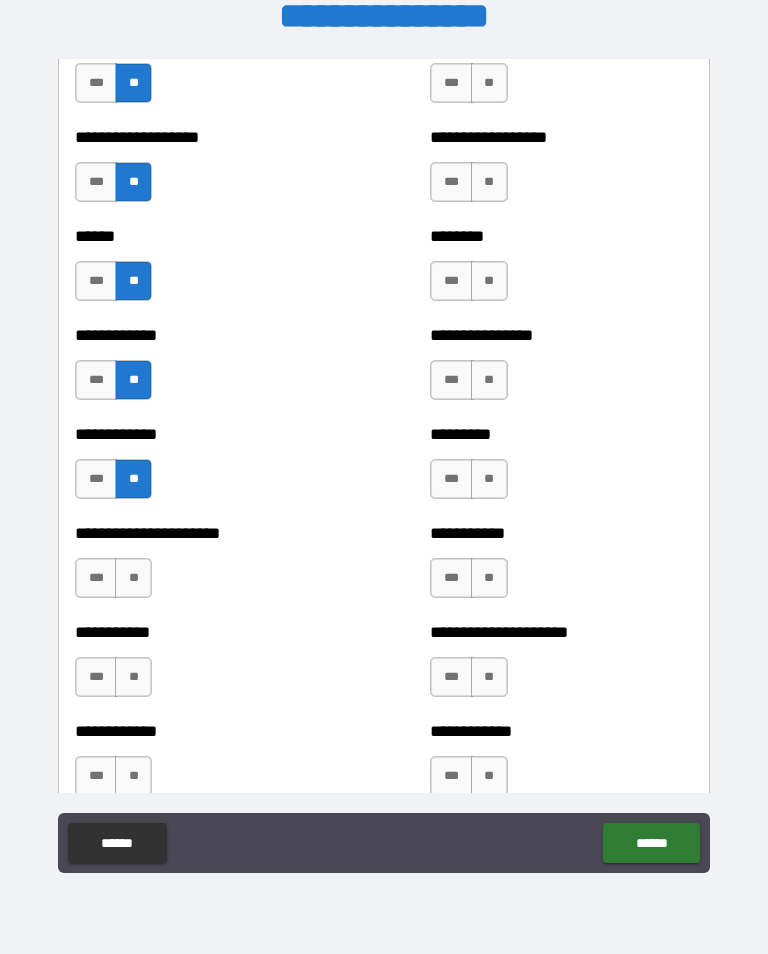 click on "**" at bounding box center [133, 578] 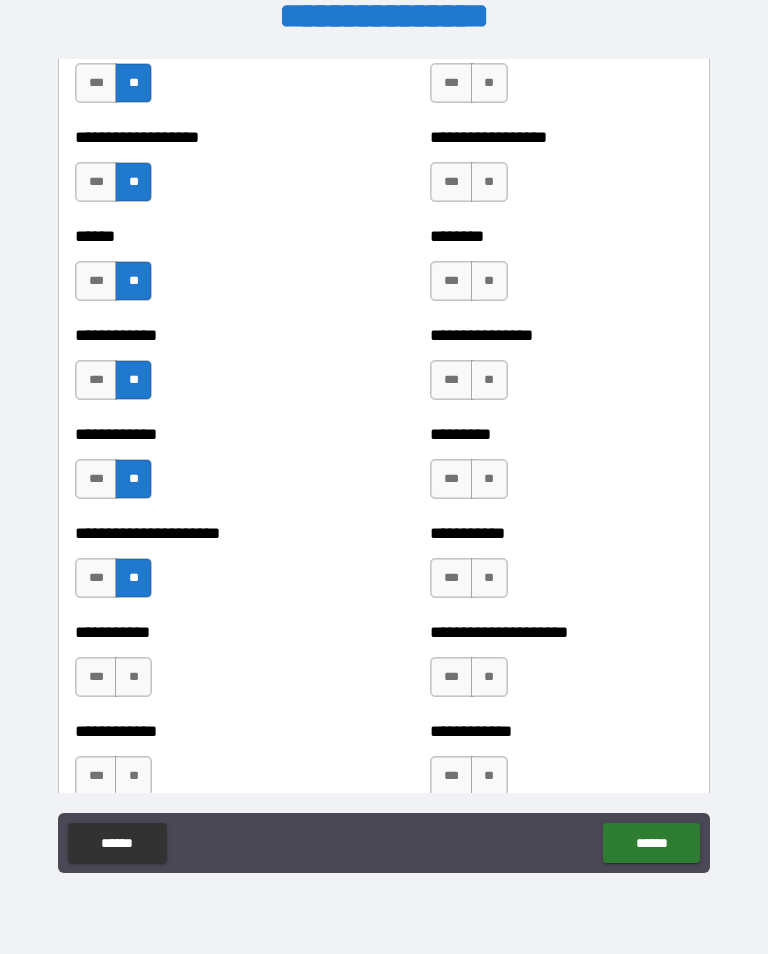 click on "**" at bounding box center (133, 677) 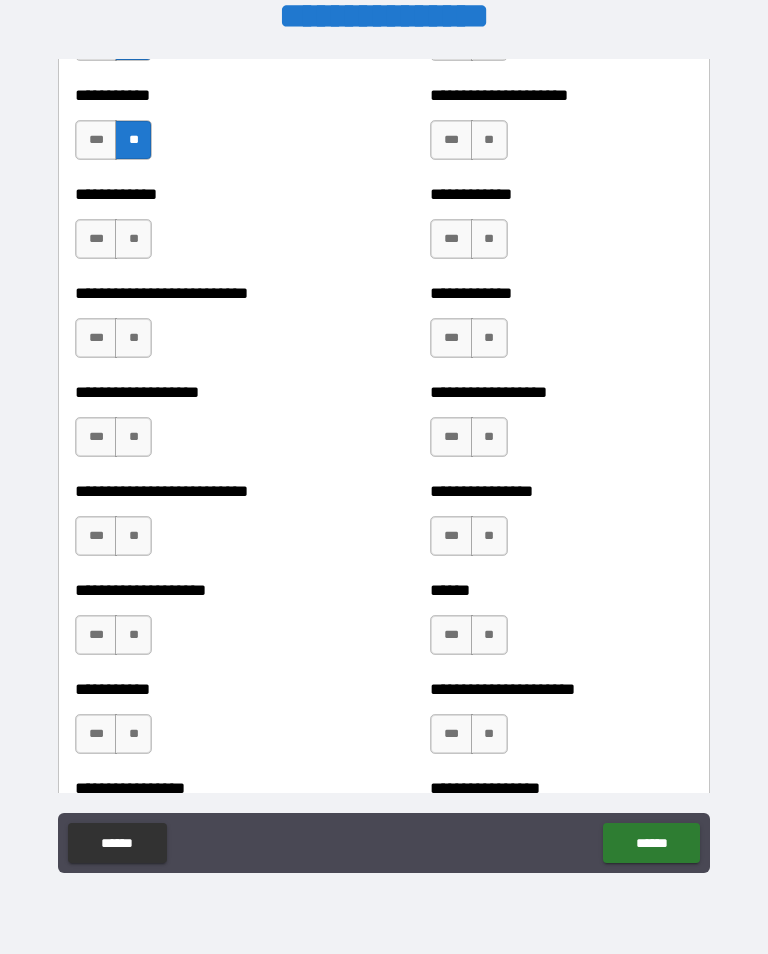 scroll, scrollTop: 5451, scrollLeft: 0, axis: vertical 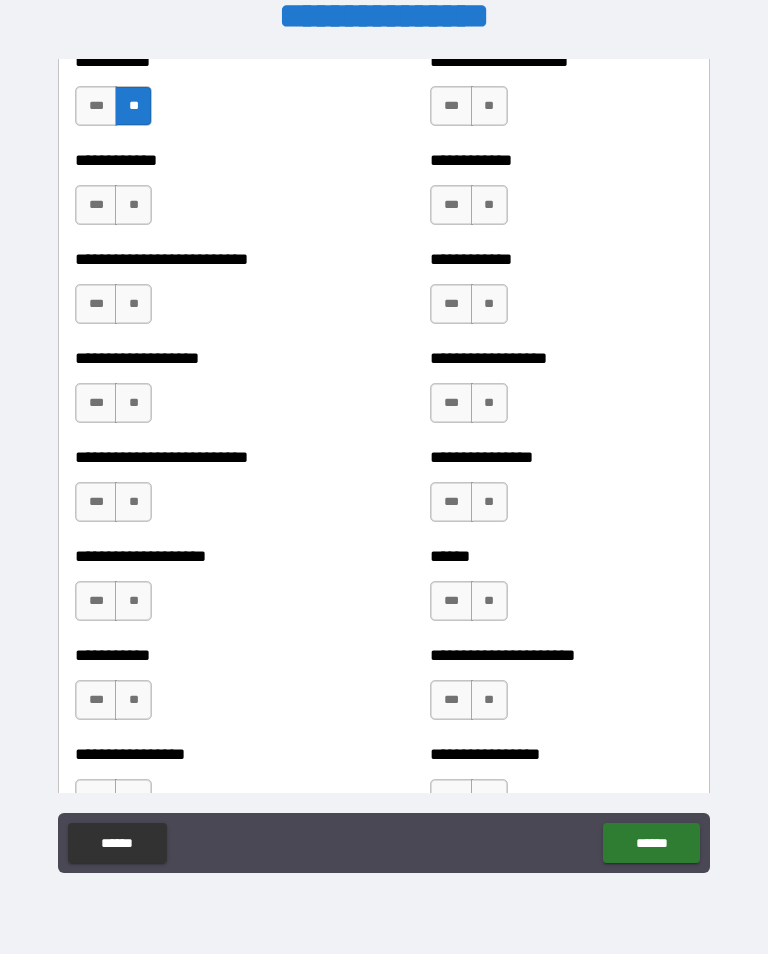 click on "**" at bounding box center (133, 205) 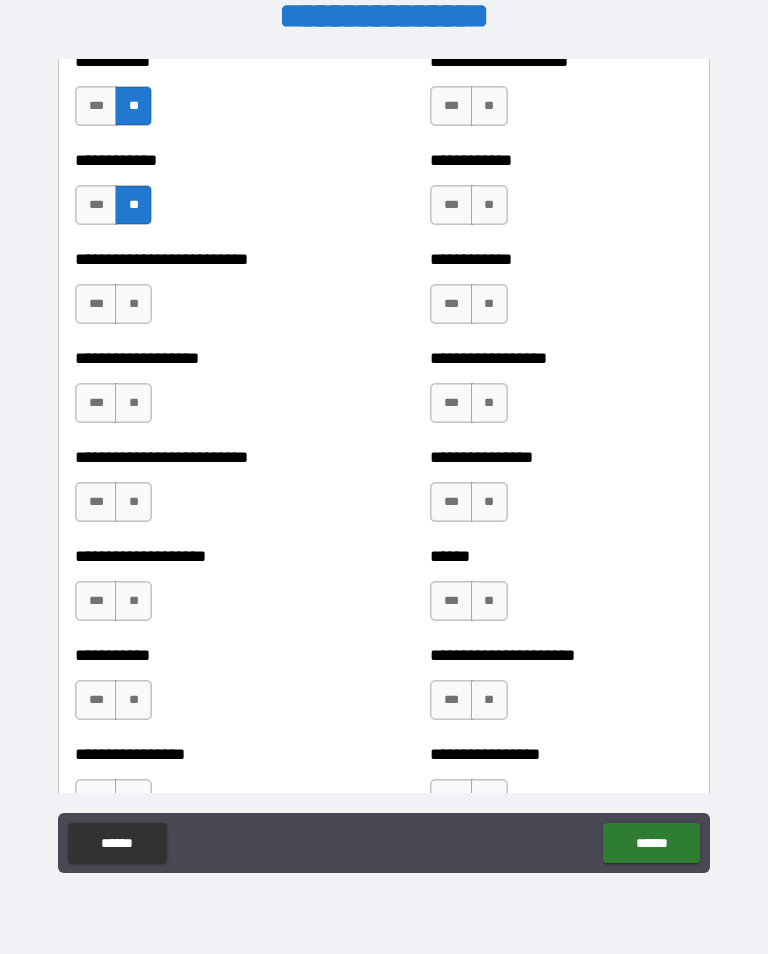 click on "**" at bounding box center (133, 304) 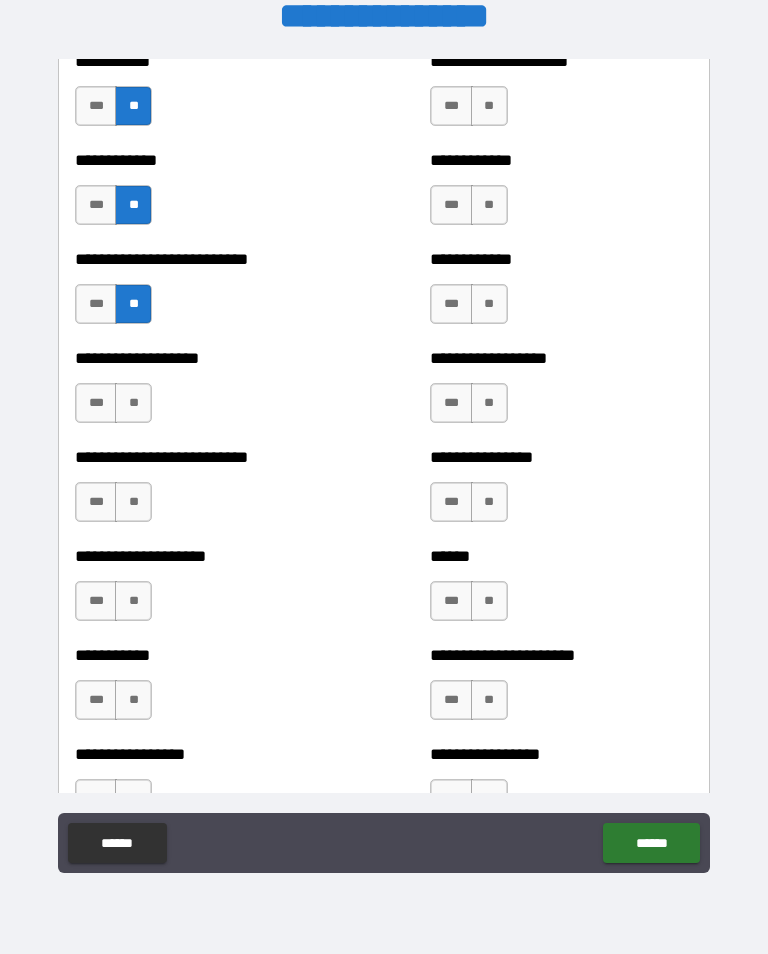 click on "**" at bounding box center [133, 403] 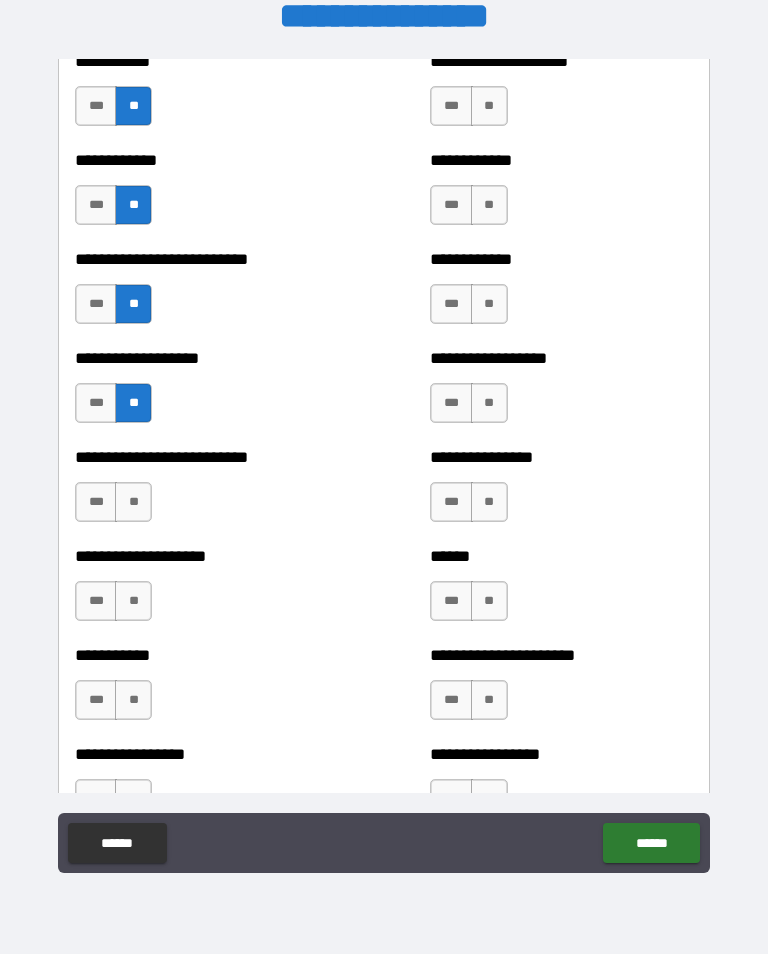 click on "**" at bounding box center [133, 502] 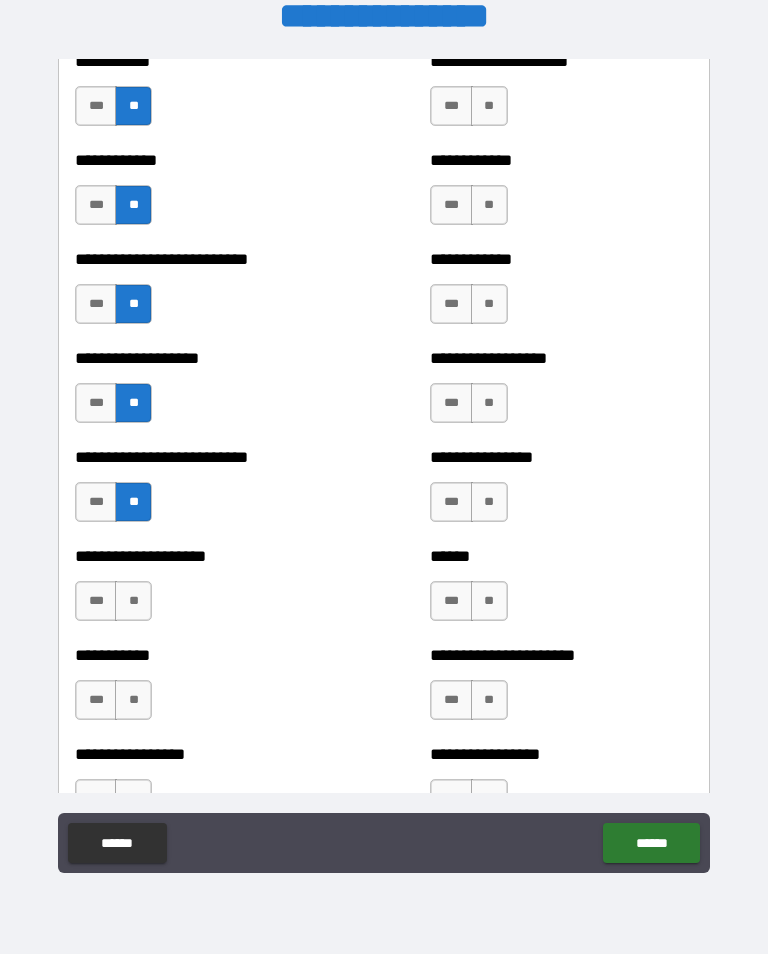 click on "**" at bounding box center [133, 601] 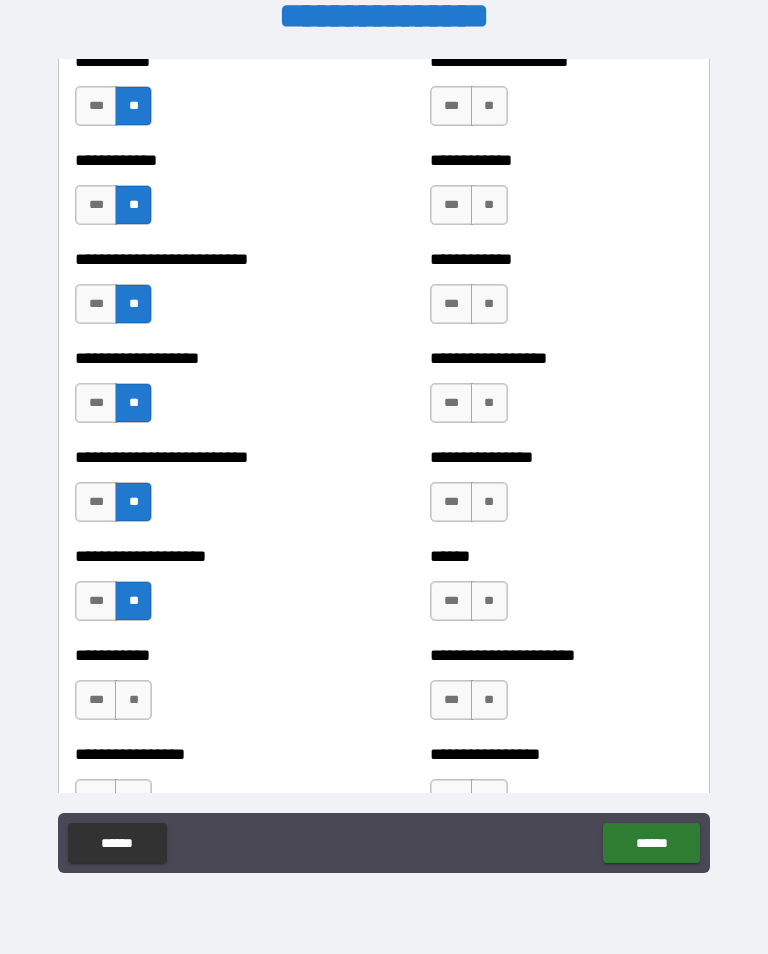 click on "**" at bounding box center [133, 700] 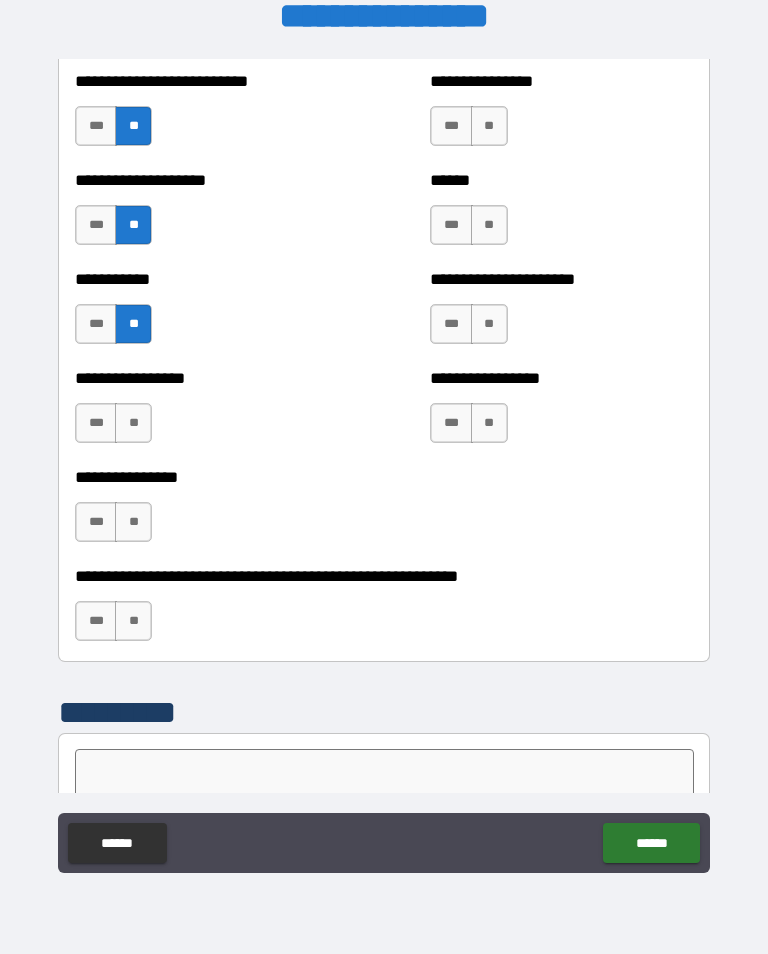 scroll, scrollTop: 5846, scrollLeft: 0, axis: vertical 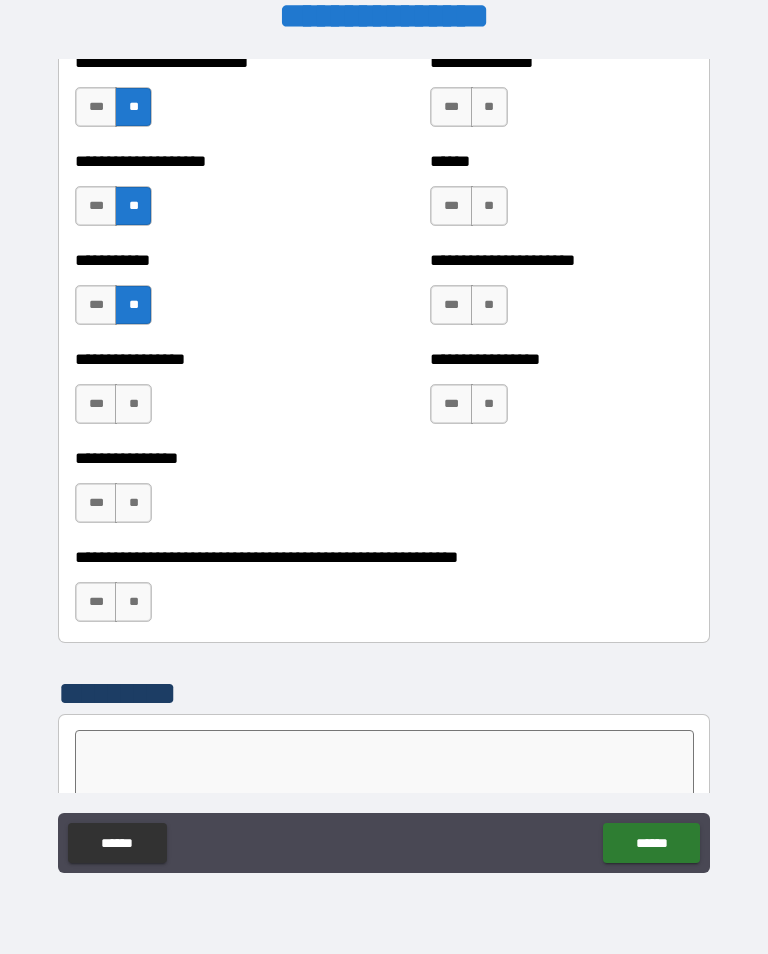 click on "**" at bounding box center (133, 404) 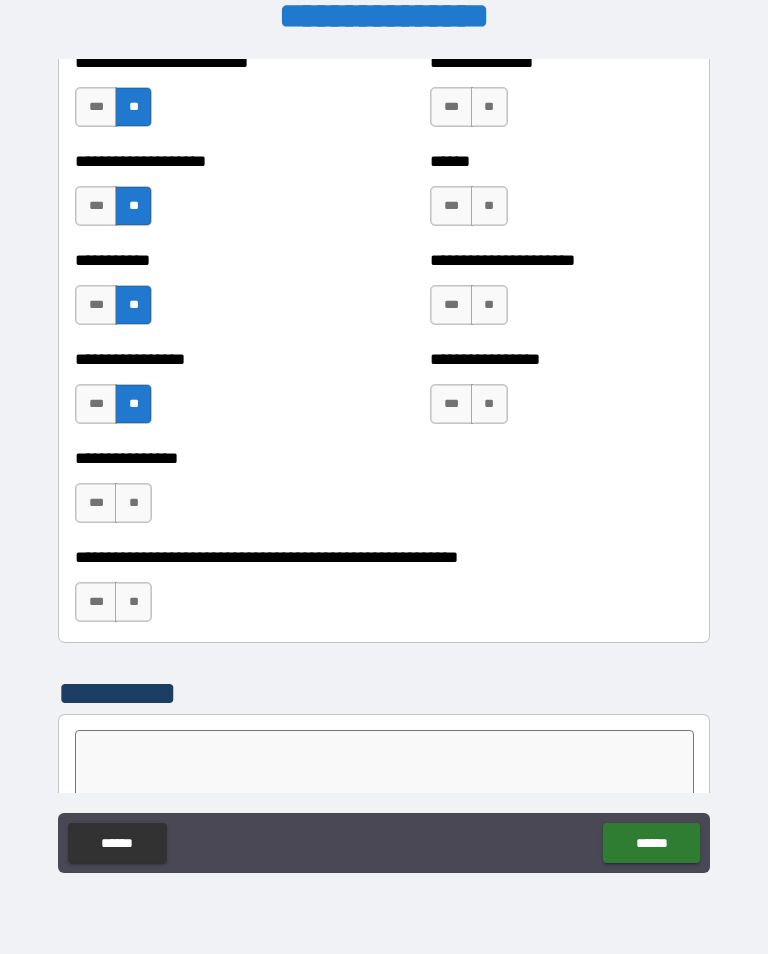 click on "**" at bounding box center (133, 503) 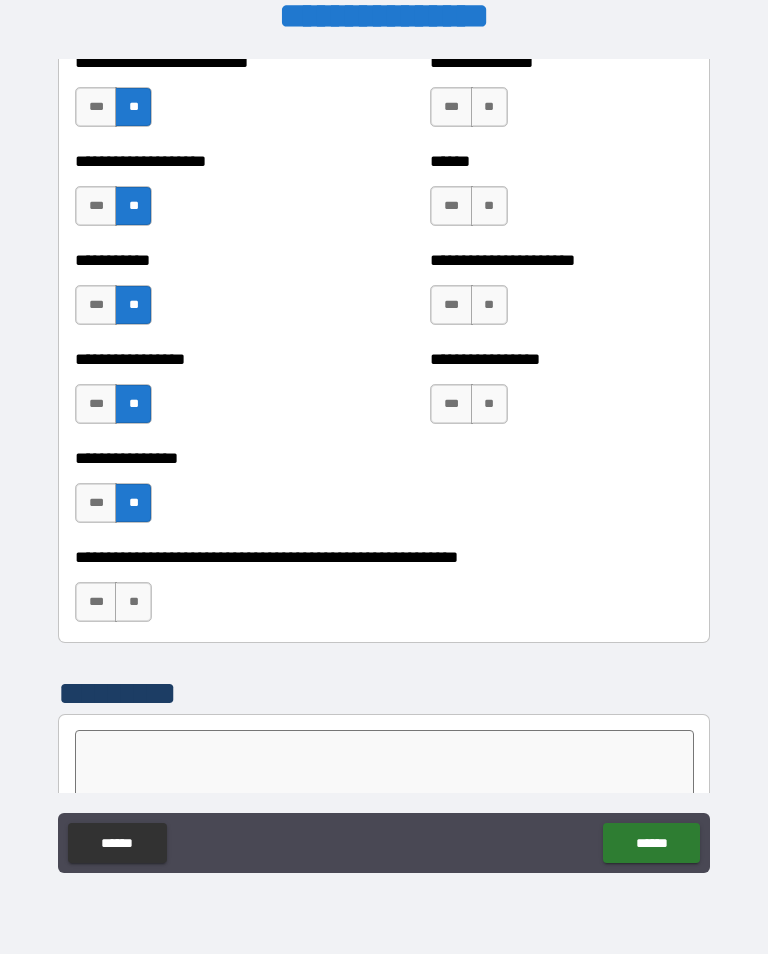 click on "**" at bounding box center (133, 602) 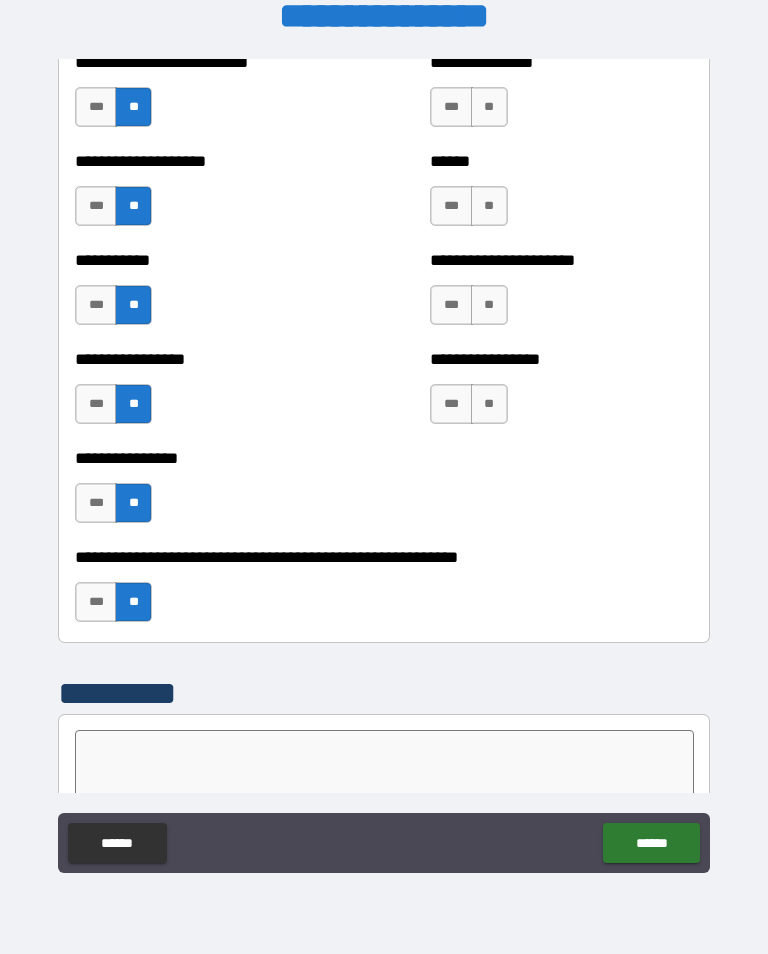 click on "**" at bounding box center [489, 404] 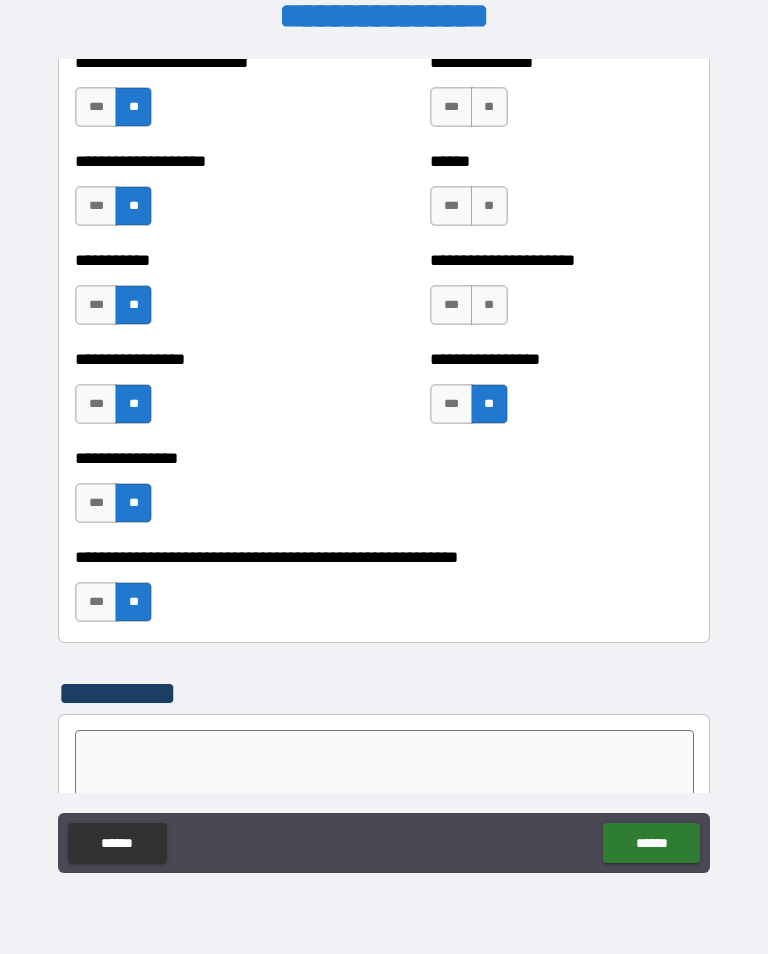 click on "**" at bounding box center [489, 305] 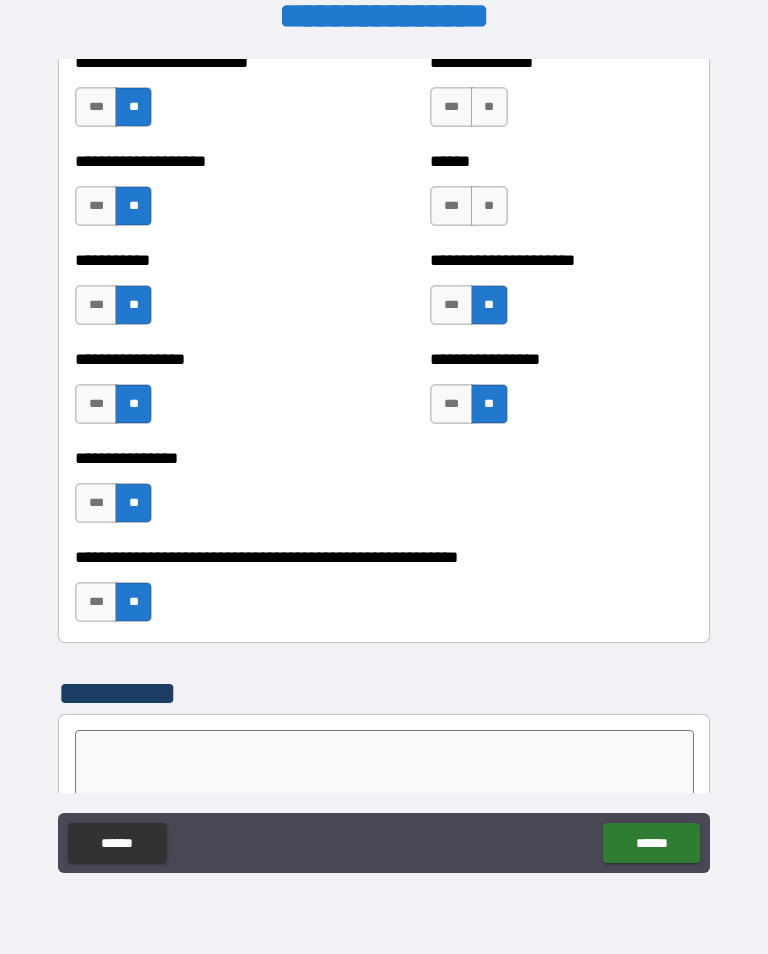 click on "**" at bounding box center [489, 206] 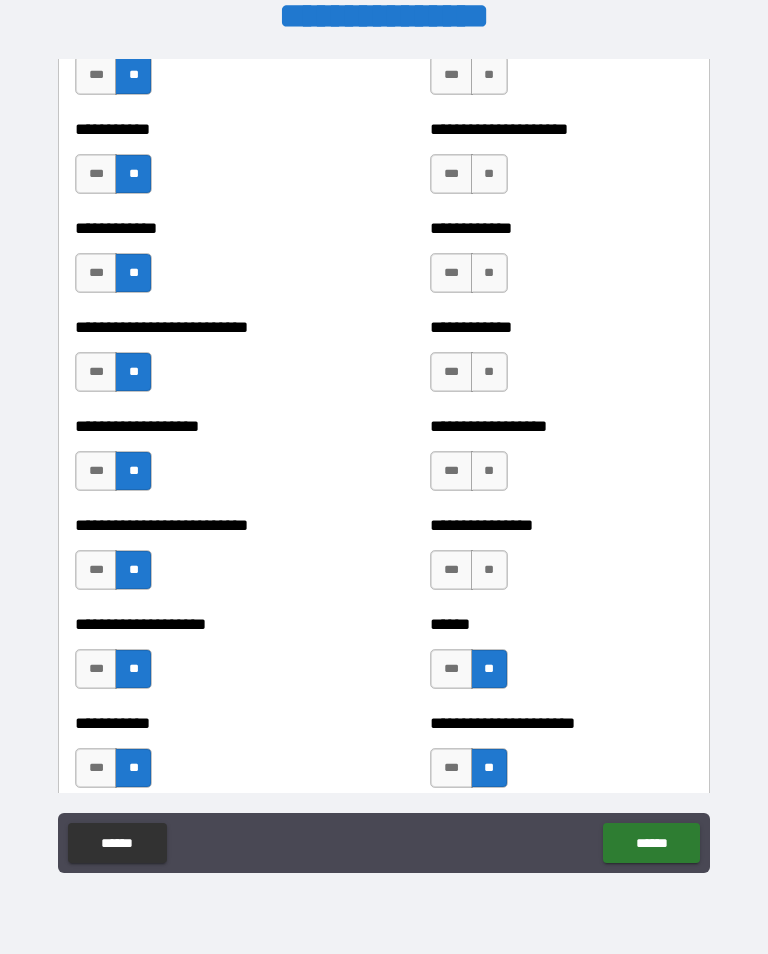 scroll, scrollTop: 5378, scrollLeft: 0, axis: vertical 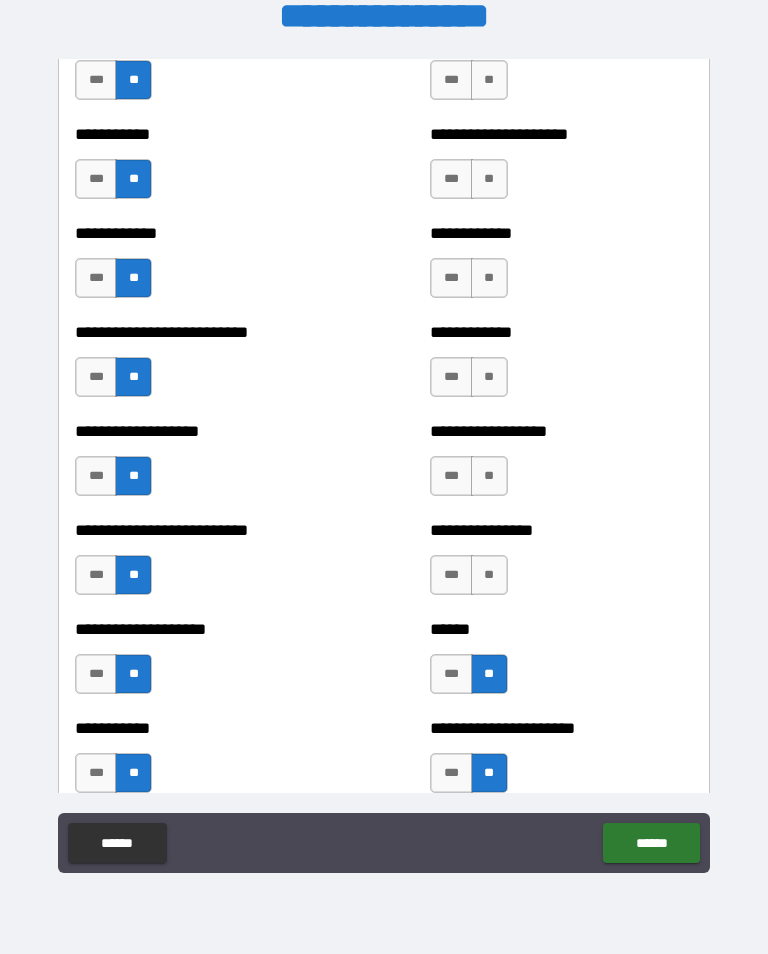 click on "**" at bounding box center [489, 575] 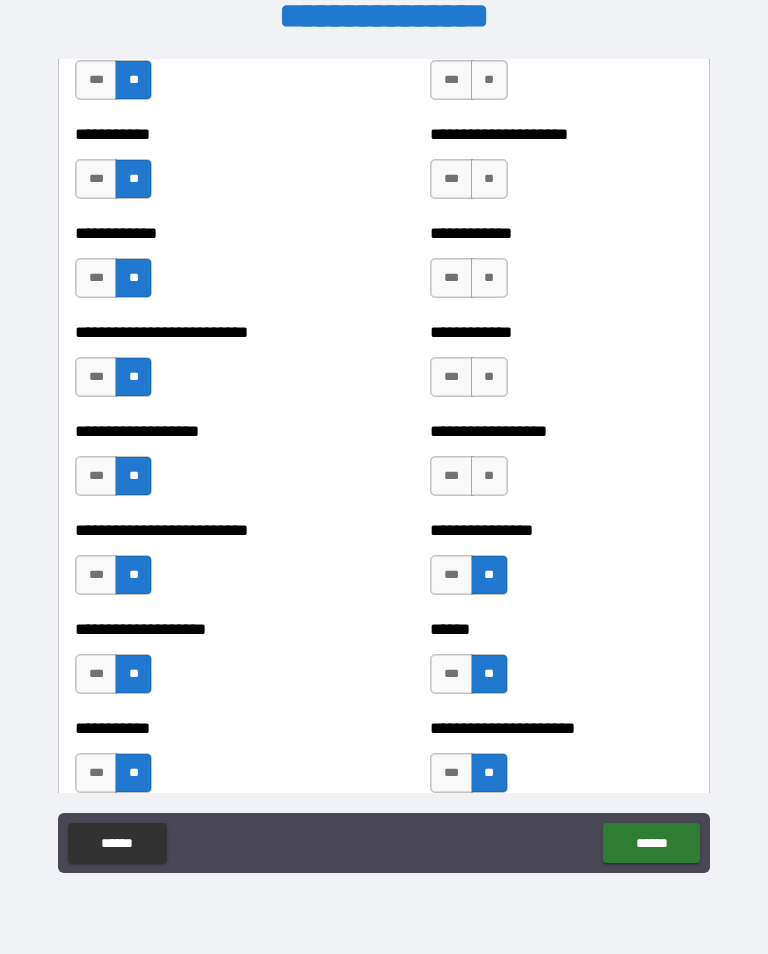 click on "**" at bounding box center (489, 476) 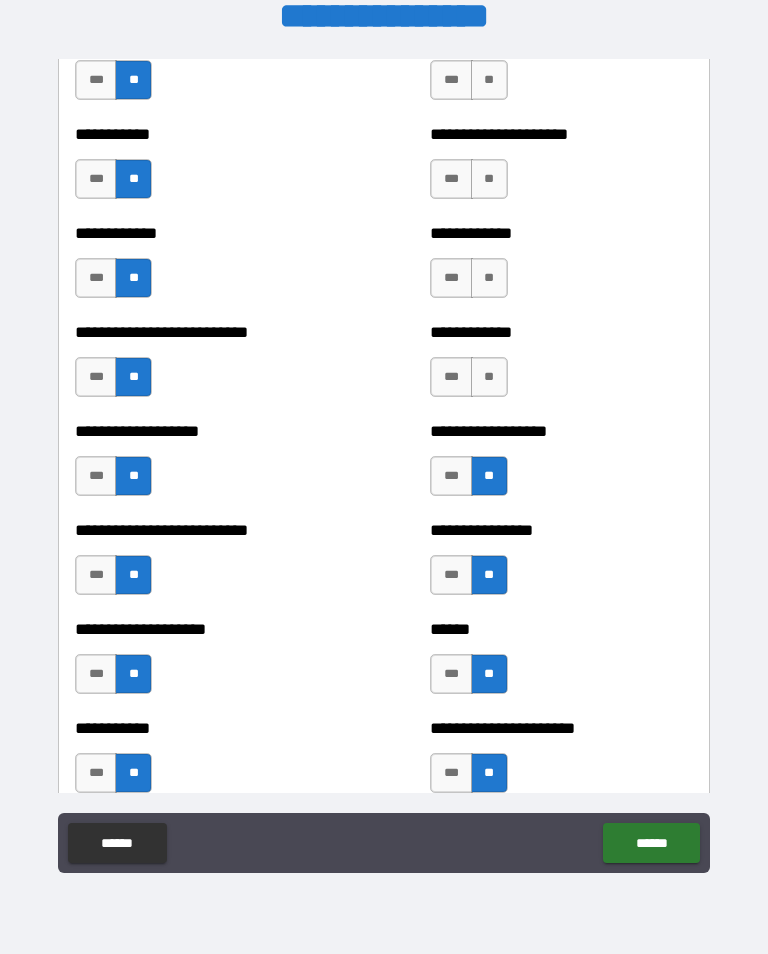 click on "**" at bounding box center [489, 377] 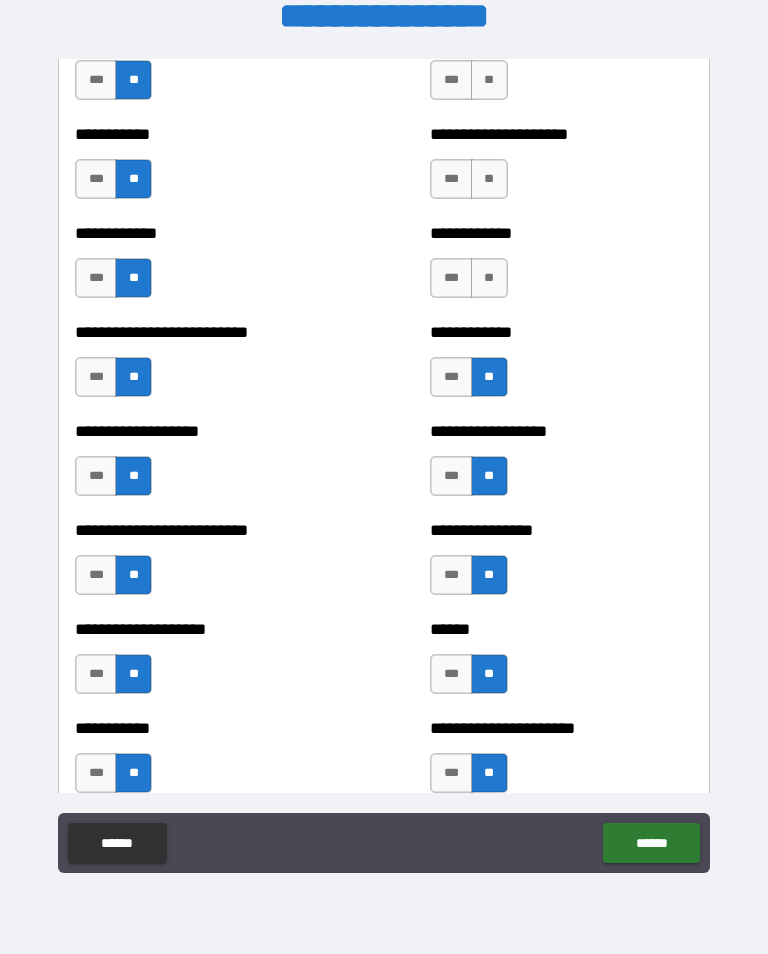 click on "**" at bounding box center [489, 278] 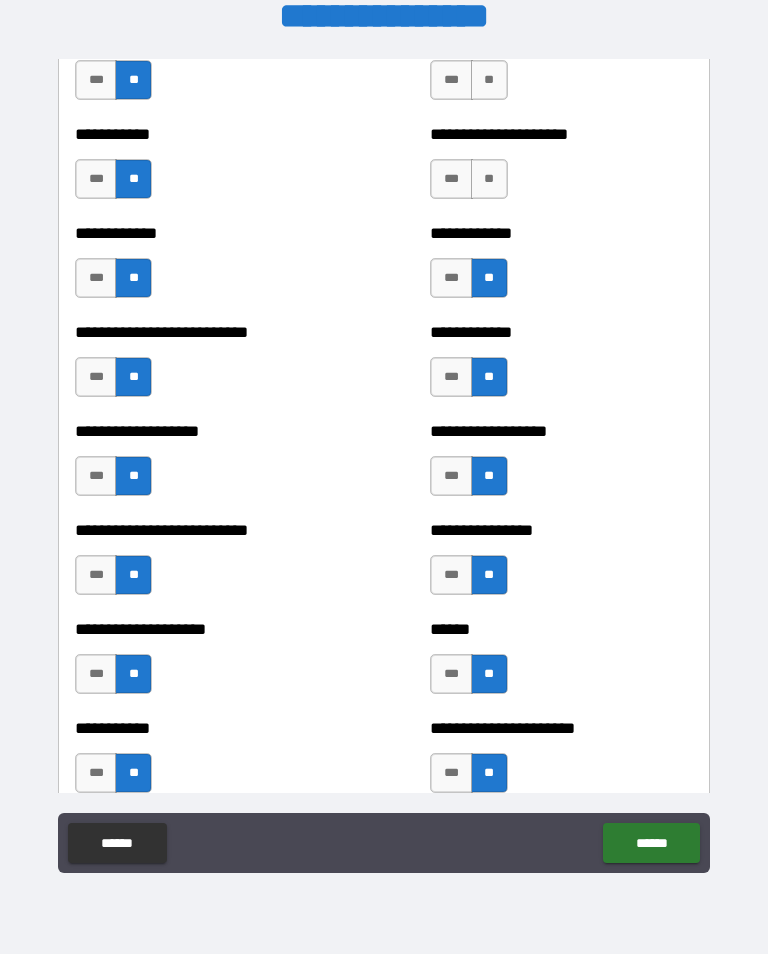 click on "**" at bounding box center (489, 179) 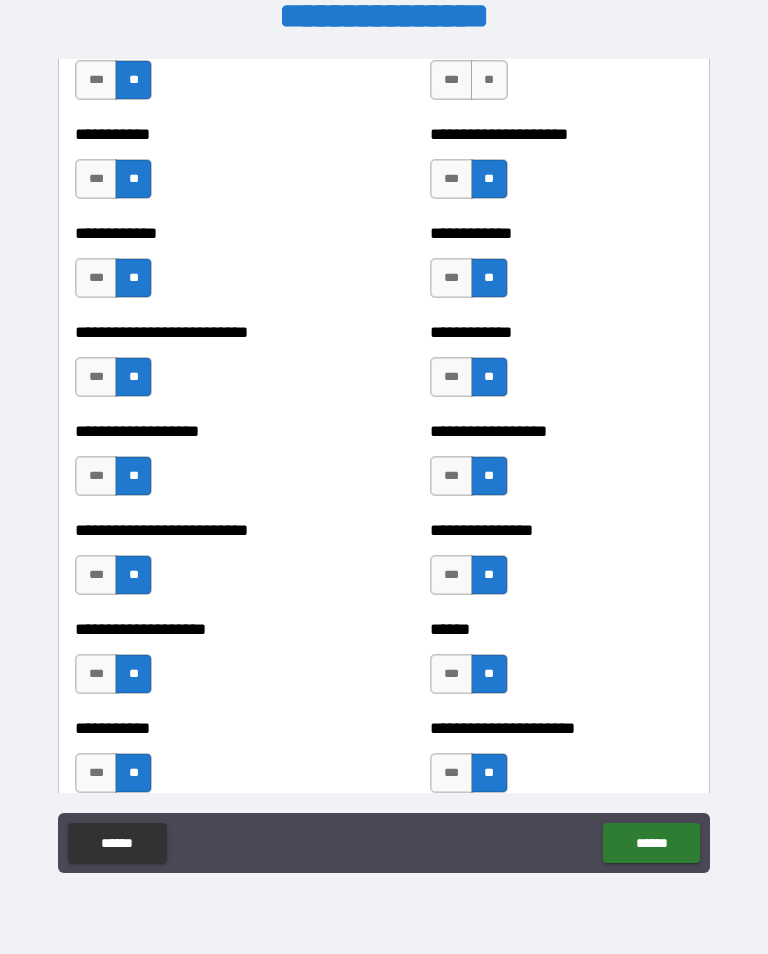 click on "**" at bounding box center [489, 80] 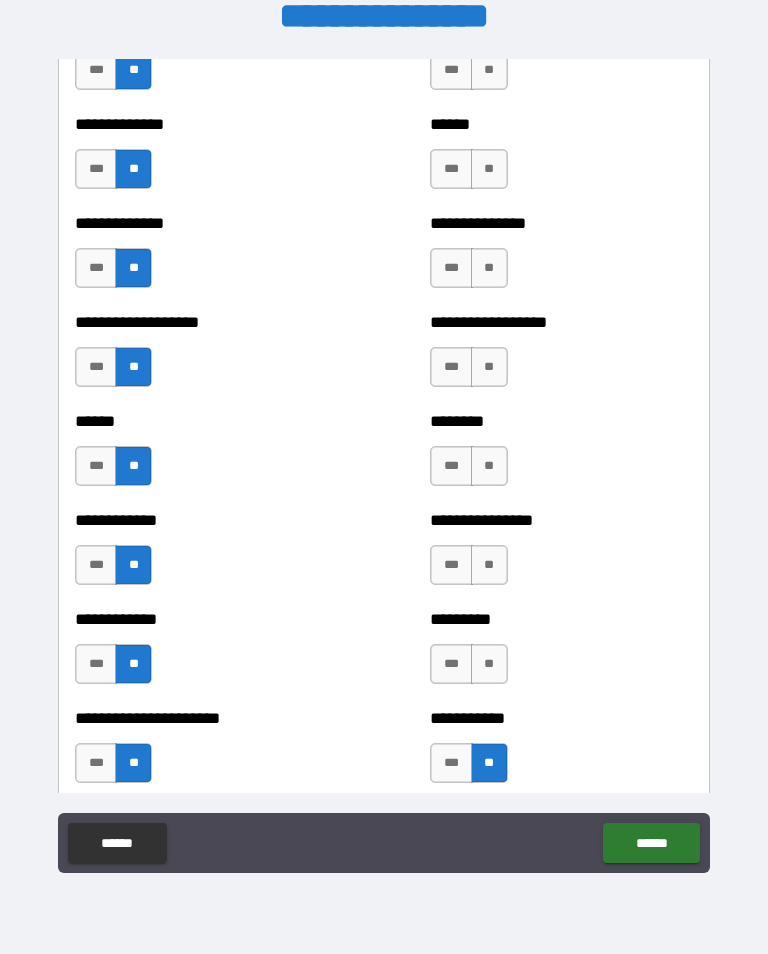 scroll, scrollTop: 4699, scrollLeft: 0, axis: vertical 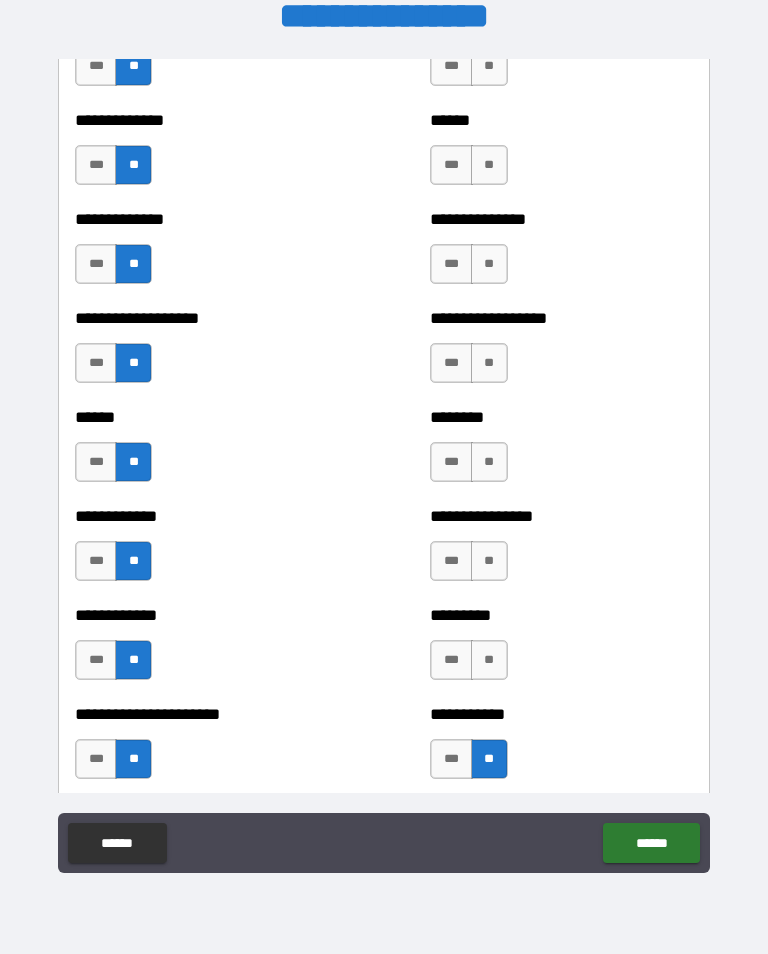 click on "**" at bounding box center (489, 660) 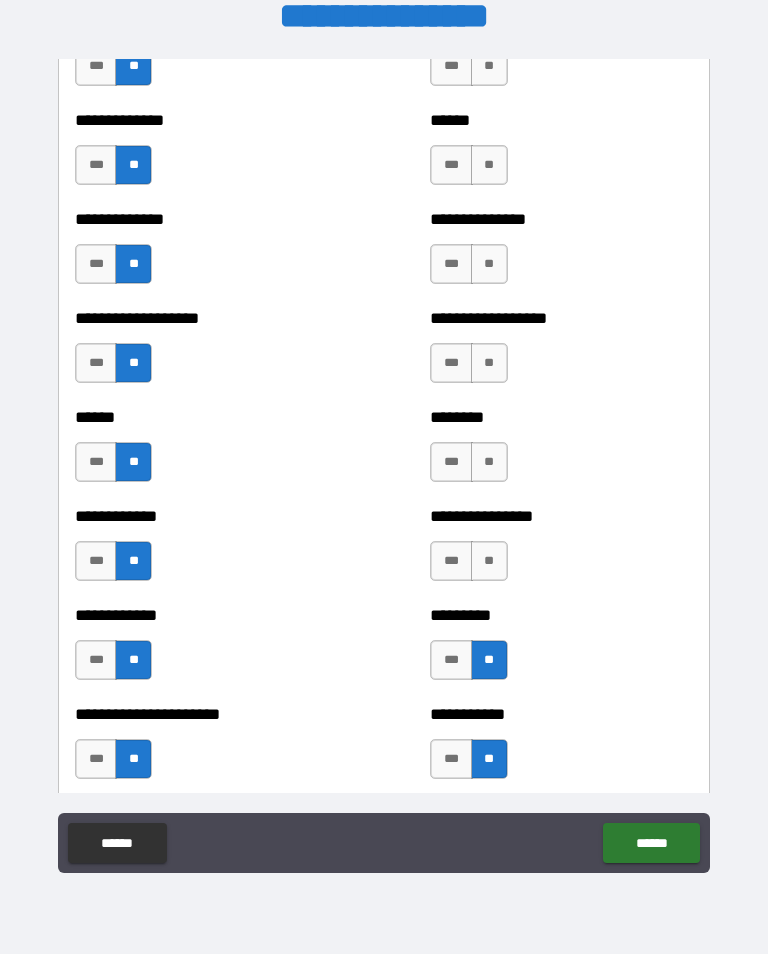 click on "**" at bounding box center [489, 561] 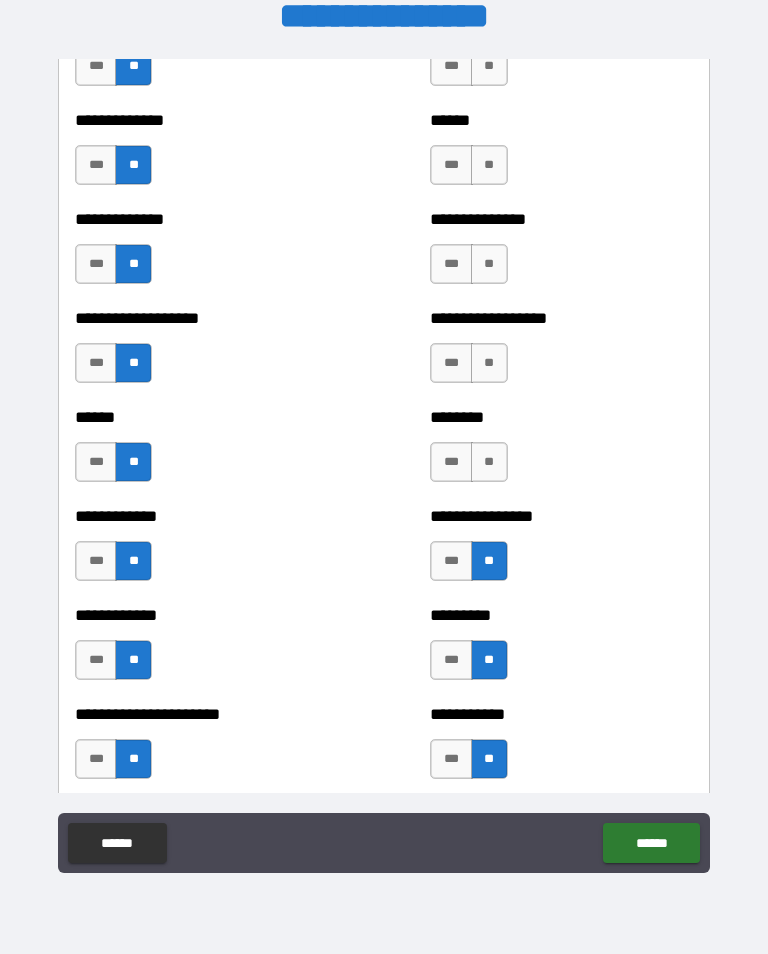 click on "**" at bounding box center (489, 462) 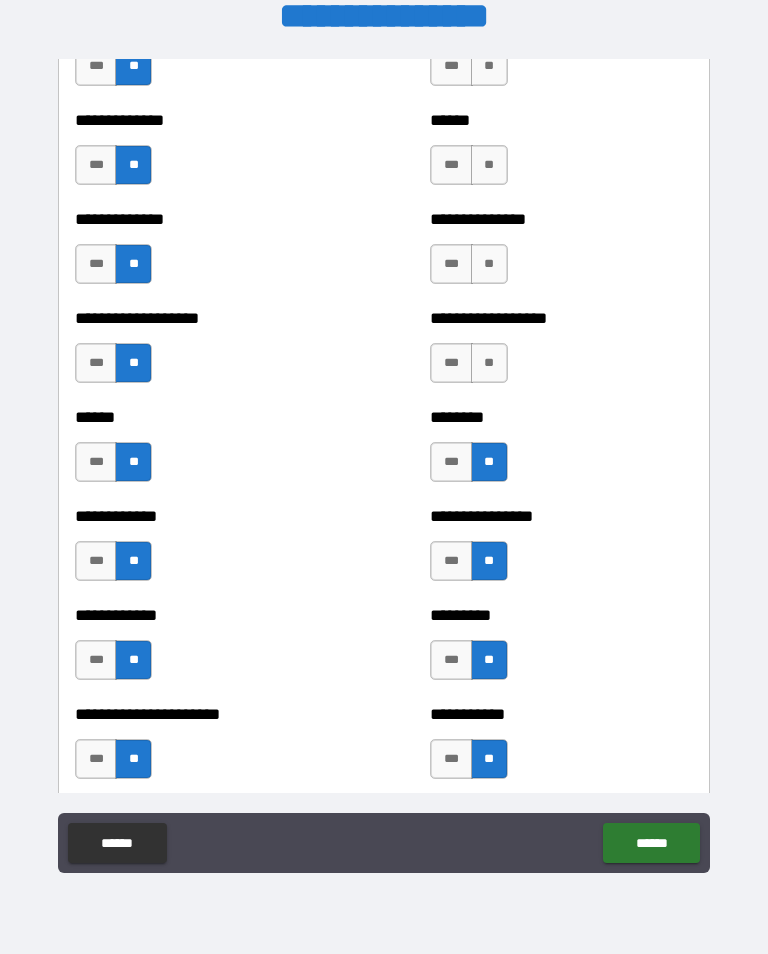 click on "**" at bounding box center [489, 363] 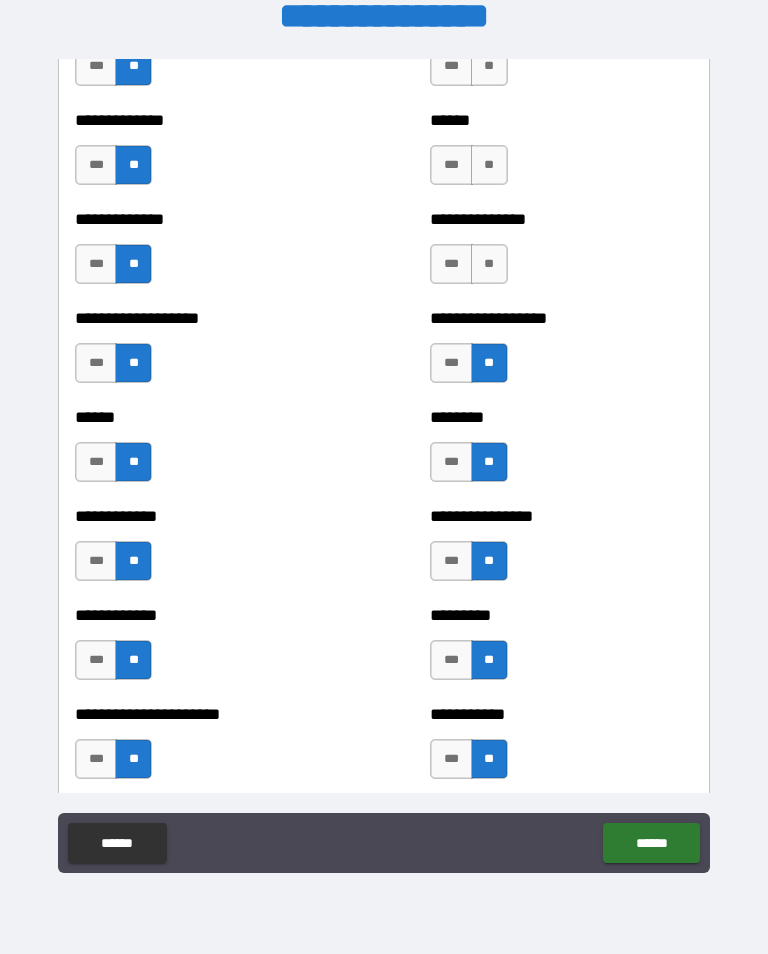 click on "**" at bounding box center (489, 264) 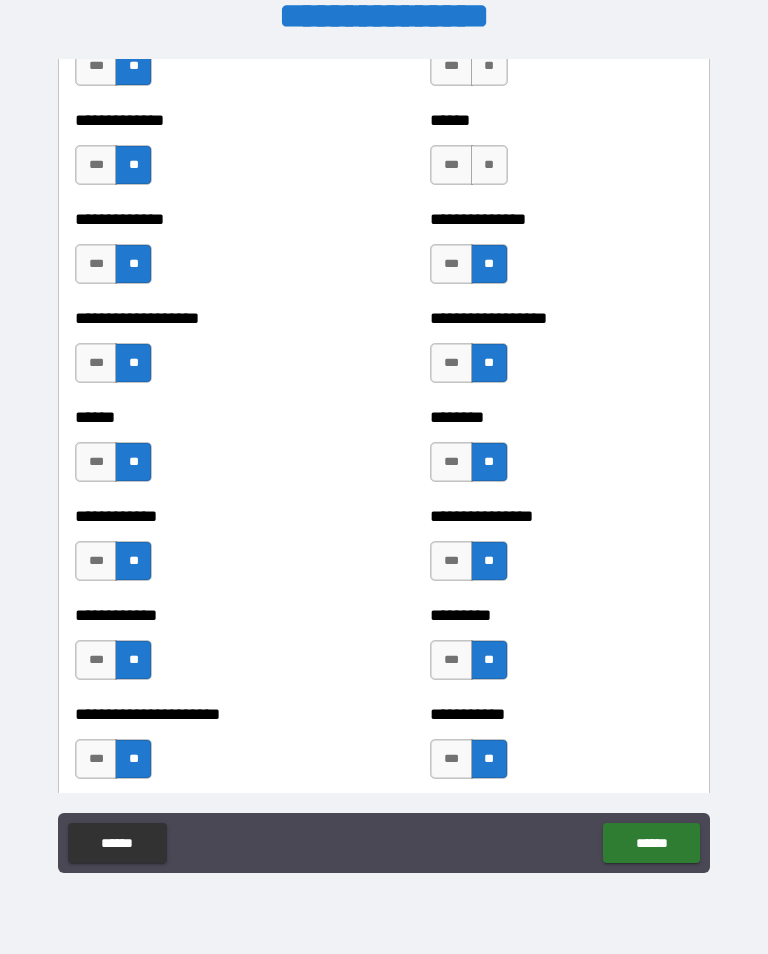 click on "**" at bounding box center [489, 165] 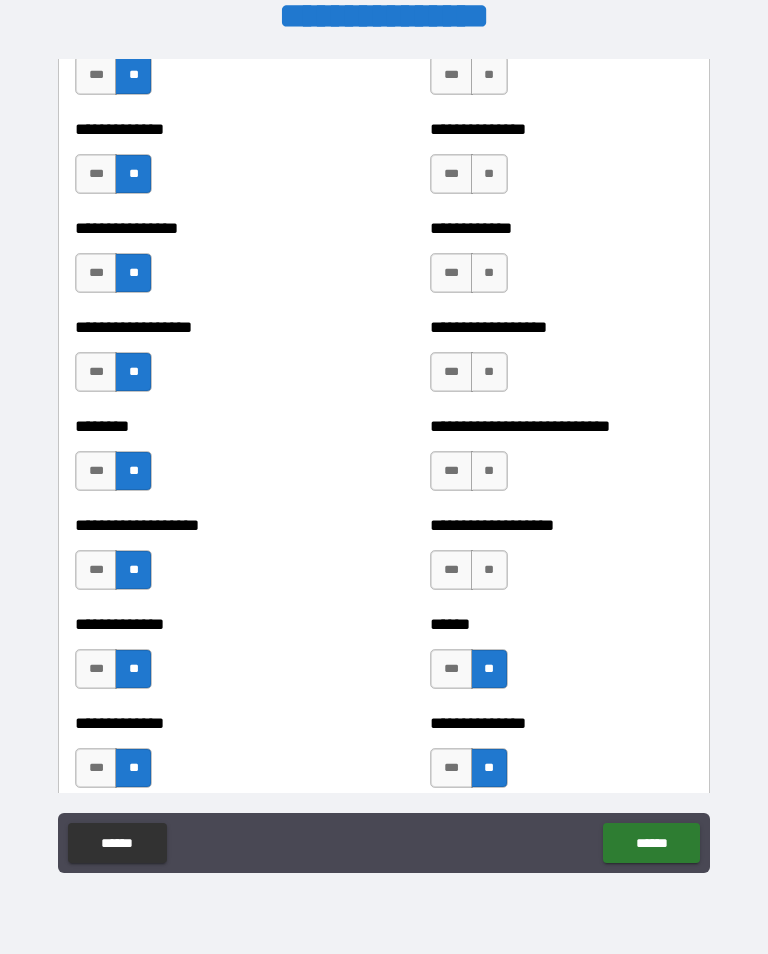 scroll, scrollTop: 4139, scrollLeft: 0, axis: vertical 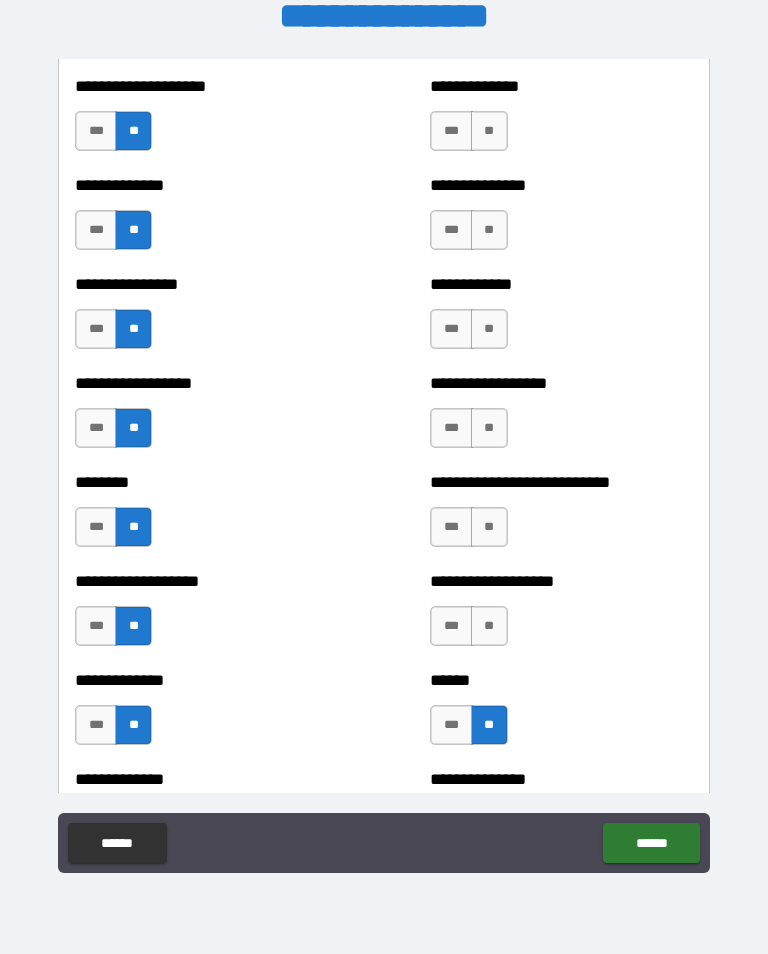 click on "**" at bounding box center [489, 626] 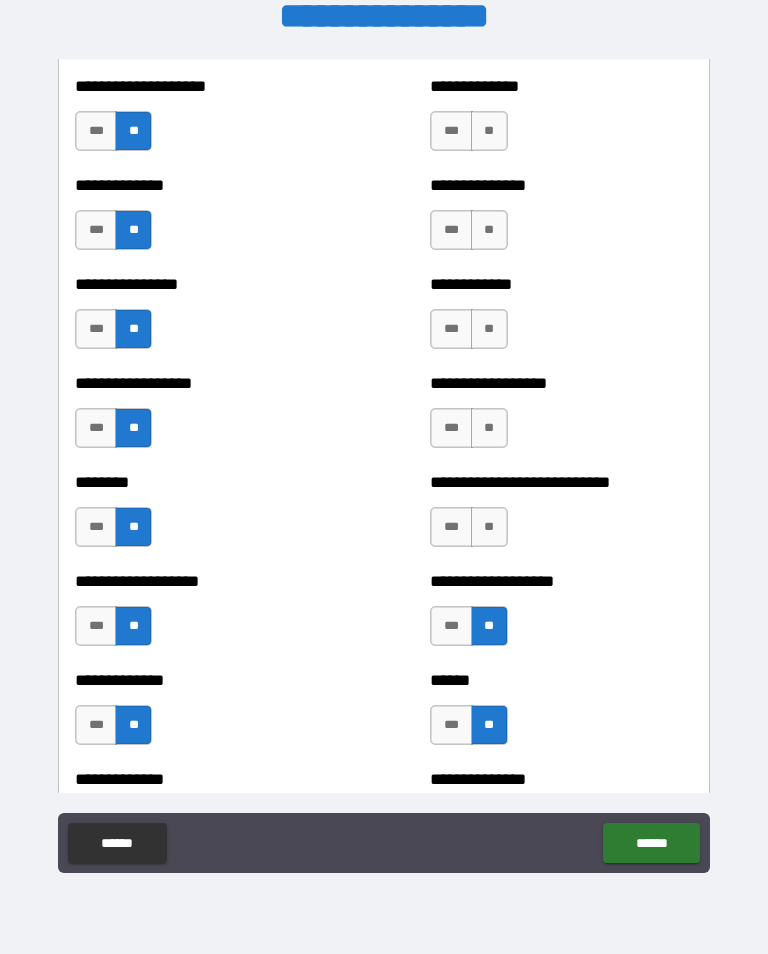 click on "**" at bounding box center [489, 527] 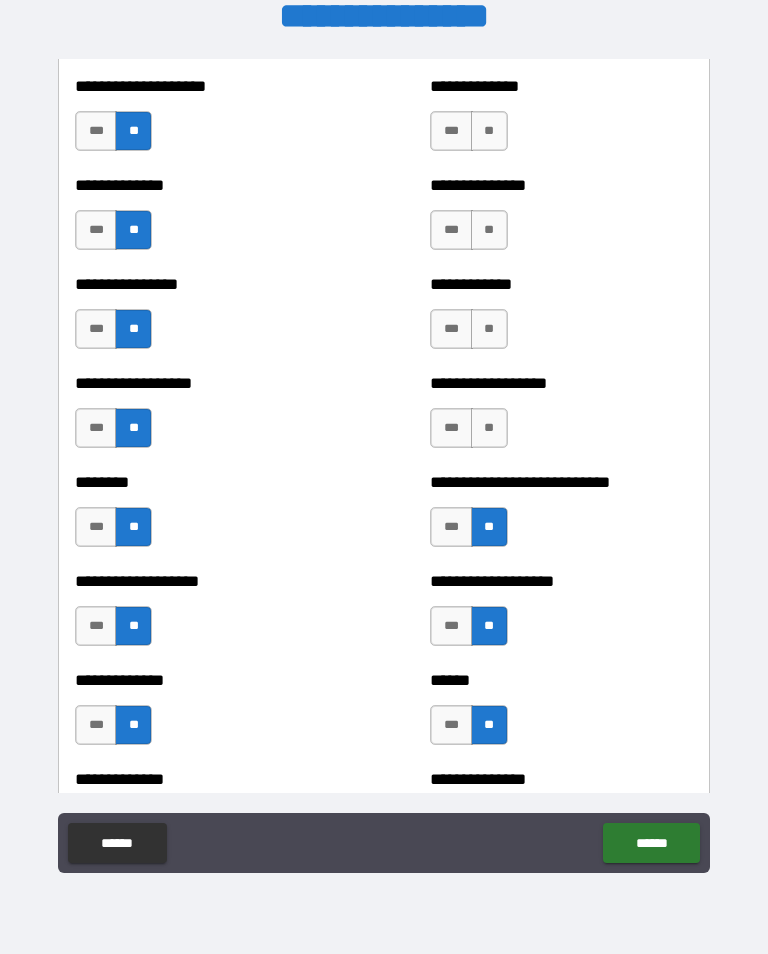 click on "**" at bounding box center (489, 428) 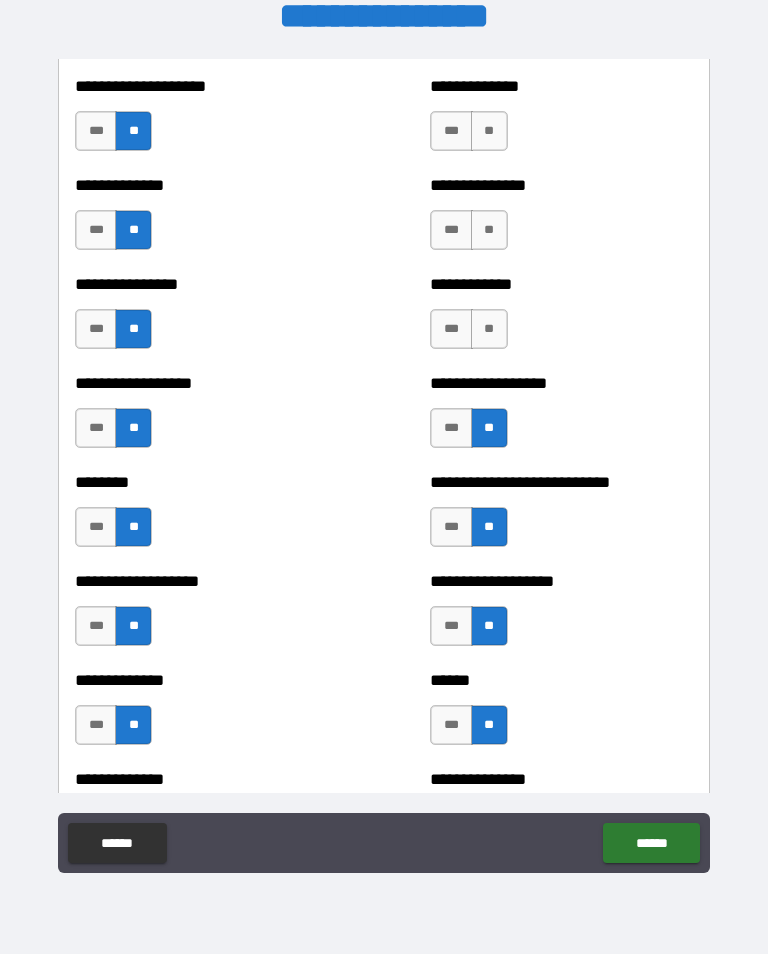 click on "**" at bounding box center [489, 329] 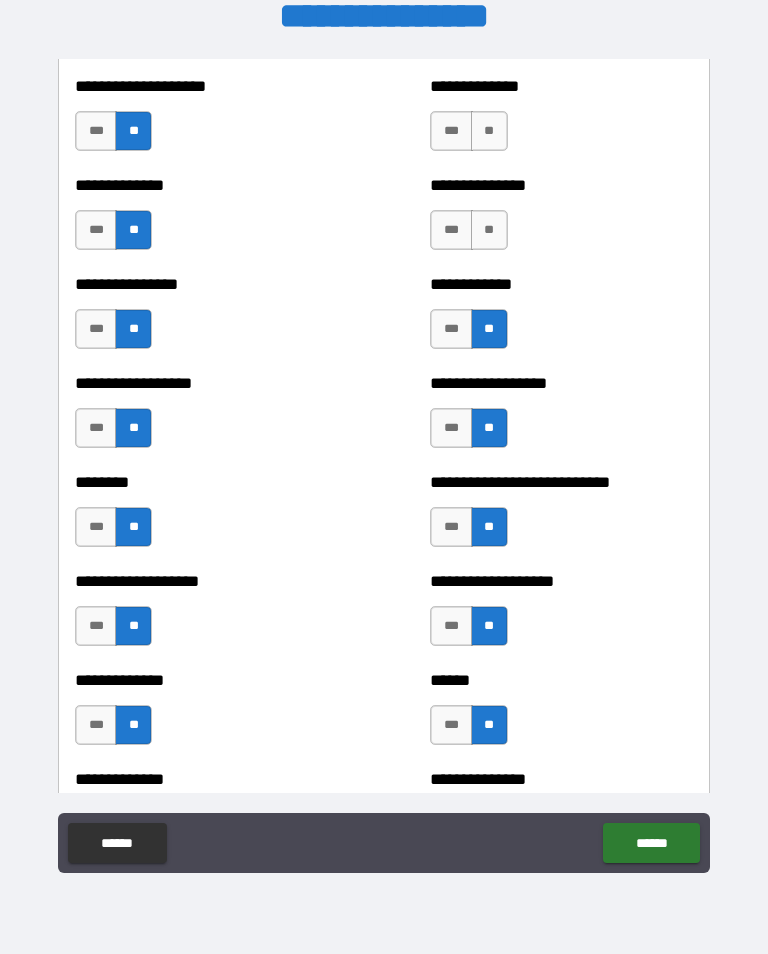 click on "**" at bounding box center [489, 230] 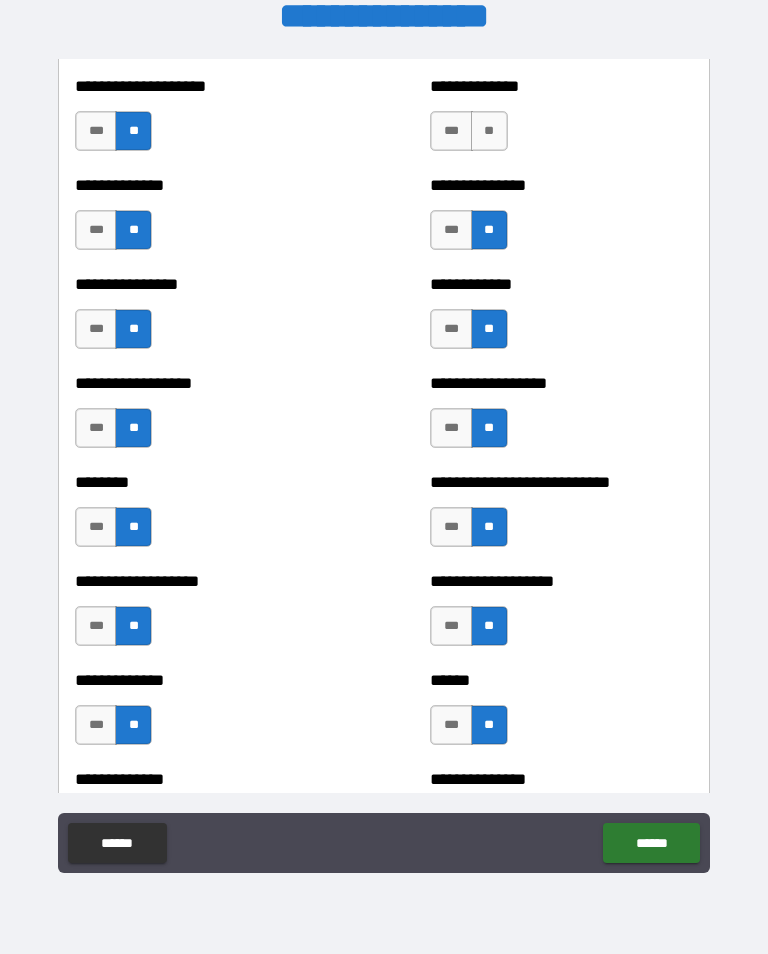 click on "**" at bounding box center (489, 131) 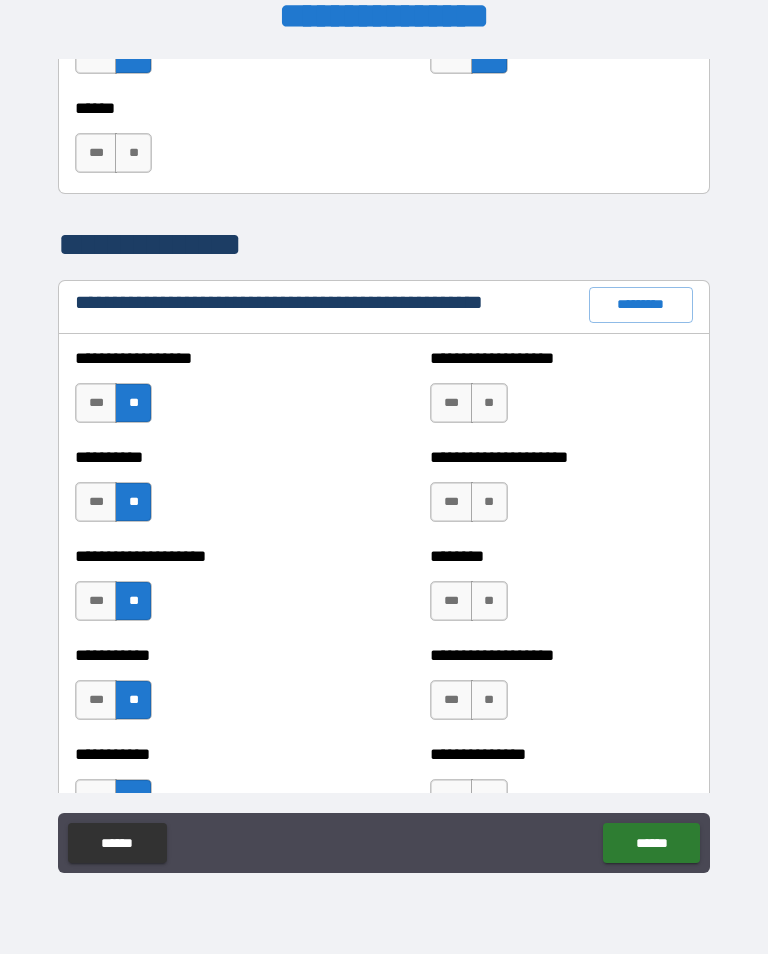 scroll, scrollTop: 2190, scrollLeft: 0, axis: vertical 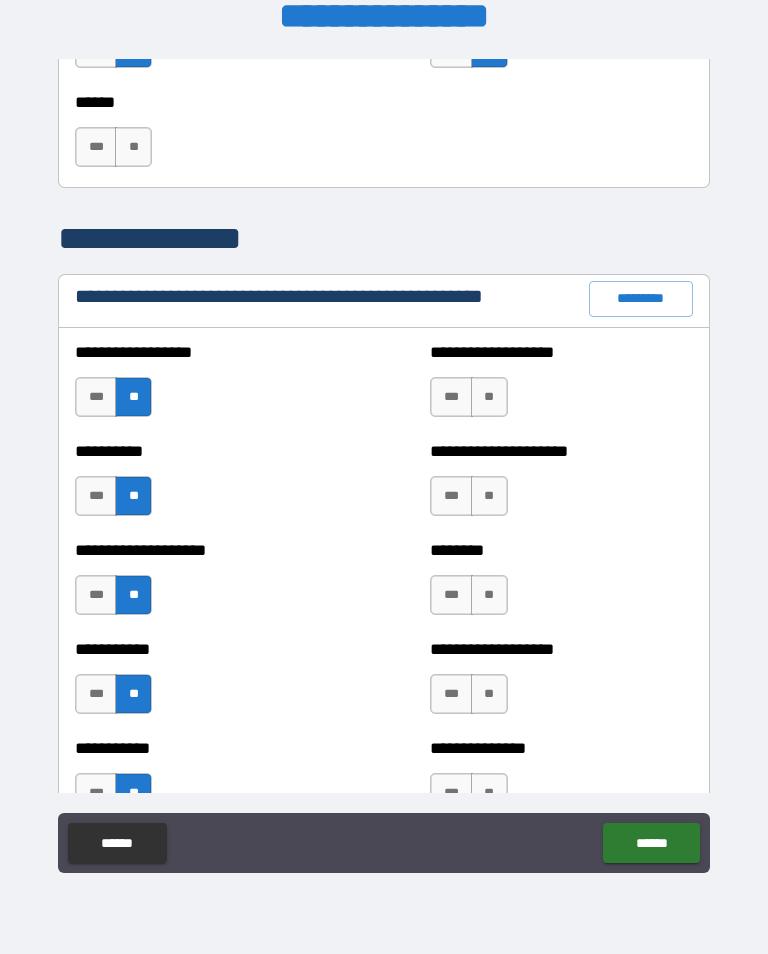 click on "**" at bounding box center (489, 397) 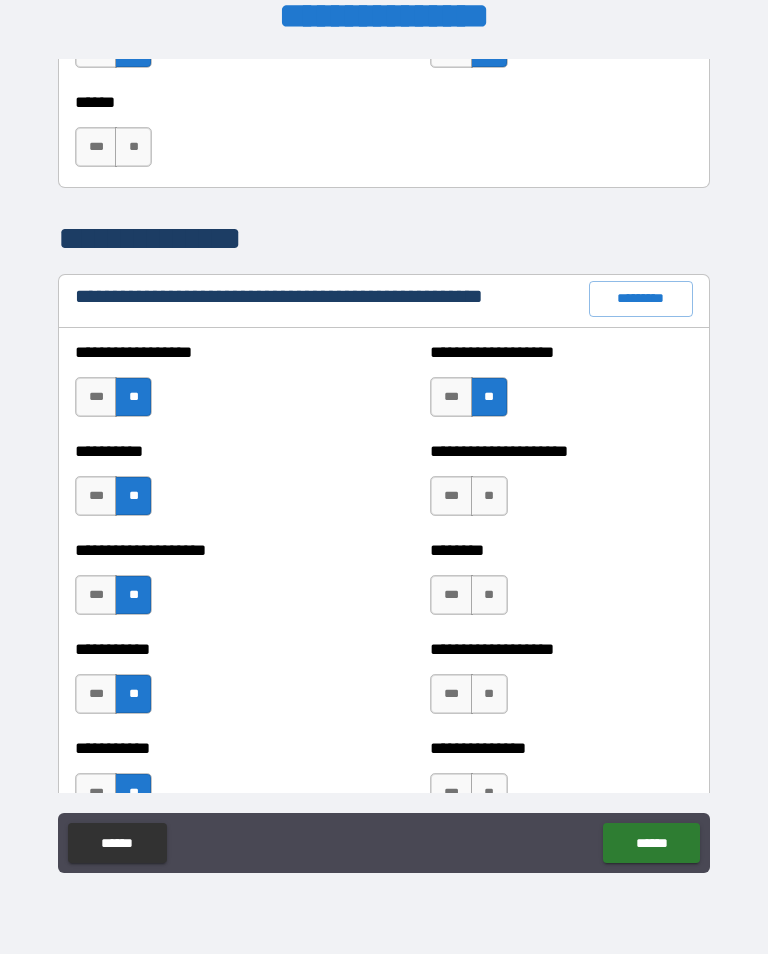 click on "**" at bounding box center [489, 496] 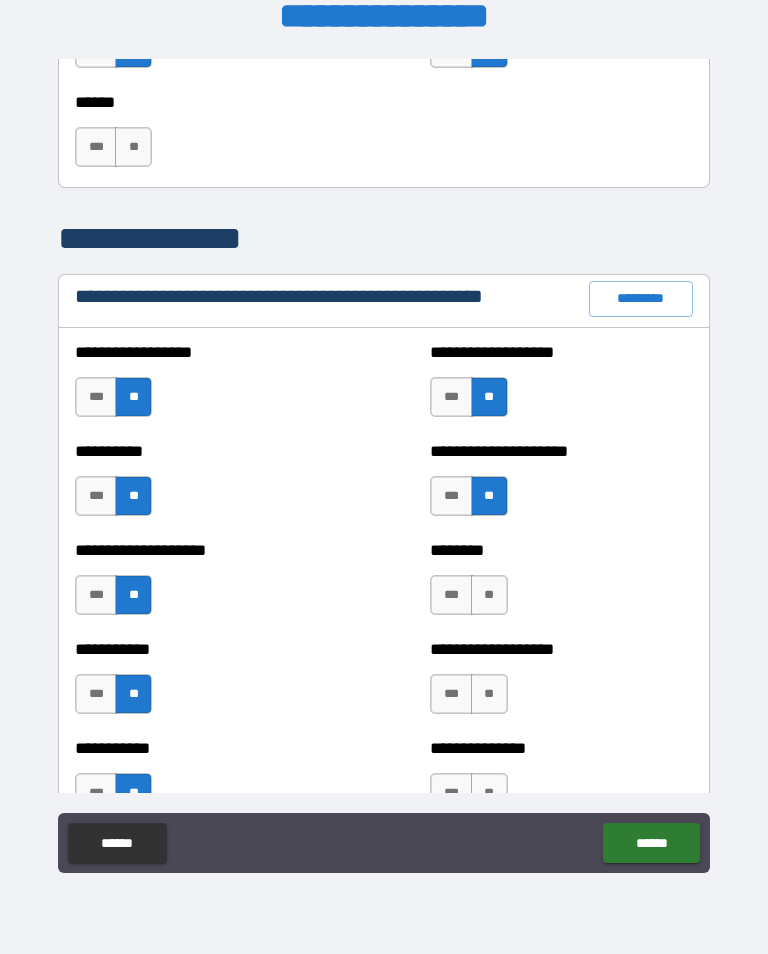 click on "**" at bounding box center (489, 595) 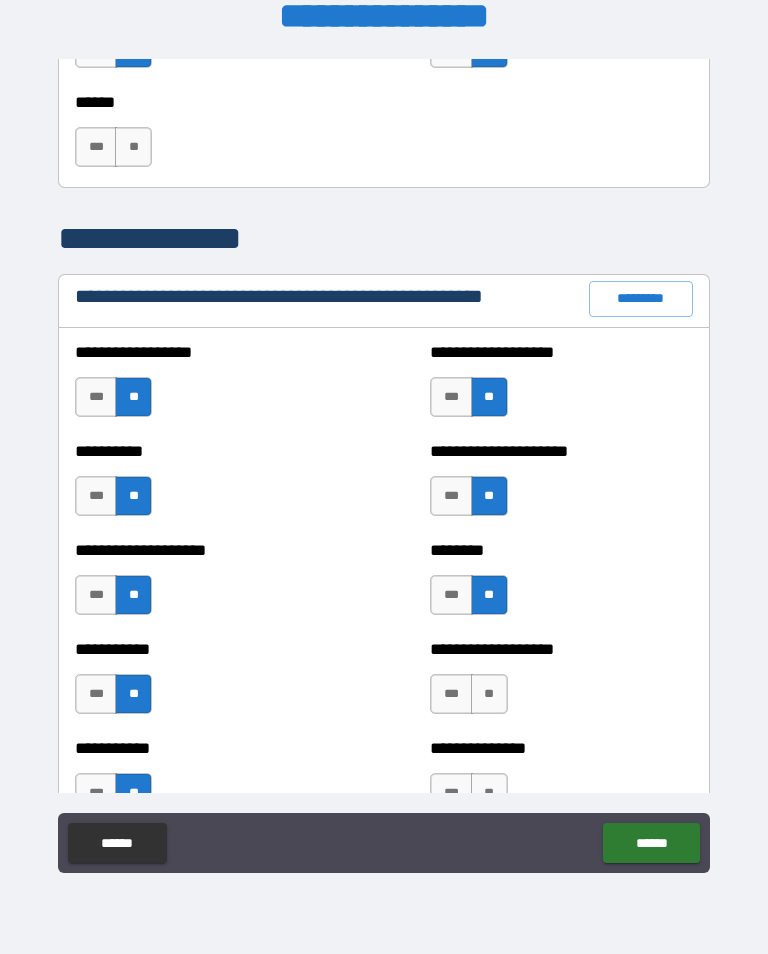 scroll, scrollTop: 2371, scrollLeft: 0, axis: vertical 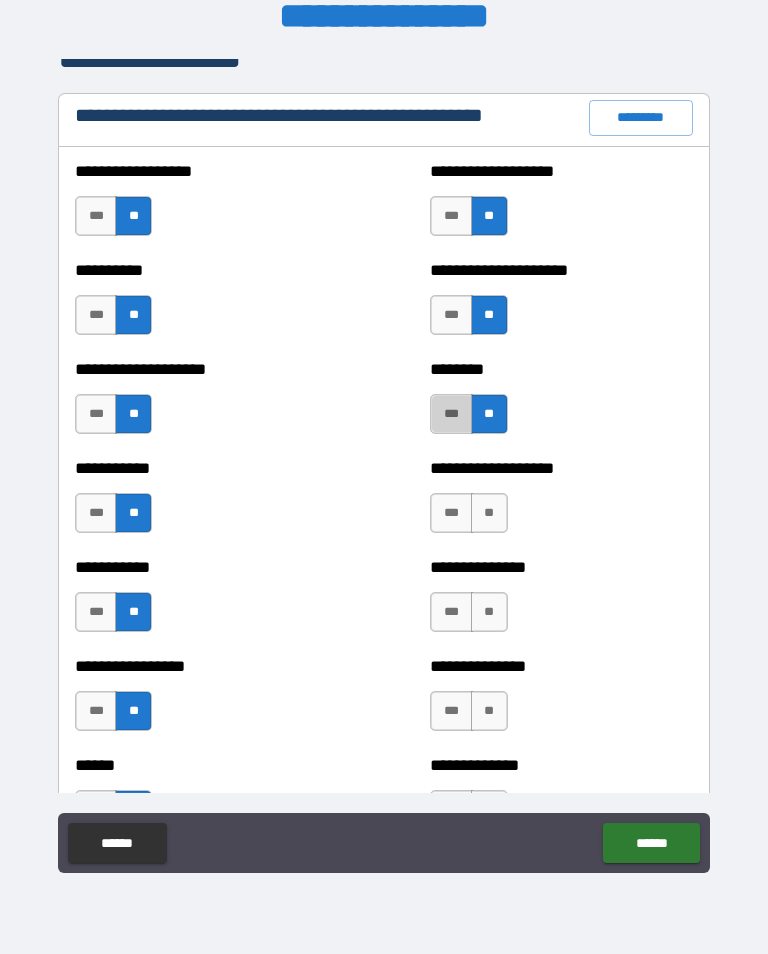 click on "***" at bounding box center [451, 414] 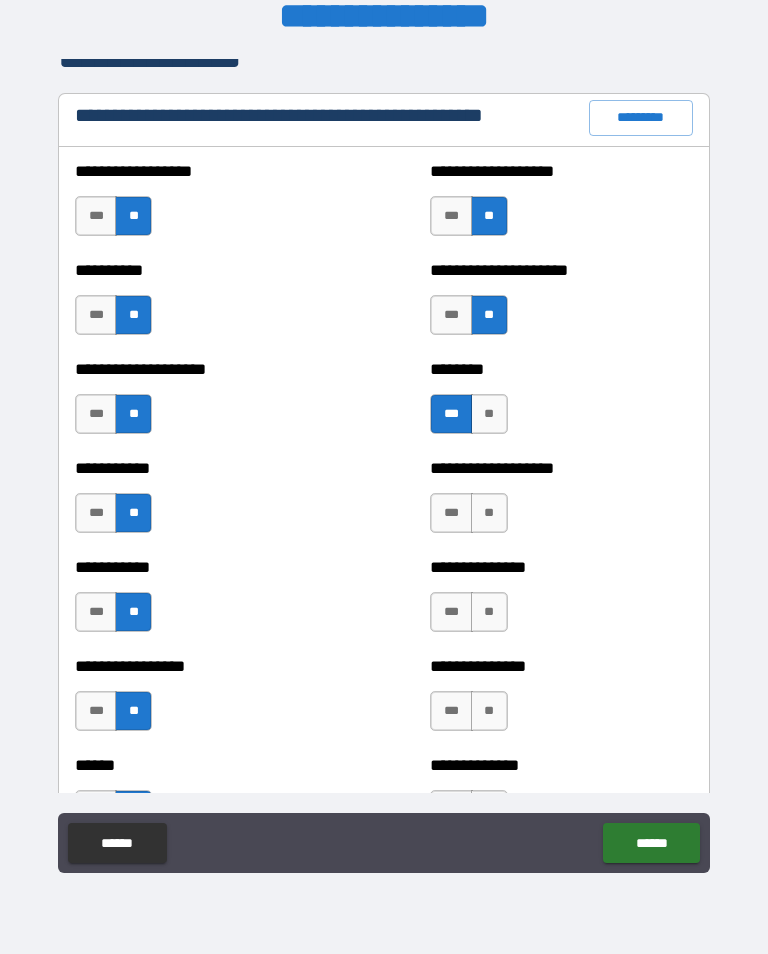 click on "**" at bounding box center (489, 513) 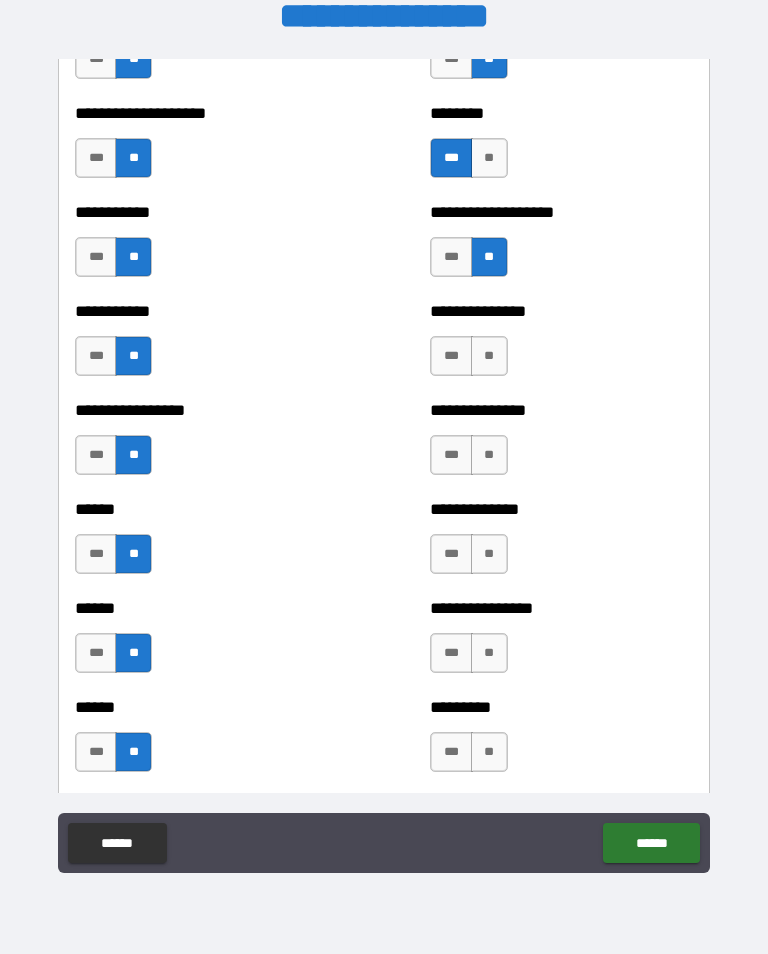 scroll, scrollTop: 2635, scrollLeft: 0, axis: vertical 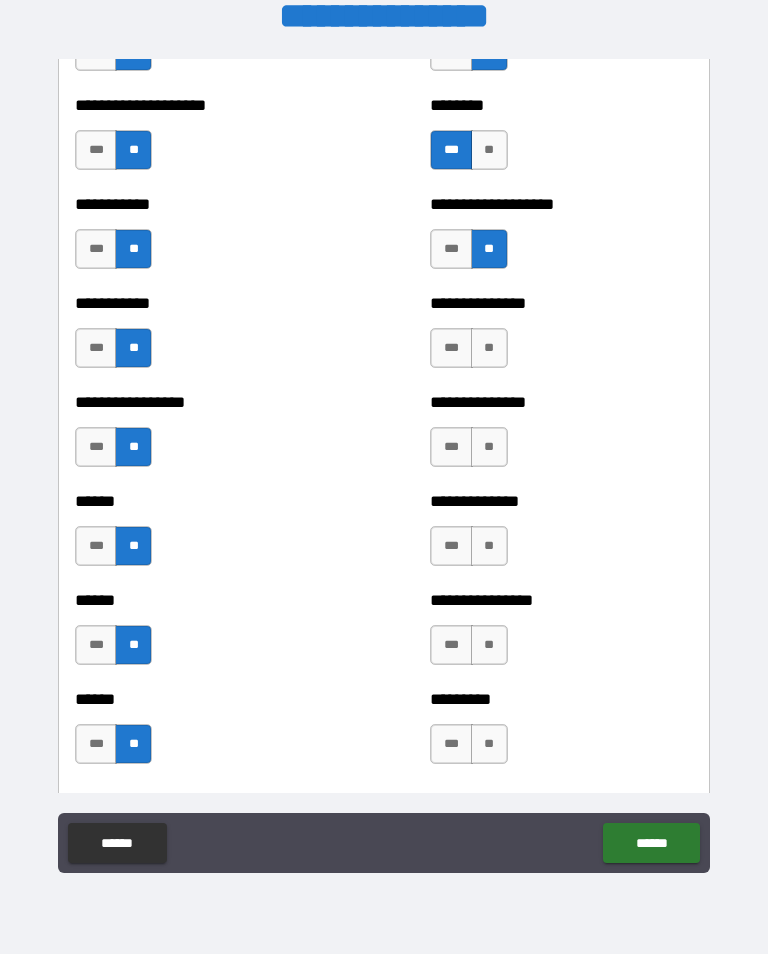 click on "**" at bounding box center [489, 348] 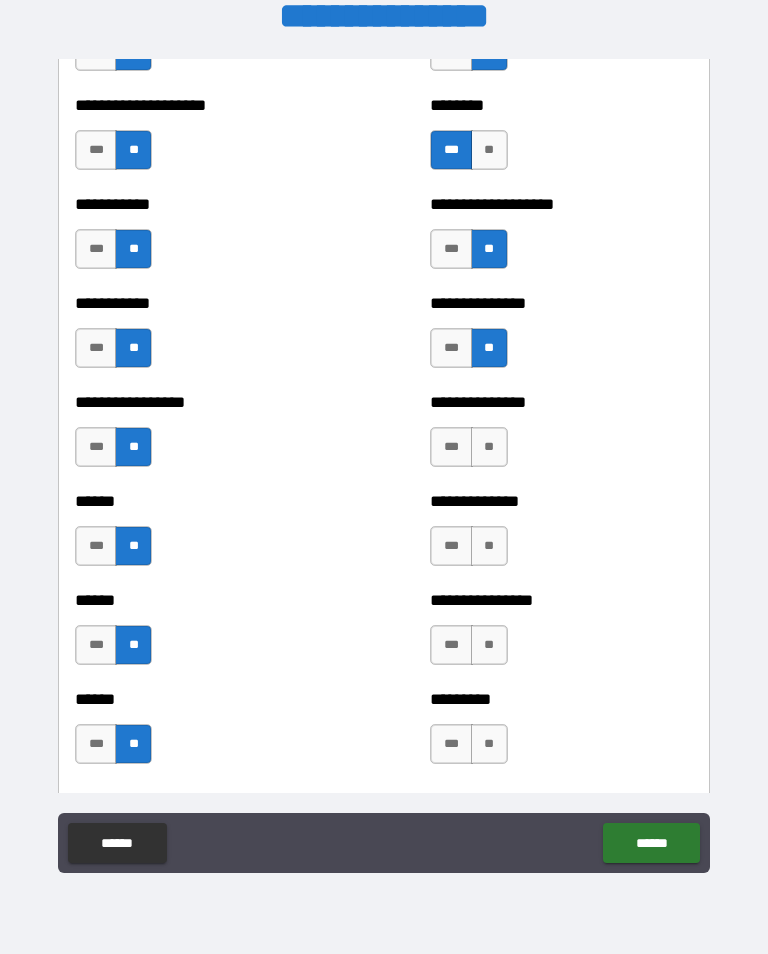 click on "**" at bounding box center [489, 447] 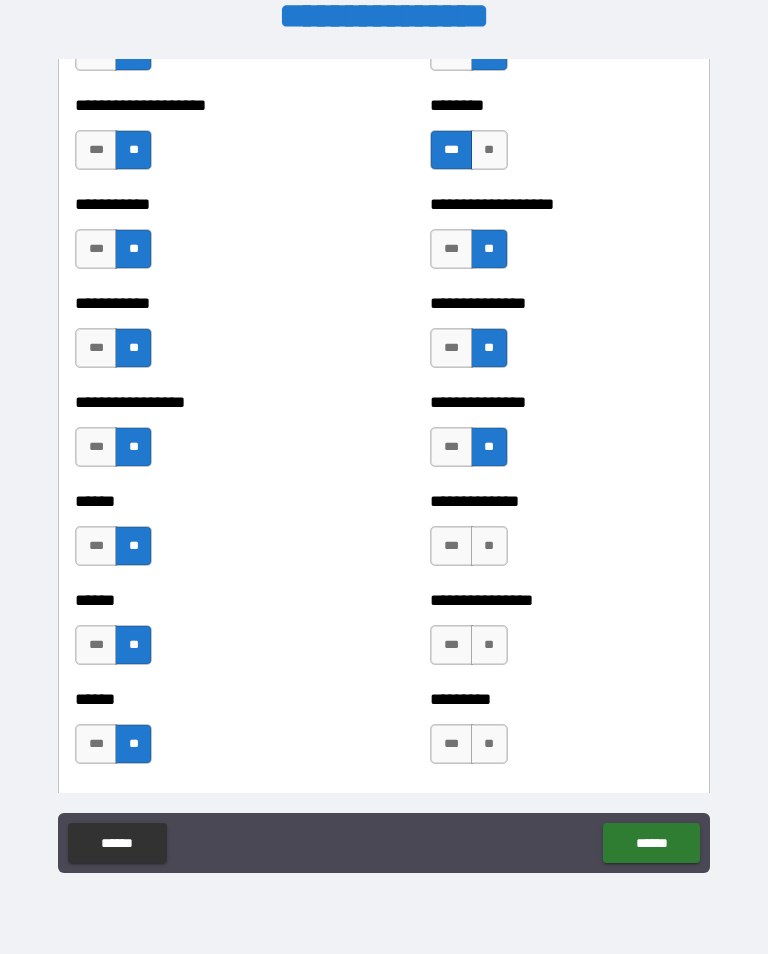 click on "**" at bounding box center (489, 546) 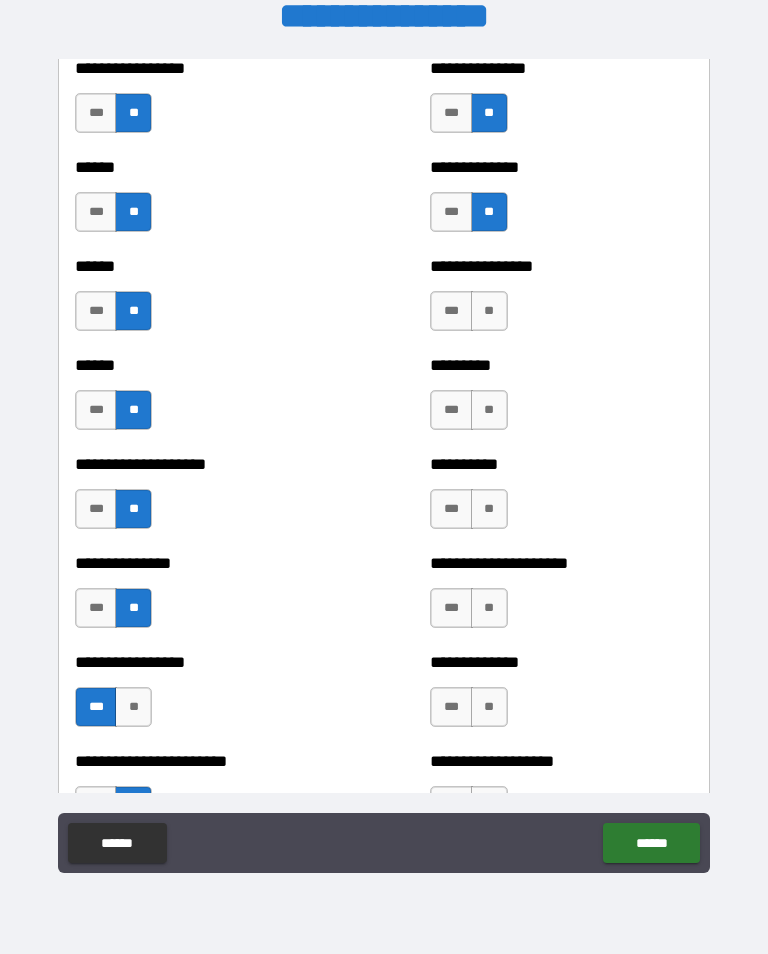 scroll, scrollTop: 3005, scrollLeft: 0, axis: vertical 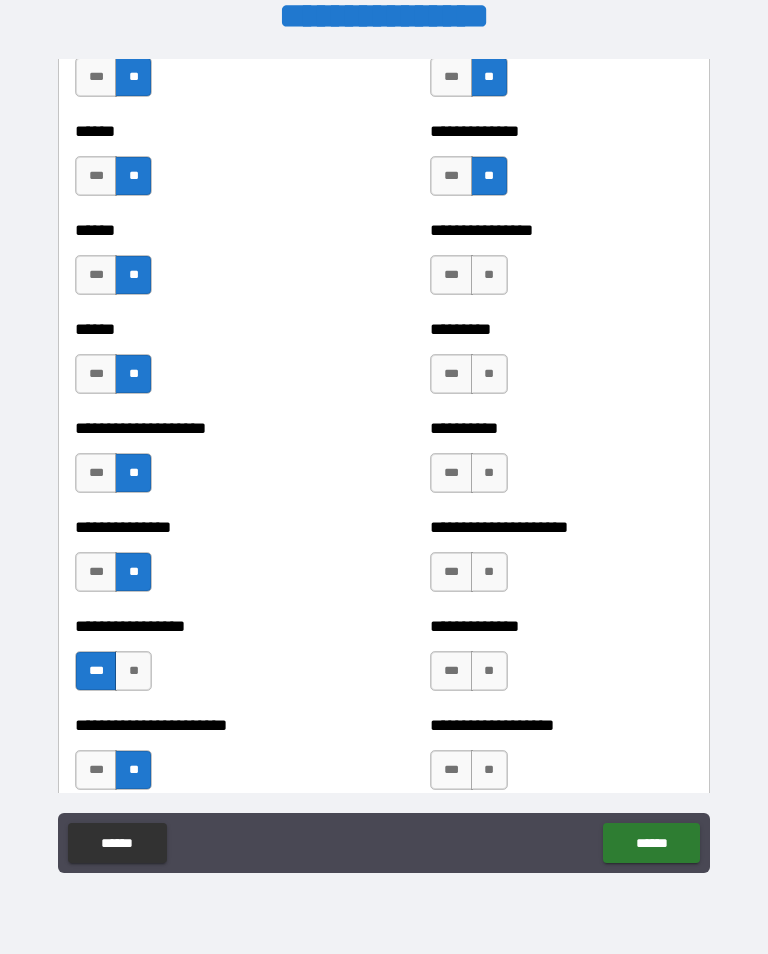 click on "**" at bounding box center (489, 275) 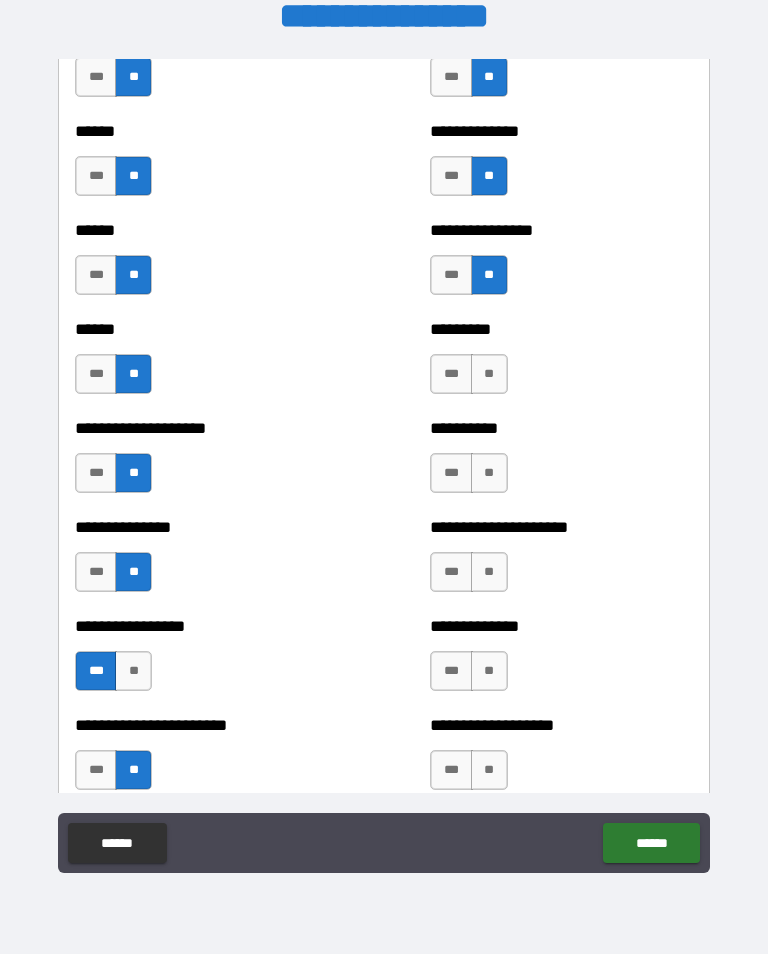 click on "**" at bounding box center (489, 374) 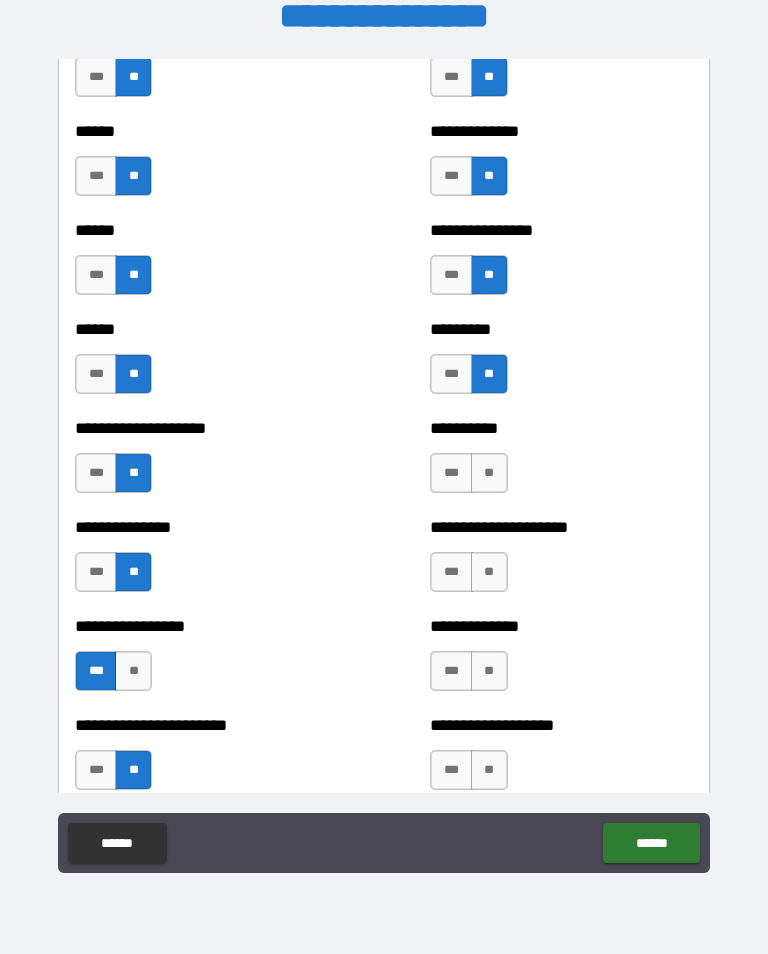 click on "**" at bounding box center (489, 473) 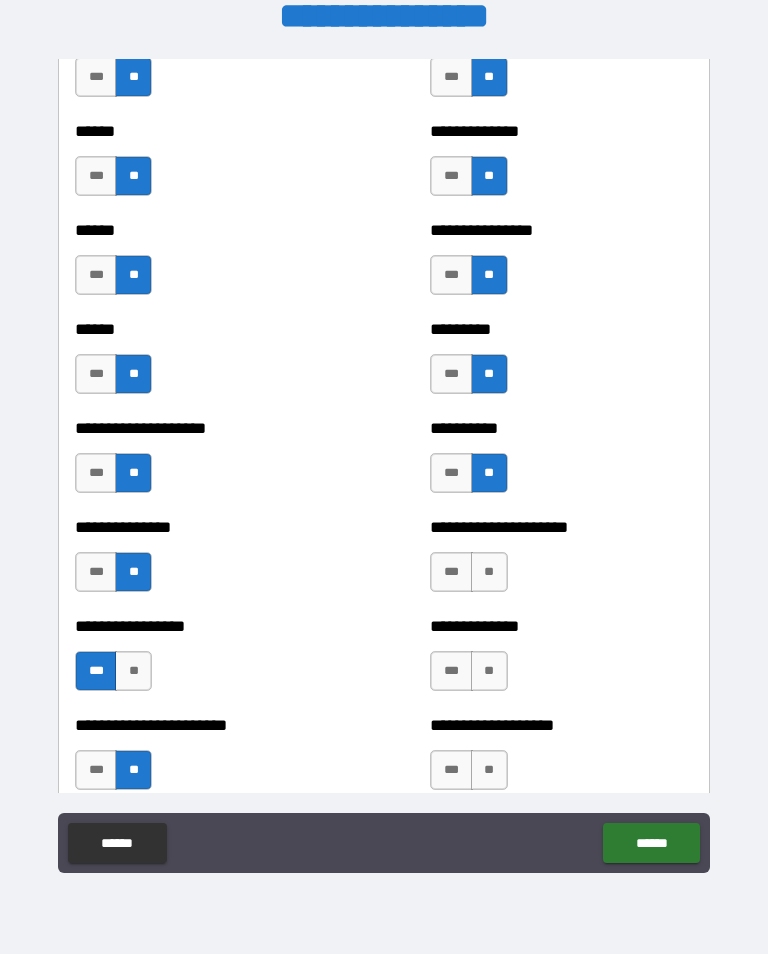 click on "**" at bounding box center [489, 572] 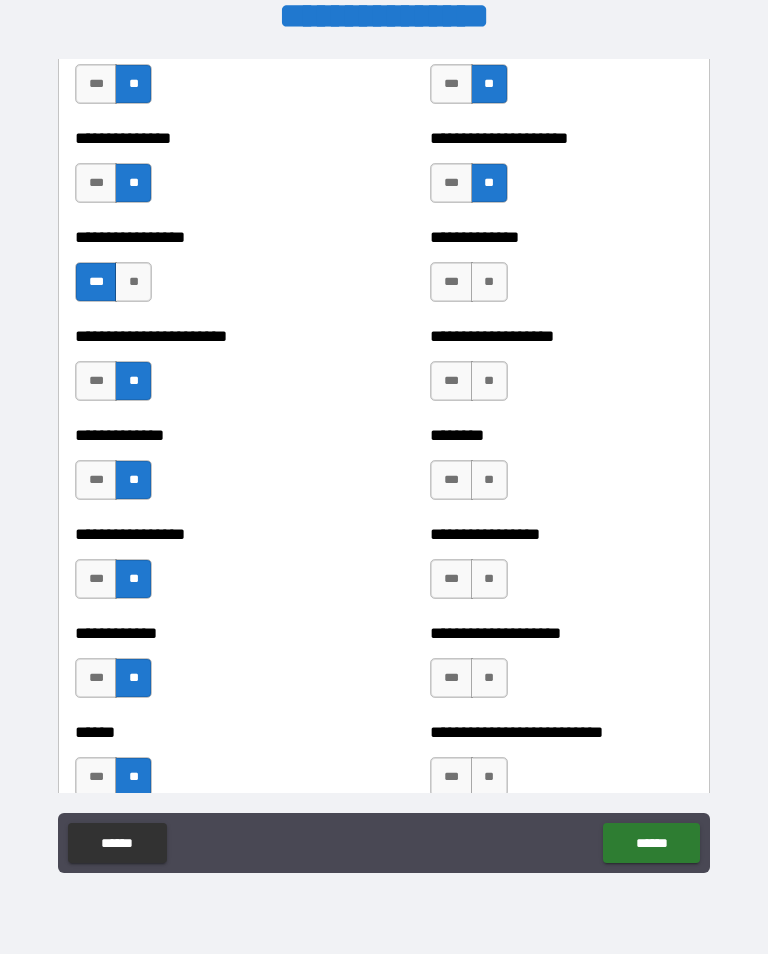 scroll, scrollTop: 3541, scrollLeft: 0, axis: vertical 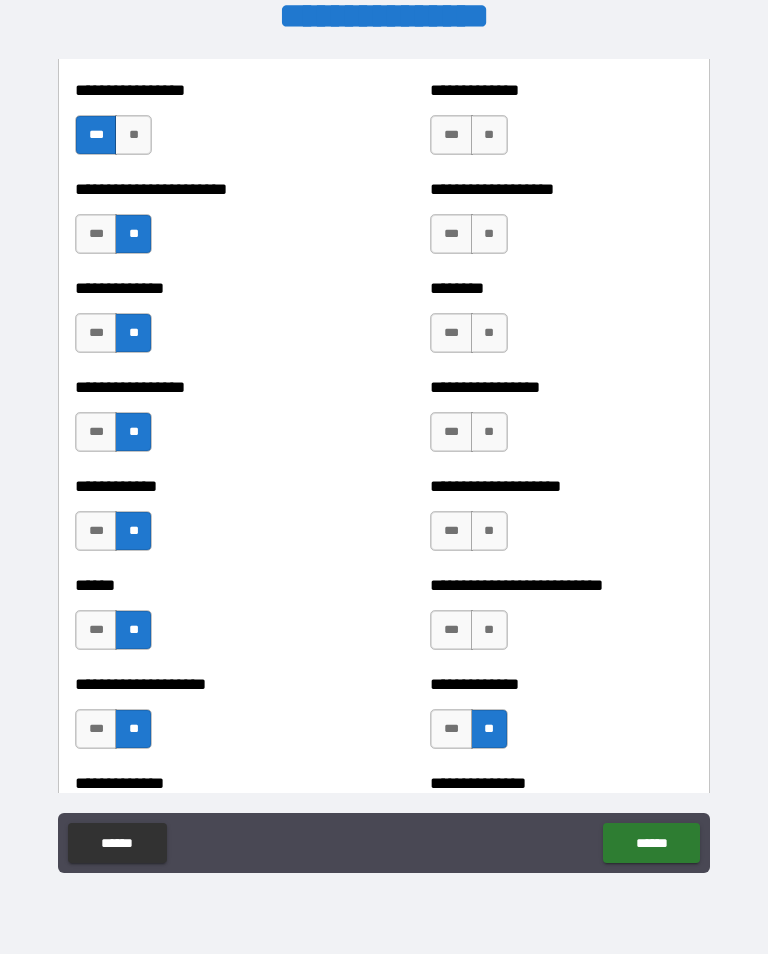 click on "**" at bounding box center [489, 135] 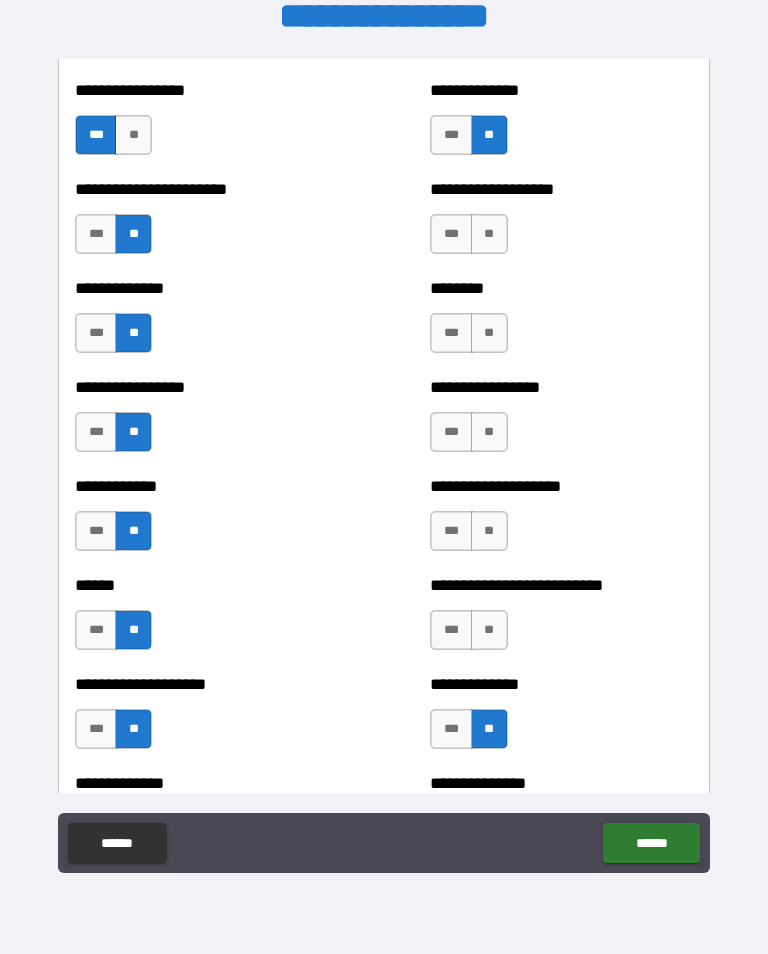 click on "**" at bounding box center (489, 234) 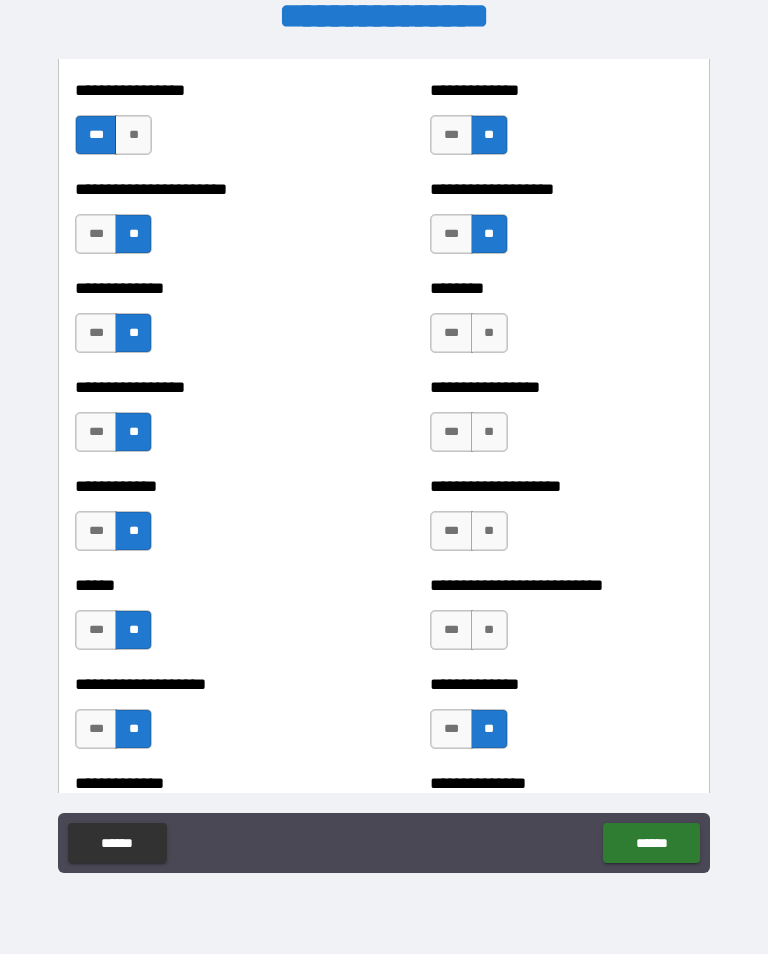 click on "**" at bounding box center (489, 333) 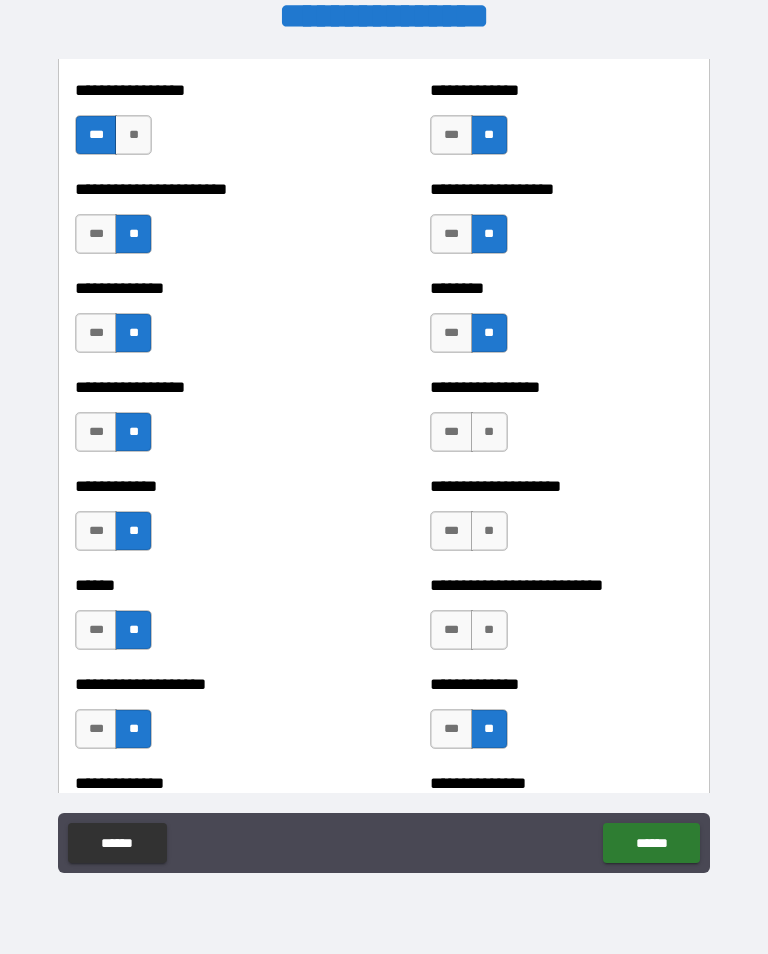 click on "**" at bounding box center (489, 432) 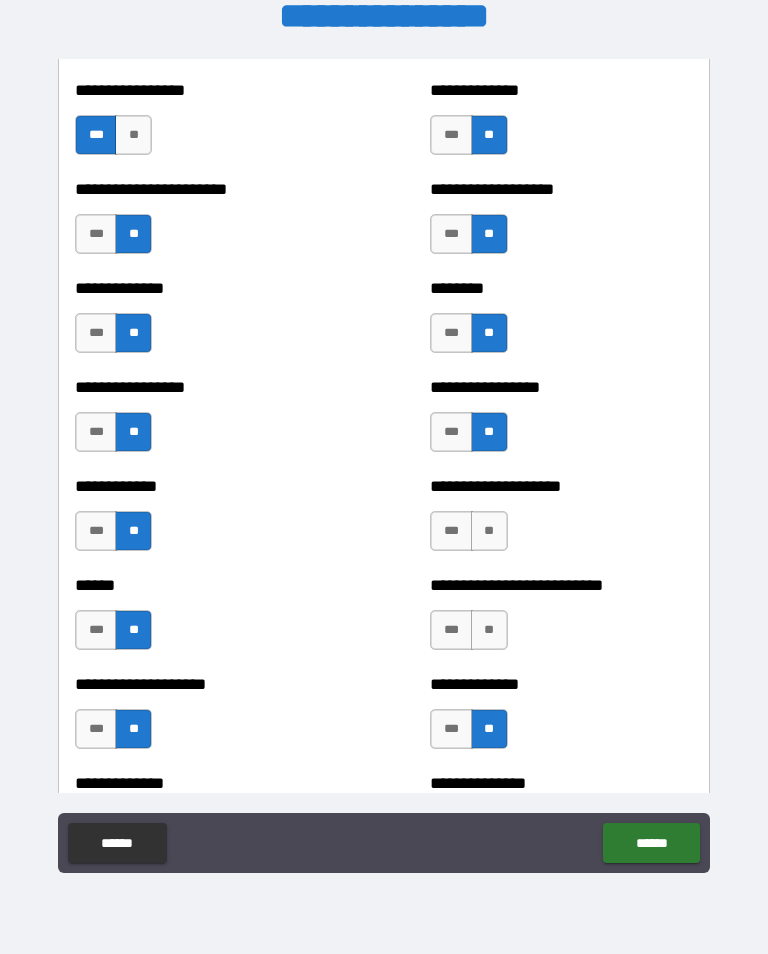 click on "**" at bounding box center (489, 531) 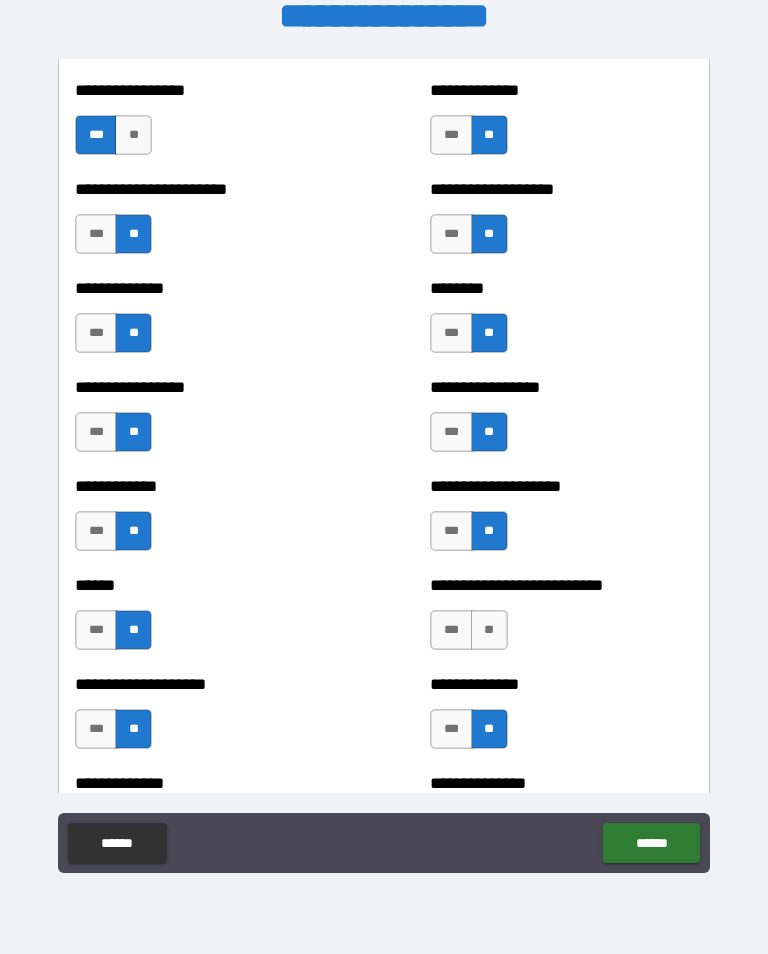 click on "**" at bounding box center [489, 630] 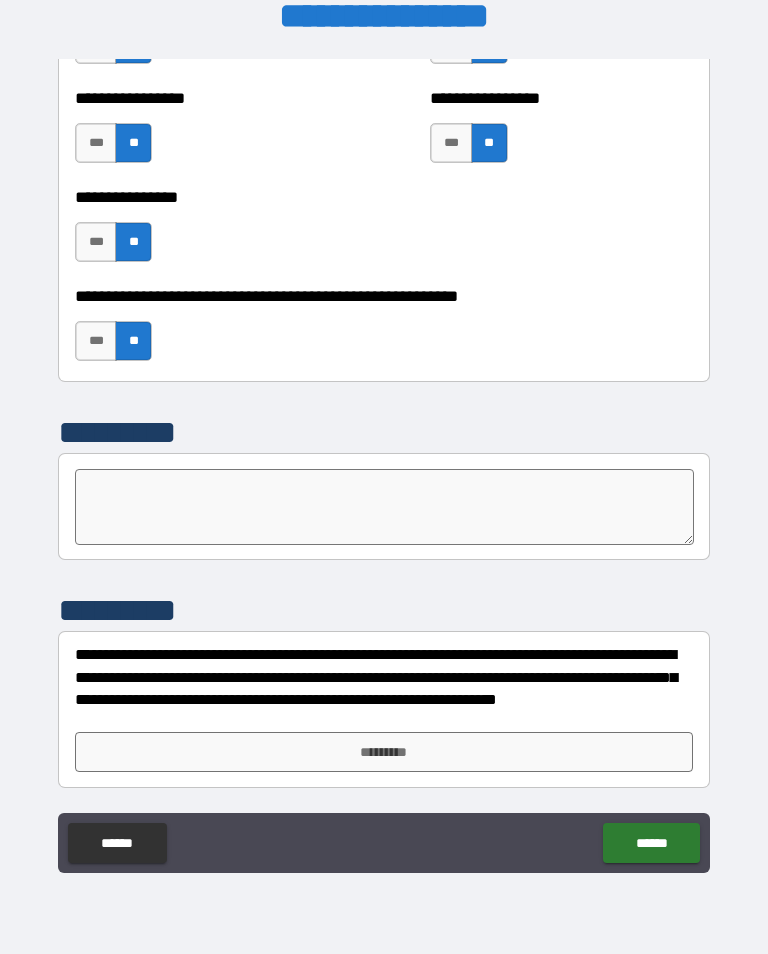 scroll, scrollTop: 6107, scrollLeft: 0, axis: vertical 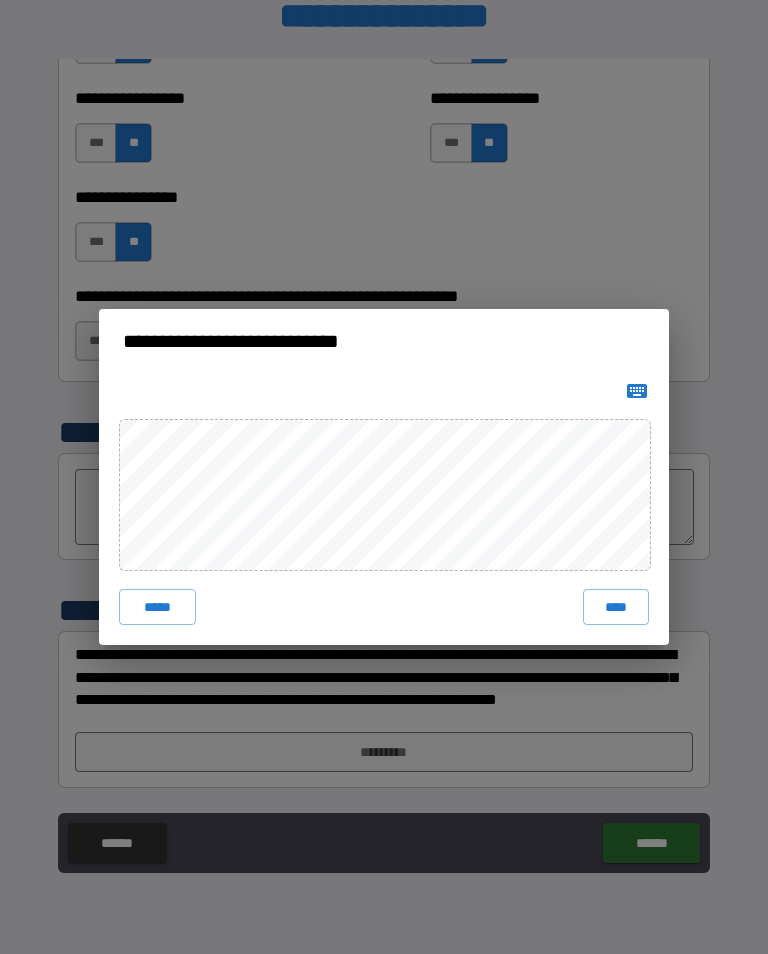 click on "****" at bounding box center (616, 607) 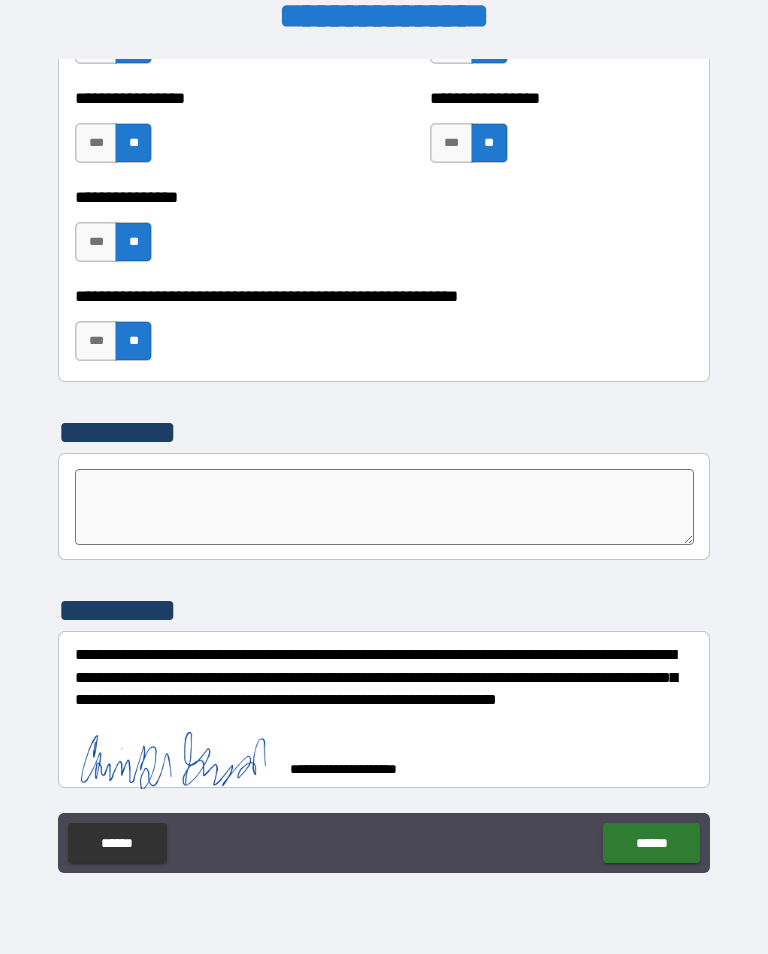 scroll, scrollTop: 6097, scrollLeft: 0, axis: vertical 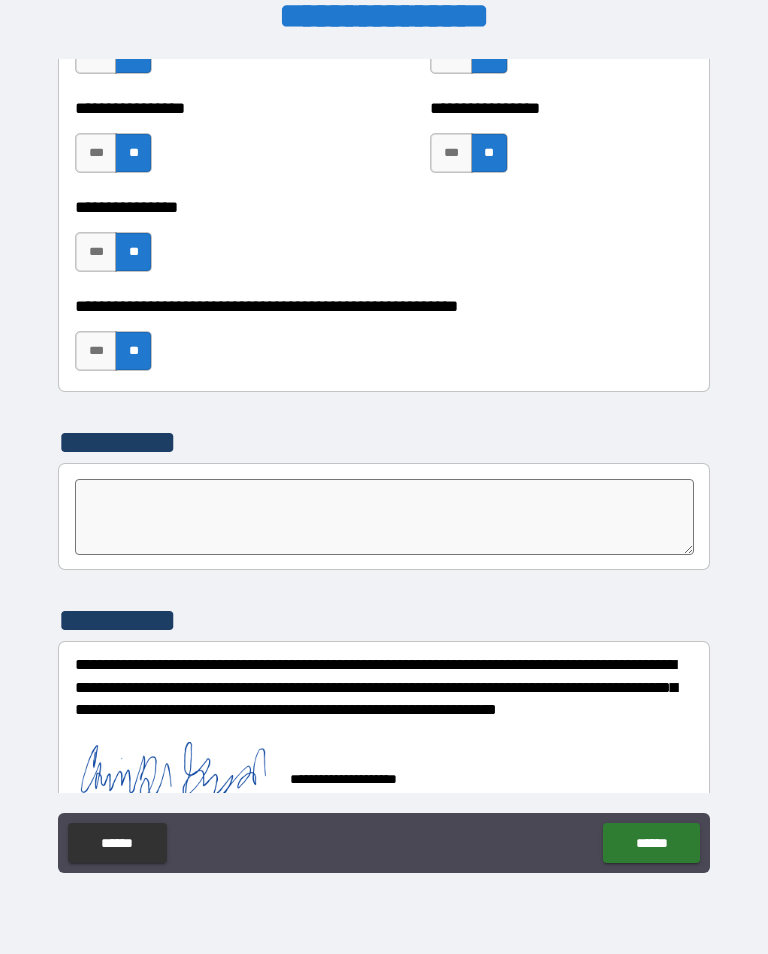 click on "******" at bounding box center [651, 843] 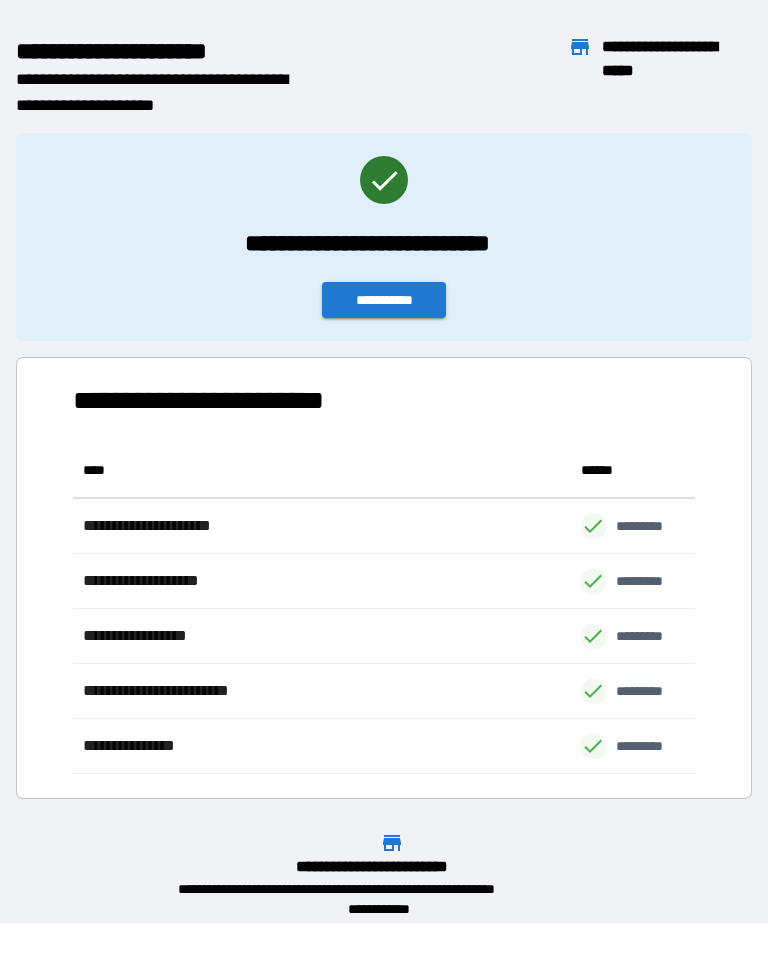 scroll, scrollTop: 331, scrollLeft: 622, axis: both 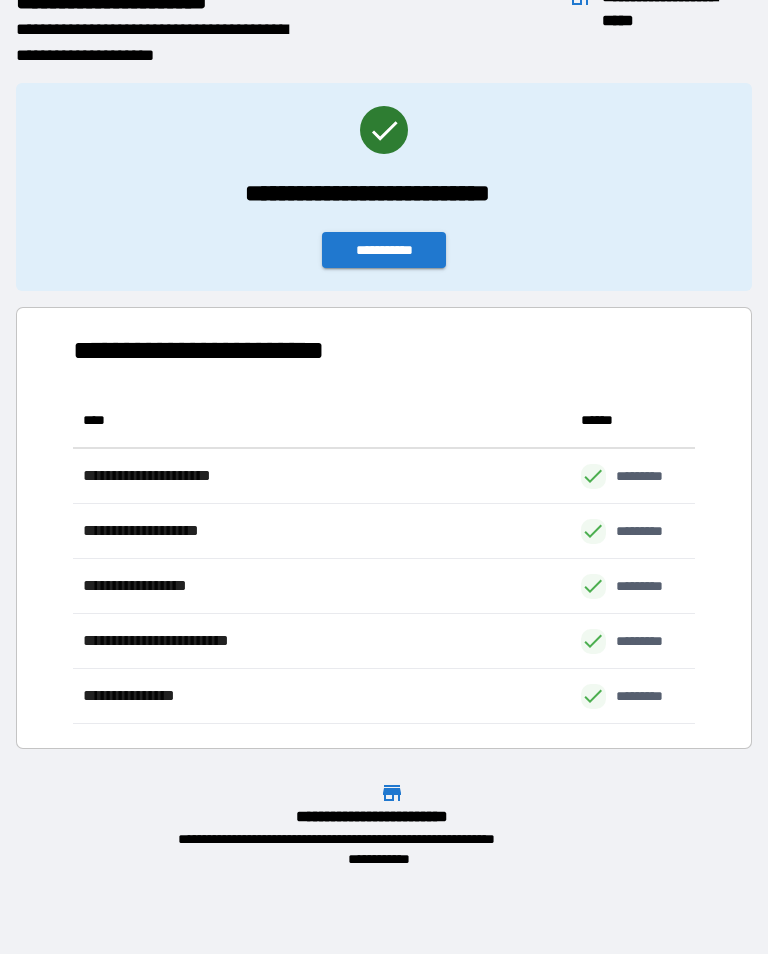 click on "**********" at bounding box center (384, 250) 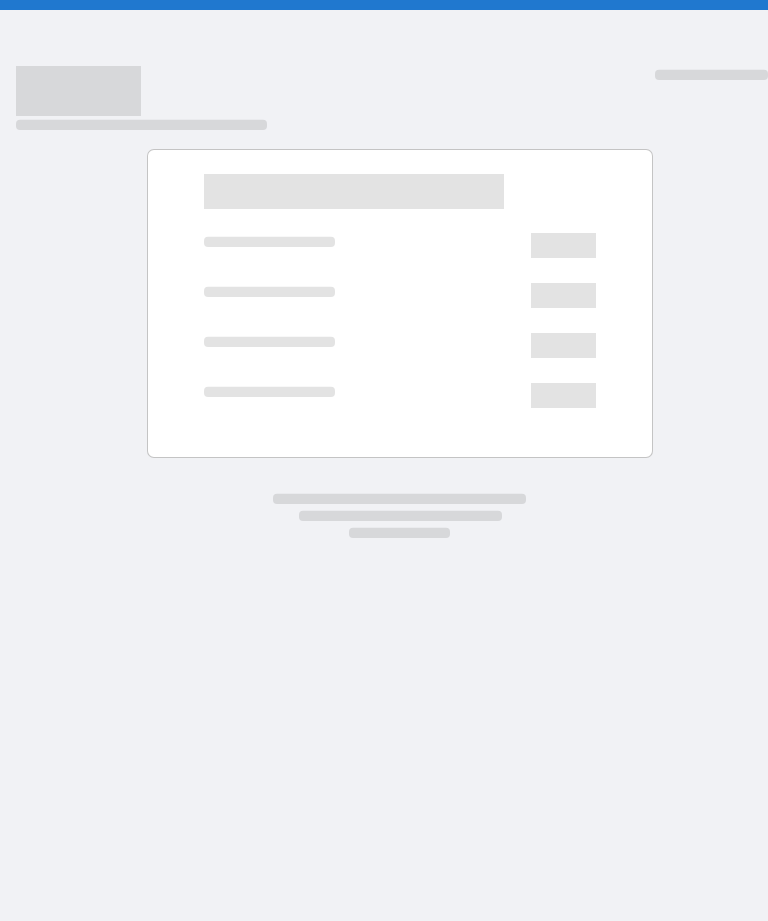 scroll, scrollTop: 0, scrollLeft: 0, axis: both 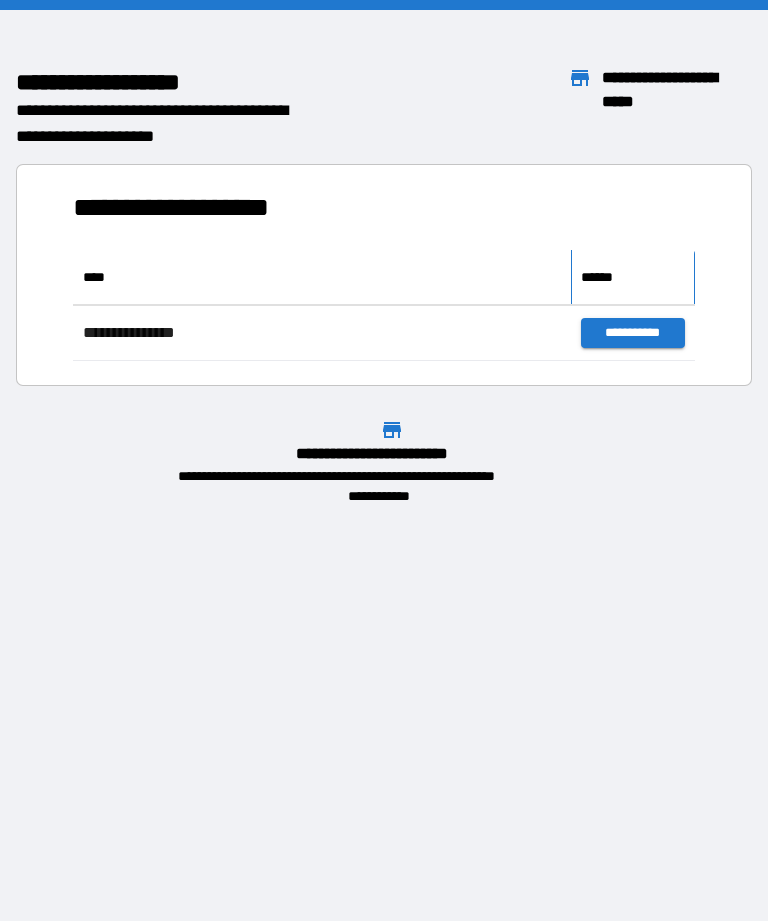 click on "******" at bounding box center (633, 277) 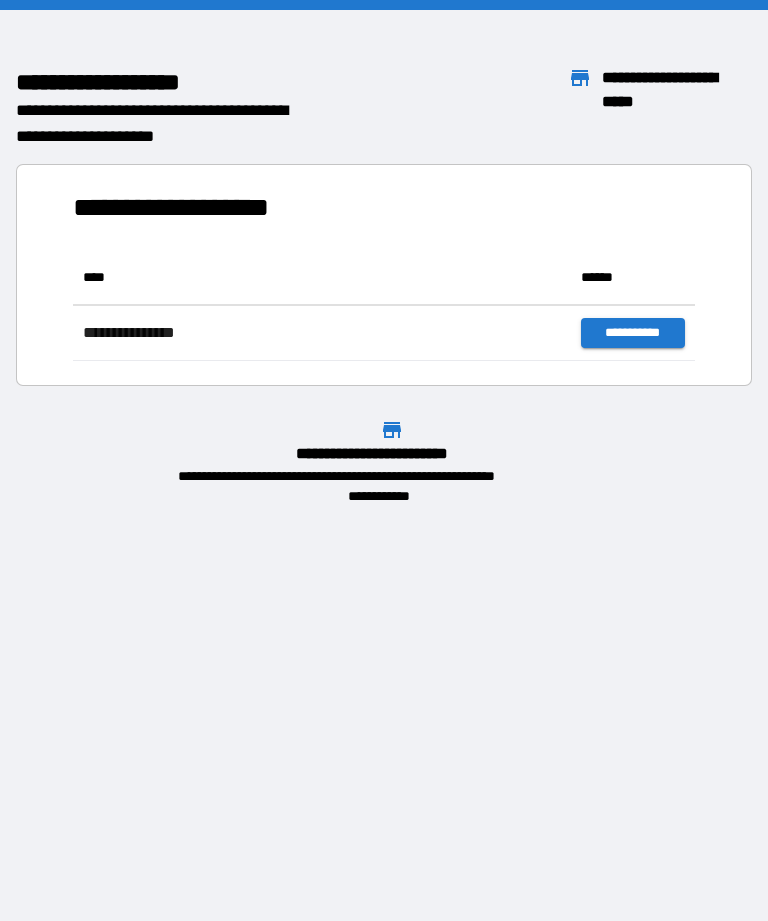 click on "**** ******" at bounding box center (384, 278) 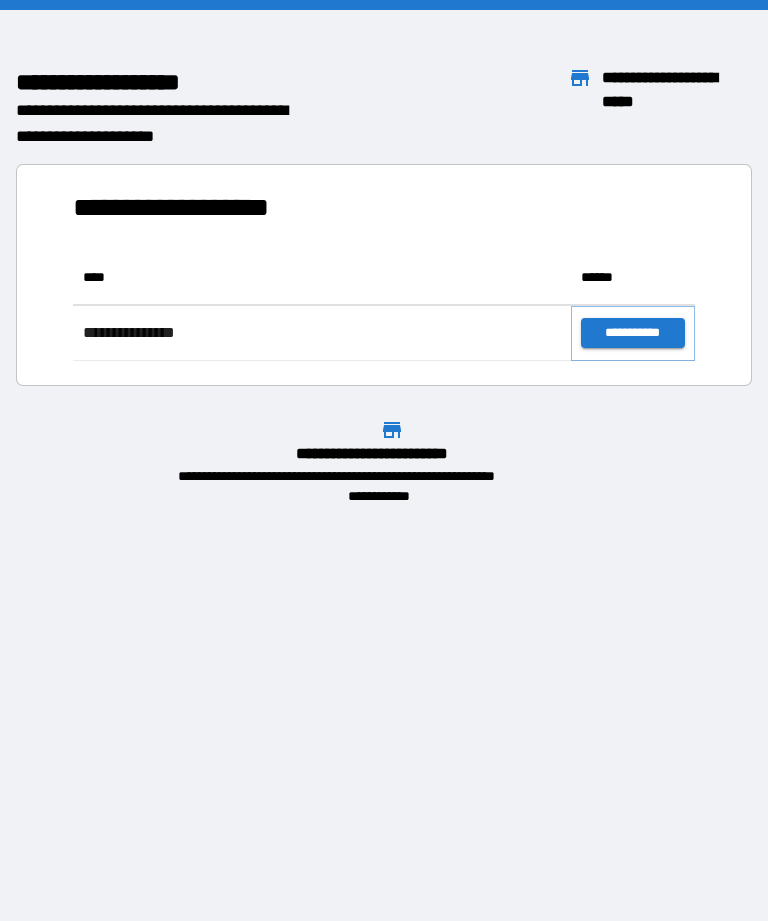 click on "**********" at bounding box center [633, 333] 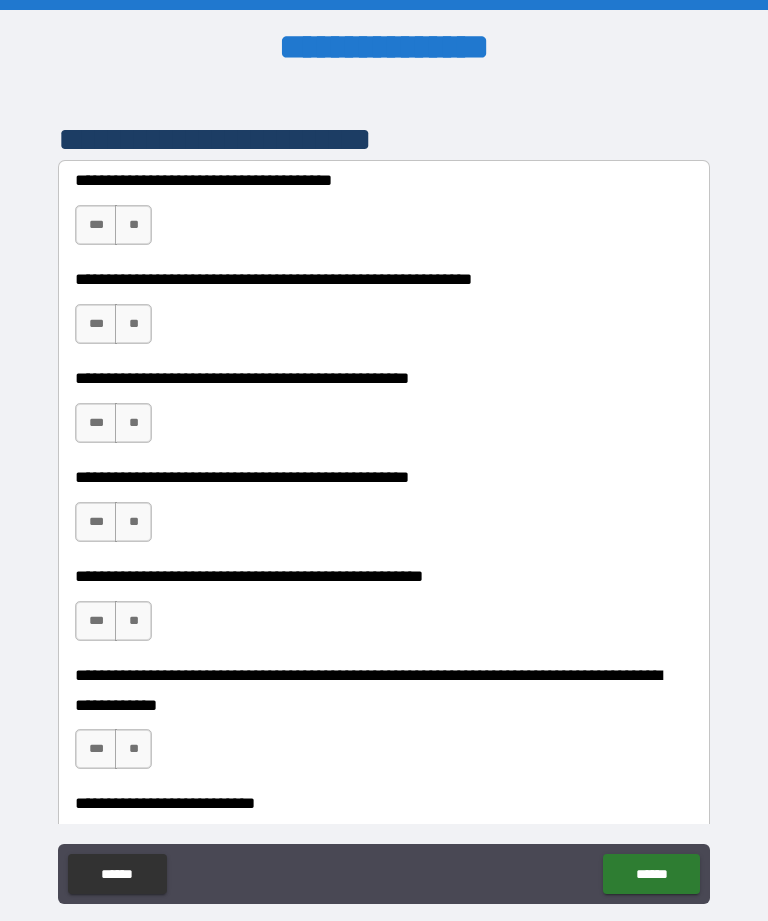 scroll, scrollTop: 418, scrollLeft: 0, axis: vertical 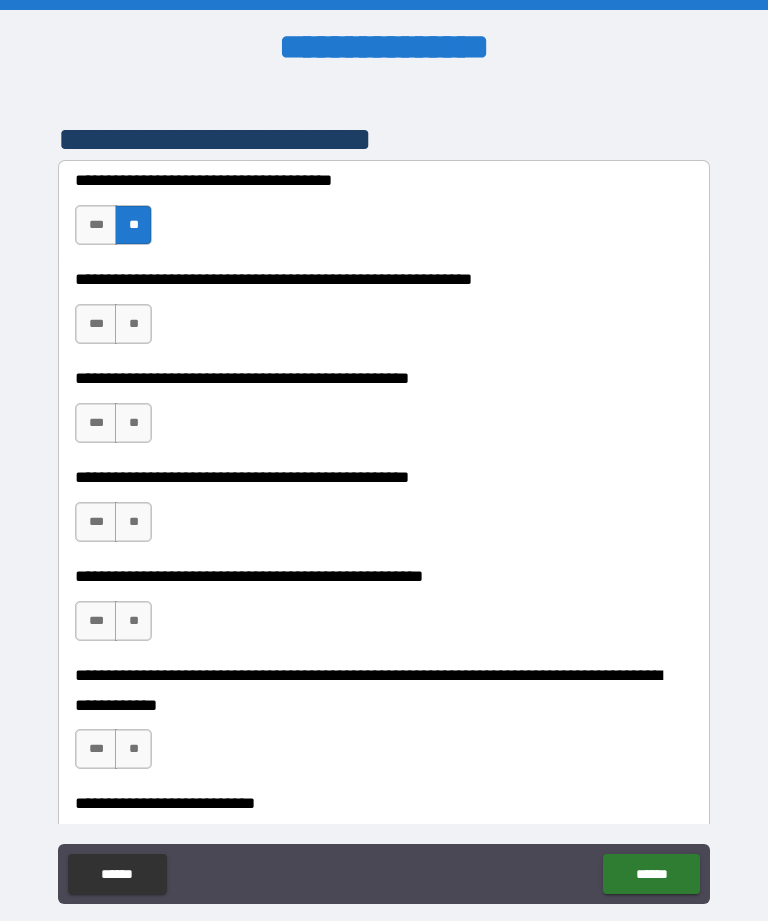 click on "**" at bounding box center [133, 324] 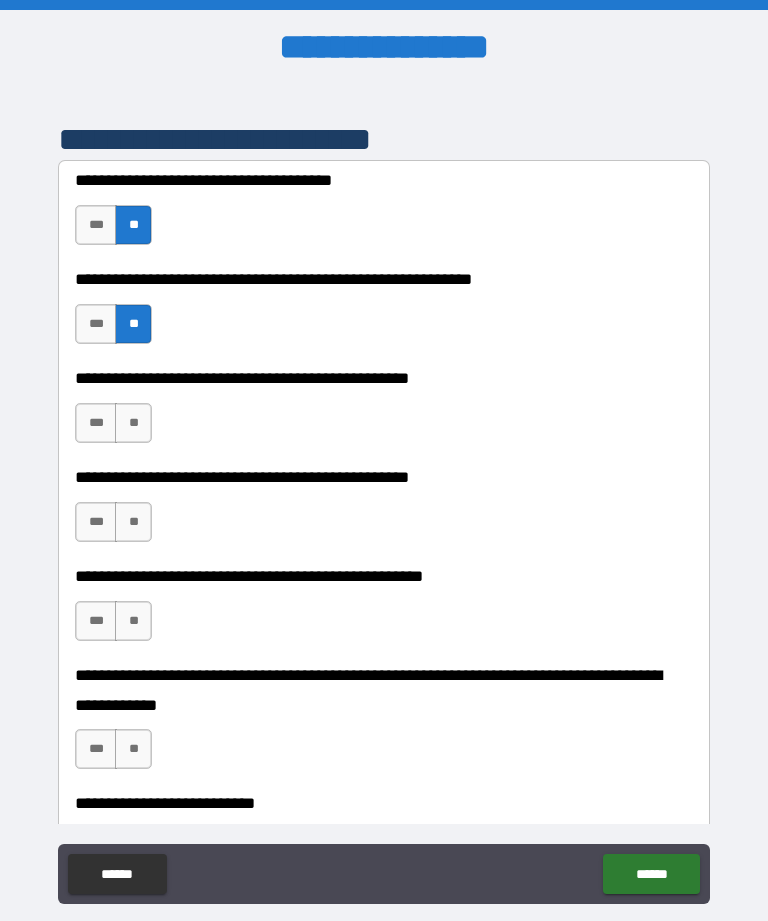 click on "**" at bounding box center (133, 423) 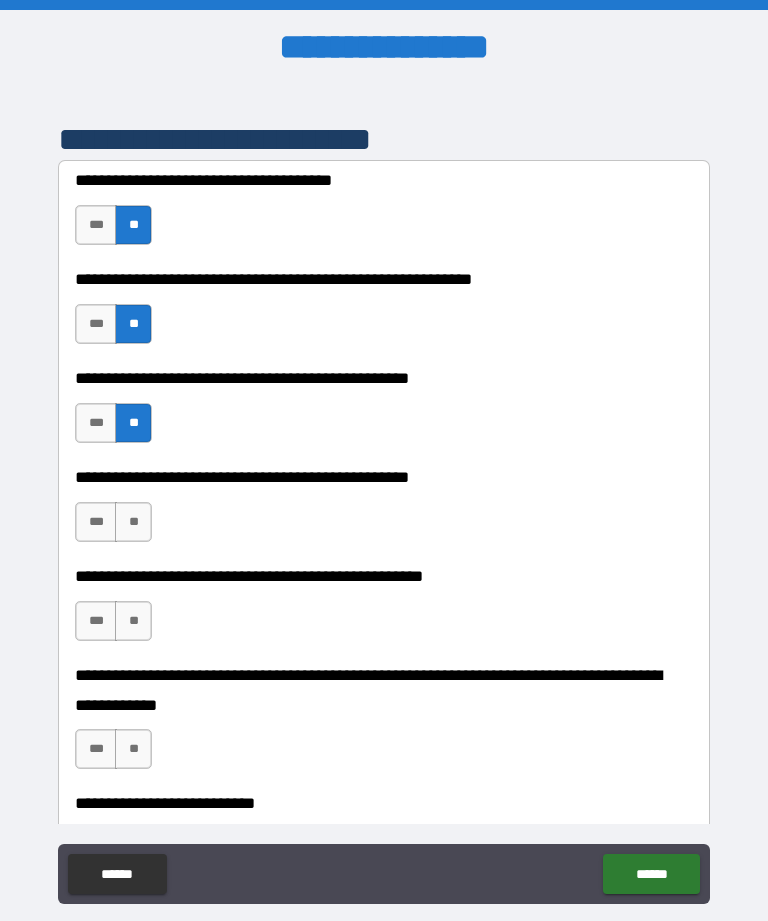 click on "***" at bounding box center (96, 522) 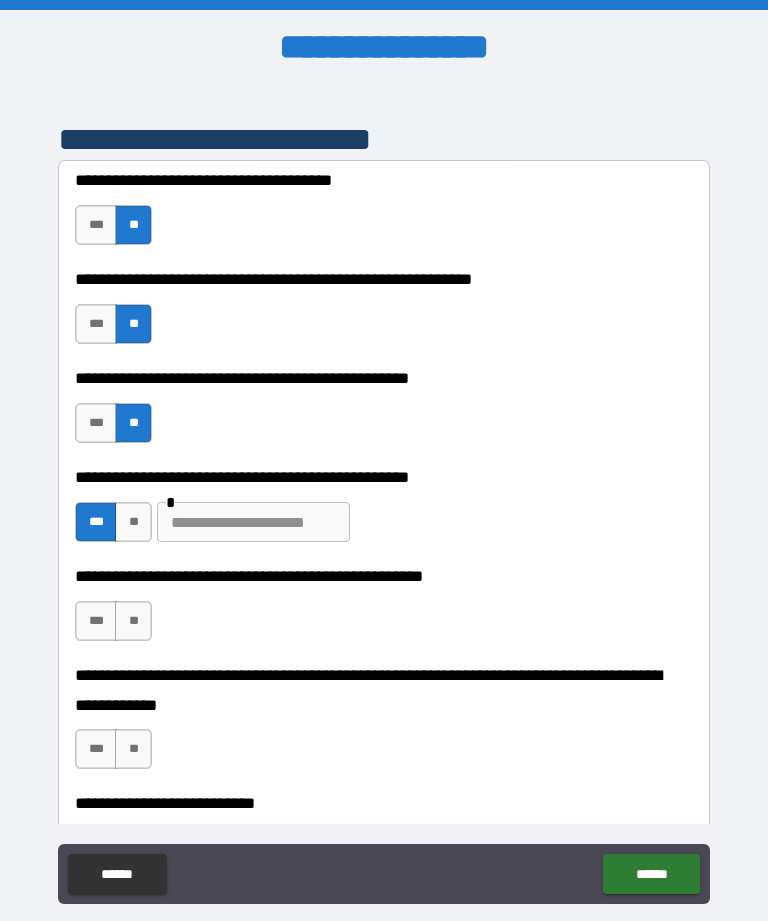 click on "**" at bounding box center (133, 621) 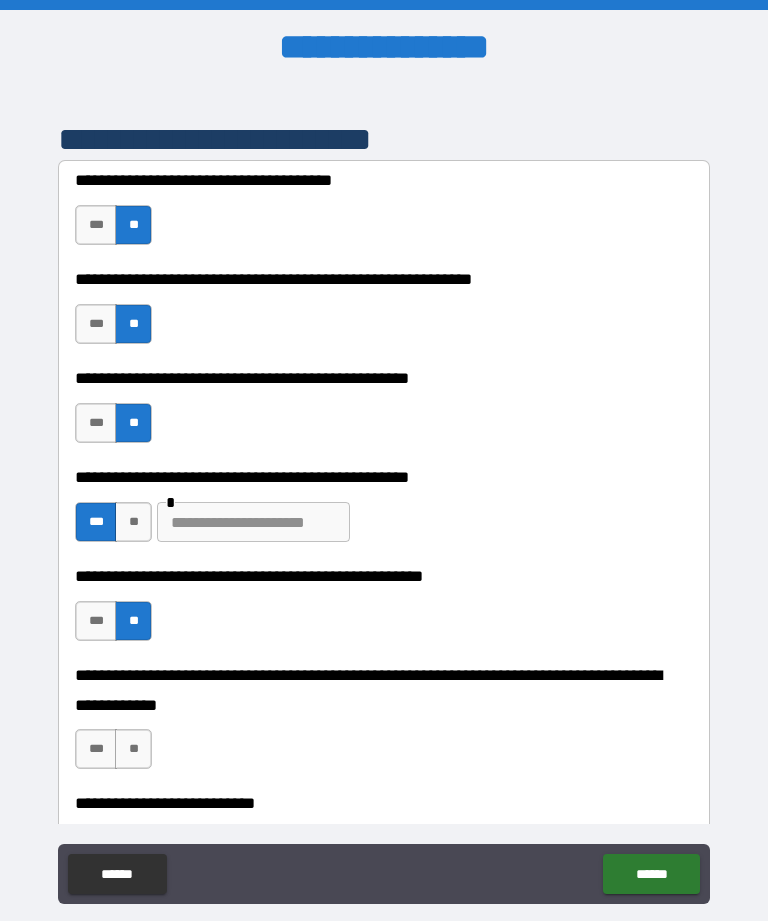 click on "**" at bounding box center (133, 749) 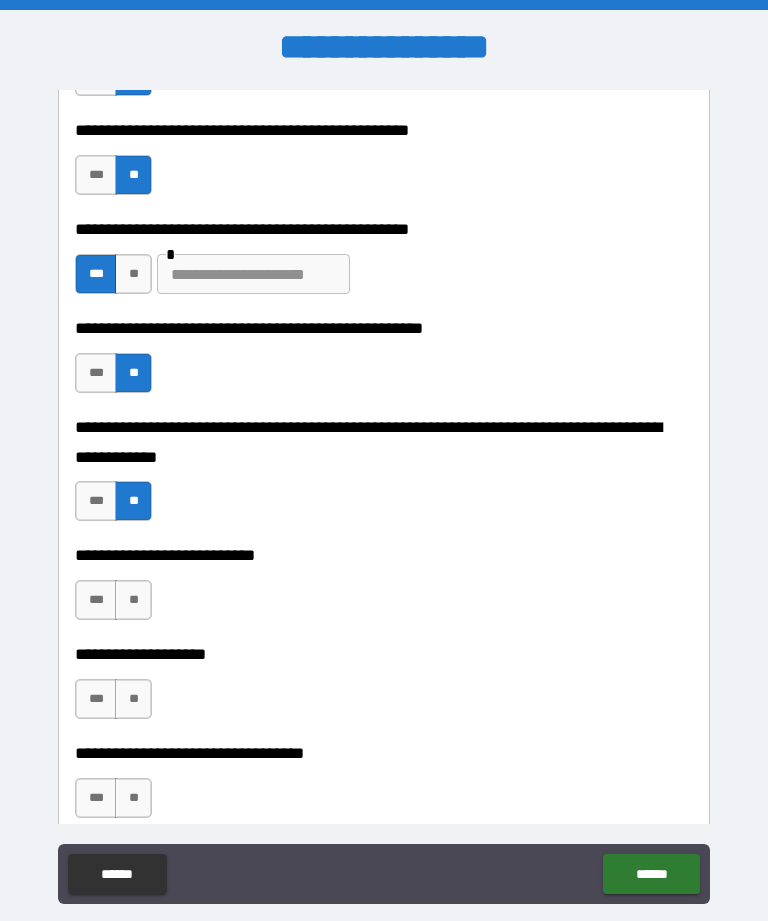 scroll, scrollTop: 976, scrollLeft: 0, axis: vertical 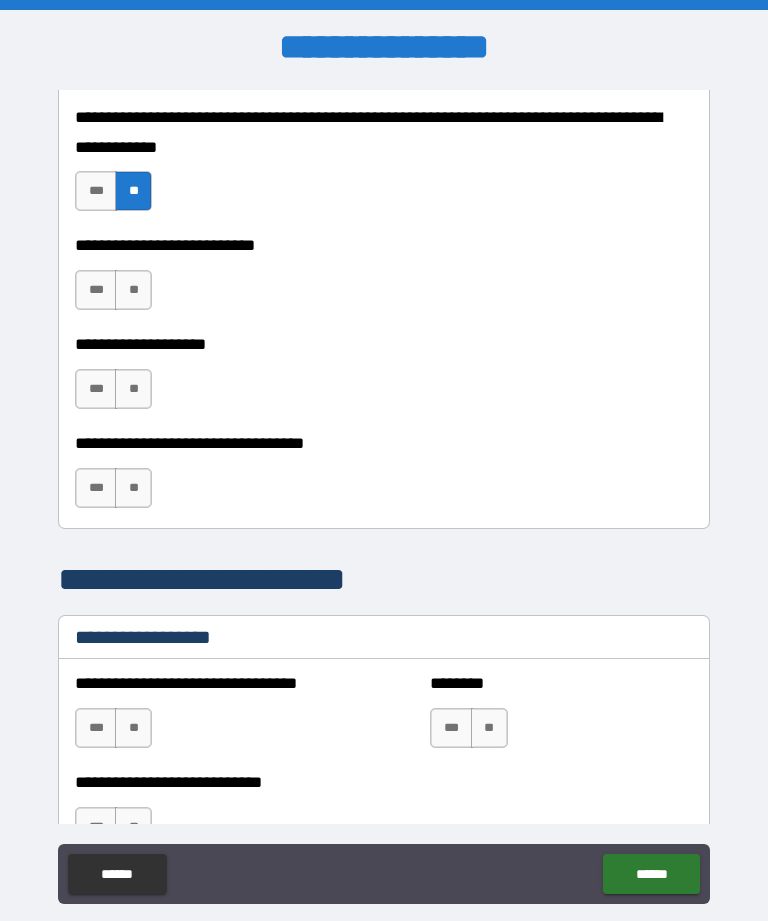 click on "**" at bounding box center [133, 290] 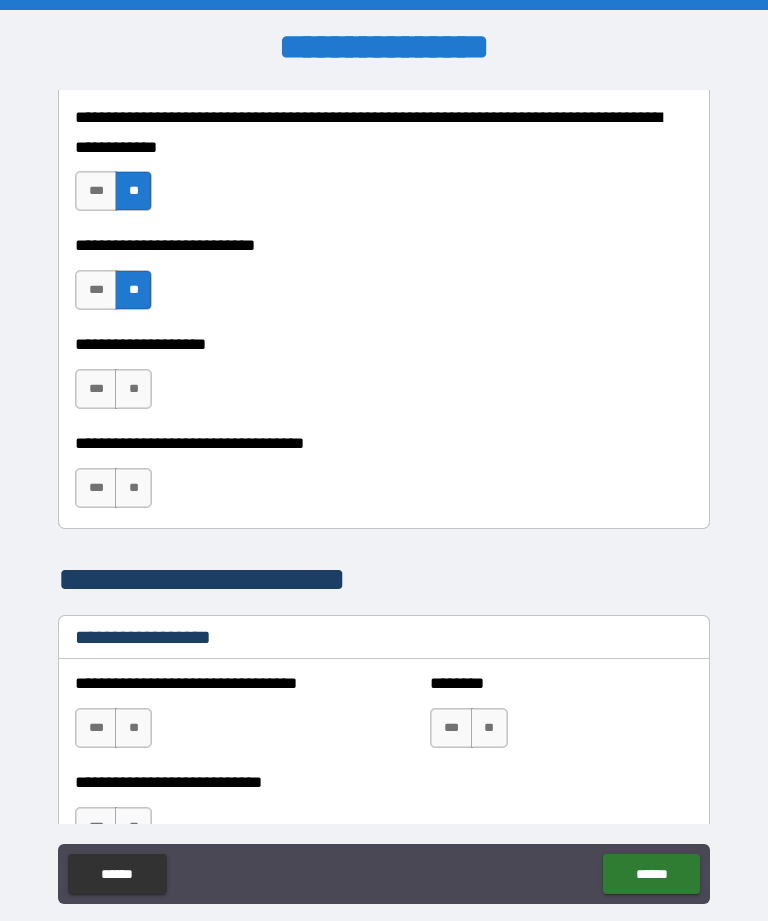 click on "**********" at bounding box center [384, 379] 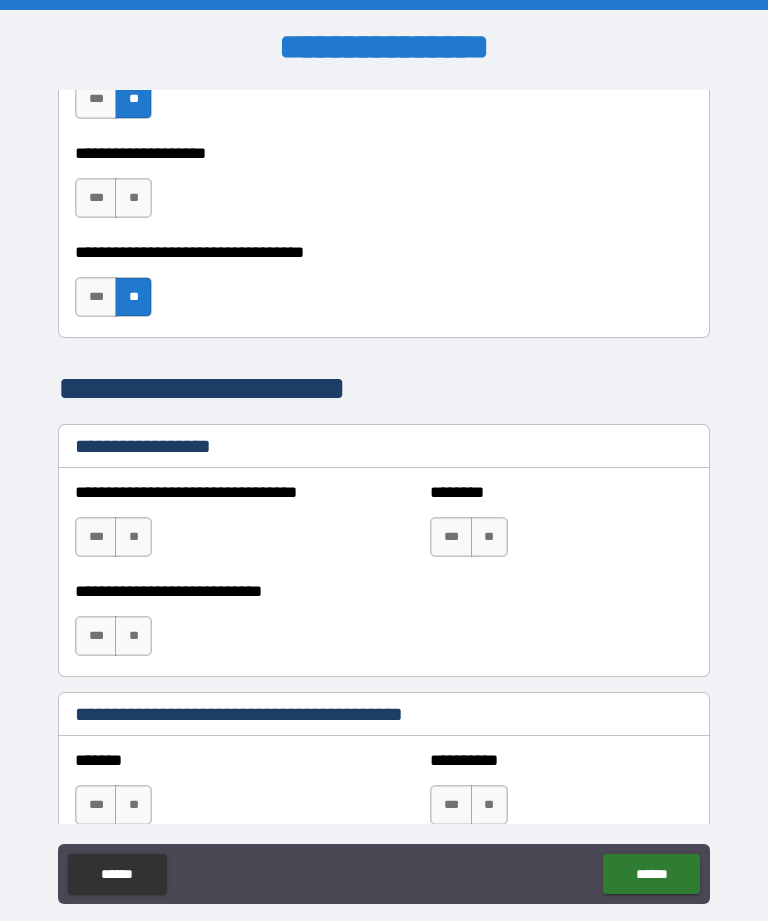 click on "**" at bounding box center (489, 537) 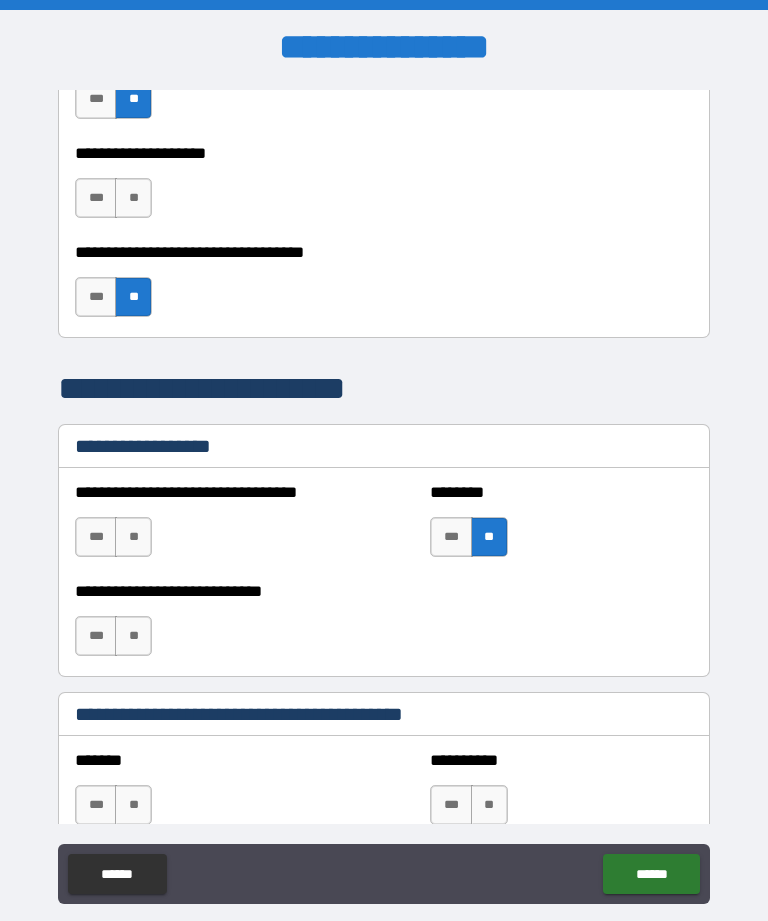 scroll, scrollTop: 1164, scrollLeft: 0, axis: vertical 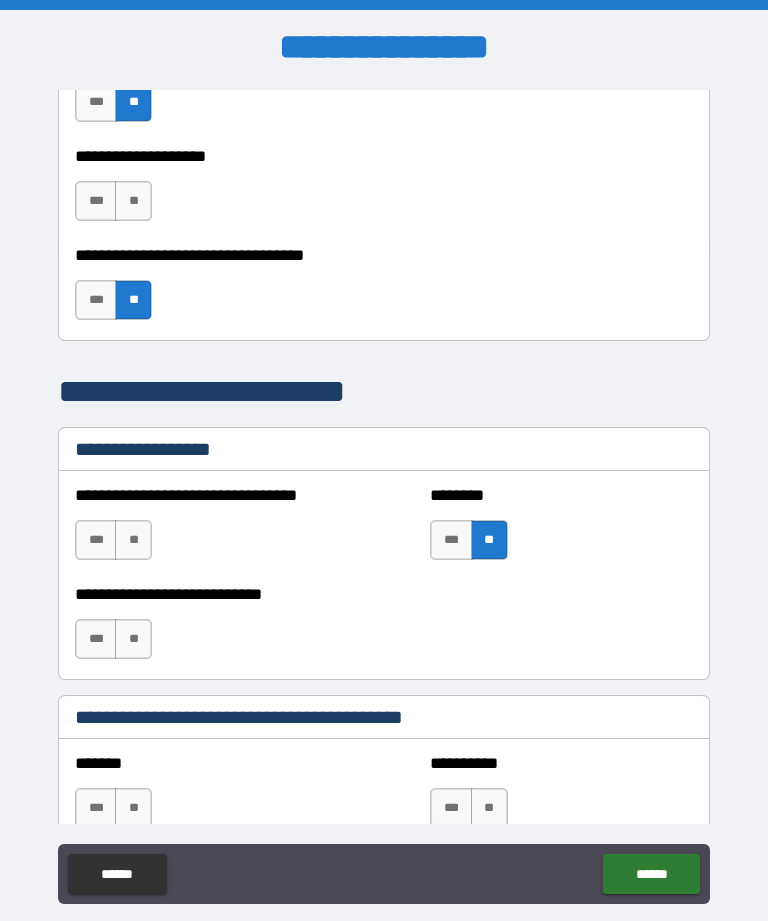 click on "**********" at bounding box center (206, 530) 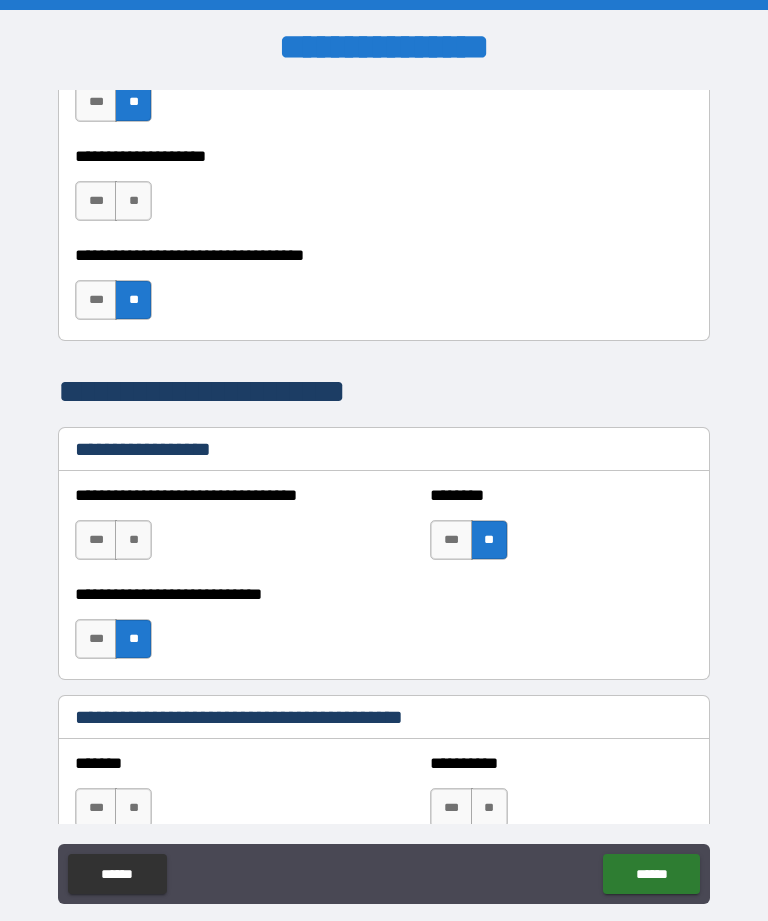 click on "**" at bounding box center (133, 540) 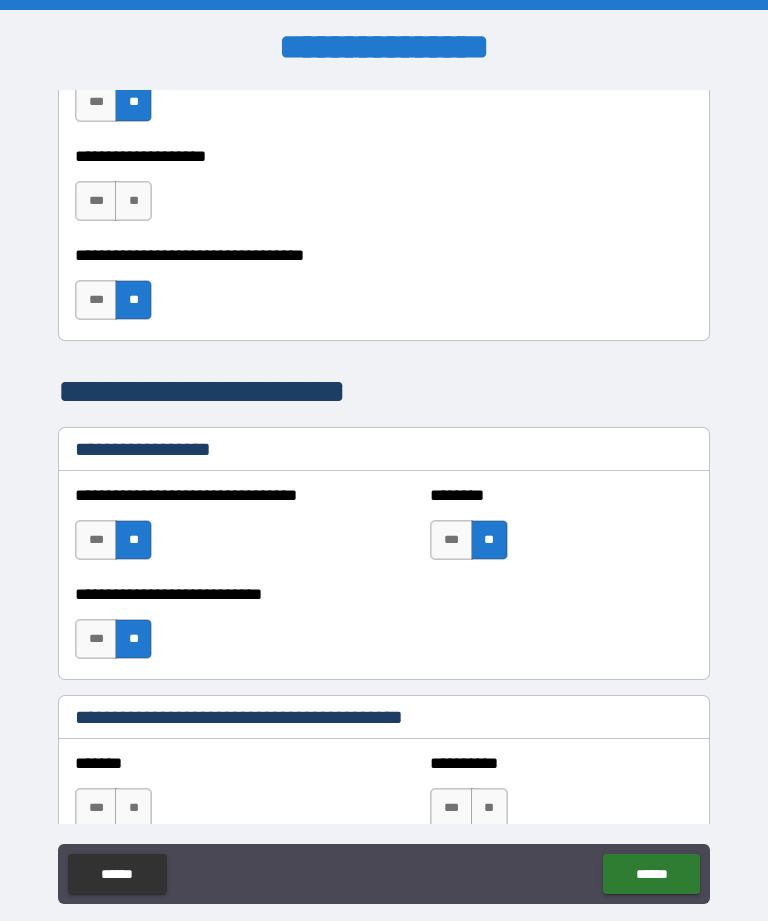 click on "**" at bounding box center (489, 808) 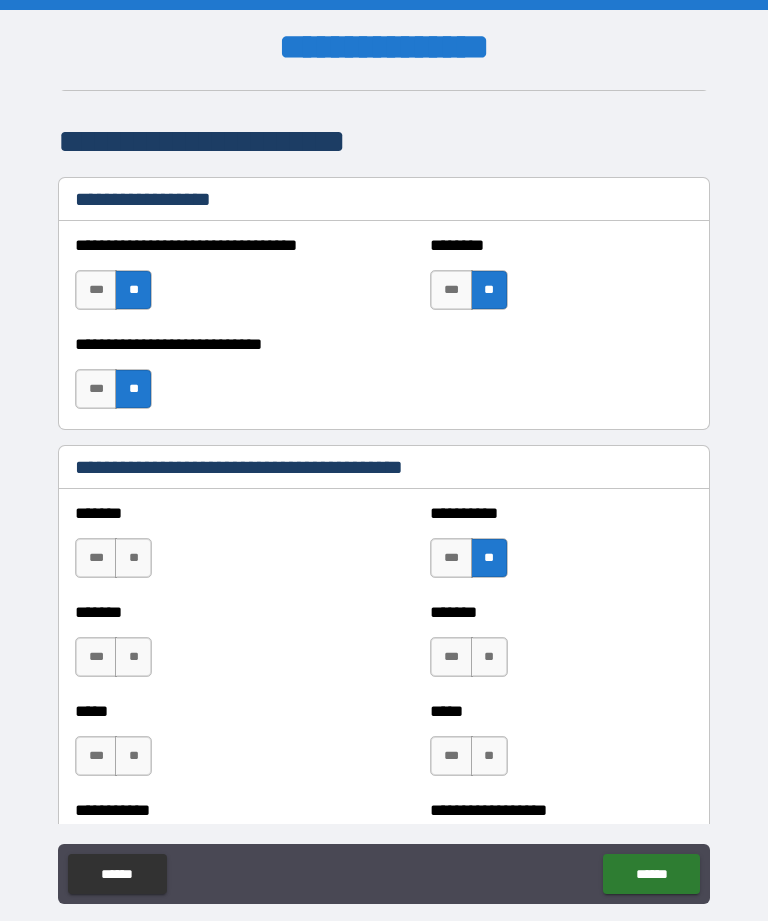 scroll, scrollTop: 1414, scrollLeft: 0, axis: vertical 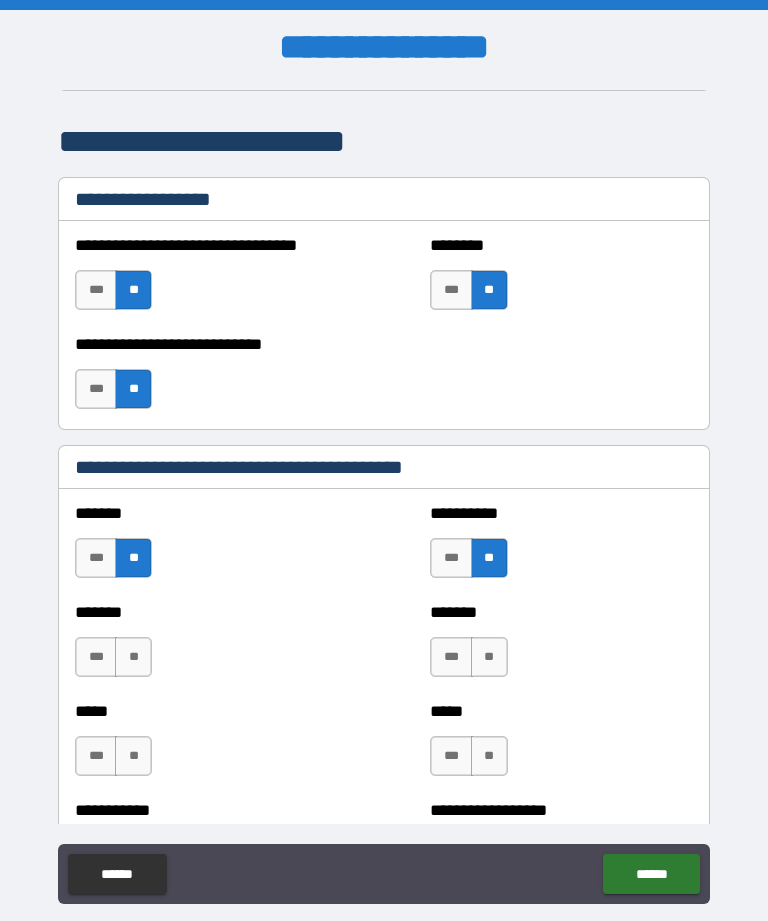 click on "******* *** **" at bounding box center (206, 548) 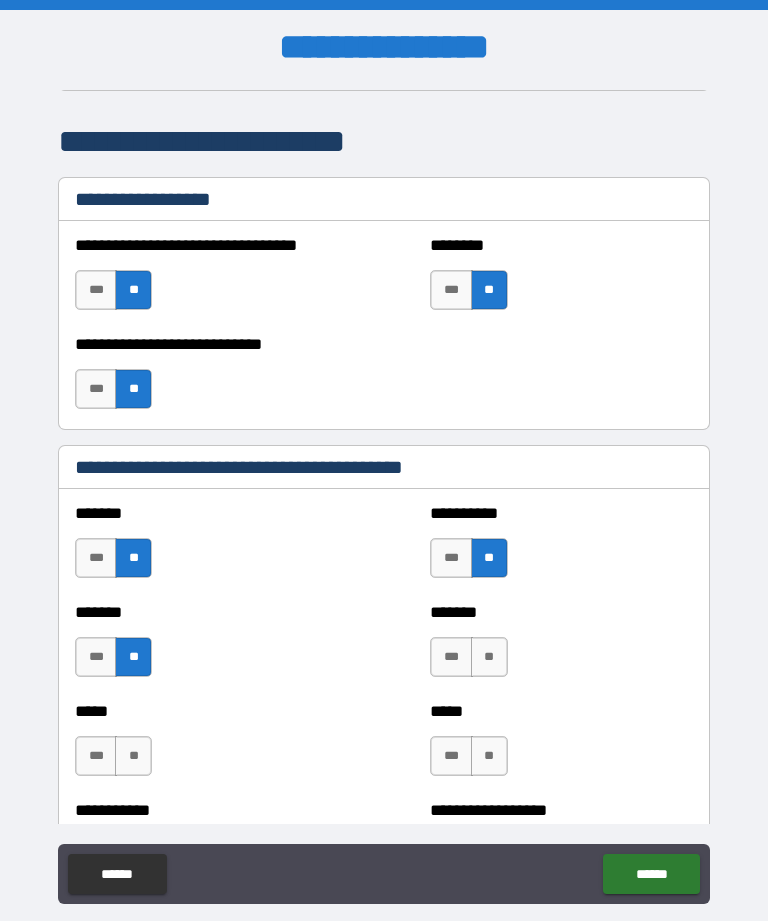 click on "**" at bounding box center (489, 657) 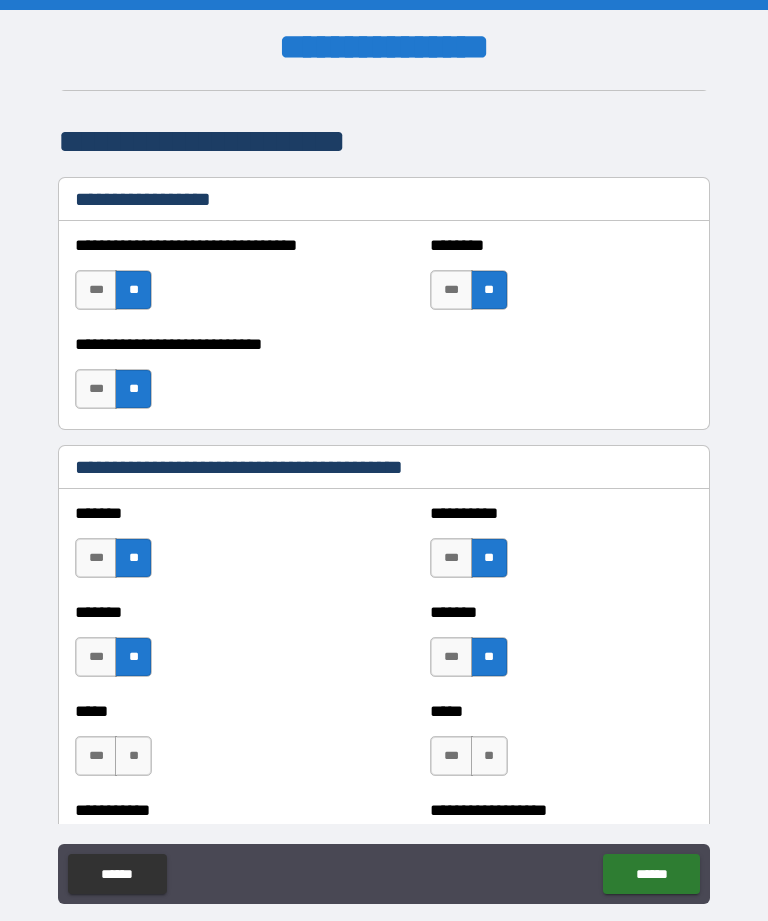 click on "*****" at bounding box center (206, 711) 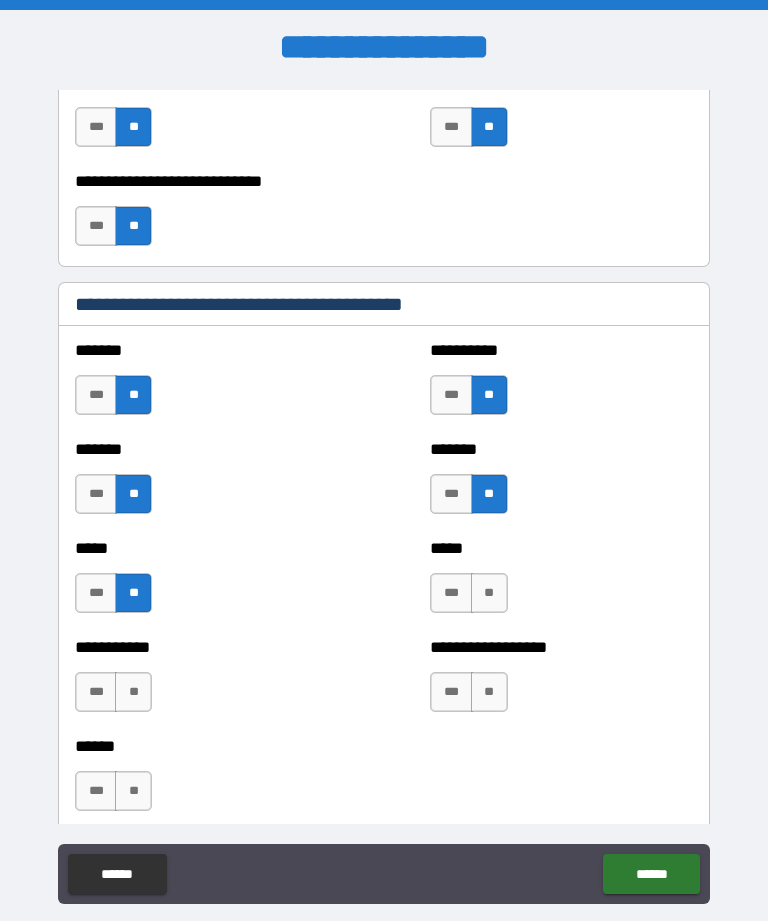 scroll, scrollTop: 1582, scrollLeft: 0, axis: vertical 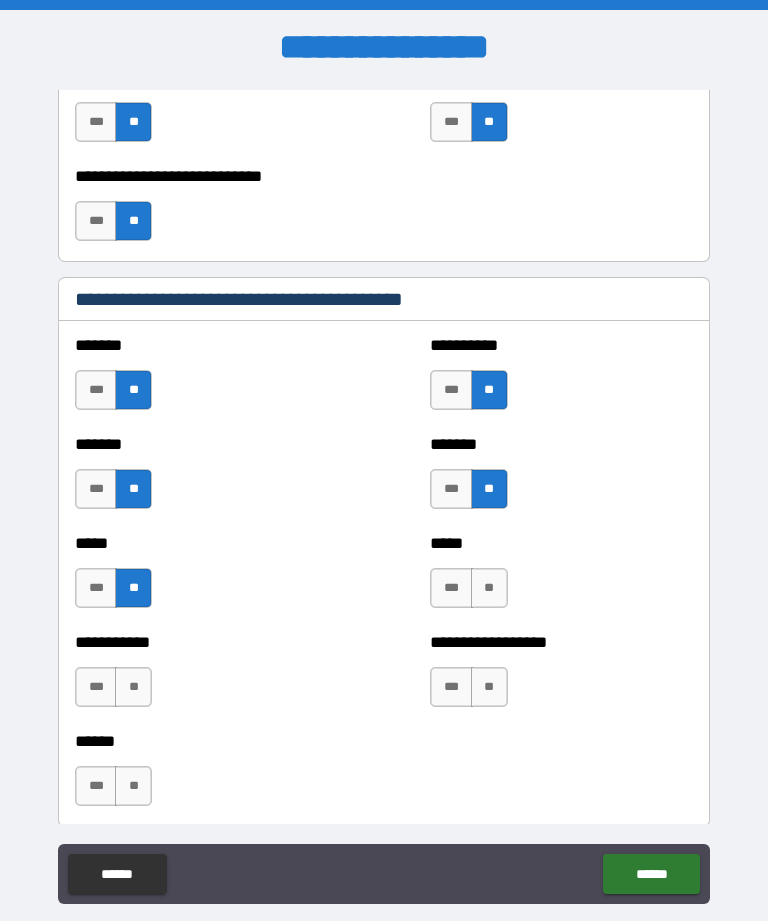 click on "**" at bounding box center [489, 588] 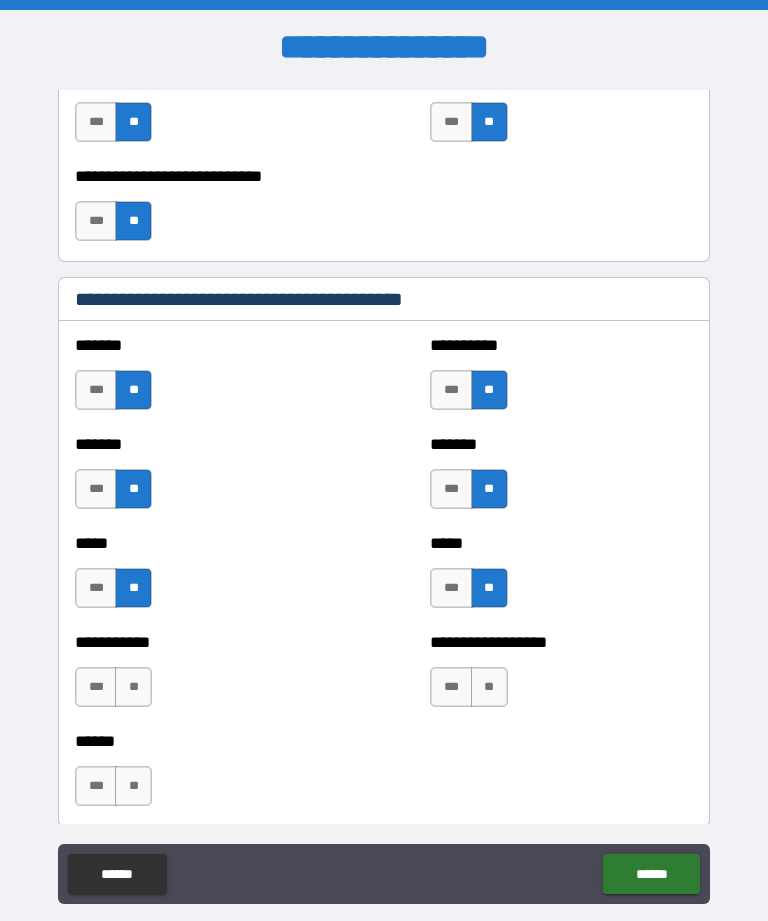 click on "**" at bounding box center [489, 687] 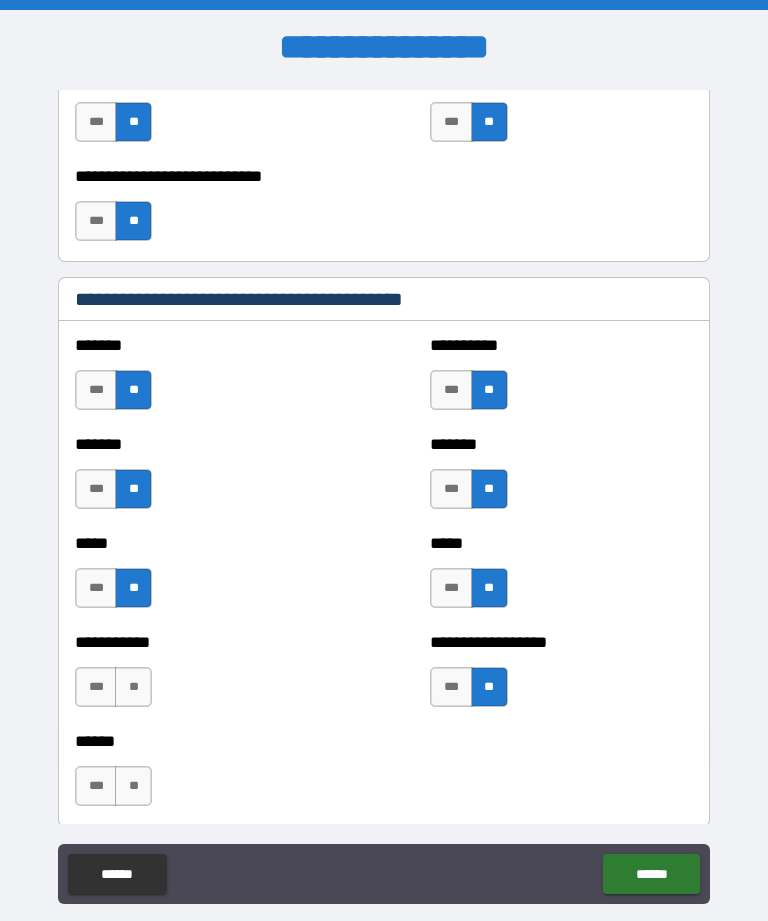 click on "**********" at bounding box center (206, 677) 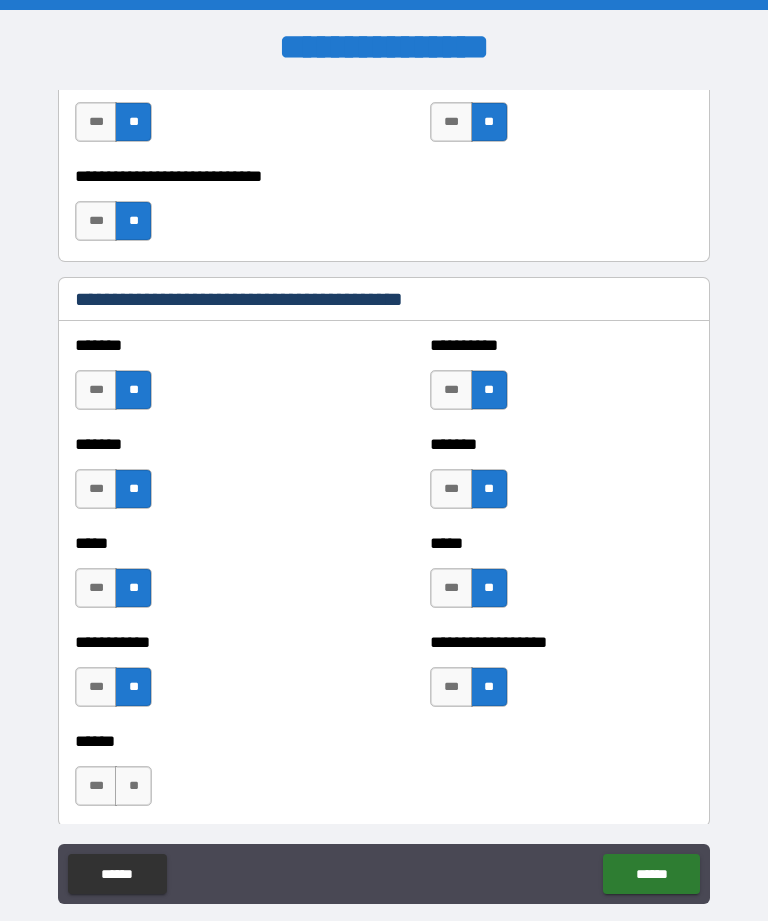 click on "**" at bounding box center (133, 786) 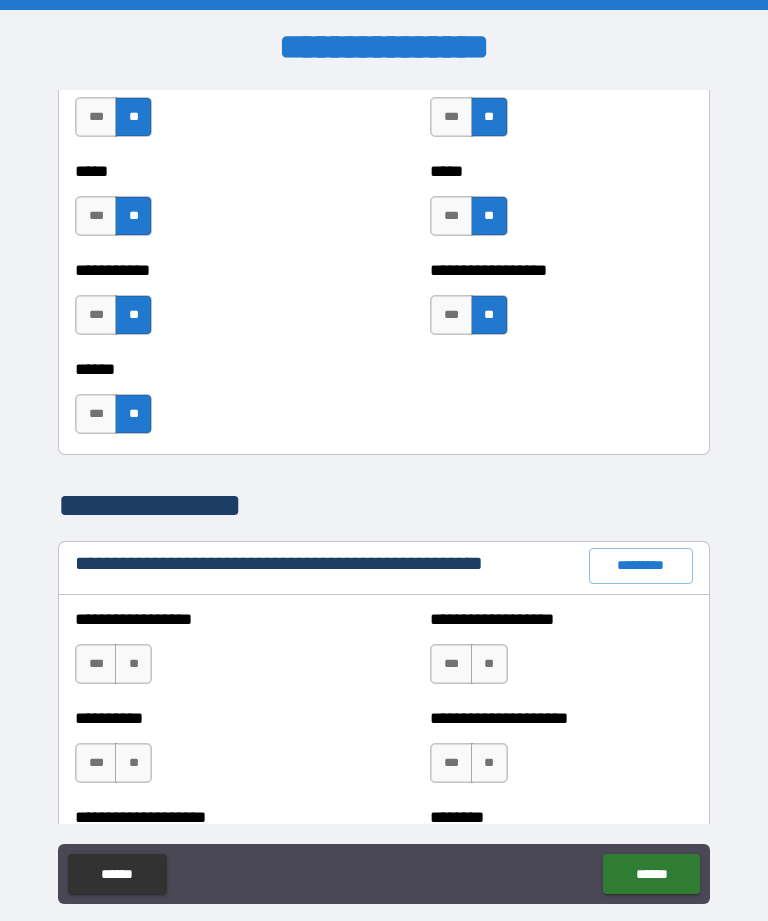 scroll, scrollTop: 2023, scrollLeft: 0, axis: vertical 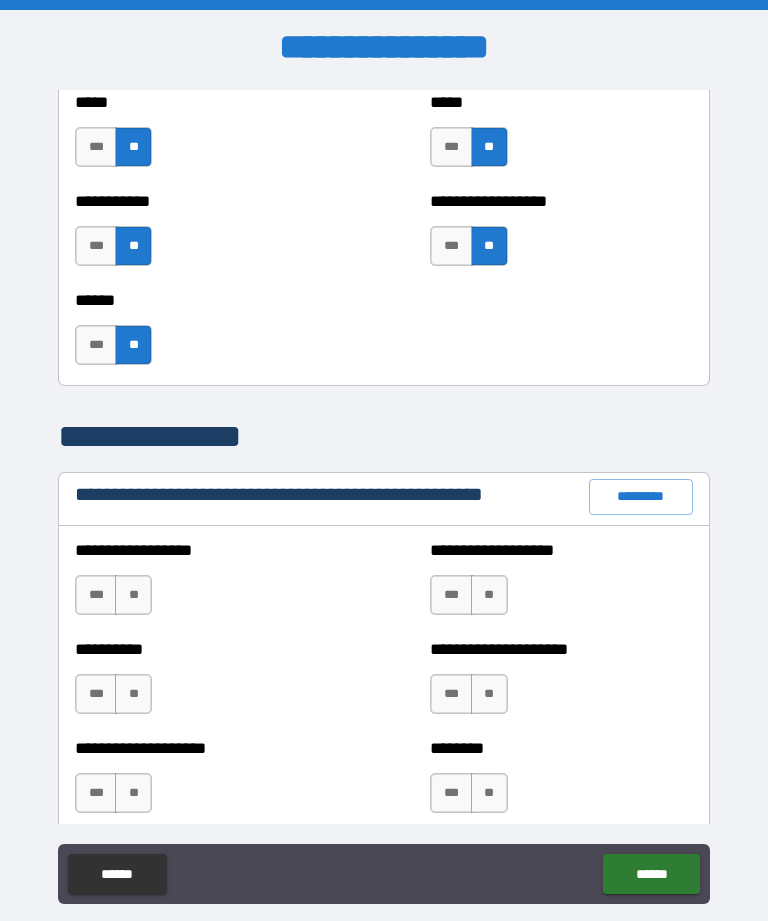 click on "*********" at bounding box center (641, 497) 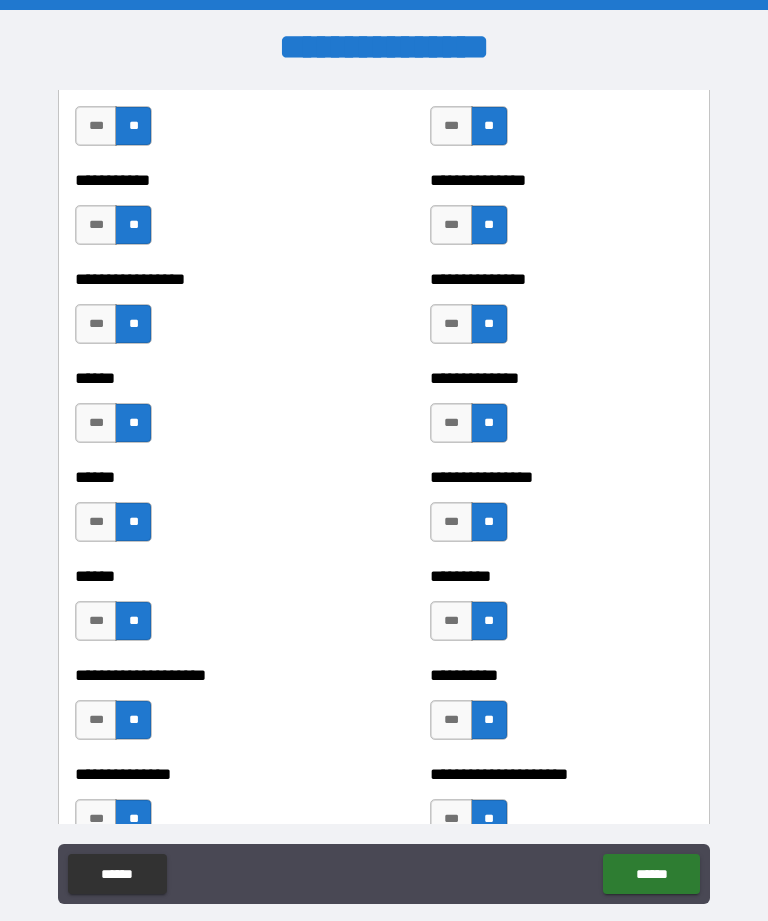 scroll, scrollTop: 2861, scrollLeft: 0, axis: vertical 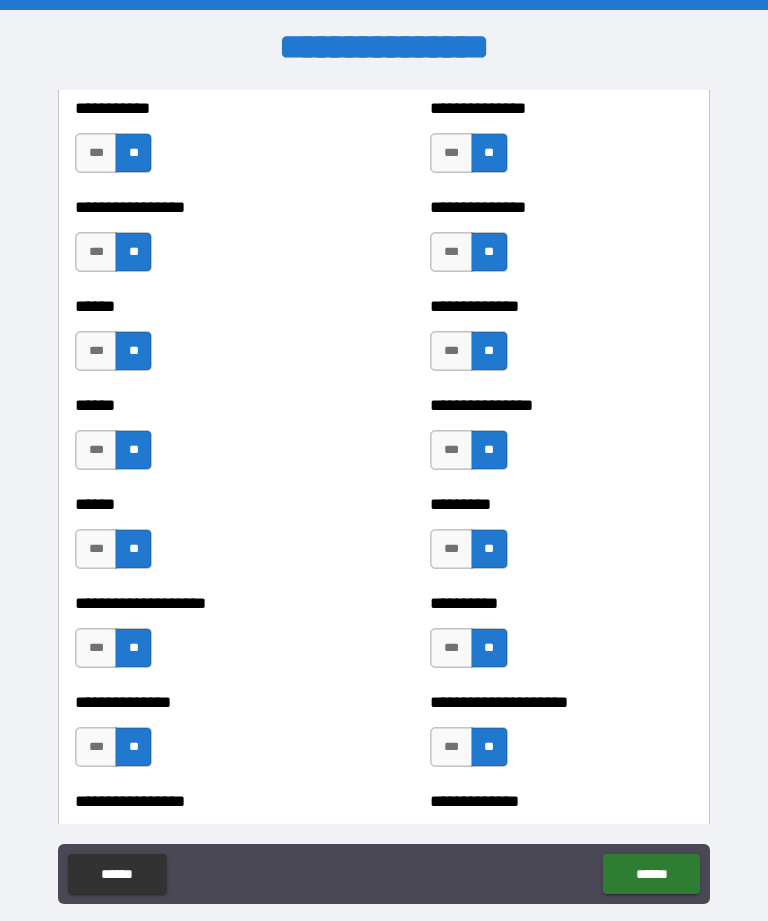 click on "***" at bounding box center [96, 648] 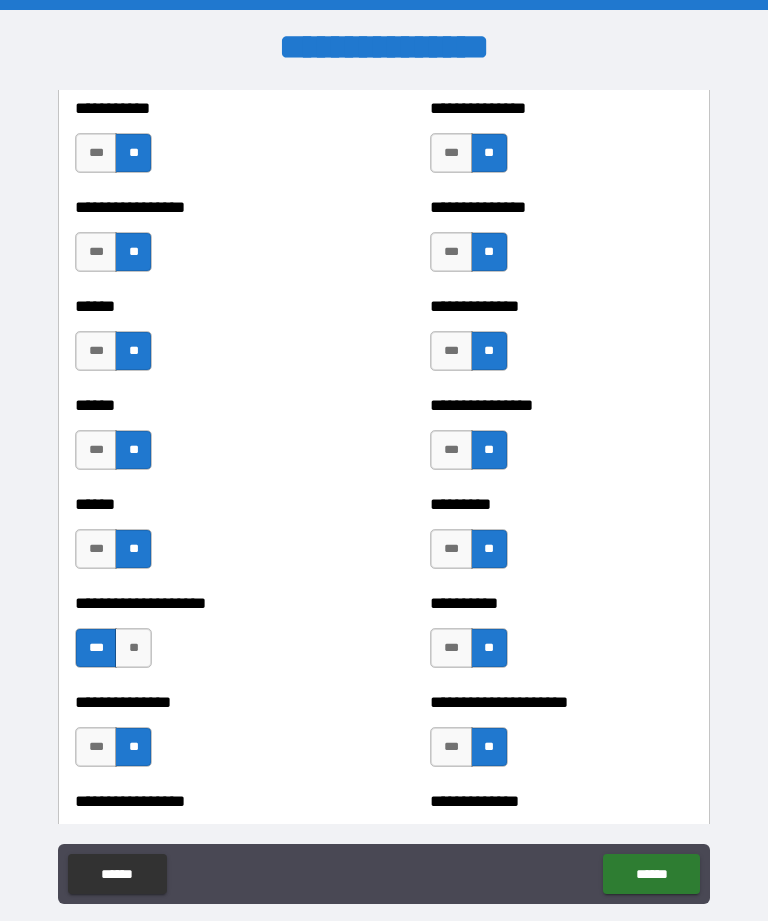 click on "******" at bounding box center [651, 874] 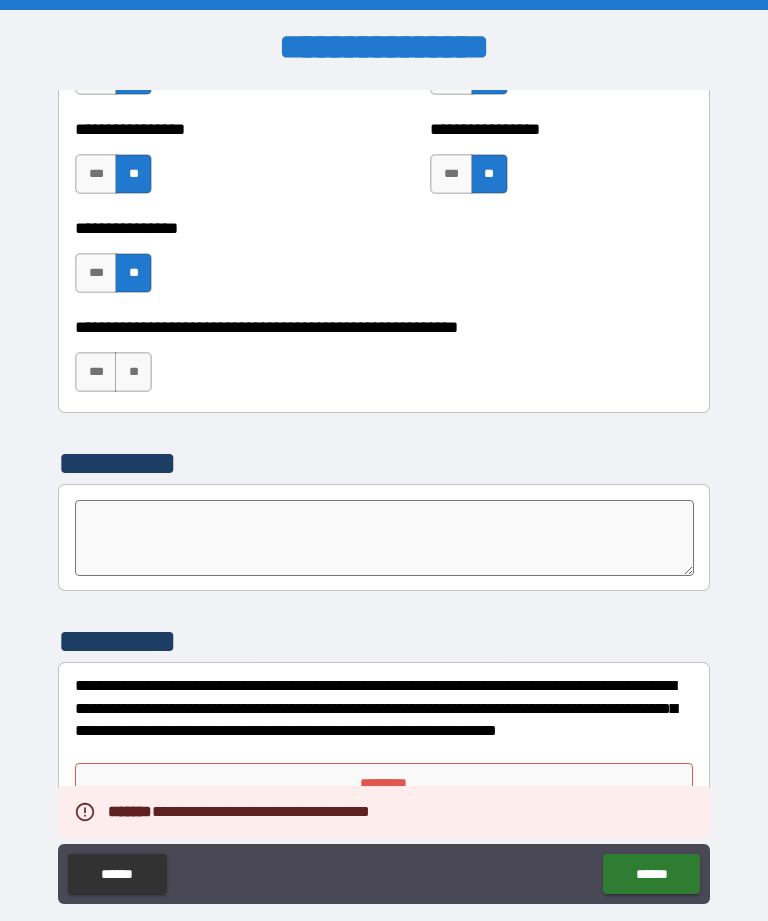 scroll, scrollTop: 6107, scrollLeft: 0, axis: vertical 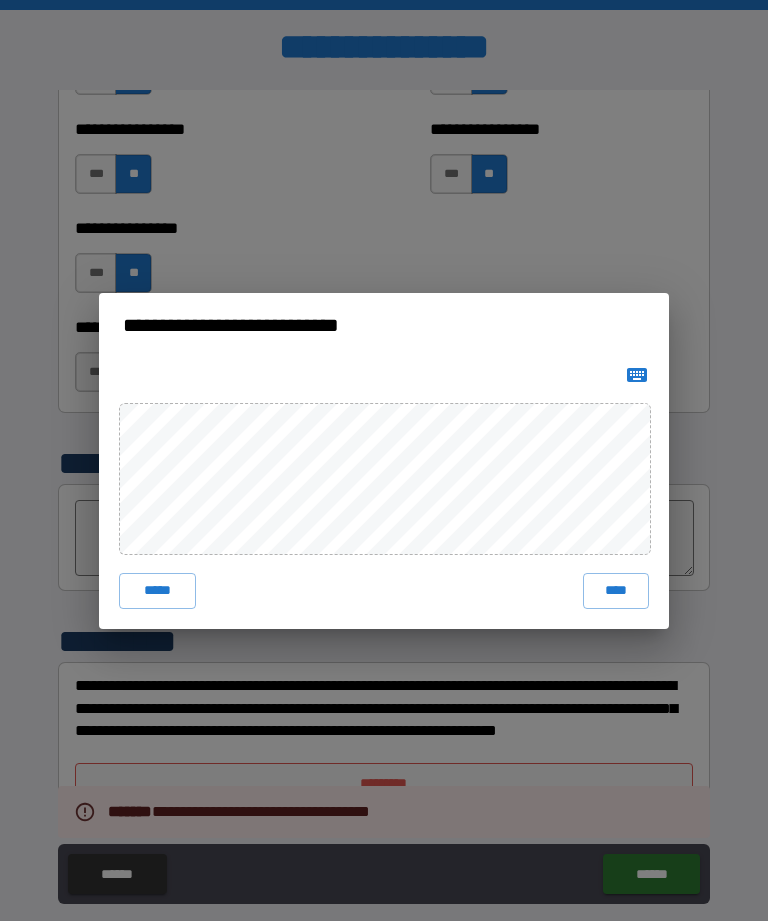 click 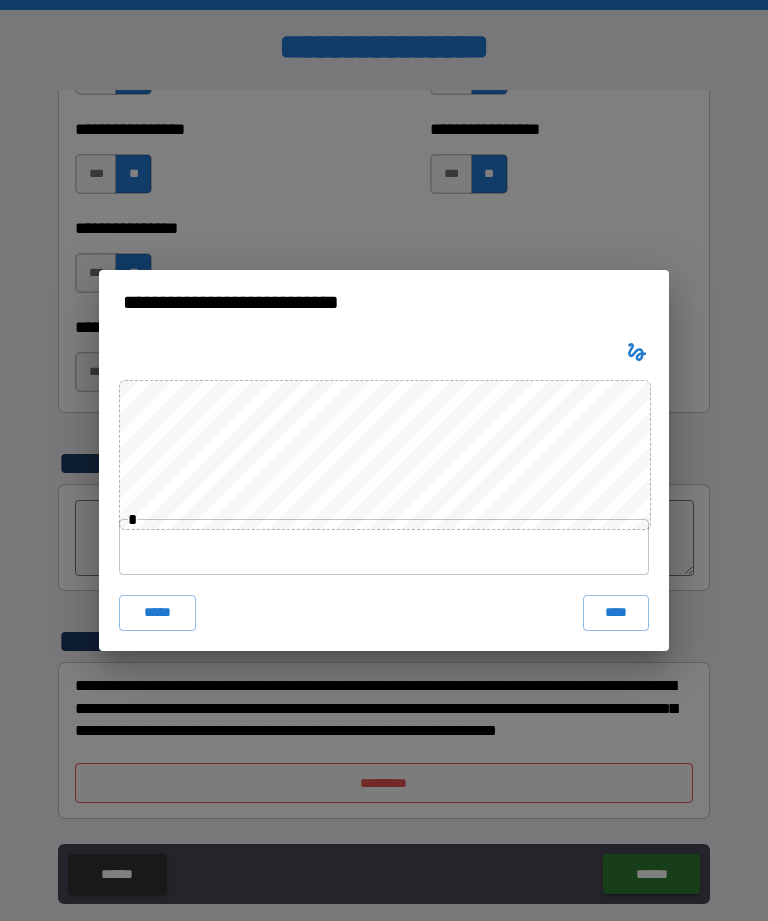 click at bounding box center [384, 547] 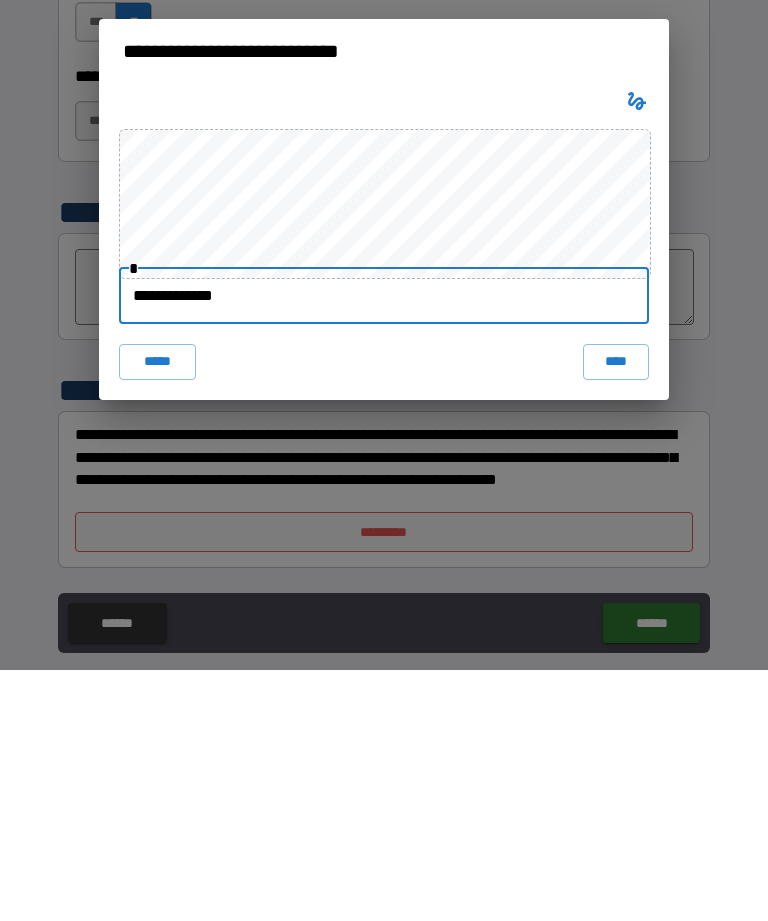 type on "**********" 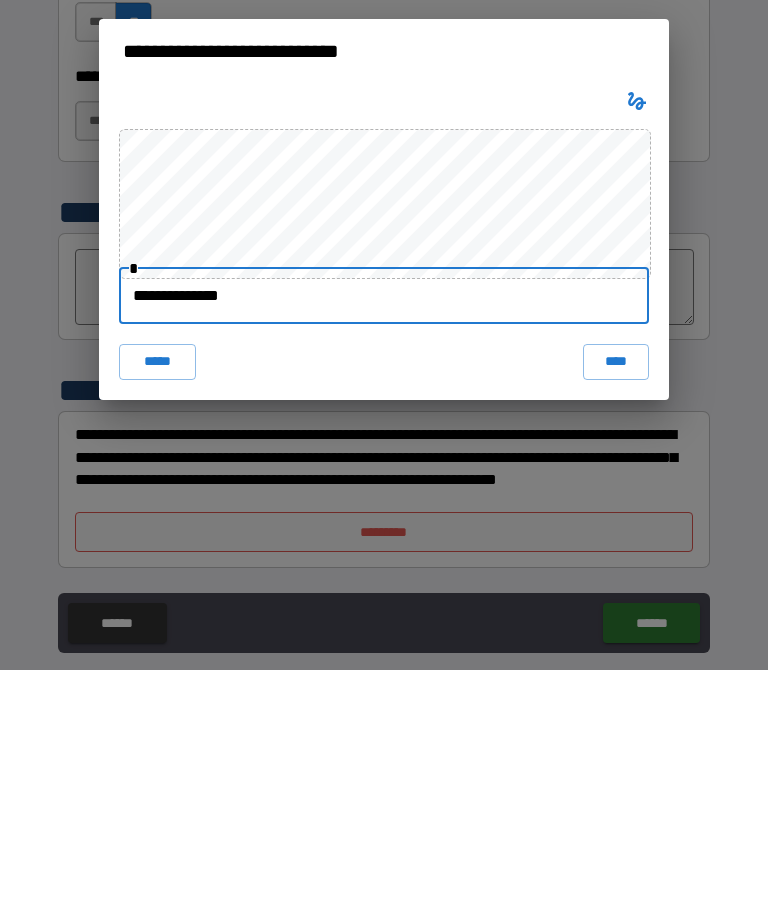 click on "****" at bounding box center (616, 613) 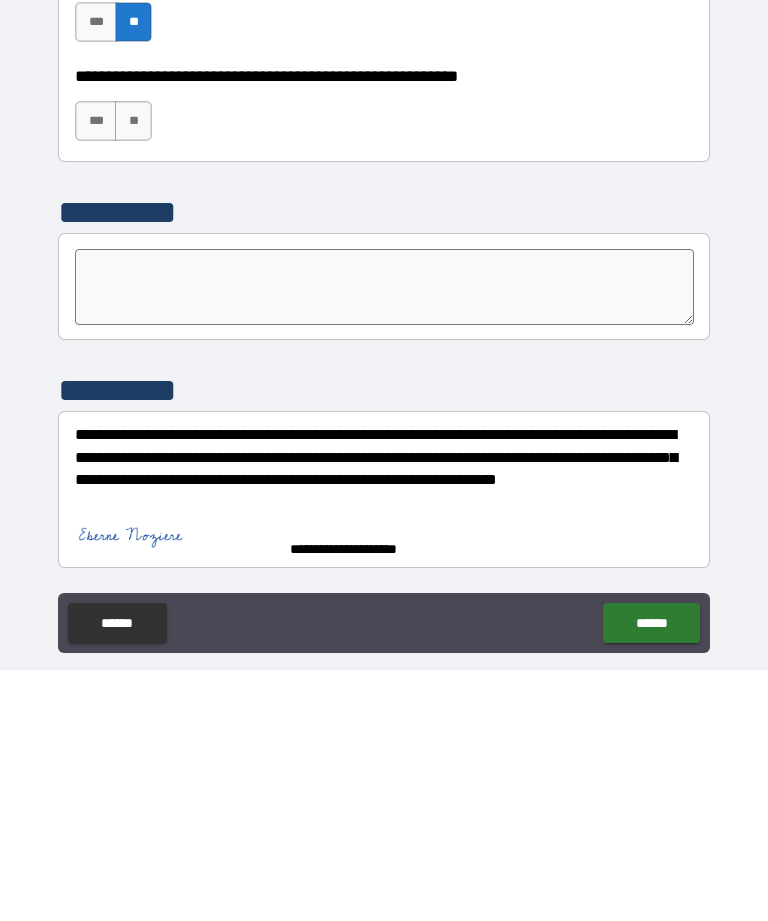 scroll, scrollTop: 64, scrollLeft: 0, axis: vertical 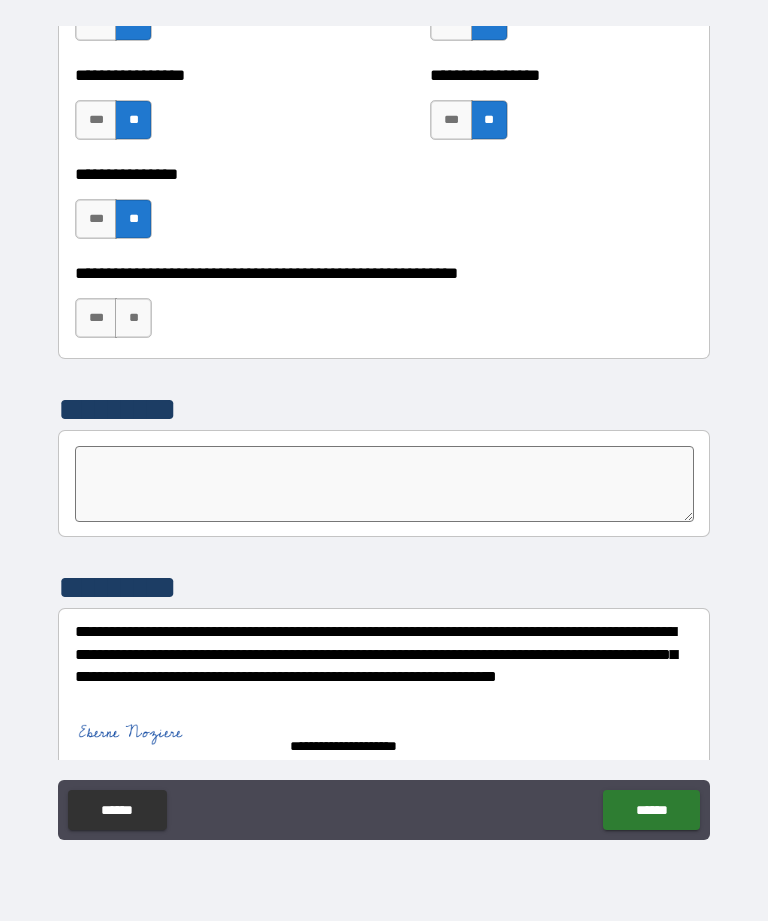 click on "******" at bounding box center (651, 810) 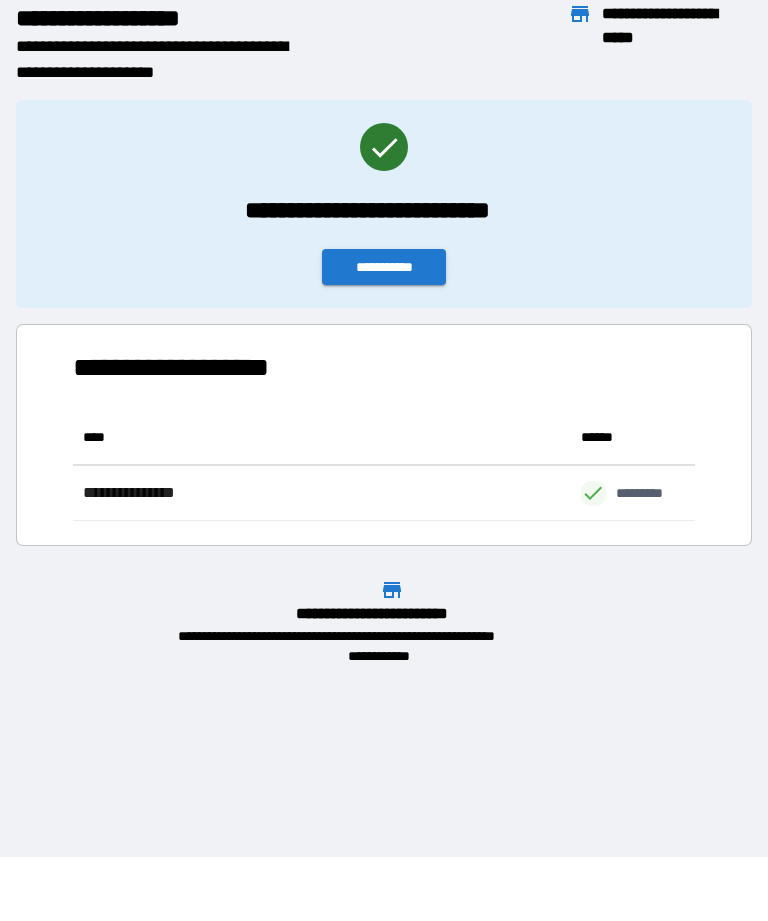 scroll, scrollTop: 111, scrollLeft: 622, axis: both 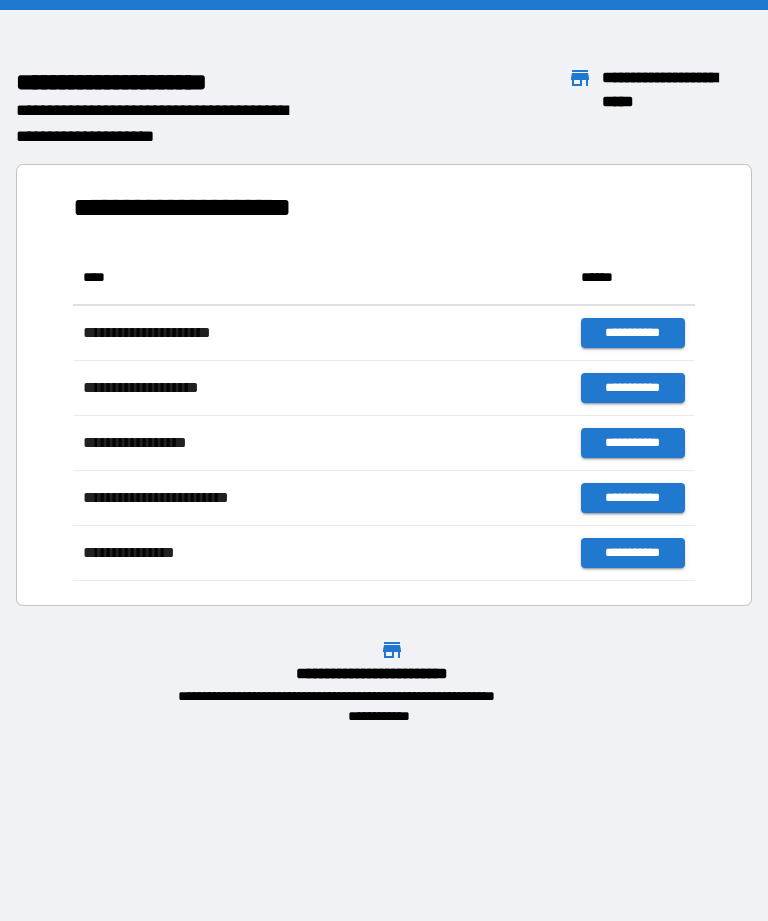 click on "**********" at bounding box center (384, 460) 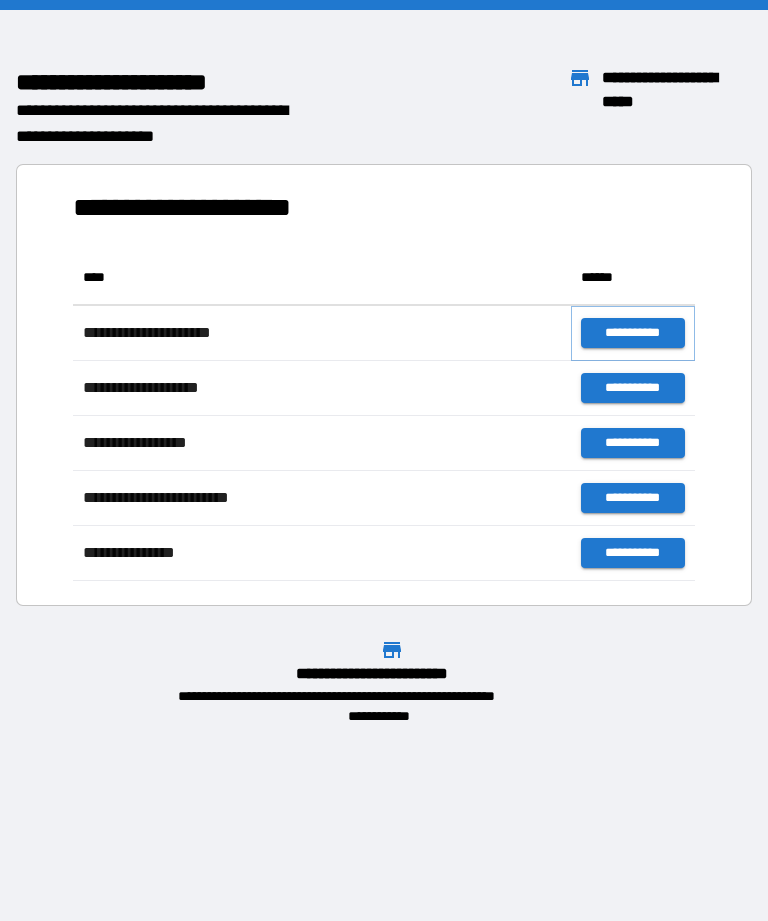 click on "**********" at bounding box center [633, 333] 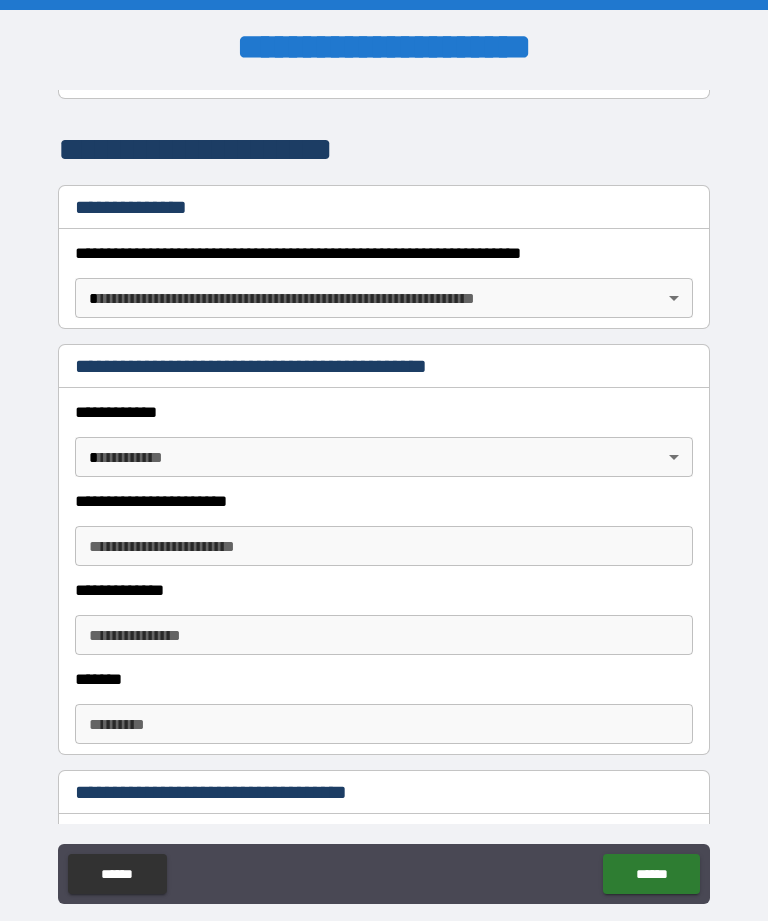 scroll, scrollTop: 236, scrollLeft: 0, axis: vertical 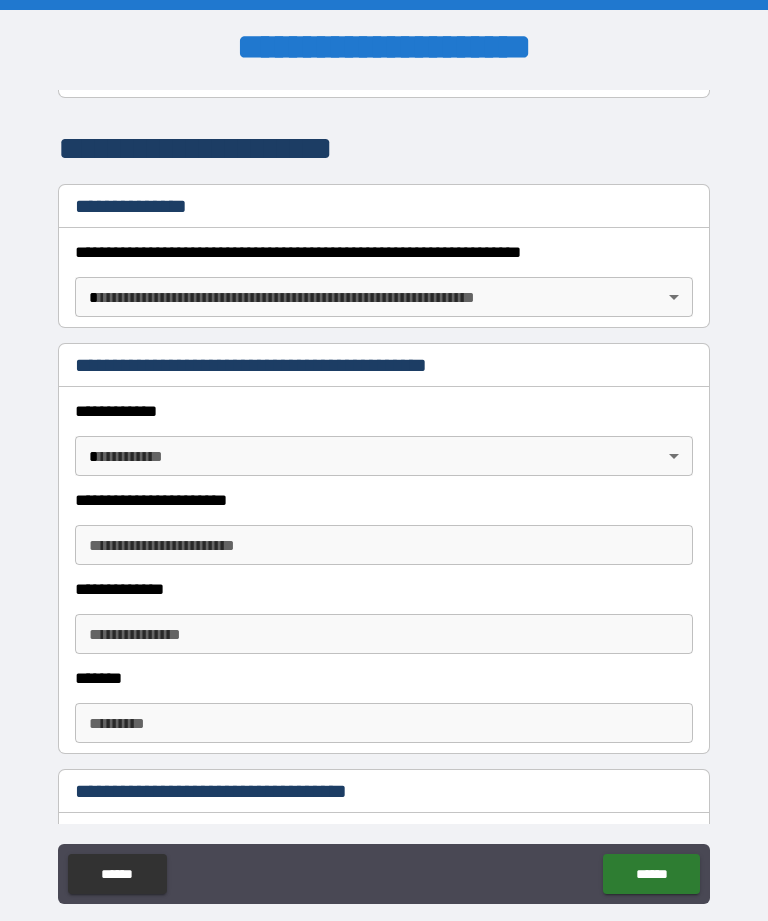 click on "**********" at bounding box center [384, 492] 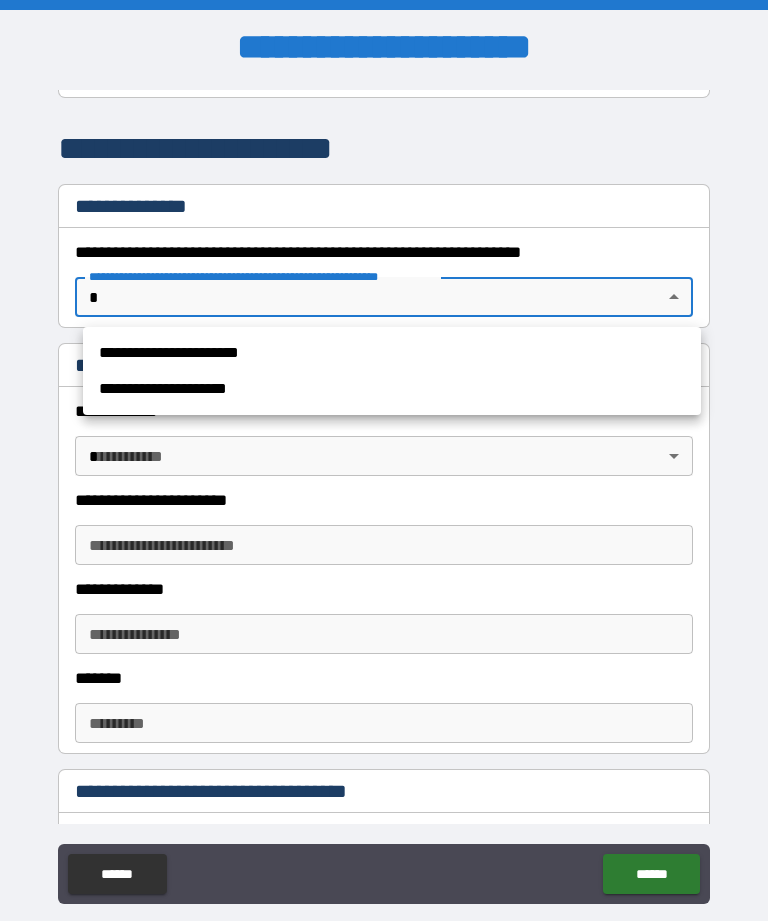 click on "**********" at bounding box center [392, 353] 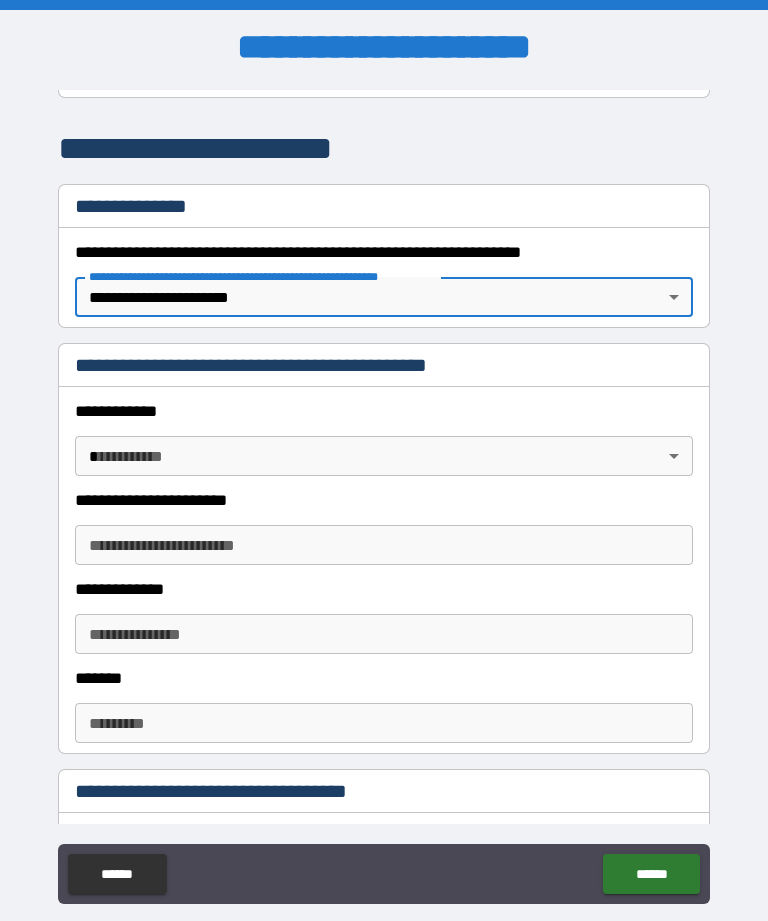 type on "*" 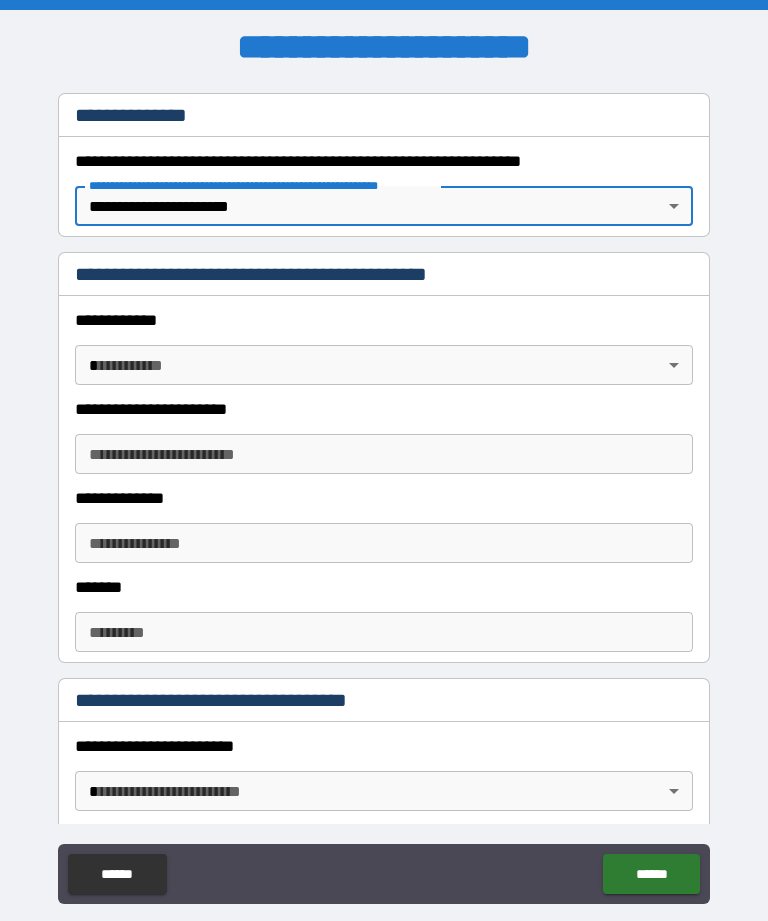 scroll, scrollTop: 342, scrollLeft: 0, axis: vertical 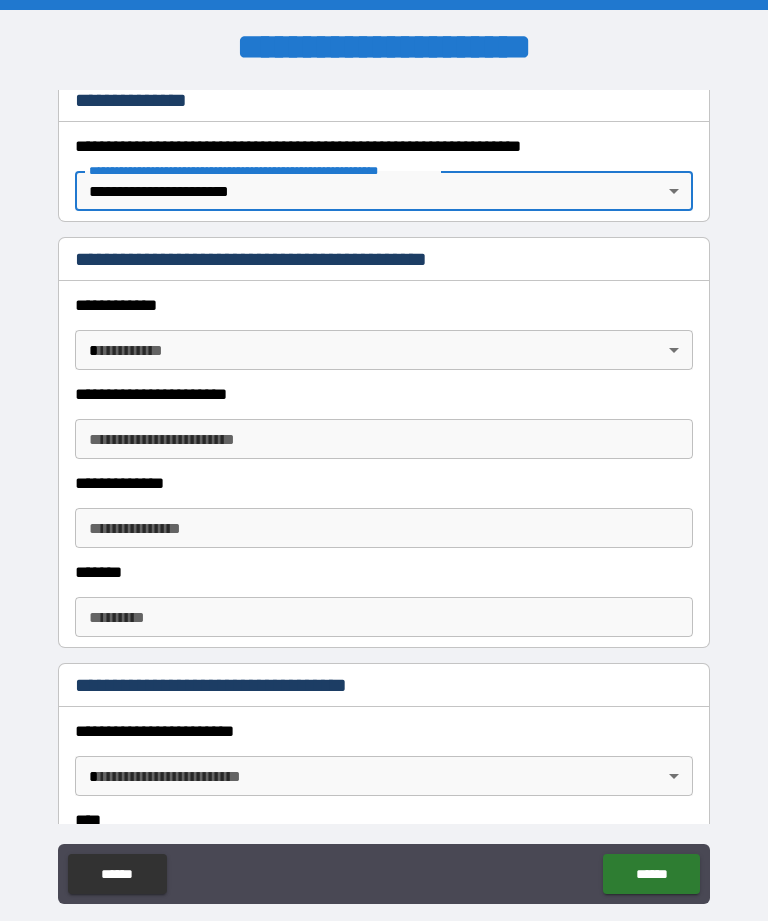 click on "**********" at bounding box center (384, 492) 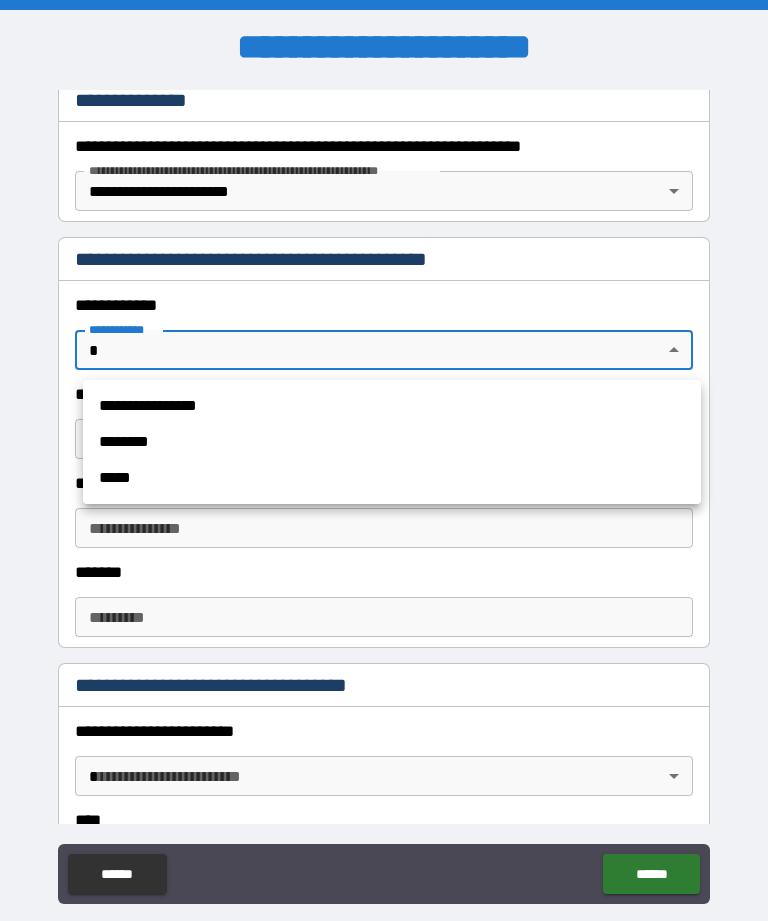 click at bounding box center (384, 460) 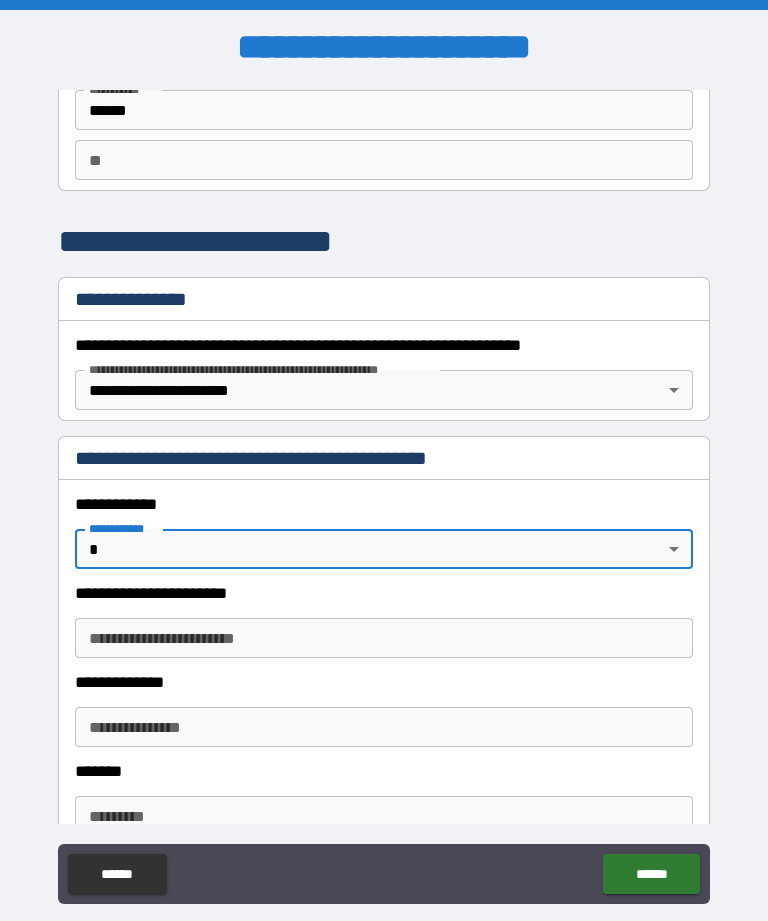 scroll, scrollTop: 141, scrollLeft: 0, axis: vertical 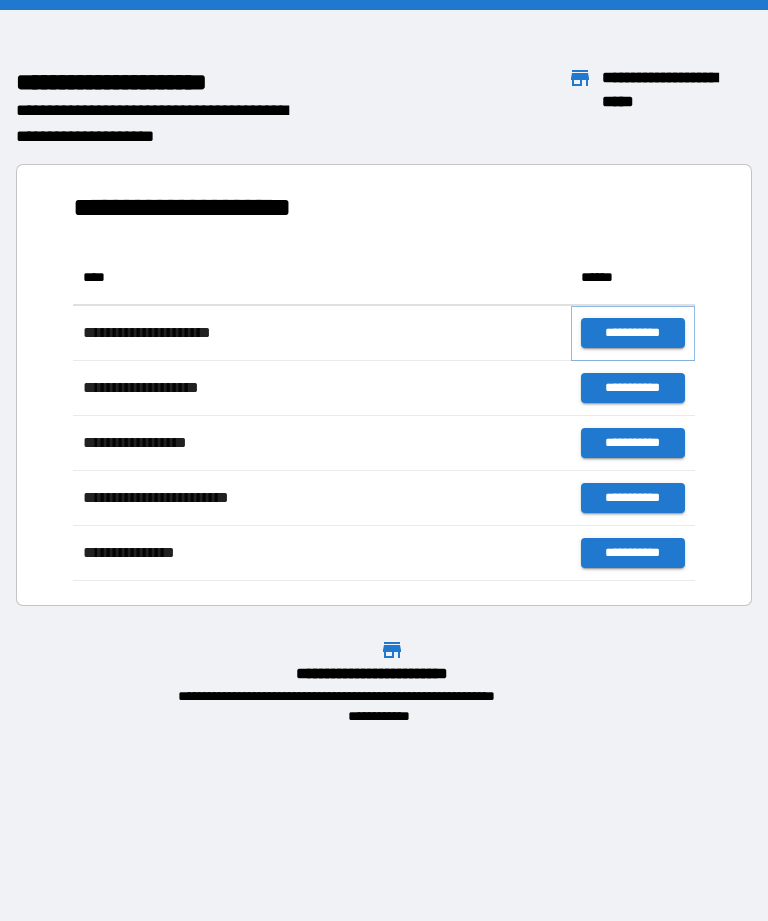 click on "**********" at bounding box center [633, 333] 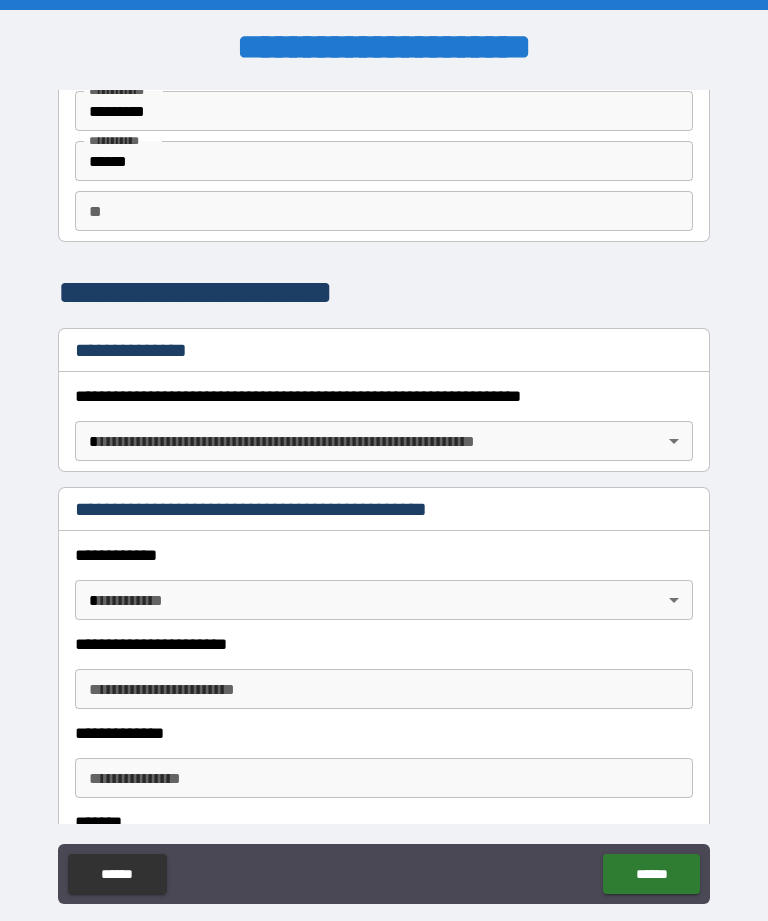 scroll, scrollTop: 97, scrollLeft: 0, axis: vertical 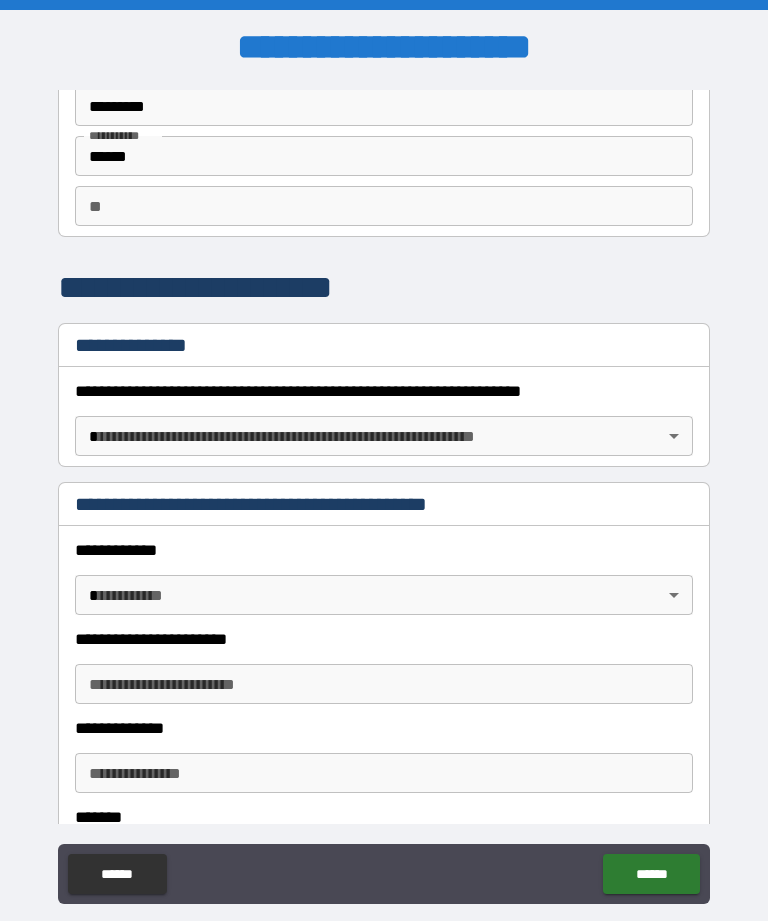 click on "**********" at bounding box center (384, 492) 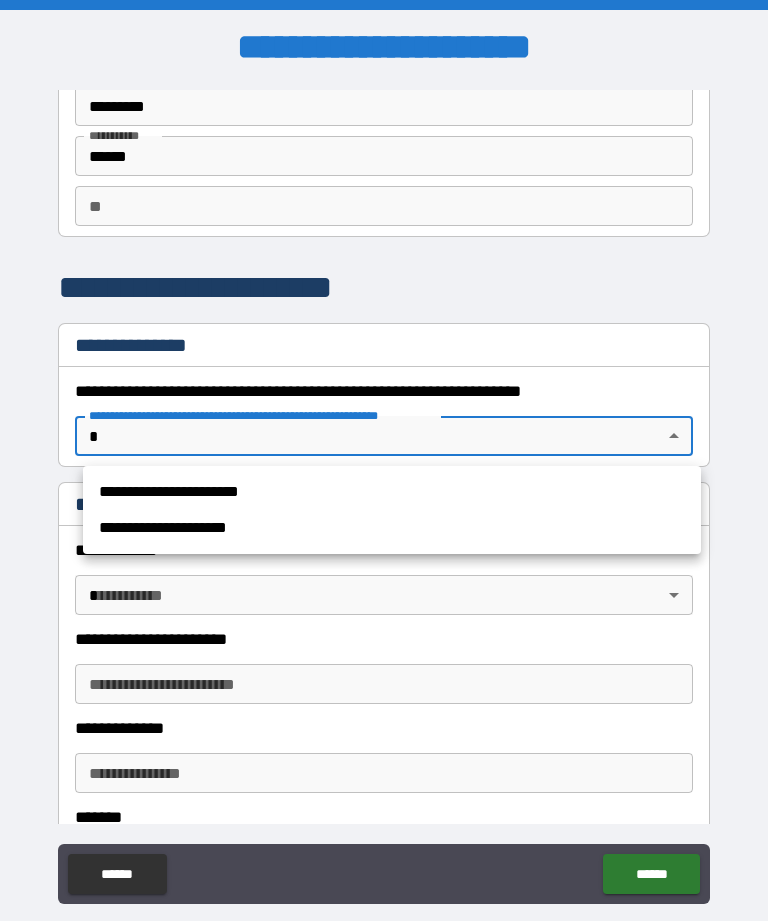 click on "**********" at bounding box center (392, 492) 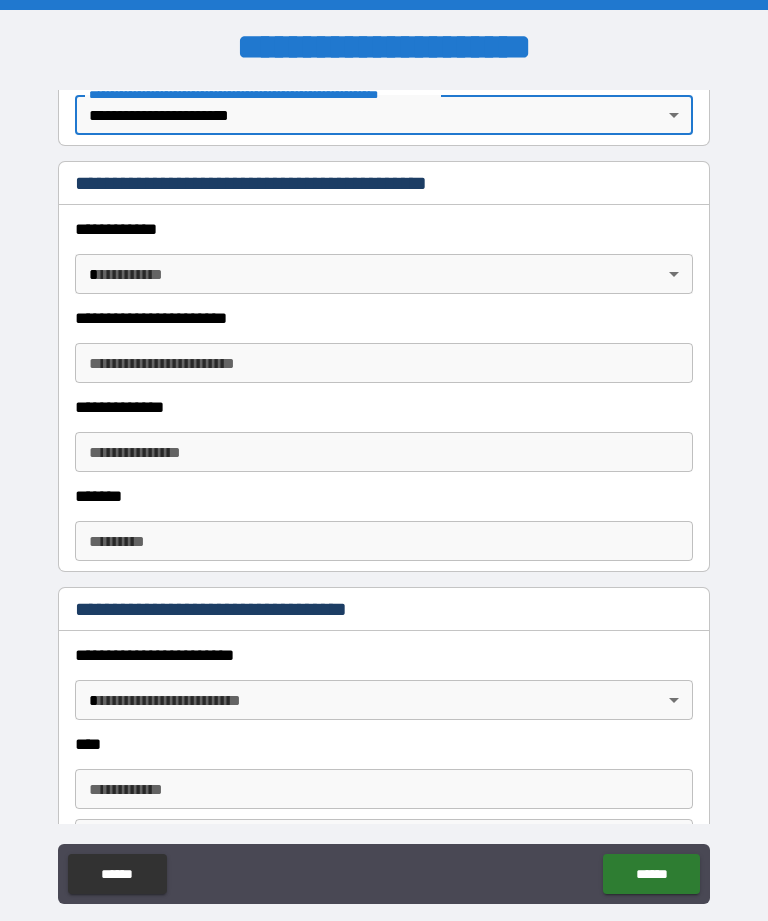 scroll, scrollTop: 439, scrollLeft: 0, axis: vertical 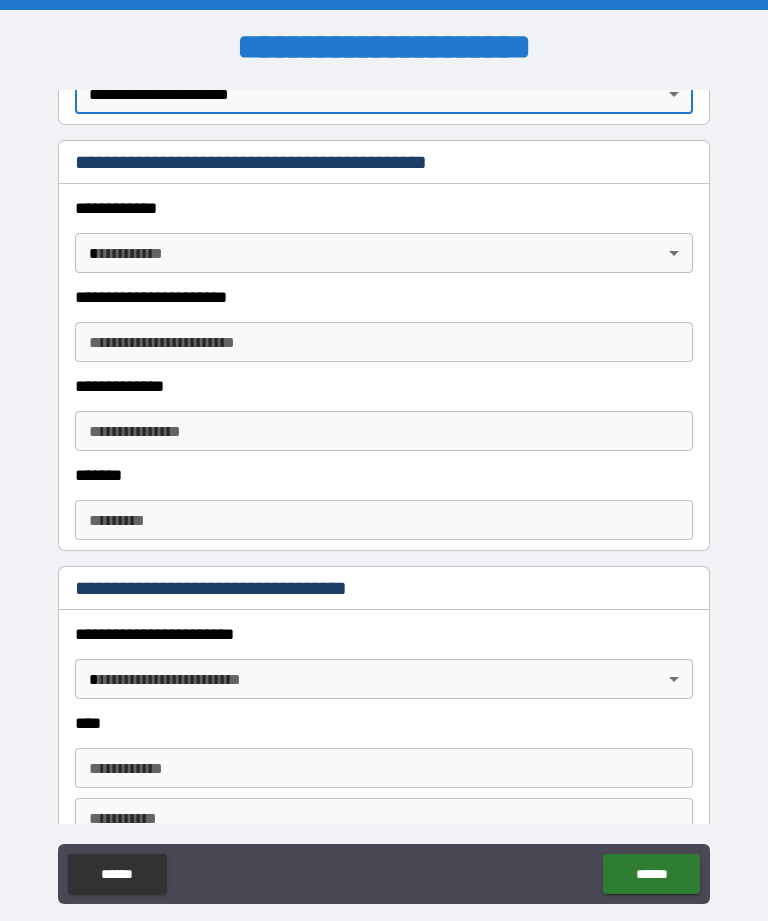 click on "**********" at bounding box center (384, 492) 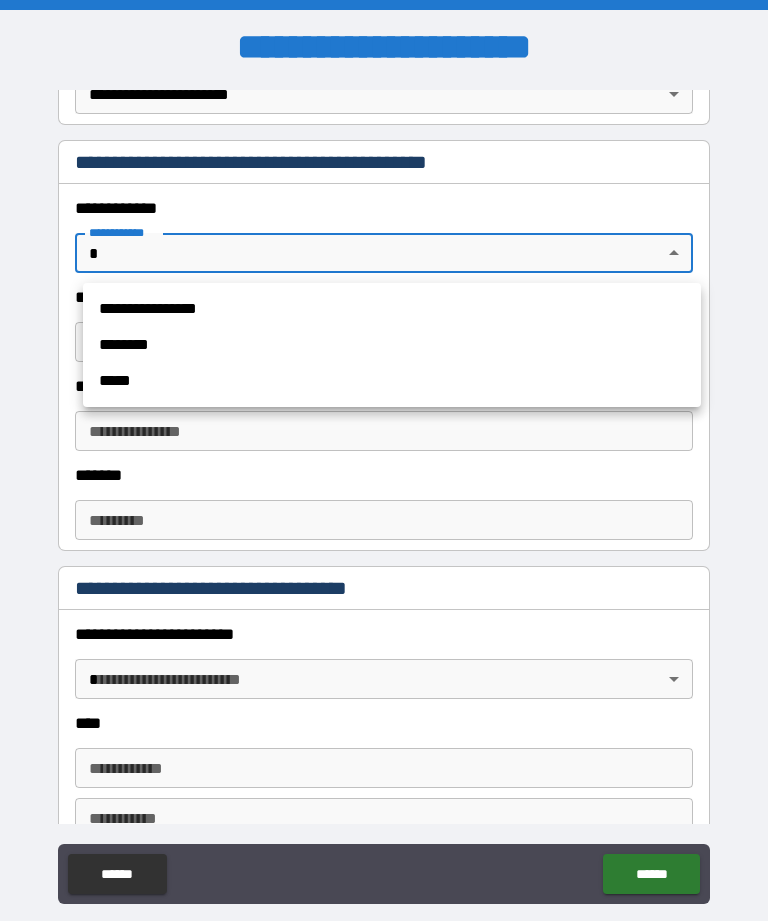 click on "*****" at bounding box center (392, 381) 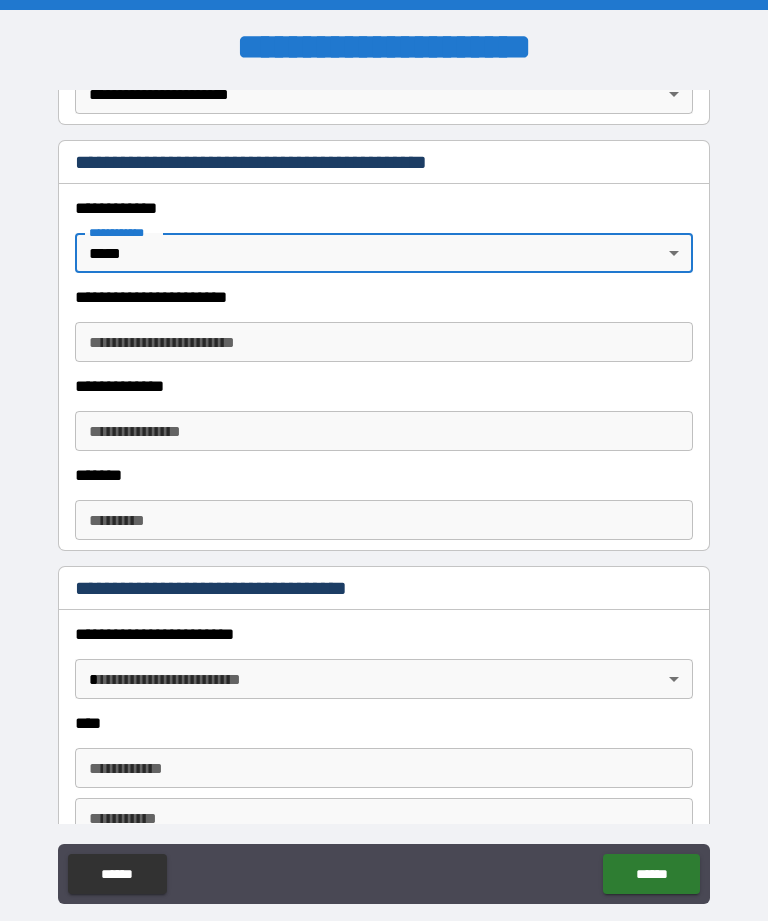 click on "**********" at bounding box center (384, 492) 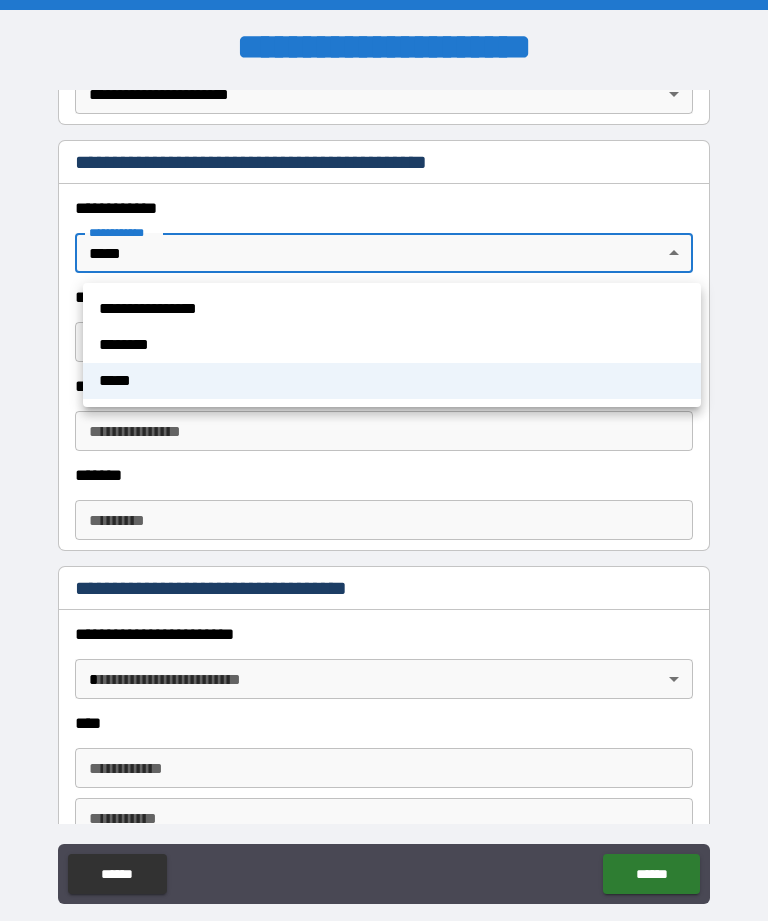 click on "**********" at bounding box center (392, 309) 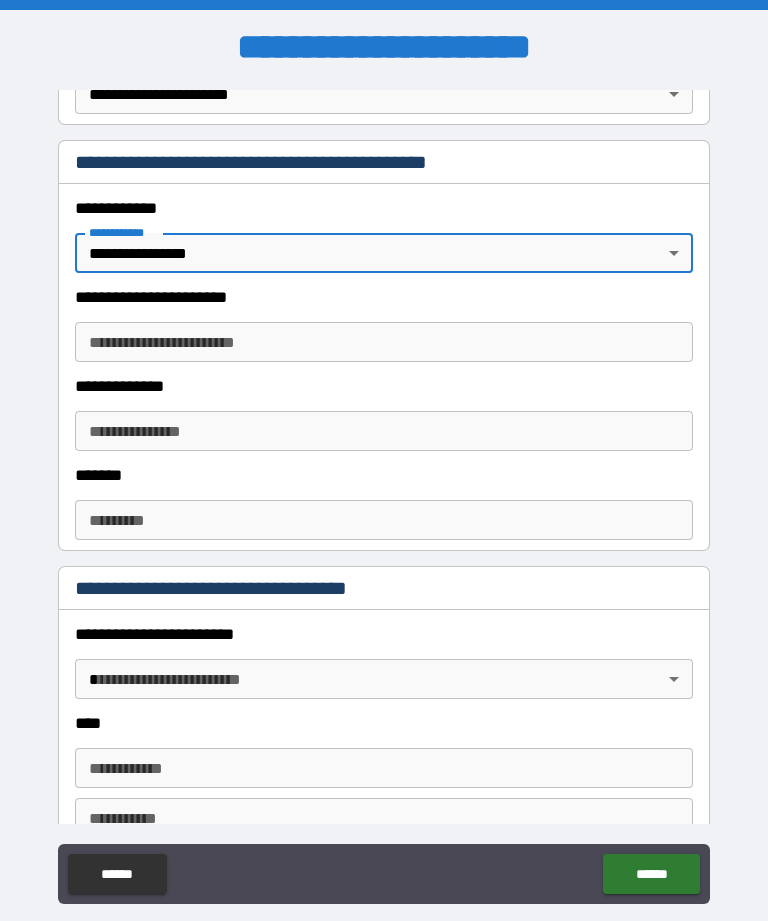 type on "*" 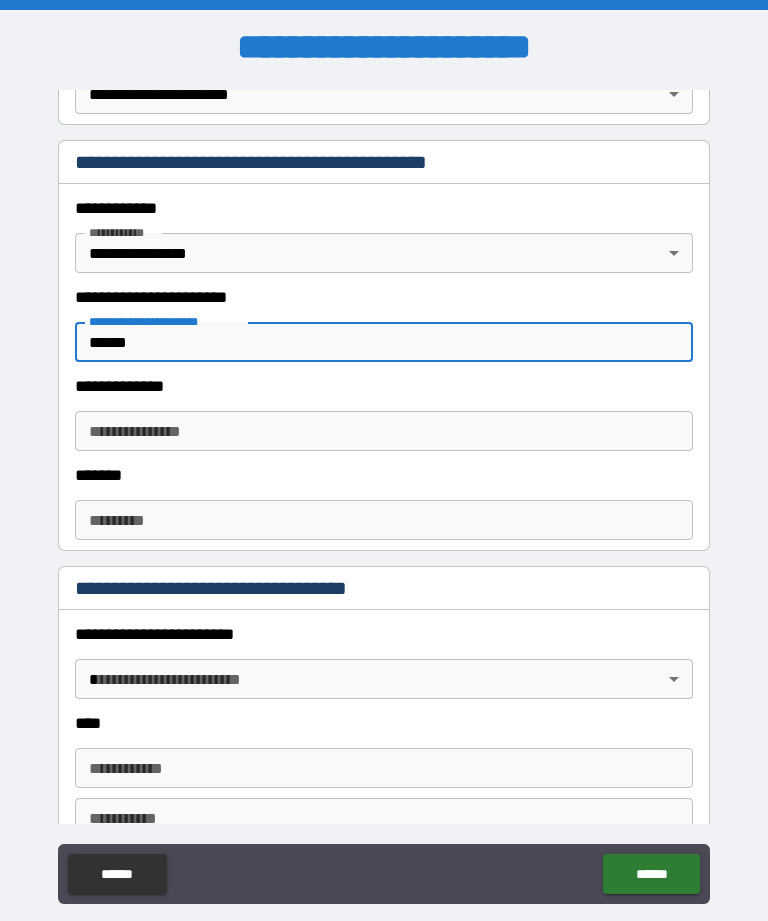 type on "******" 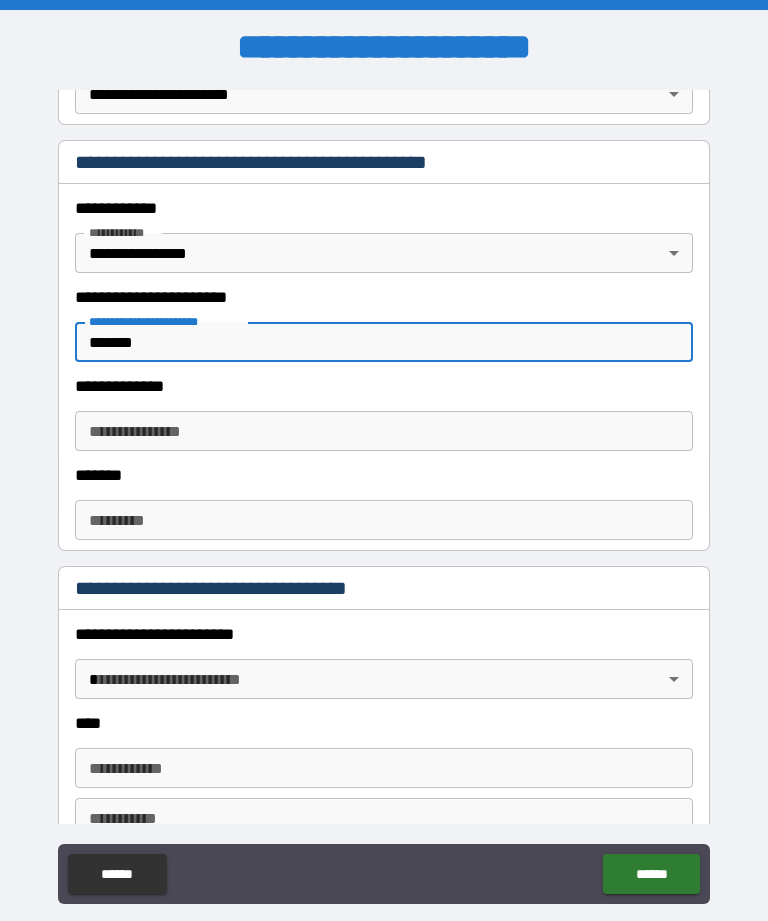 click on "******" at bounding box center [384, 342] 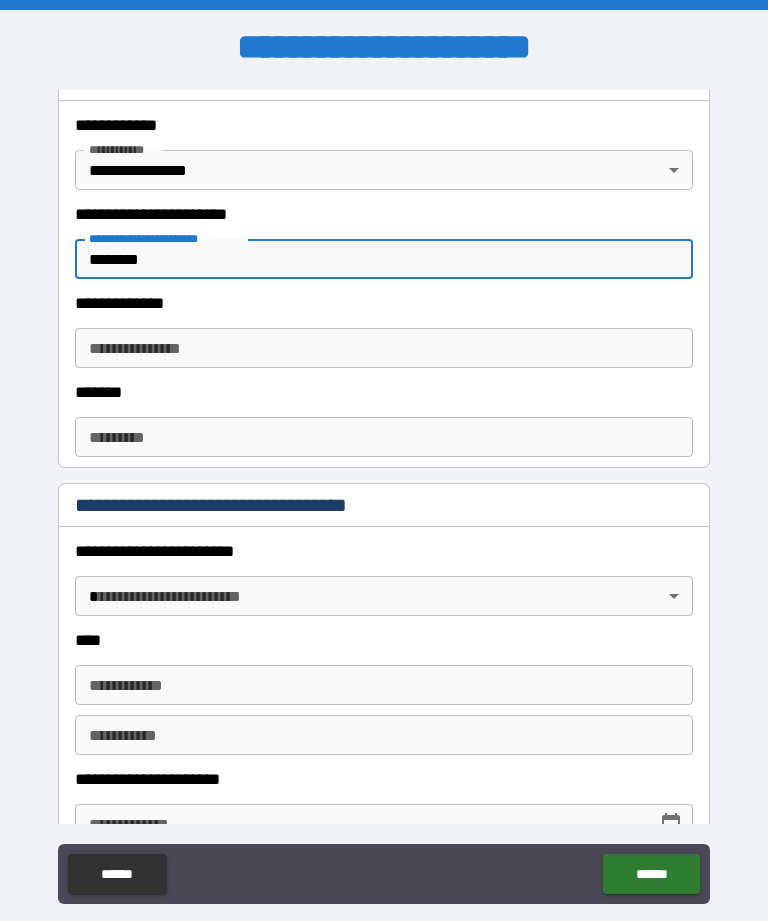 scroll, scrollTop: 527, scrollLeft: 0, axis: vertical 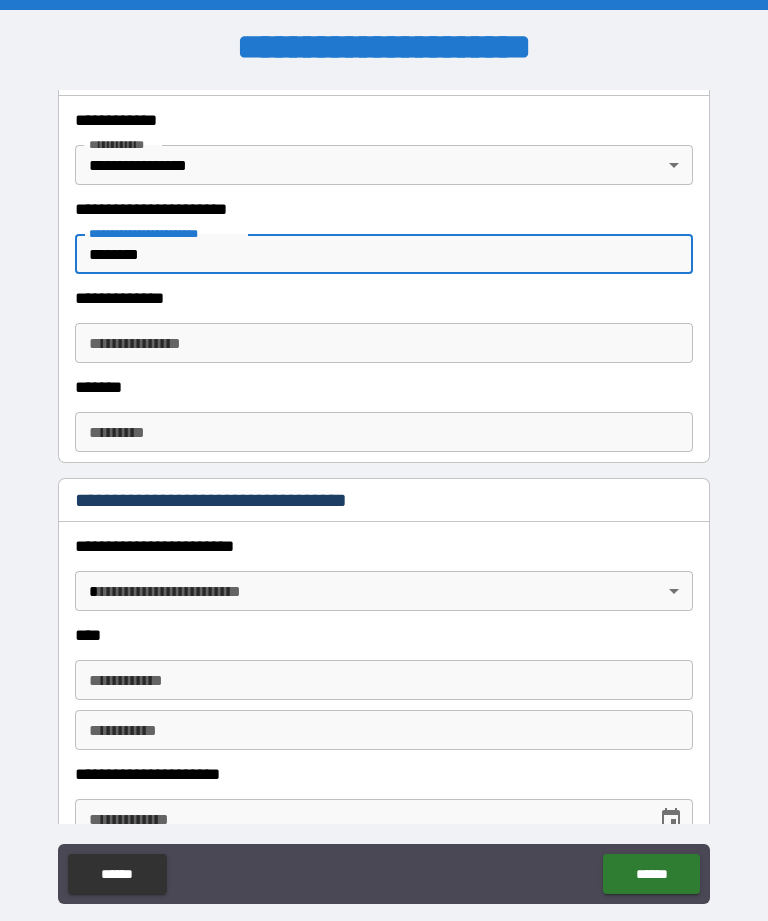 type on "*******" 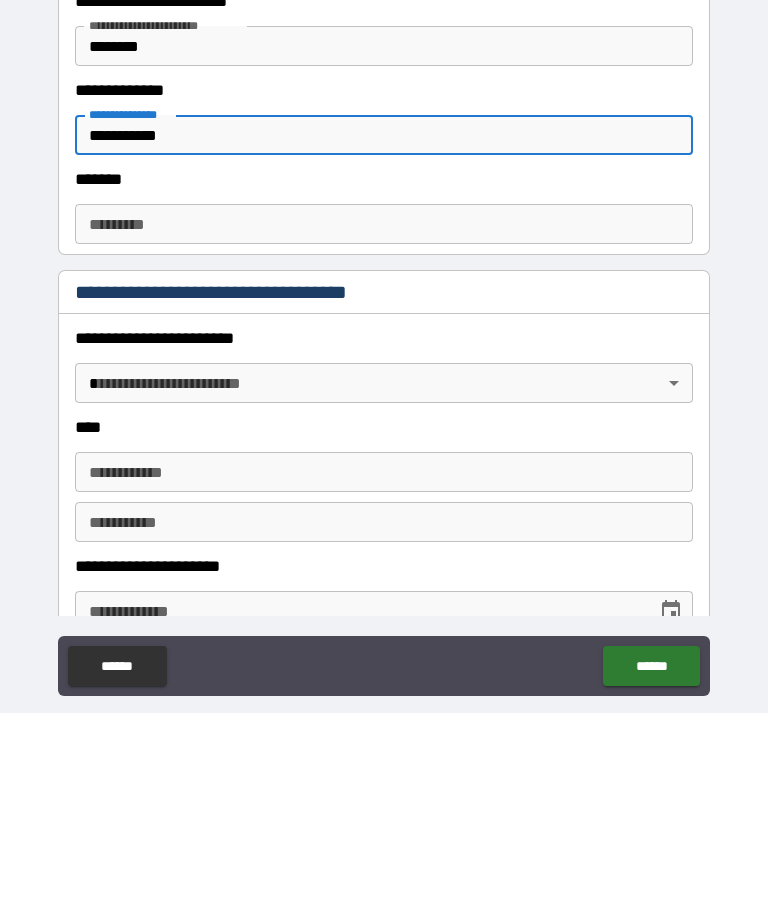 type on "**********" 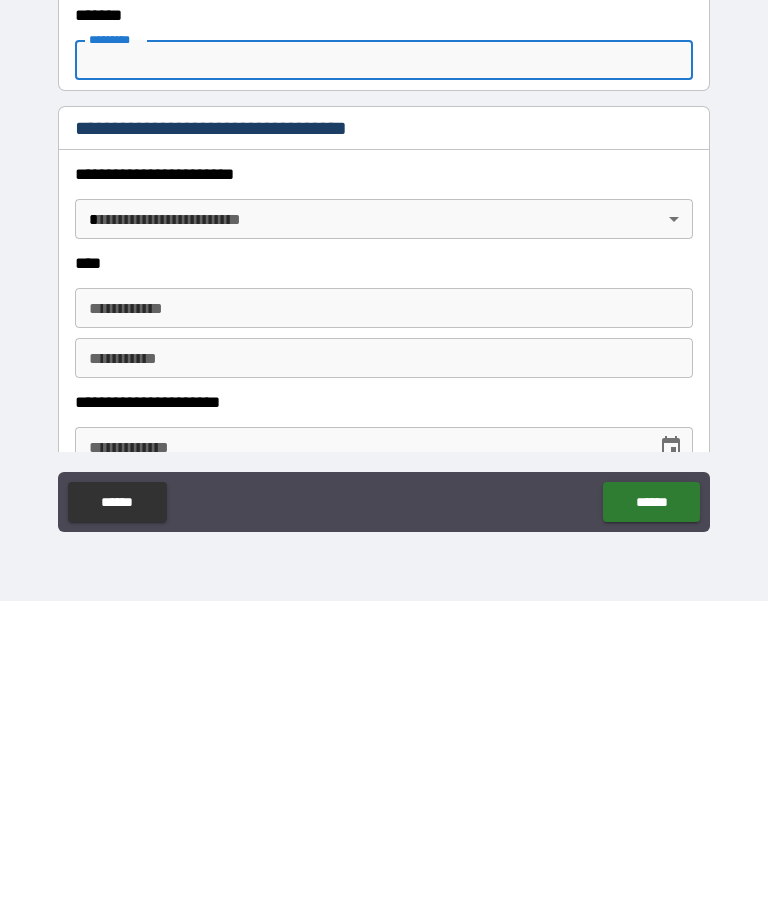 click on "**********" at bounding box center (384, 440) 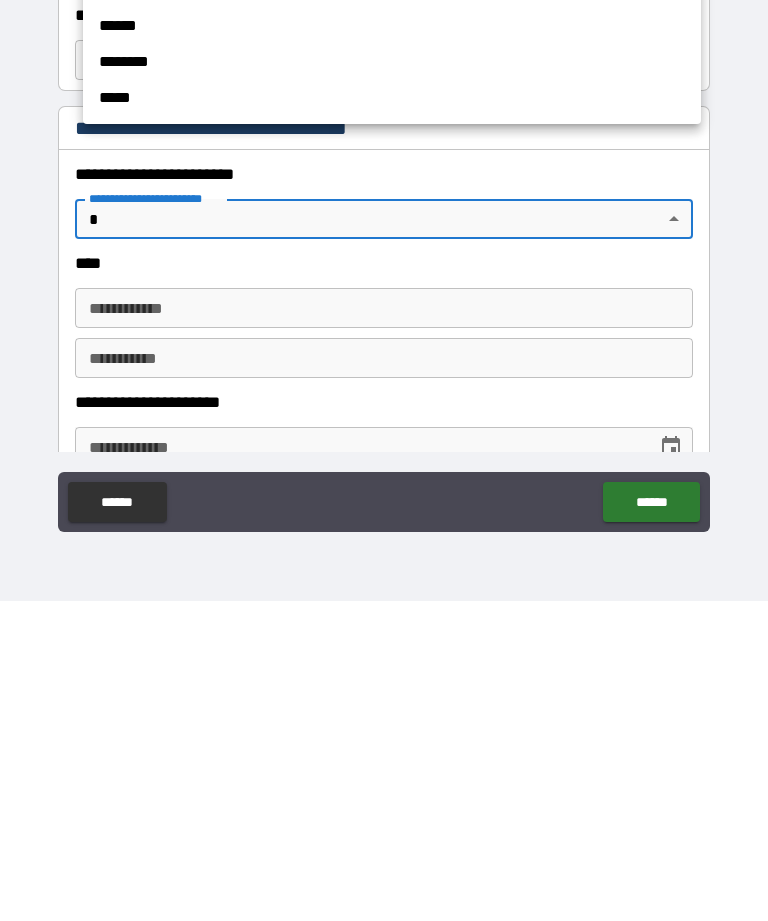 scroll, scrollTop: 64, scrollLeft: 0, axis: vertical 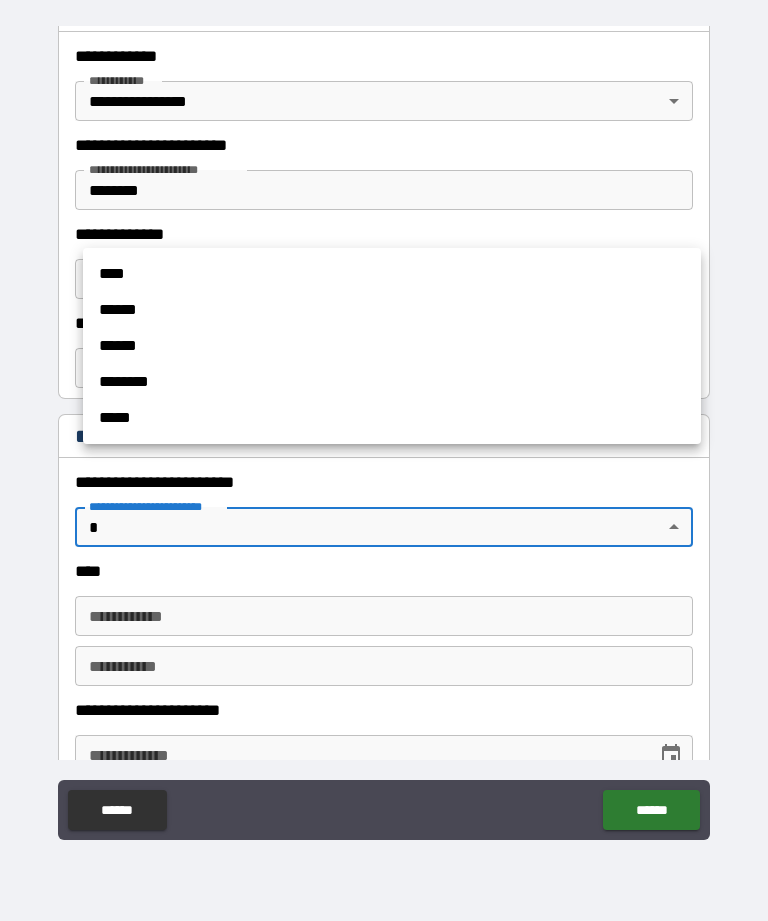 click at bounding box center (384, 460) 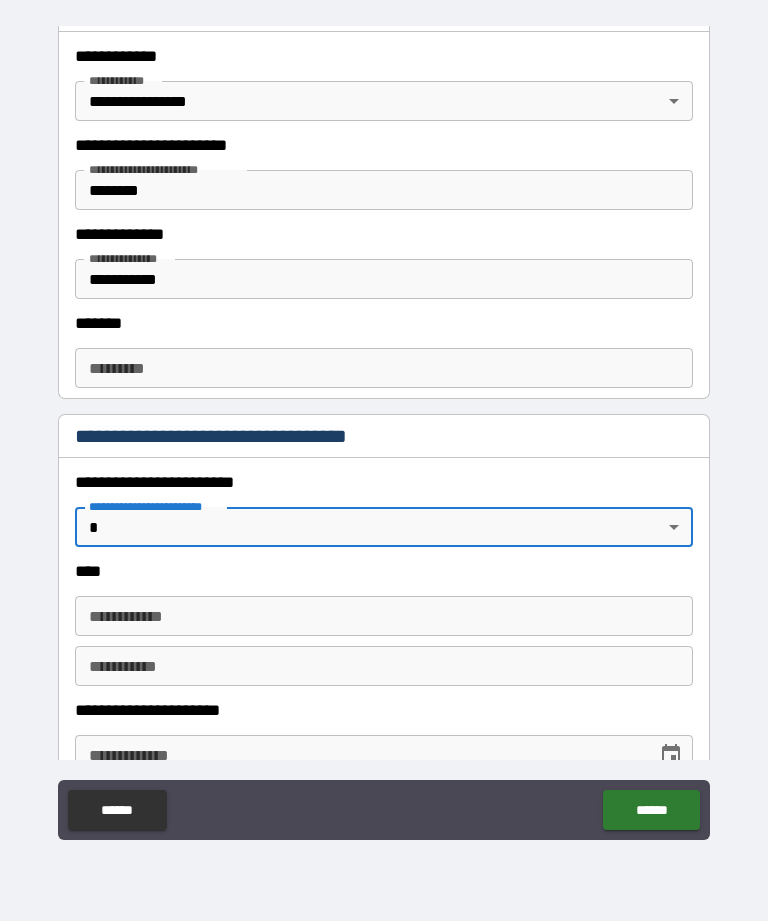 click on "**********" at bounding box center [384, 428] 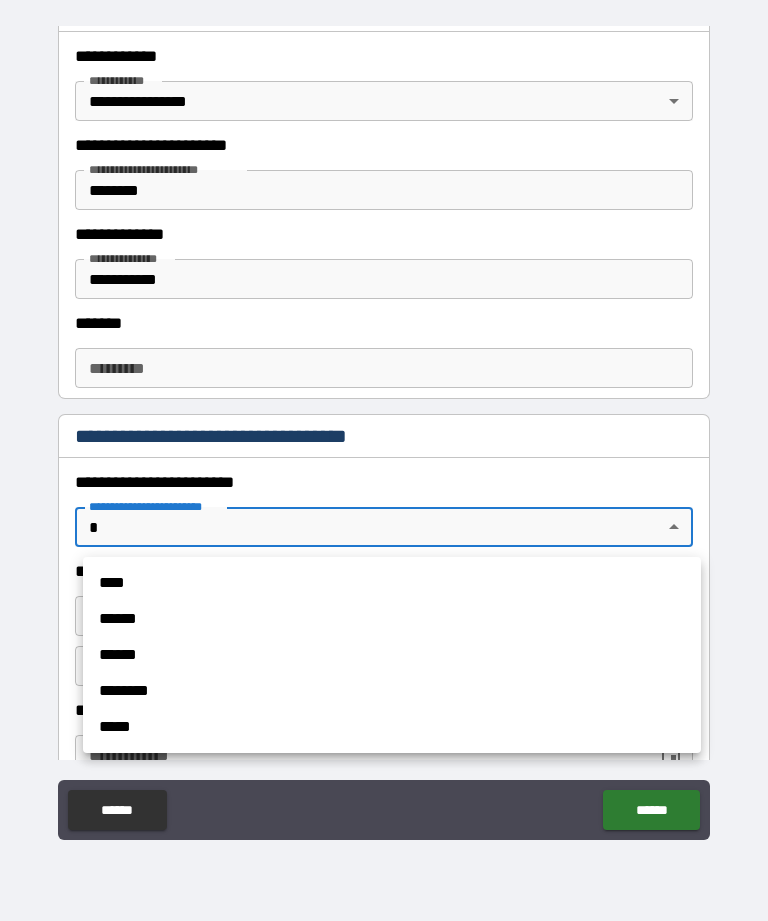 click on "******" at bounding box center (392, 619) 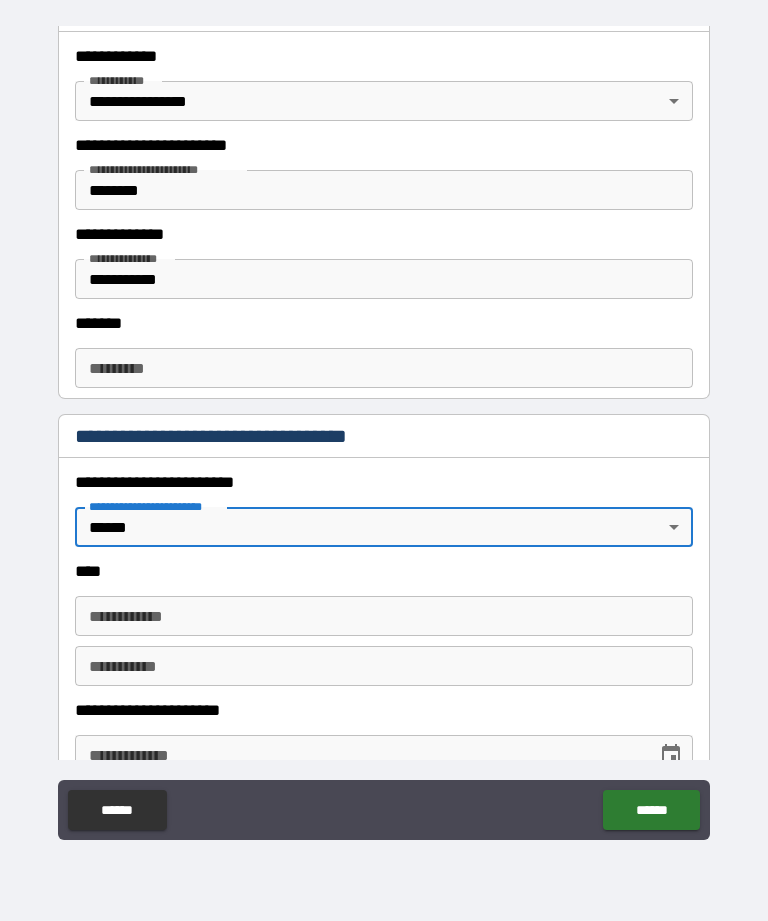 type on "*" 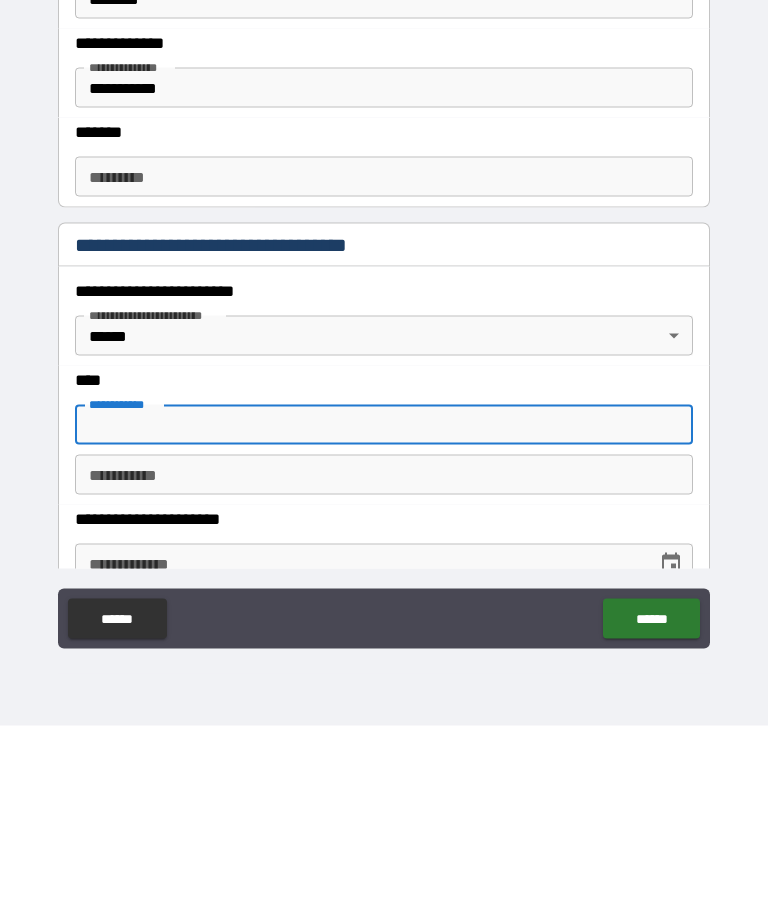 scroll, scrollTop: 64, scrollLeft: 0, axis: vertical 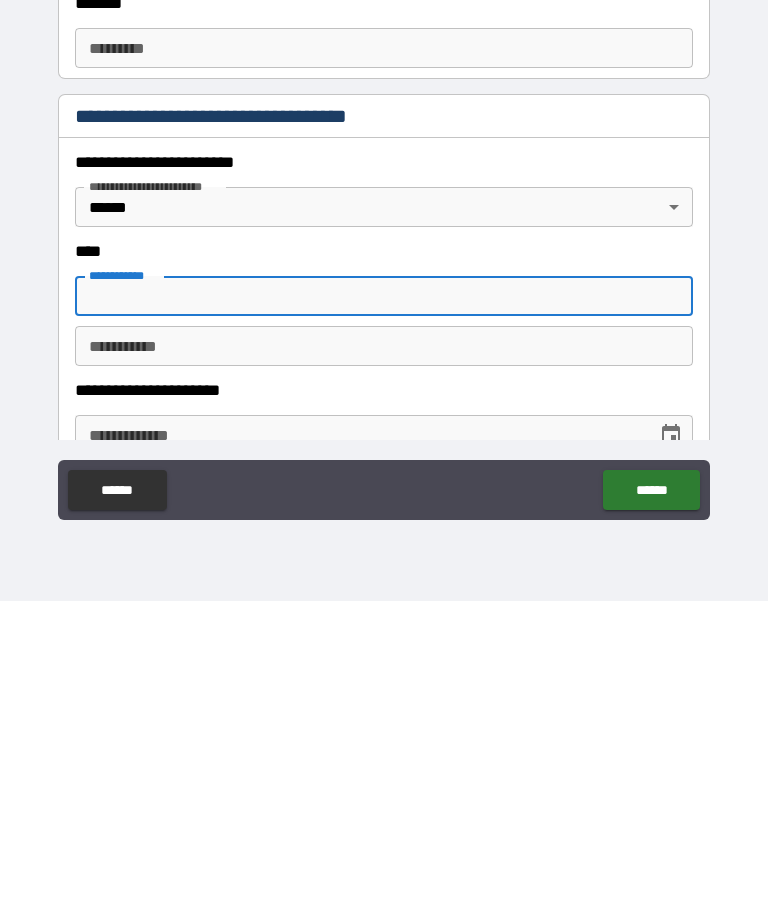 click on "**********" at bounding box center [384, 755] 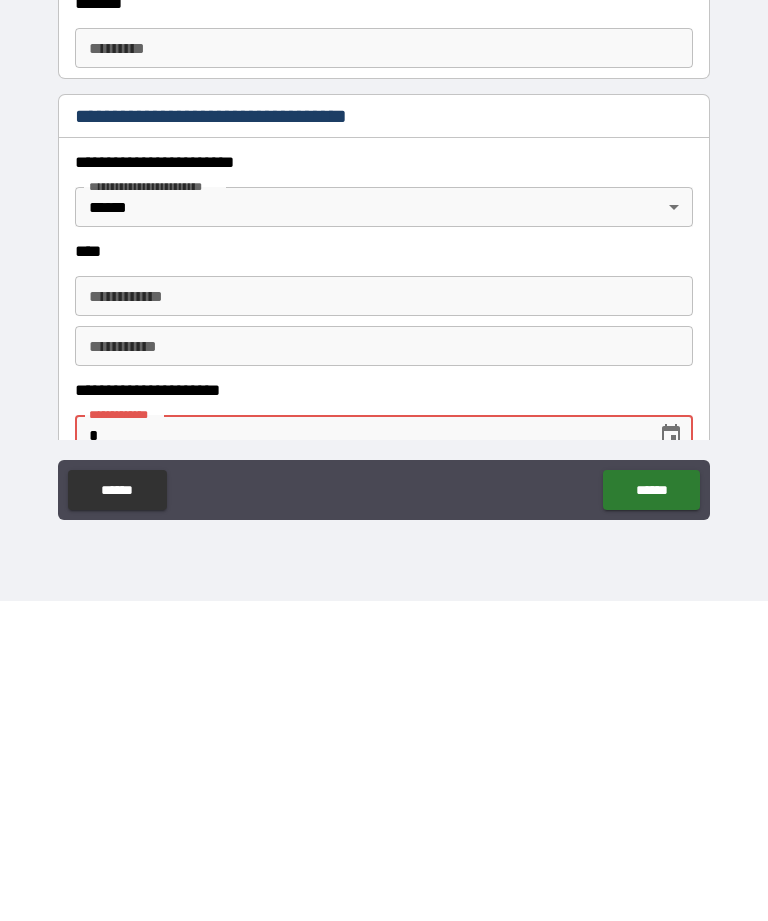scroll, scrollTop: 532, scrollLeft: 0, axis: vertical 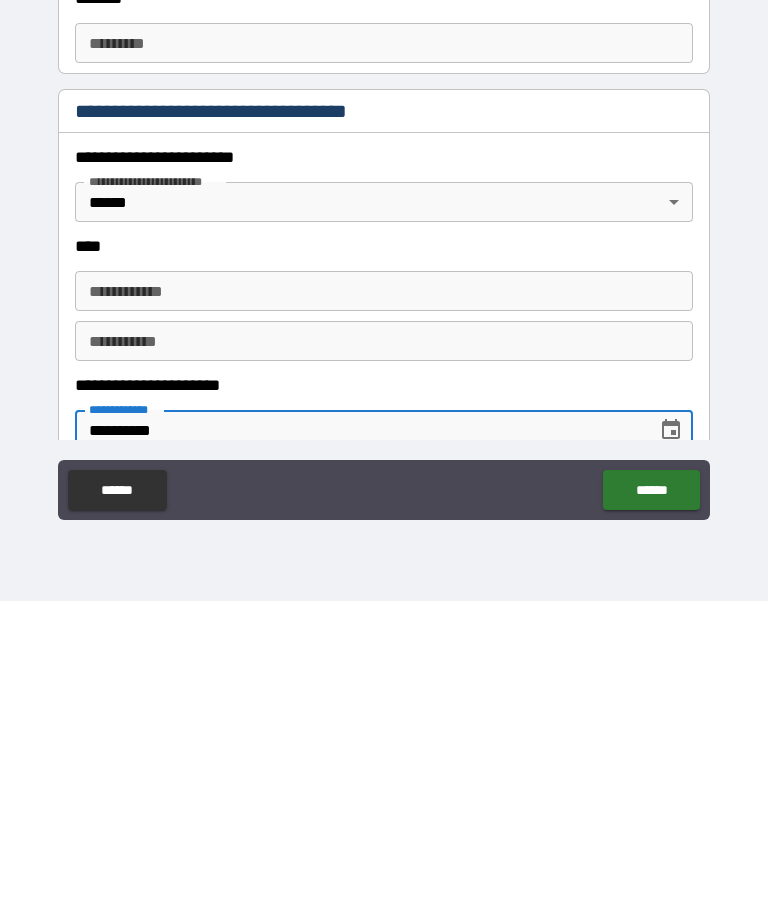 type on "**********" 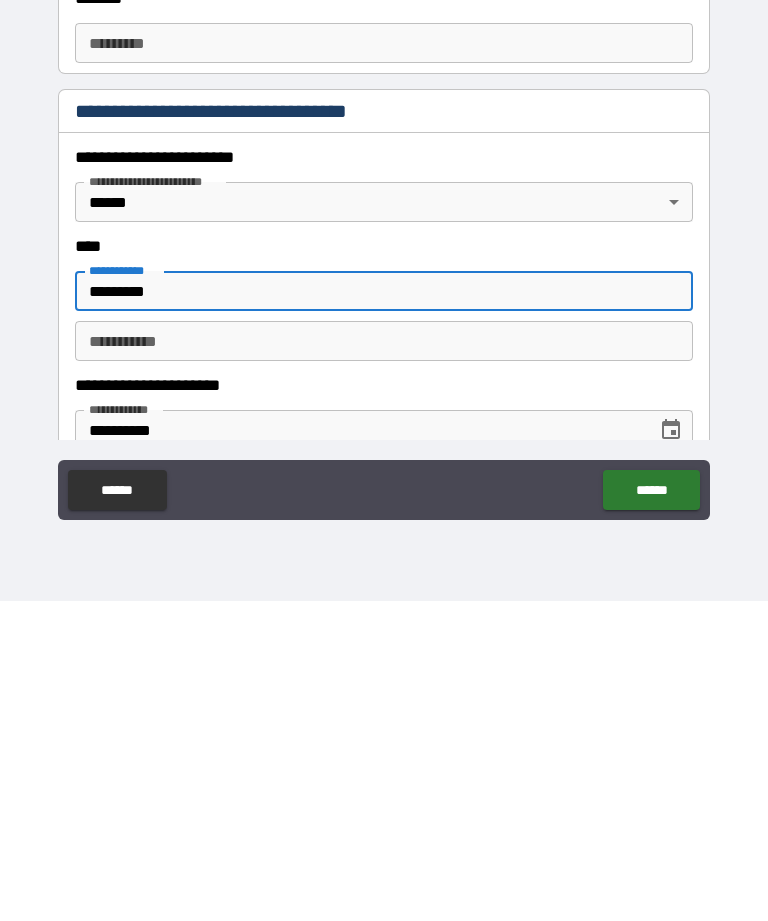 type on "*********" 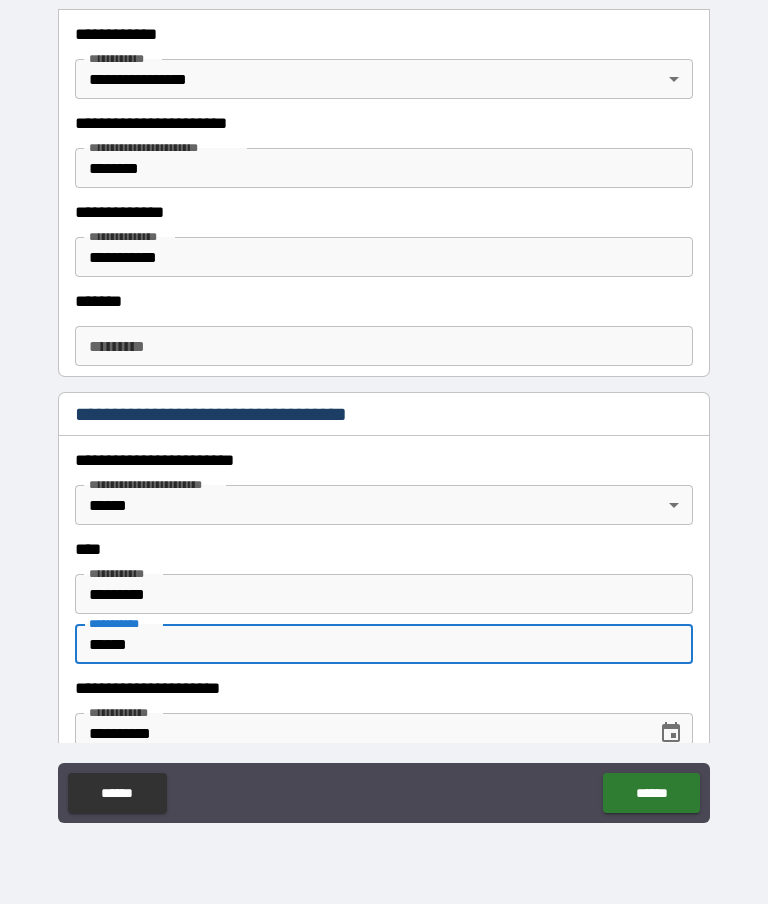 type on "******" 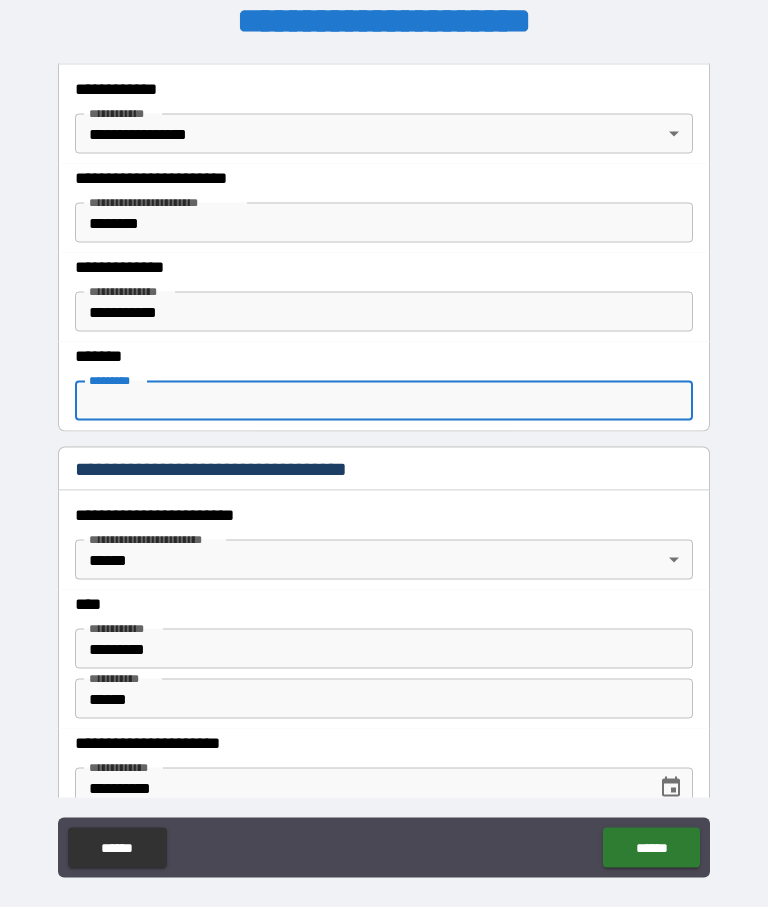 scroll, scrollTop: 0, scrollLeft: 0, axis: both 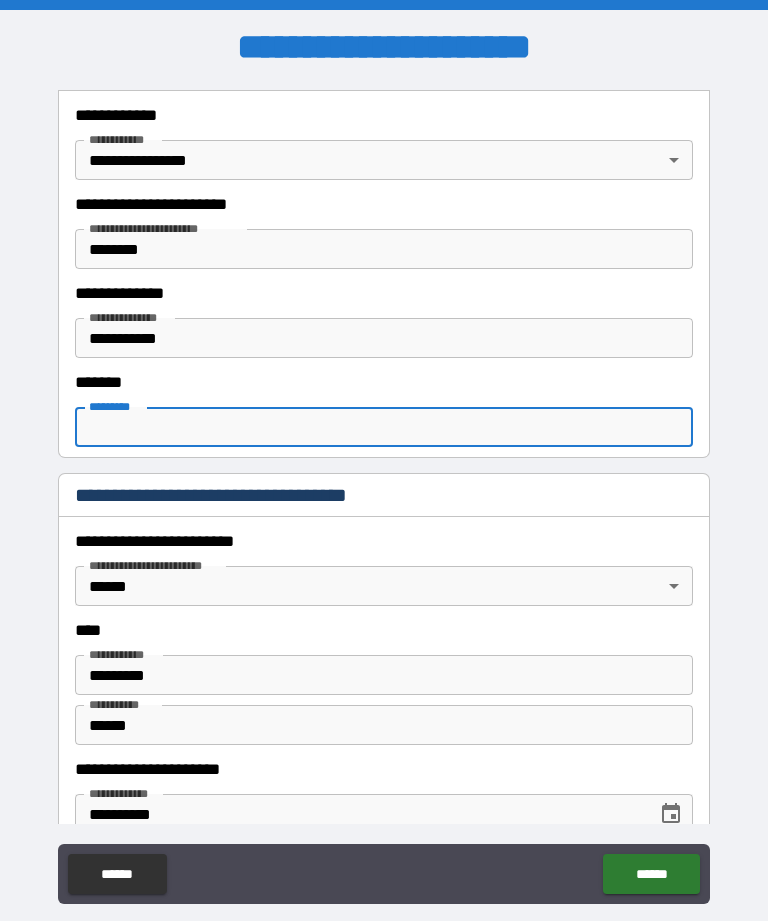 click on "**********" at bounding box center (384, 492) 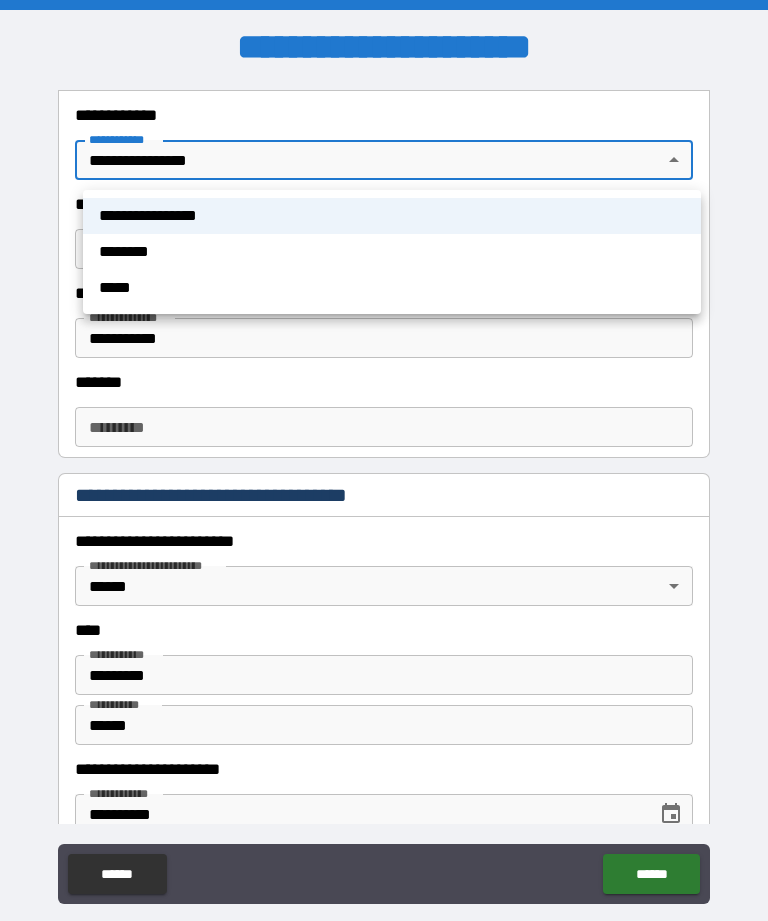 click at bounding box center (384, 460) 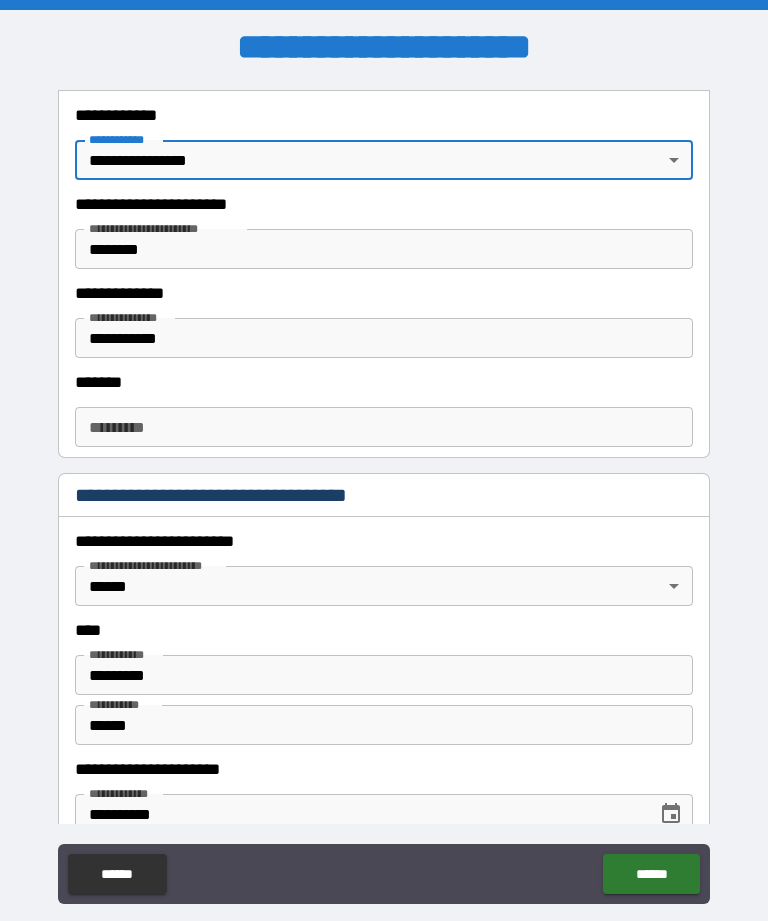 click on "**********" at bounding box center (384, 492) 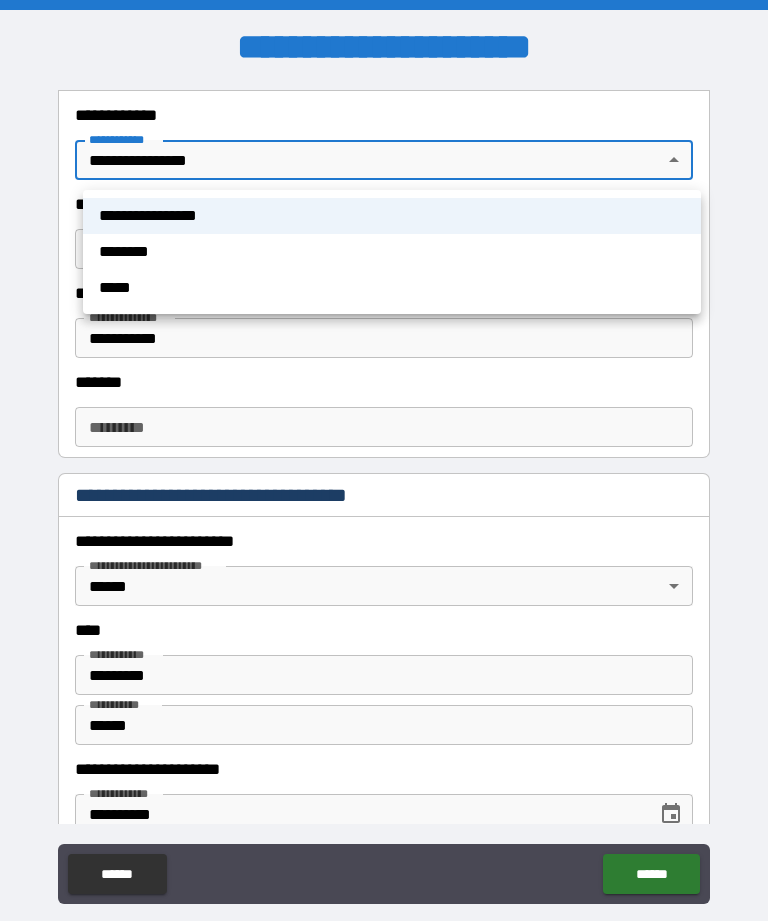 click on "*****" at bounding box center [392, 288] 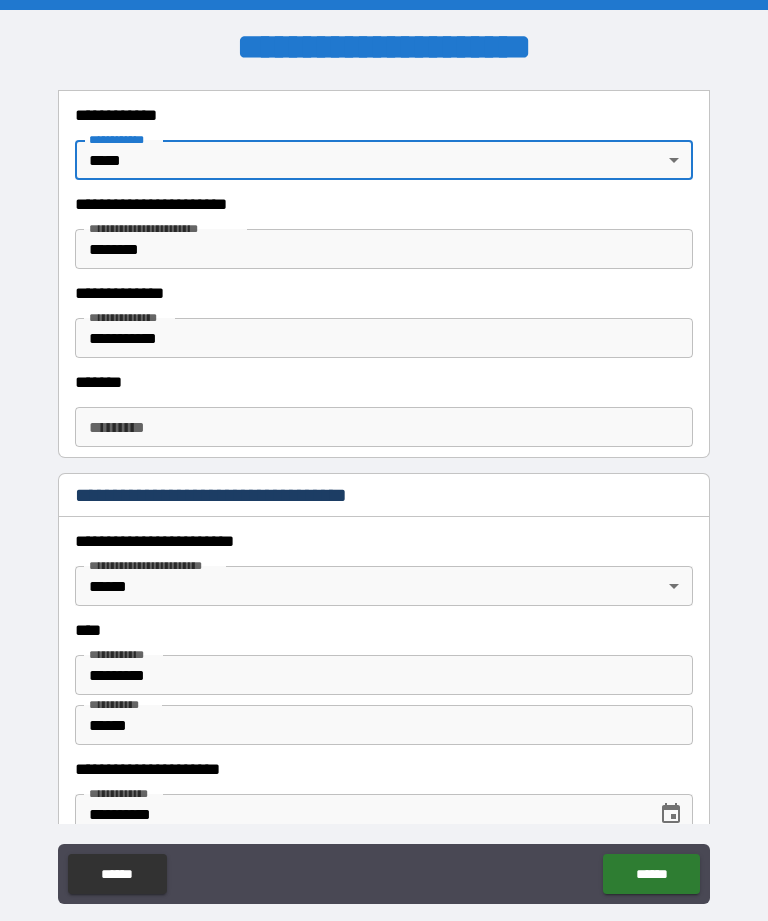 click on "*******   *" at bounding box center (384, 427) 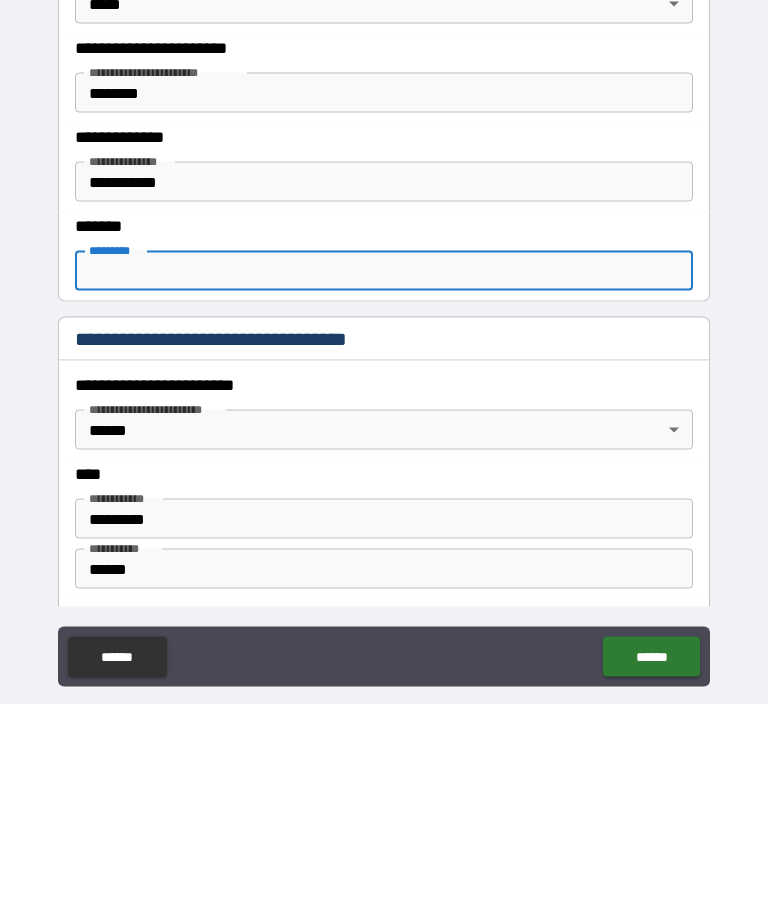 scroll, scrollTop: 474, scrollLeft: 0, axis: vertical 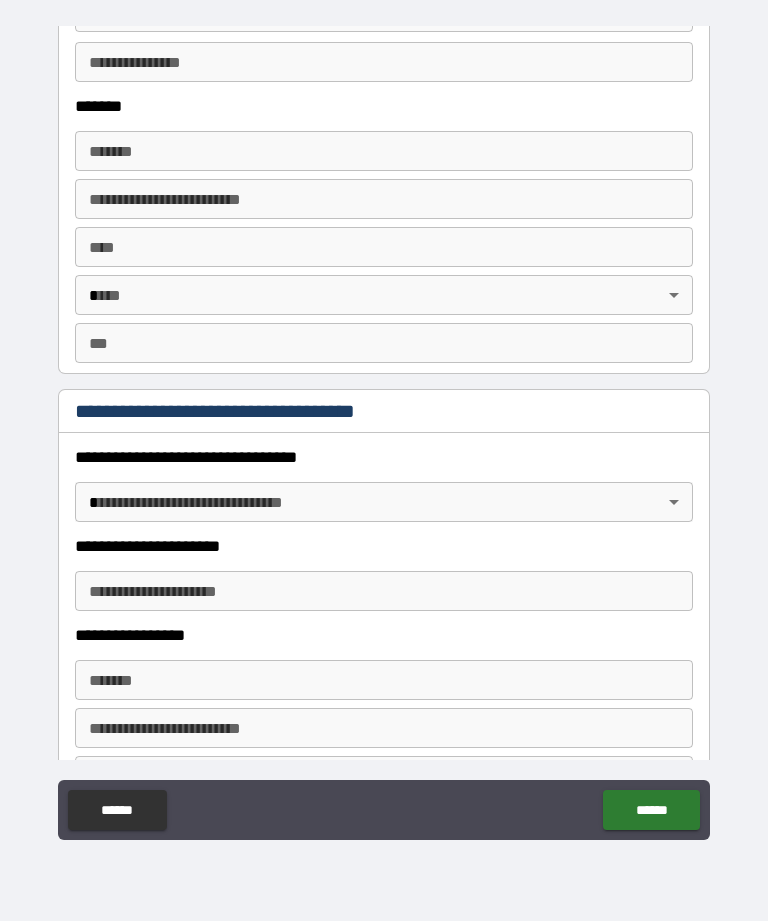 type on "**********" 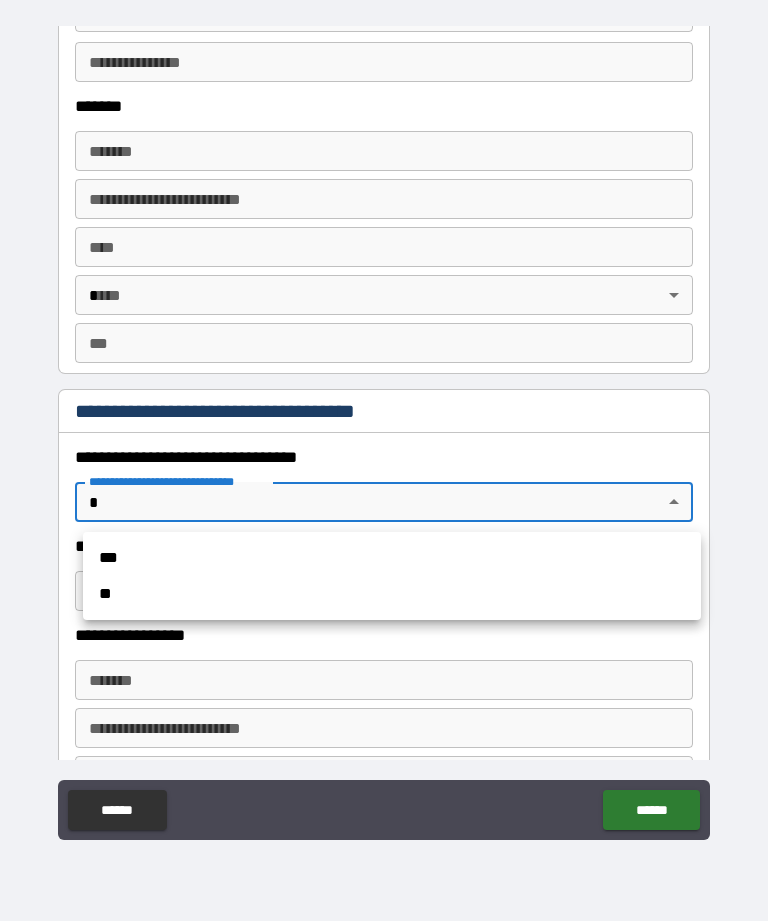 click on "**" at bounding box center (392, 594) 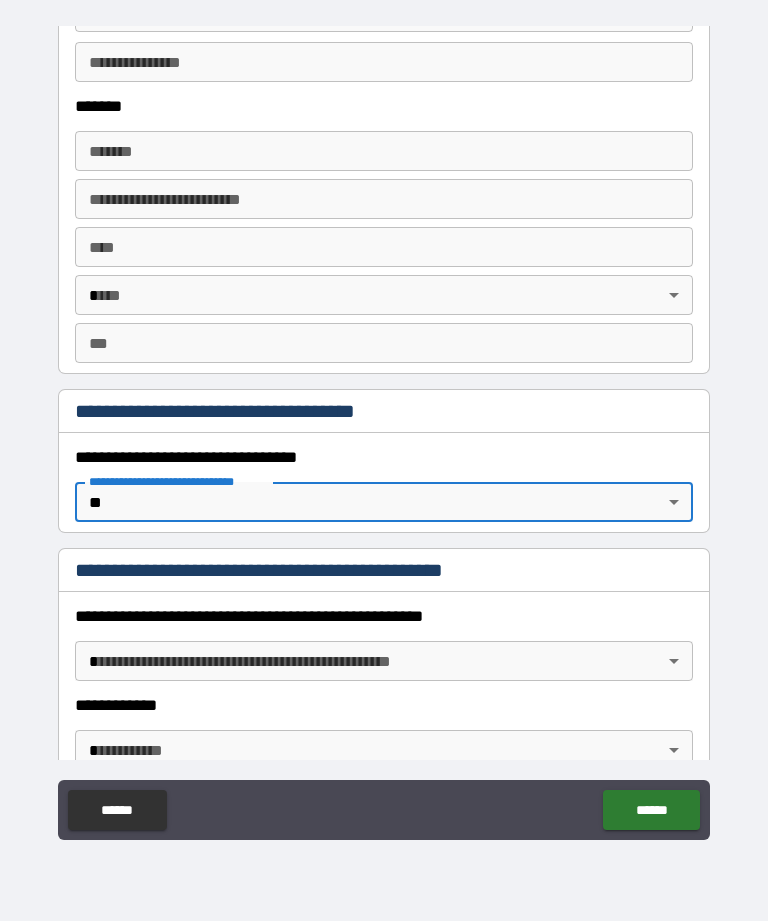 click on "**********" at bounding box center [384, 428] 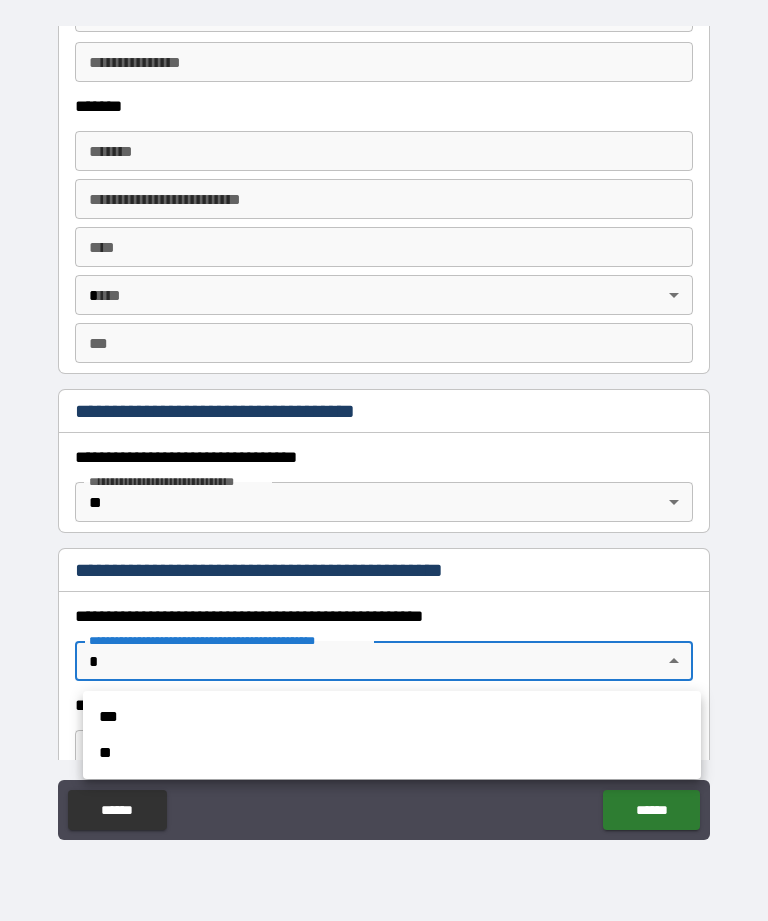 click on "**" at bounding box center (392, 753) 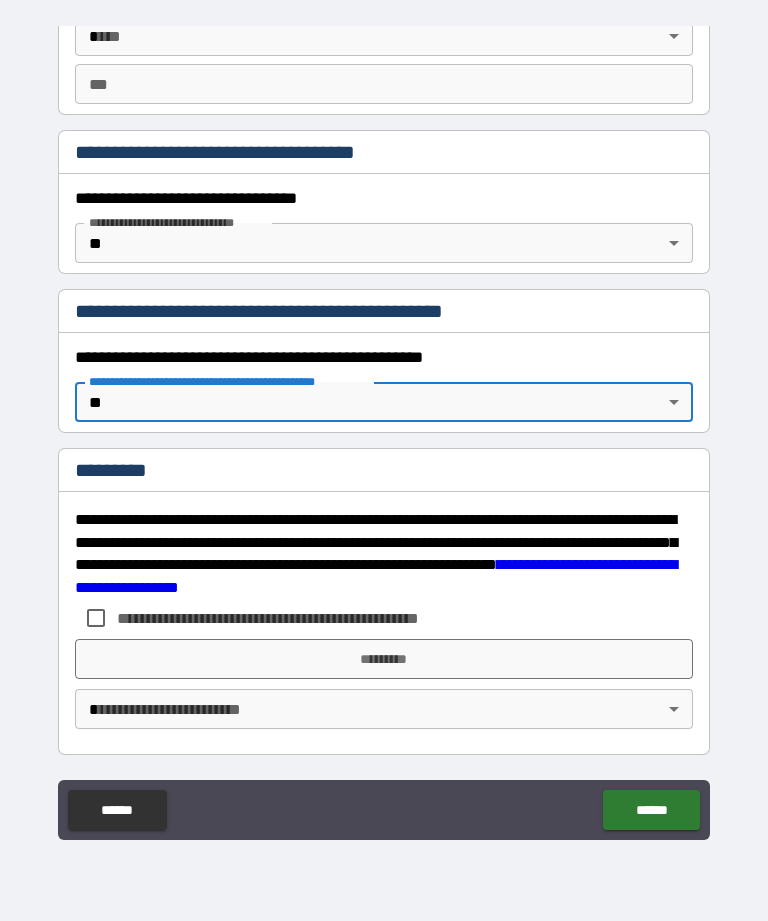 scroll, scrollTop: 1579, scrollLeft: 0, axis: vertical 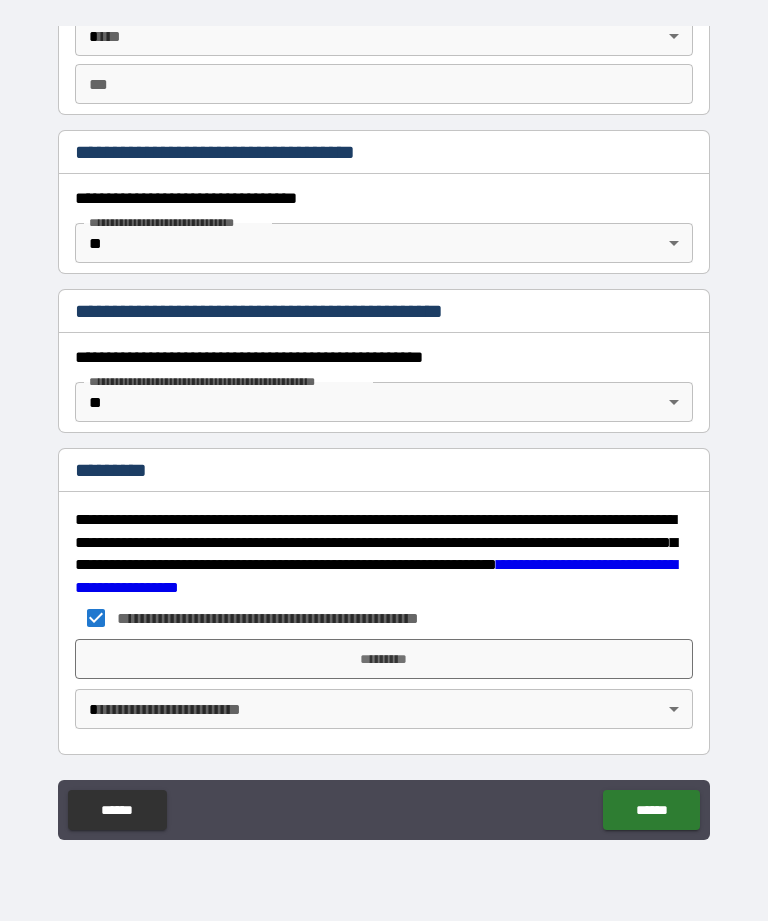click on "**********" at bounding box center (384, 428) 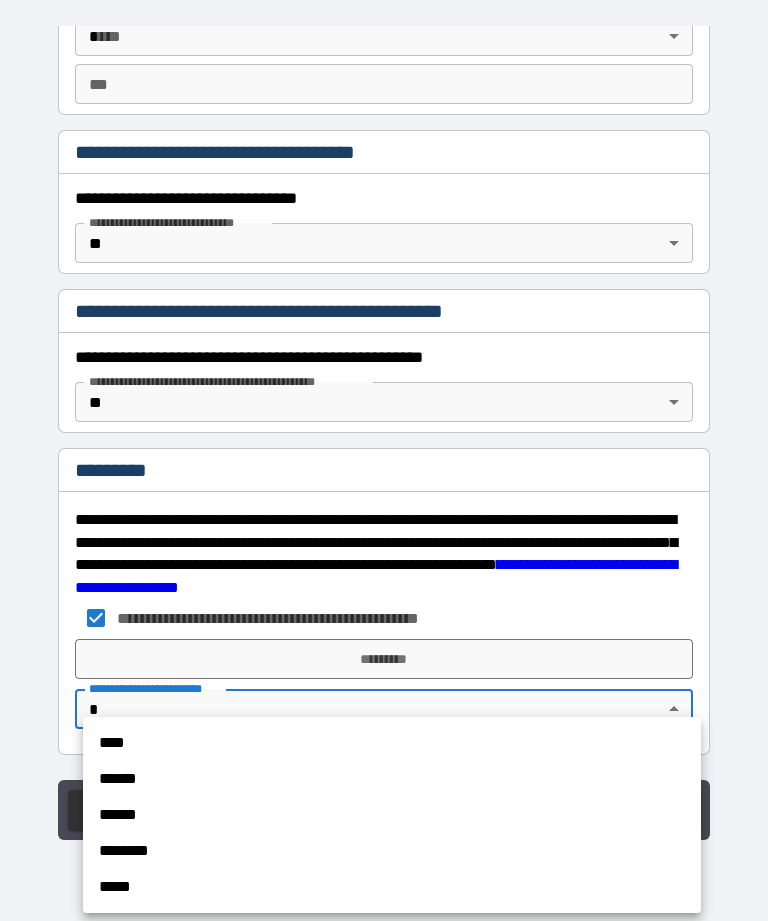 click on "******" at bounding box center [392, 779] 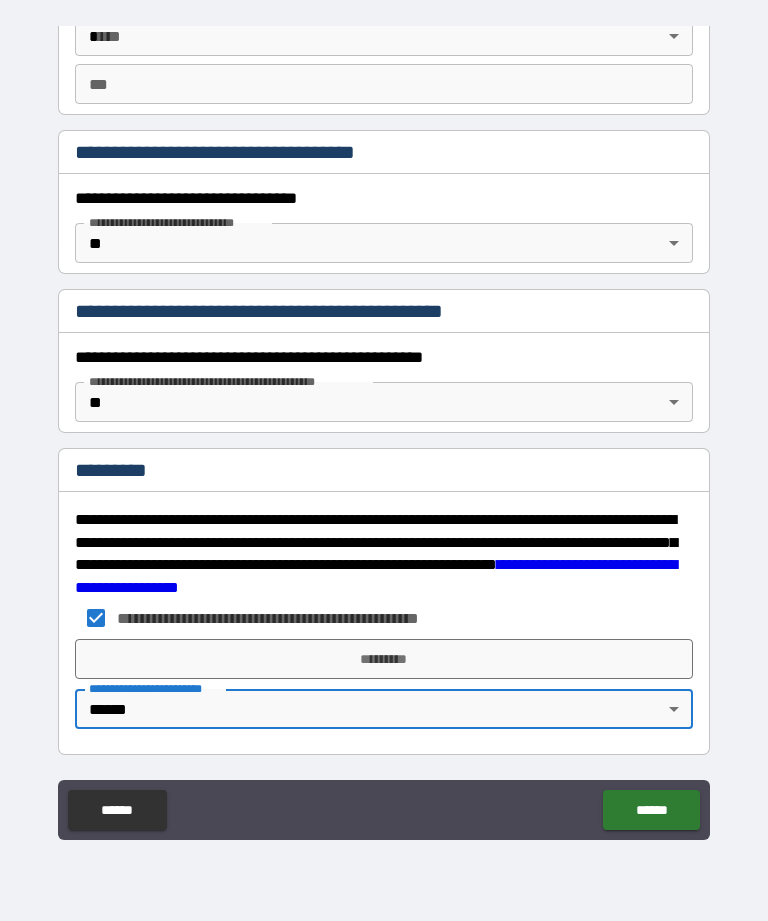 click on "*********" at bounding box center (384, 659) 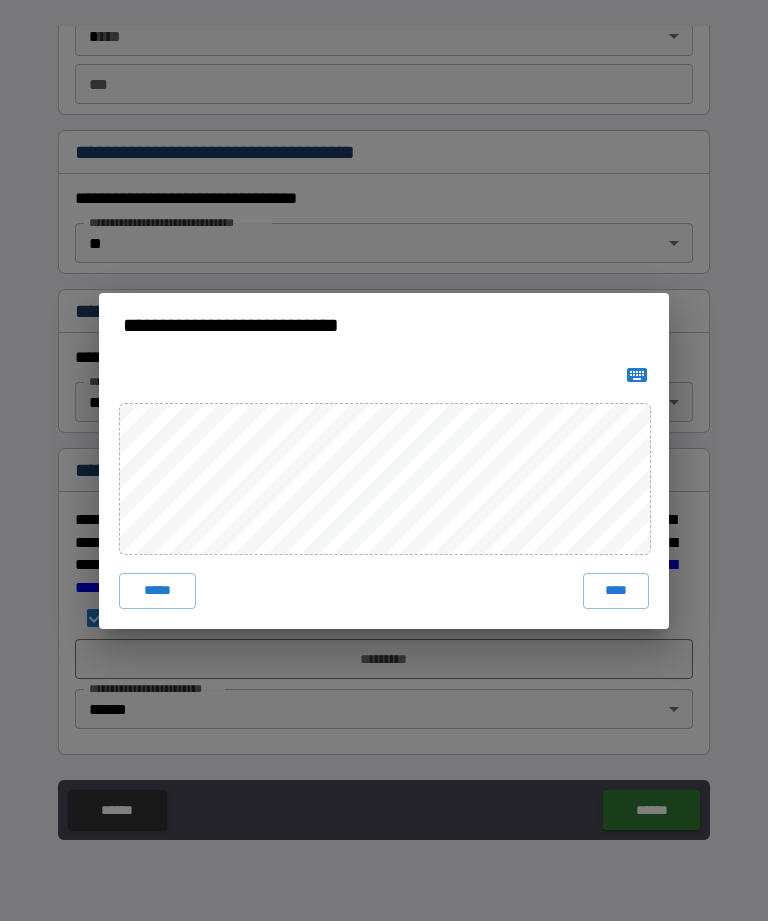 click on "****" at bounding box center [616, 591] 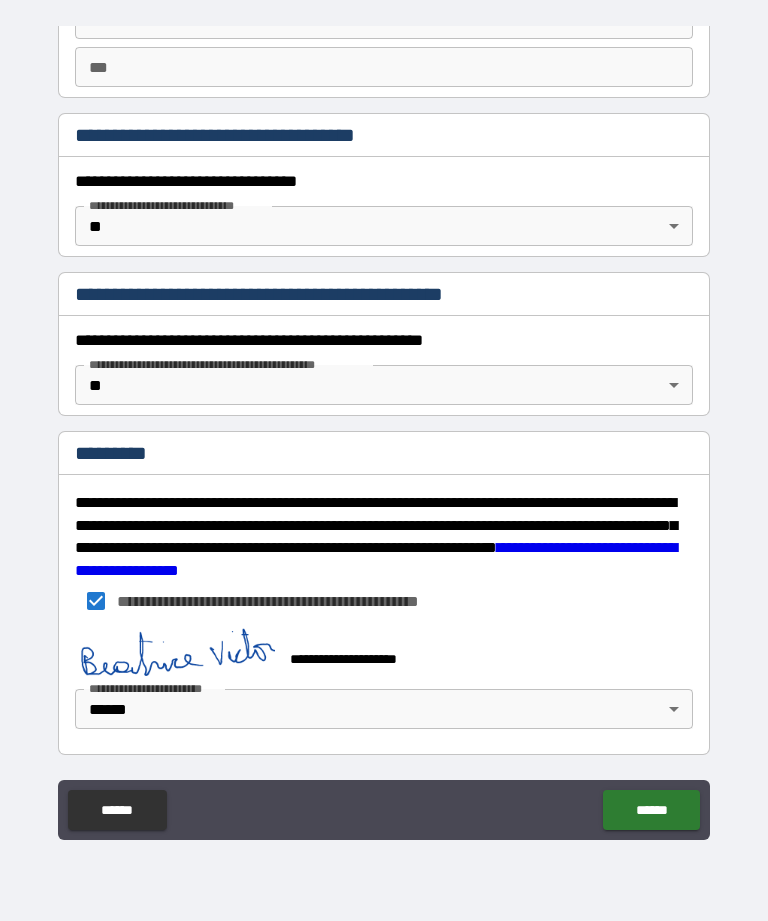 scroll, scrollTop: 1597, scrollLeft: 0, axis: vertical 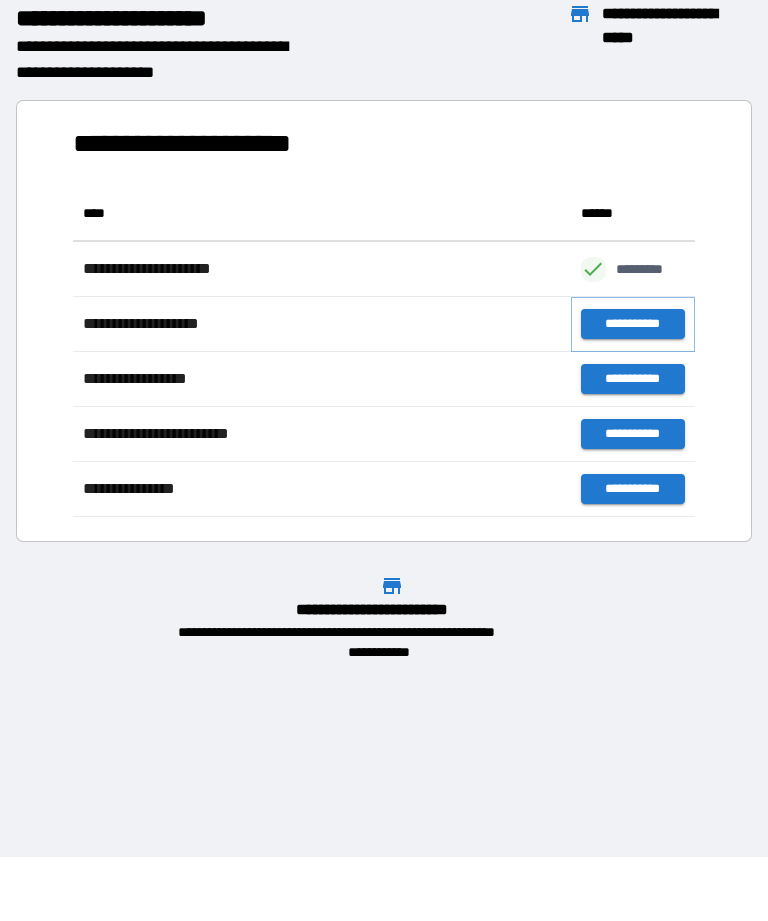 click on "**********" at bounding box center [633, 324] 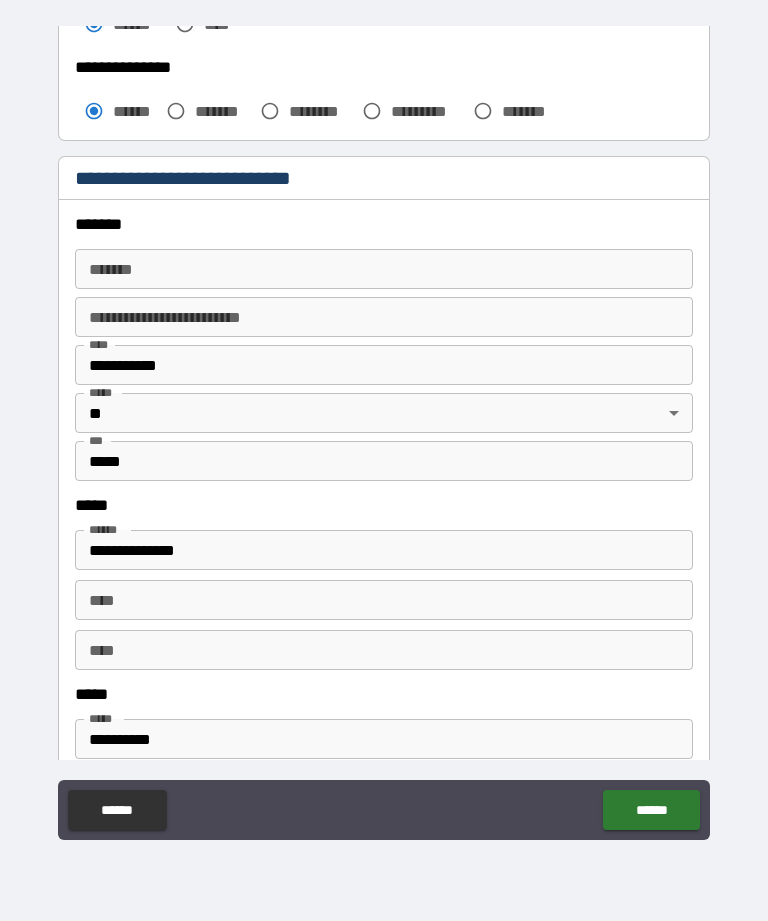 scroll, scrollTop: 603, scrollLeft: 0, axis: vertical 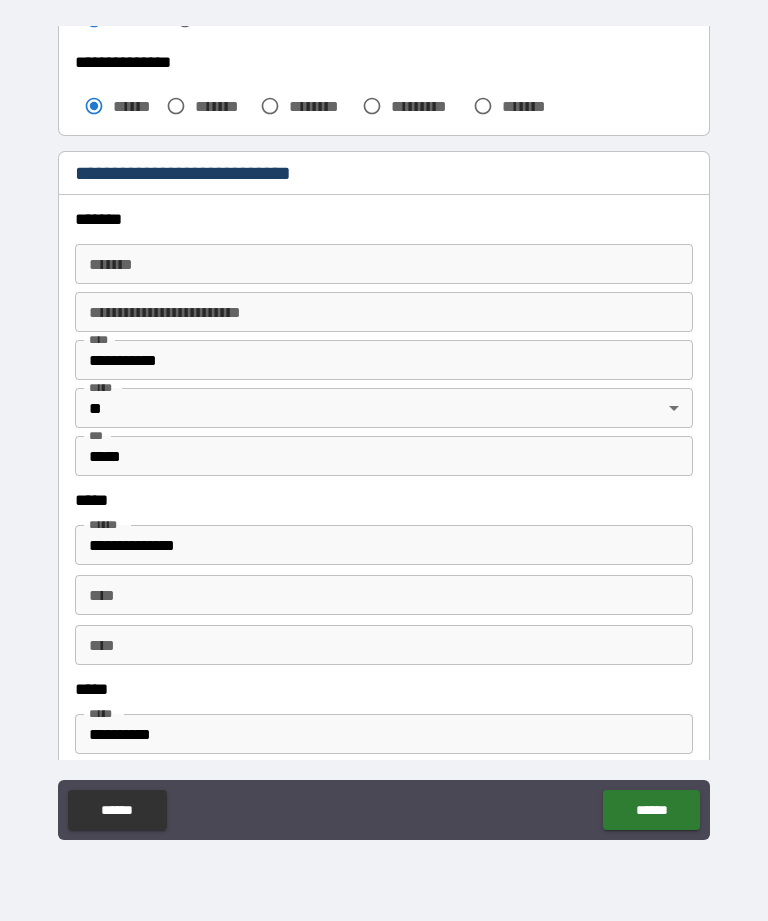 click on "*******" at bounding box center [384, 264] 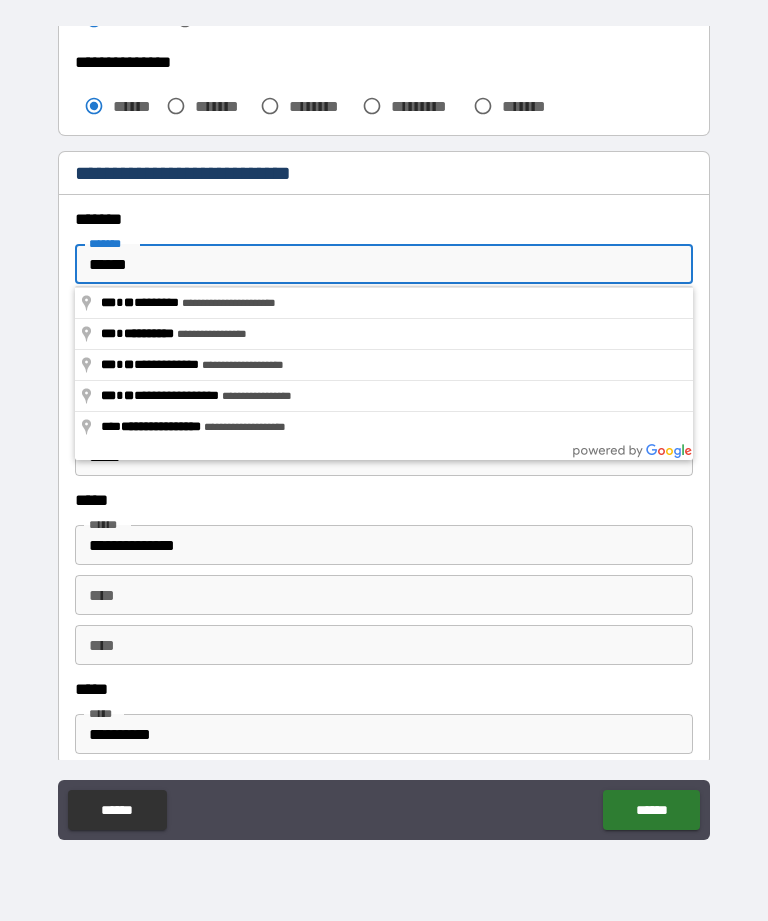 type on "**********" 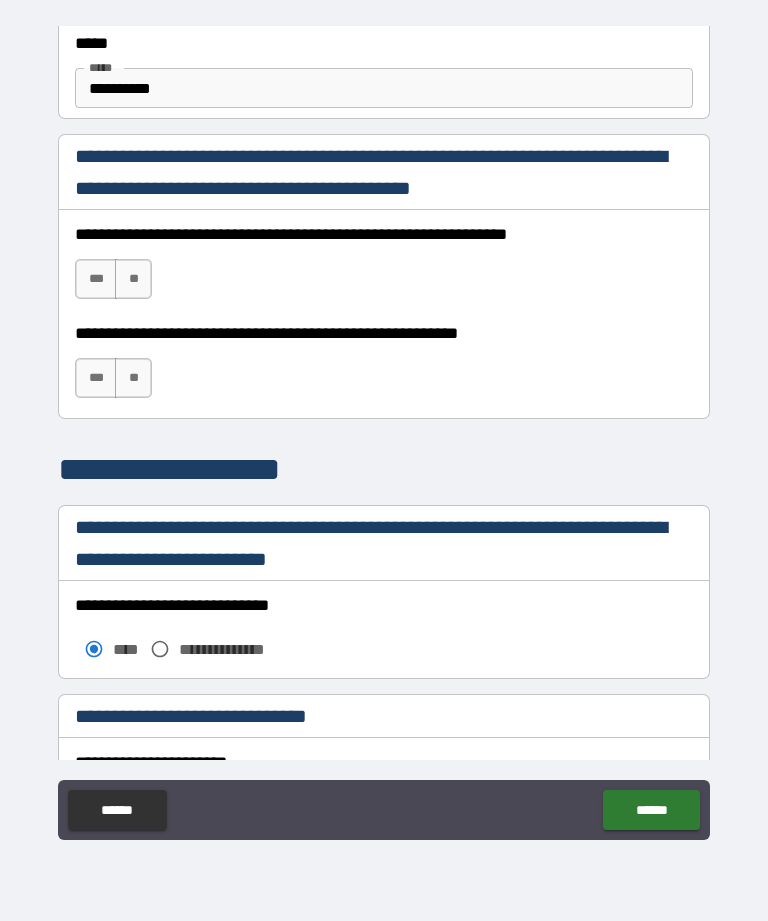scroll, scrollTop: 1250, scrollLeft: 0, axis: vertical 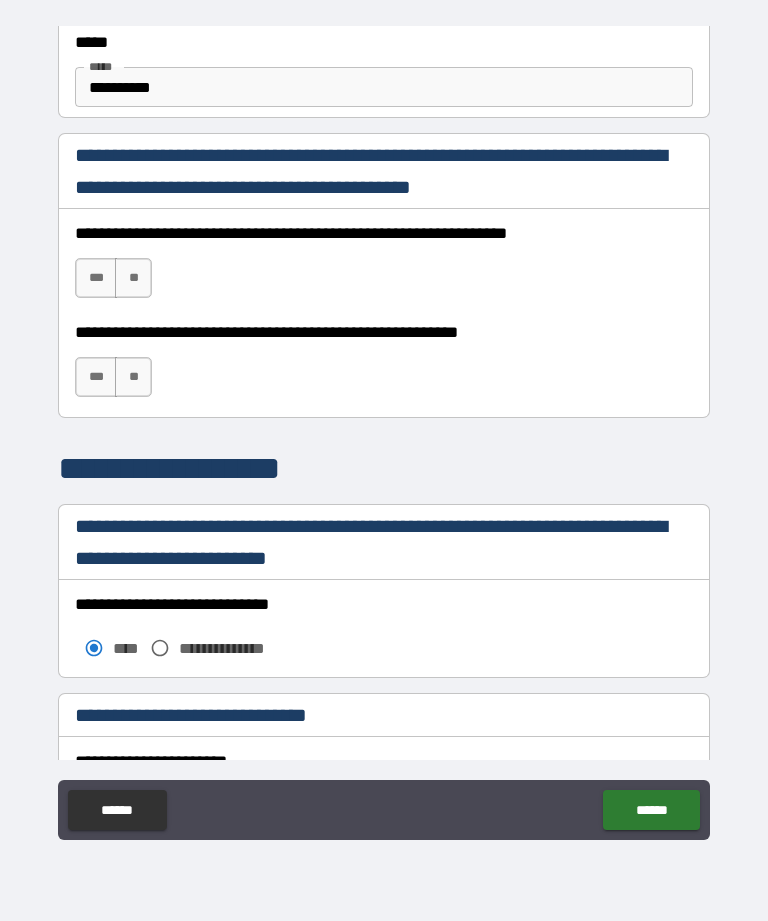 click on "***" at bounding box center (96, 278) 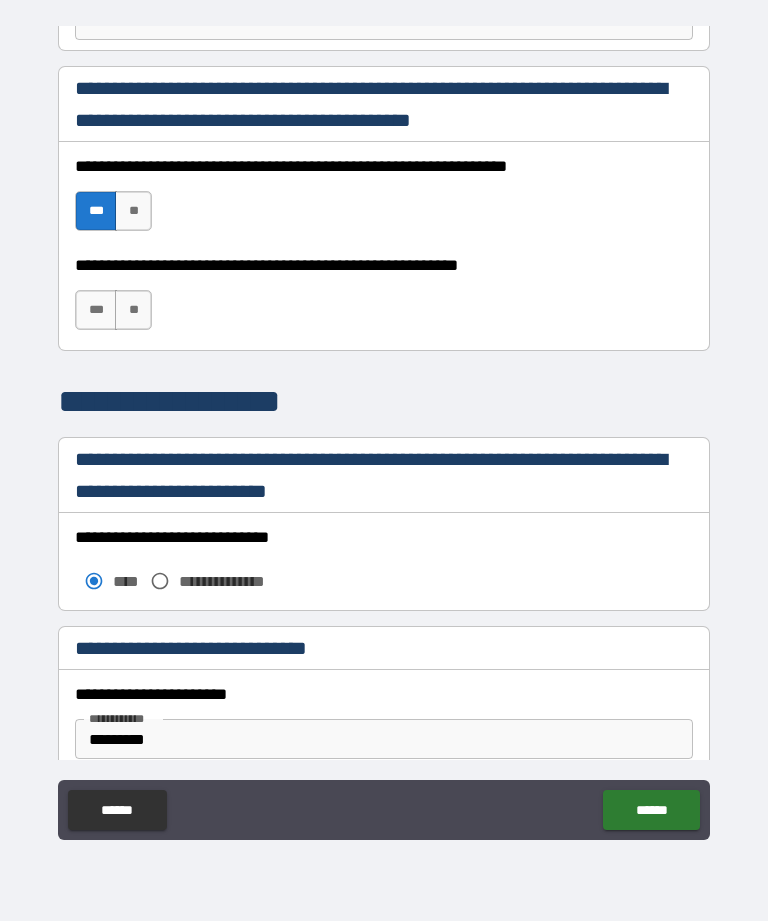 scroll, scrollTop: 1318, scrollLeft: 0, axis: vertical 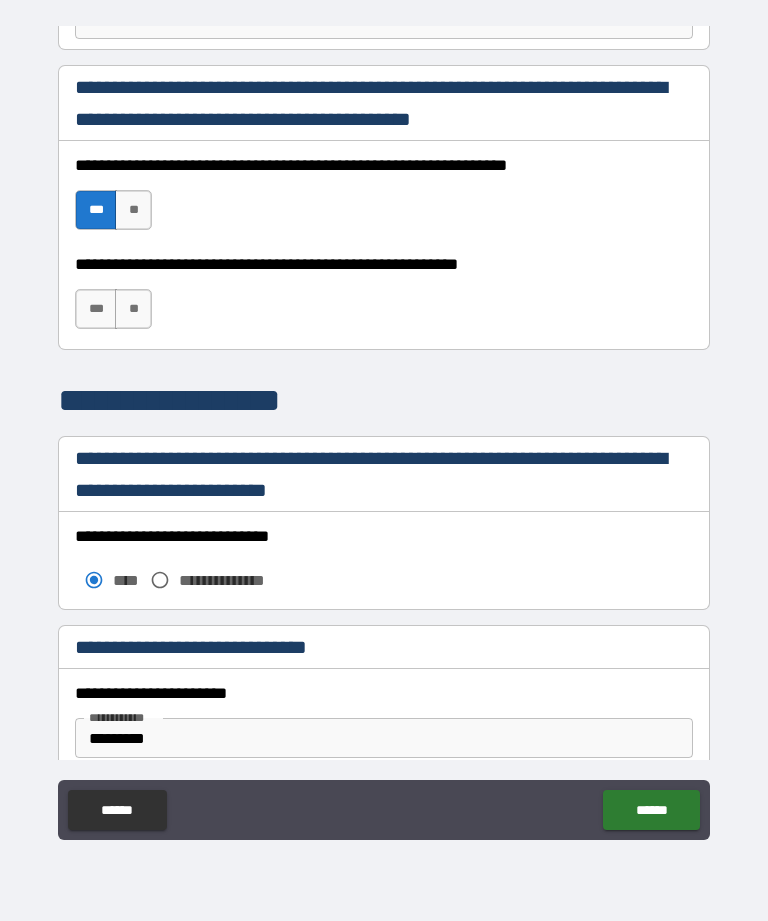 click on "***" at bounding box center (96, 309) 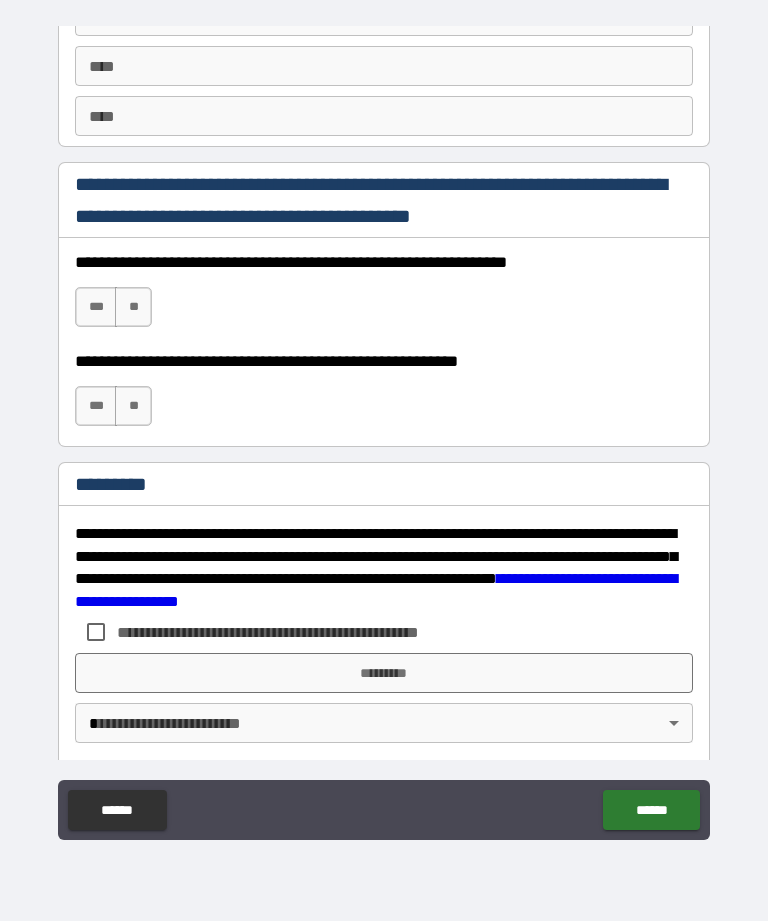 scroll, scrollTop: 2858, scrollLeft: 0, axis: vertical 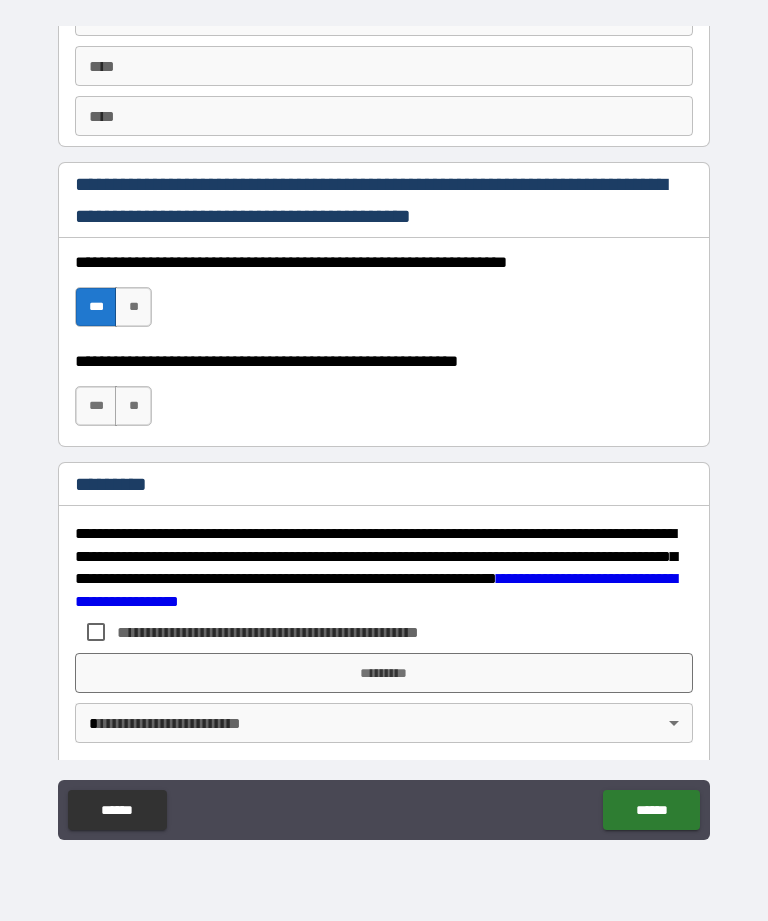 click on "***" at bounding box center [96, 406] 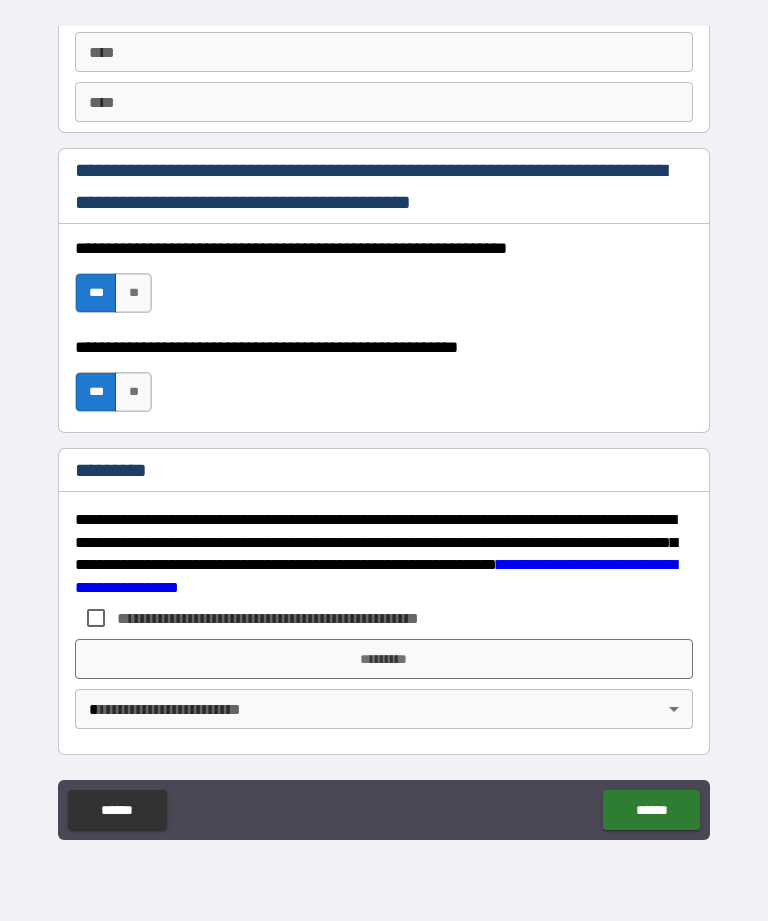 scroll, scrollTop: 2872, scrollLeft: 0, axis: vertical 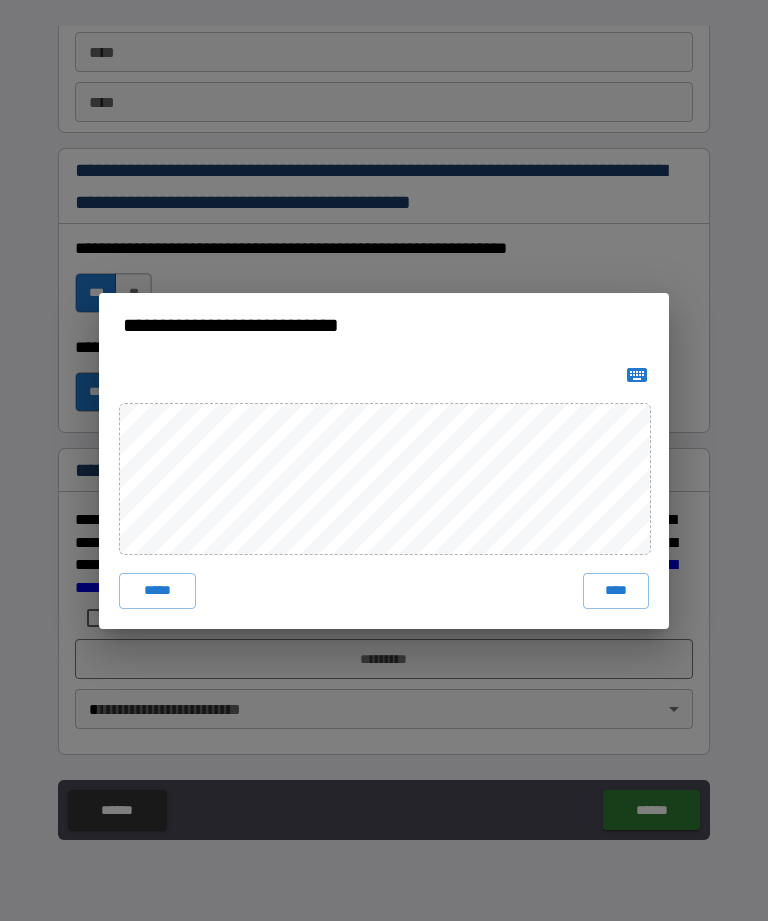 click on "*****" at bounding box center (157, 591) 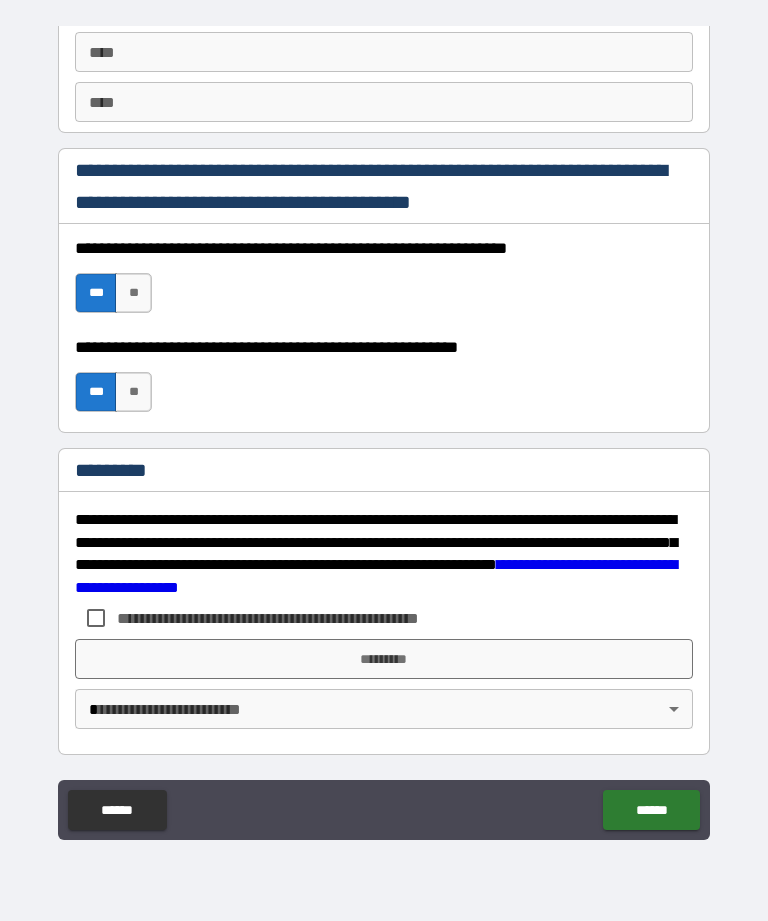 scroll, scrollTop: 2872, scrollLeft: 0, axis: vertical 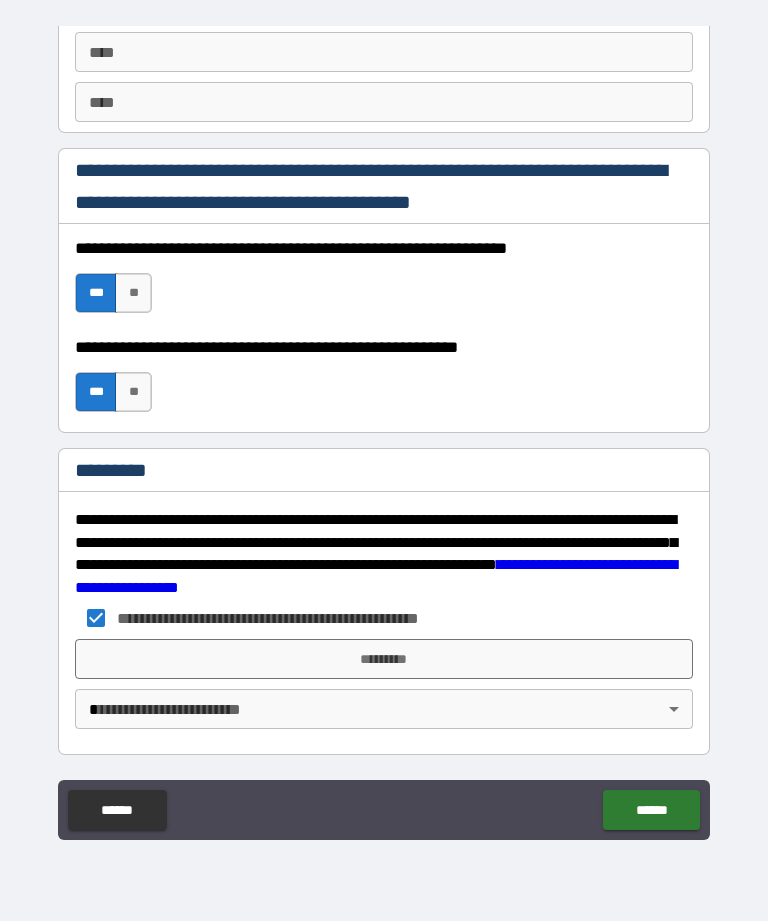 click on "******" at bounding box center (651, 810) 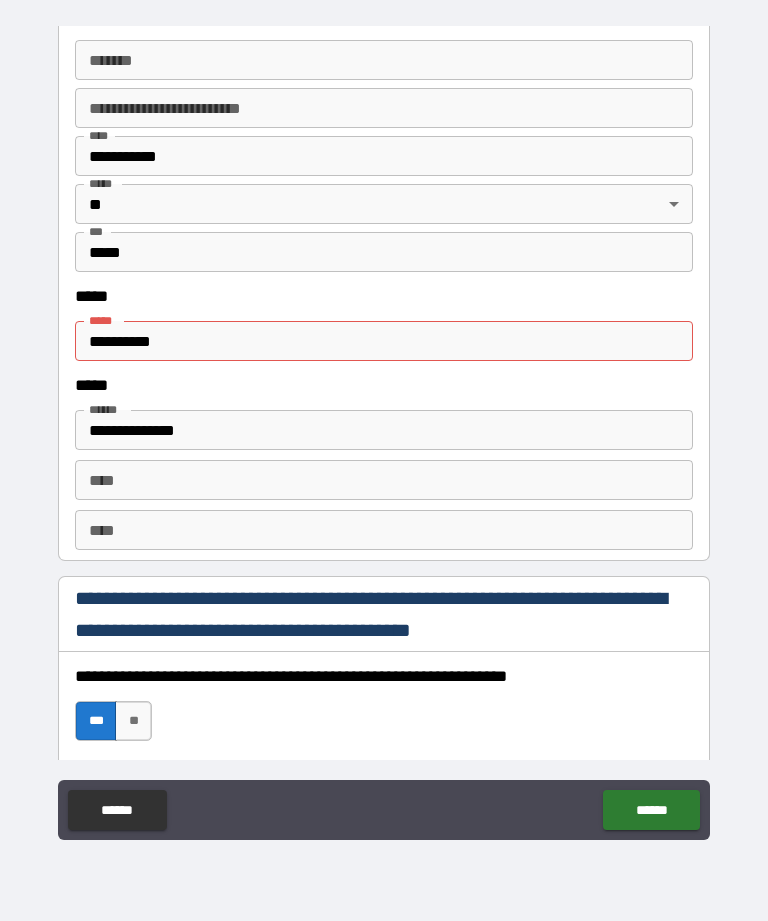 scroll, scrollTop: 2416, scrollLeft: 0, axis: vertical 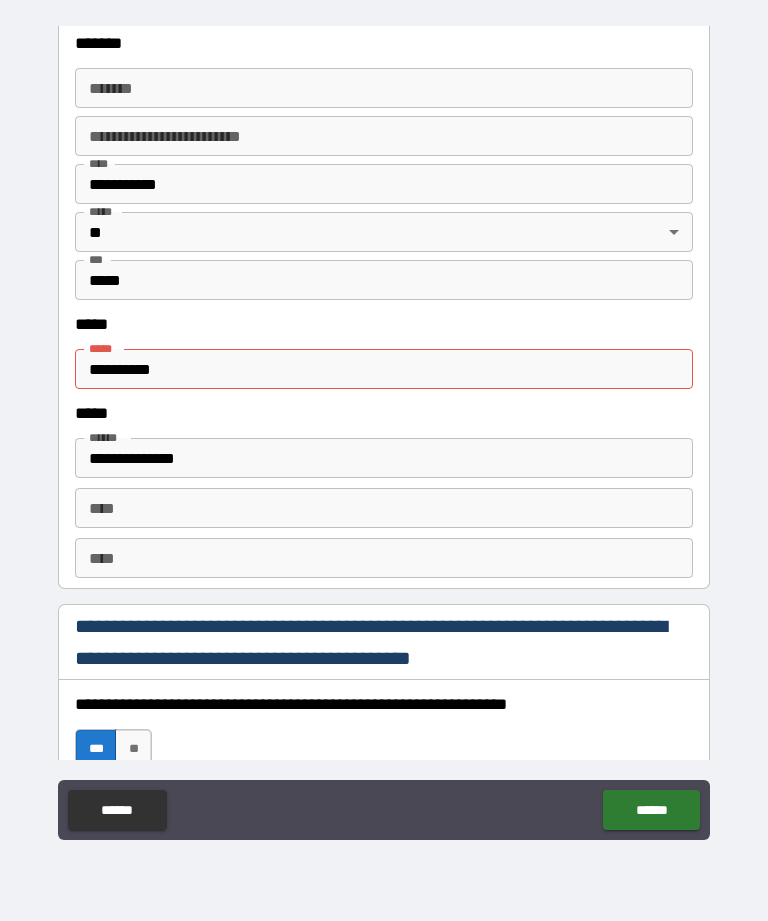 click on "**********" at bounding box center (384, 369) 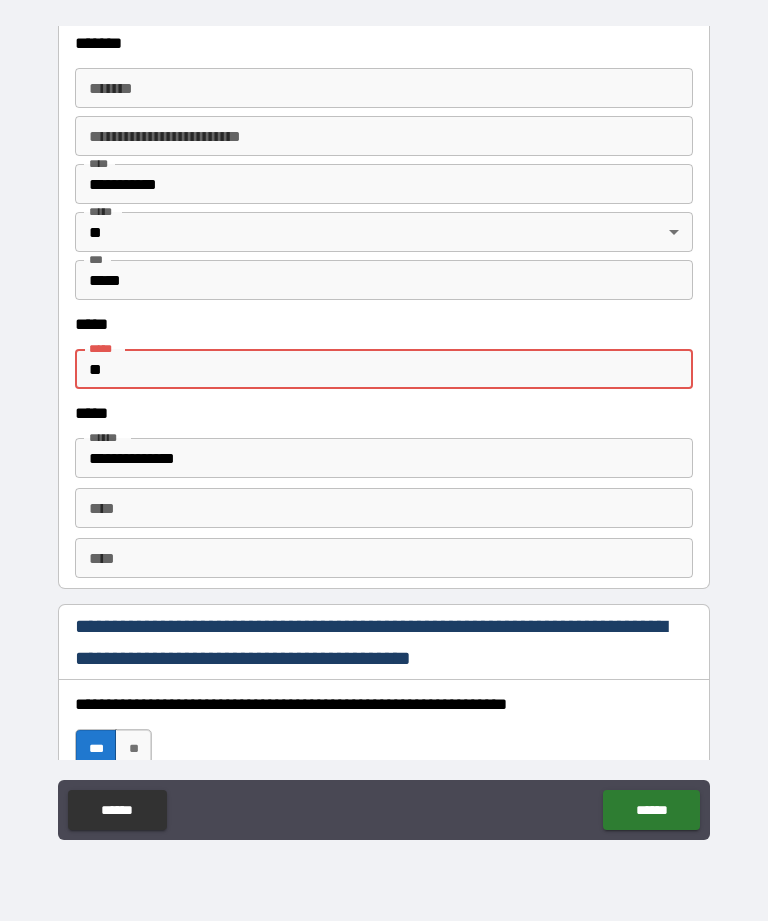 type on "*" 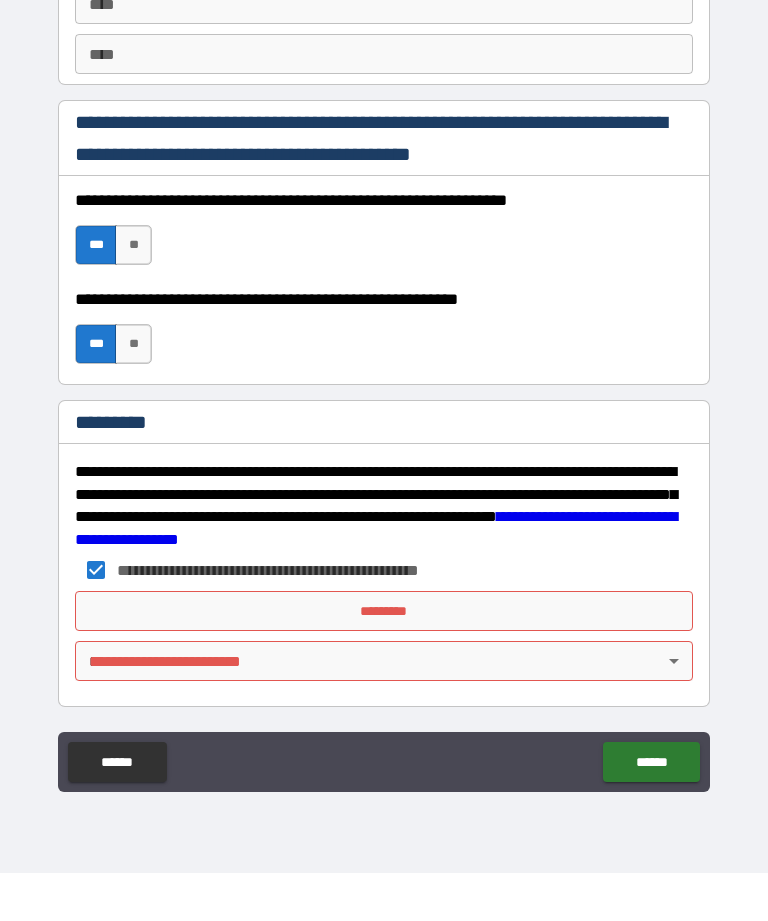 scroll, scrollTop: 2872, scrollLeft: 0, axis: vertical 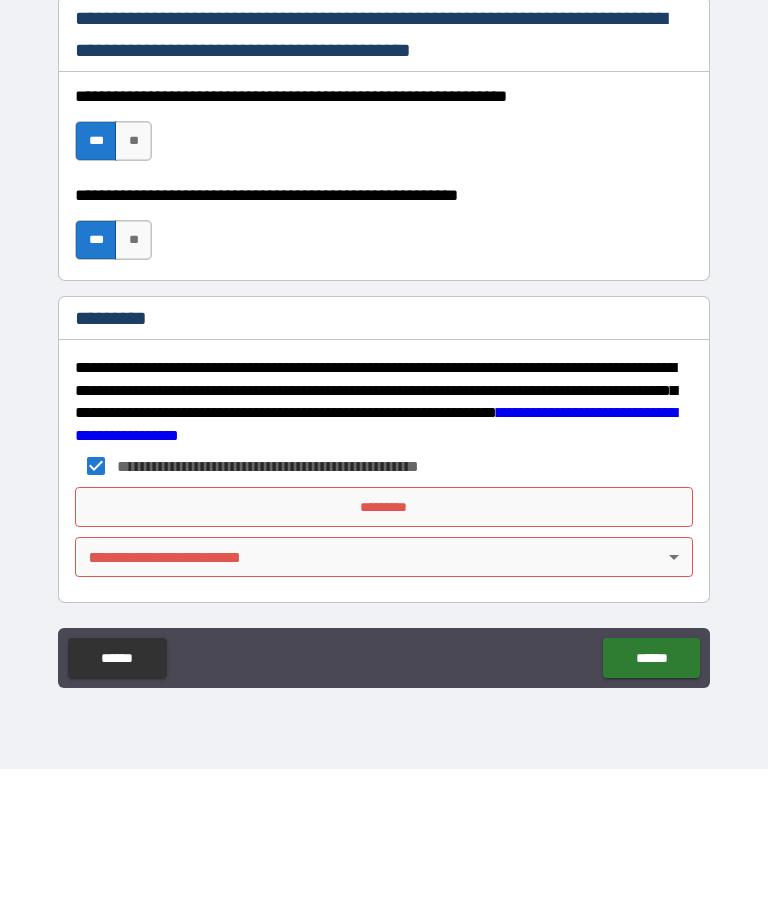 type on "**********" 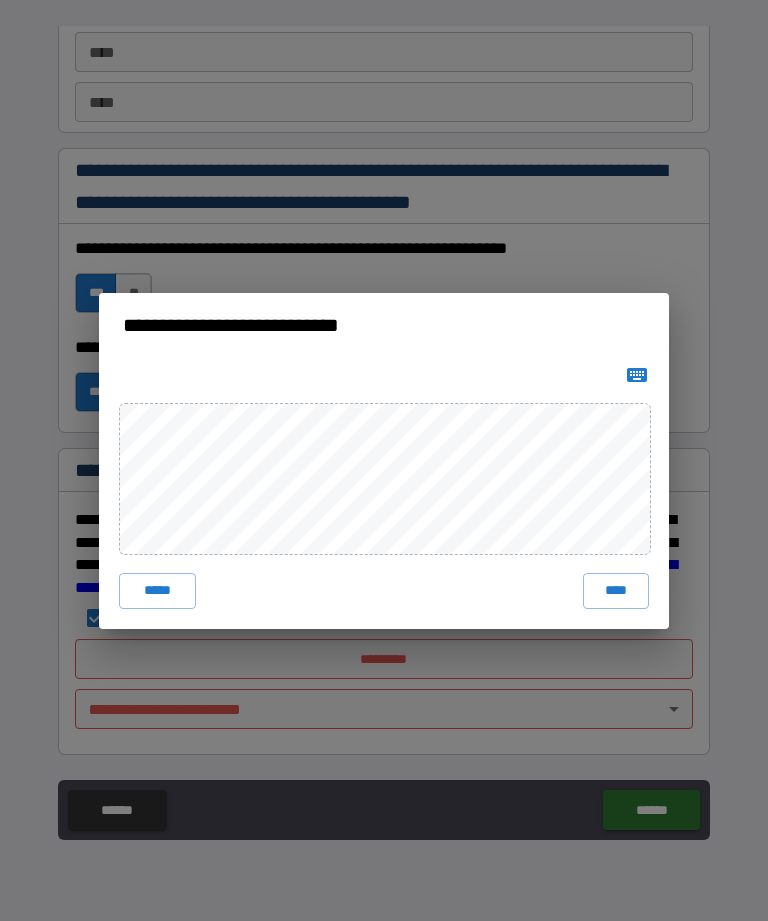 click on "****" at bounding box center [616, 591] 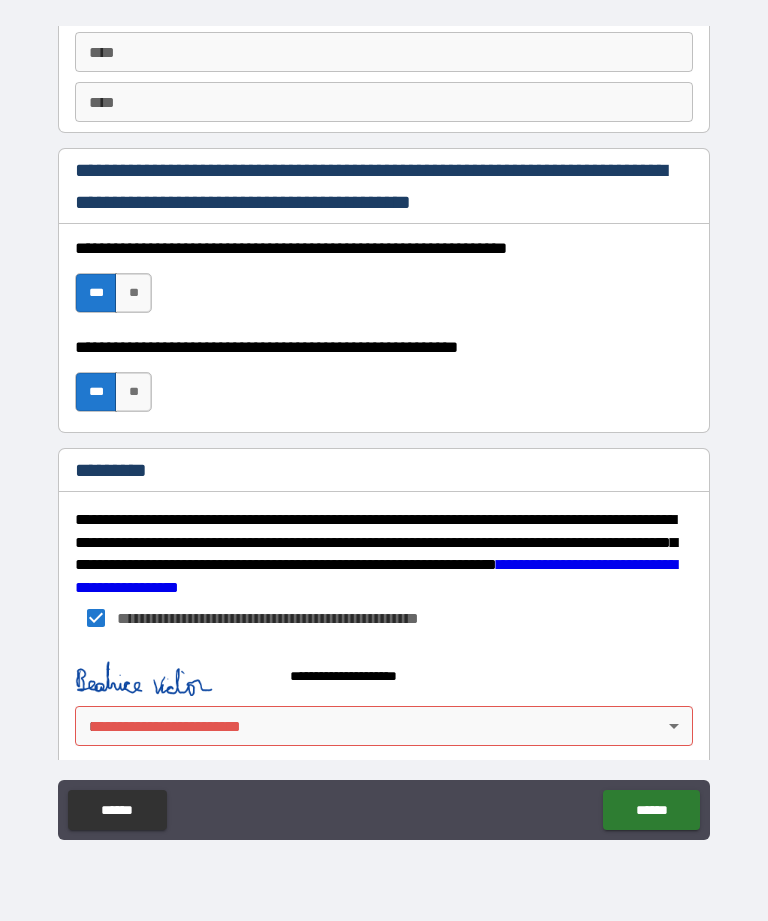 click on "******" at bounding box center (651, 810) 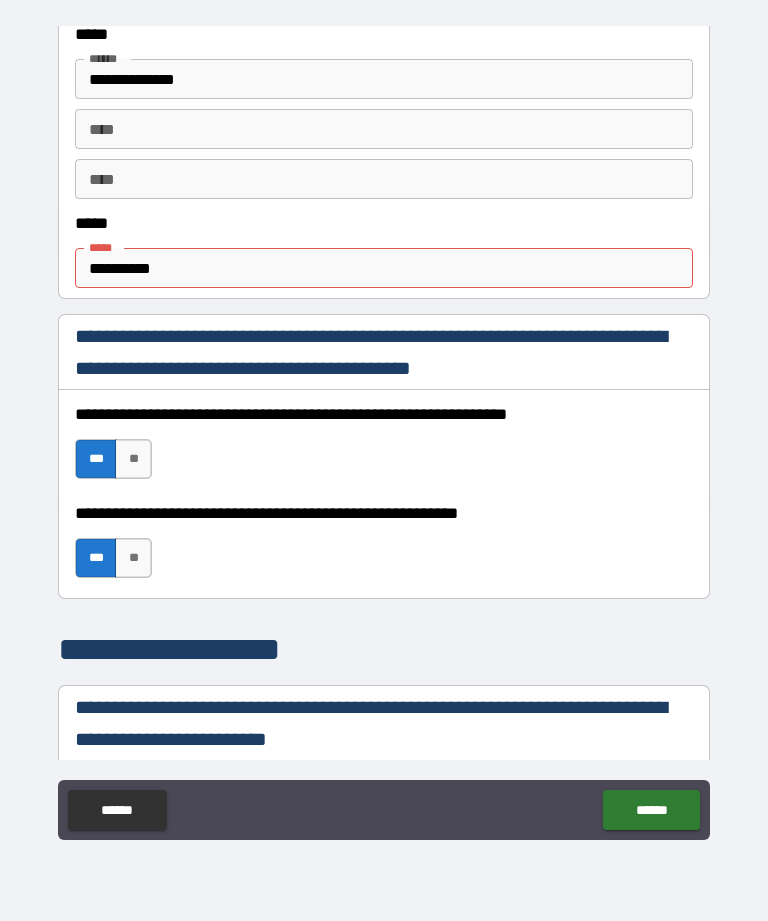 scroll, scrollTop: 1052, scrollLeft: 0, axis: vertical 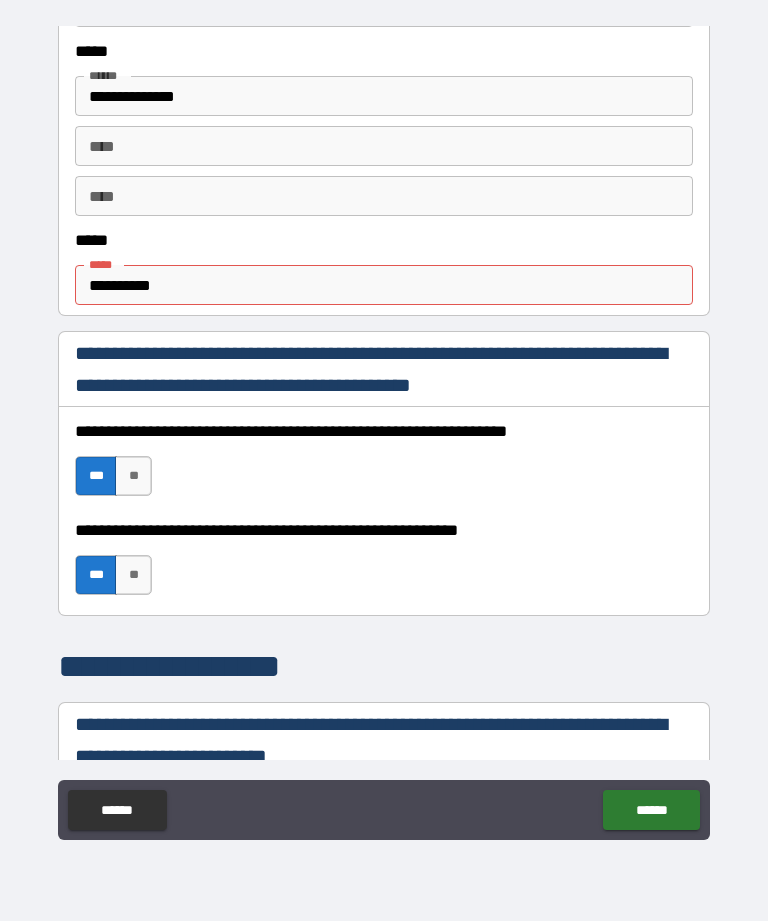 click on "**********" at bounding box center (384, 285) 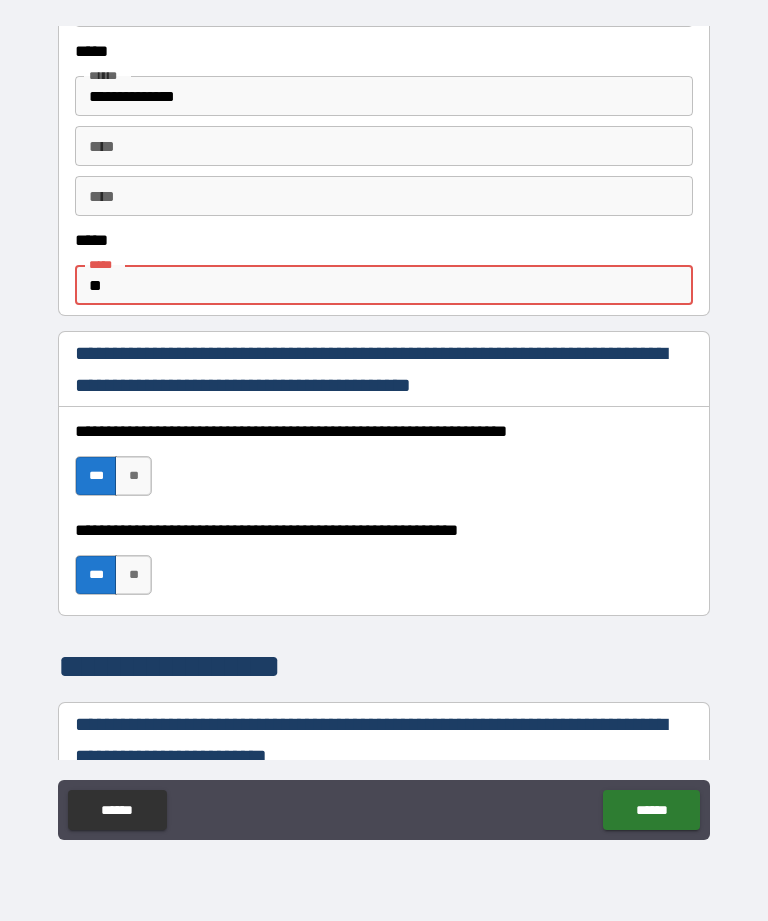 type on "*" 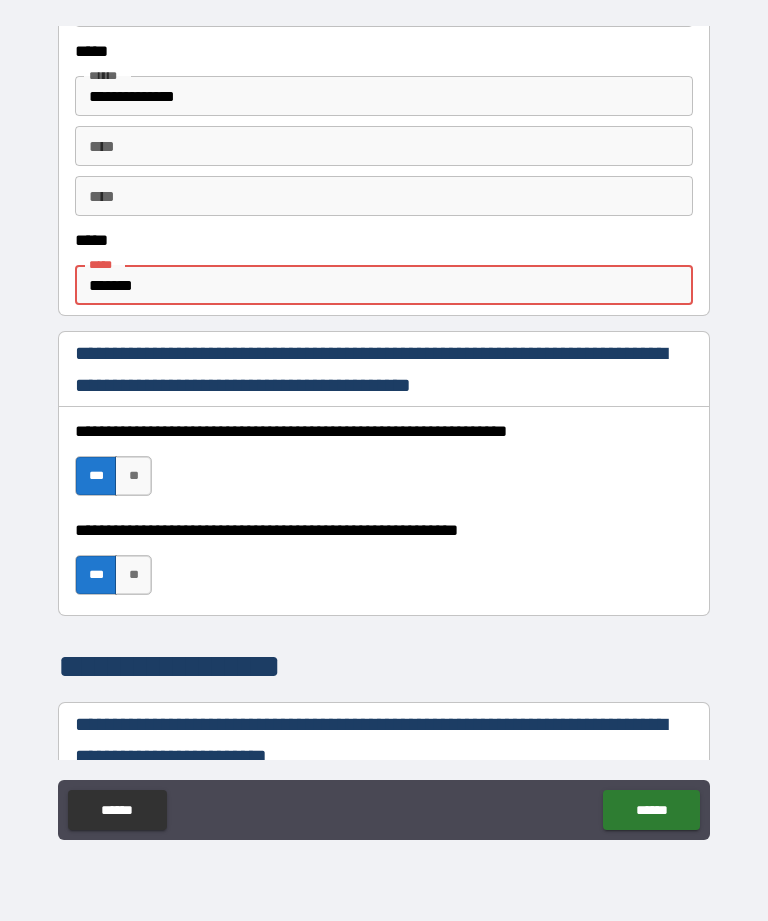 click on "**********" at bounding box center (384, 431) 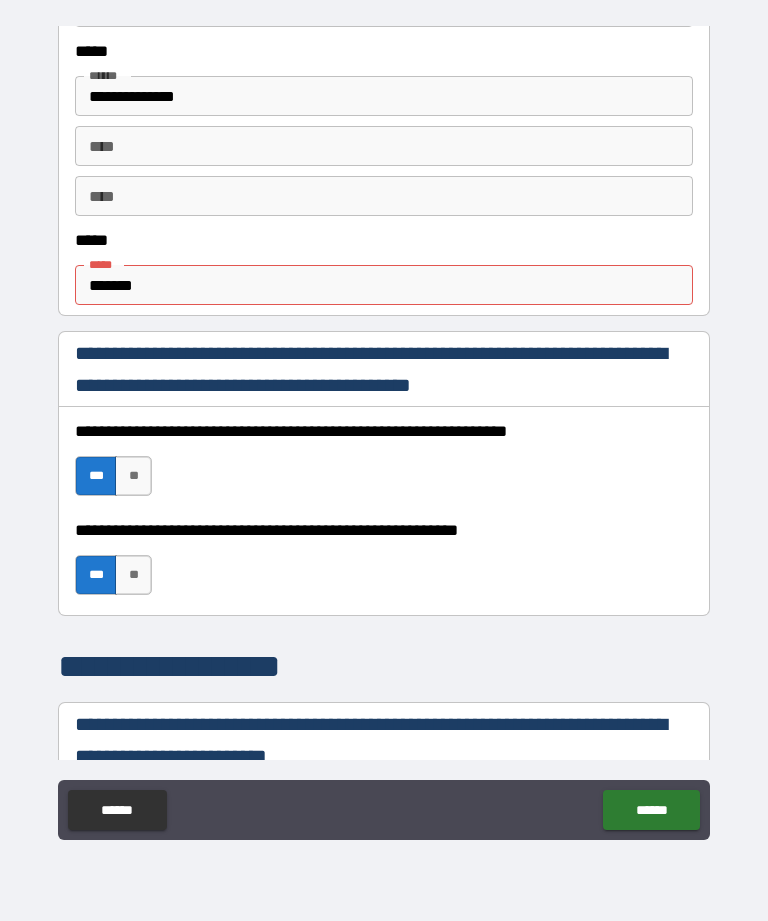 click on "**********" at bounding box center [384, 740] 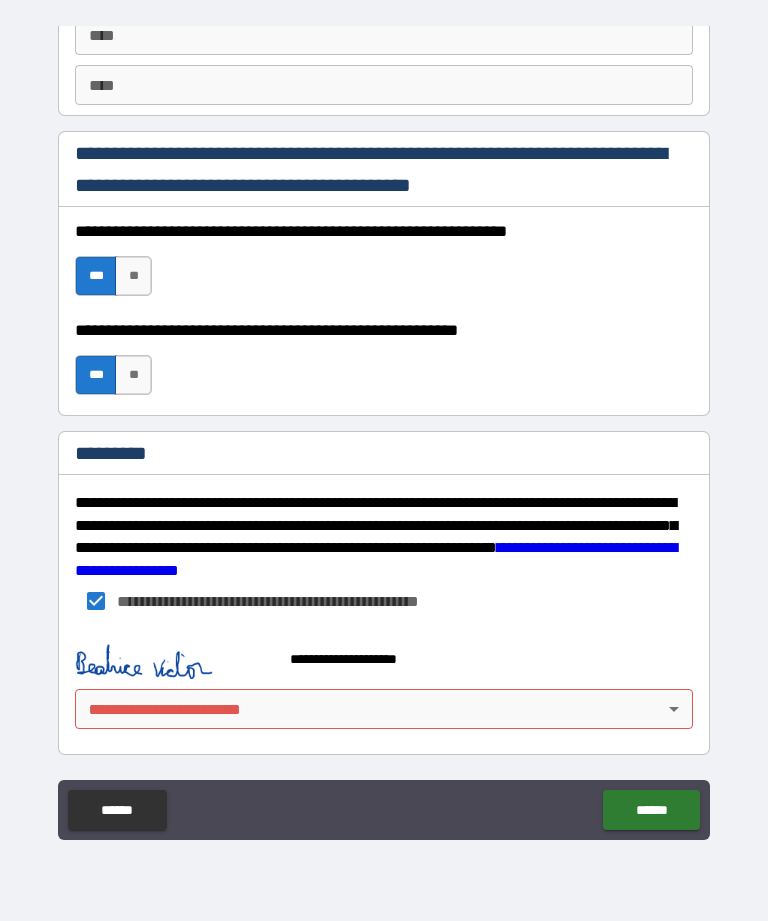 scroll, scrollTop: 2889, scrollLeft: 0, axis: vertical 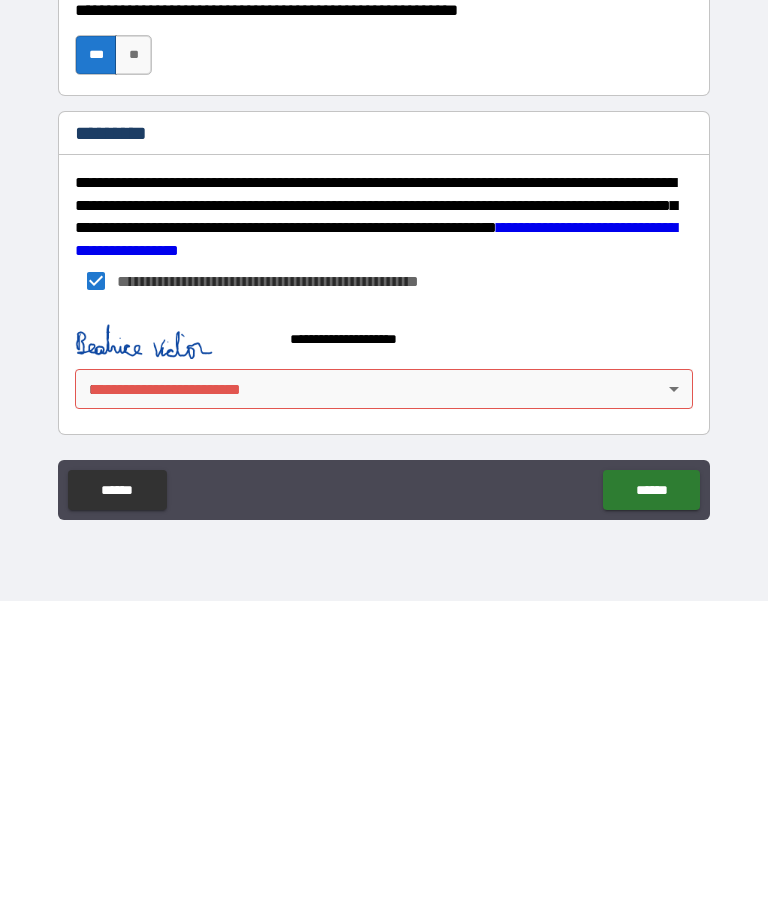 type on "**********" 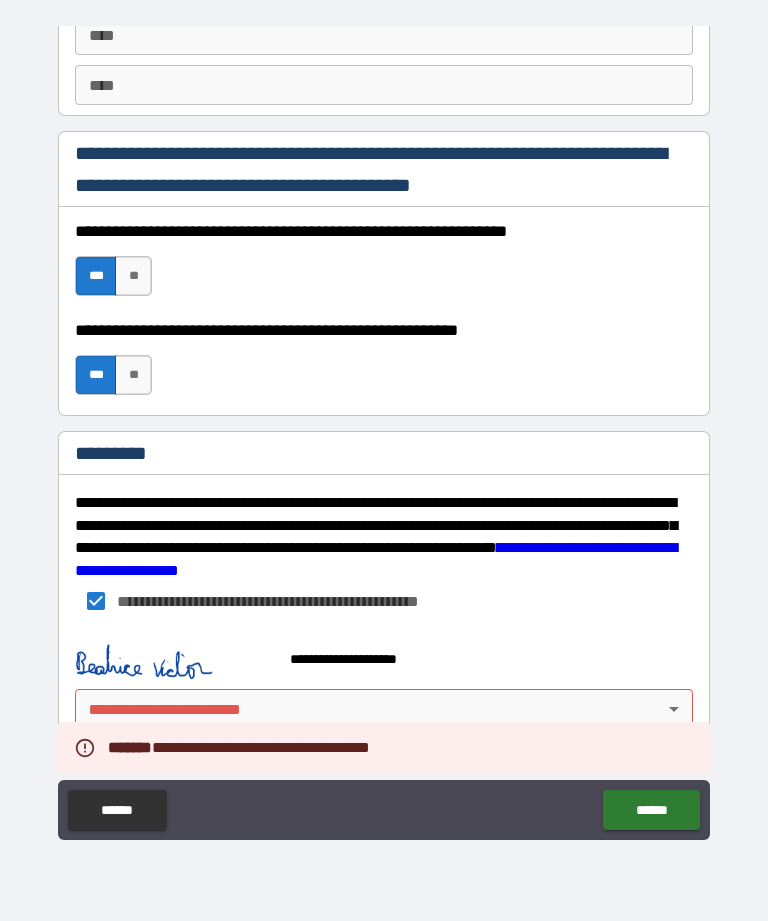 click on "******" at bounding box center (651, 810) 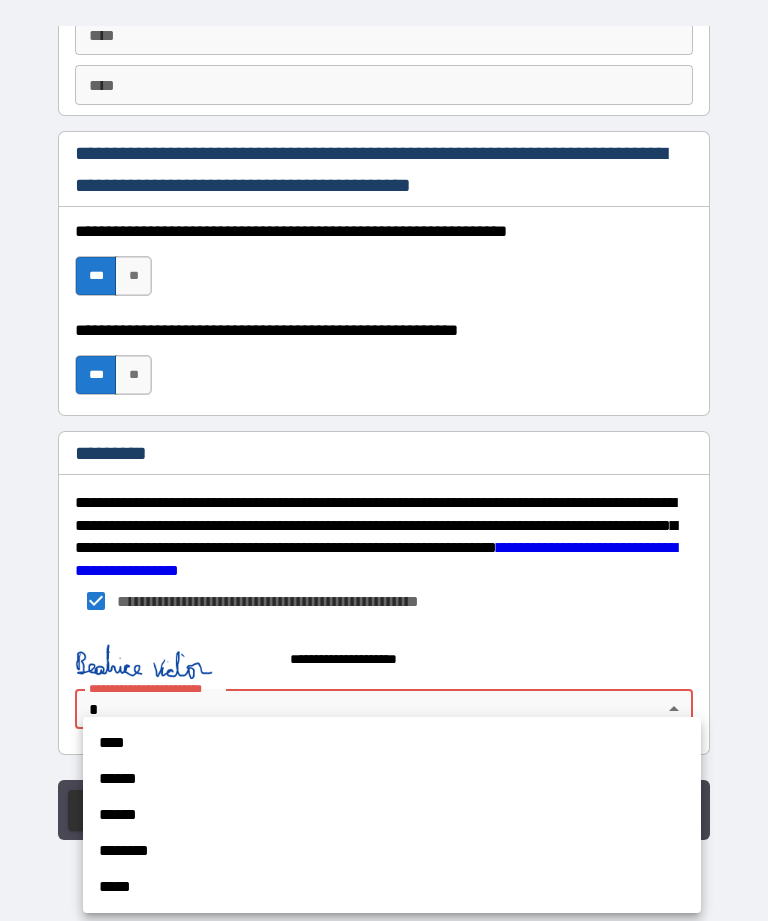 click on "*****" at bounding box center (392, 887) 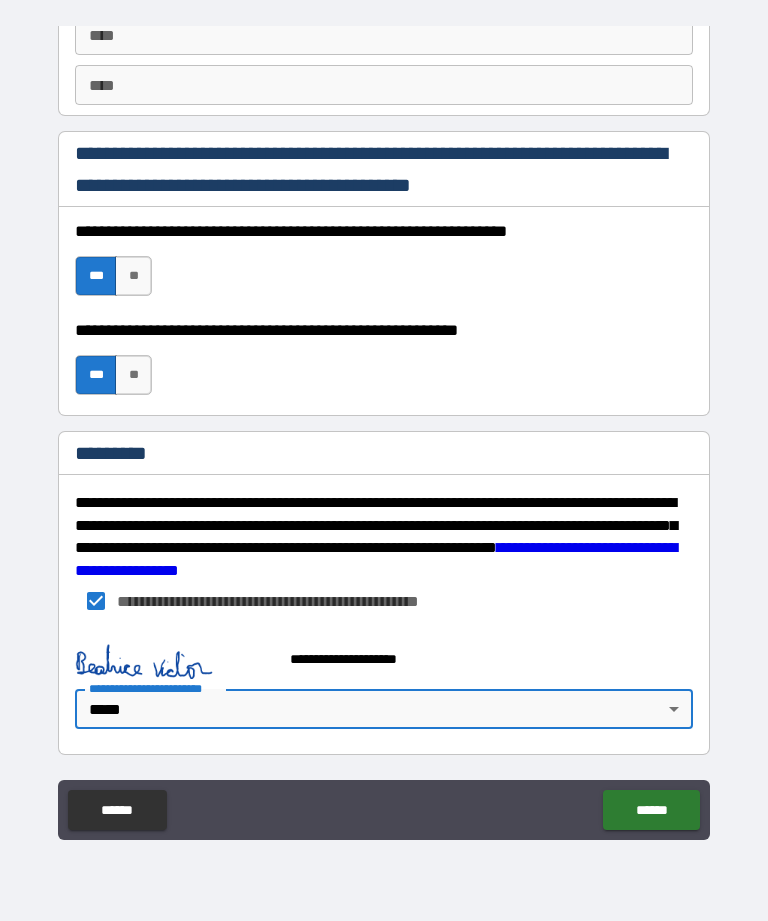 type on "*" 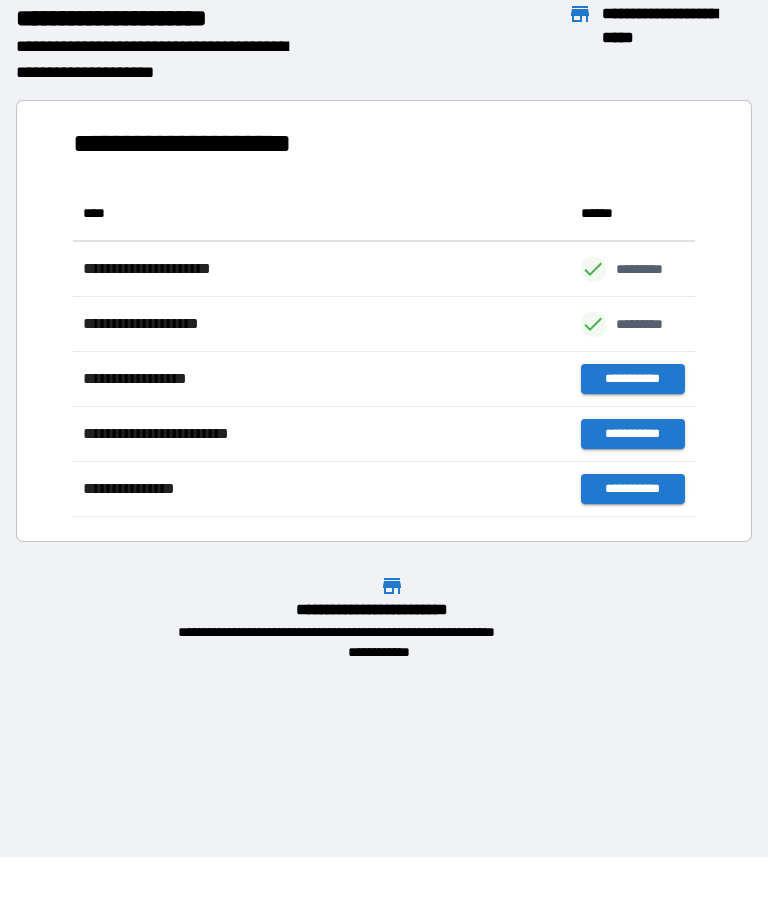 scroll, scrollTop: 1, scrollLeft: 1, axis: both 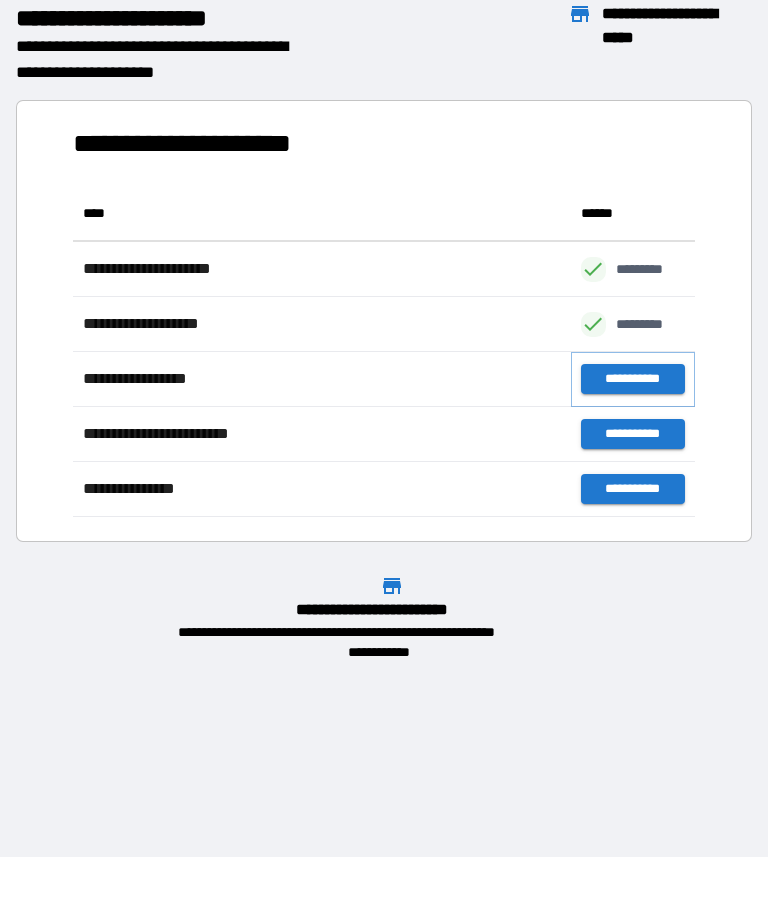 click on "**********" at bounding box center [633, 379] 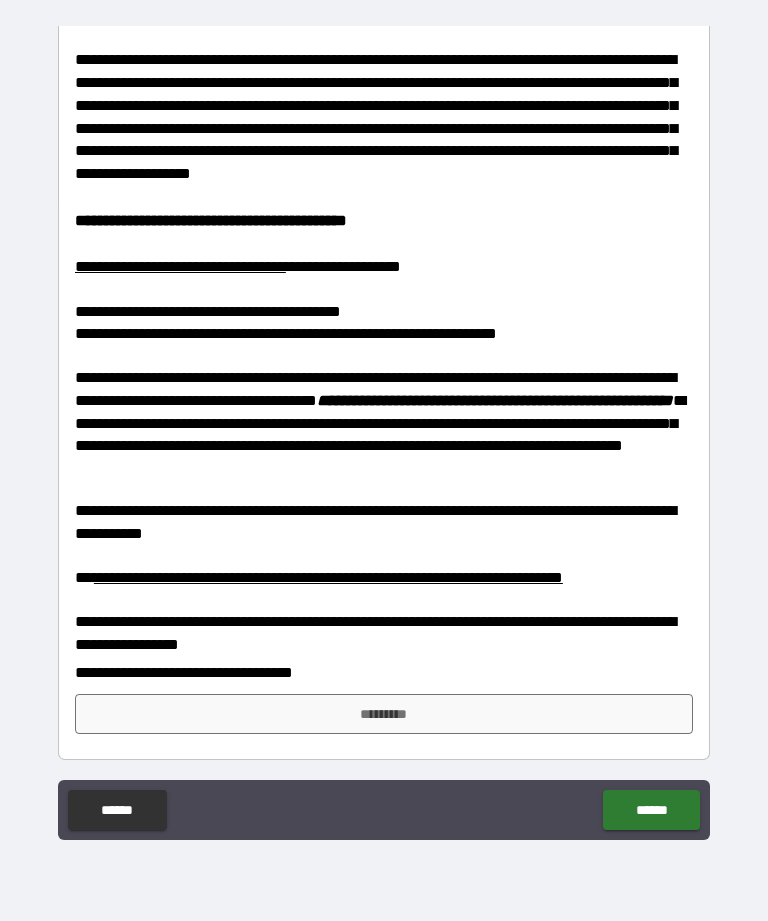 scroll, scrollTop: 75, scrollLeft: 0, axis: vertical 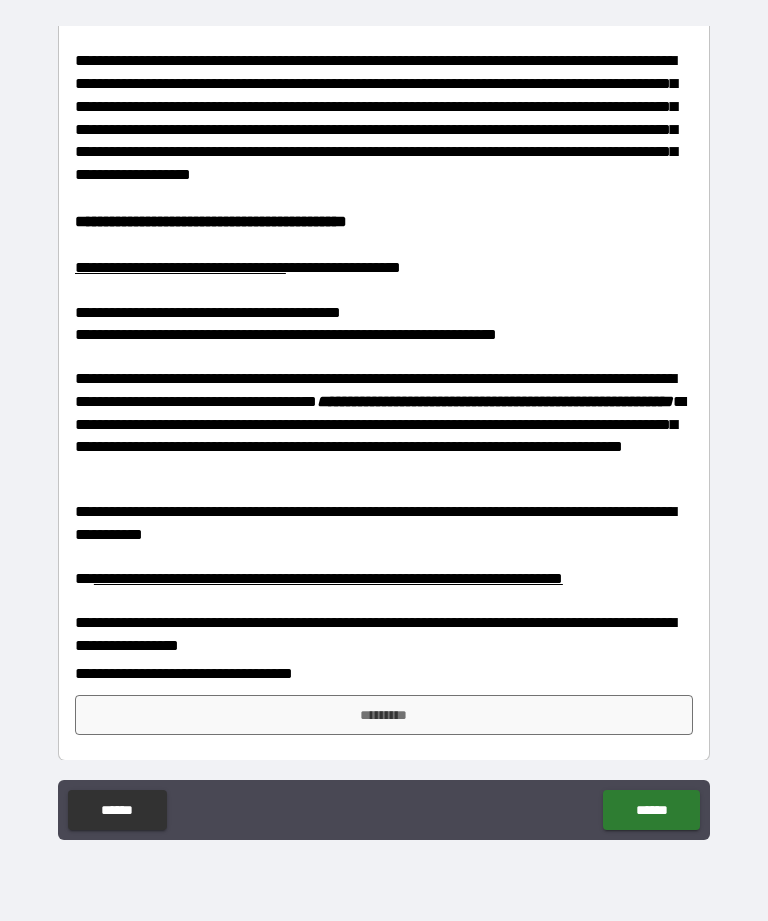 click on "*********" at bounding box center (384, 715) 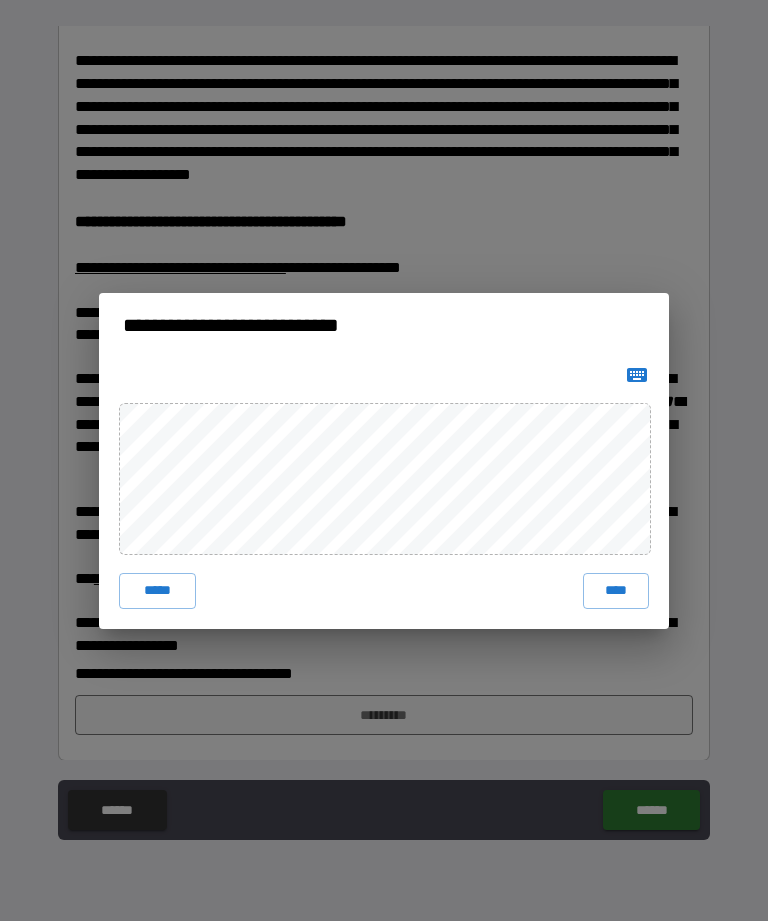 click at bounding box center [637, 375] 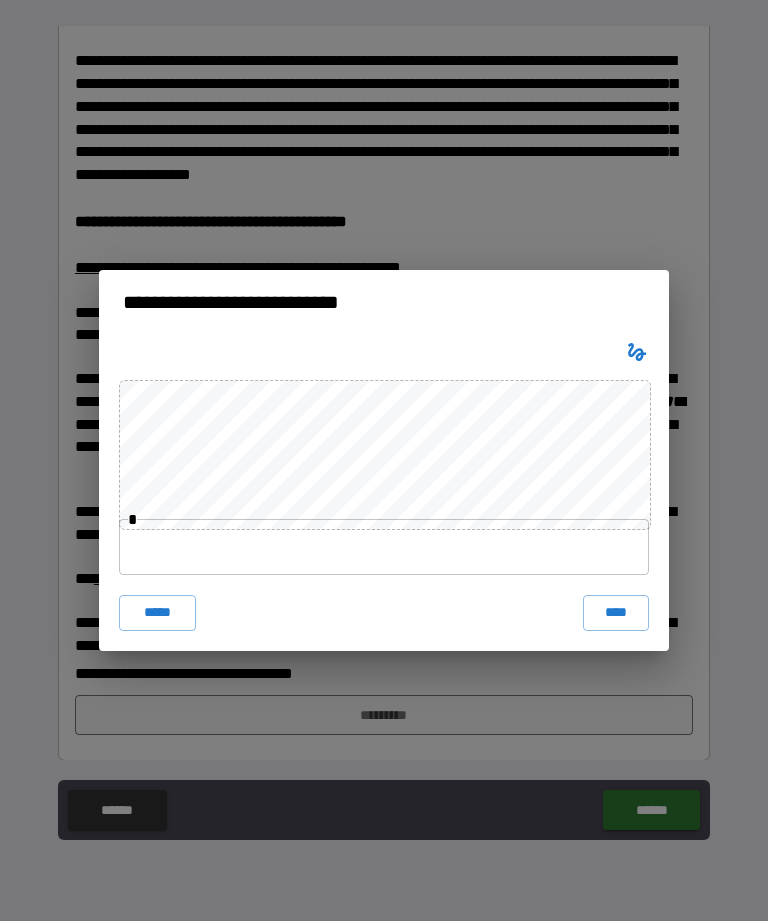 click on "****" at bounding box center (616, 613) 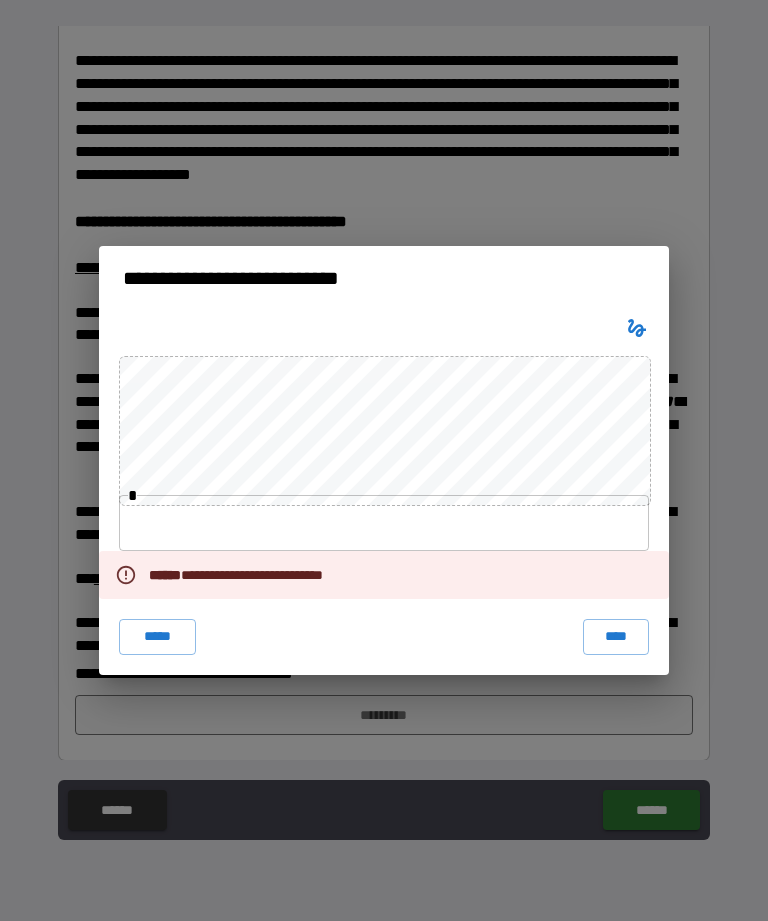 click on "****" at bounding box center (616, 637) 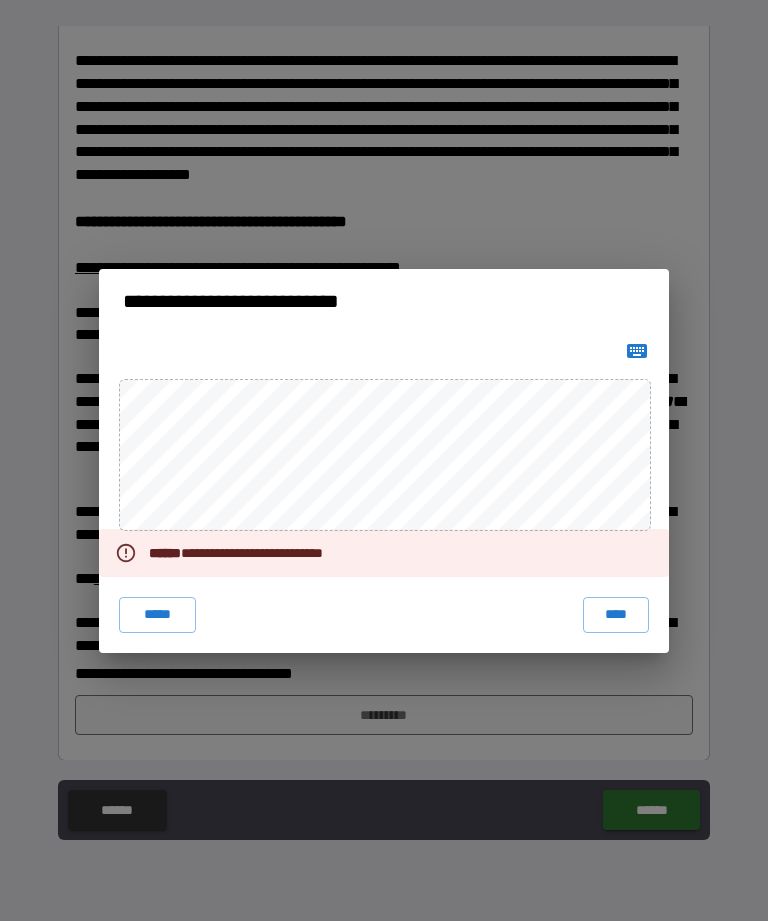 click on "****" at bounding box center (616, 615) 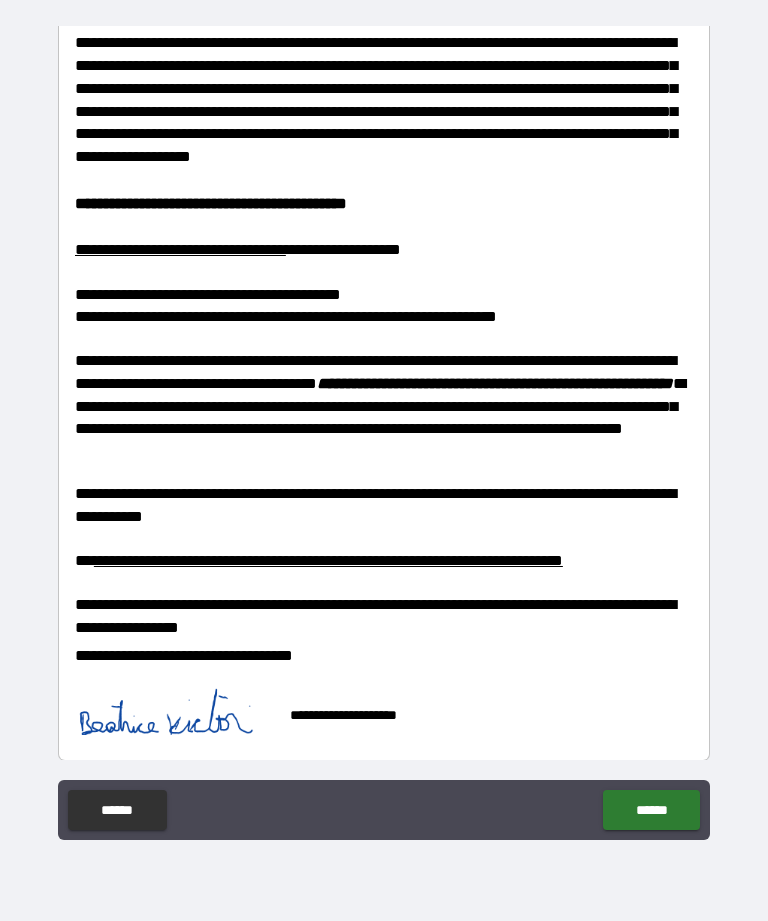scroll, scrollTop: 92, scrollLeft: 0, axis: vertical 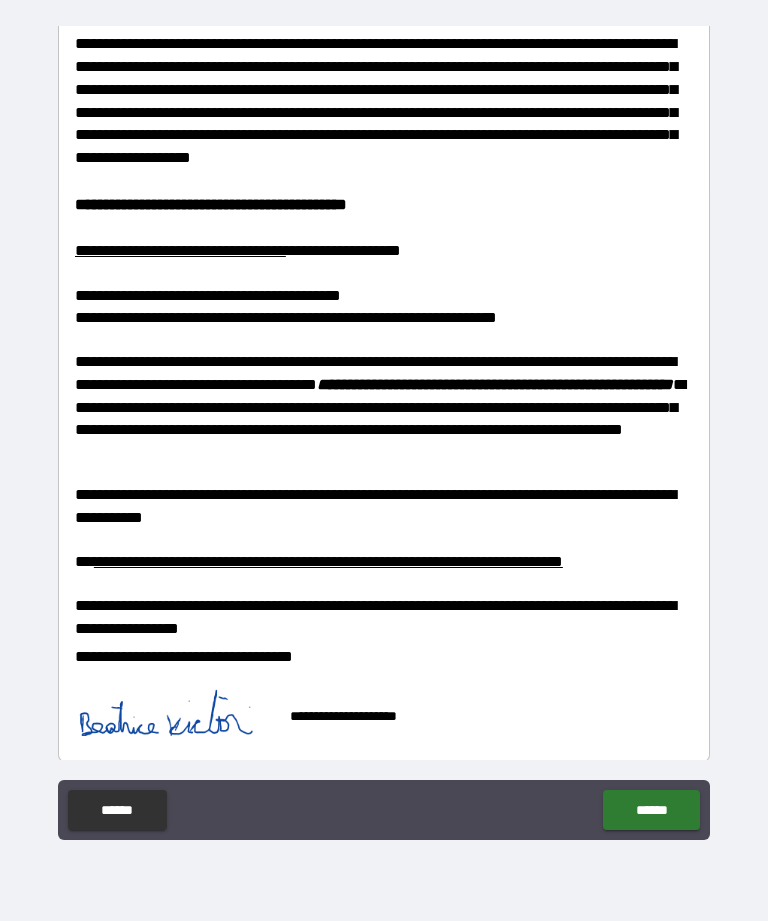 click on "******" at bounding box center (651, 810) 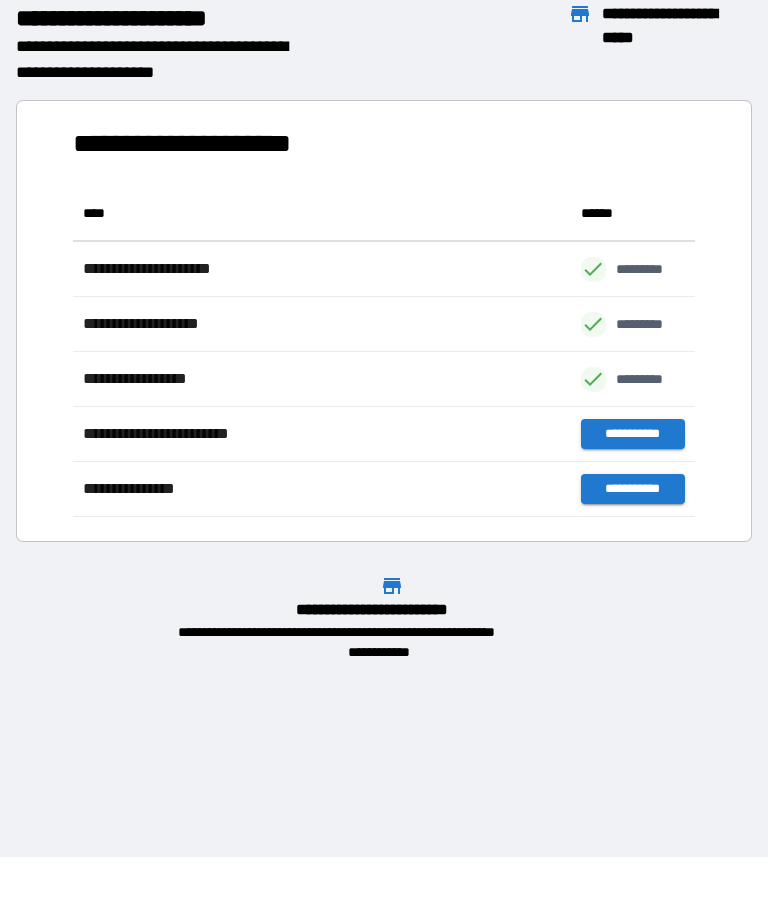scroll, scrollTop: 1, scrollLeft: 1, axis: both 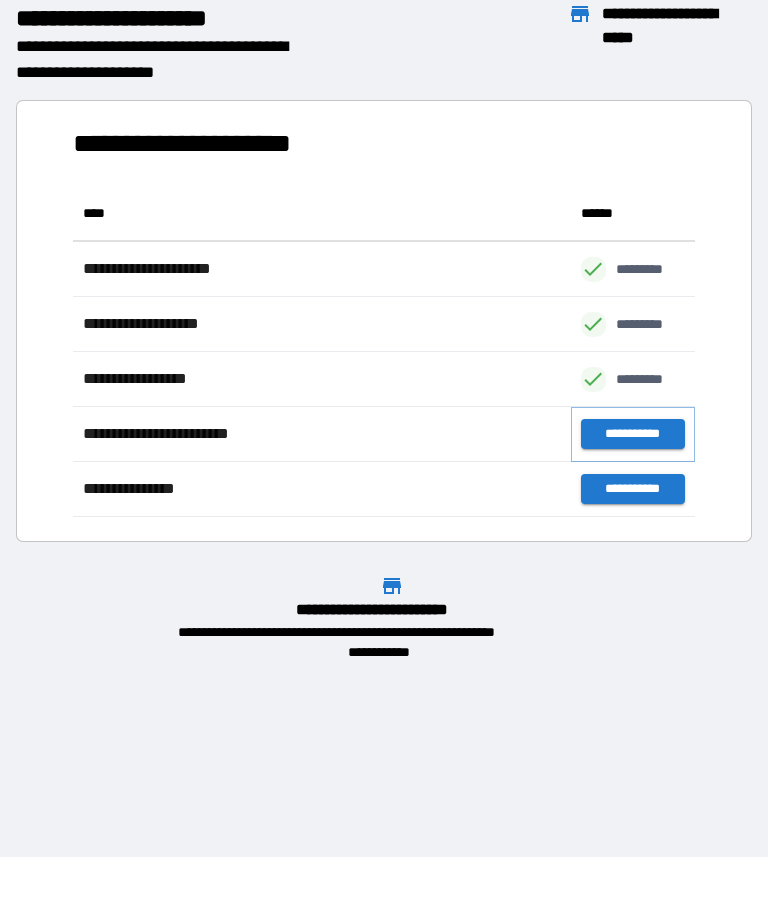 click on "**********" at bounding box center [633, 434] 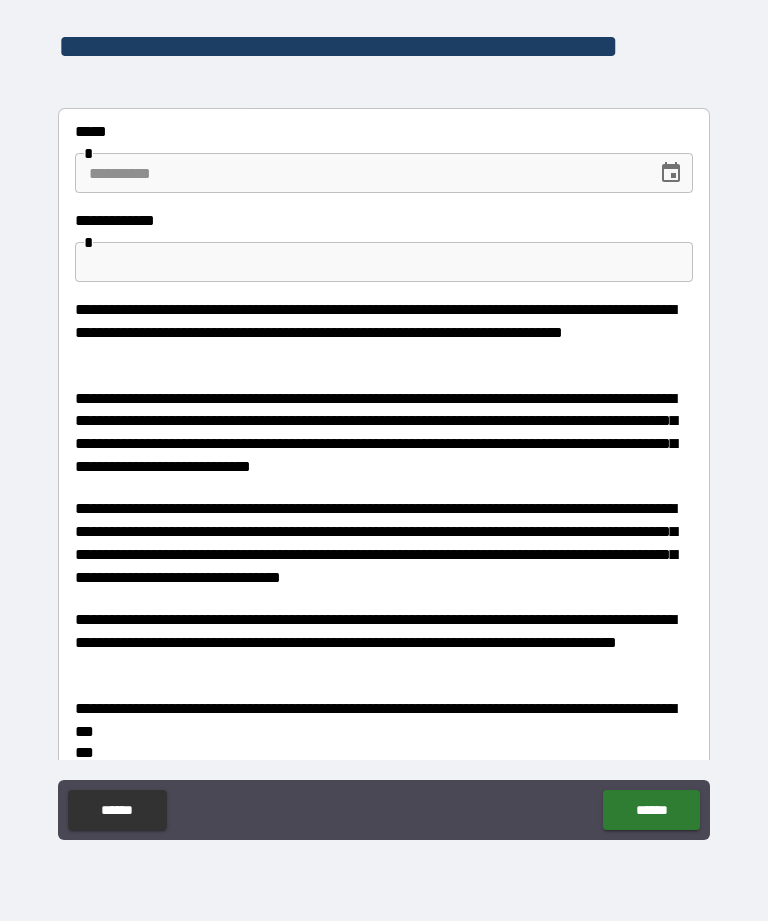 scroll, scrollTop: 0, scrollLeft: 0, axis: both 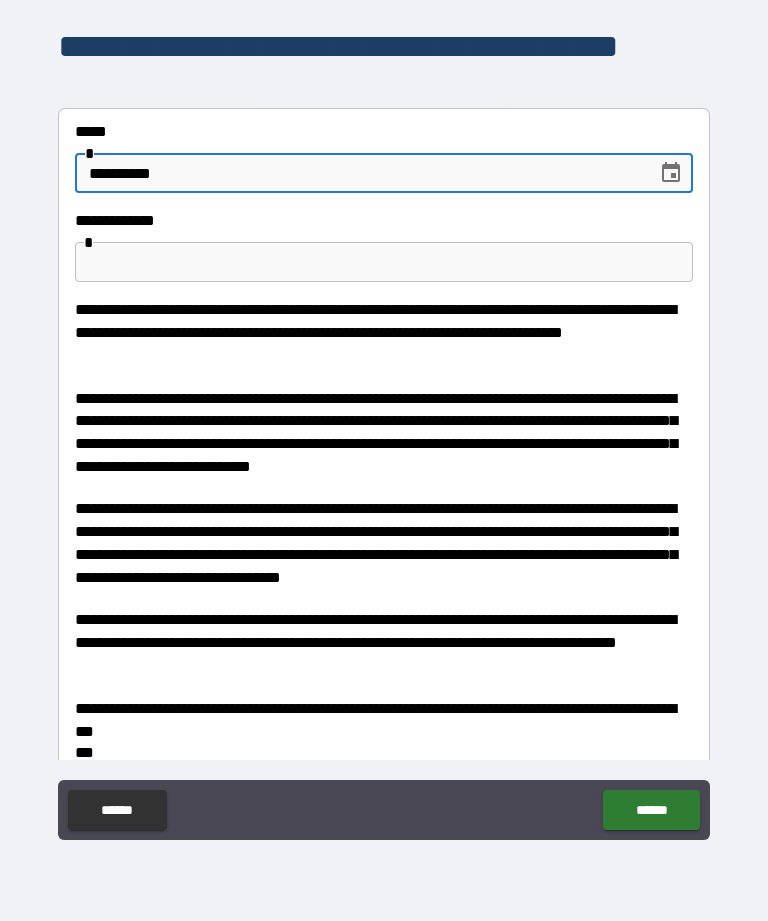 type on "**********" 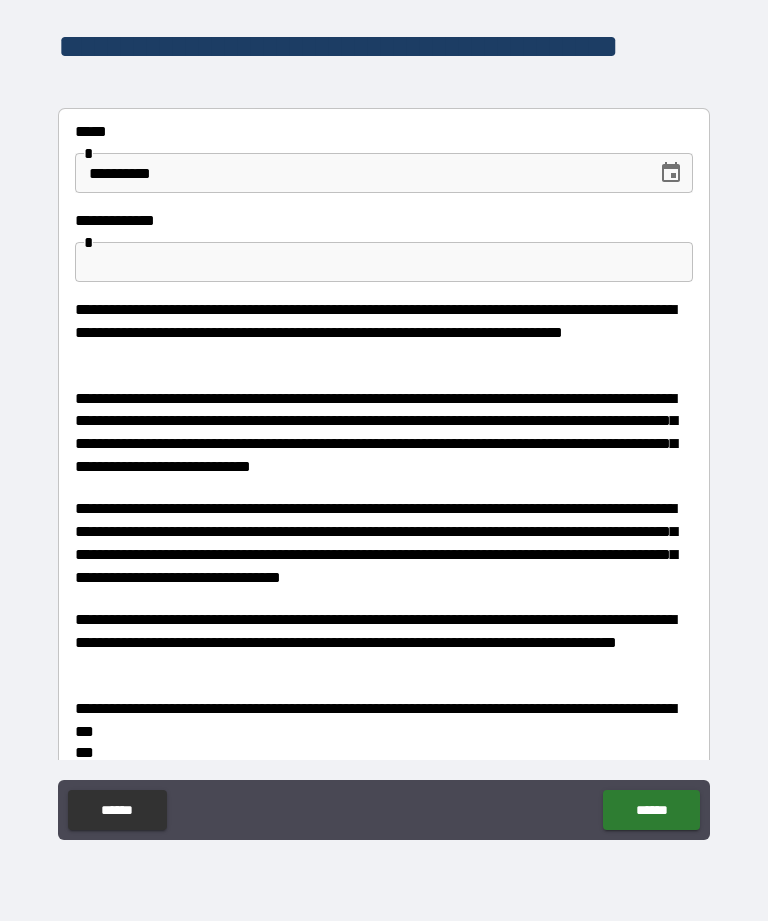 click at bounding box center (384, 262) 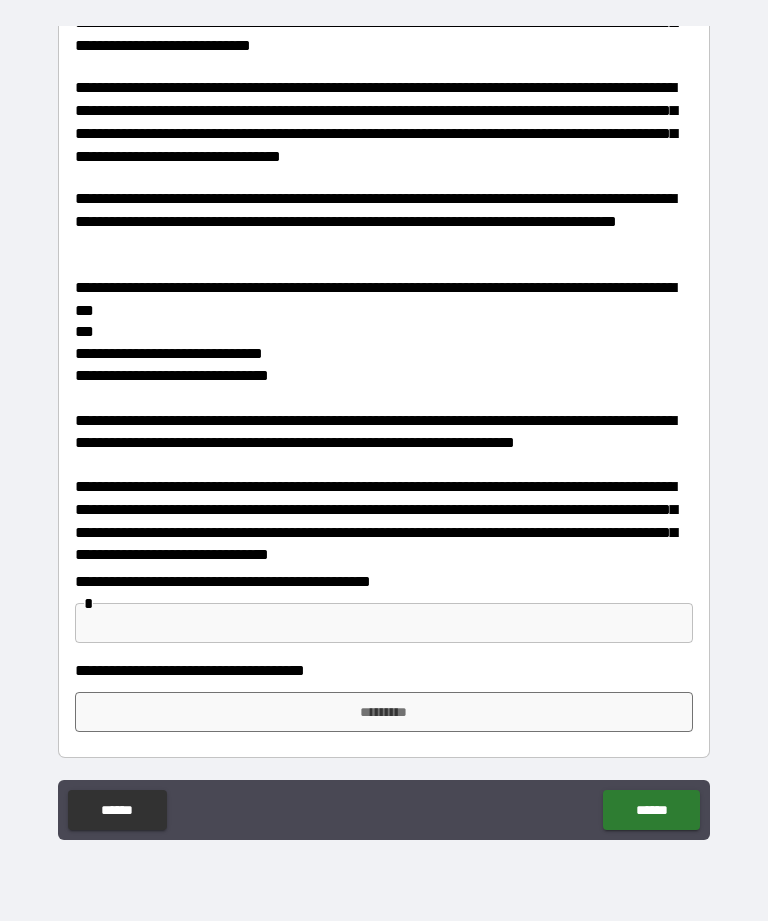 scroll, scrollTop: 420, scrollLeft: 0, axis: vertical 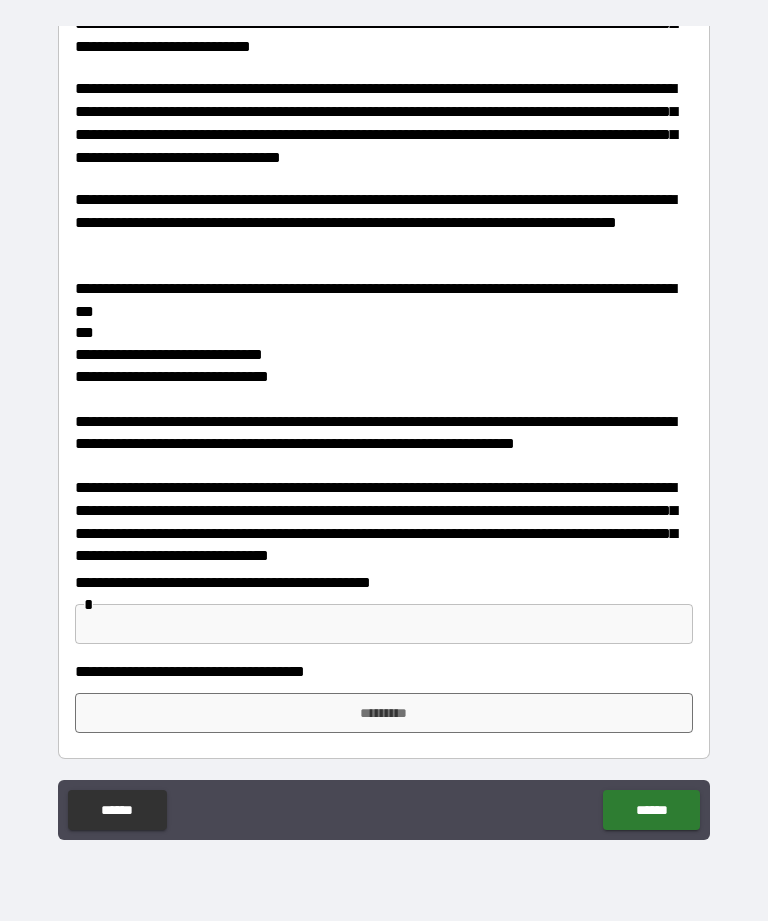type on "**********" 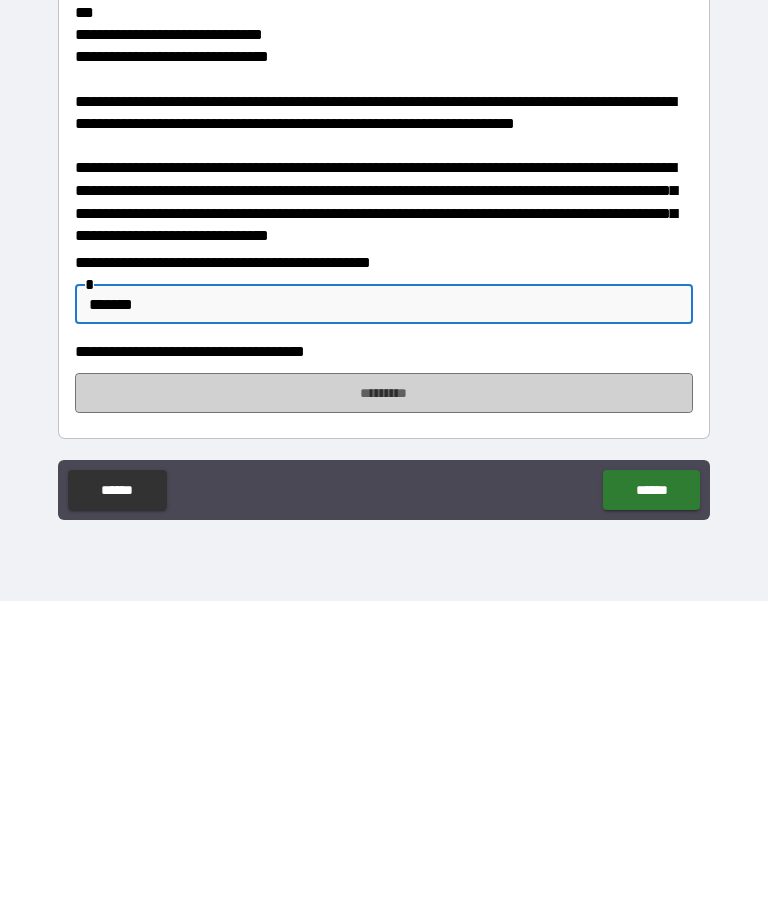 type on "******" 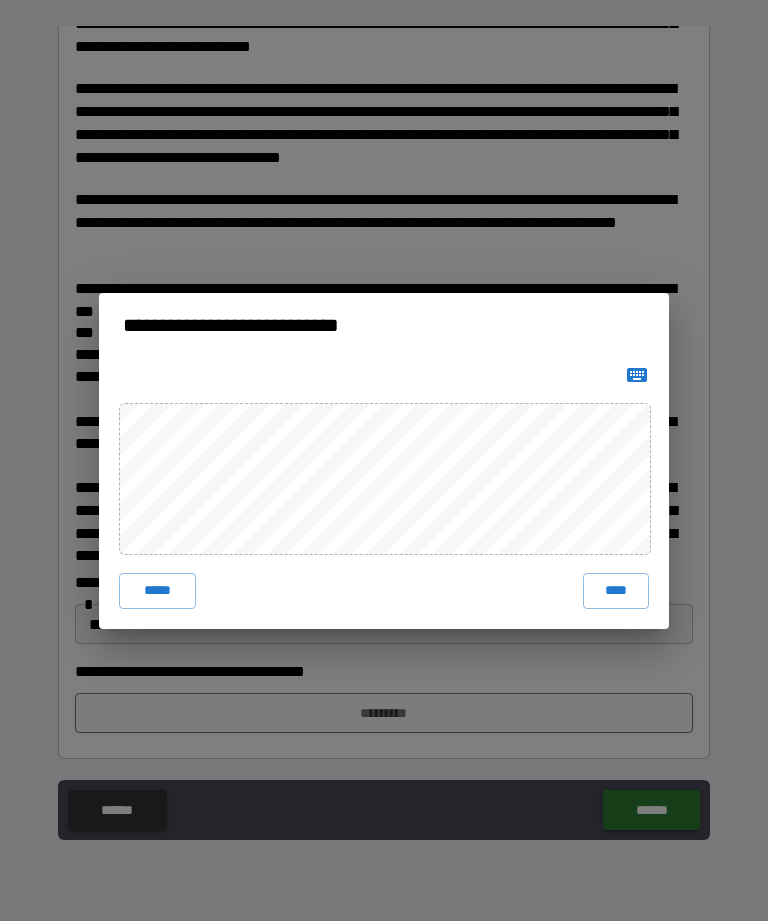 click on "*****" at bounding box center [157, 591] 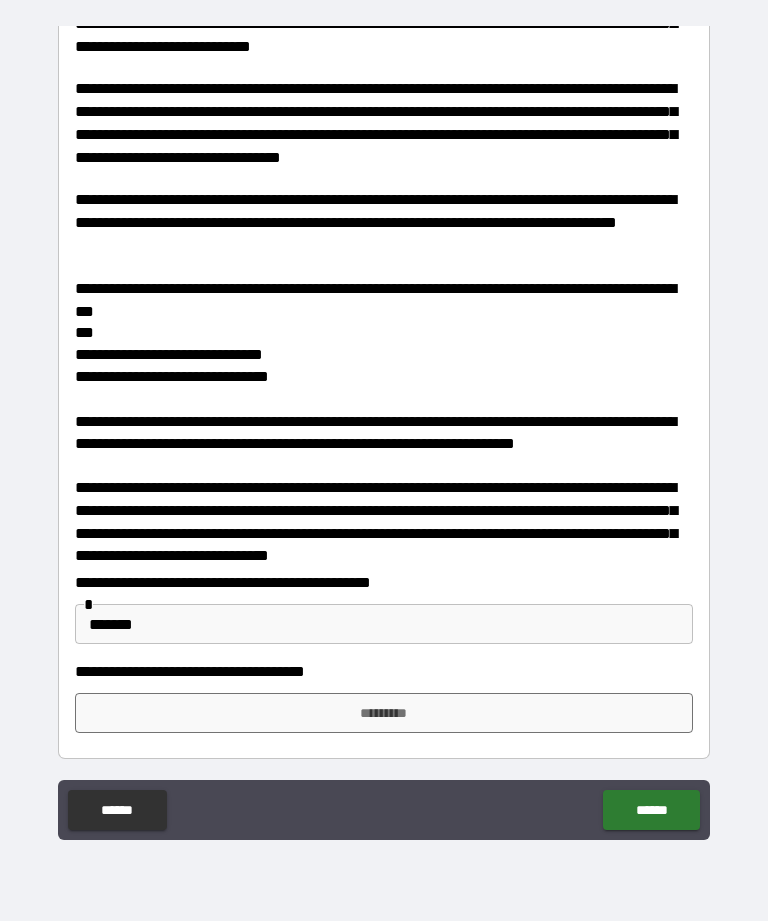 click on "*********" at bounding box center (384, 713) 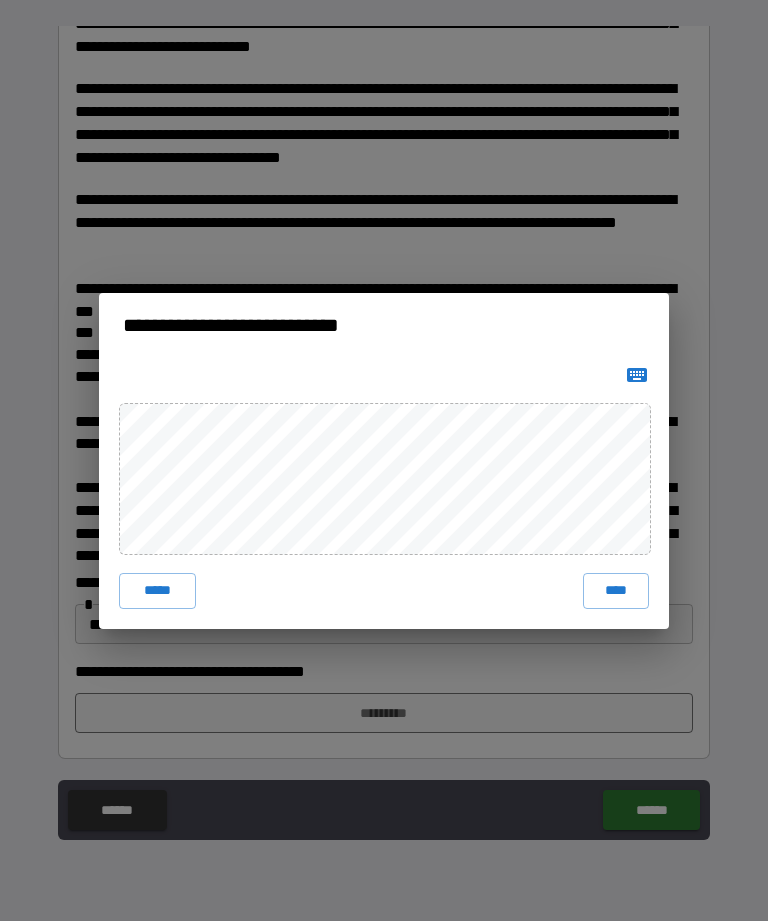 click on "****" at bounding box center [616, 591] 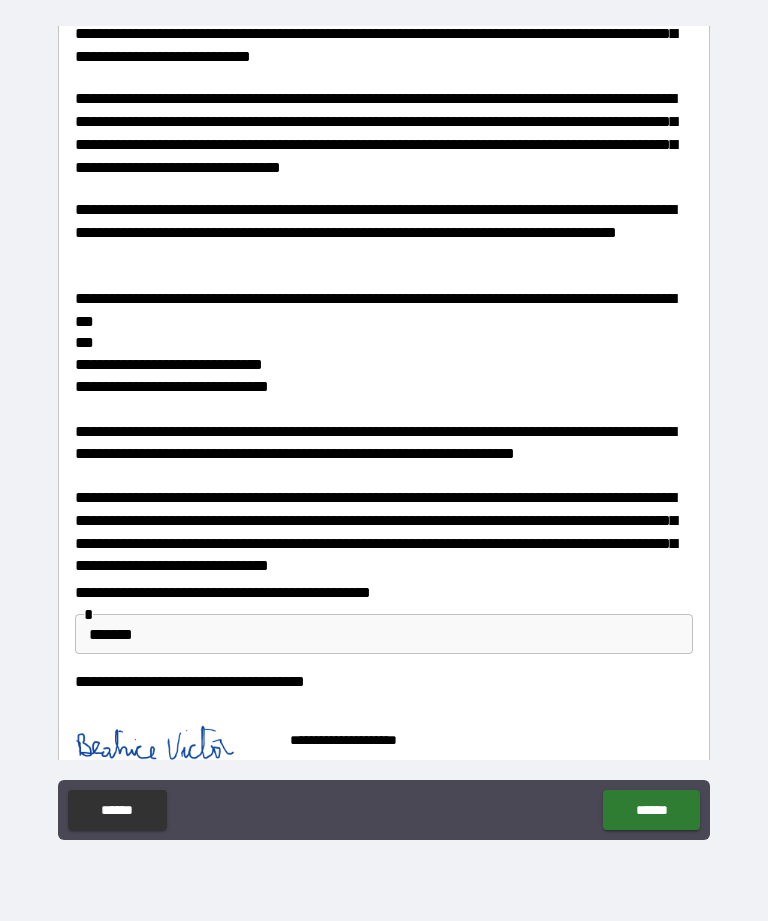 click on "******" at bounding box center [651, 810] 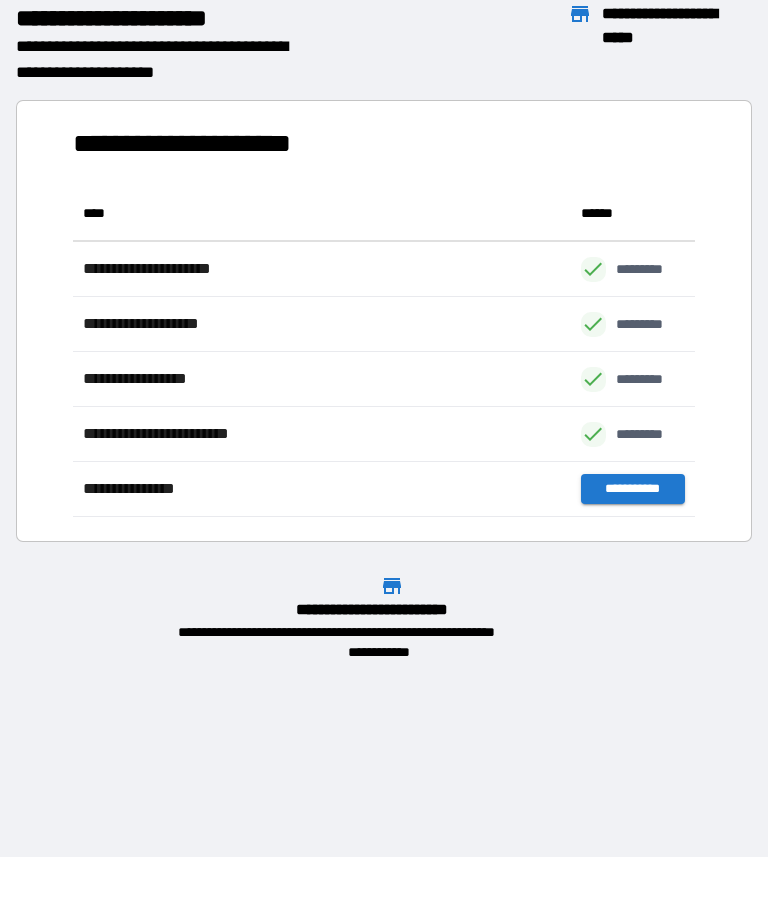 scroll, scrollTop: 331, scrollLeft: 622, axis: both 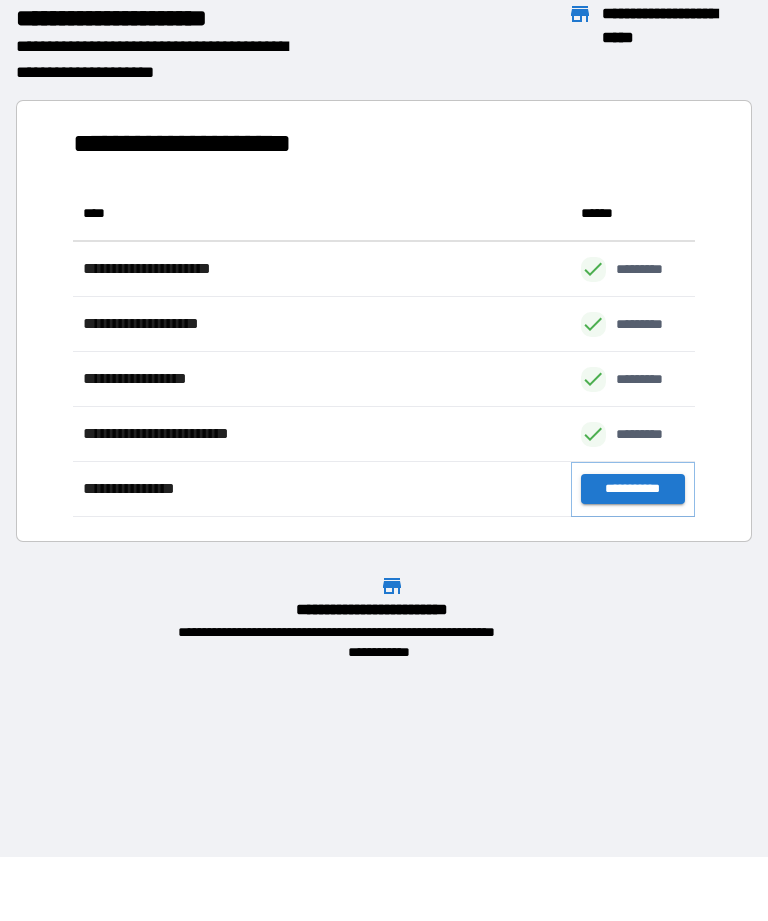 click on "**********" at bounding box center [633, 489] 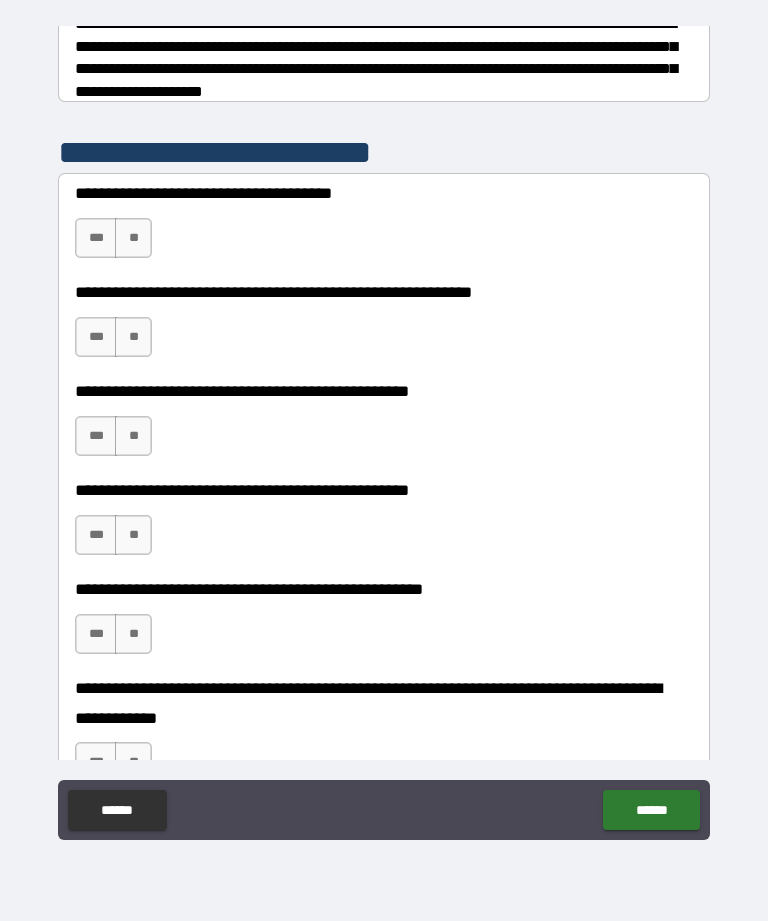scroll, scrollTop: 345, scrollLeft: 0, axis: vertical 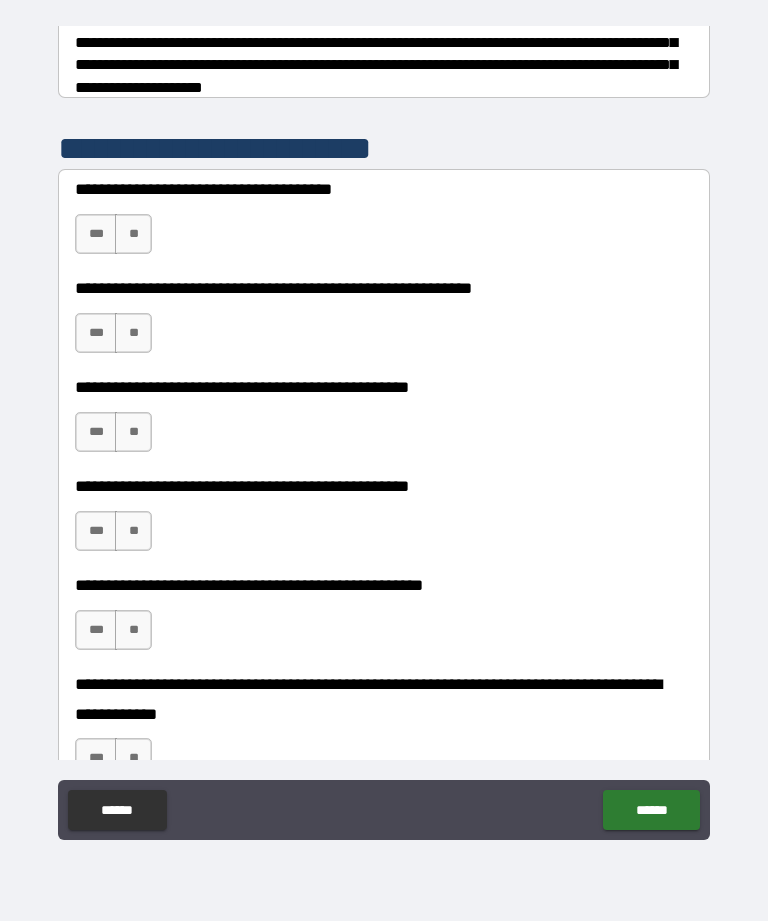 click on "**" at bounding box center [133, 234] 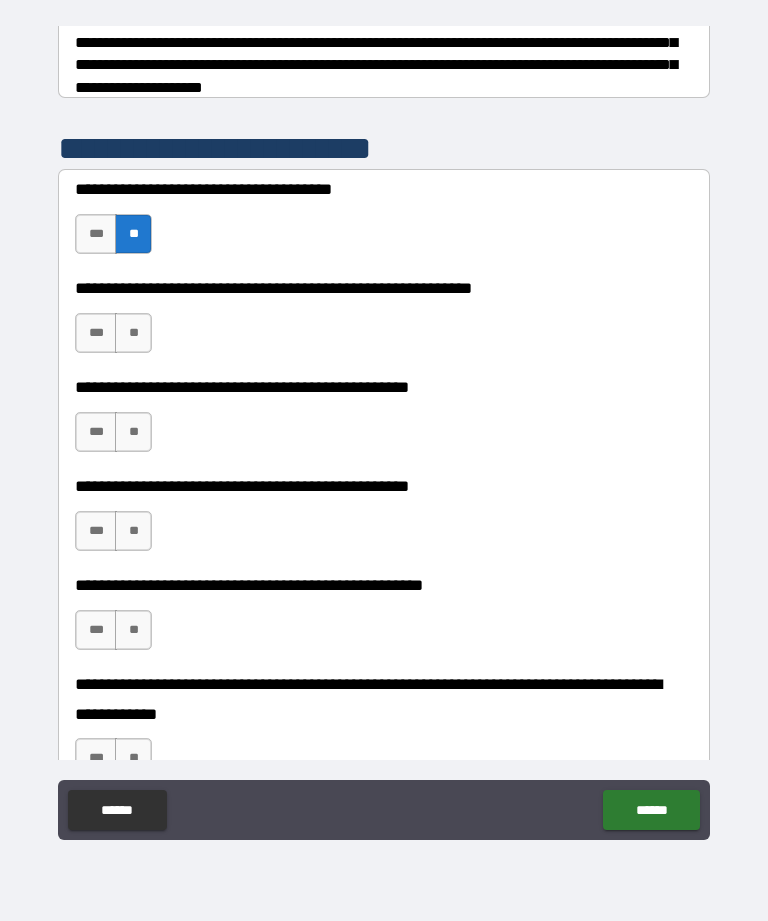 click on "***" at bounding box center (96, 333) 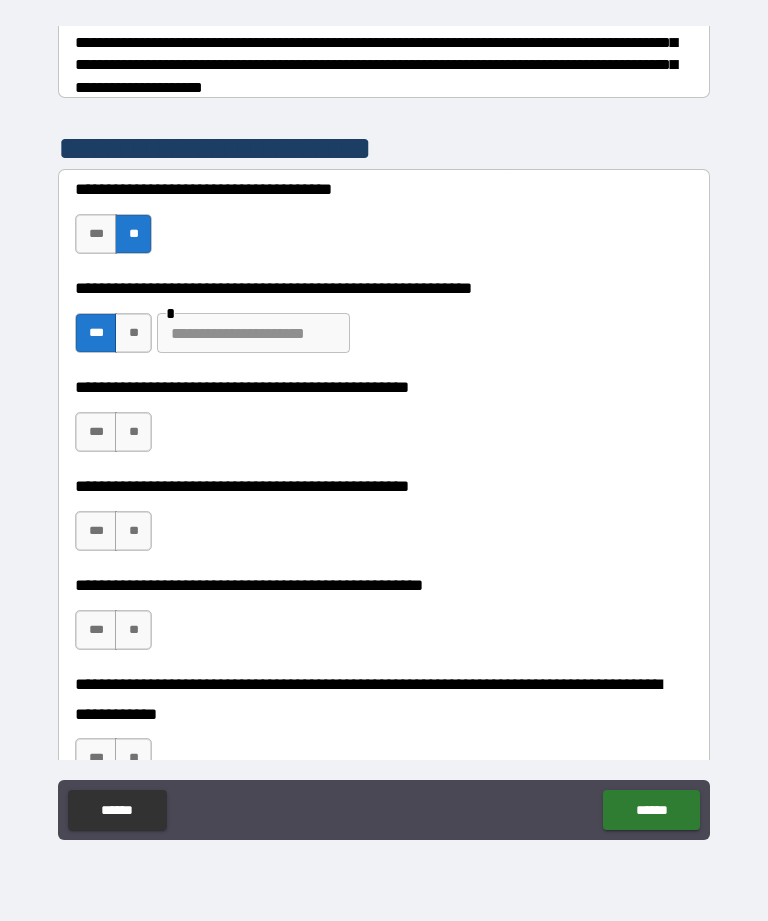 click on "**" at bounding box center [133, 333] 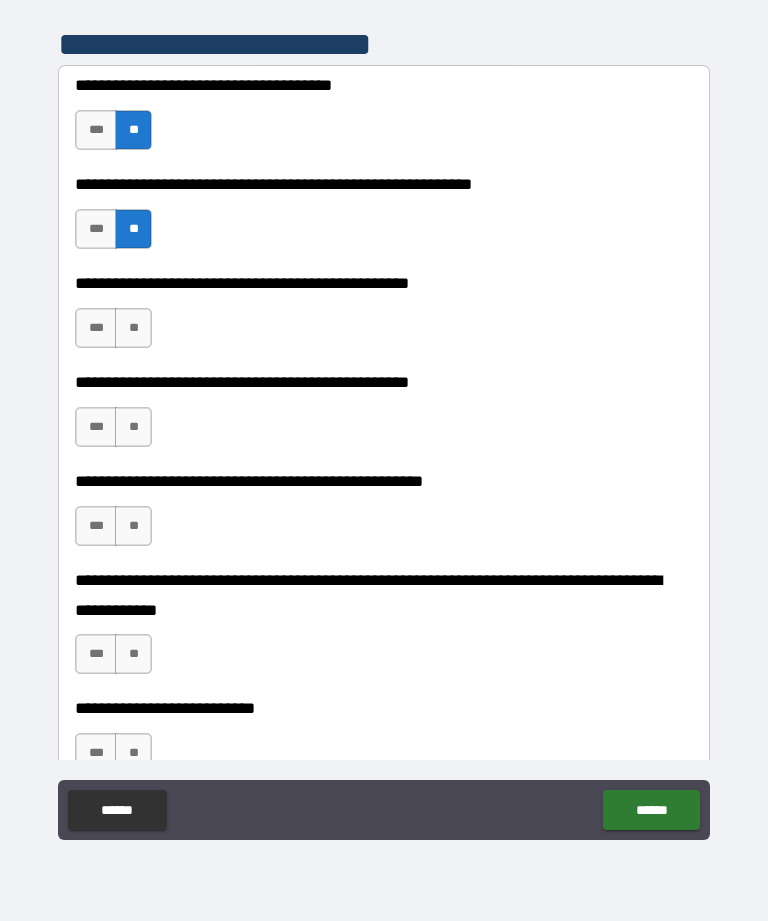 scroll, scrollTop: 450, scrollLeft: 0, axis: vertical 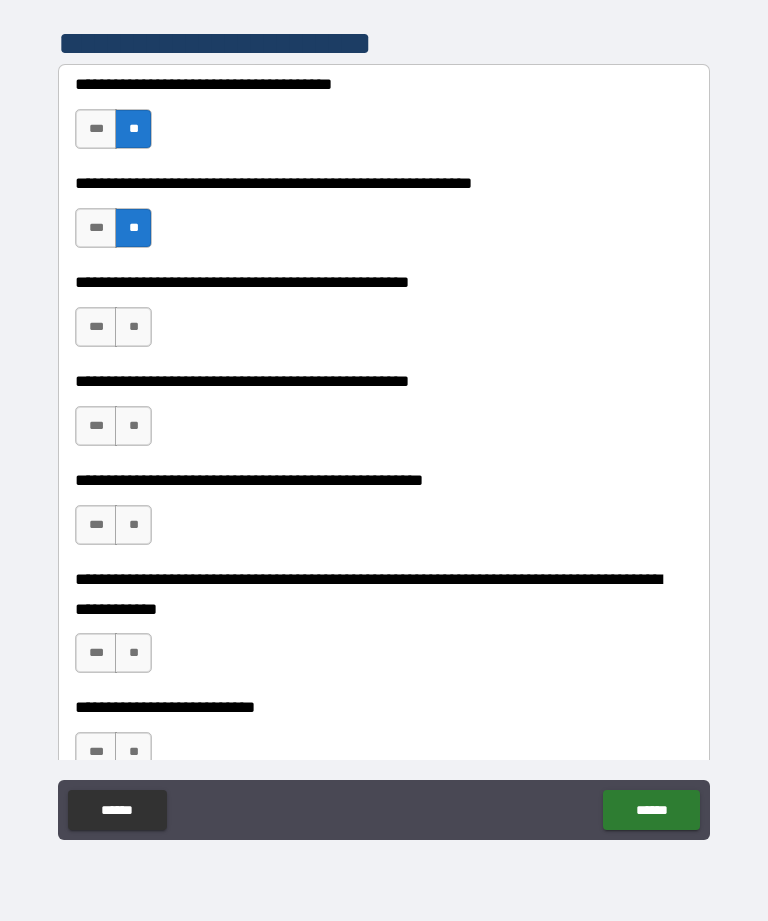 click on "***" at bounding box center [96, 327] 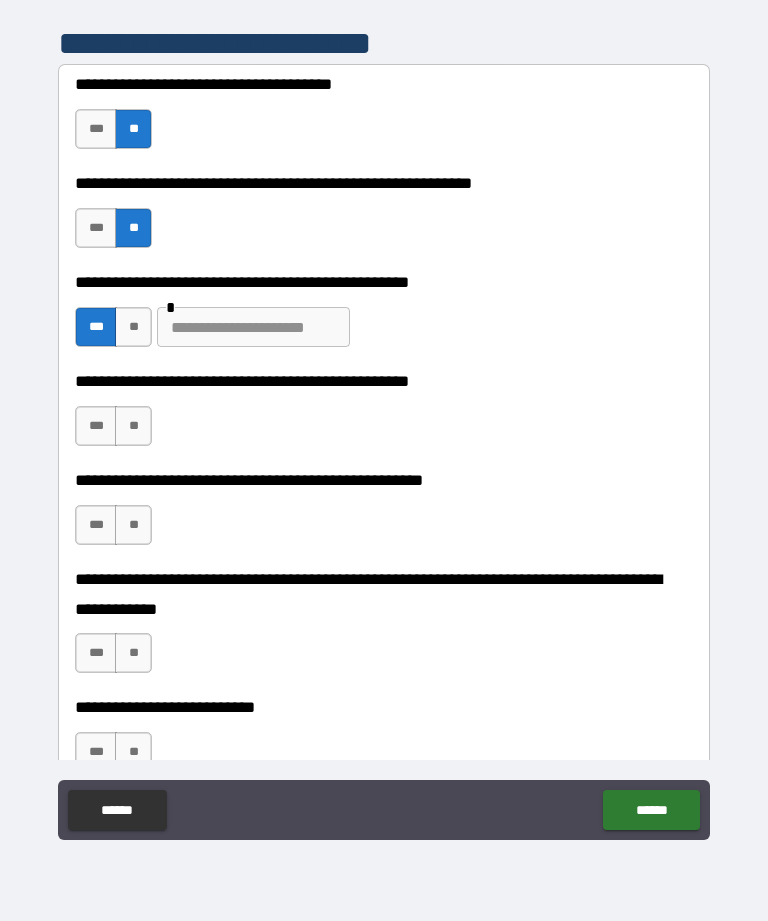 click on "**" at bounding box center (133, 327) 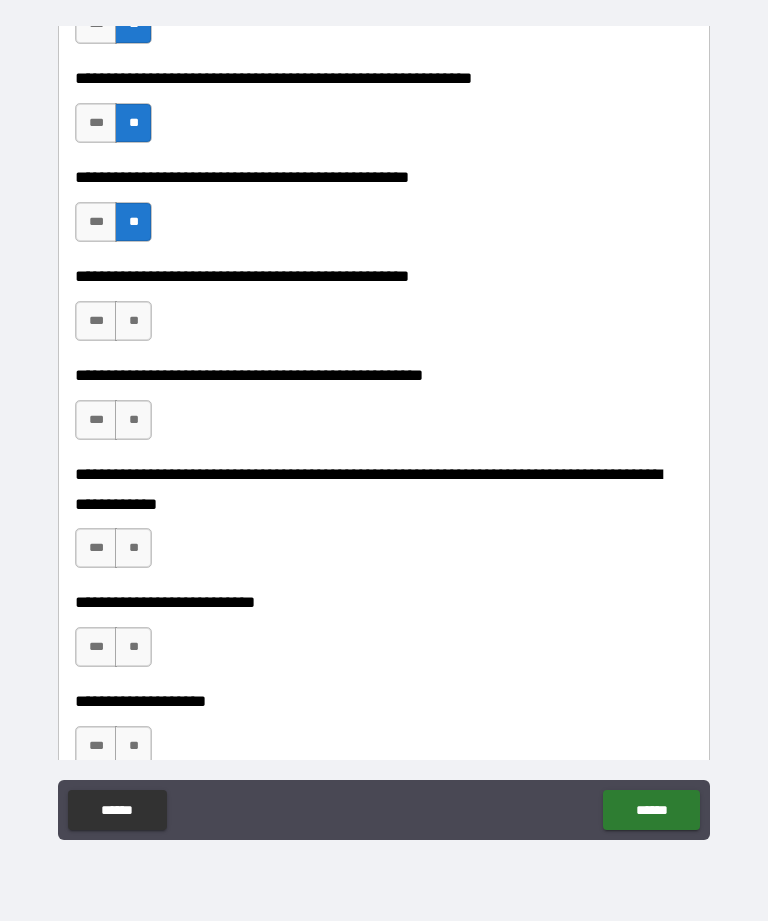 scroll, scrollTop: 556, scrollLeft: 0, axis: vertical 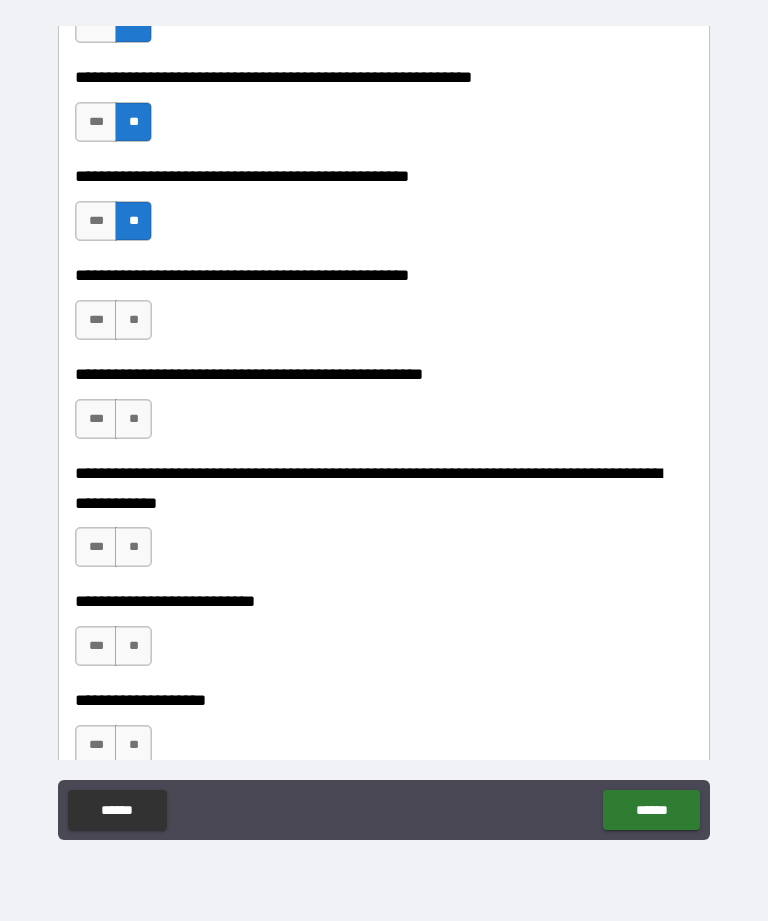 click on "**" at bounding box center (133, 320) 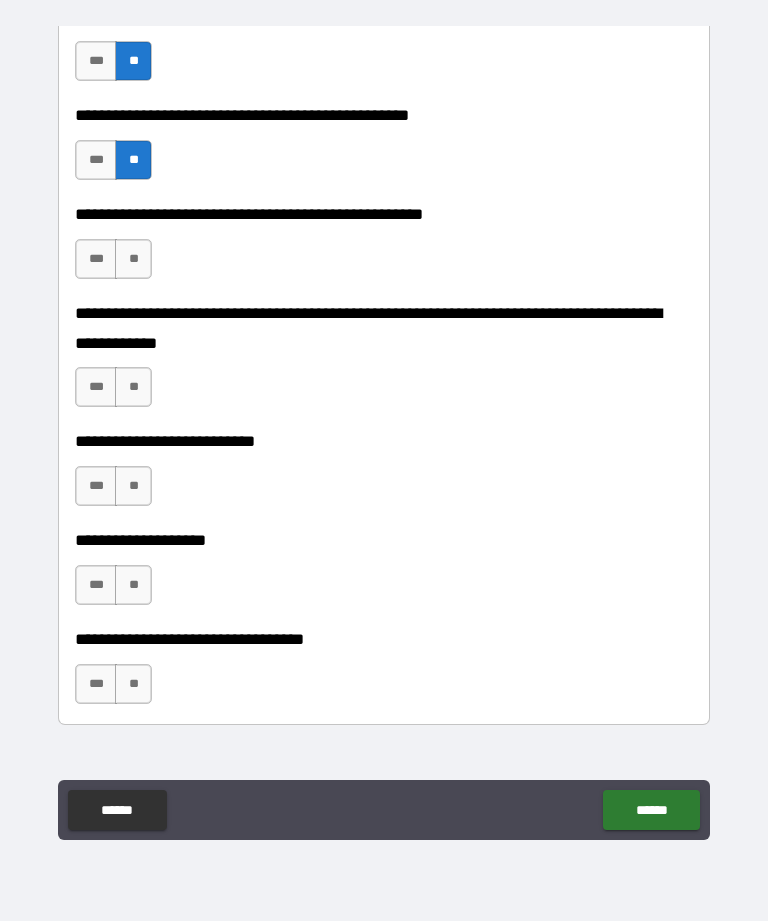 scroll, scrollTop: 717, scrollLeft: 0, axis: vertical 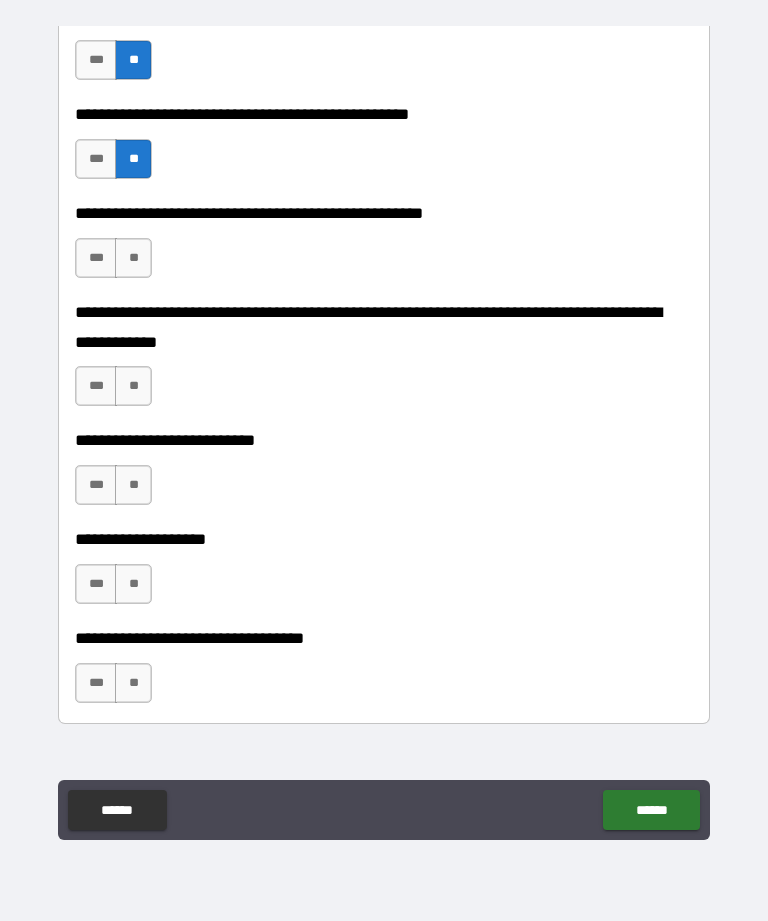 click on "**" at bounding box center [133, 258] 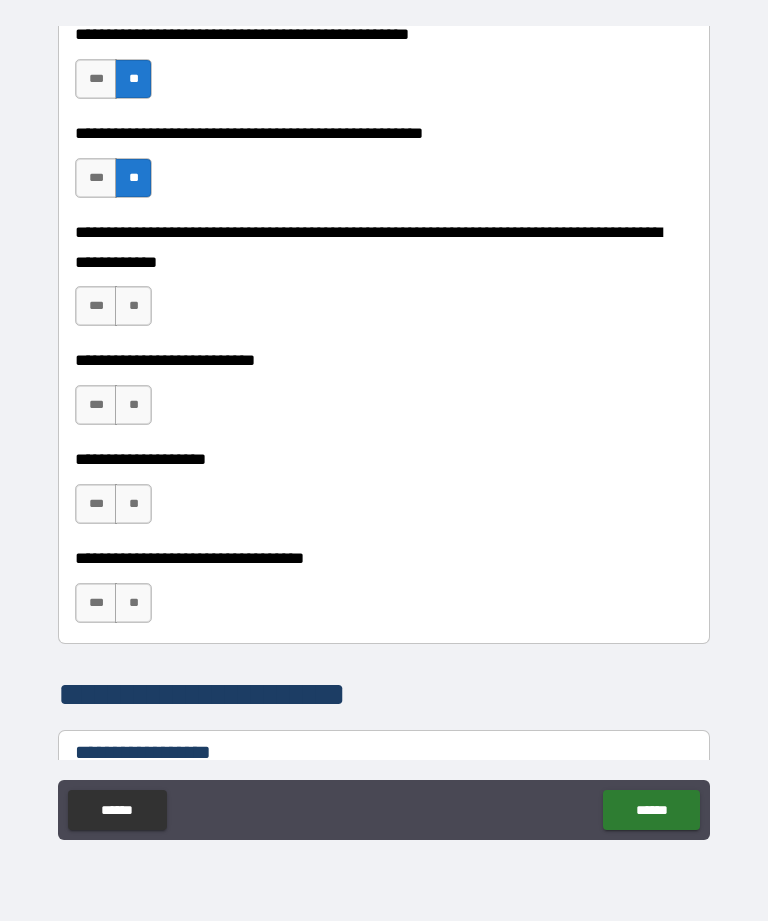 scroll, scrollTop: 805, scrollLeft: 0, axis: vertical 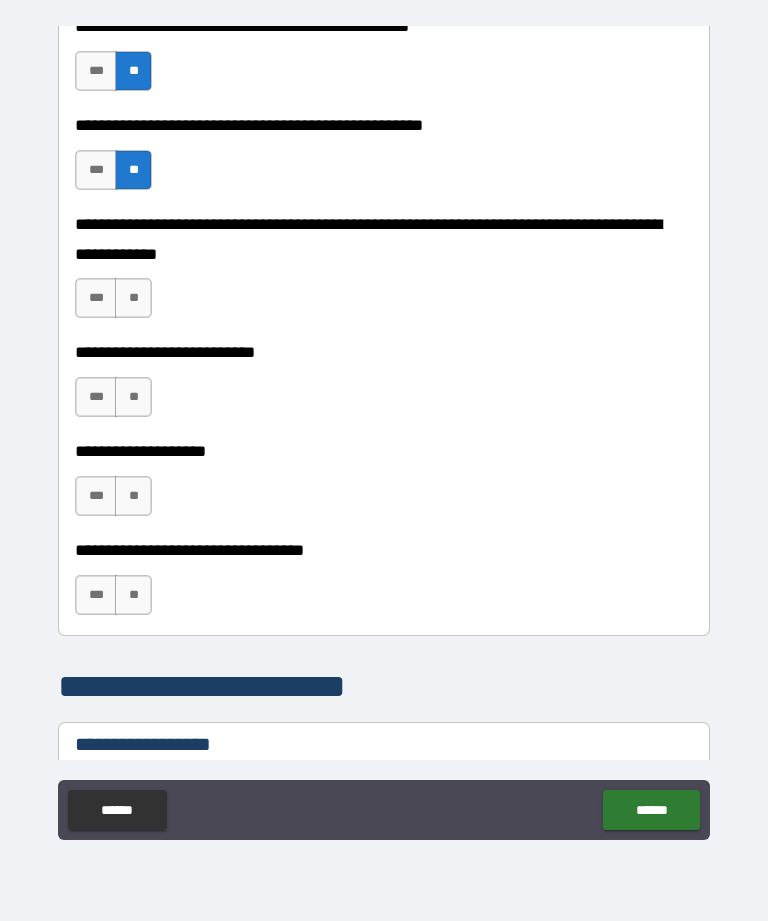 click on "**" at bounding box center [133, 298] 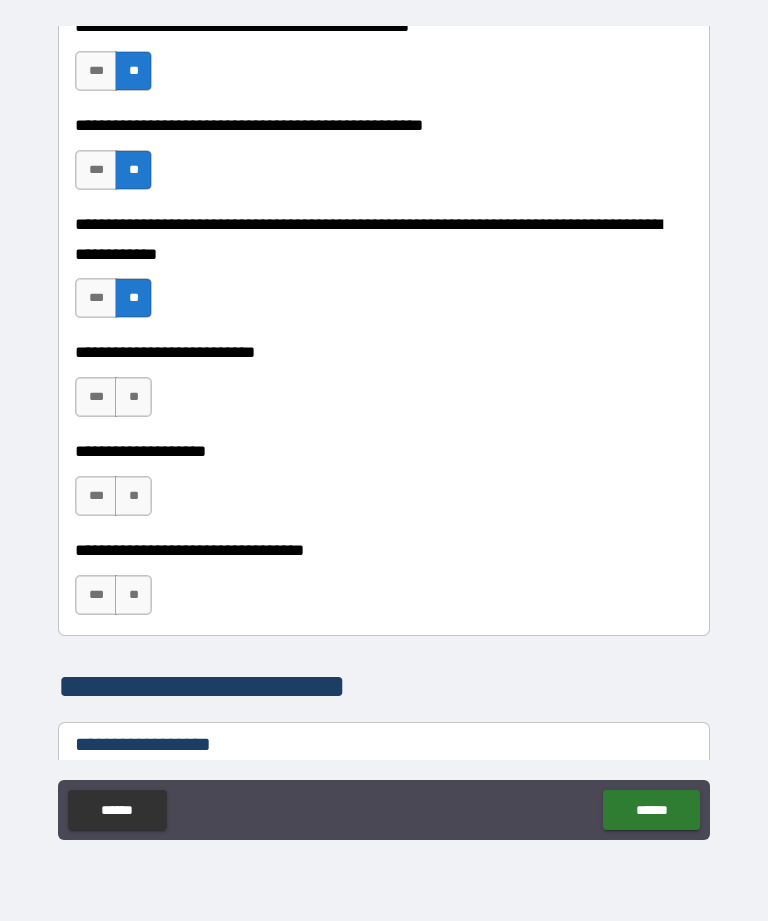 click on "**" at bounding box center (133, 397) 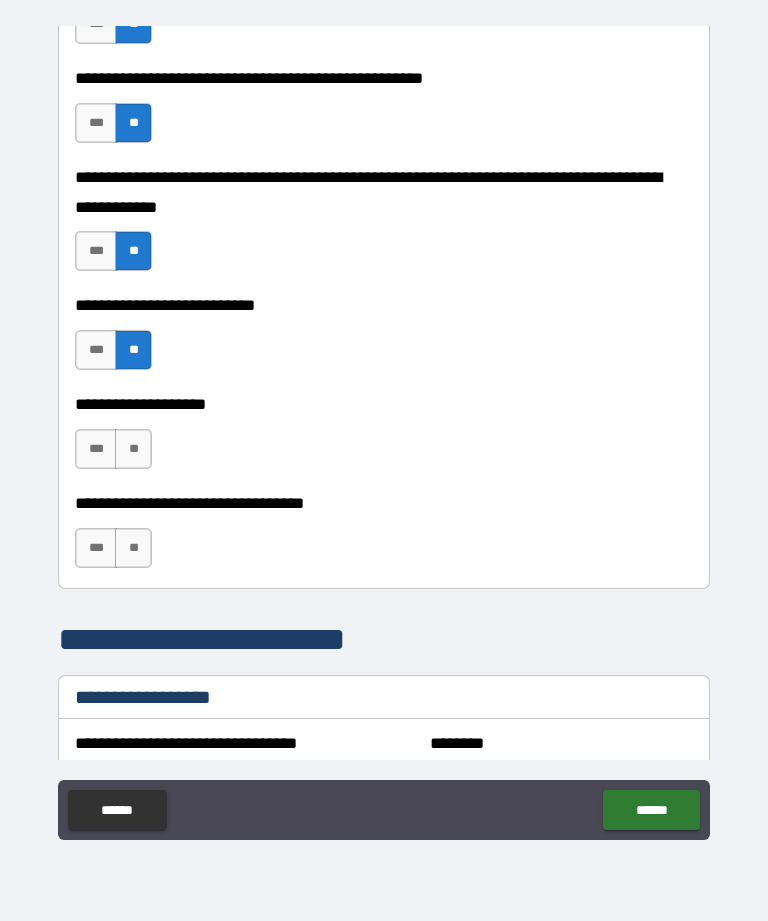 scroll, scrollTop: 853, scrollLeft: 0, axis: vertical 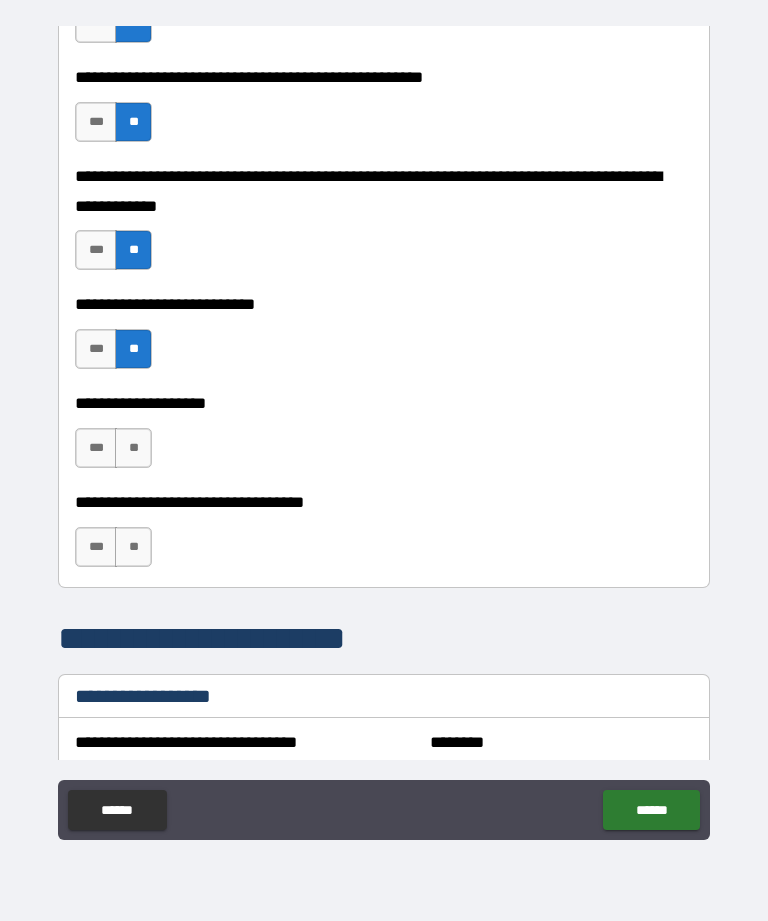 click on "**" at bounding box center (133, 448) 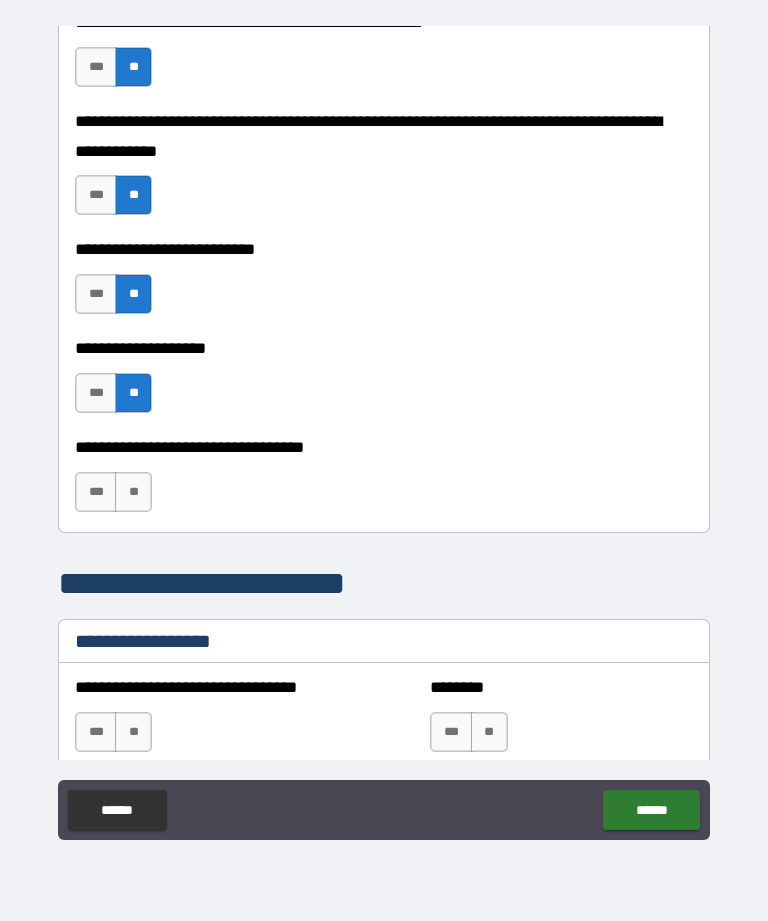 scroll, scrollTop: 910, scrollLeft: 0, axis: vertical 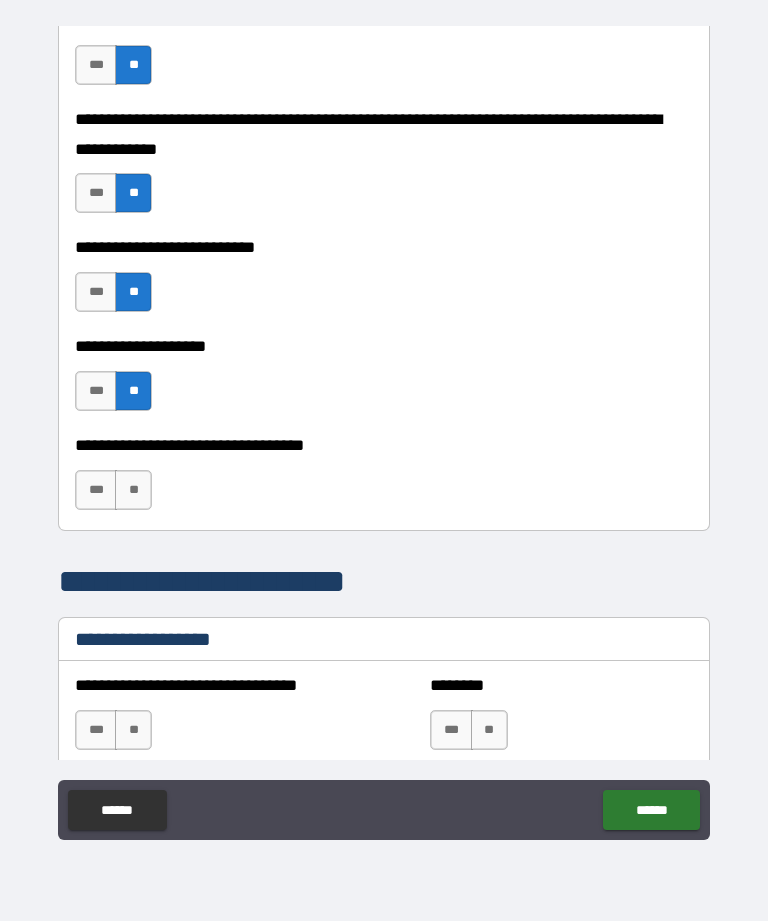 click on "**" at bounding box center [133, 490] 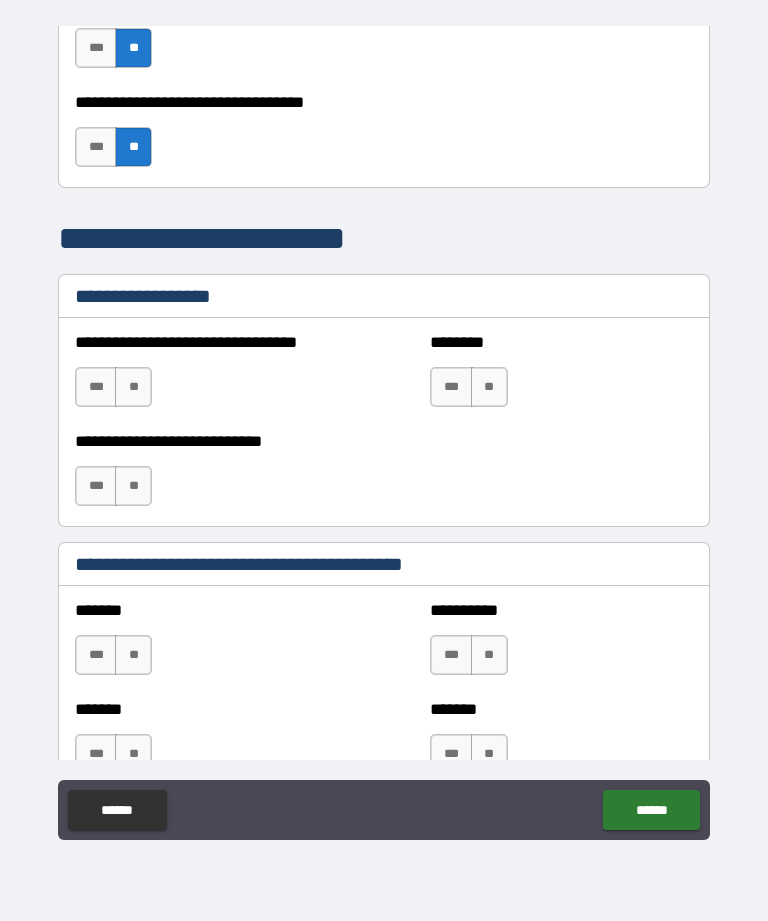 scroll, scrollTop: 1258, scrollLeft: 0, axis: vertical 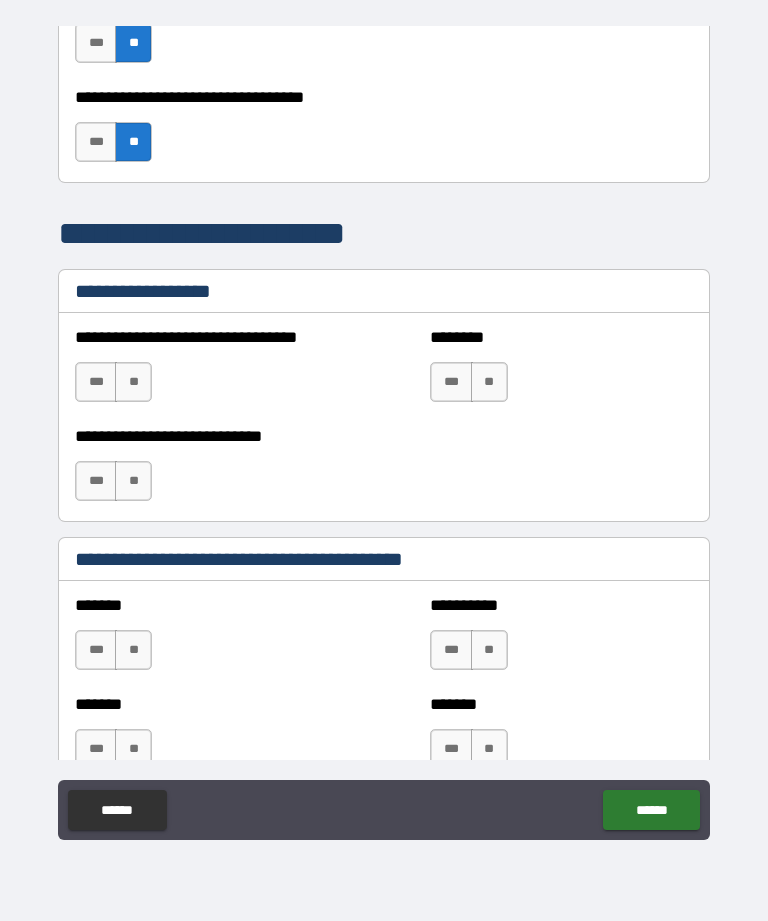 click on "**" at bounding box center (133, 382) 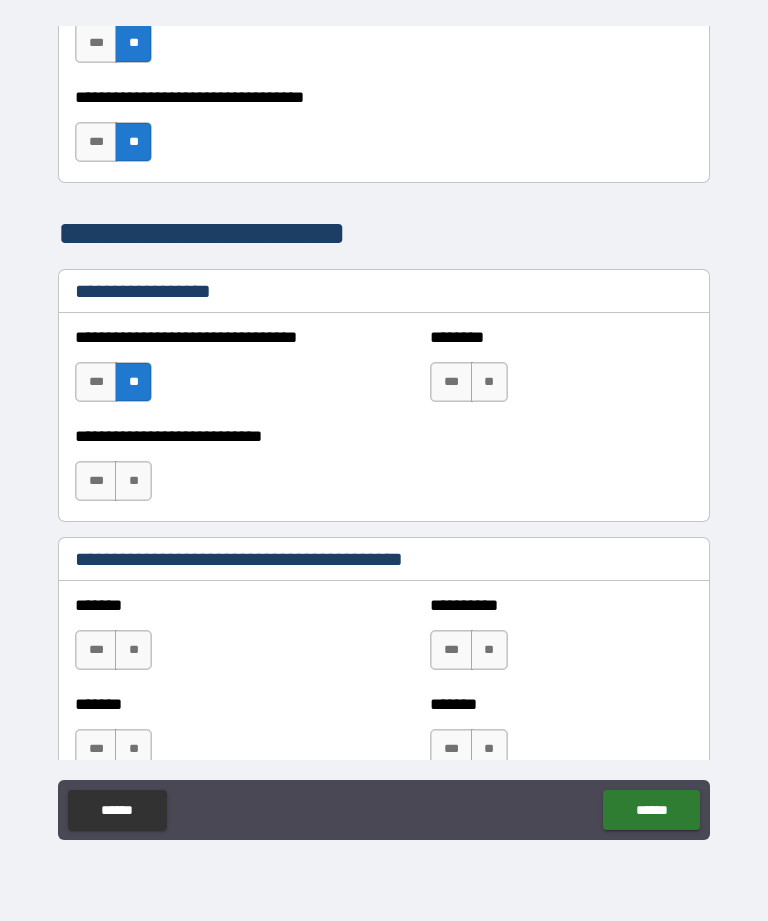 scroll, scrollTop: 1282, scrollLeft: 0, axis: vertical 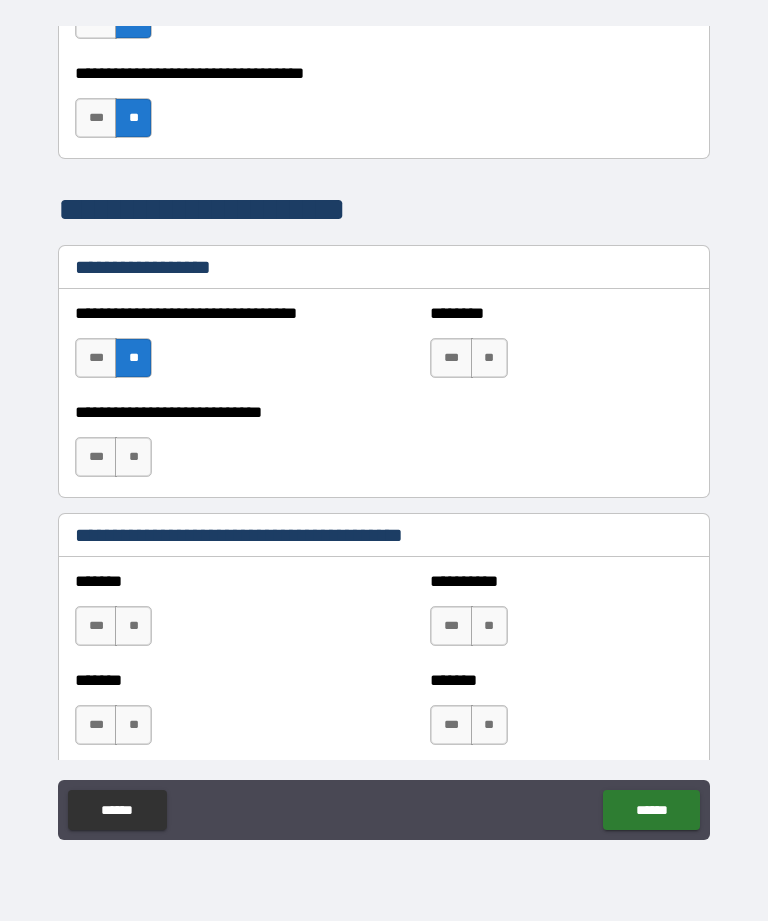 click on "**" at bounding box center (489, 358) 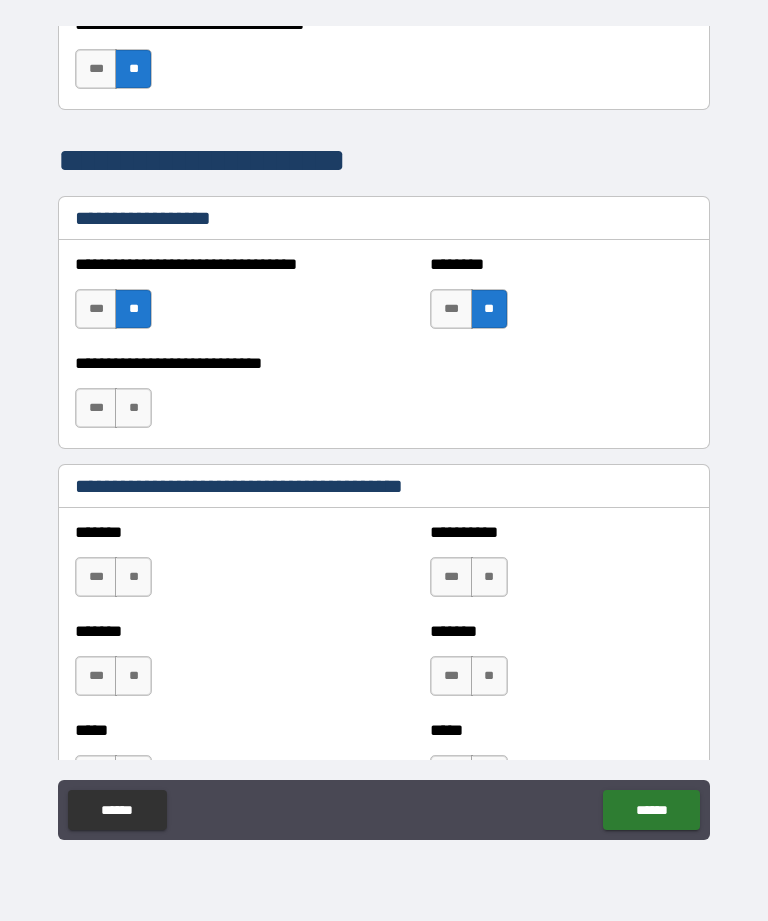 scroll, scrollTop: 1332, scrollLeft: 0, axis: vertical 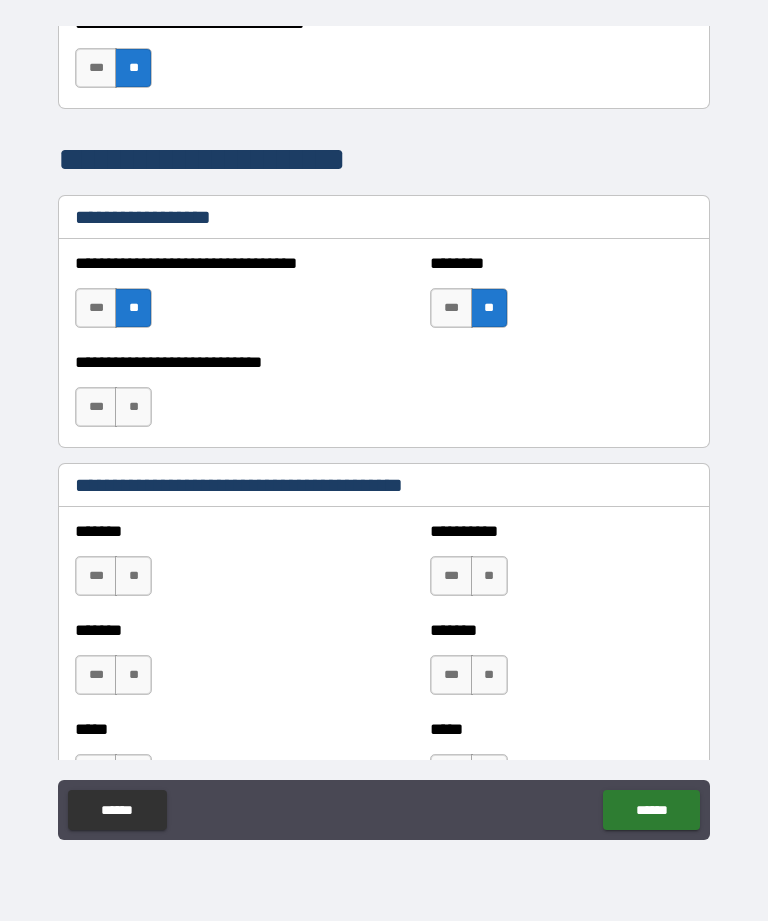 click on "**" at bounding box center [133, 407] 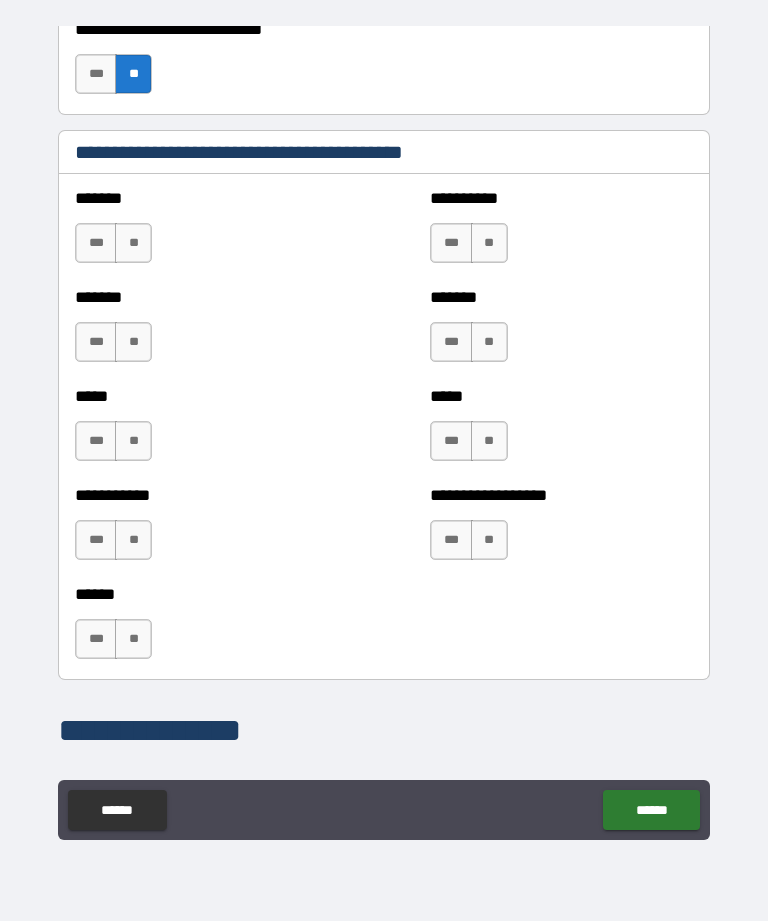 scroll, scrollTop: 1667, scrollLeft: 0, axis: vertical 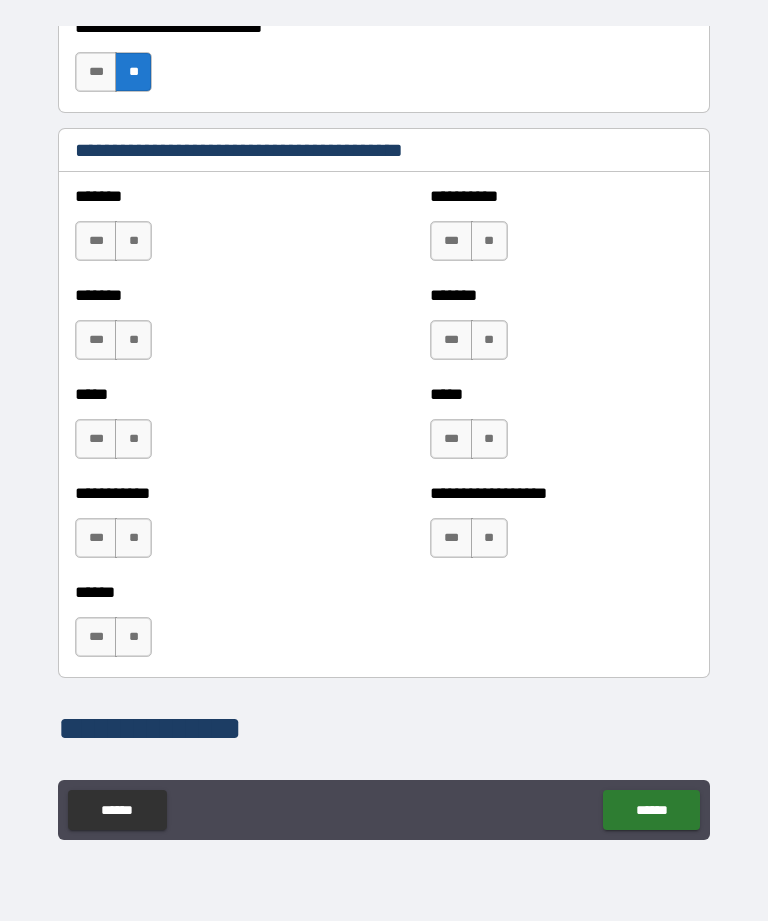 click on "**" at bounding box center (133, 241) 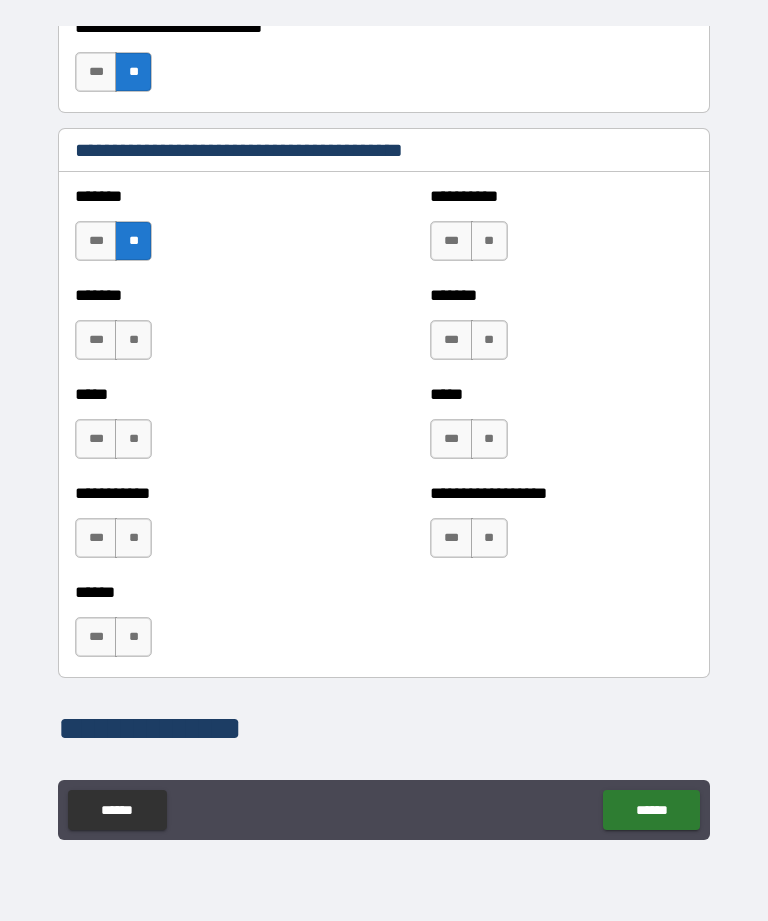 click on "**" at bounding box center [133, 340] 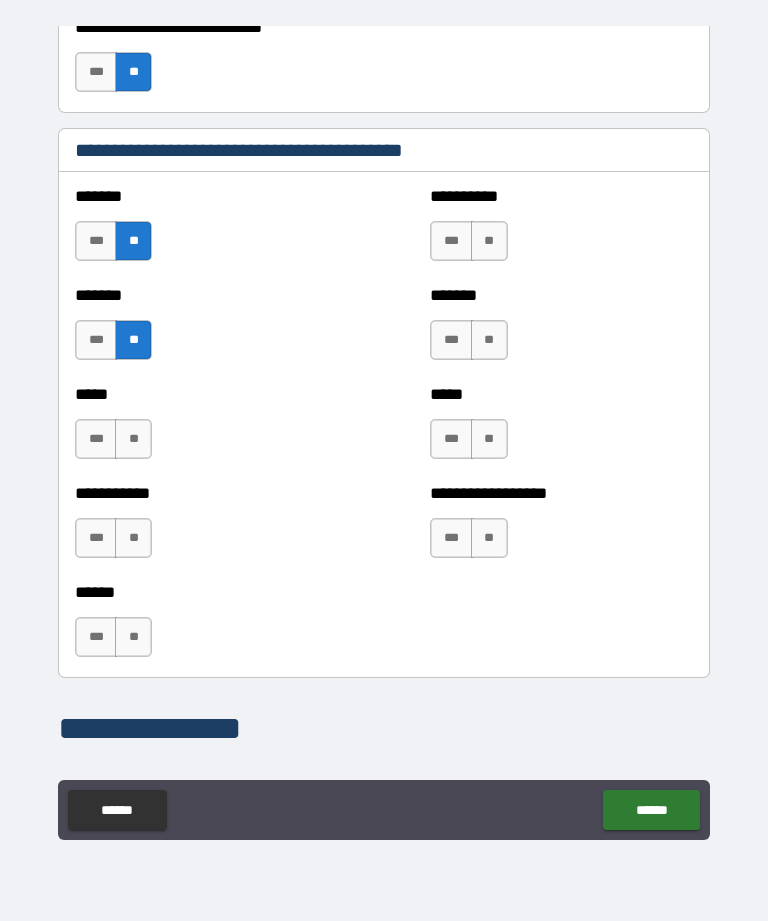 click on "**" at bounding box center (133, 439) 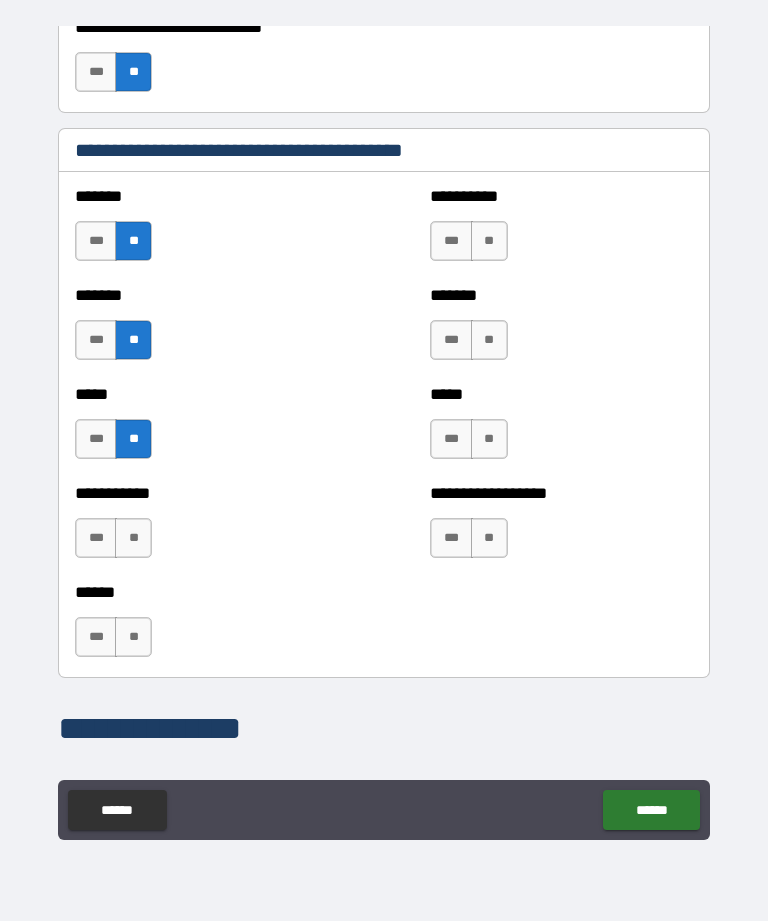 click on "**" at bounding box center [133, 538] 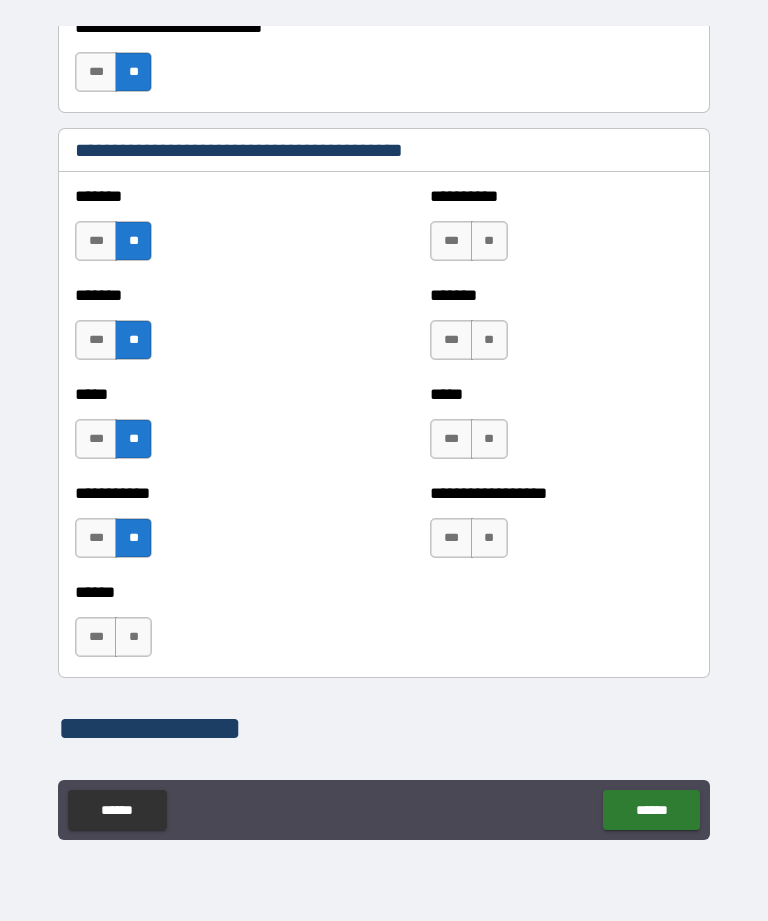 click on "**" at bounding box center (489, 538) 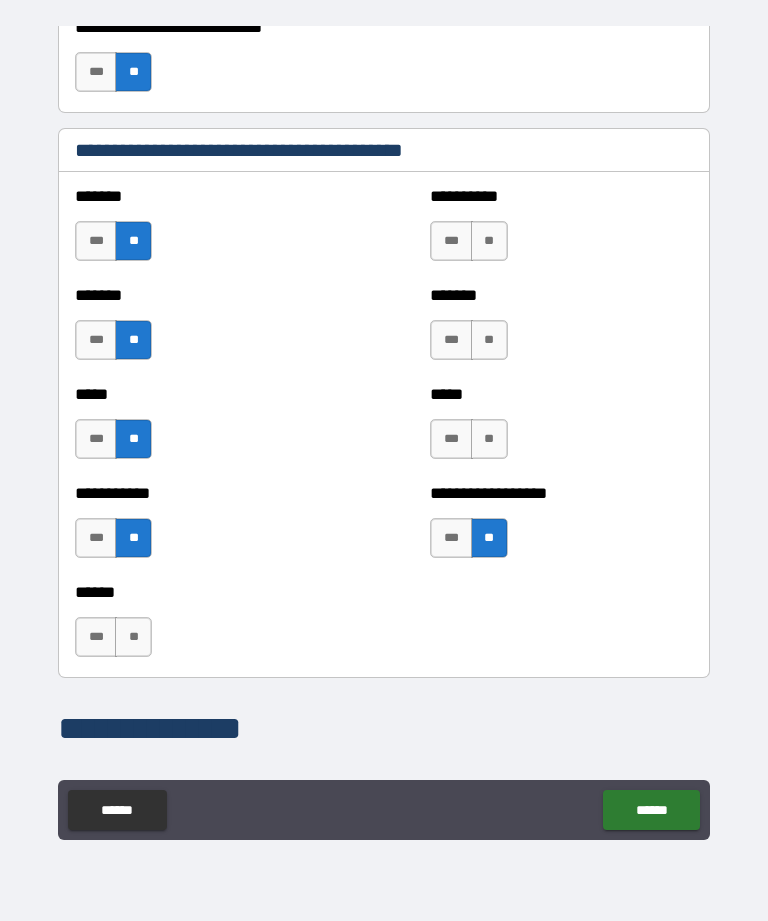 click on "**" at bounding box center [489, 439] 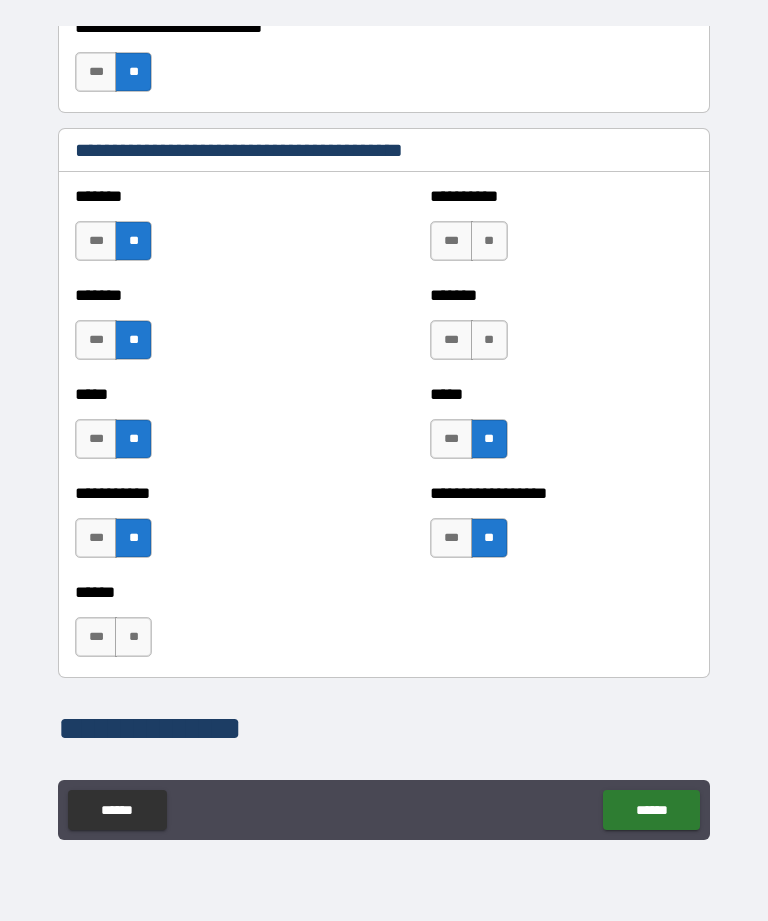 click on "**" at bounding box center (489, 340) 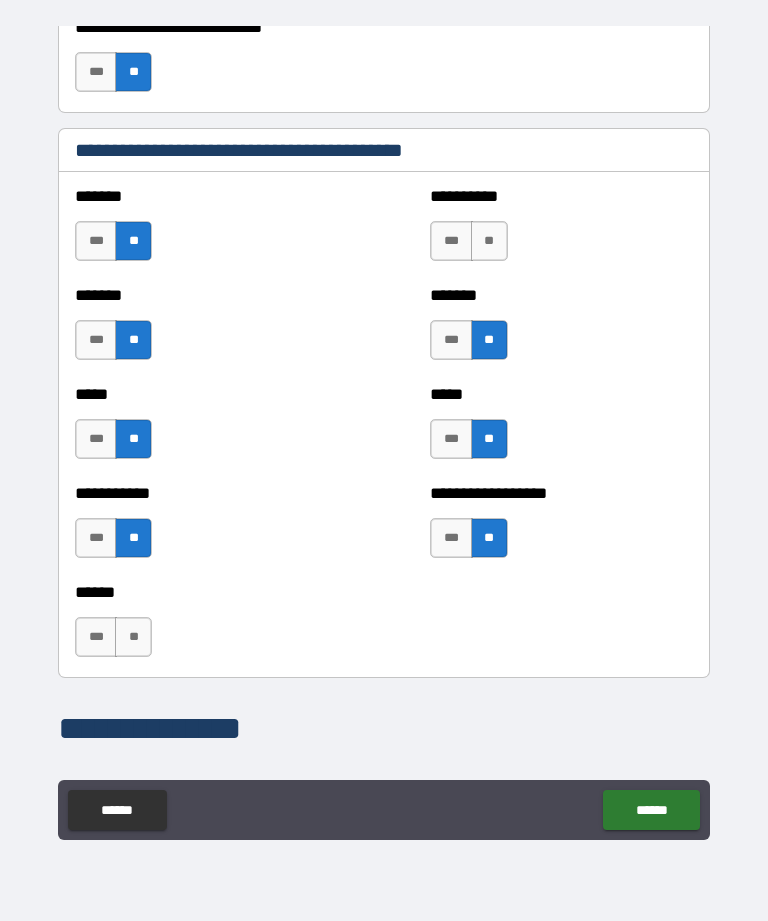 click on "**" at bounding box center (489, 241) 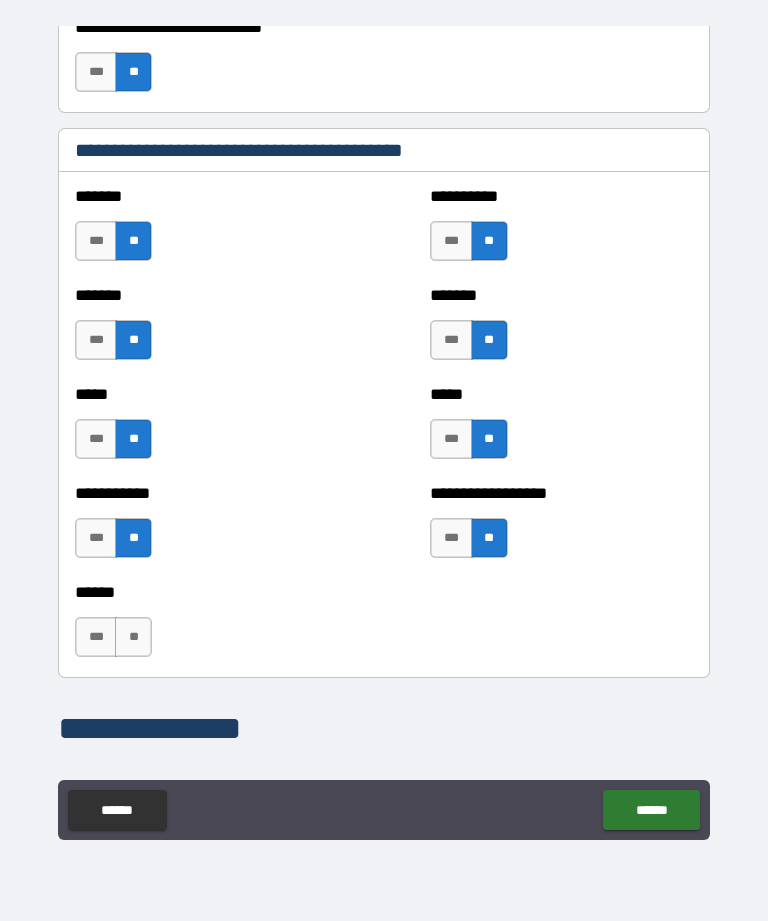 click on "**" at bounding box center (133, 637) 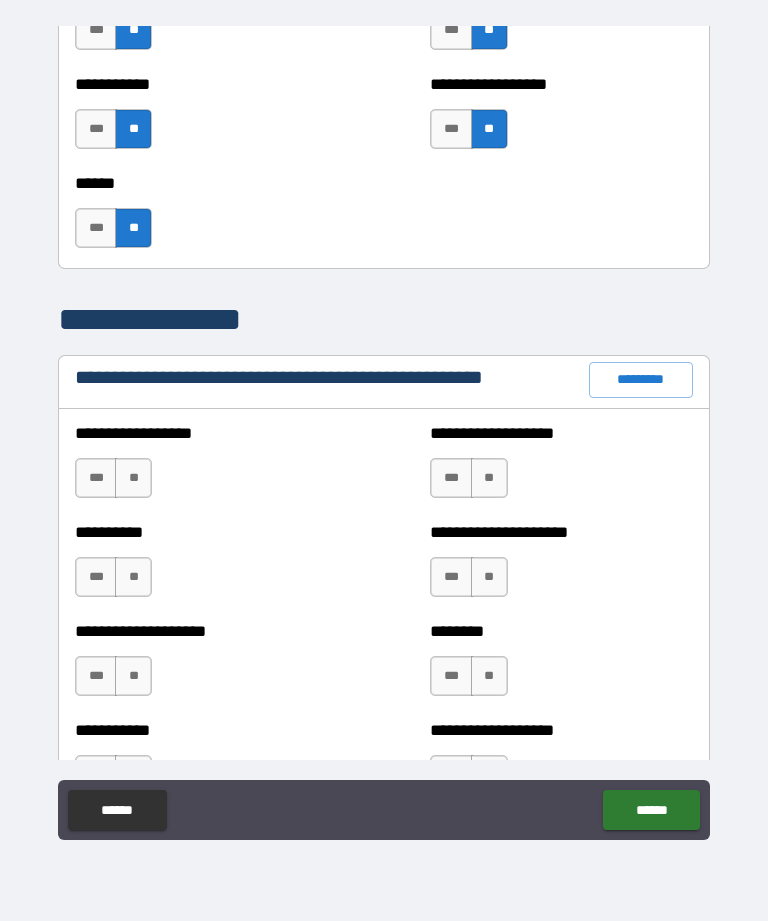 scroll, scrollTop: 2076, scrollLeft: 0, axis: vertical 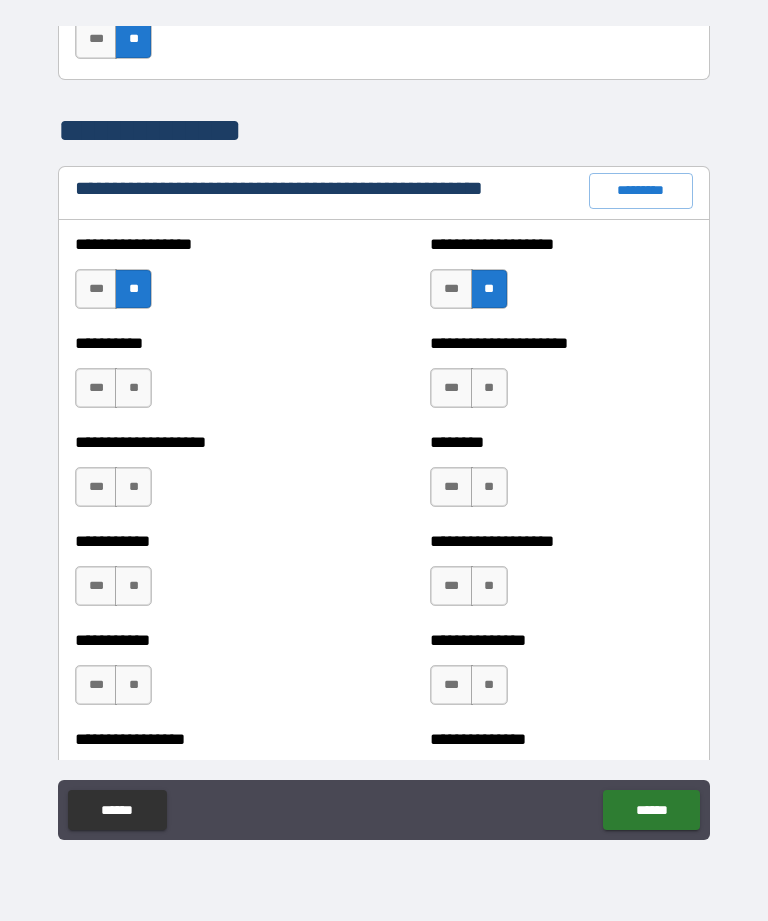 click on "**" at bounding box center (133, 388) 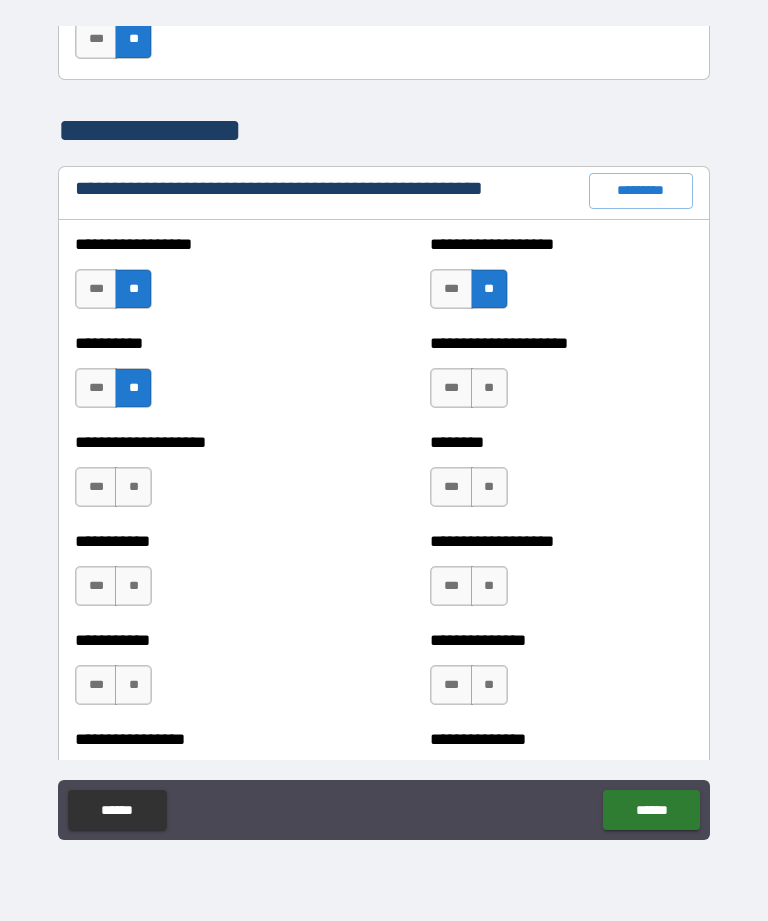 click on "**" at bounding box center (489, 388) 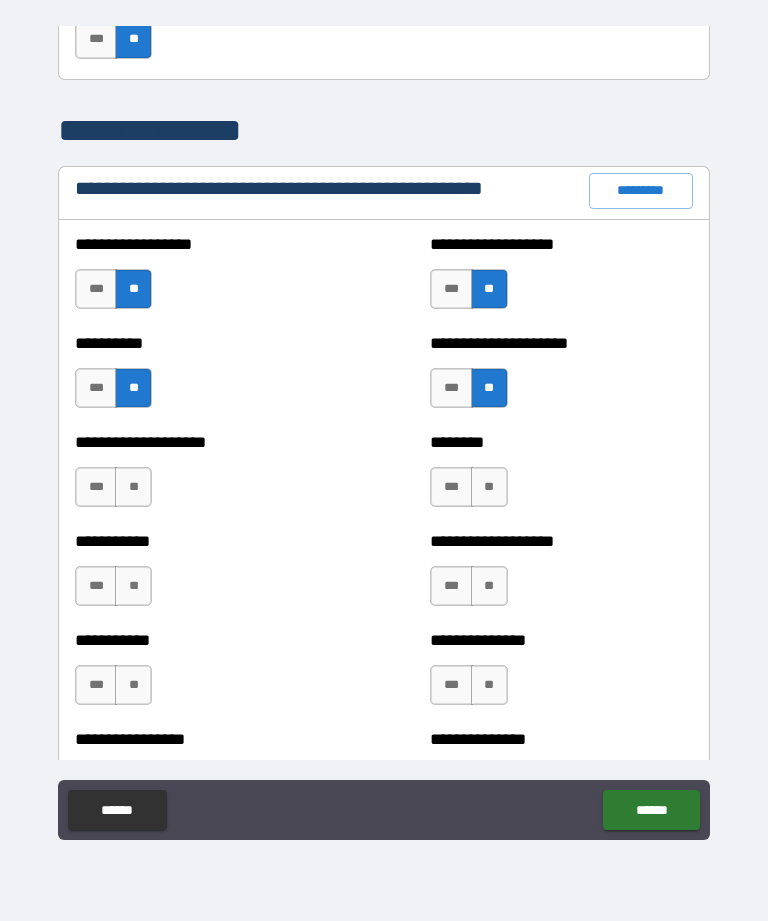 click on "**" at bounding box center (133, 487) 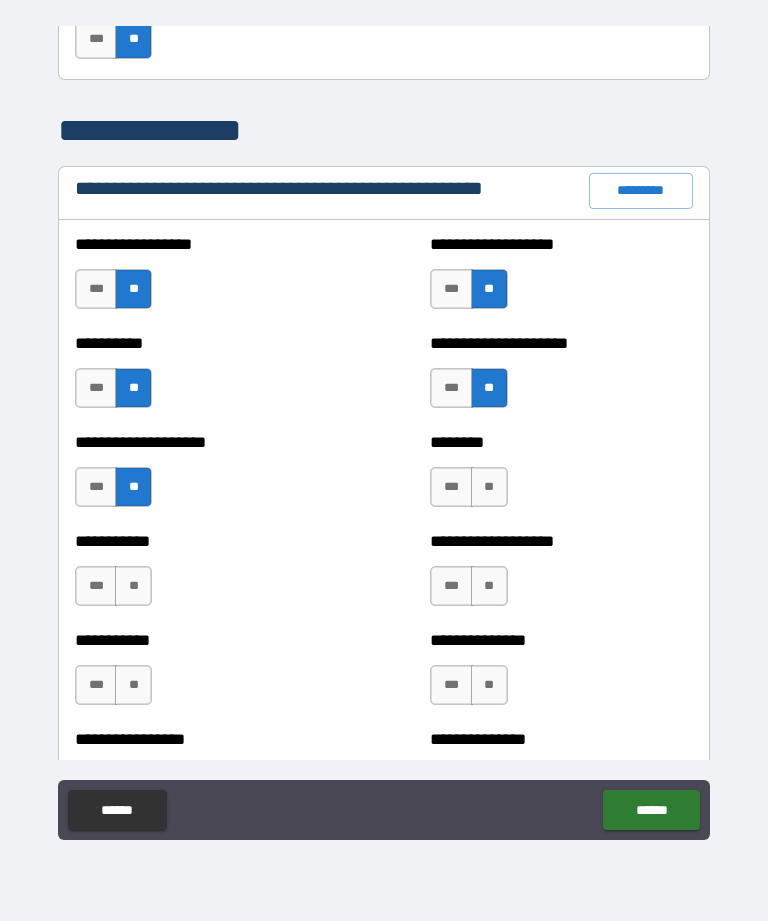 click on "**" at bounding box center [489, 487] 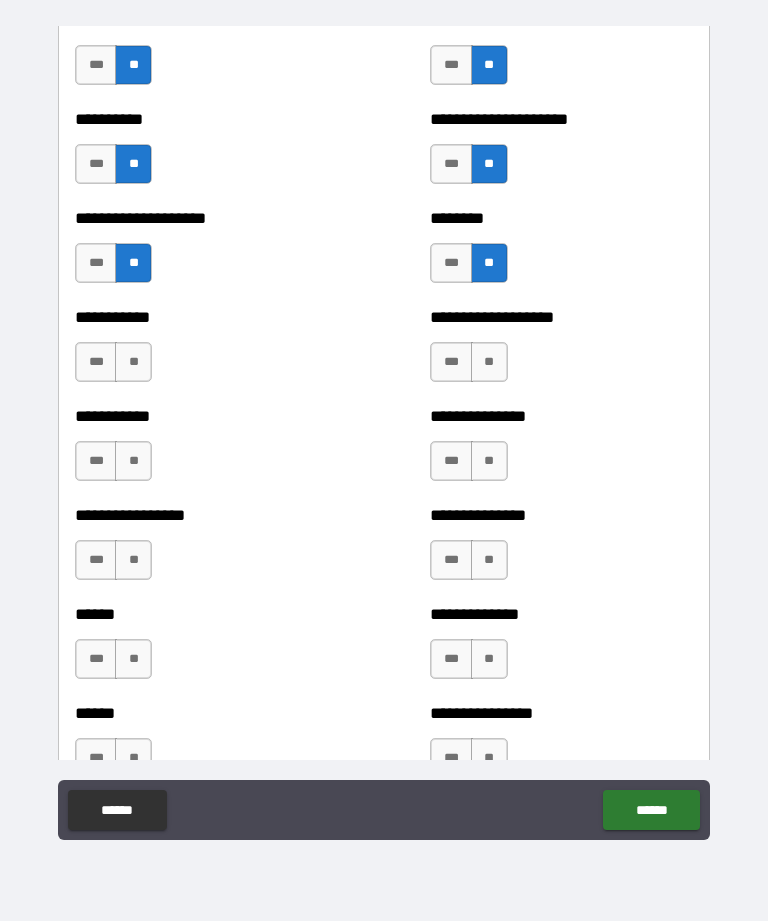 scroll, scrollTop: 2490, scrollLeft: 0, axis: vertical 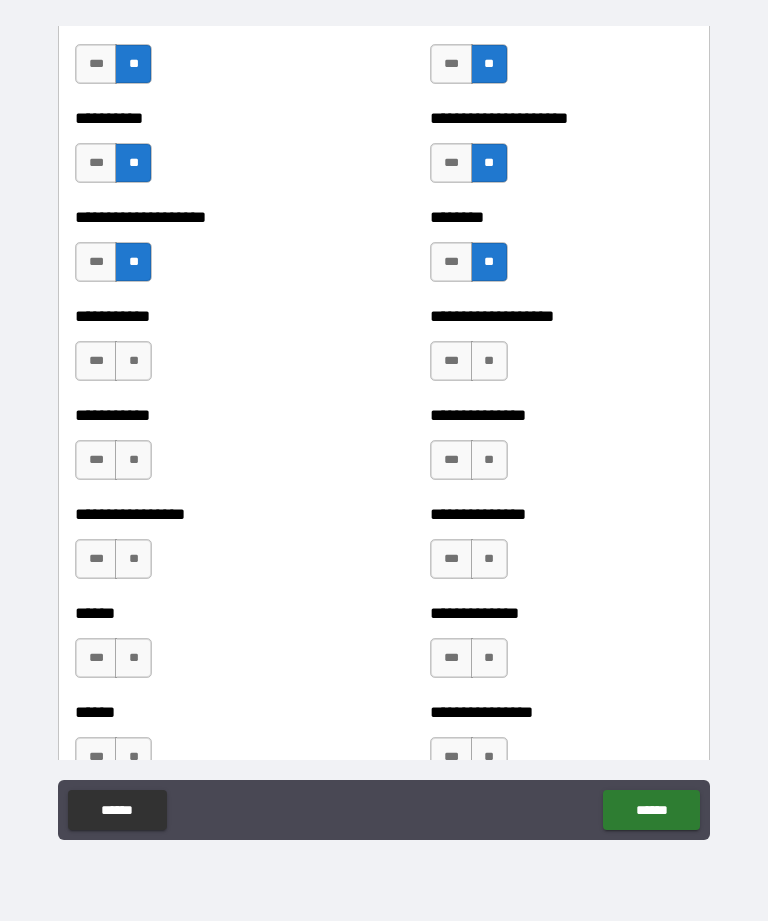click on "**" at bounding box center (133, 361) 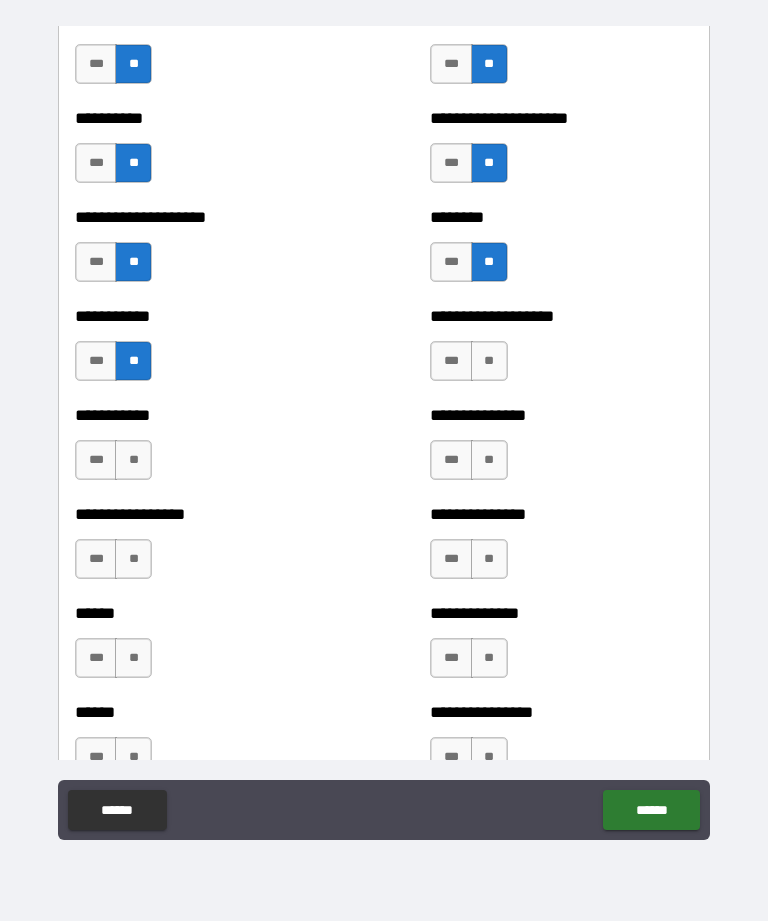 click on "**" at bounding box center [489, 361] 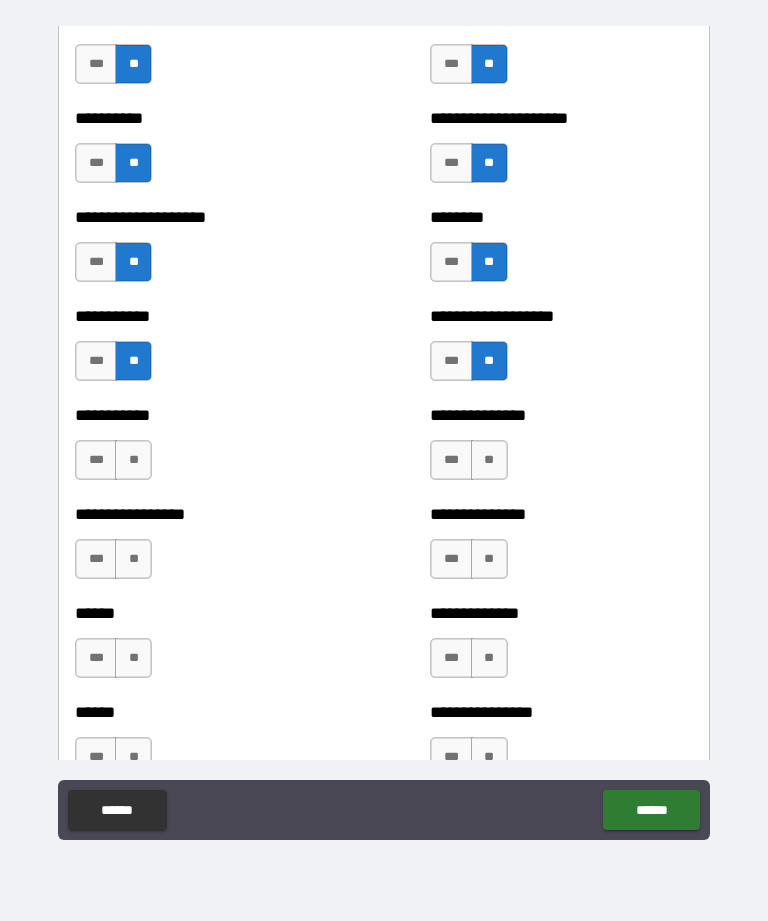 click on "**" at bounding box center [133, 460] 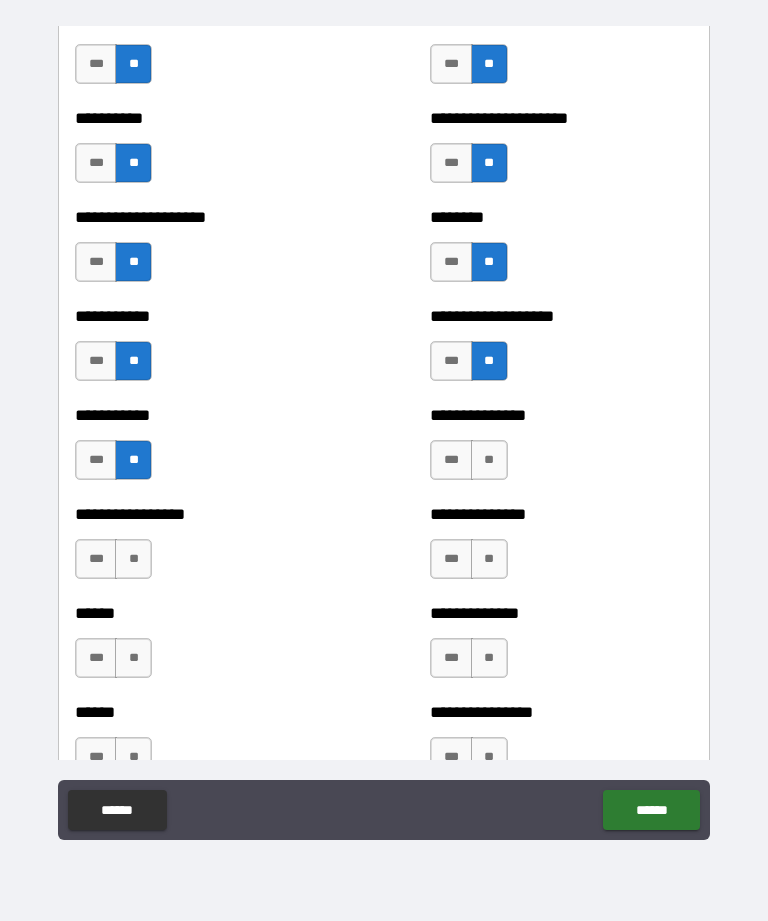 click on "**" at bounding box center (489, 460) 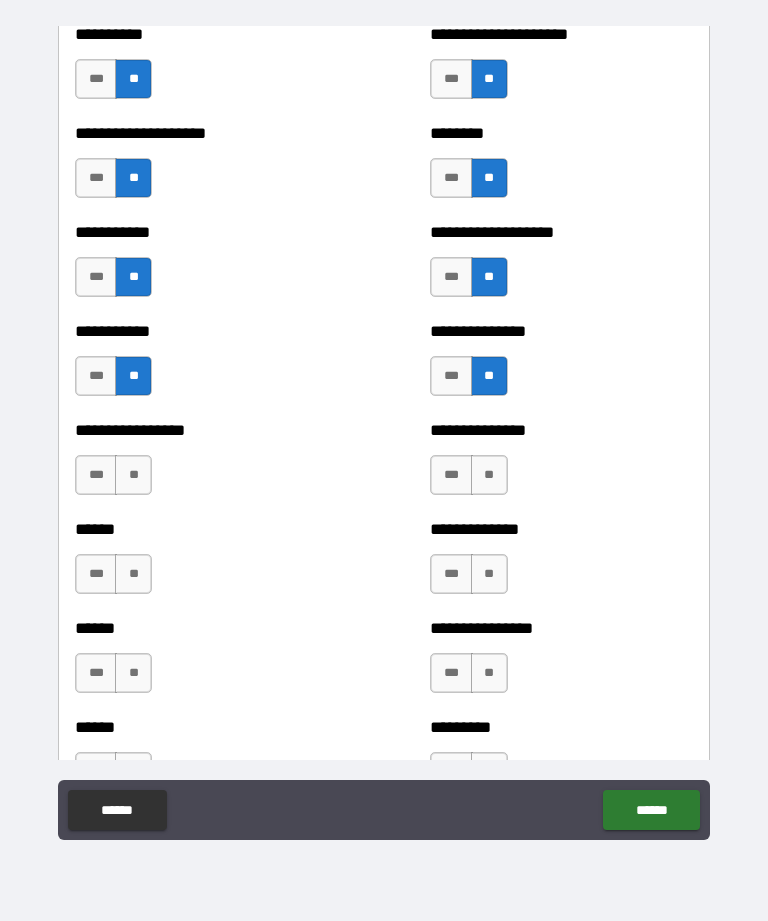 scroll, scrollTop: 2589, scrollLeft: 0, axis: vertical 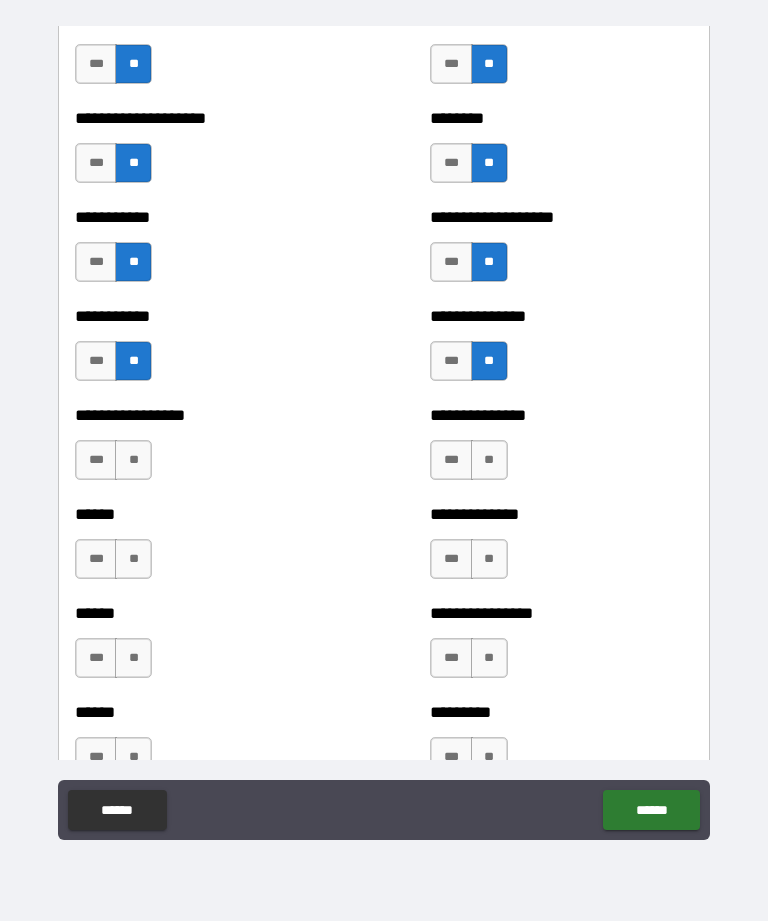 click on "**" at bounding box center [133, 460] 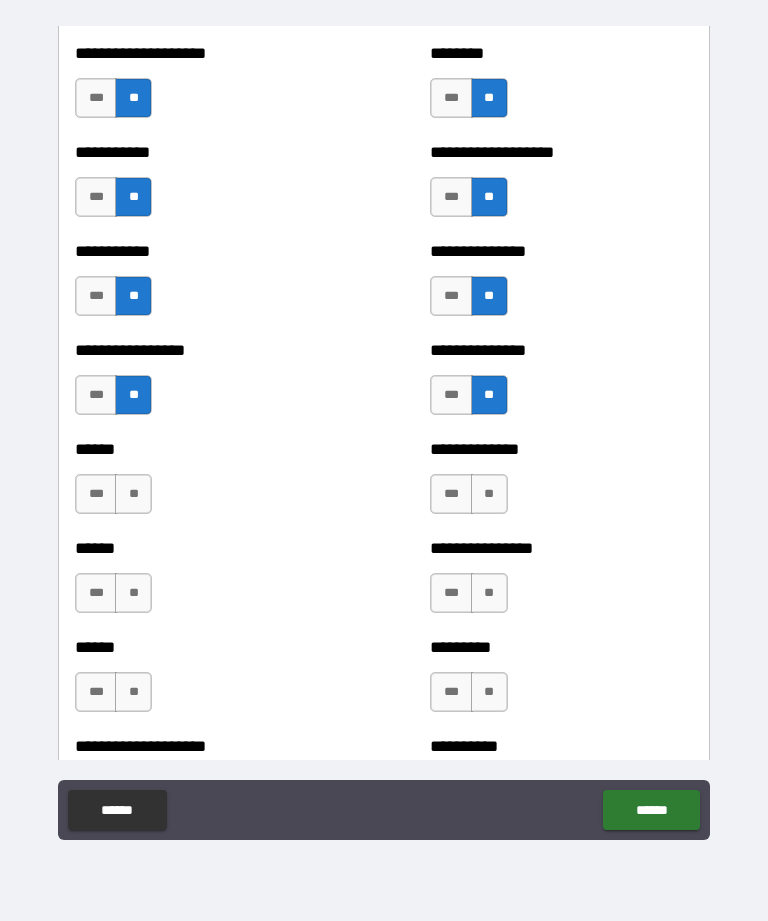 scroll, scrollTop: 2673, scrollLeft: 0, axis: vertical 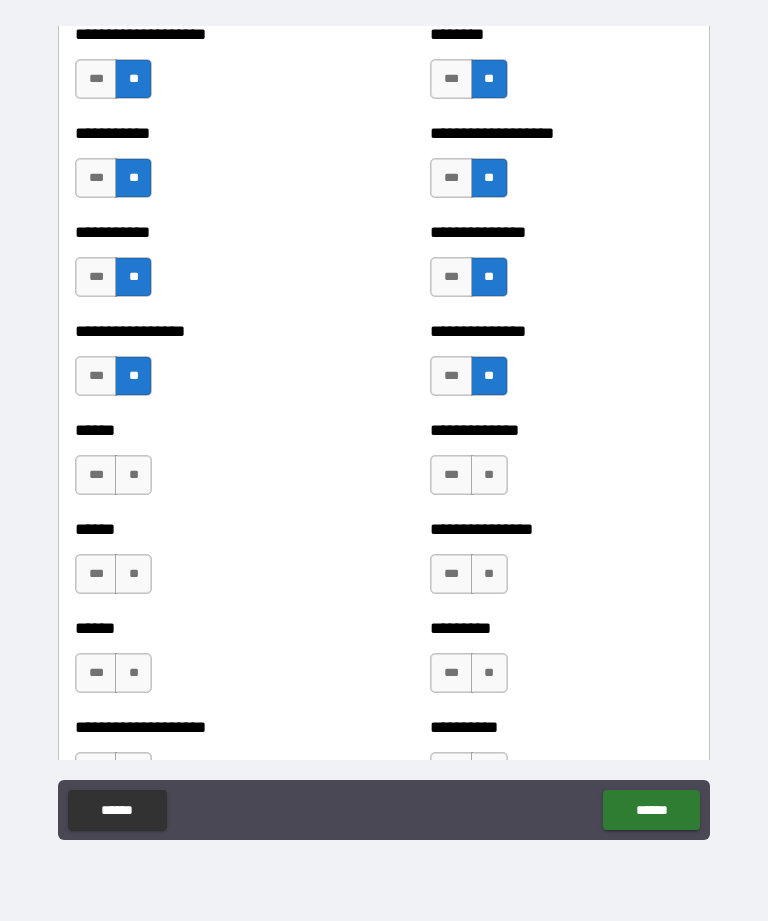 click on "**" at bounding box center [133, 475] 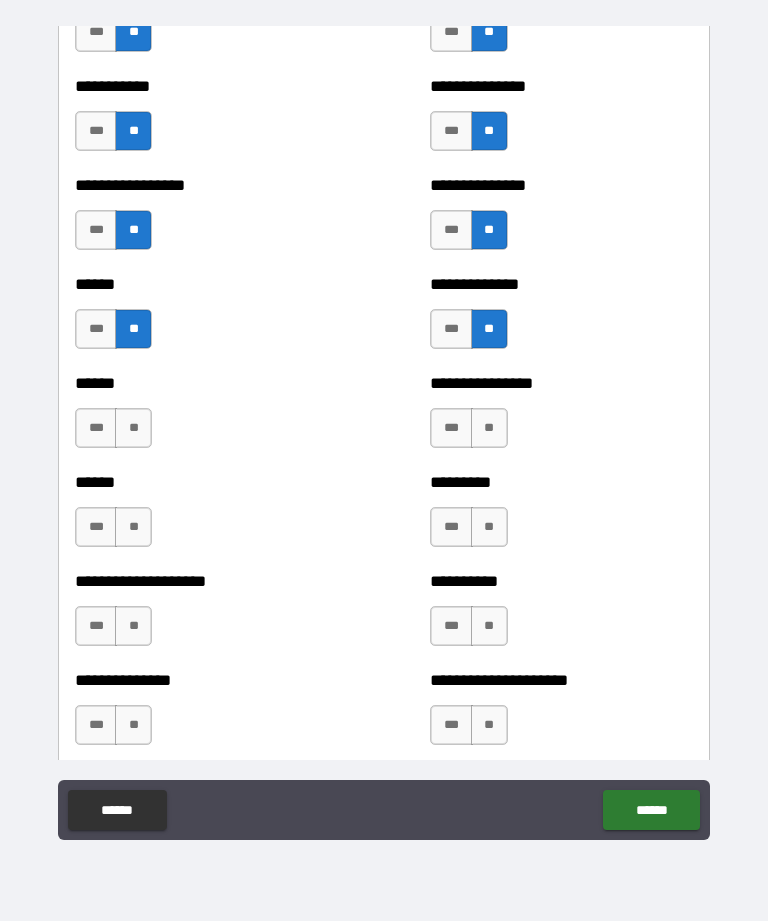 scroll, scrollTop: 2843, scrollLeft: 0, axis: vertical 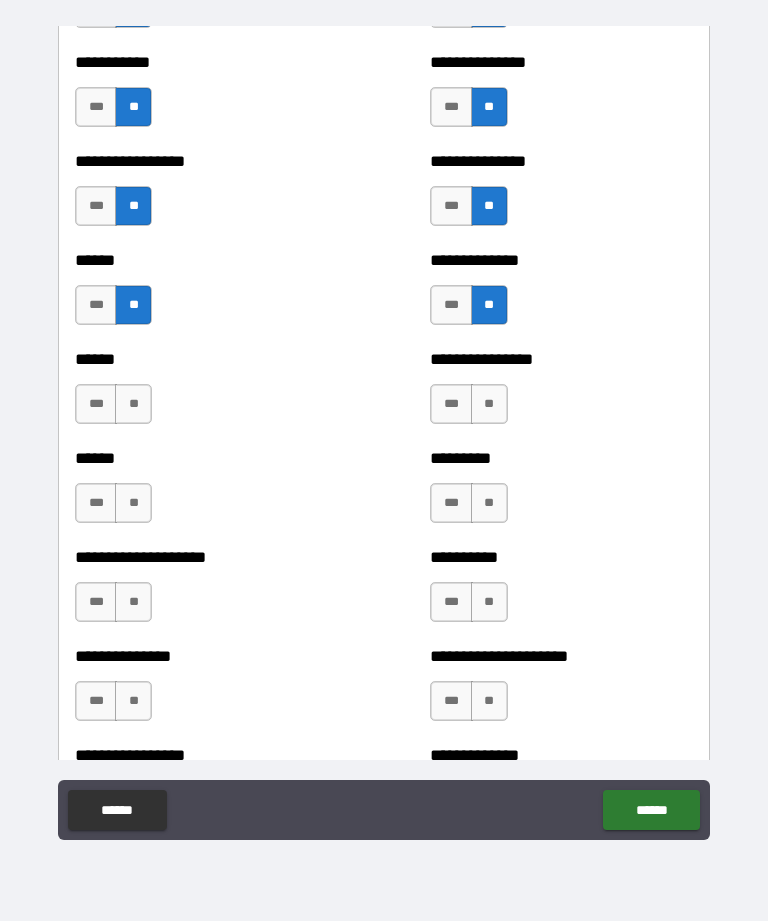 click on "**" at bounding box center [133, 404] 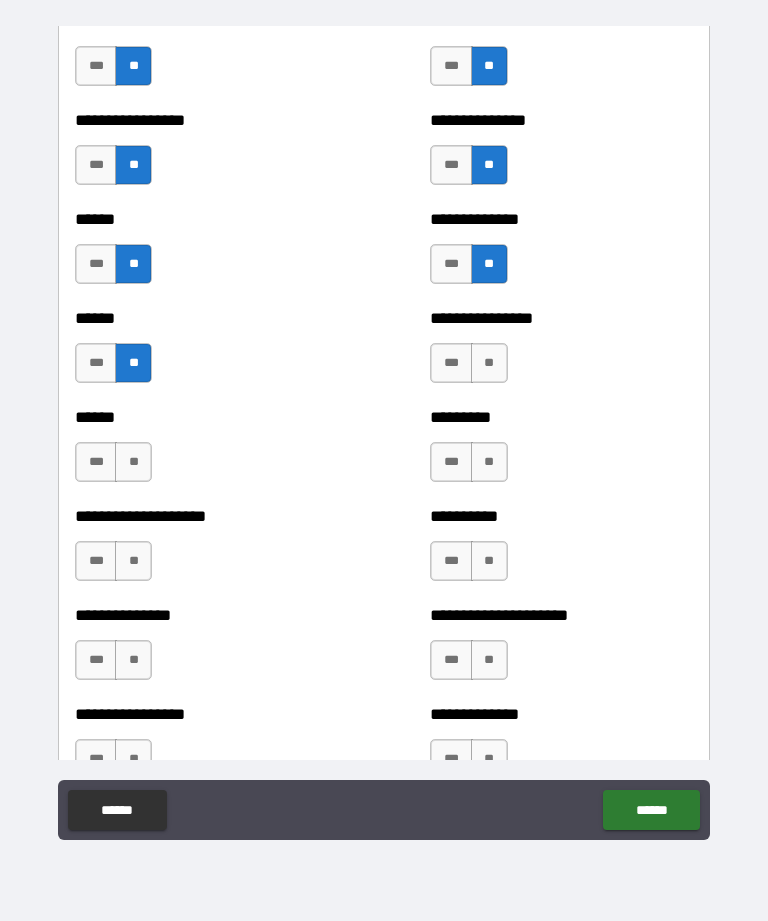 scroll, scrollTop: 2901, scrollLeft: 0, axis: vertical 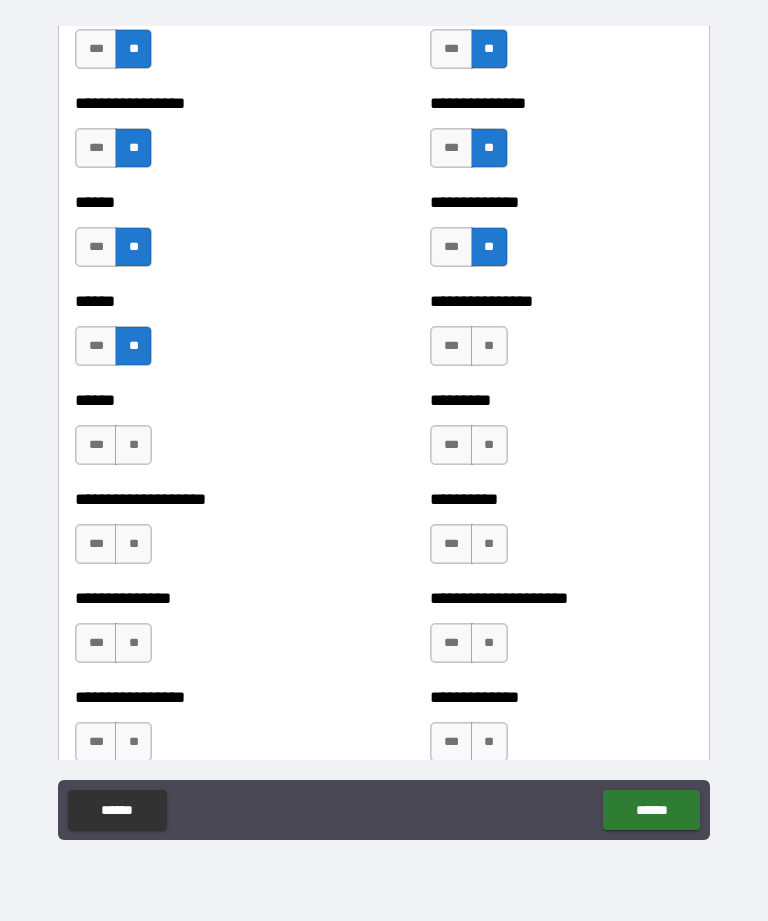 click on "**" at bounding box center (489, 346) 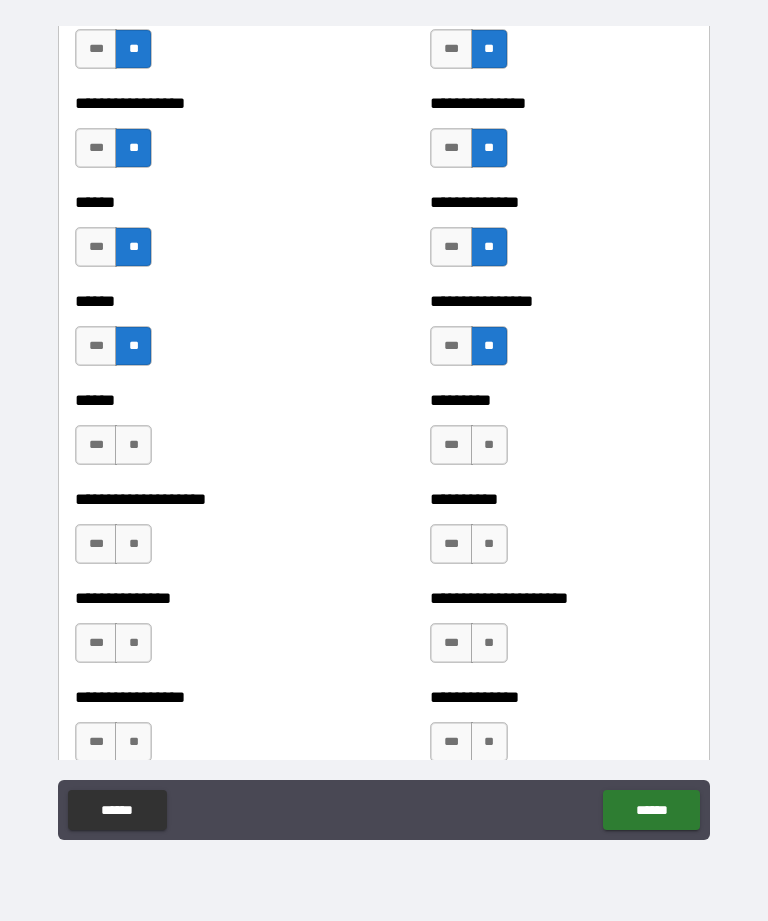 click on "**" at bounding box center (133, 445) 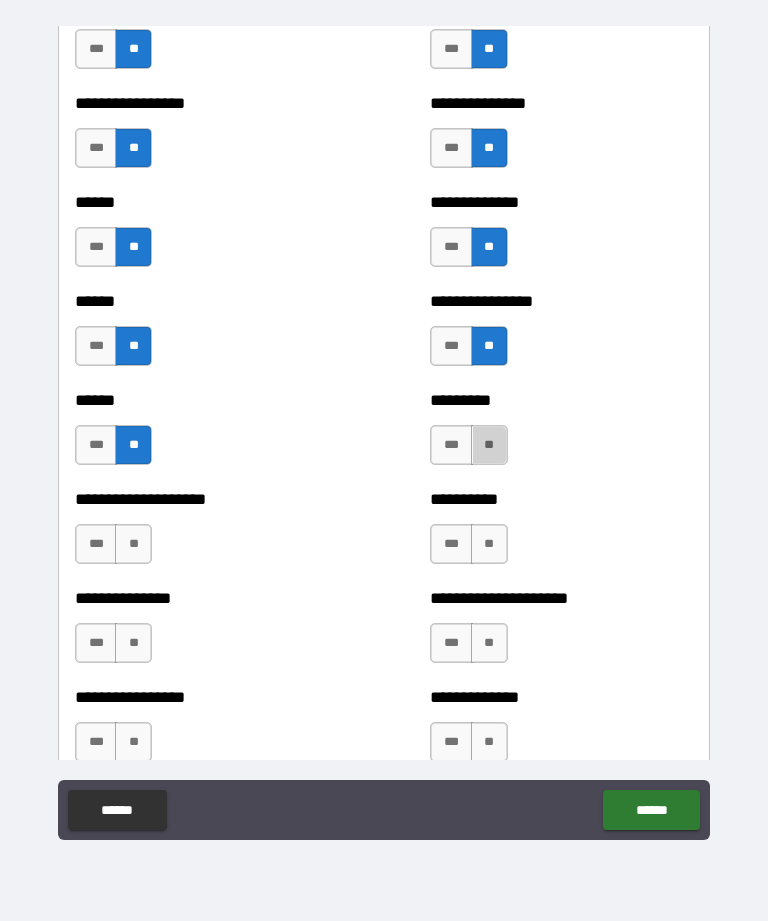 click on "**" at bounding box center (489, 445) 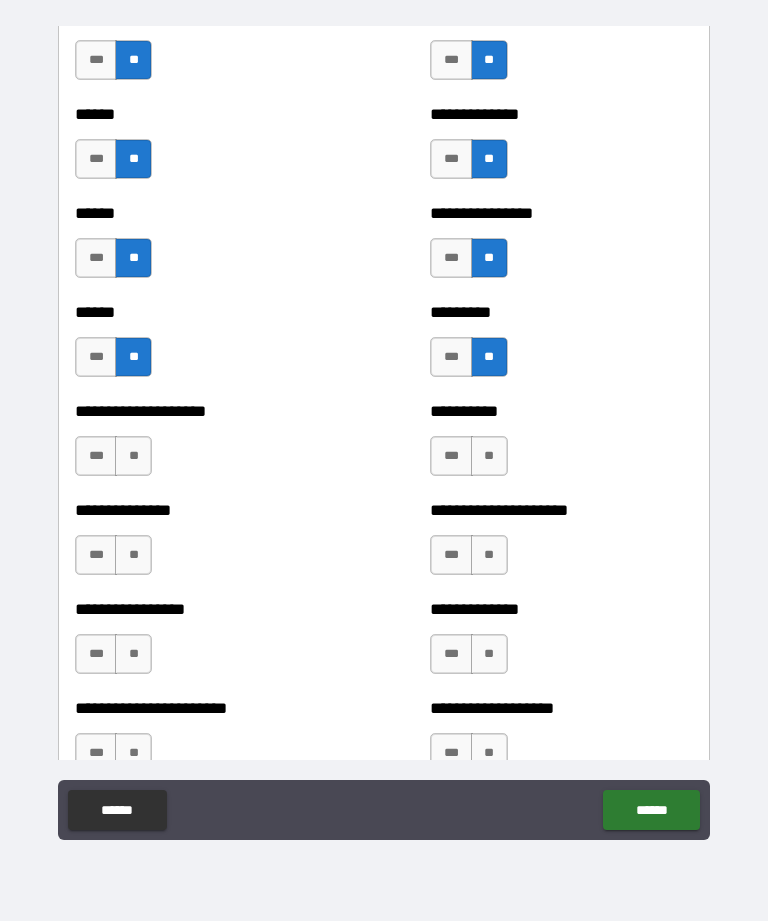 scroll, scrollTop: 2989, scrollLeft: 0, axis: vertical 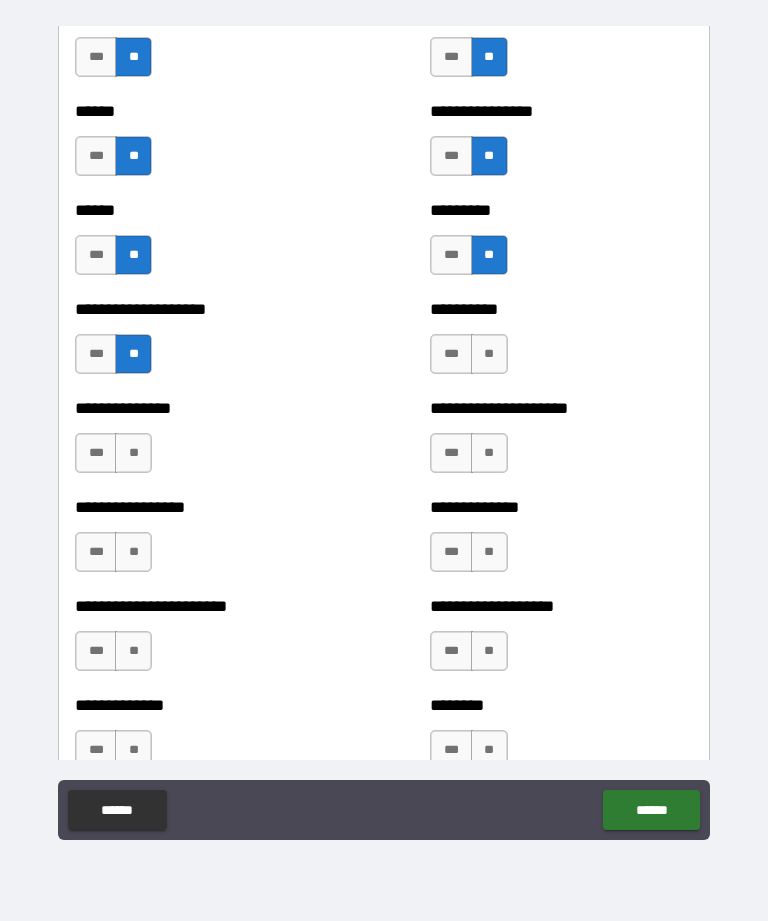 click on "**" at bounding box center [489, 354] 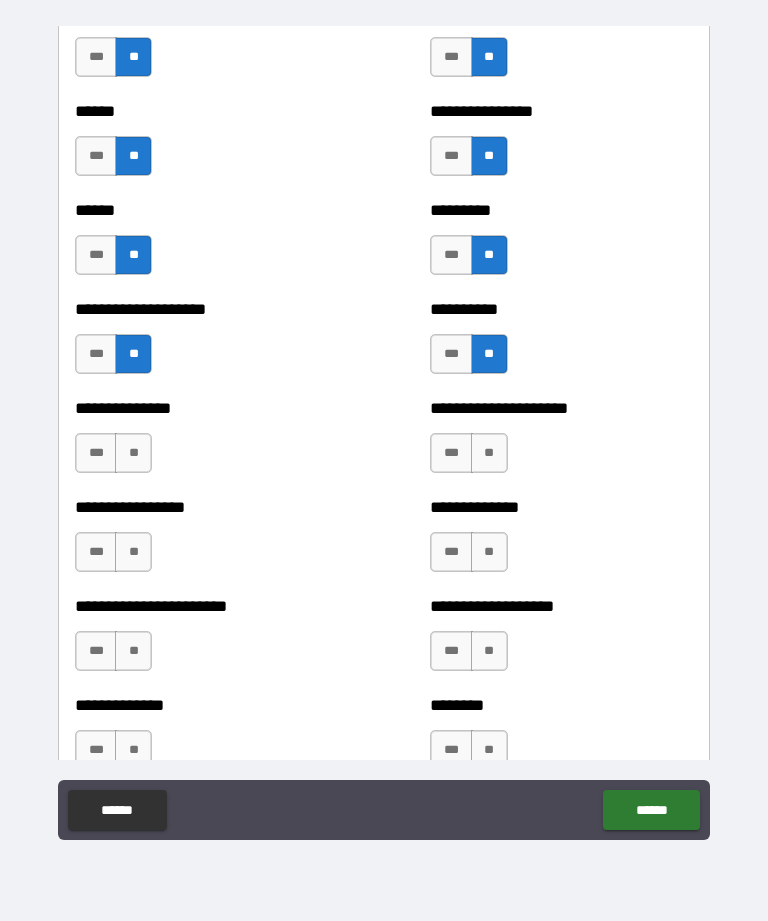 click on "**" at bounding box center (133, 453) 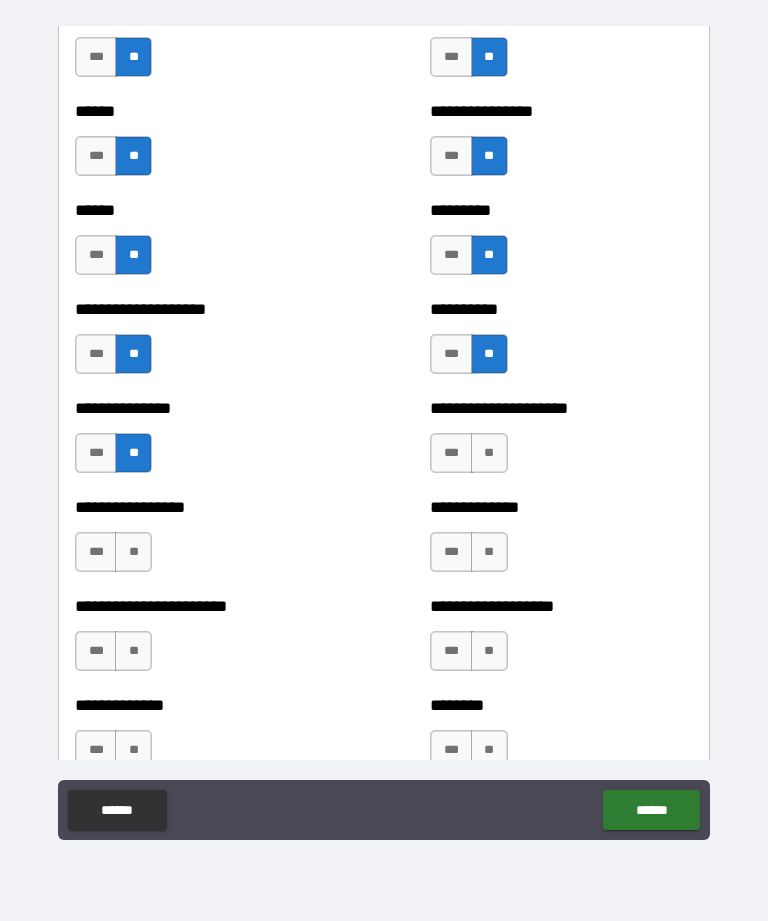 click on "**" at bounding box center (489, 453) 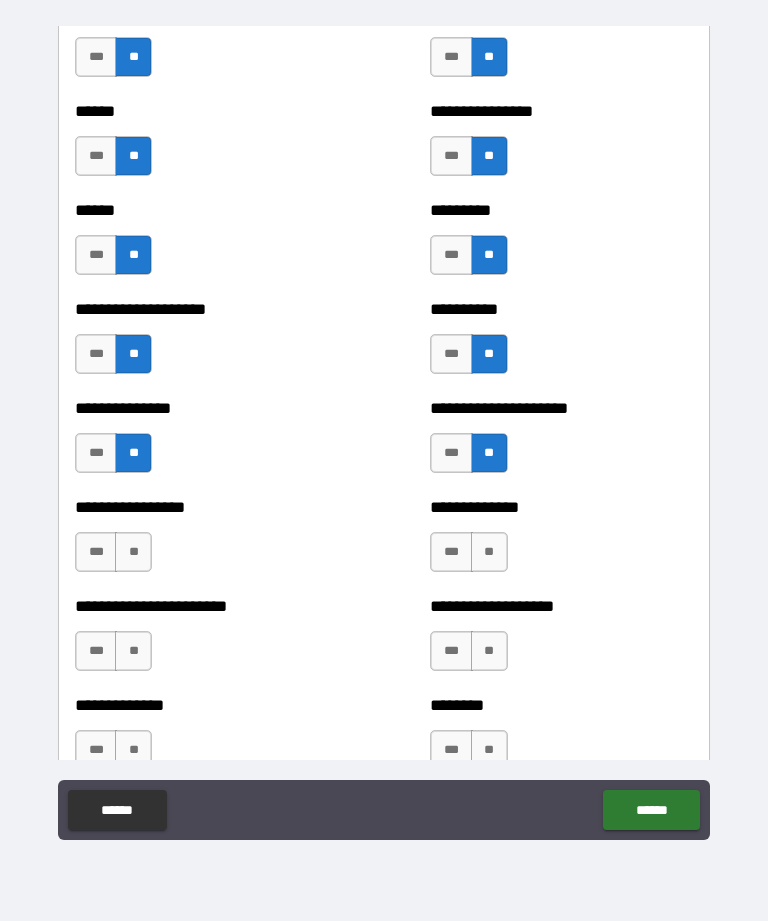 scroll, scrollTop: 3172, scrollLeft: 0, axis: vertical 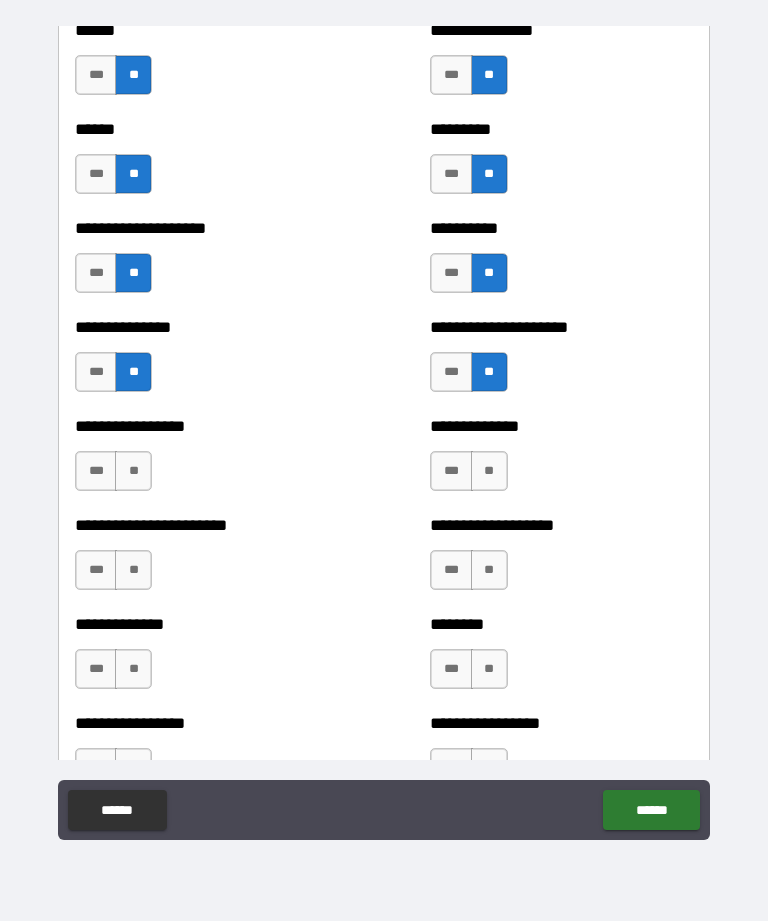 click on "**" at bounding box center [133, 471] 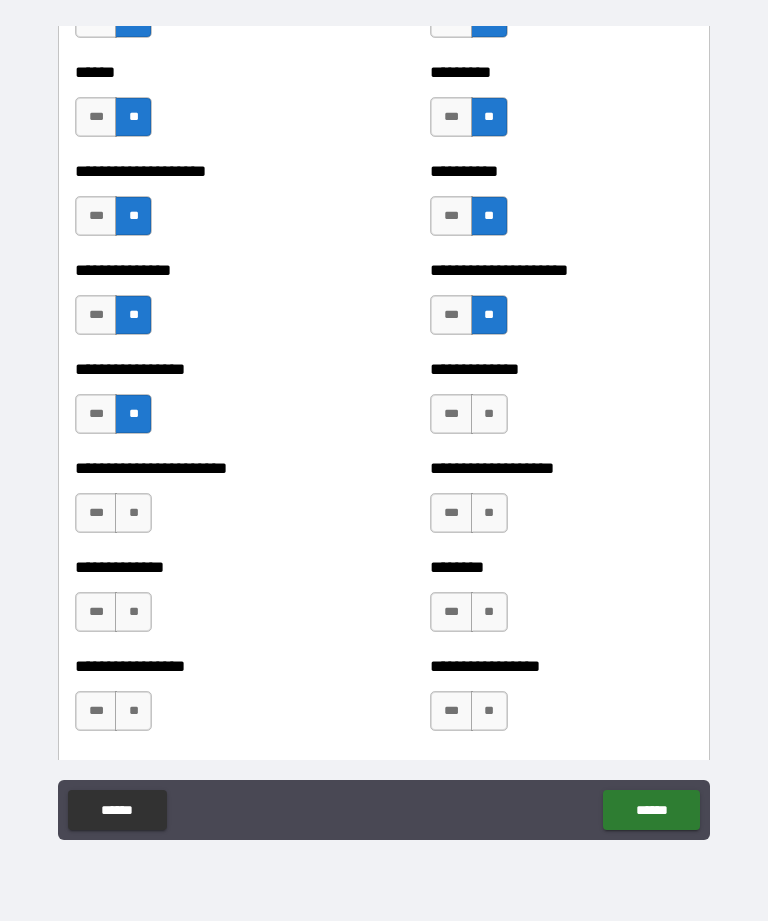scroll, scrollTop: 3234, scrollLeft: 0, axis: vertical 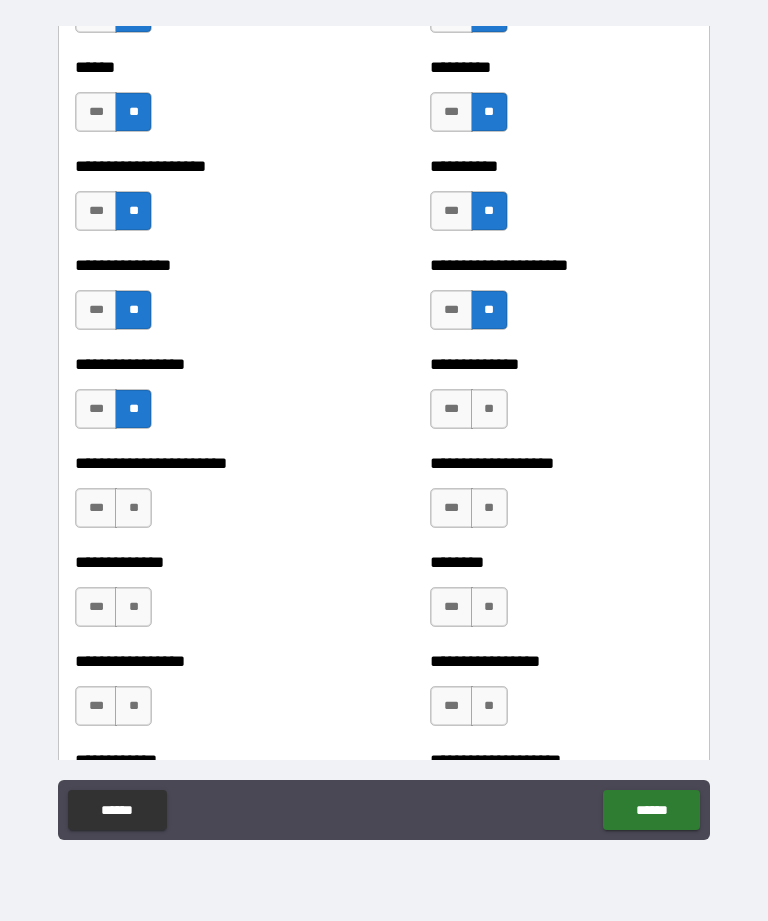 click on "**" at bounding box center [489, 409] 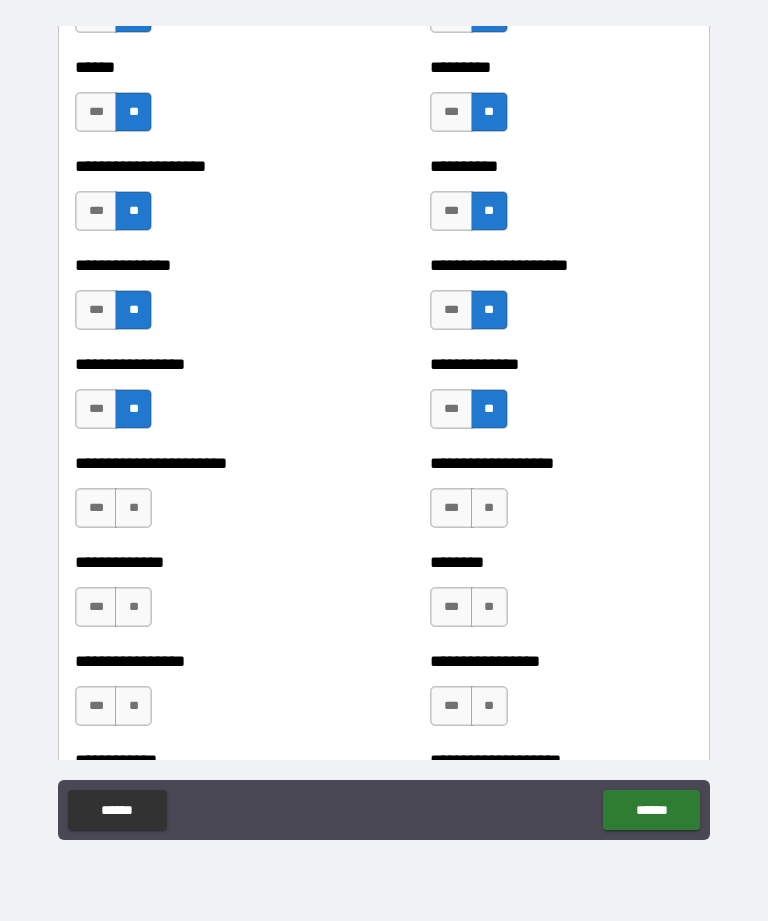 click on "**" at bounding box center [133, 508] 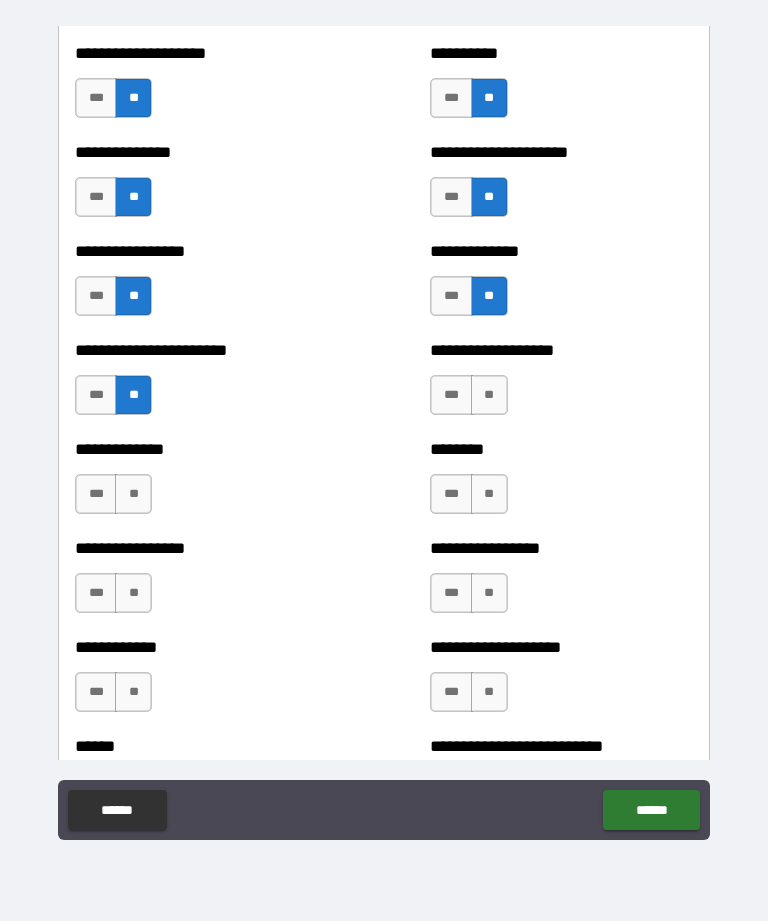 scroll, scrollTop: 3353, scrollLeft: 0, axis: vertical 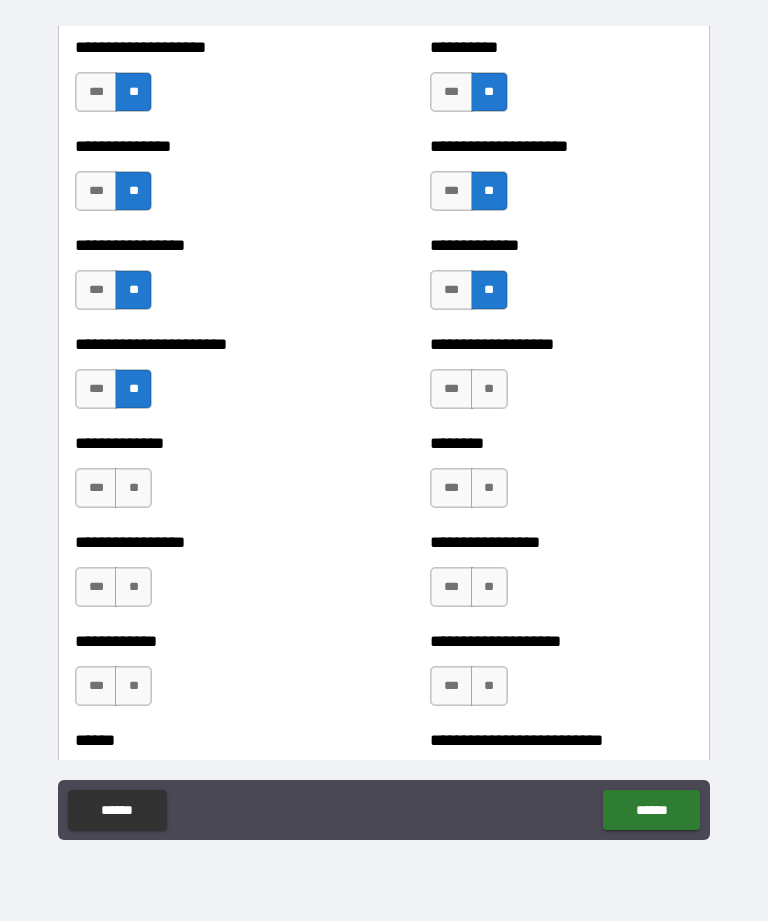 click on "**" at bounding box center [489, 389] 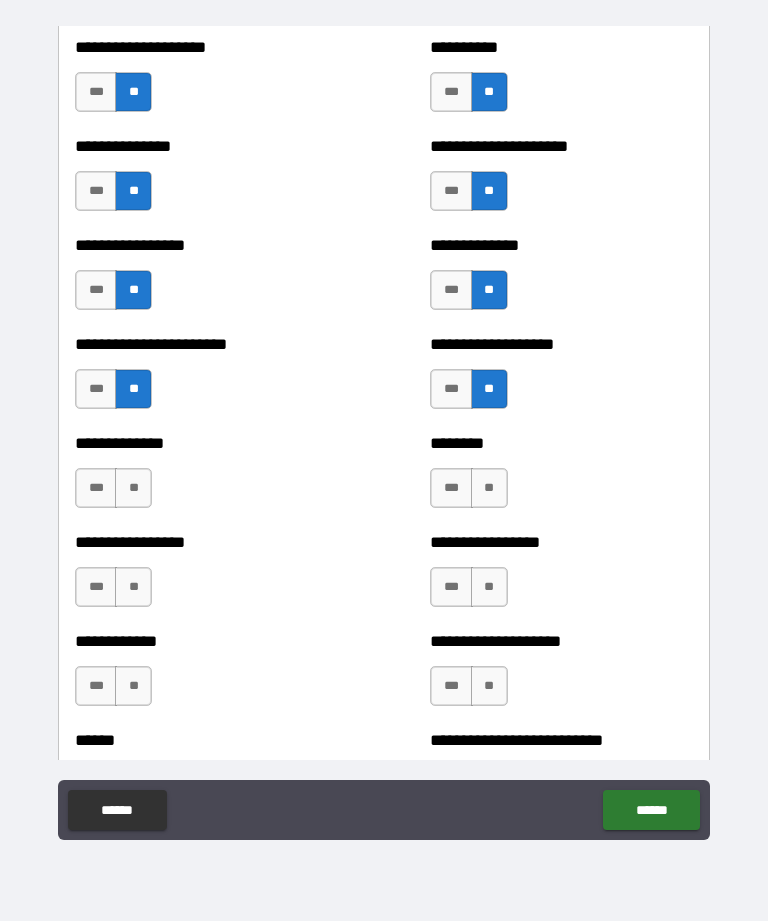 click on "**" at bounding box center [133, 488] 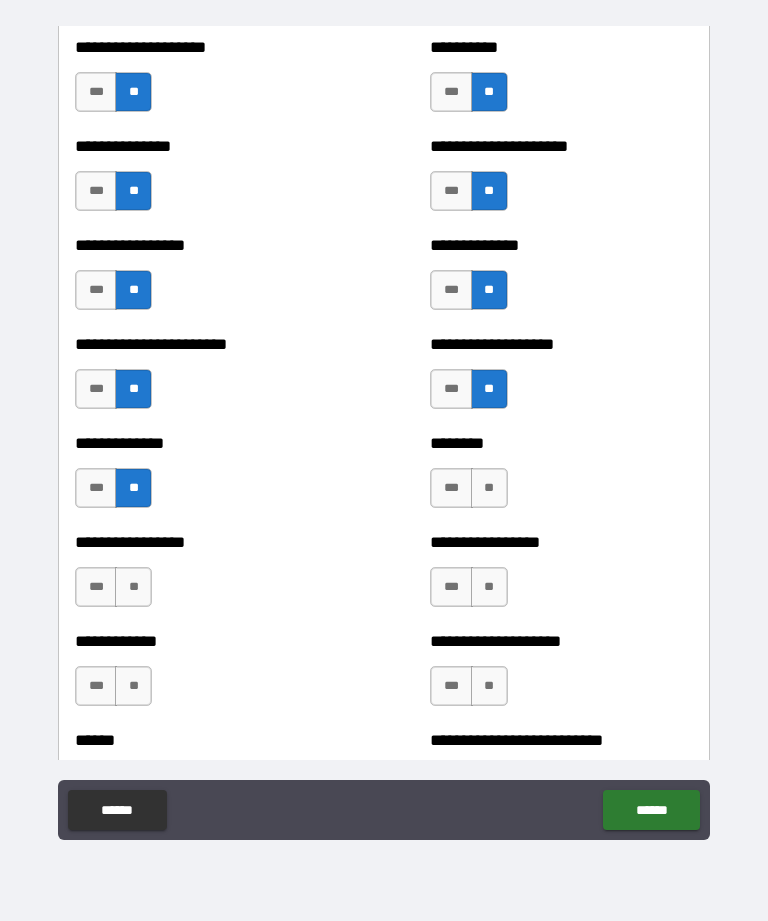 click on "**" at bounding box center (489, 488) 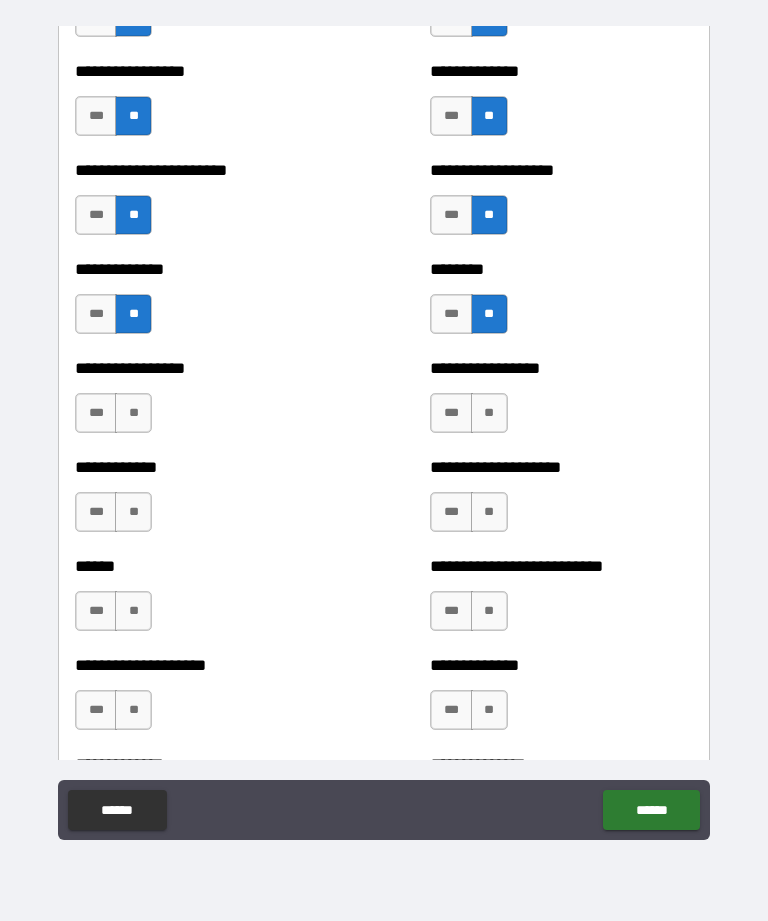 scroll, scrollTop: 3527, scrollLeft: 0, axis: vertical 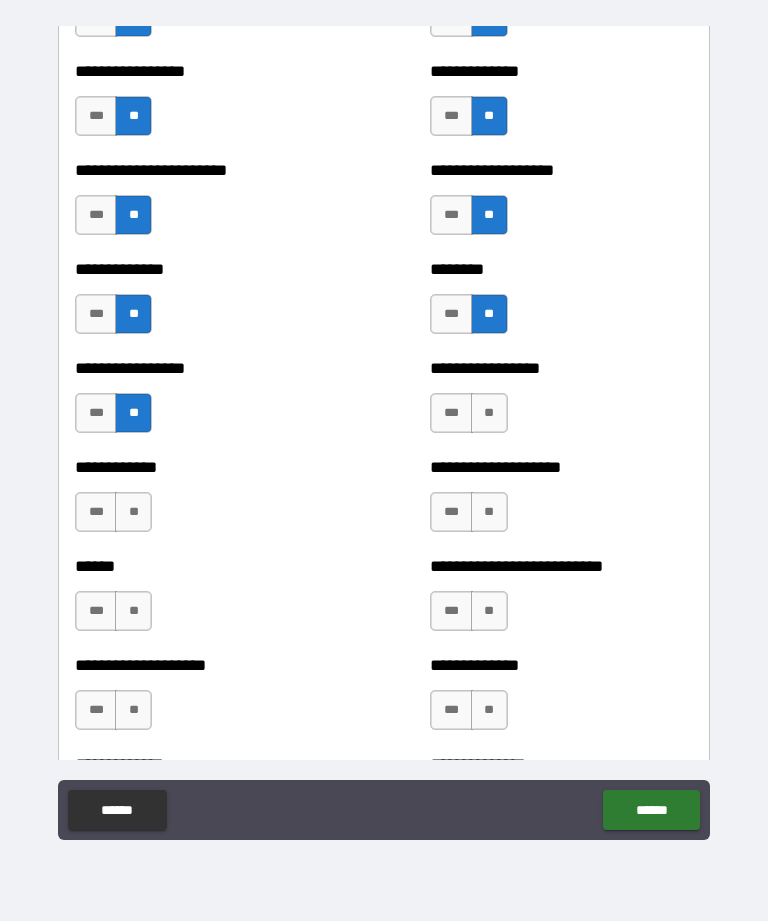 click on "**" at bounding box center (489, 413) 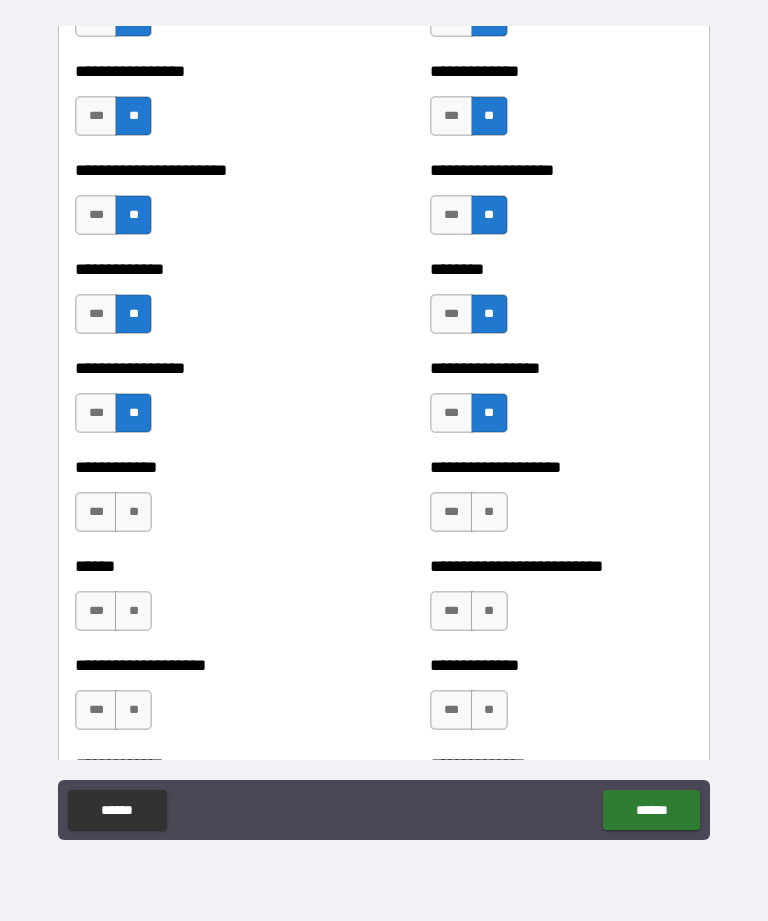 click on "**" at bounding box center [133, 512] 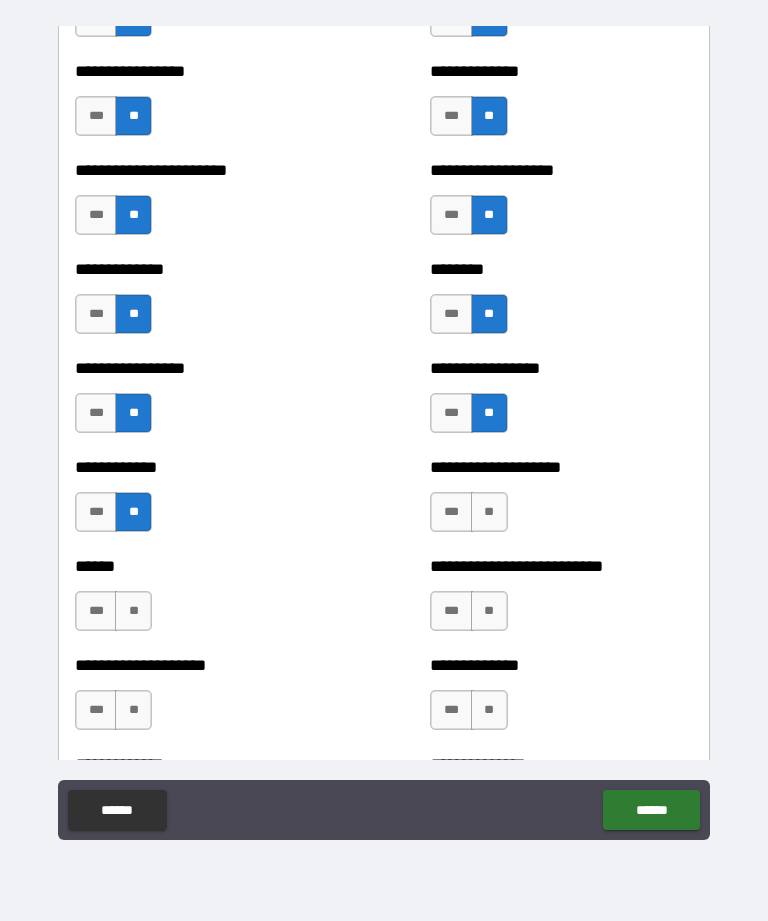 click on "**" at bounding box center (489, 512) 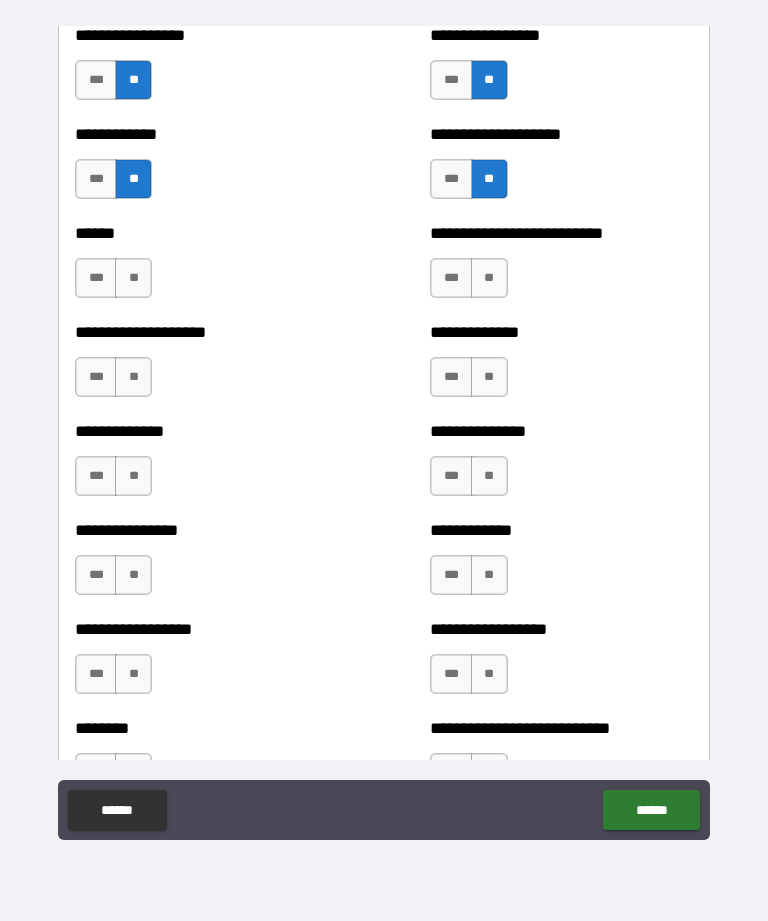 scroll, scrollTop: 3864, scrollLeft: 0, axis: vertical 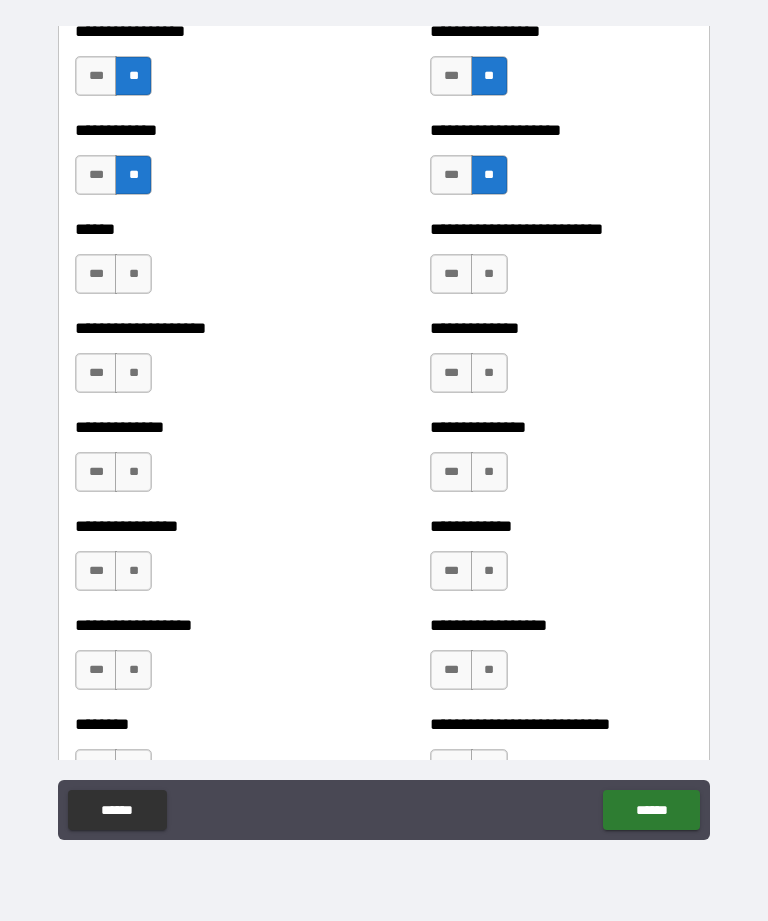 click on "**" at bounding box center [133, 274] 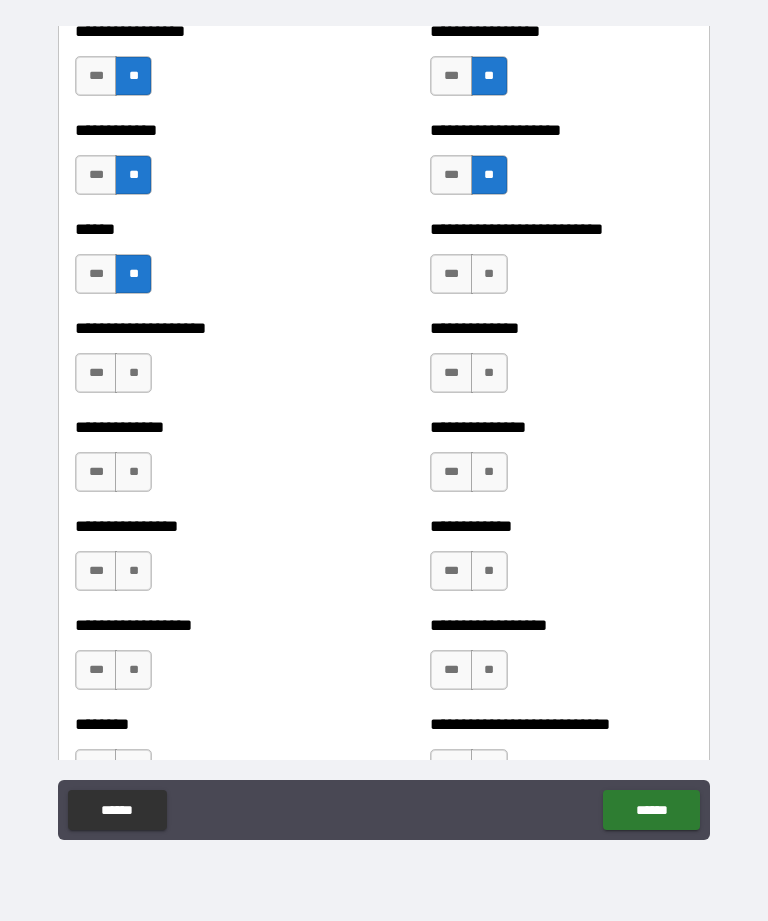 click on "**" at bounding box center (489, 274) 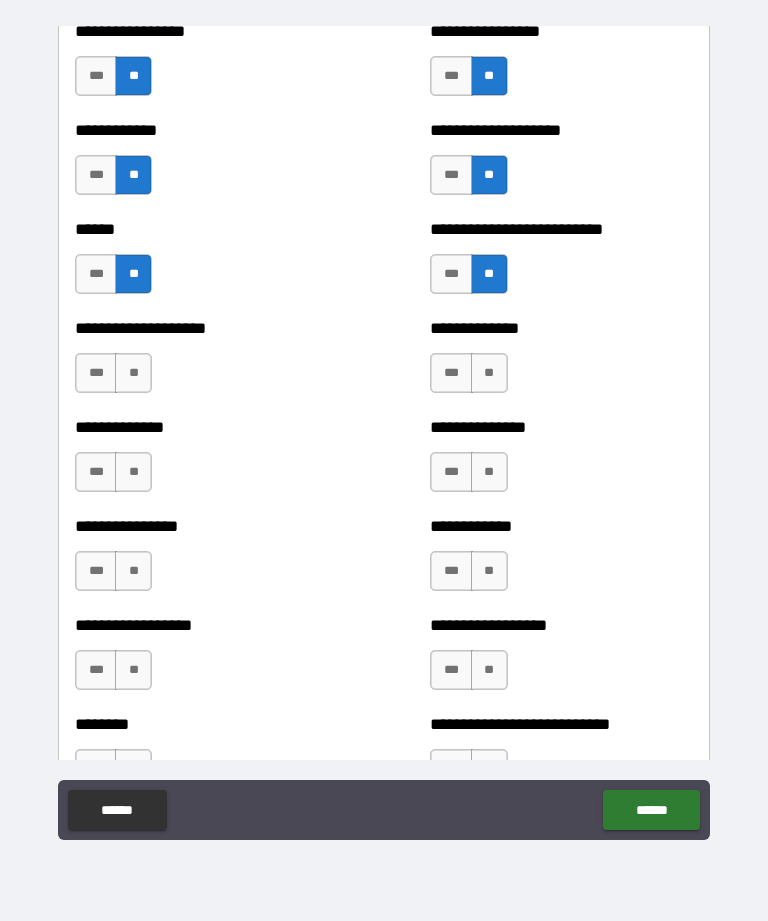 click on "**" at bounding box center (133, 373) 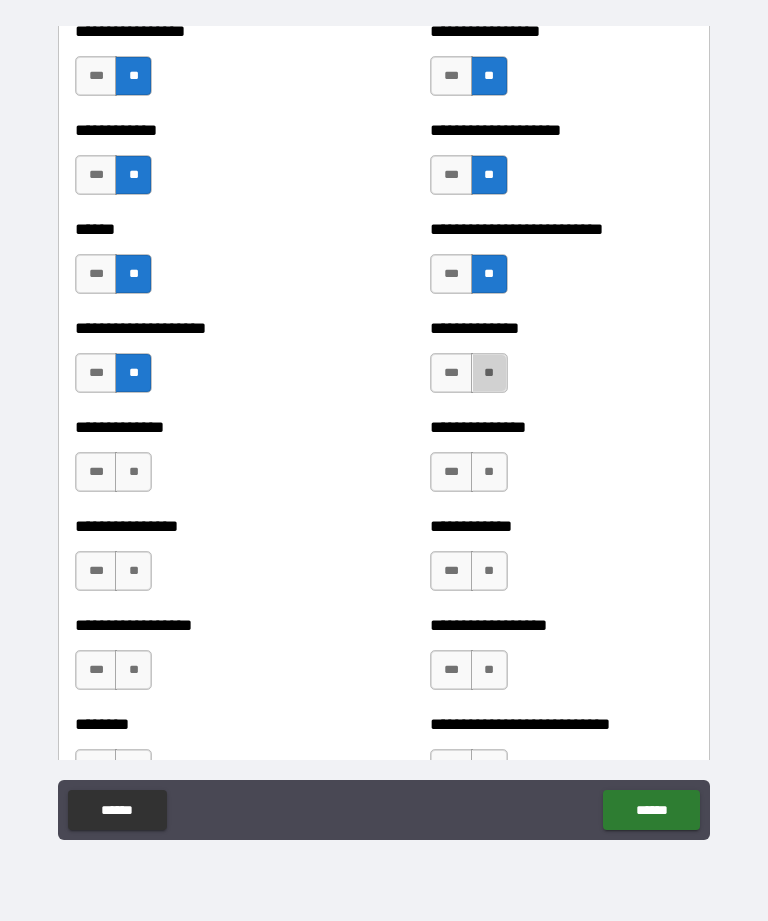 click on "**" at bounding box center [489, 373] 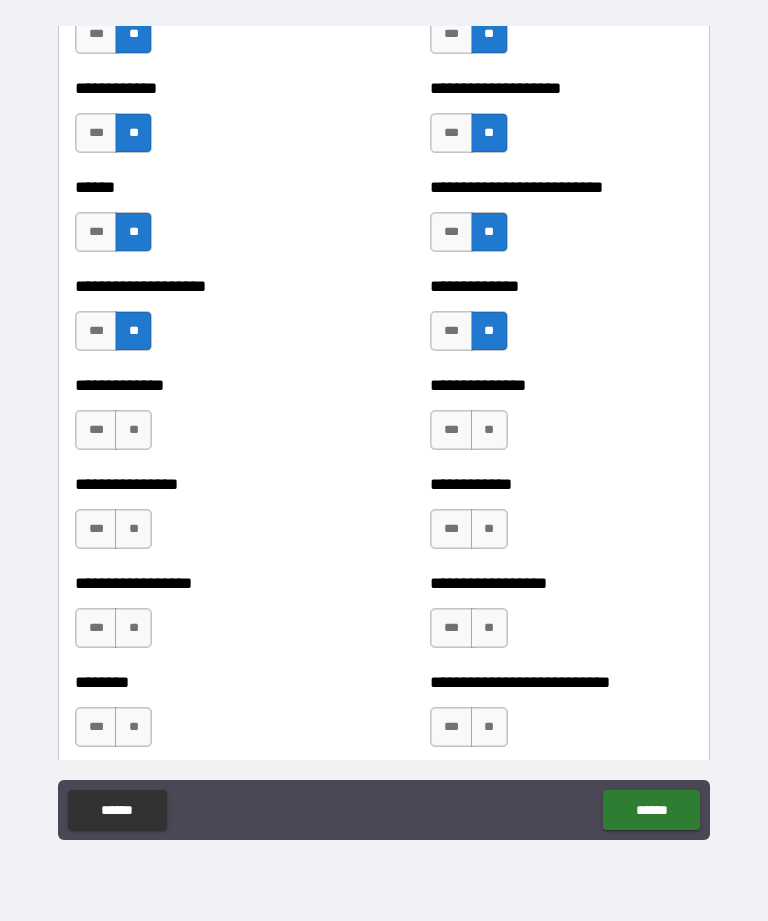 scroll, scrollTop: 3917, scrollLeft: 0, axis: vertical 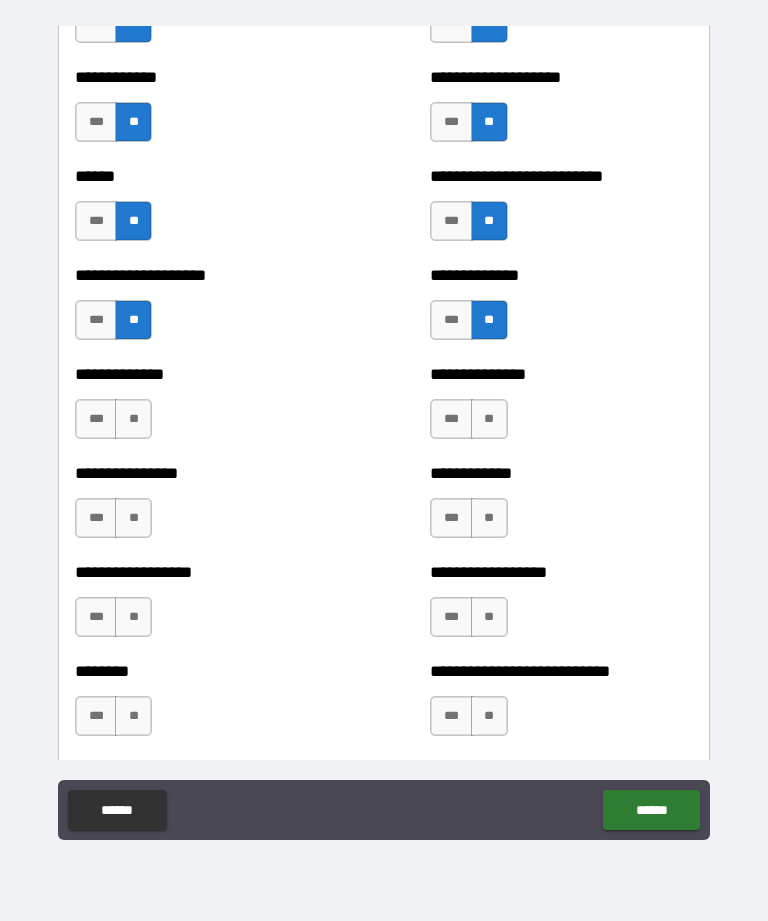 click on "**" at bounding box center (133, 419) 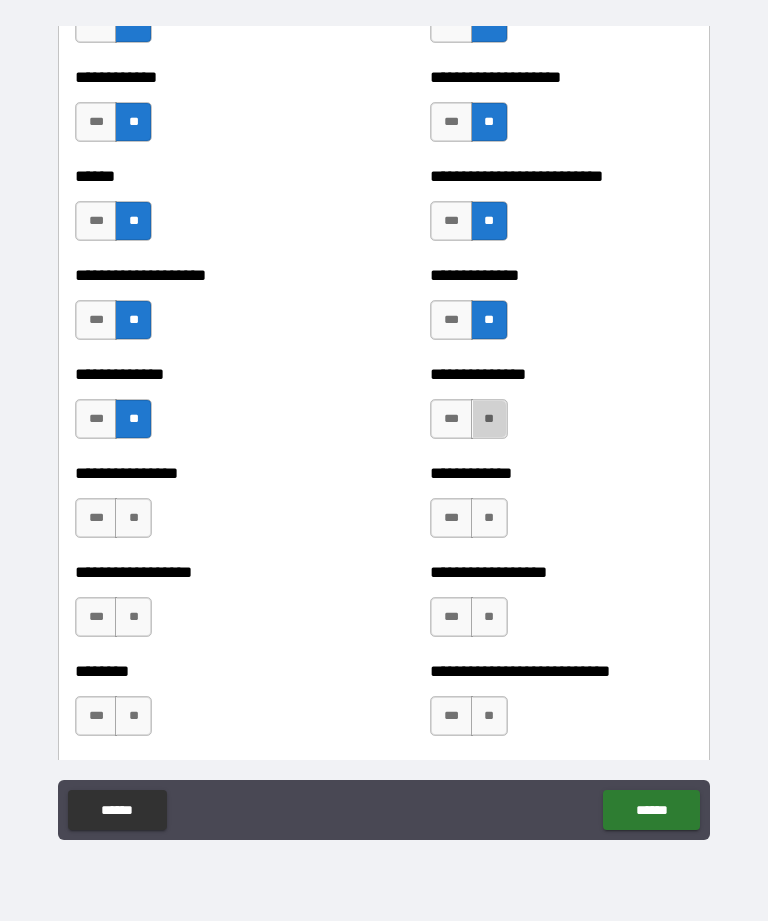 click on "**" at bounding box center (489, 419) 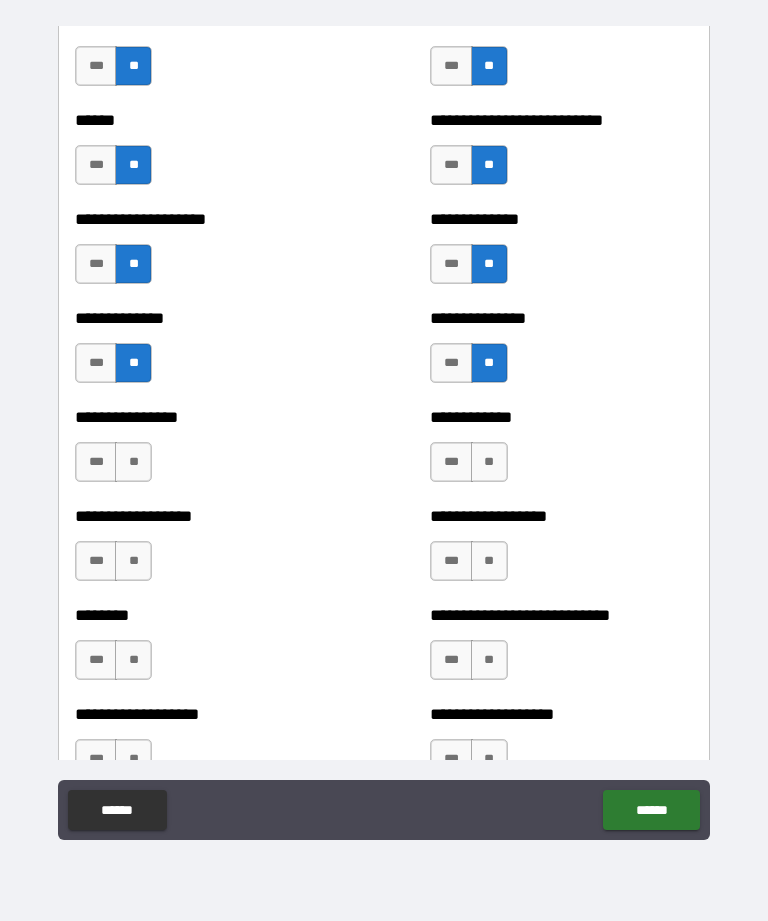 scroll, scrollTop: 3995, scrollLeft: 0, axis: vertical 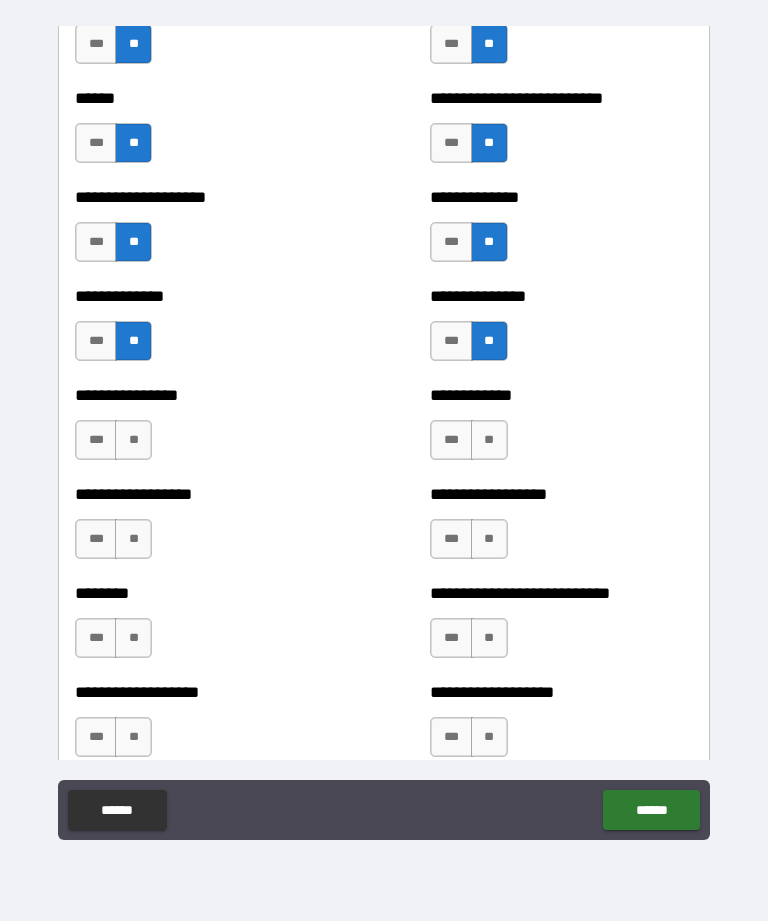 click on "**" at bounding box center (133, 440) 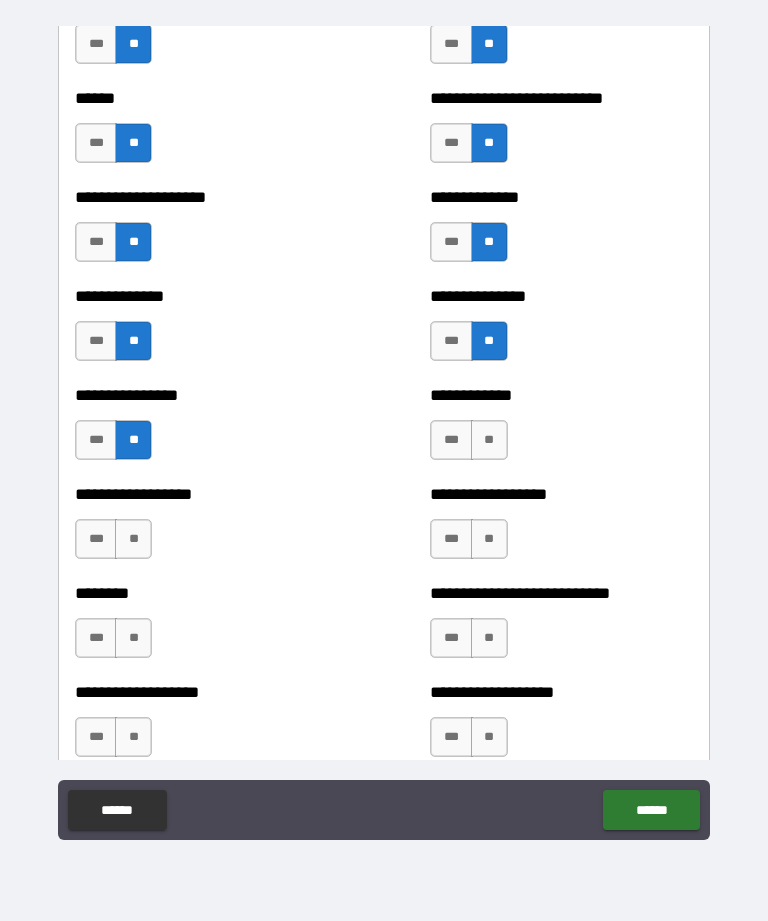scroll, scrollTop: 4062, scrollLeft: 0, axis: vertical 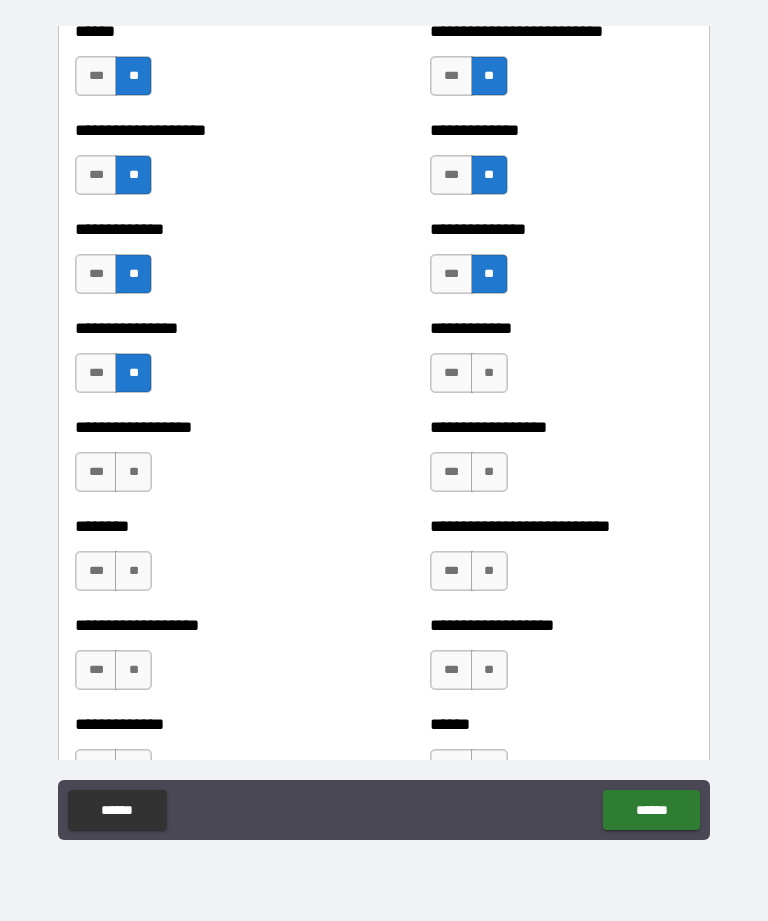 click on "**" at bounding box center (489, 373) 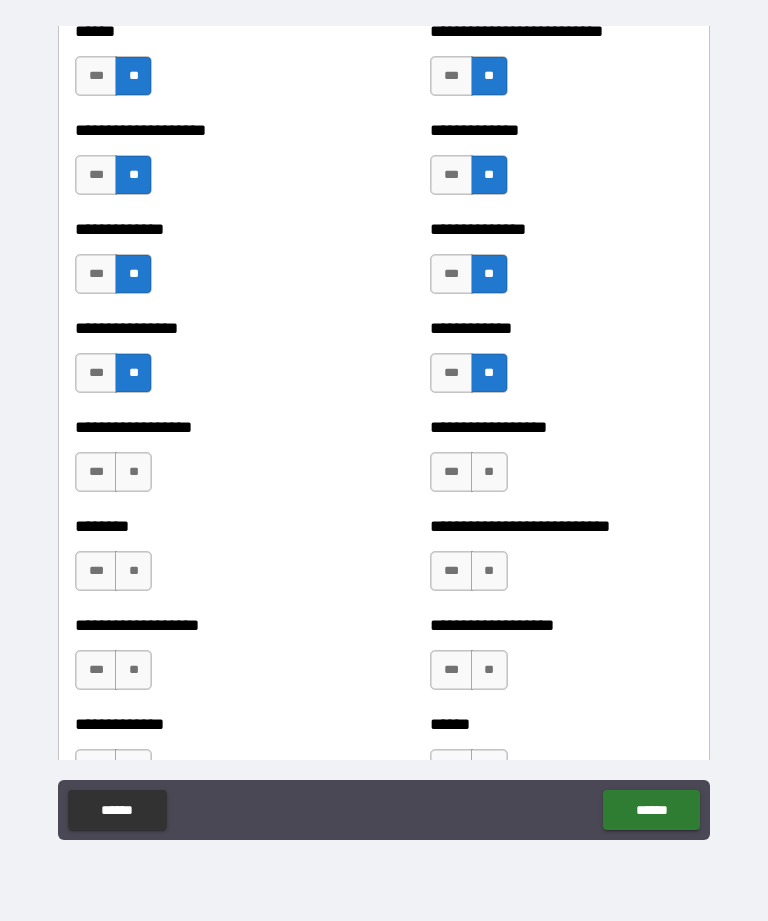 click on "**" at bounding box center [133, 472] 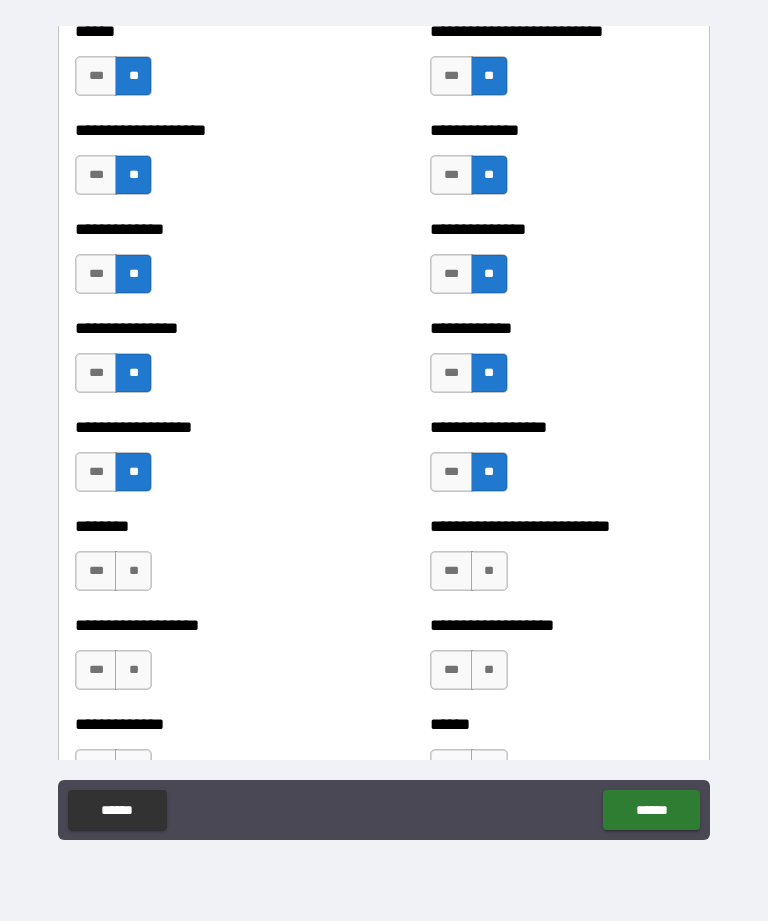 click on "**" at bounding box center (133, 571) 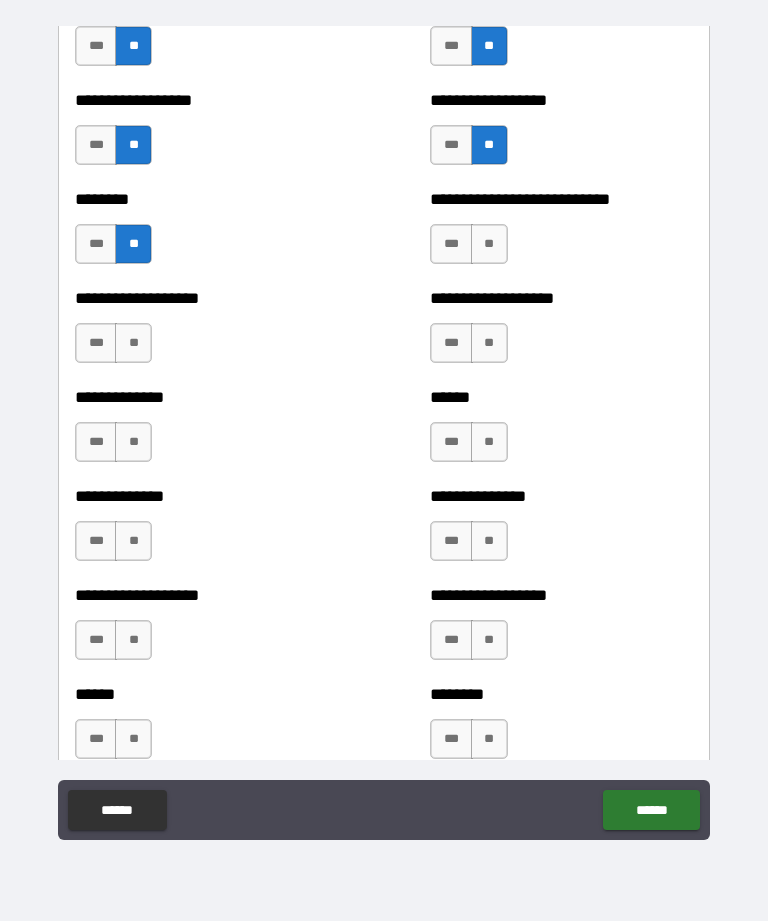 scroll, scrollTop: 4393, scrollLeft: 0, axis: vertical 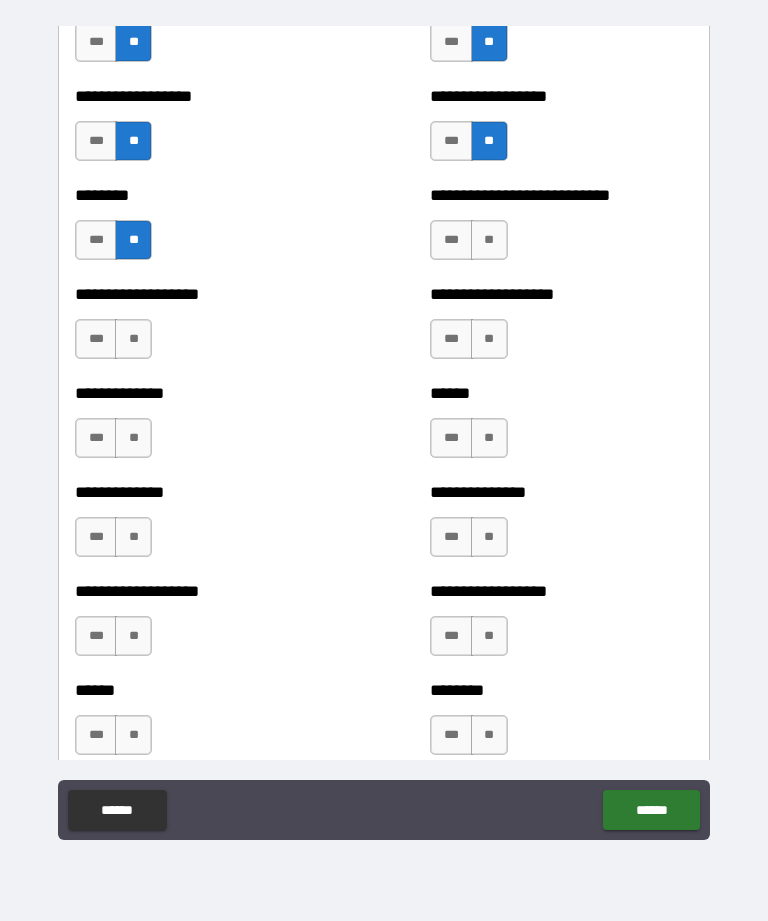 click on "**" at bounding box center [133, 339] 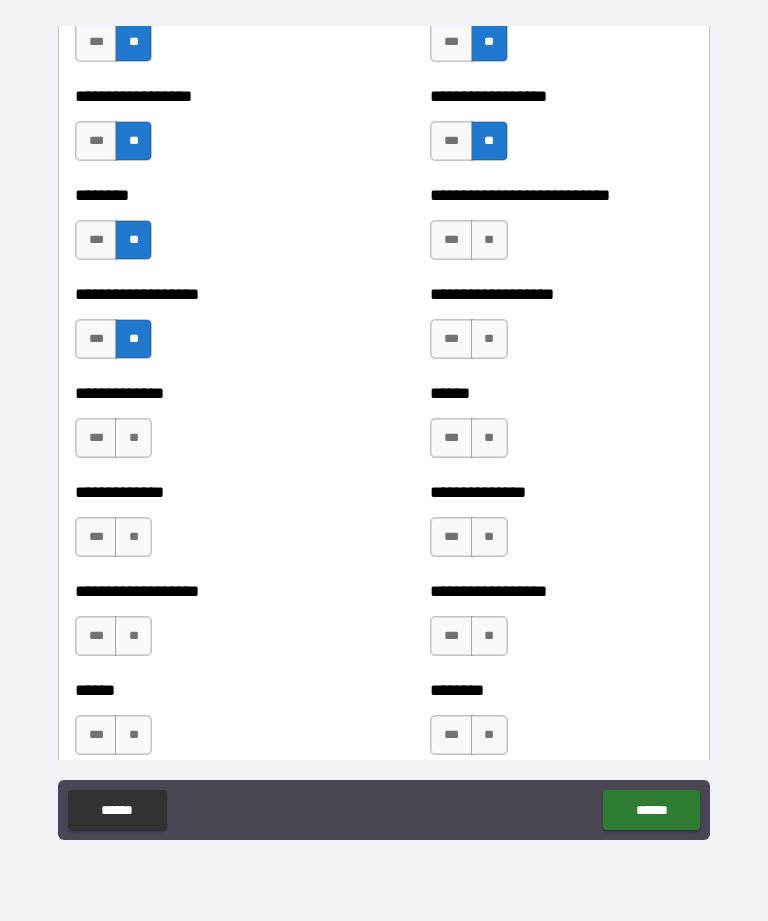 click on "**" at bounding box center [489, 339] 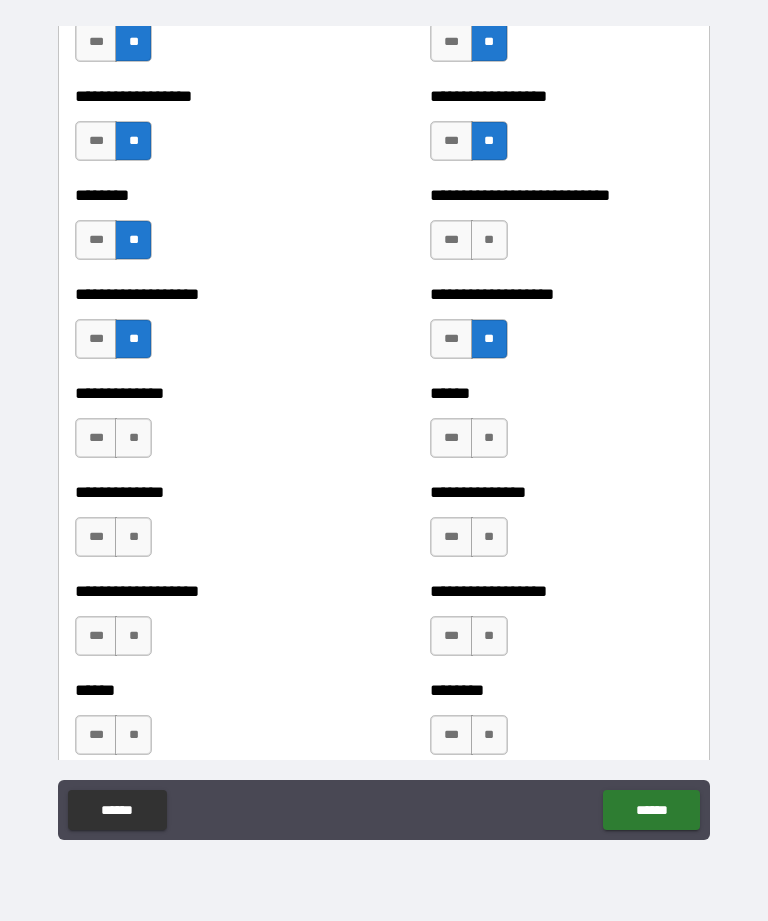 click on "**" at bounding box center [133, 438] 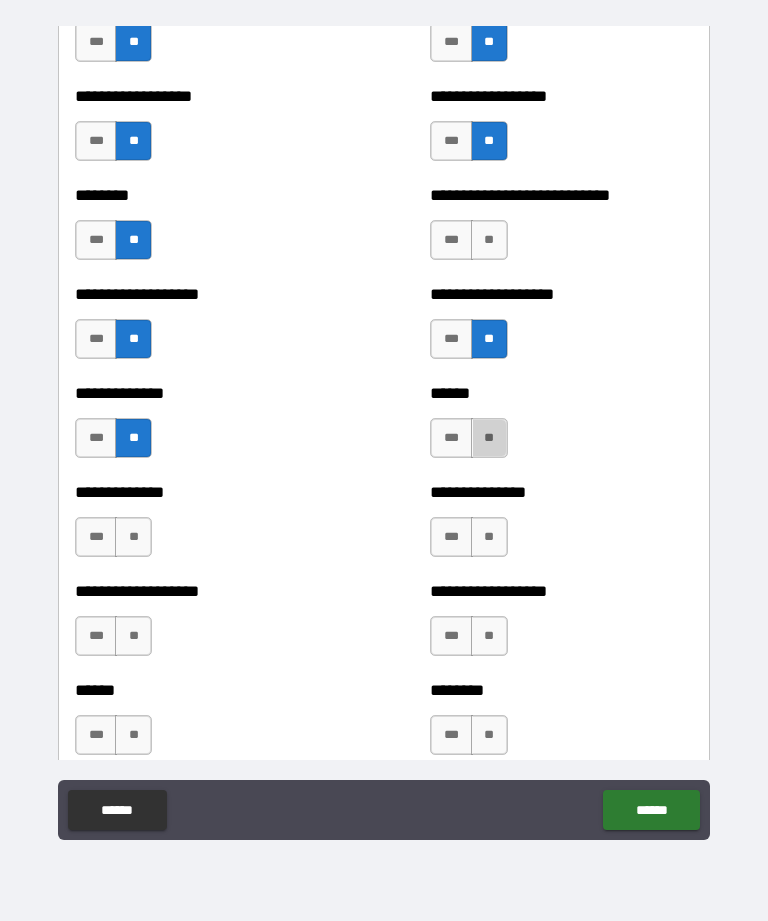 click on "**" at bounding box center (489, 438) 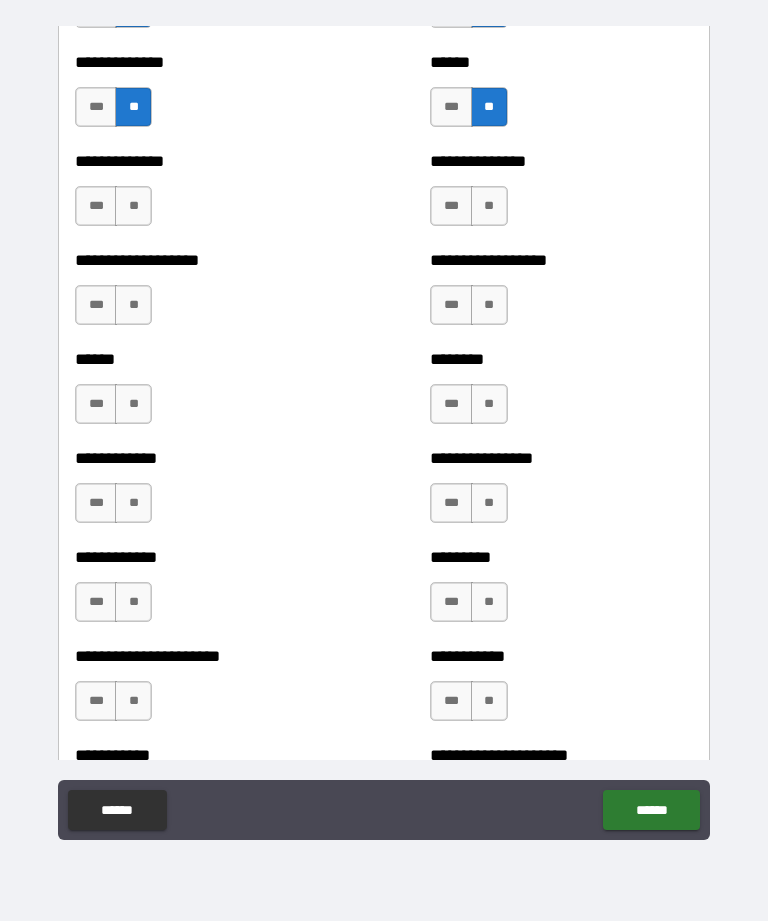 scroll, scrollTop: 4725, scrollLeft: 0, axis: vertical 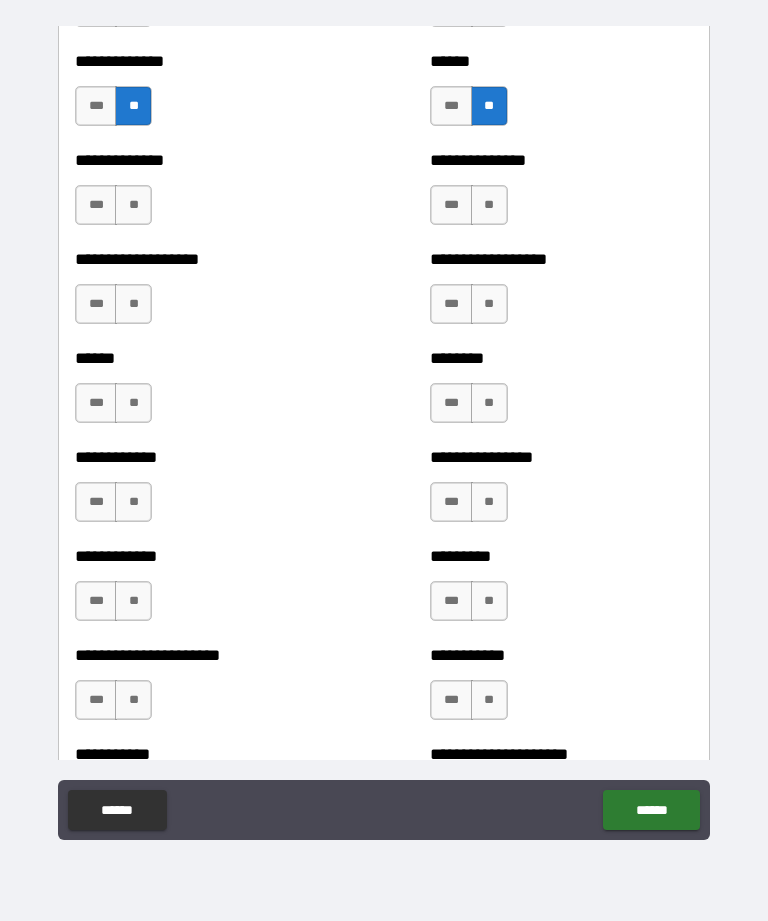 click on "**" at bounding box center (133, 205) 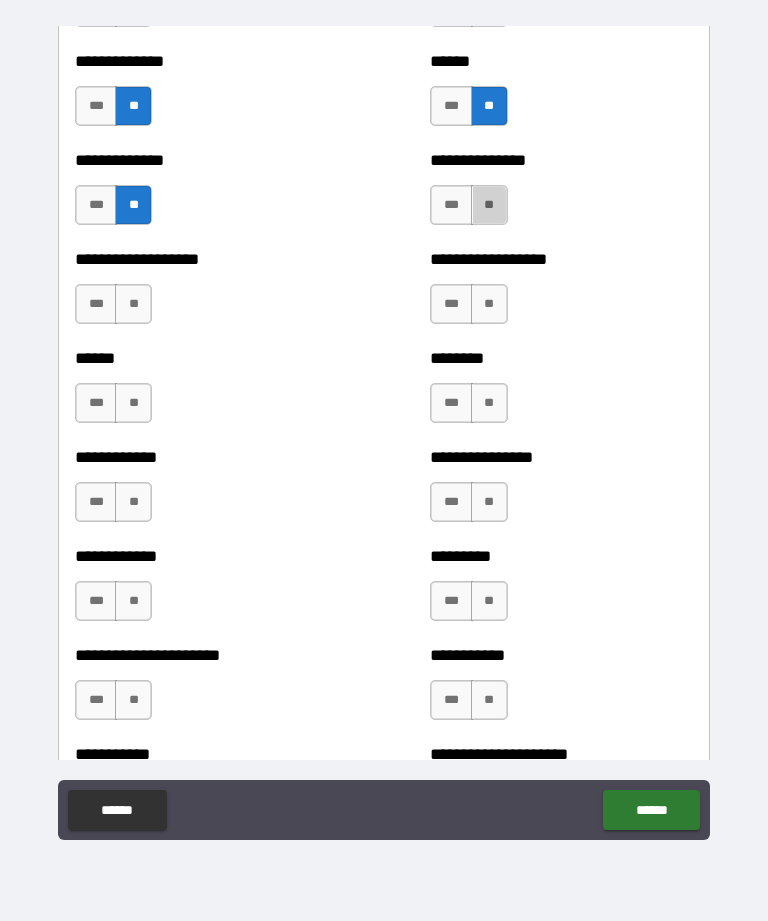 click on "**" at bounding box center (489, 205) 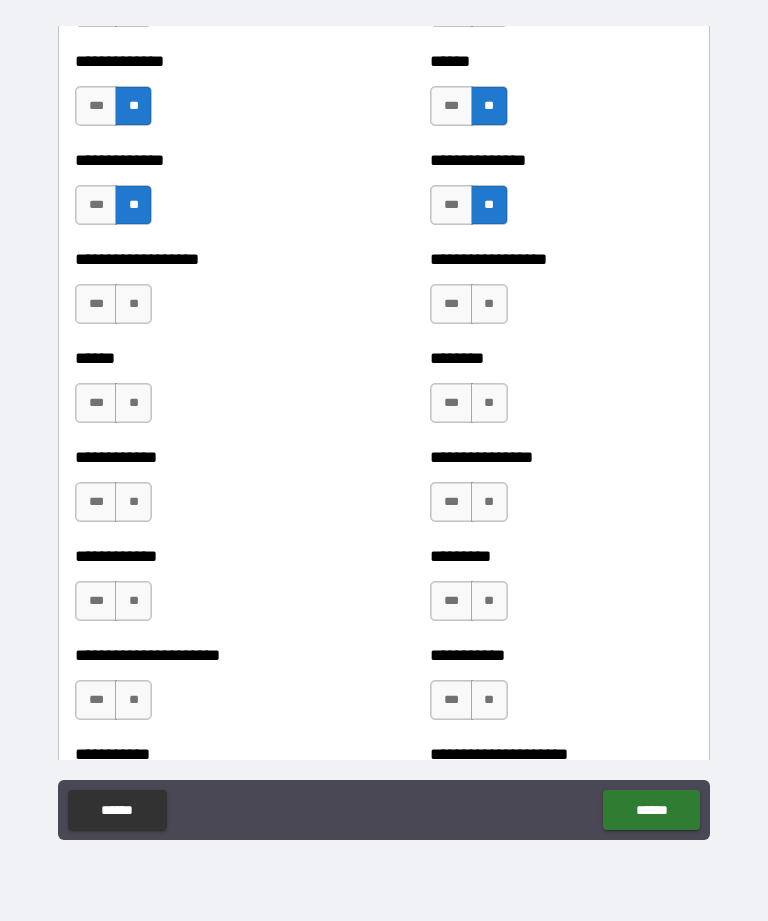 click on "**" at bounding box center (133, 304) 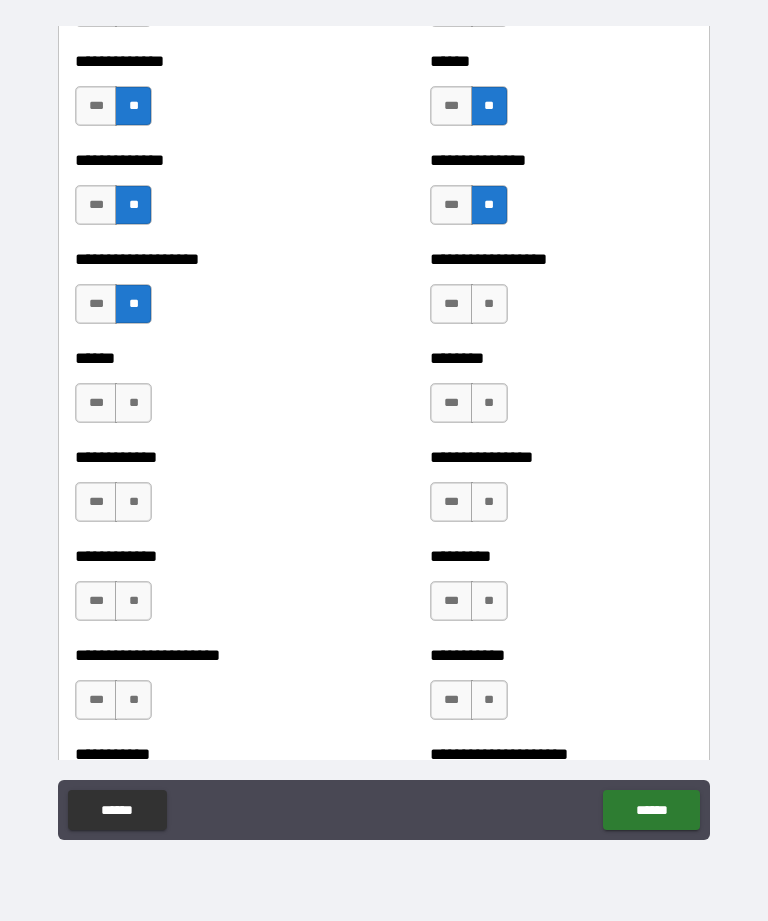 click on "**" at bounding box center (133, 403) 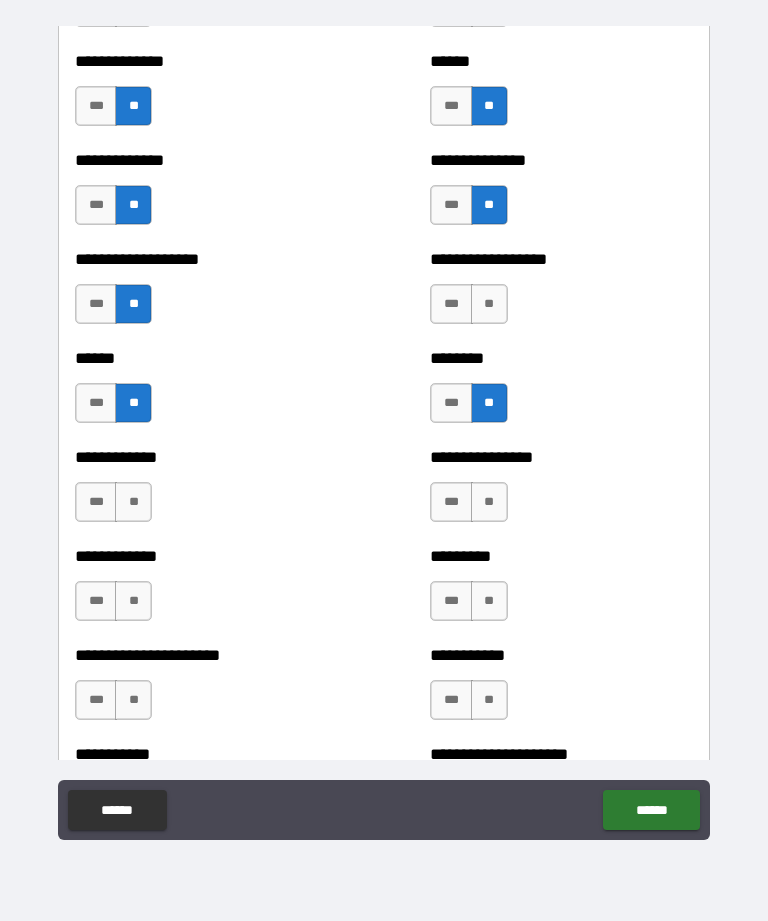 click on "**" at bounding box center [489, 304] 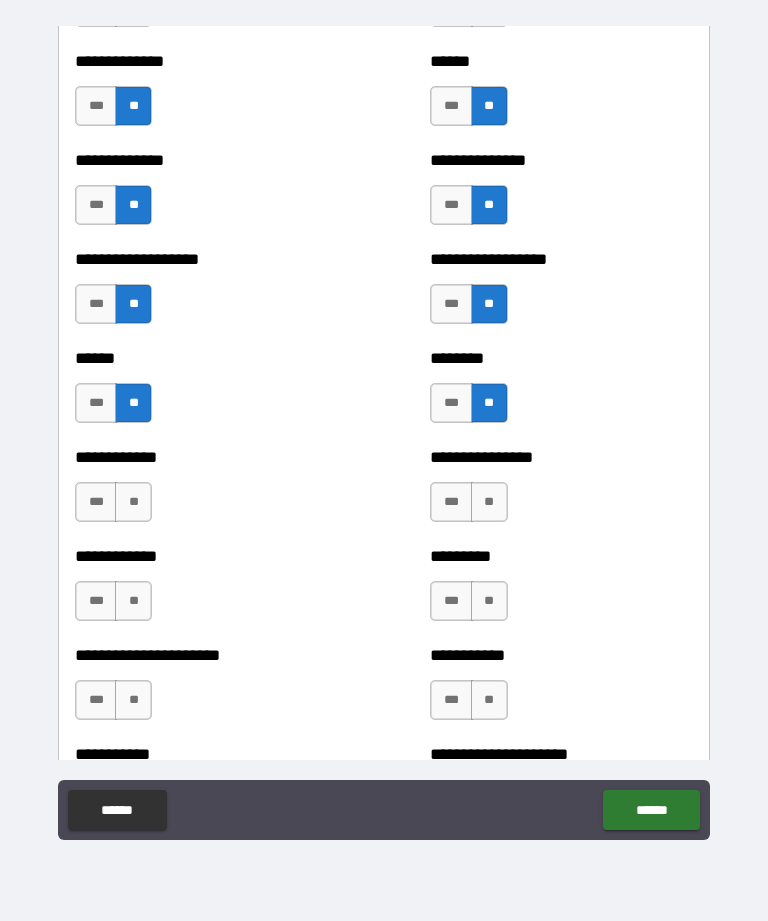 click on "**" at bounding box center [133, 502] 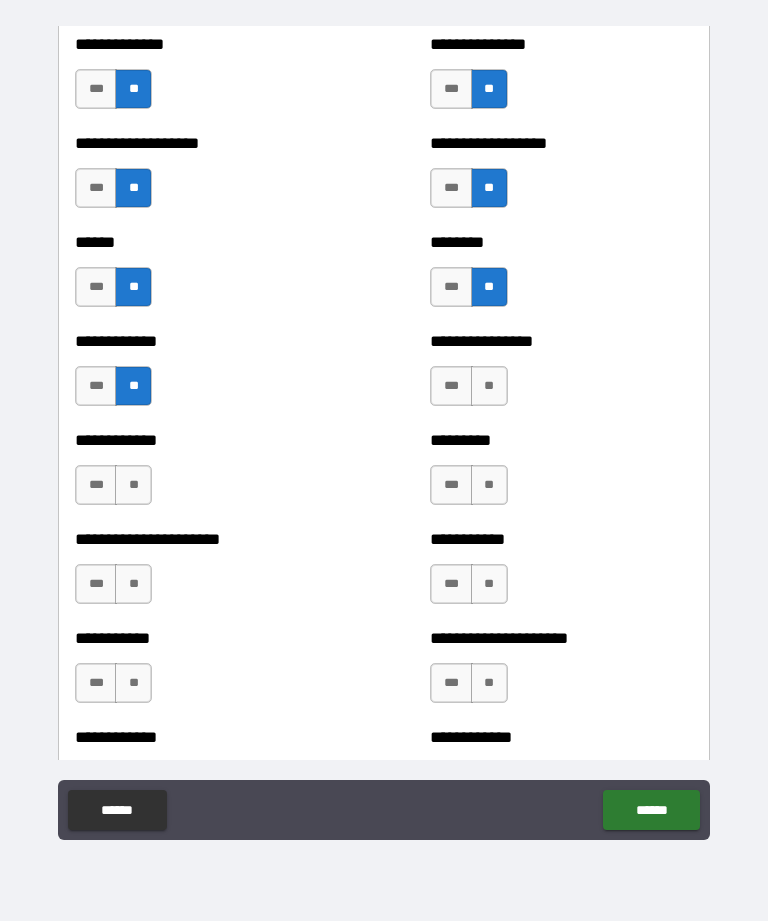 scroll, scrollTop: 4854, scrollLeft: 0, axis: vertical 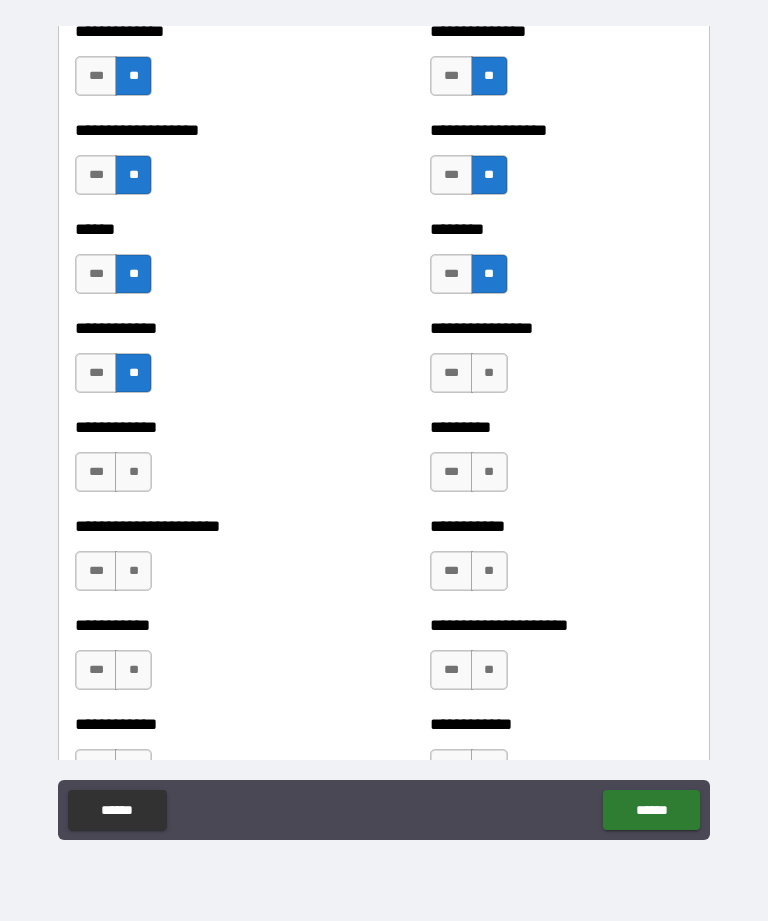 click on "**" at bounding box center [489, 373] 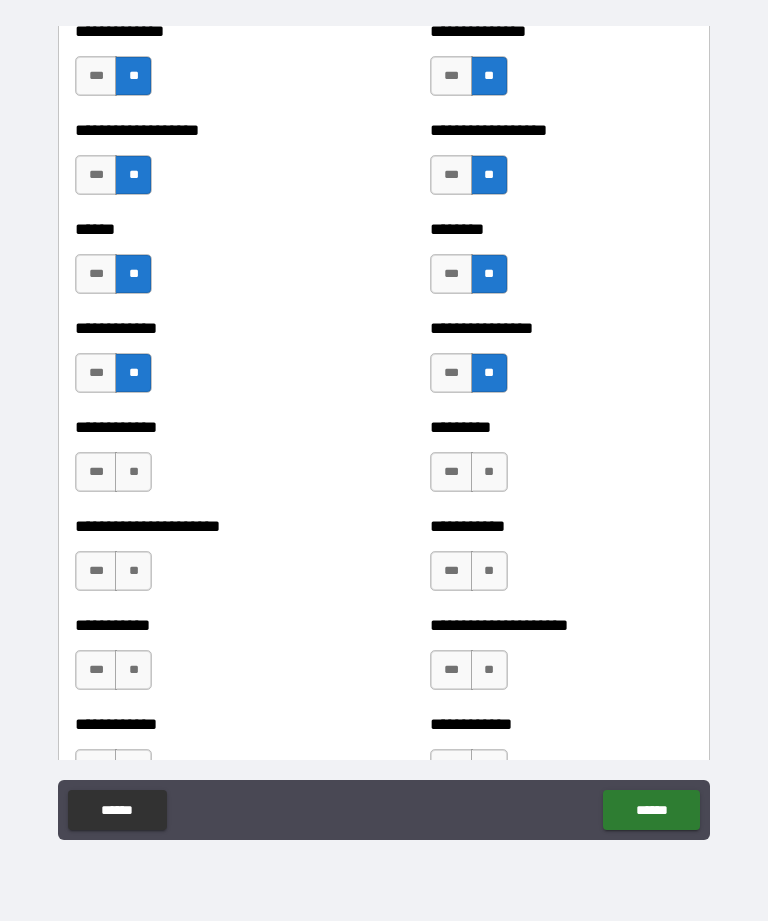 click on "**" at bounding box center (133, 472) 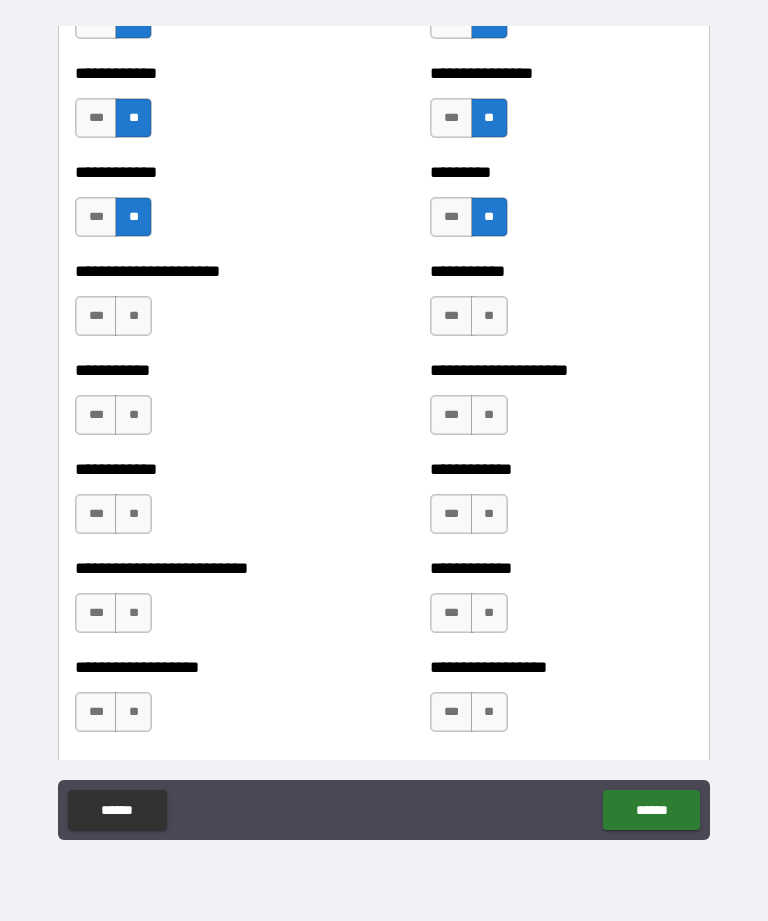 scroll, scrollTop: 5115, scrollLeft: 0, axis: vertical 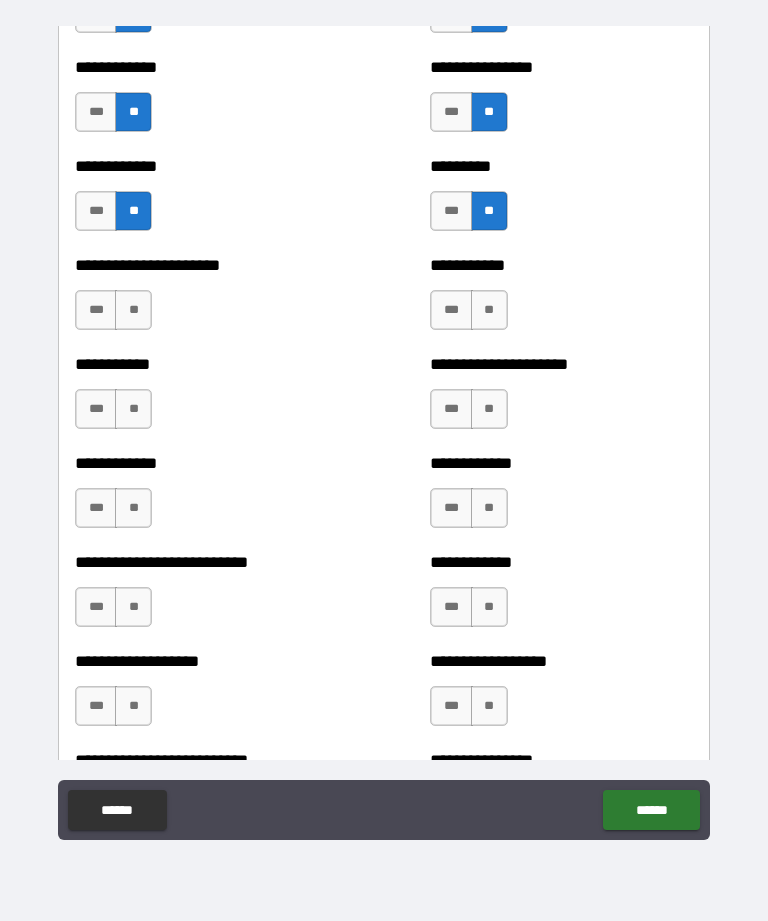 click on "**" at bounding box center (133, 310) 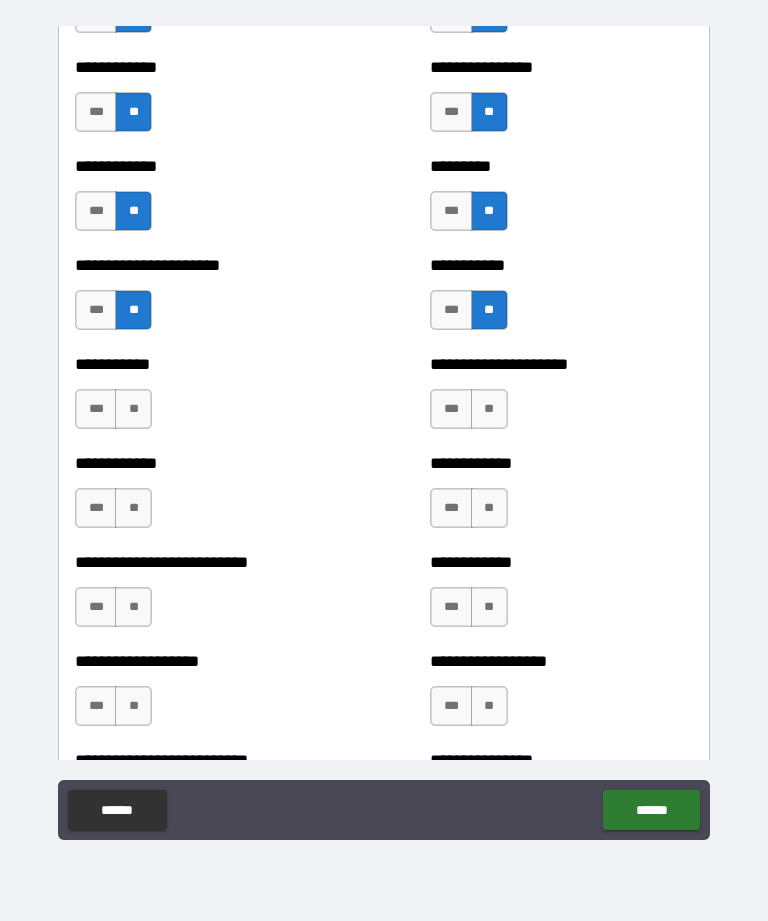 click on "**" at bounding box center (489, 409) 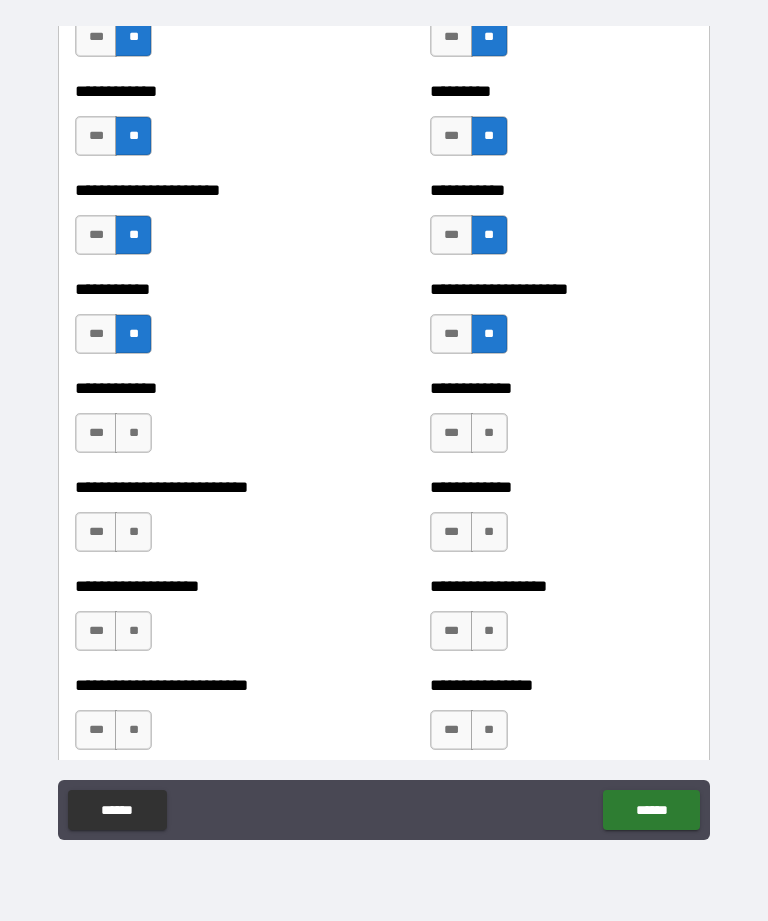 scroll, scrollTop: 5207, scrollLeft: 0, axis: vertical 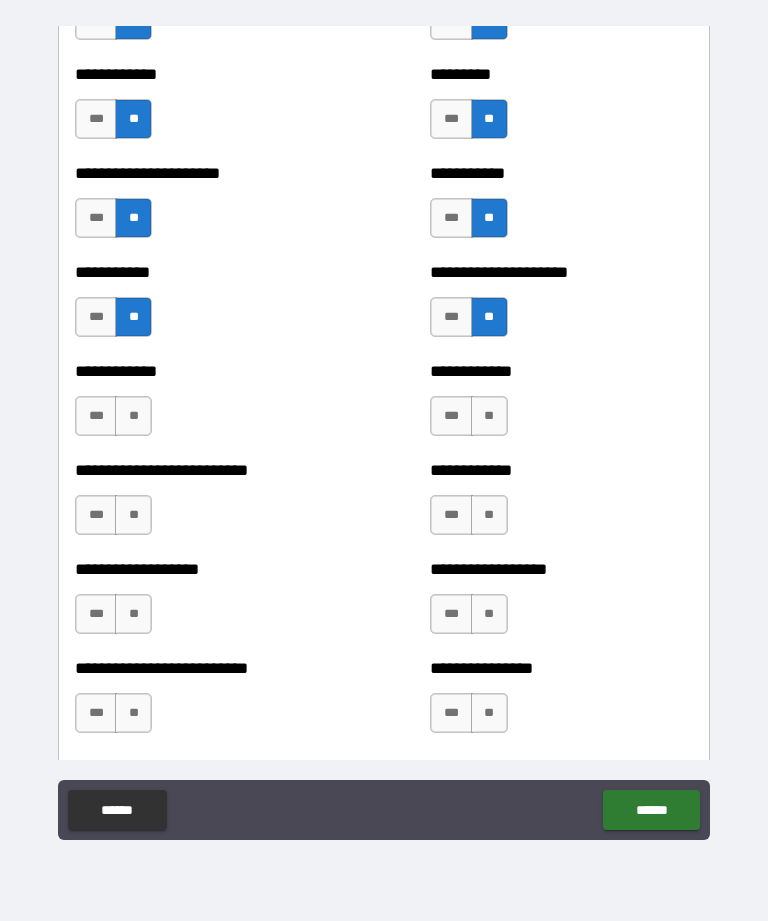 click on "**" at bounding box center [133, 416] 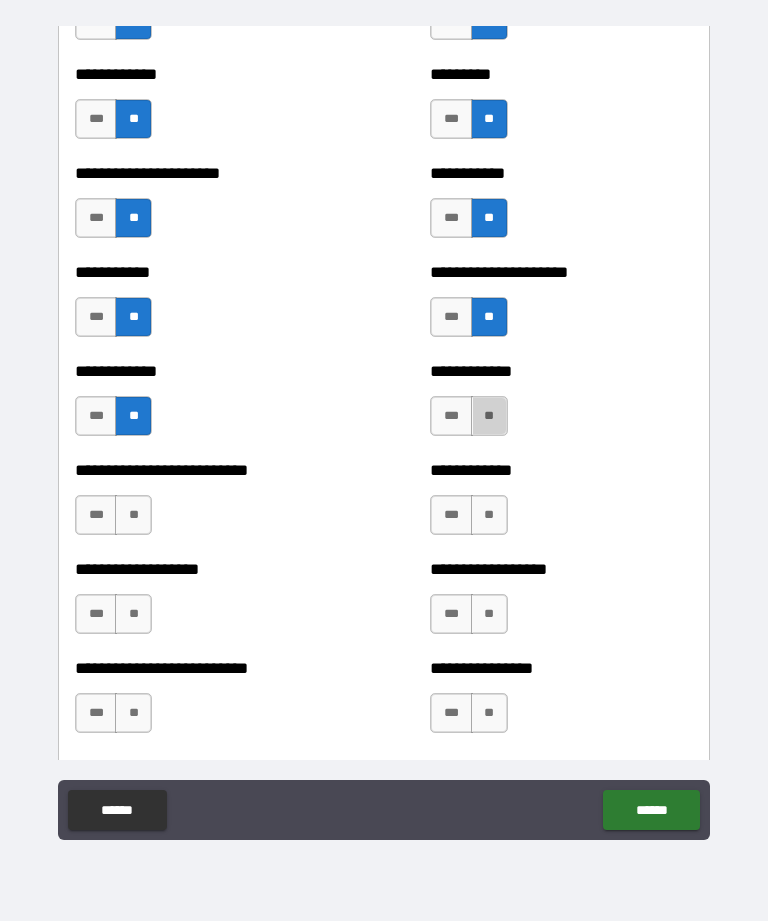 click on "**" at bounding box center [489, 416] 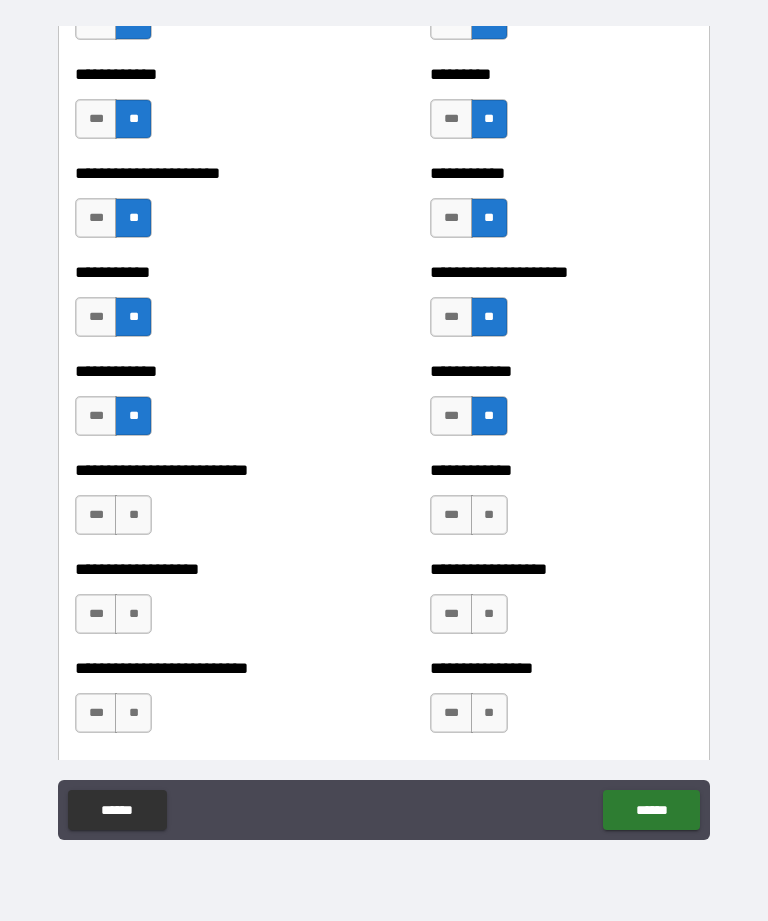 click on "**" at bounding box center (489, 515) 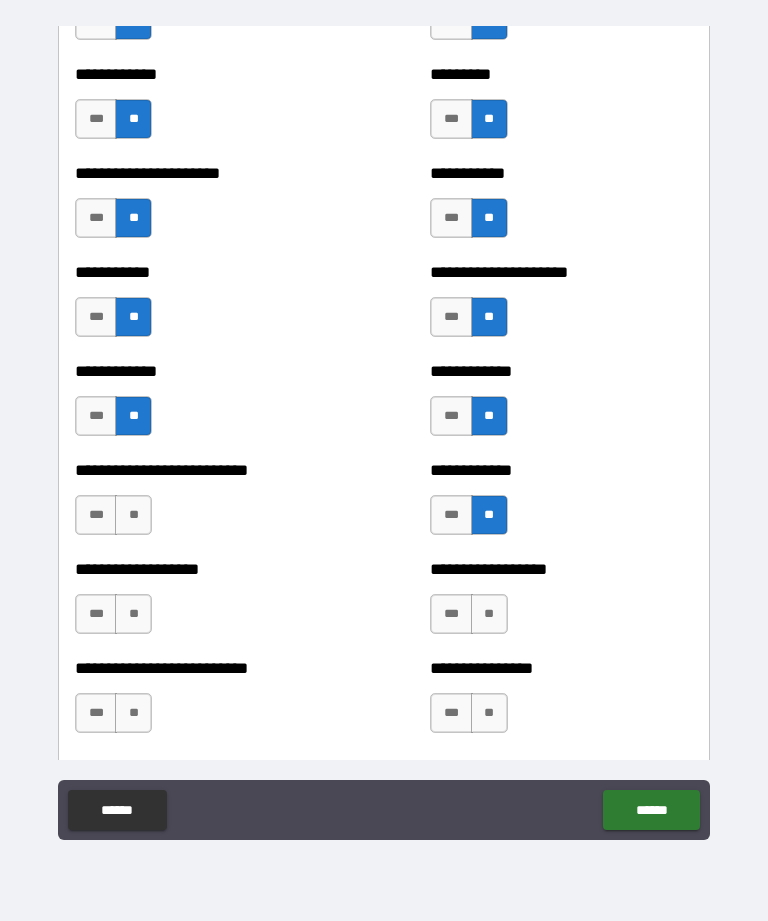 click on "**" at bounding box center (133, 515) 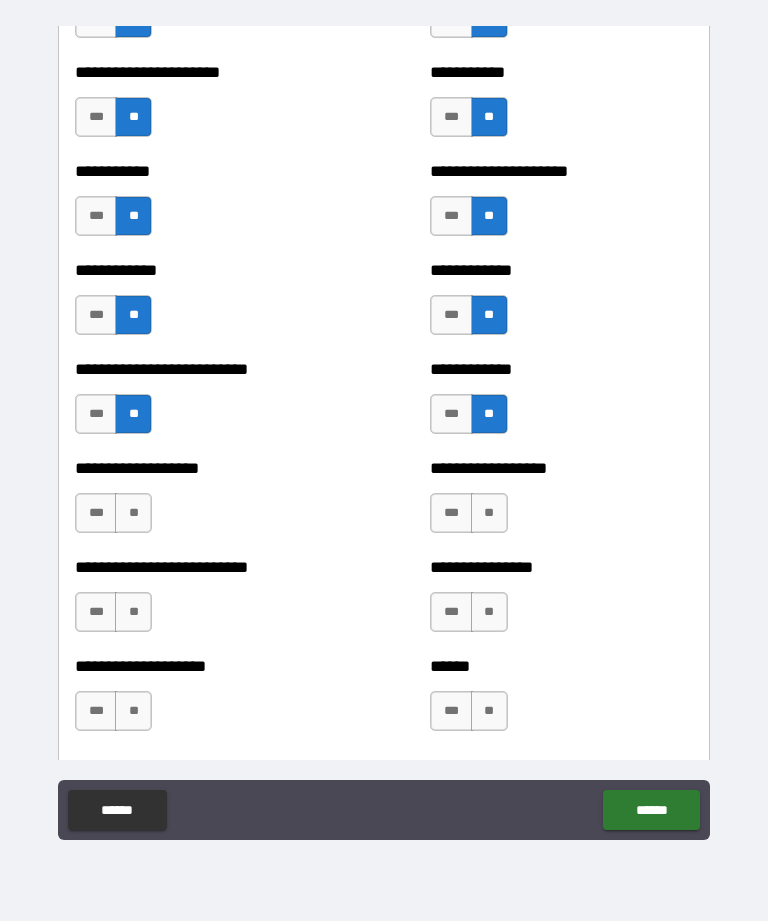 scroll, scrollTop: 5340, scrollLeft: 0, axis: vertical 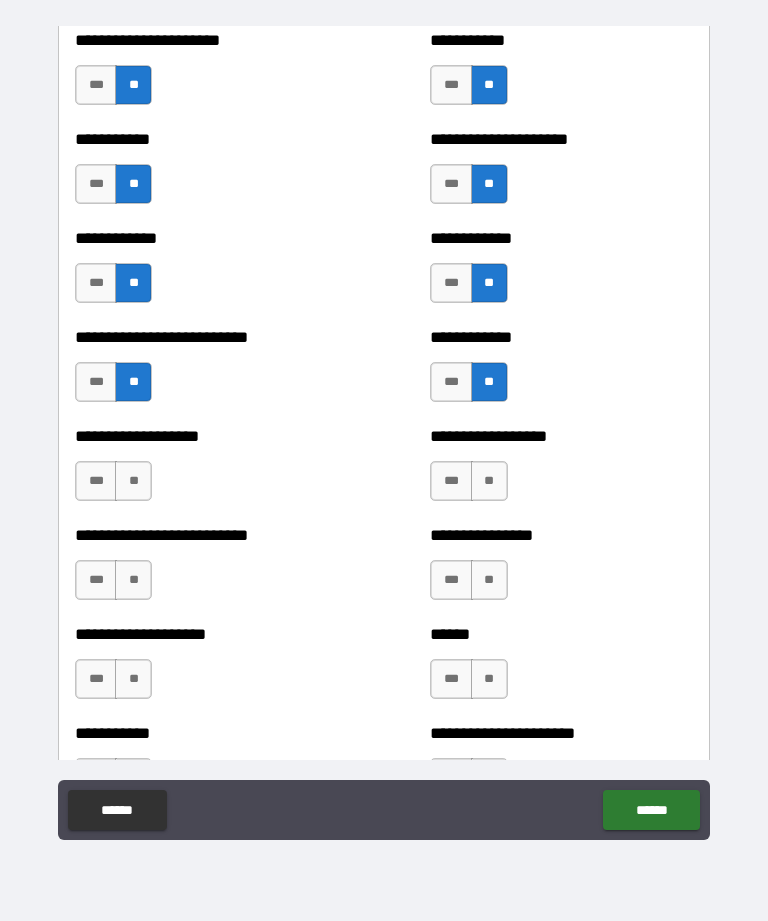 click on "**" at bounding box center [489, 481] 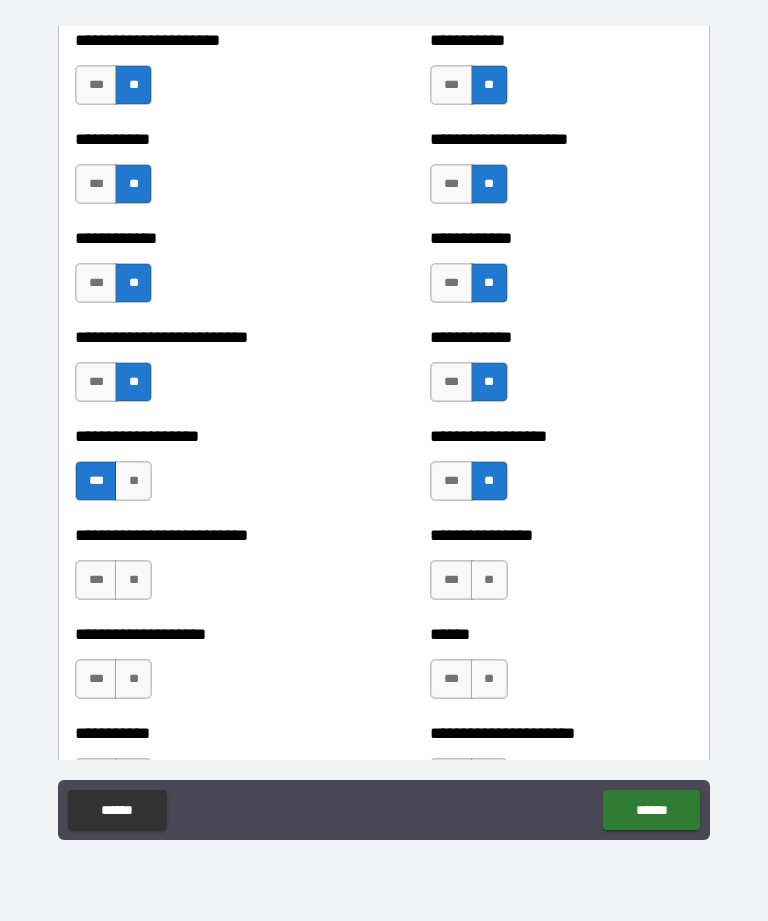 click on "**********" at bounding box center [561, 570] 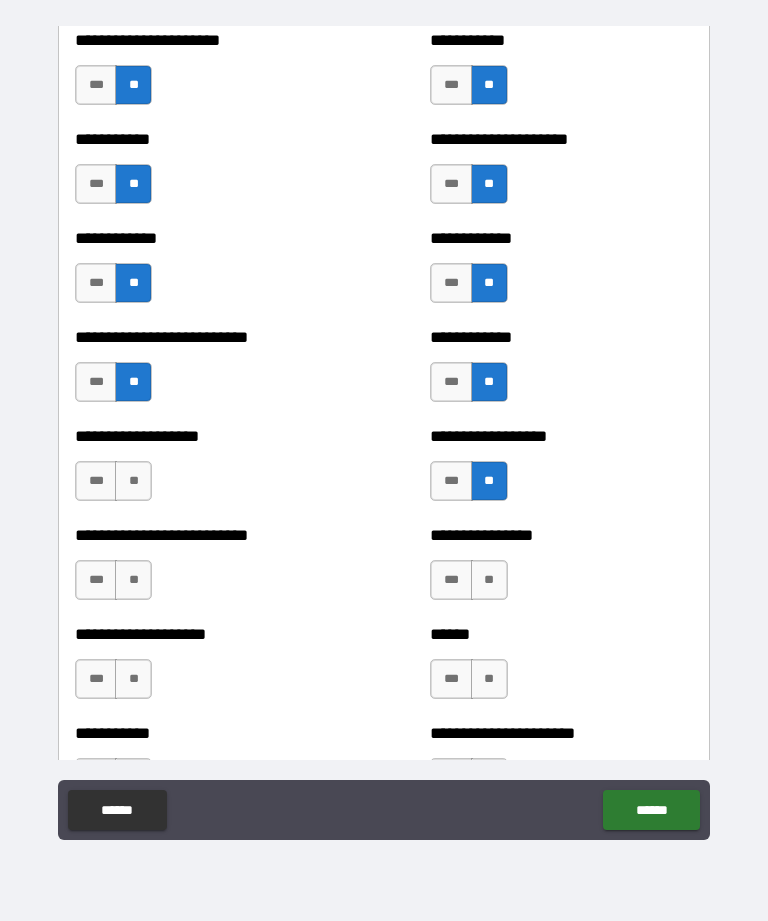 click on "***" at bounding box center [96, 481] 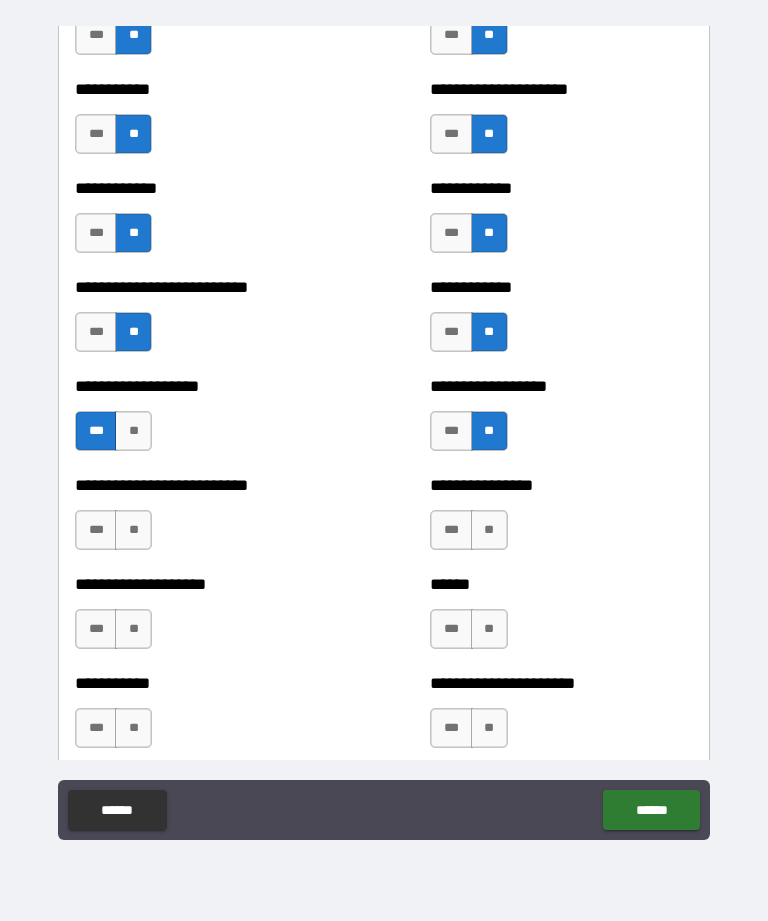 scroll, scrollTop: 5392, scrollLeft: 0, axis: vertical 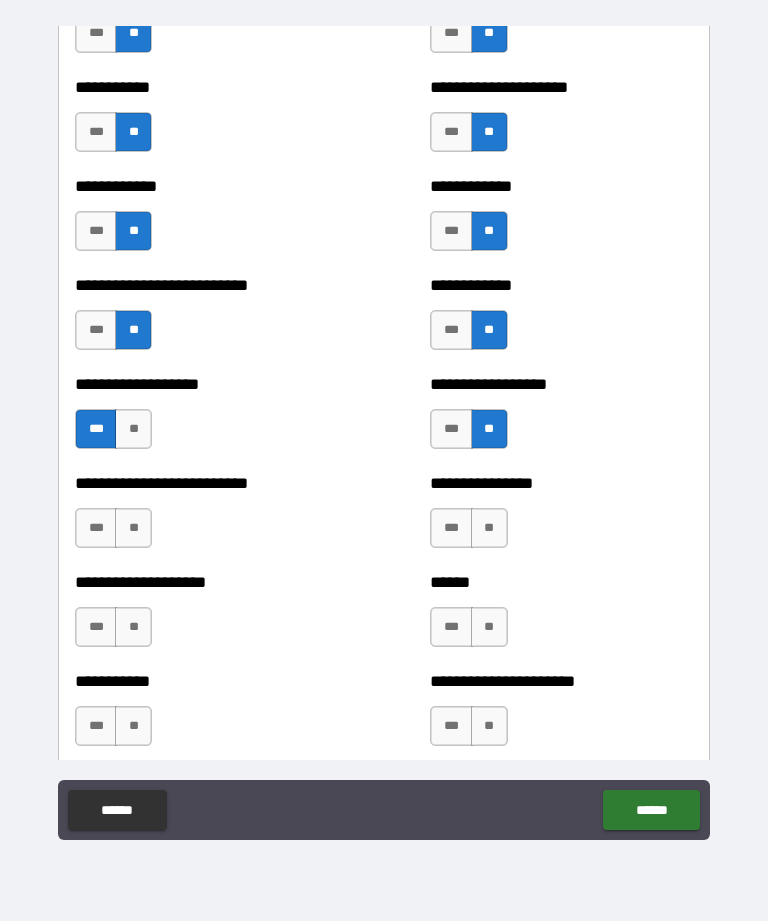 click on "**" at bounding box center [133, 429] 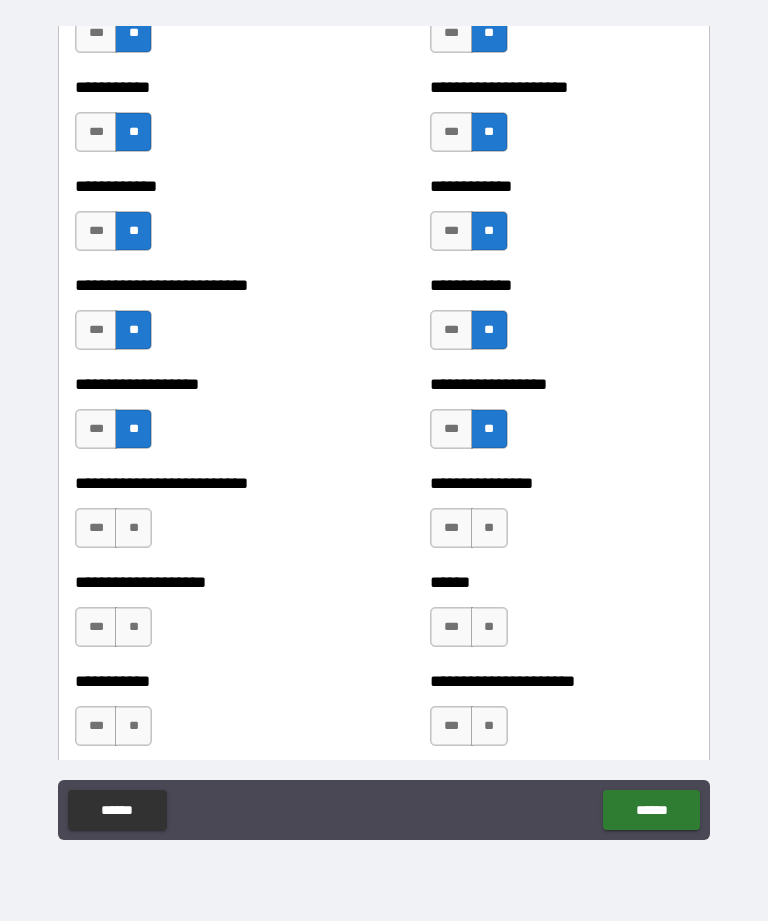 click on "**" at bounding box center (489, 528) 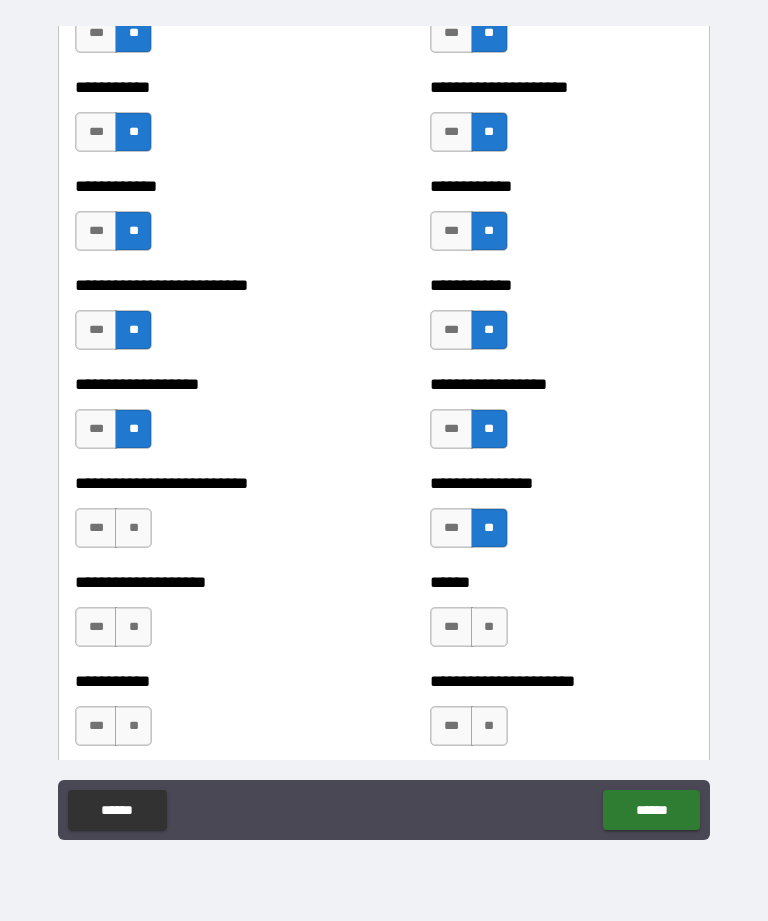 click on "**" at bounding box center [133, 528] 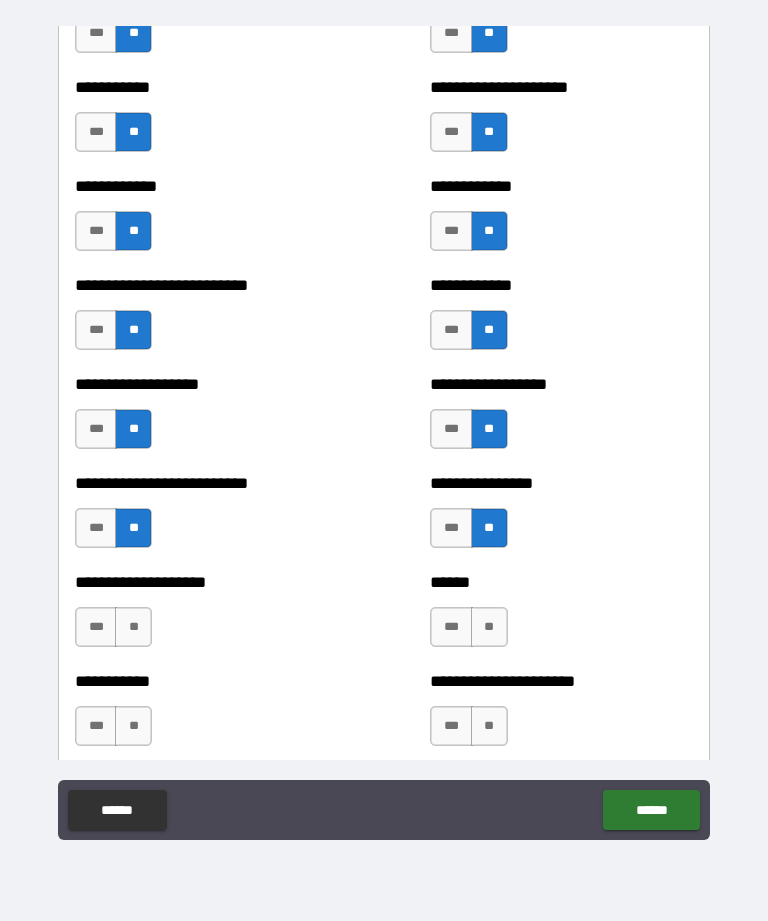 click on "**" at bounding box center [489, 627] 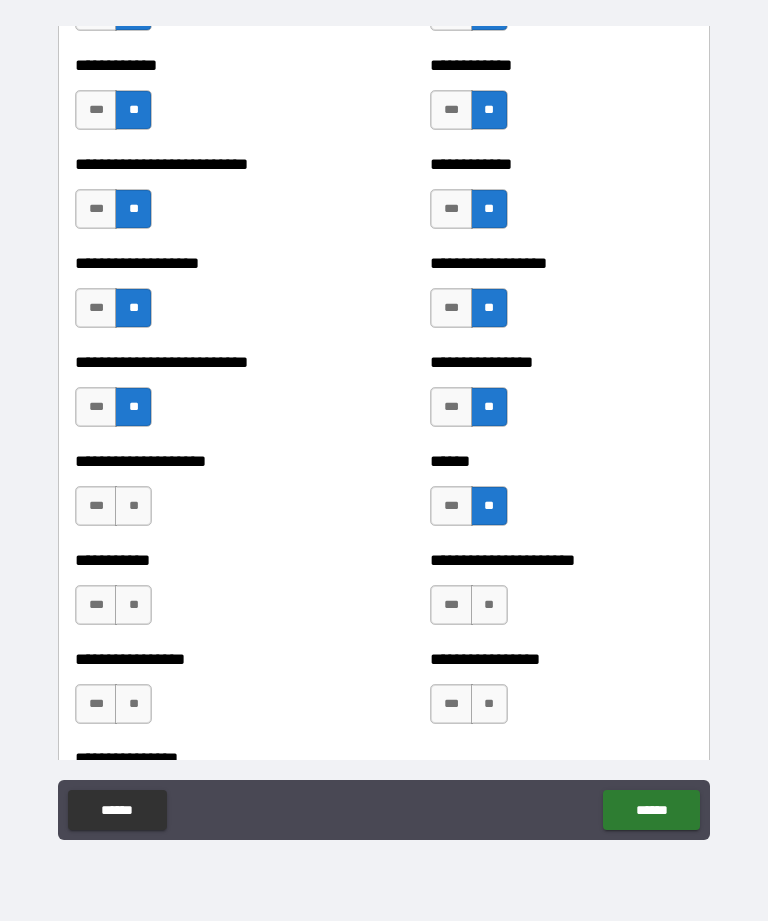 scroll, scrollTop: 5548, scrollLeft: 0, axis: vertical 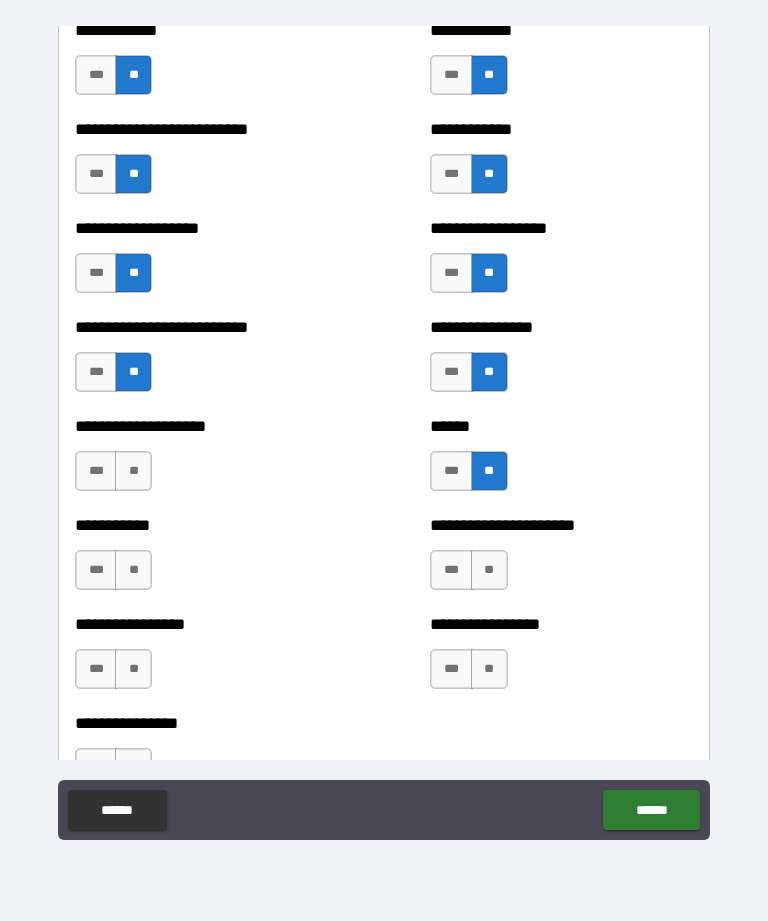click on "**" at bounding box center (133, 471) 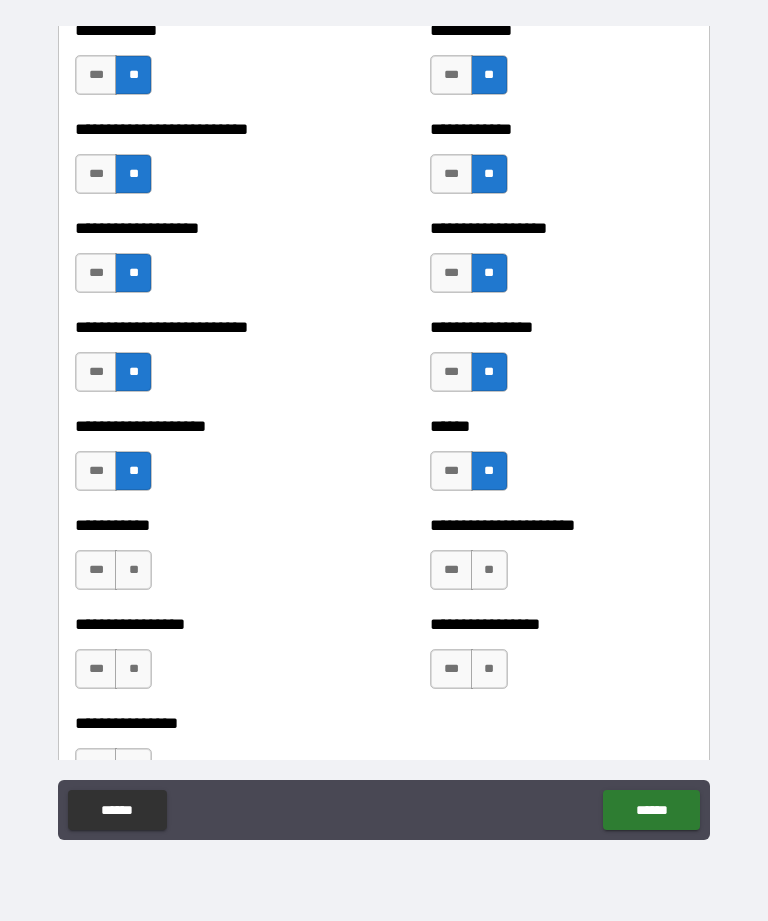 click on "**" at bounding box center [489, 570] 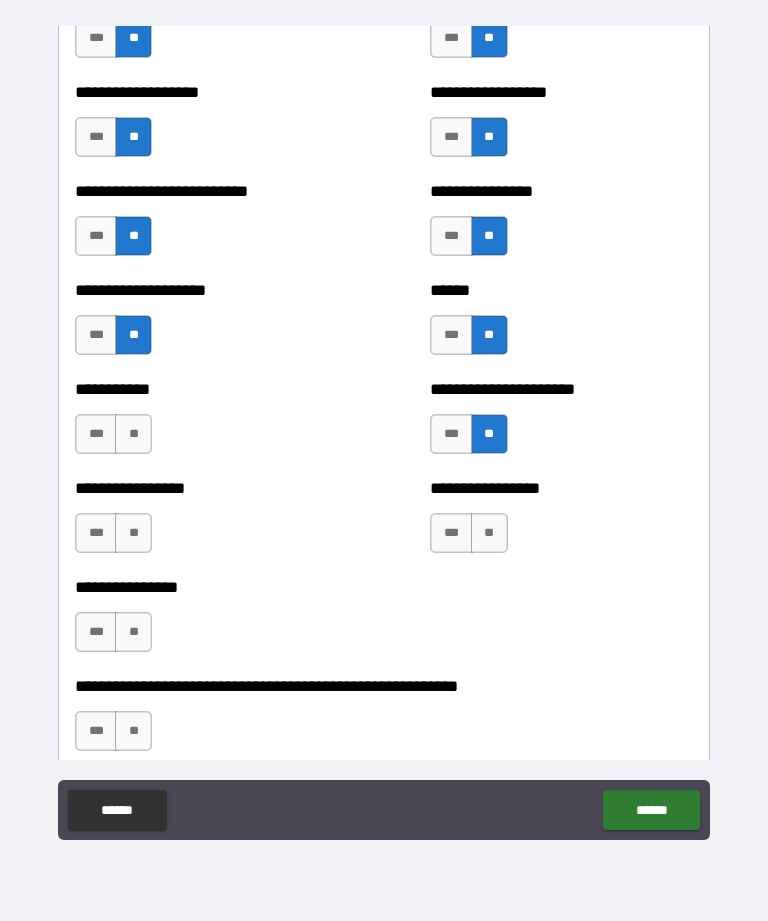 scroll, scrollTop: 5685, scrollLeft: 0, axis: vertical 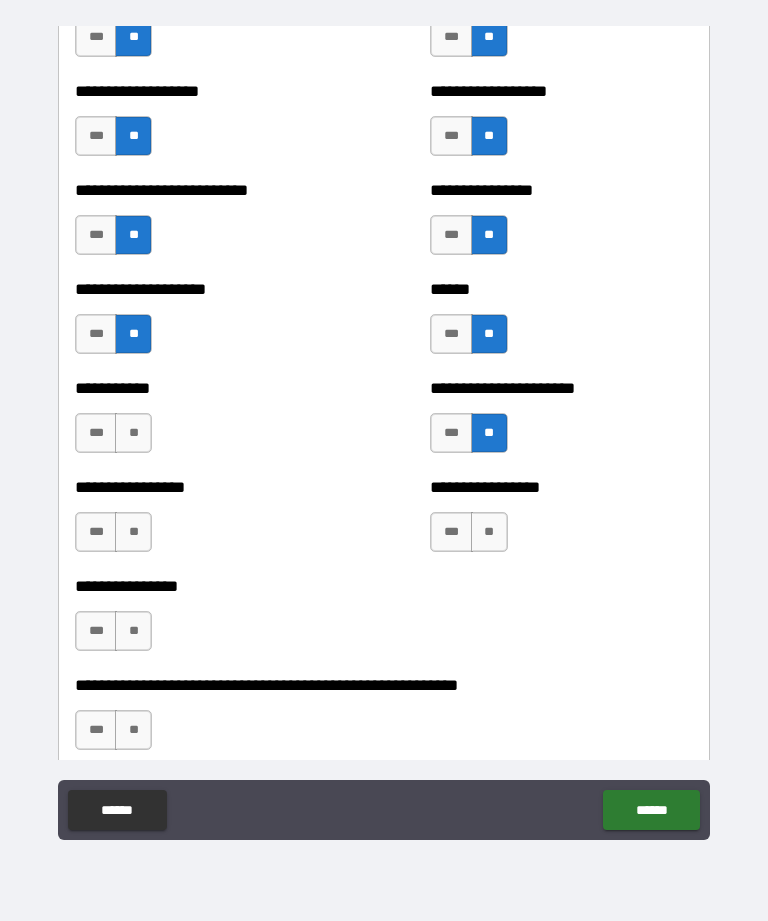 click on "**" at bounding box center [133, 433] 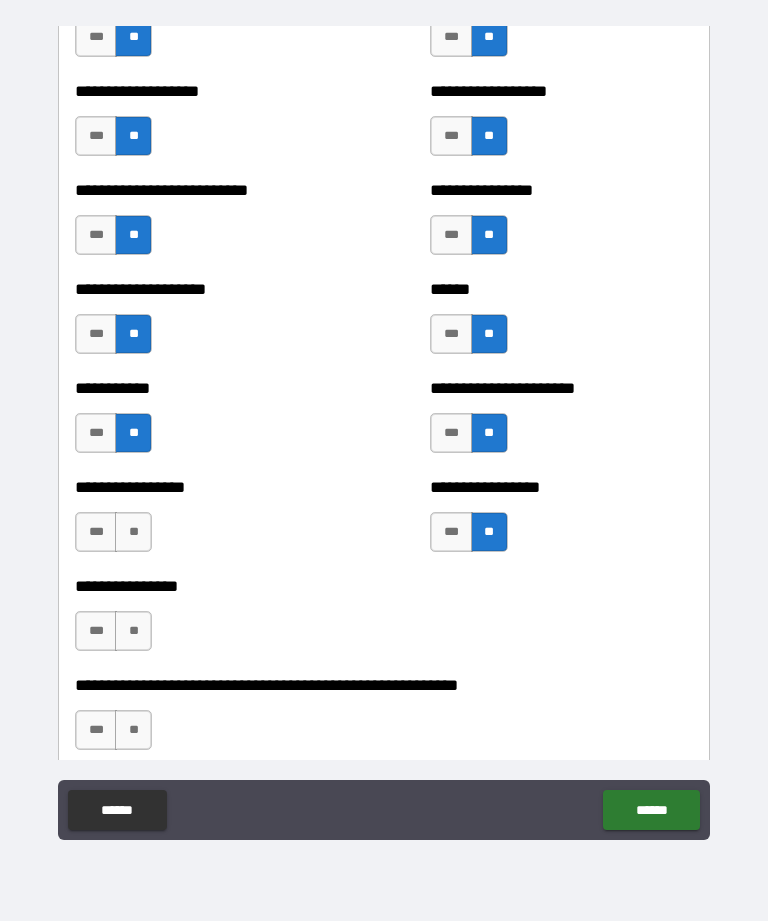click on "**" at bounding box center (133, 532) 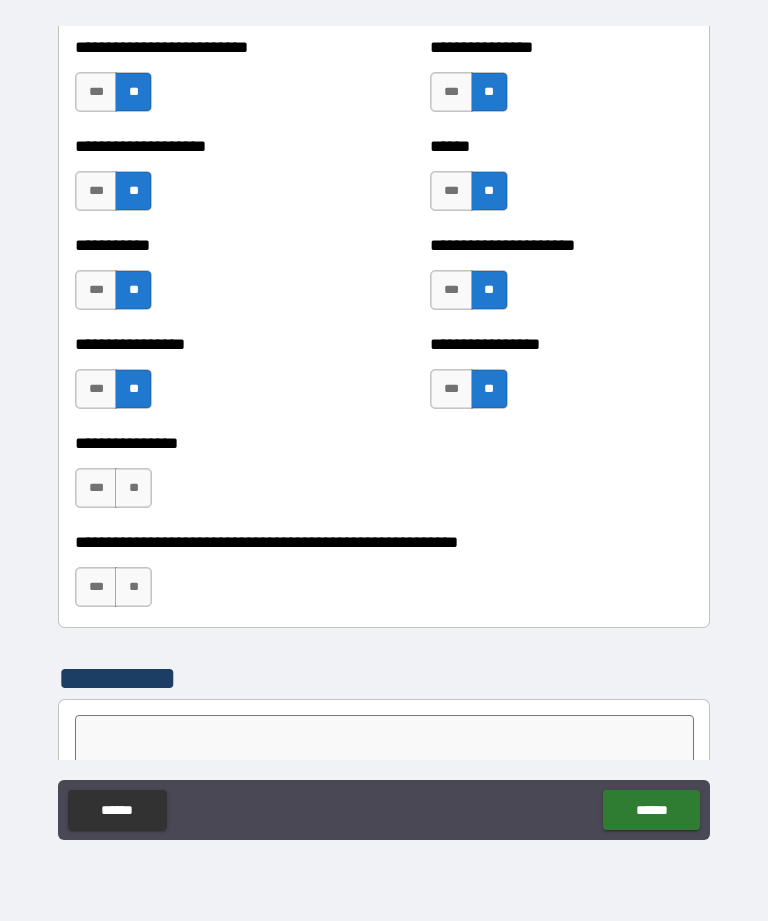 scroll, scrollTop: 5833, scrollLeft: 0, axis: vertical 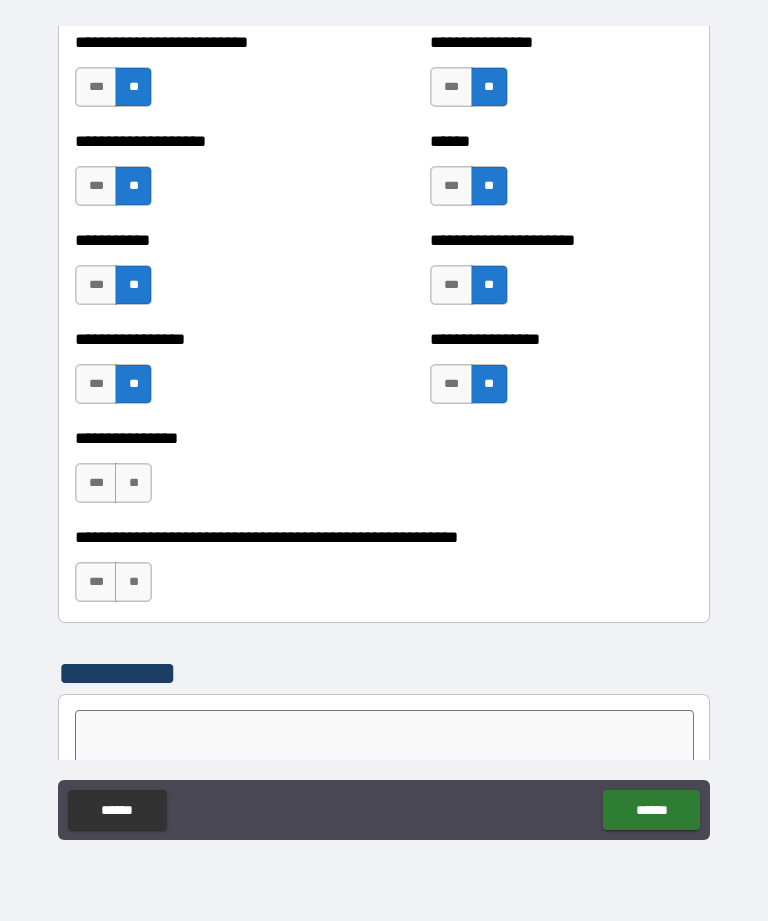 click on "**" at bounding box center [133, 483] 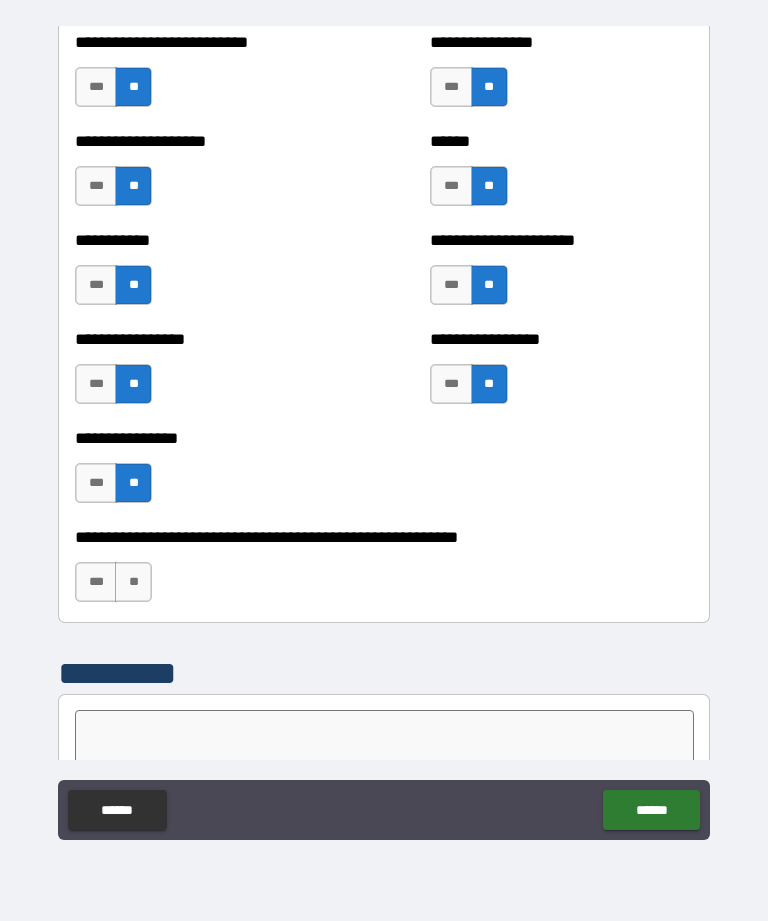 click on "**" at bounding box center [133, 582] 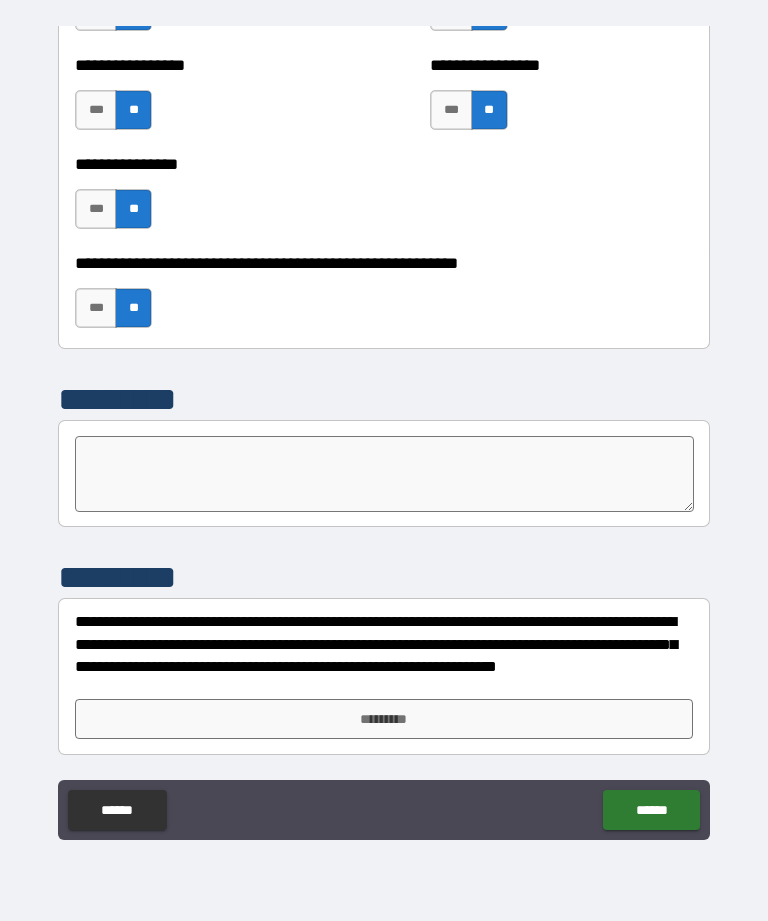 scroll, scrollTop: 6107, scrollLeft: 0, axis: vertical 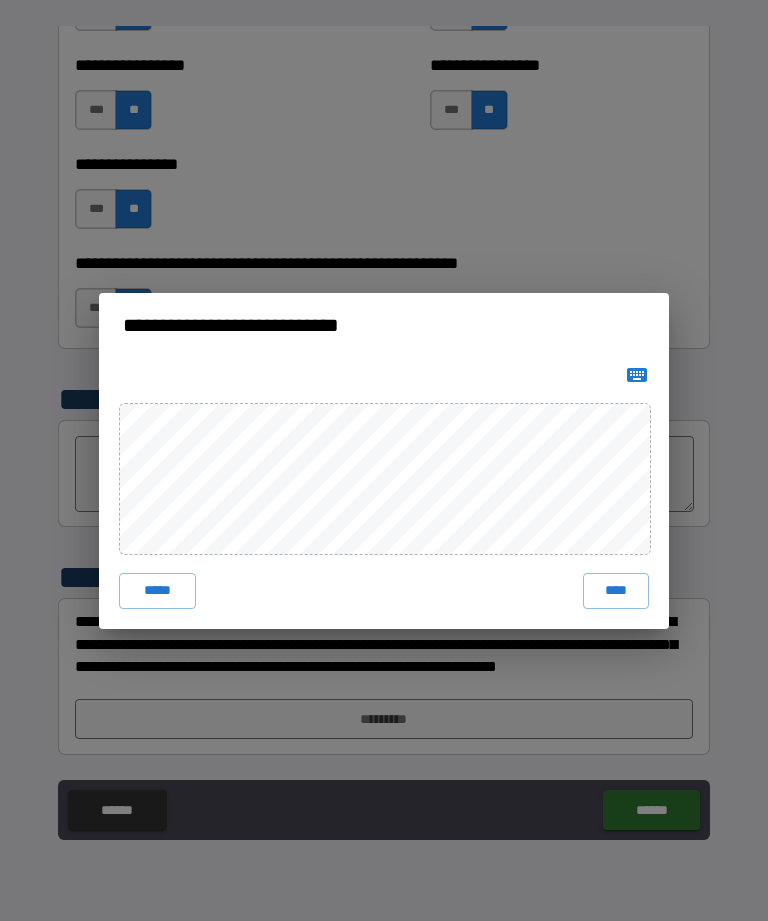click on "****" at bounding box center [616, 591] 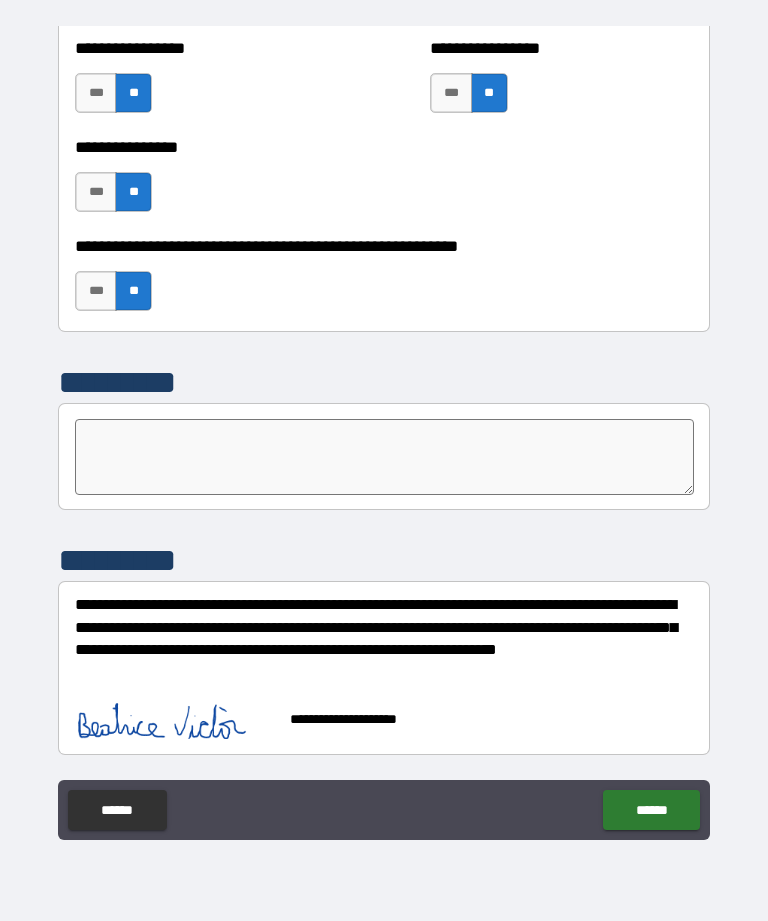 scroll, scrollTop: 6124, scrollLeft: 0, axis: vertical 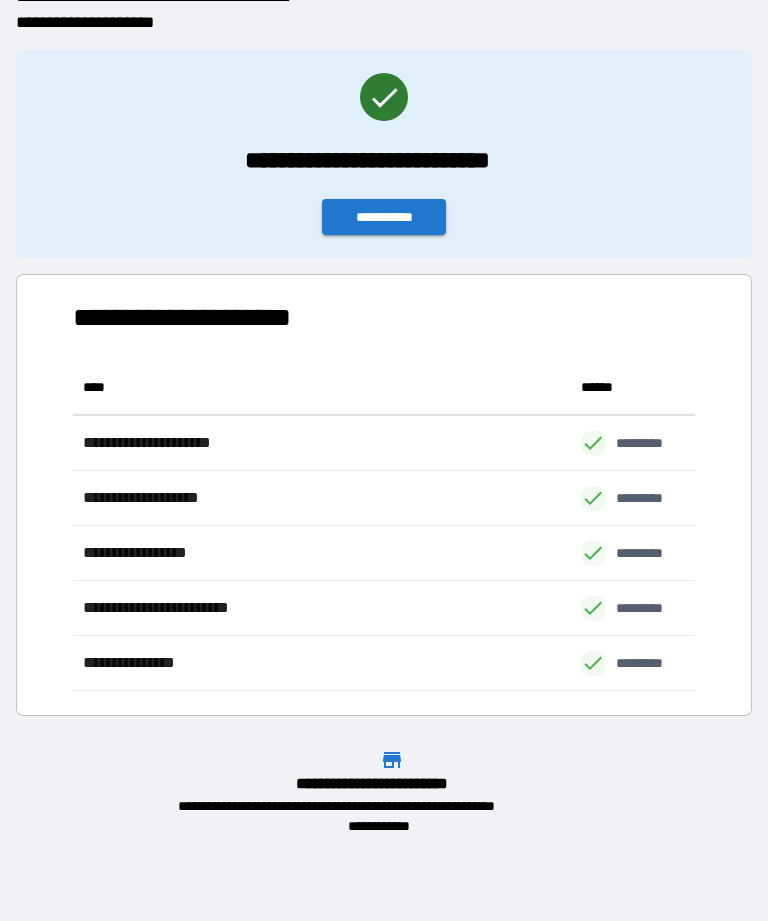 click on "**********" at bounding box center [384, 217] 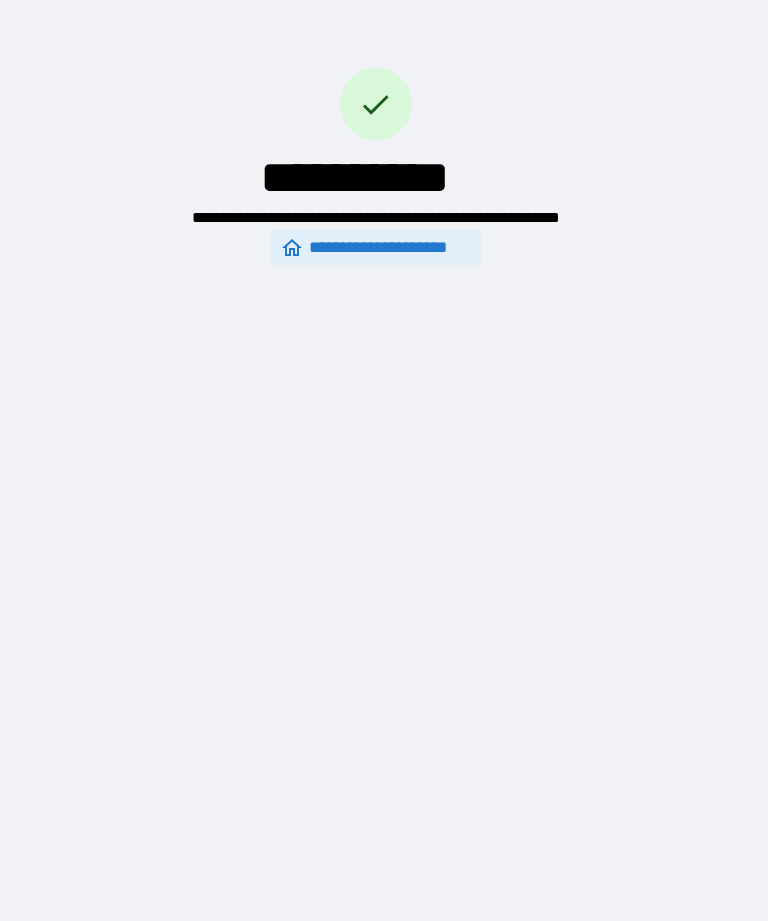 scroll, scrollTop: 0, scrollLeft: 0, axis: both 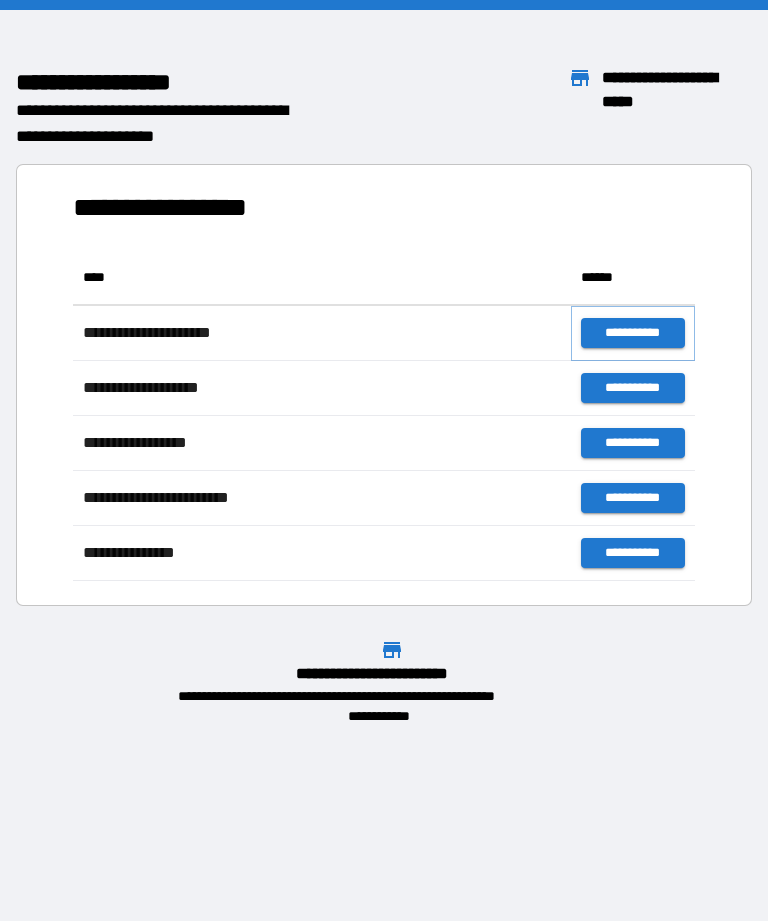 click on "**********" at bounding box center (633, 333) 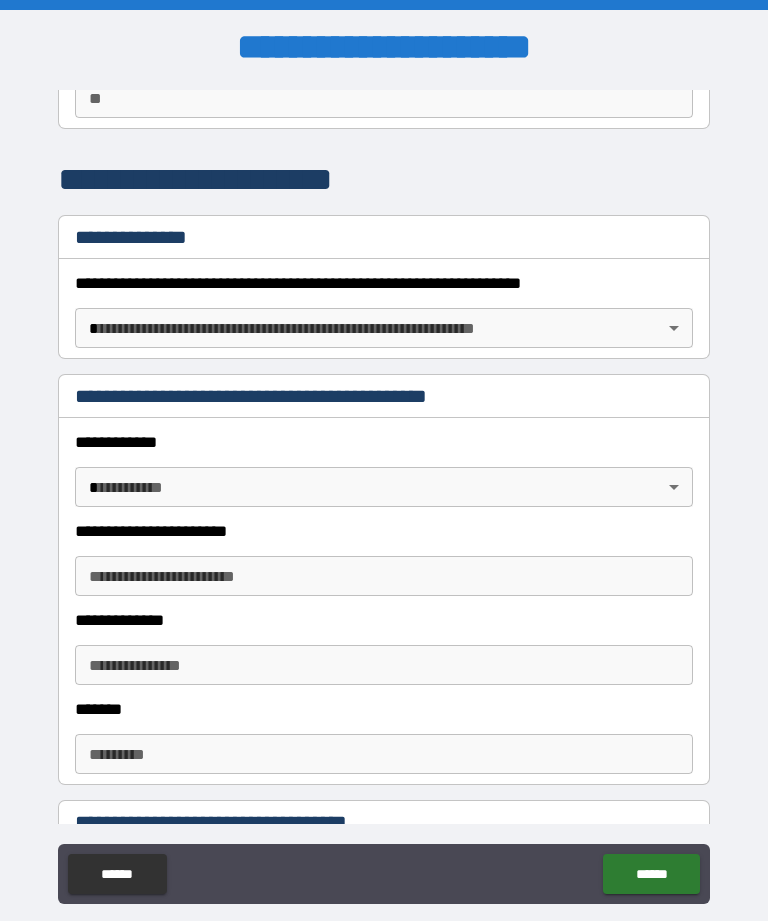 scroll, scrollTop: 206, scrollLeft: 0, axis: vertical 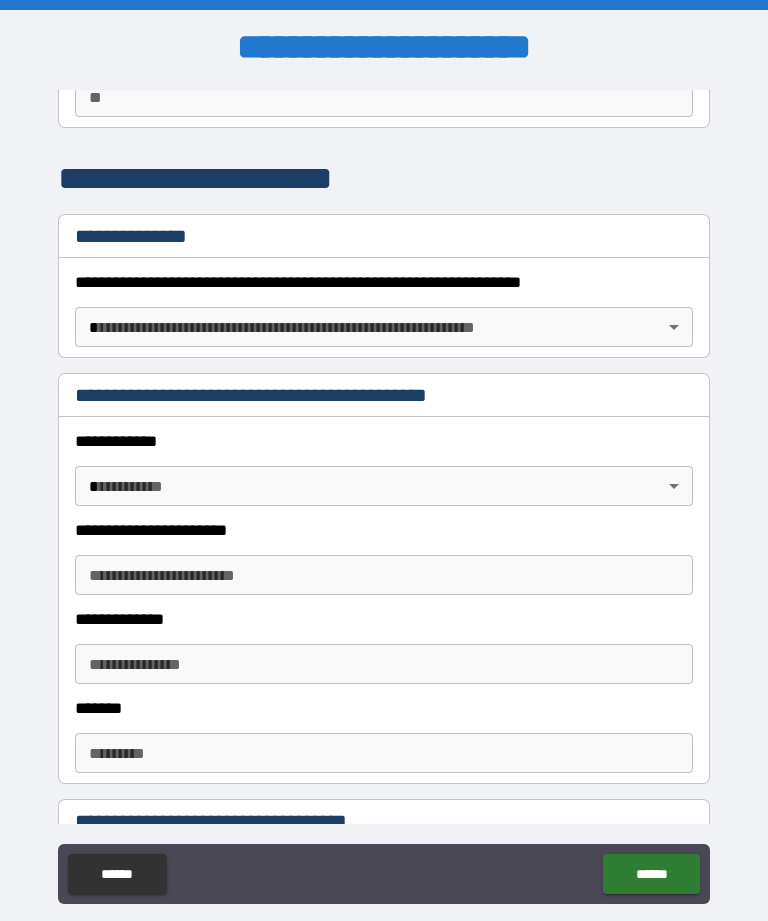 click on "**********" at bounding box center (384, 492) 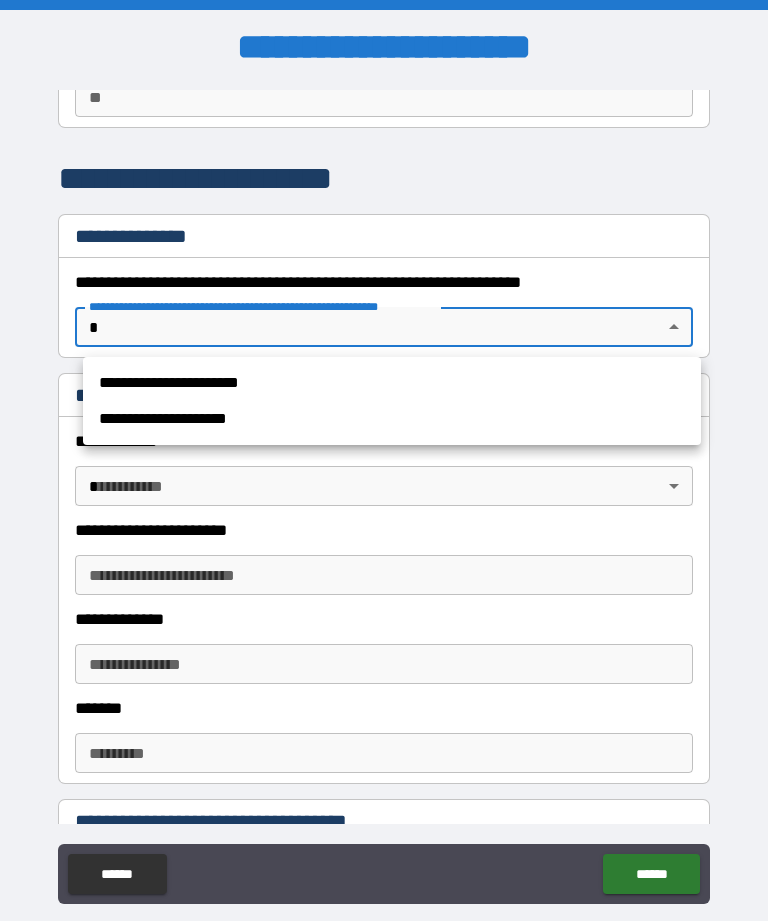 click on "**********" at bounding box center [392, 383] 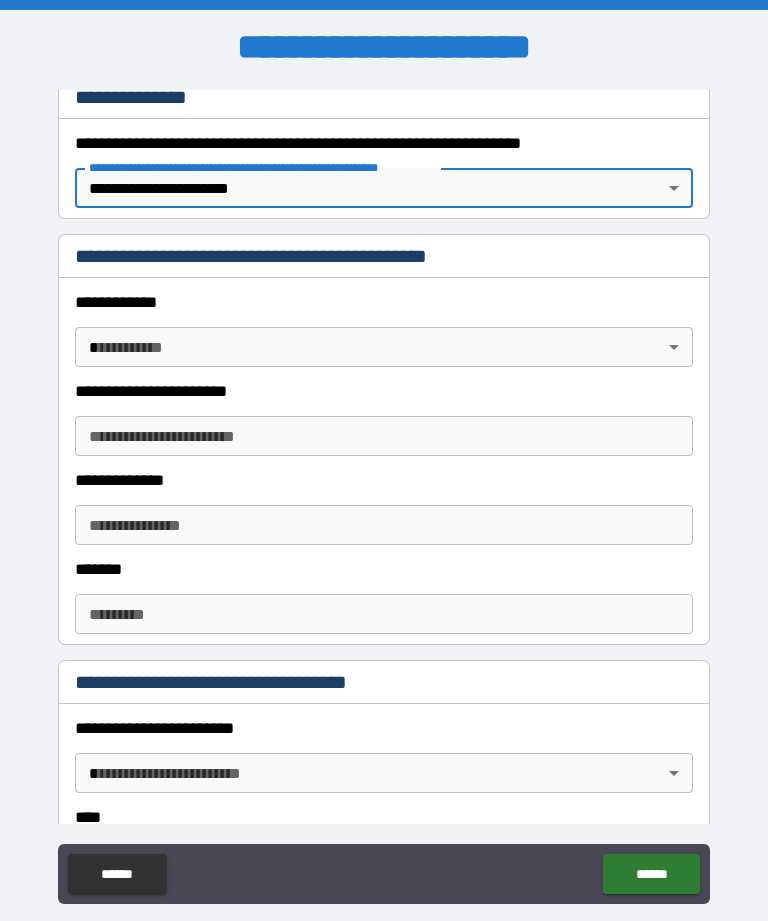 scroll, scrollTop: 386, scrollLeft: 0, axis: vertical 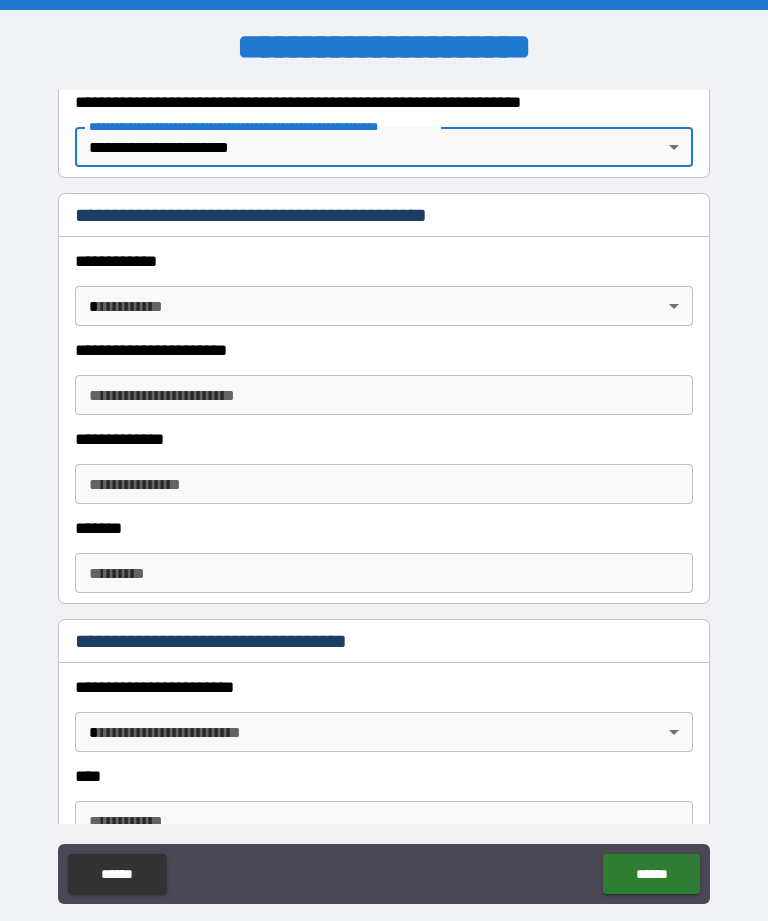 click on "**********" at bounding box center (384, 492) 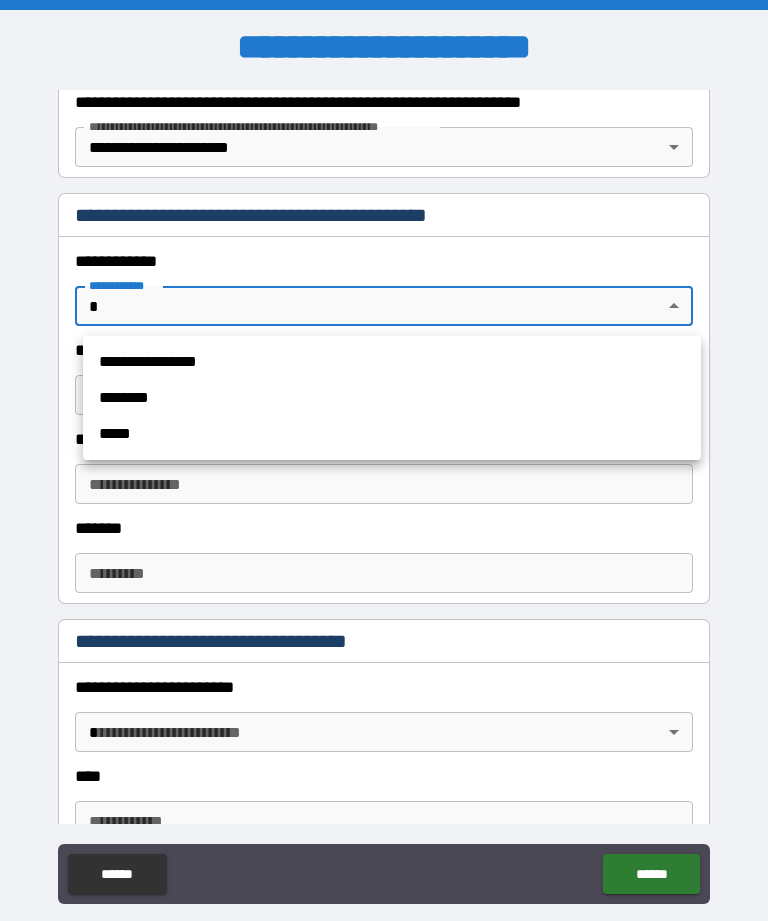 click on "**********" at bounding box center (392, 362) 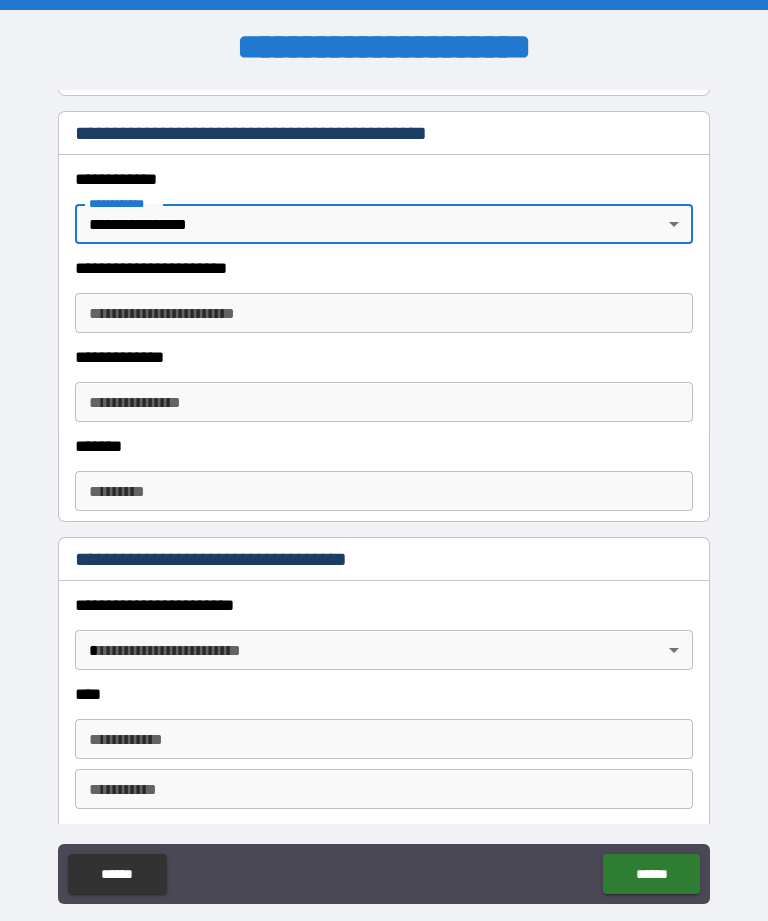 scroll, scrollTop: 469, scrollLeft: 0, axis: vertical 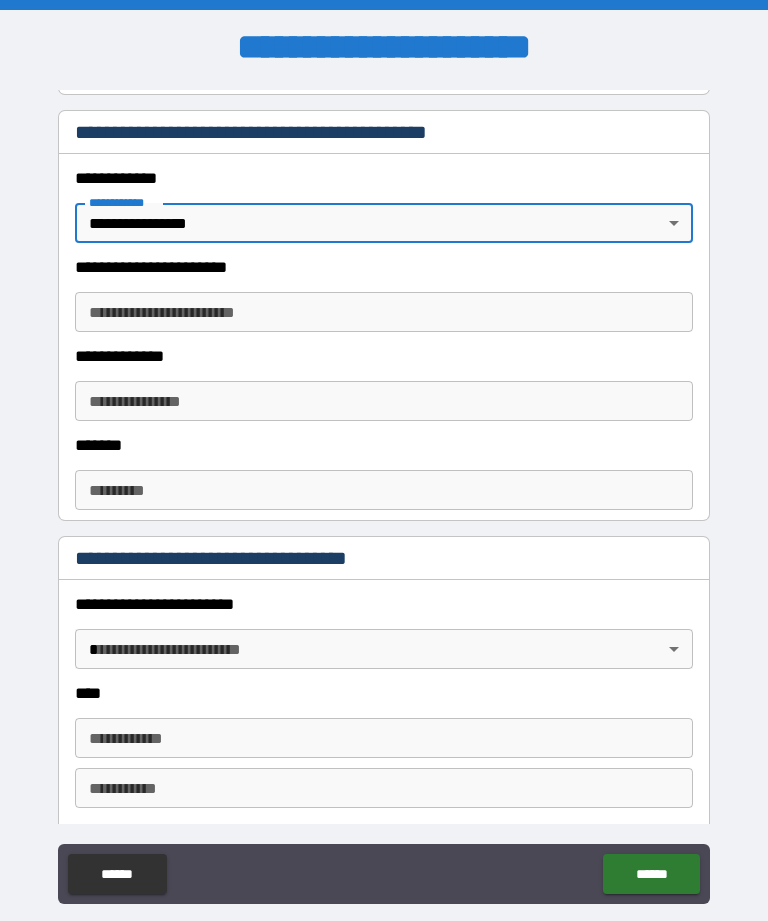 click on "**********" at bounding box center [384, 312] 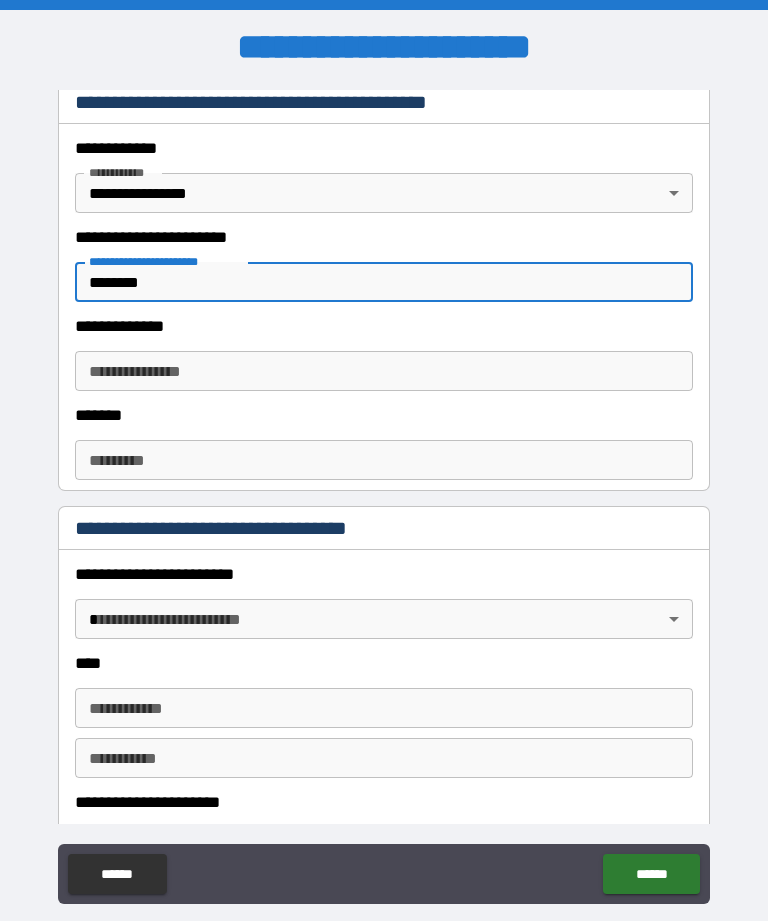 scroll, scrollTop: 500, scrollLeft: 0, axis: vertical 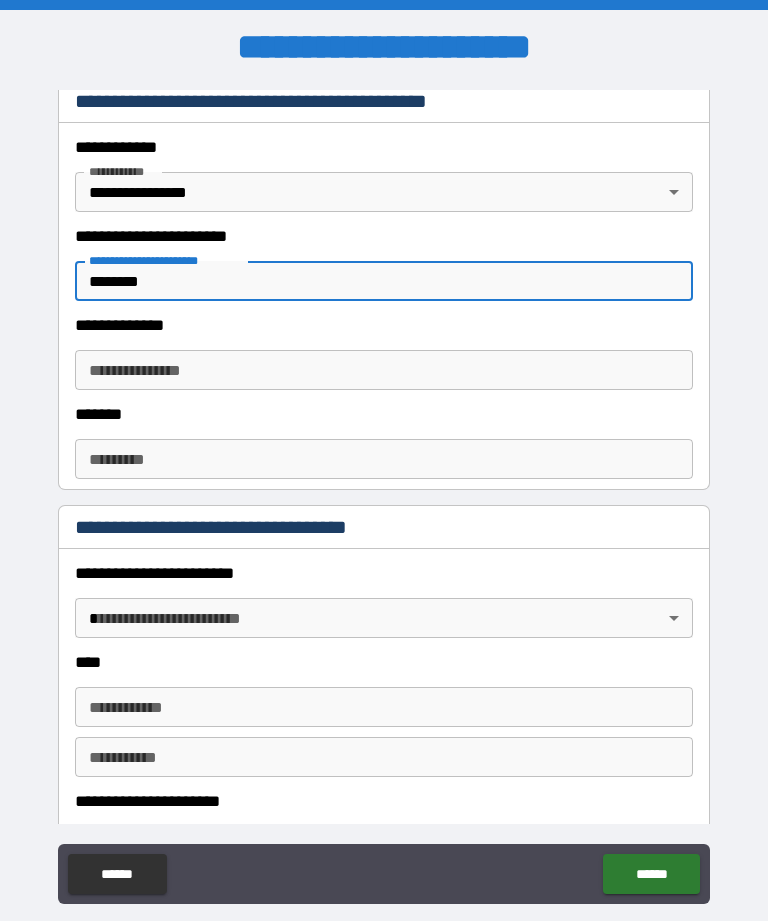 type on "*******" 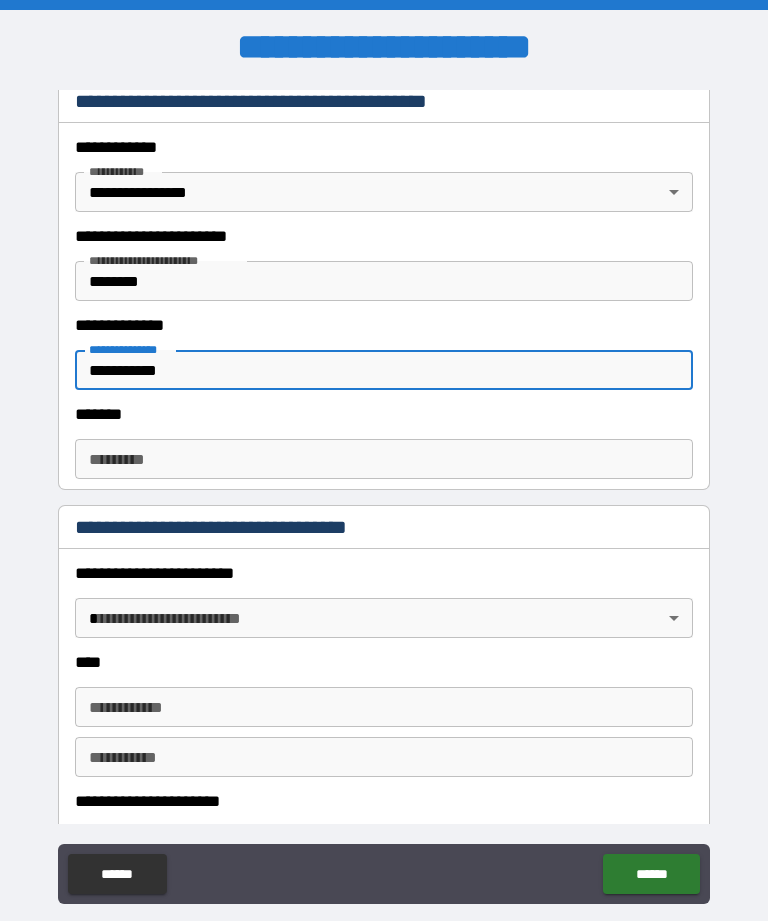 type on "**********" 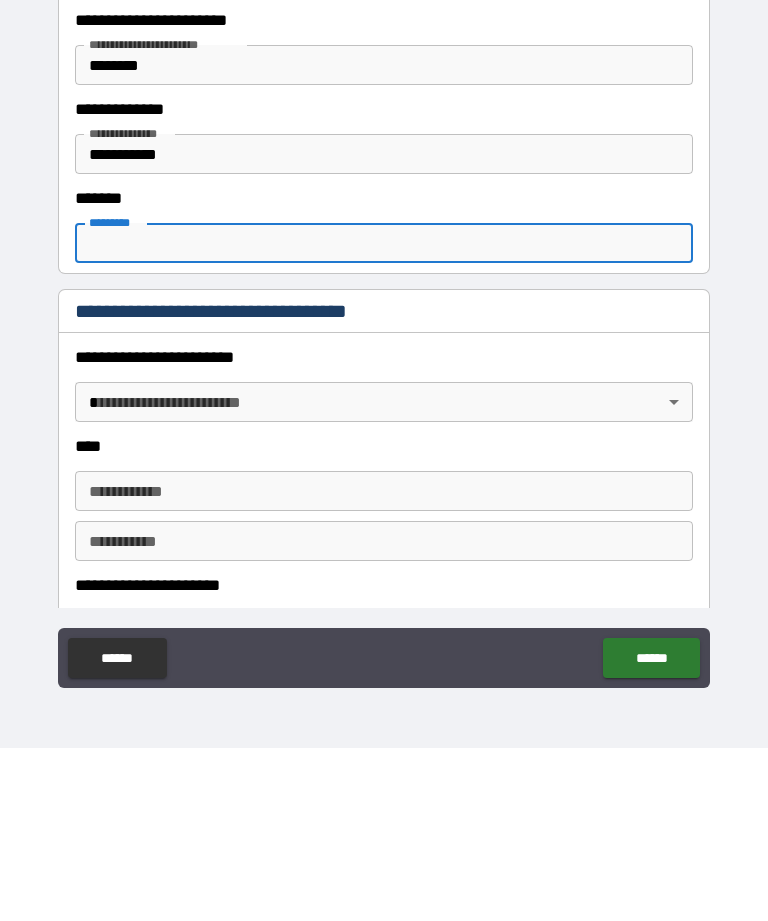 scroll, scrollTop: 64, scrollLeft: 0, axis: vertical 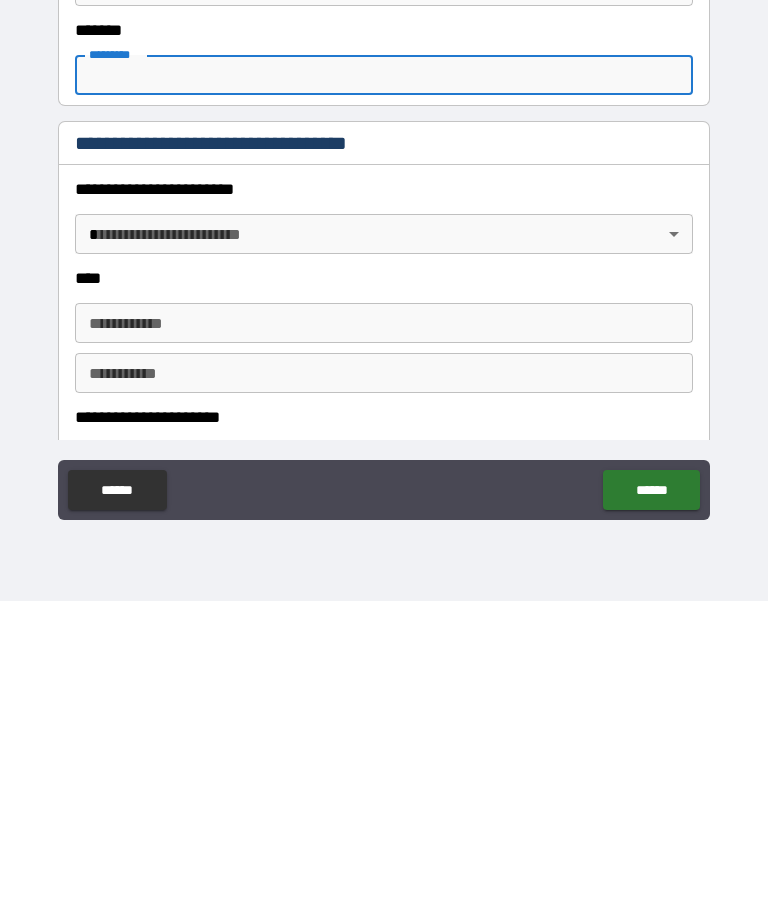 click on "**********" at bounding box center (384, 428) 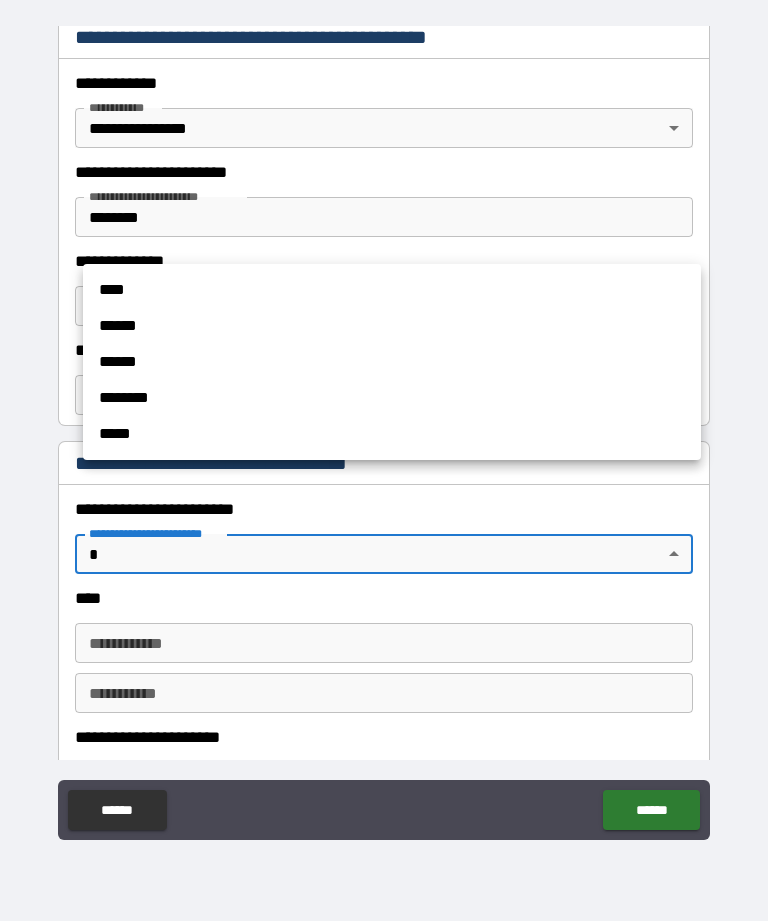 click on "******" at bounding box center [392, 326] 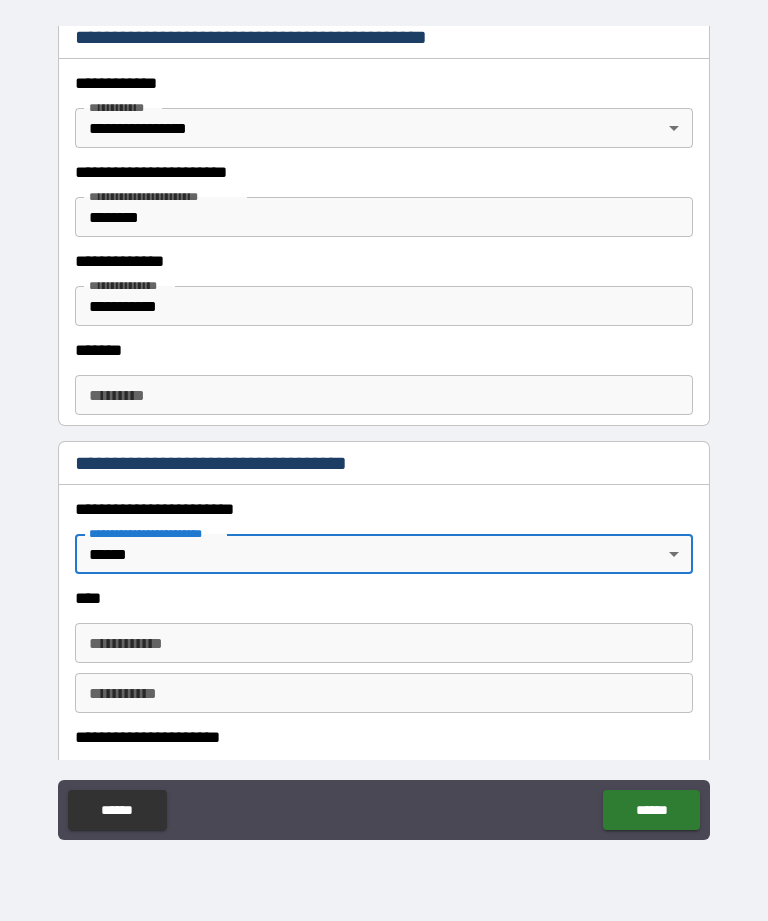type on "*" 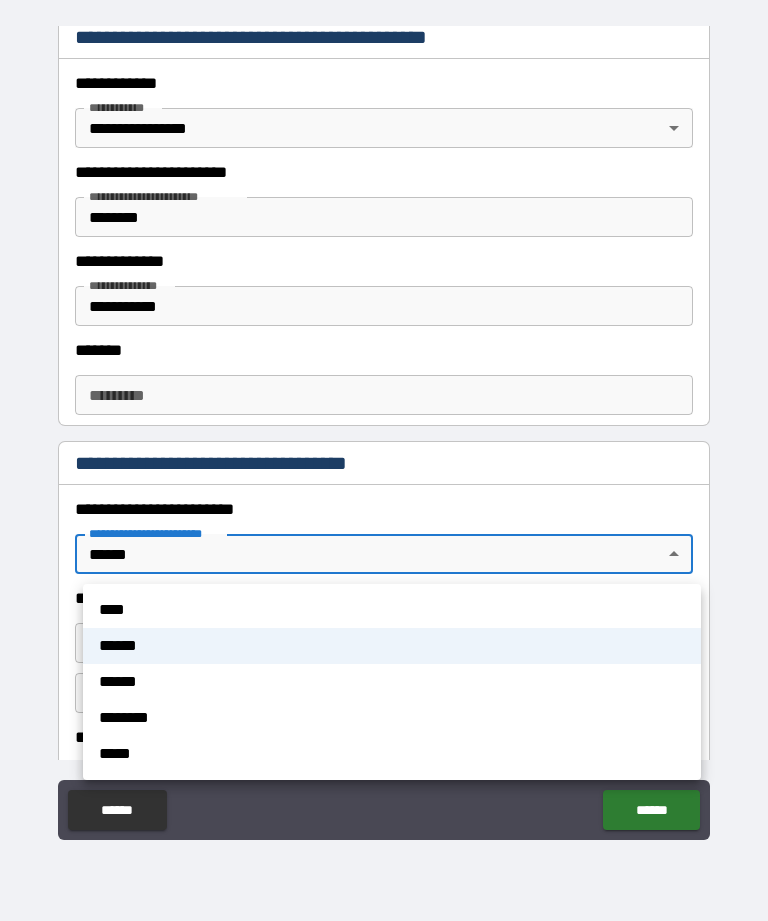 click at bounding box center (384, 460) 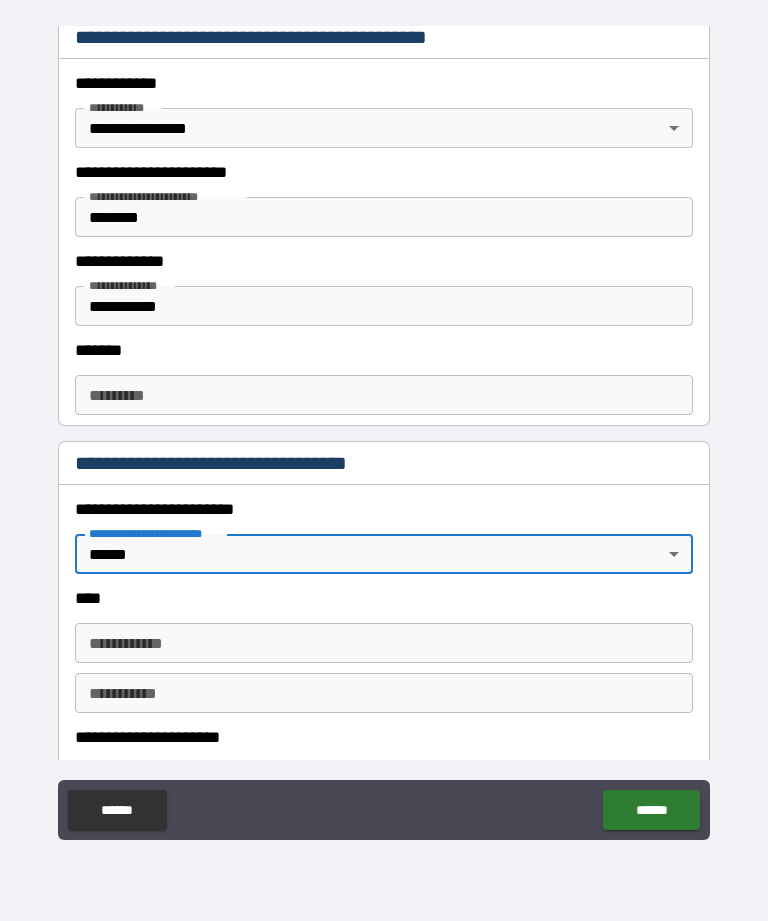 click on "**********" at bounding box center (384, 643) 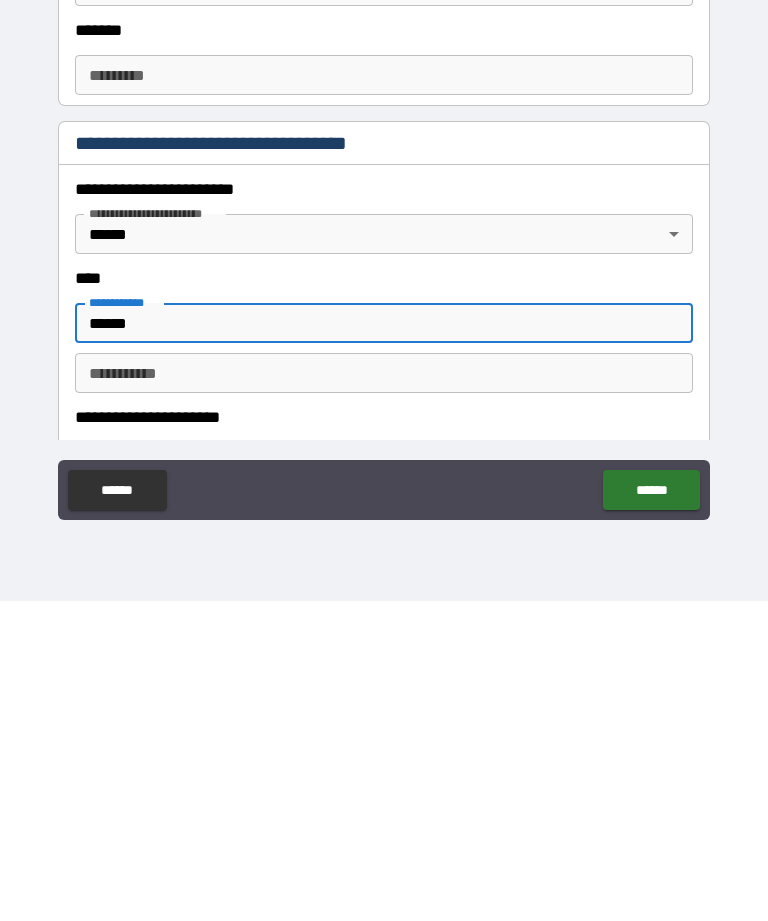type on "*****" 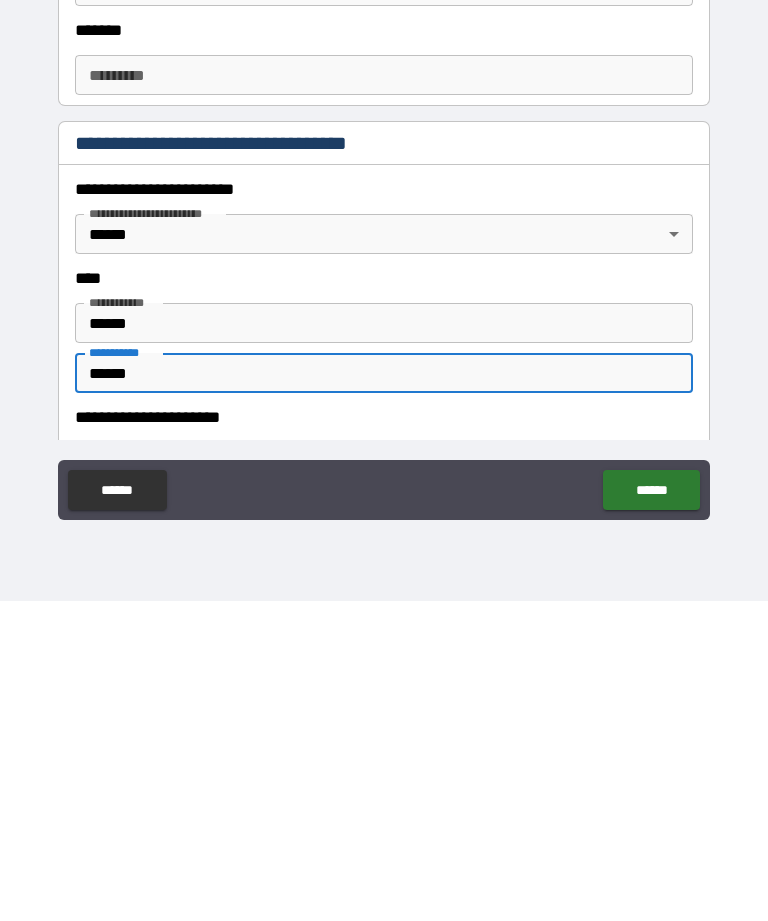 type on "******" 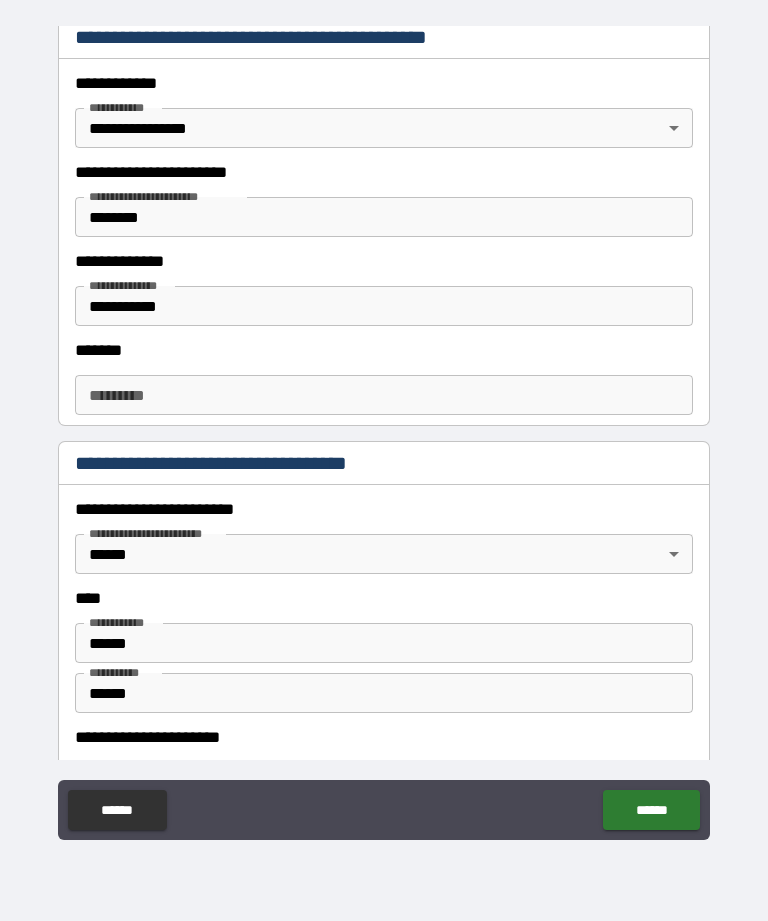 click on "******" at bounding box center [651, 810] 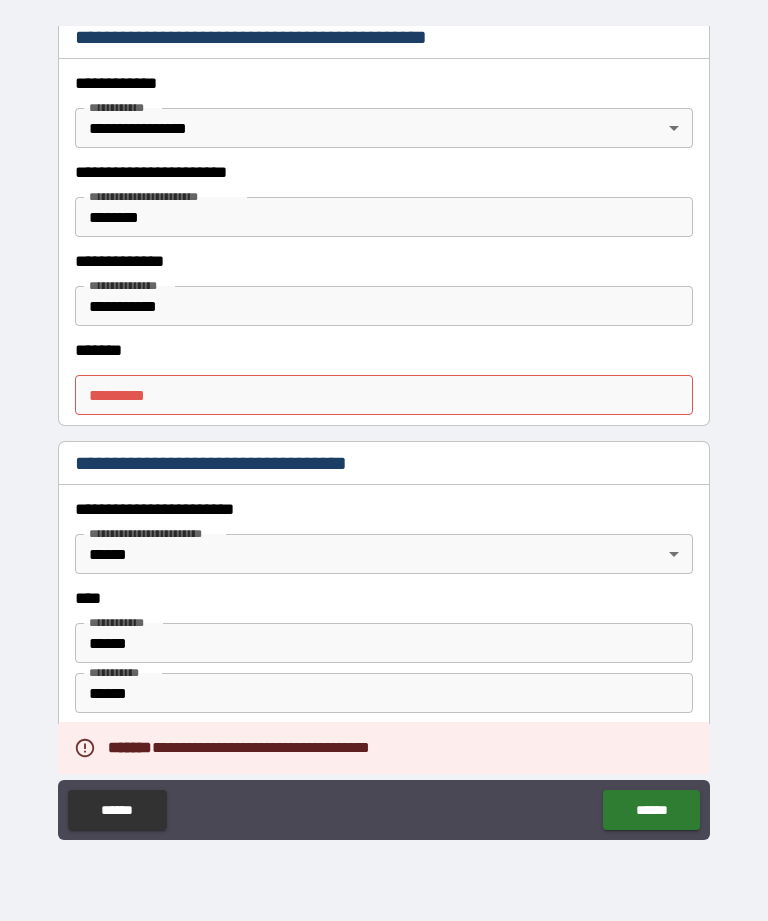 click on "*******   * *******   *" at bounding box center [384, 395] 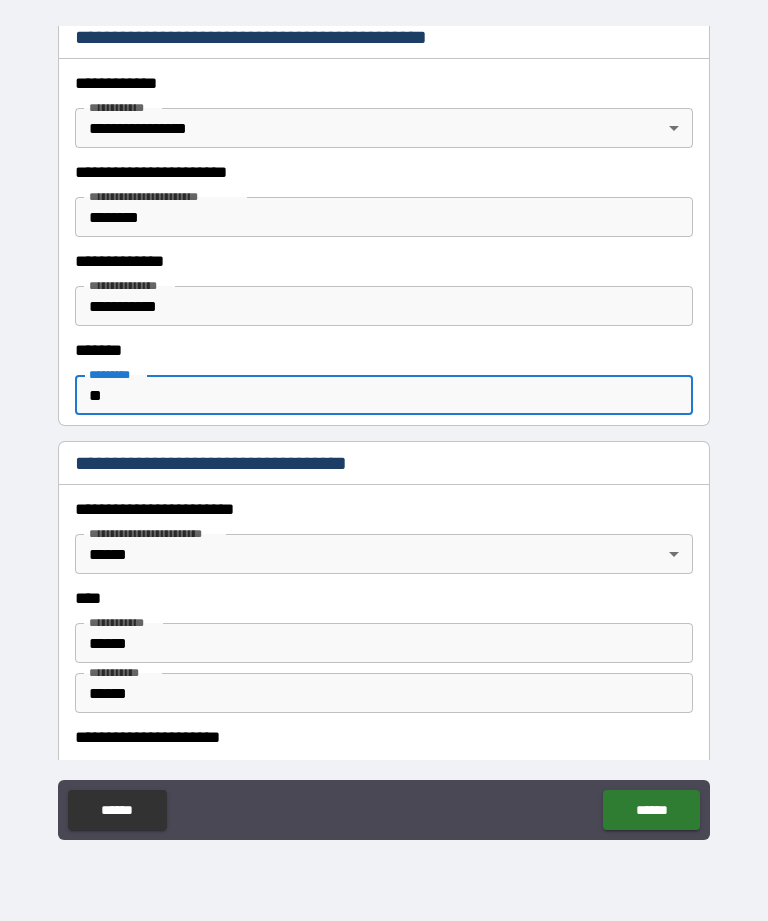 type on "*" 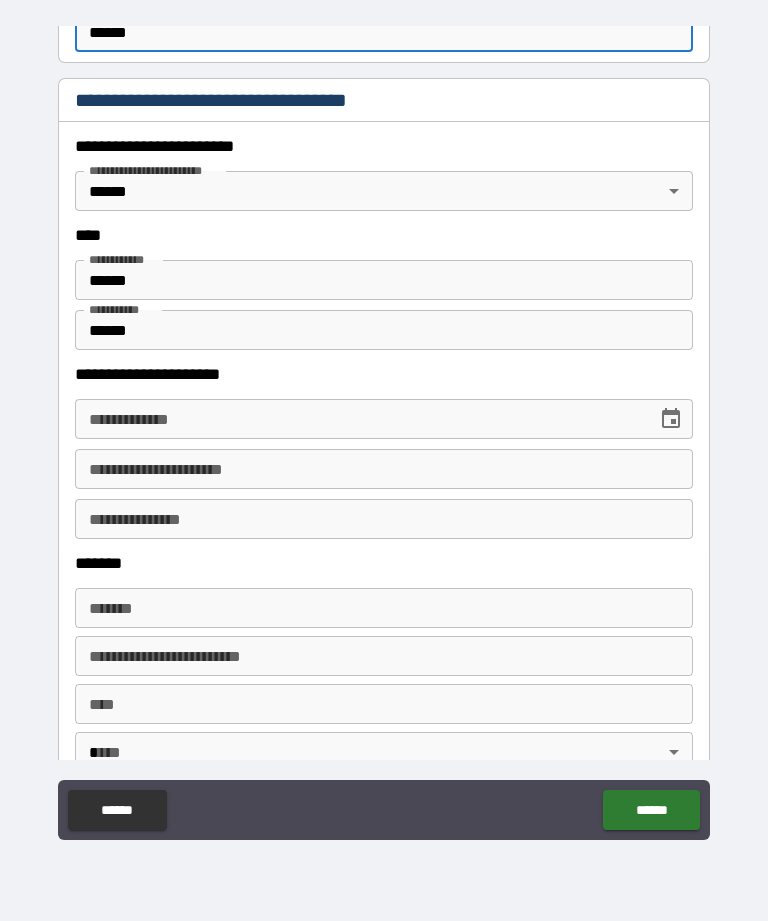 scroll, scrollTop: 863, scrollLeft: 0, axis: vertical 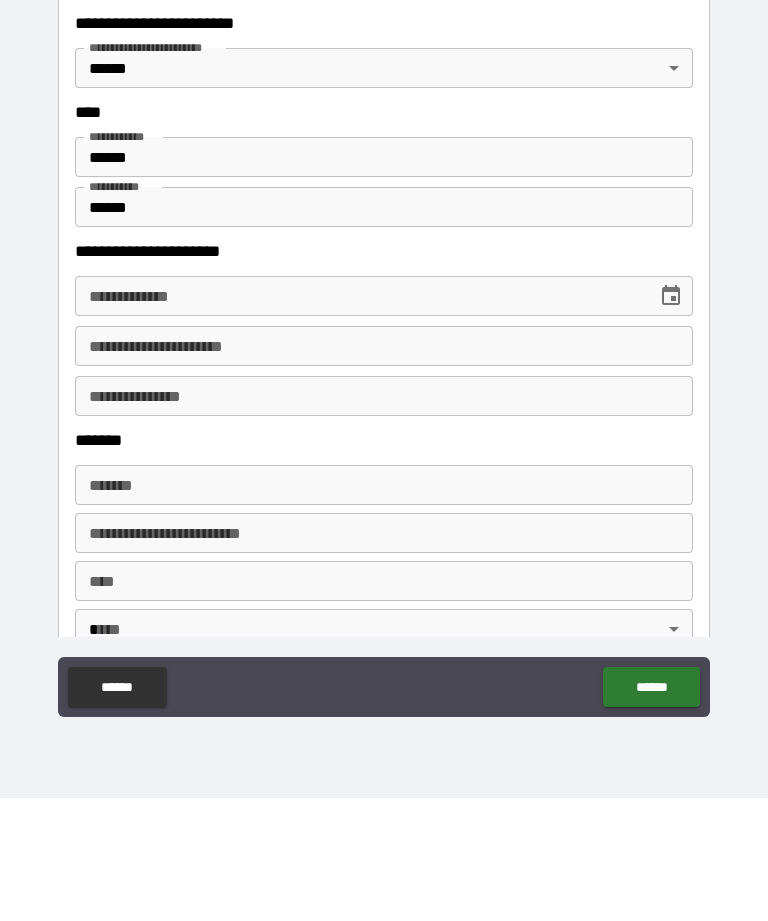type on "******" 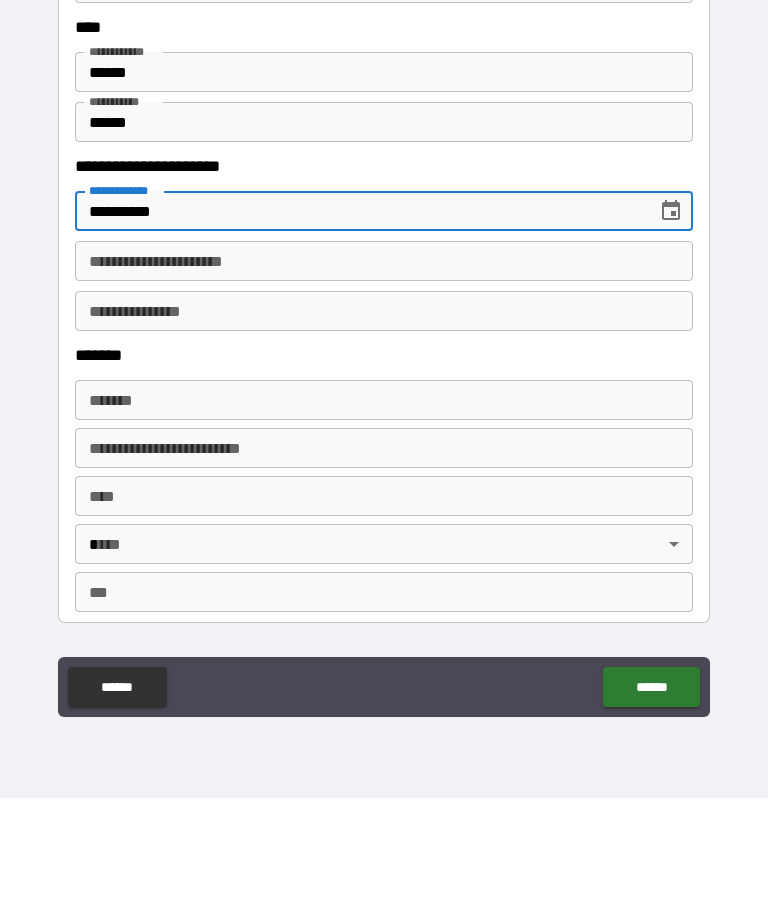 scroll, scrollTop: 949, scrollLeft: 0, axis: vertical 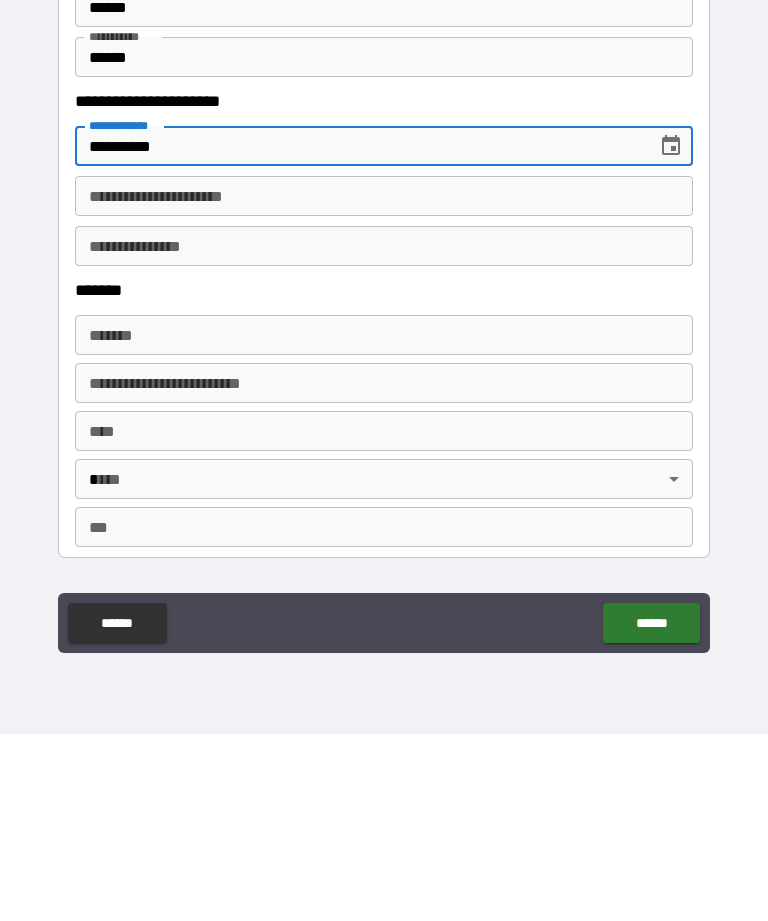type on "**********" 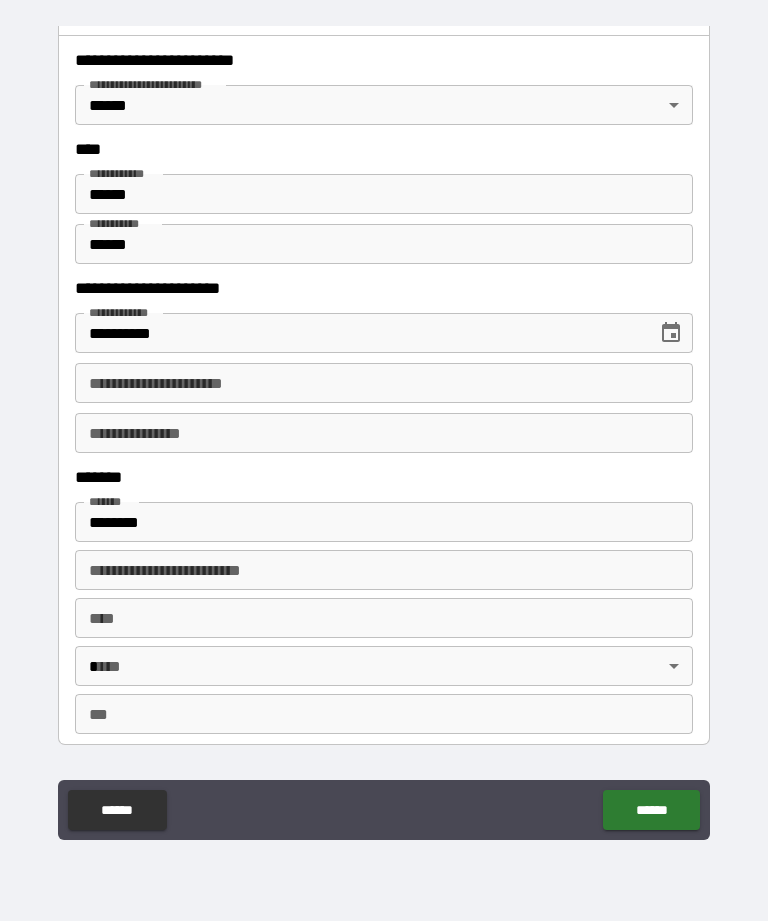 type on "**********" 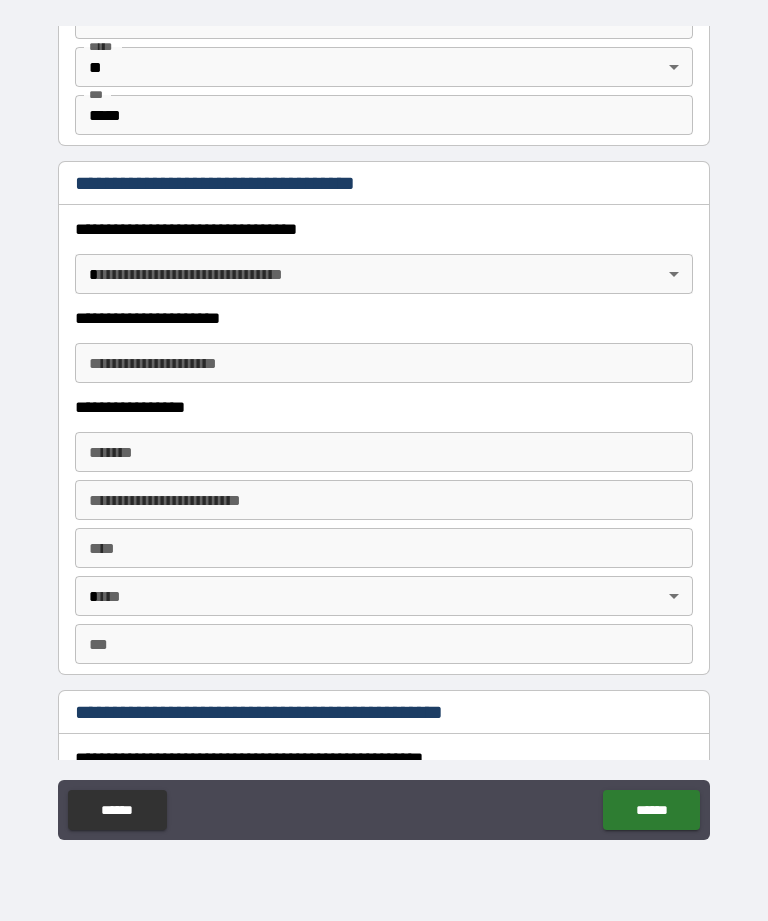 scroll, scrollTop: 1556, scrollLeft: 0, axis: vertical 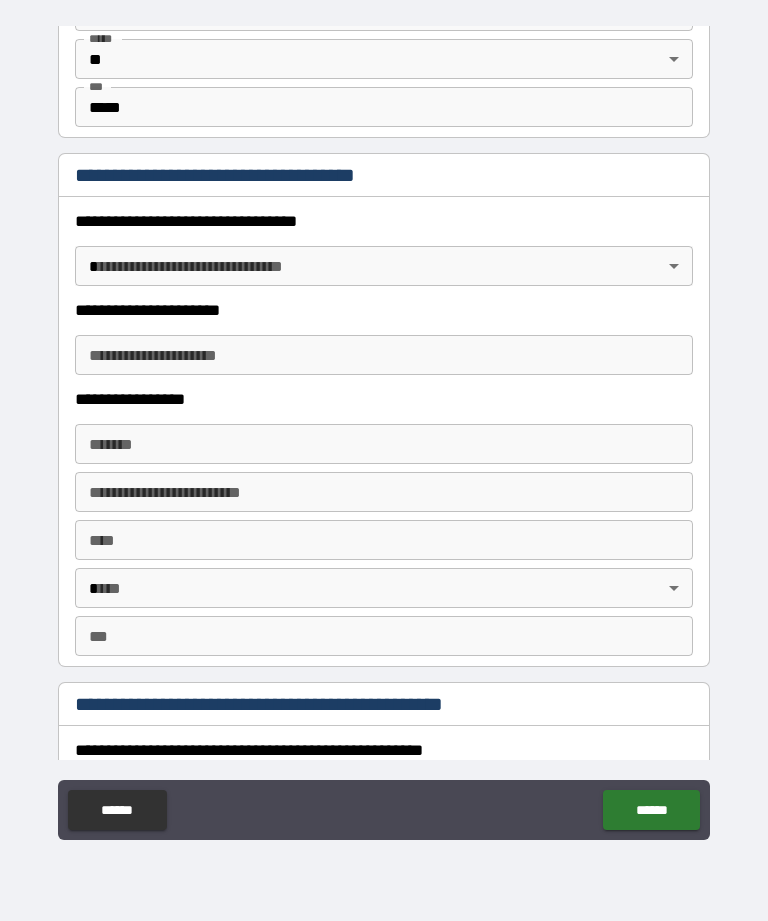 click on "**********" at bounding box center (384, 428) 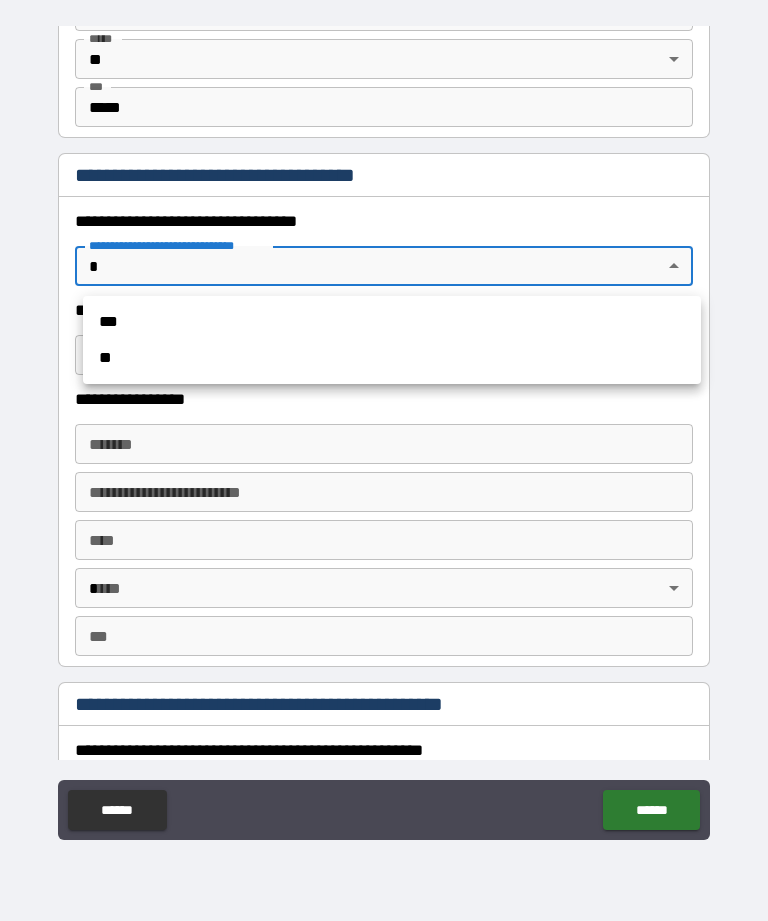 click at bounding box center [384, 460] 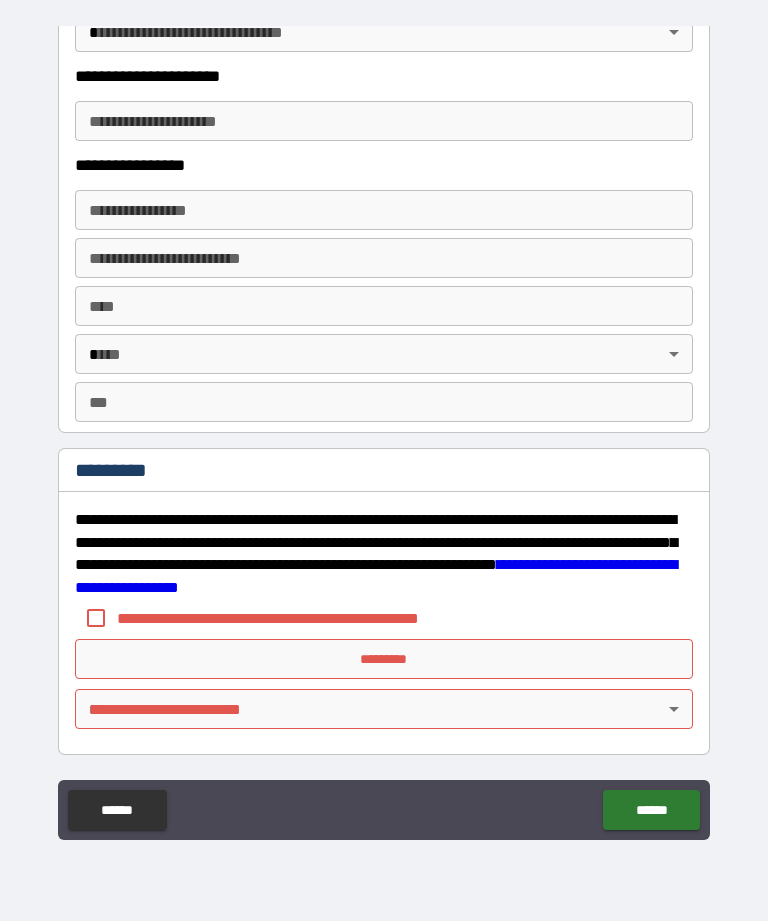scroll, scrollTop: 3602, scrollLeft: 0, axis: vertical 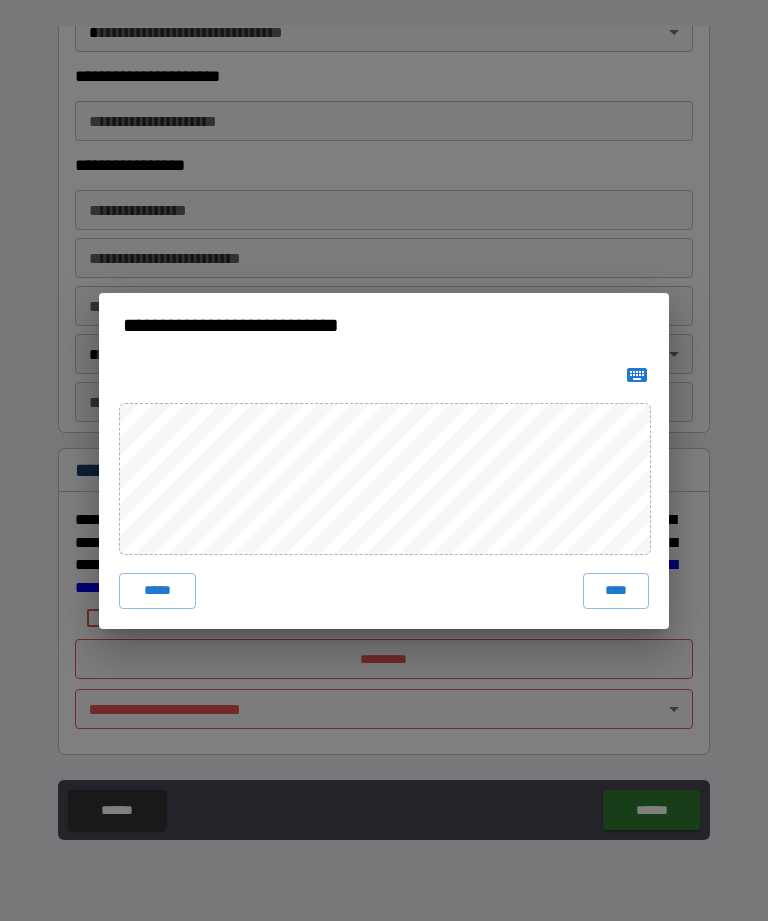 click on "****" at bounding box center (616, 591) 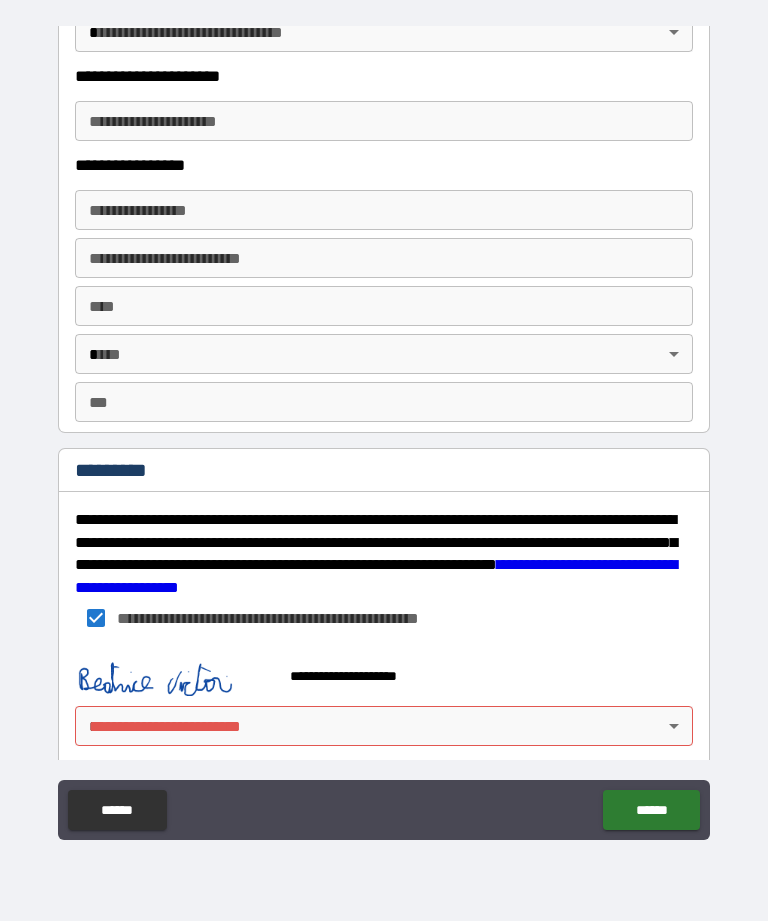 click on "******" at bounding box center [651, 810] 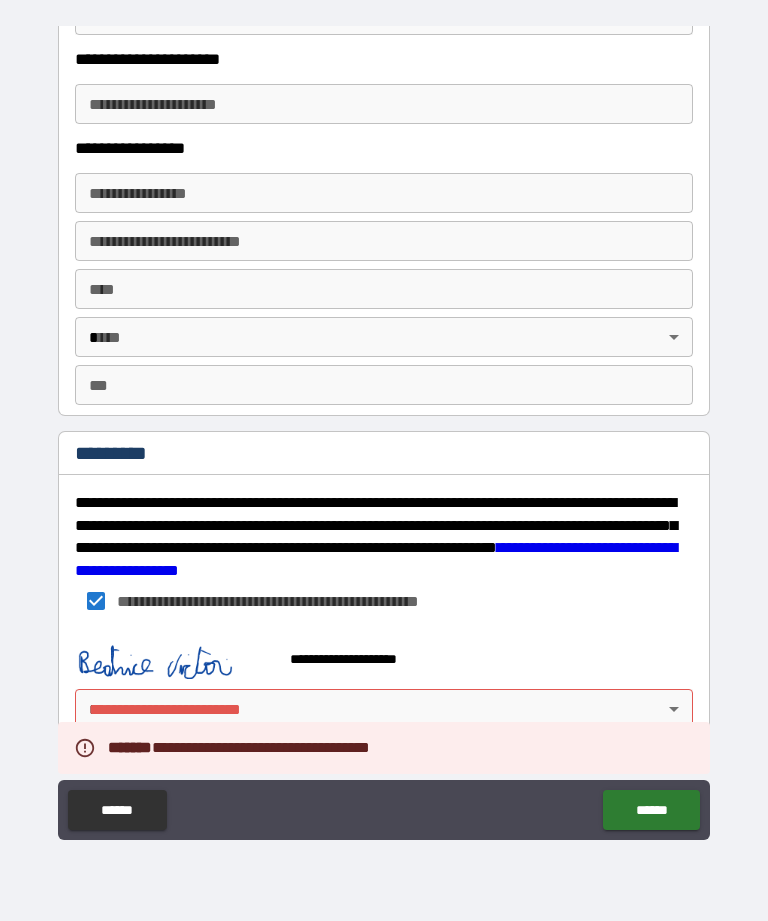 scroll, scrollTop: 3619, scrollLeft: 0, axis: vertical 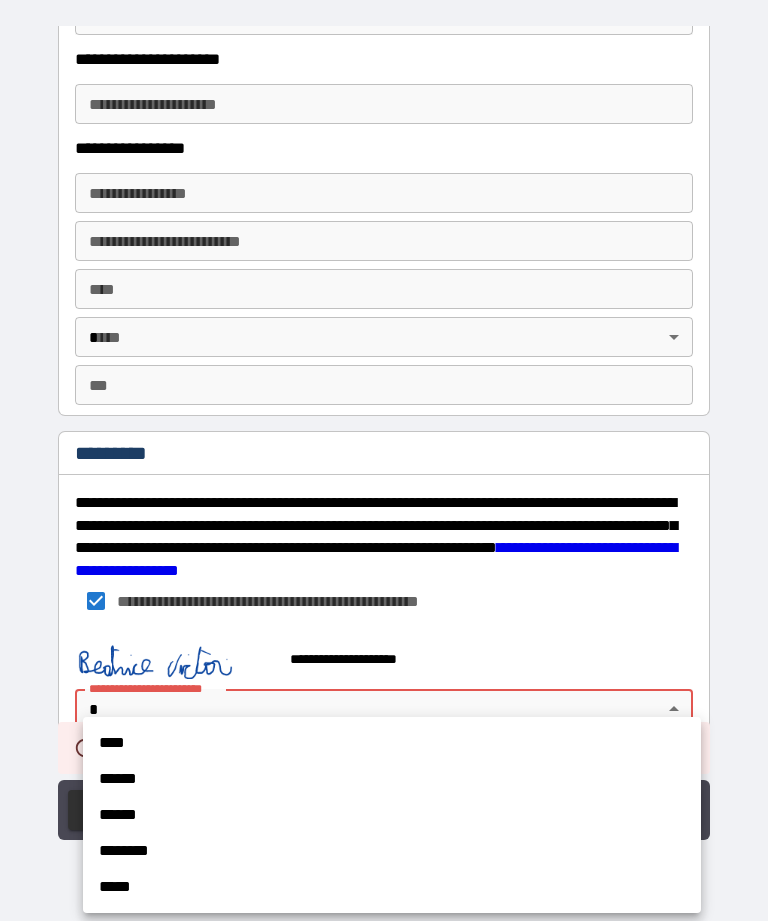 click on "******" at bounding box center [392, 779] 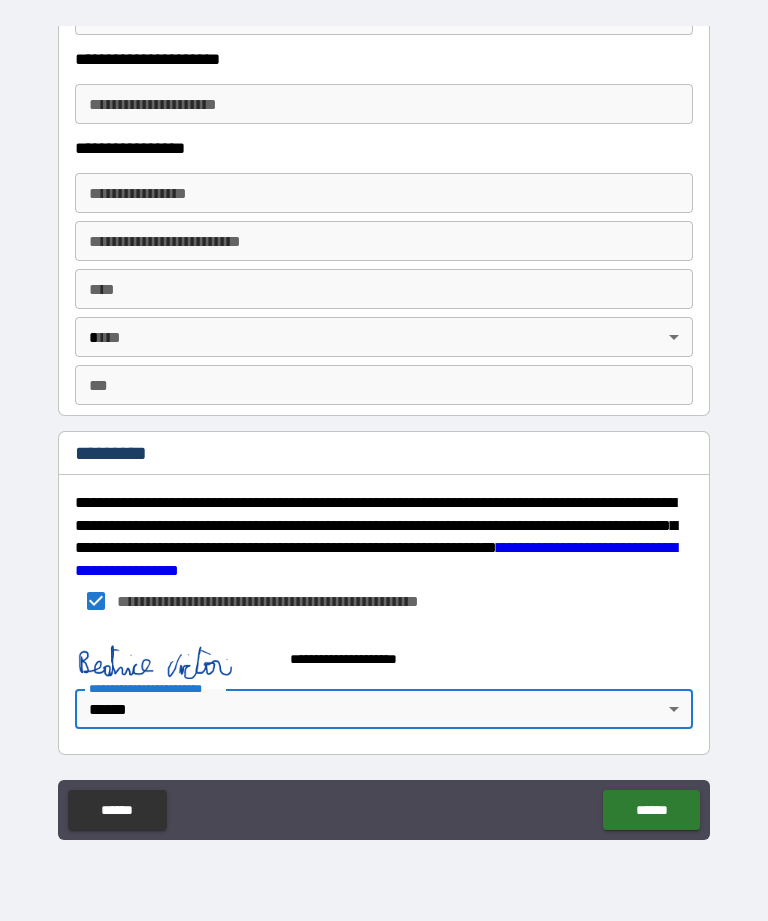 click on "******" at bounding box center (651, 810) 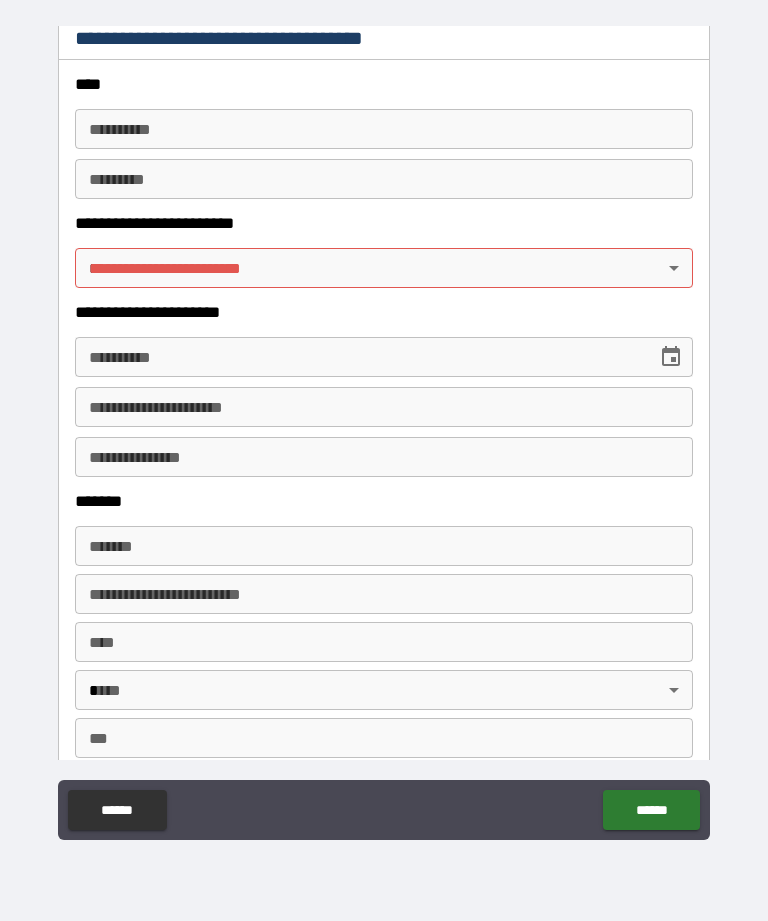 scroll, scrollTop: 2737, scrollLeft: 0, axis: vertical 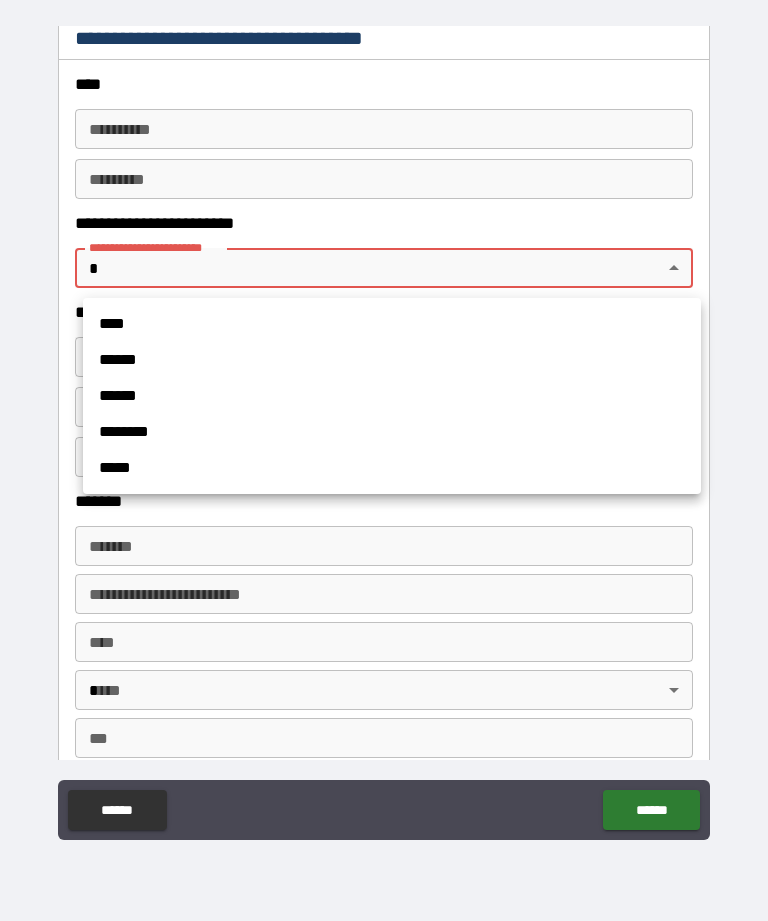 click on "******" at bounding box center [392, 360] 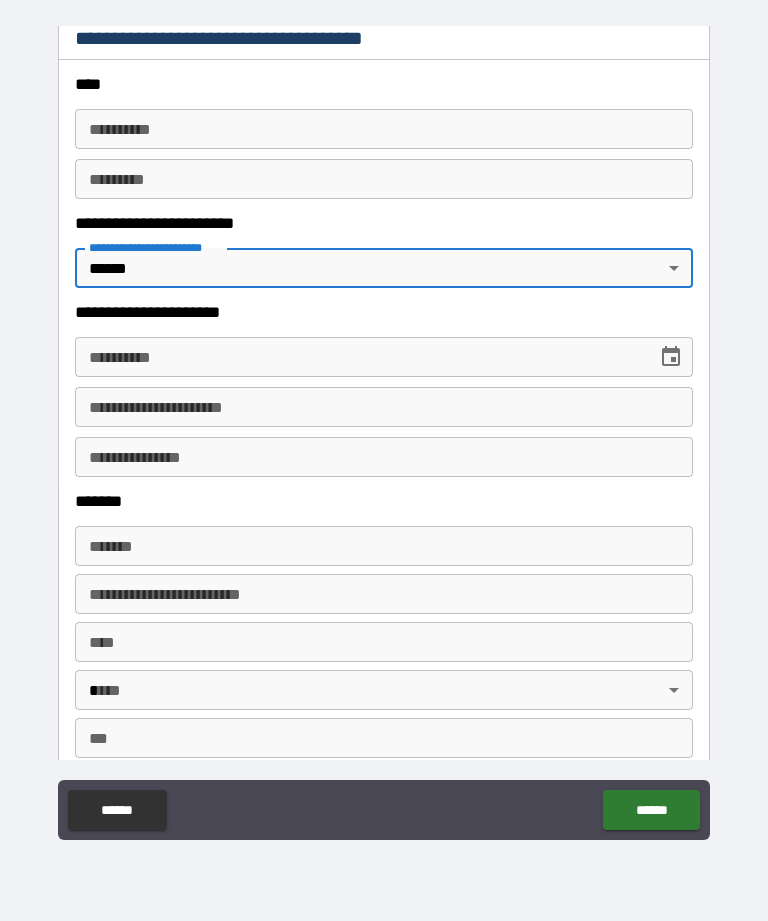 type on "*" 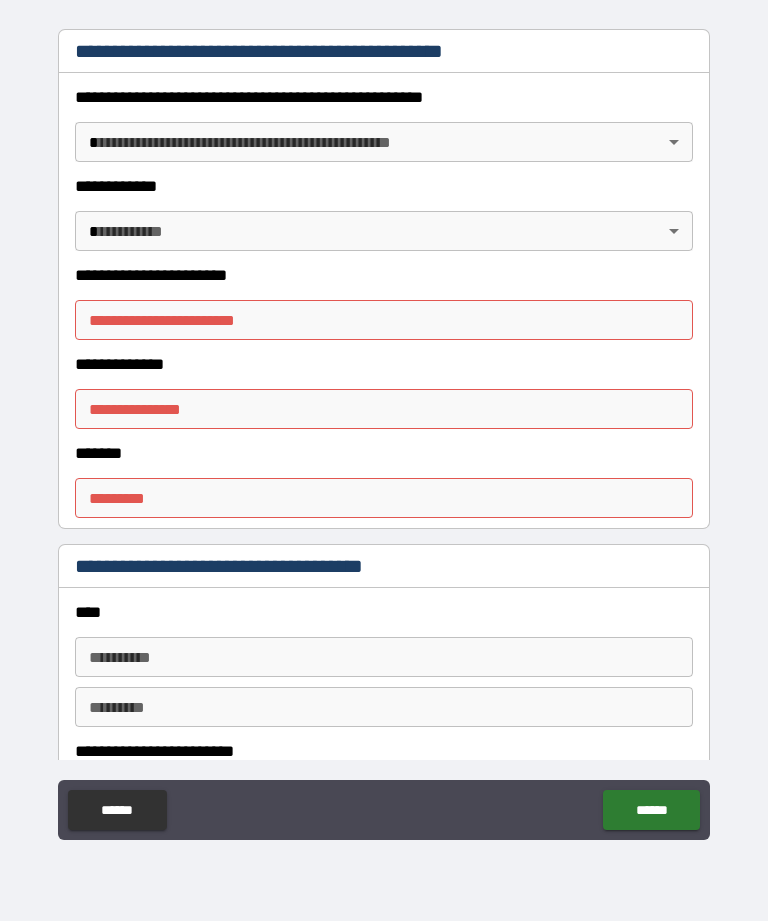 scroll, scrollTop: 2199, scrollLeft: 0, axis: vertical 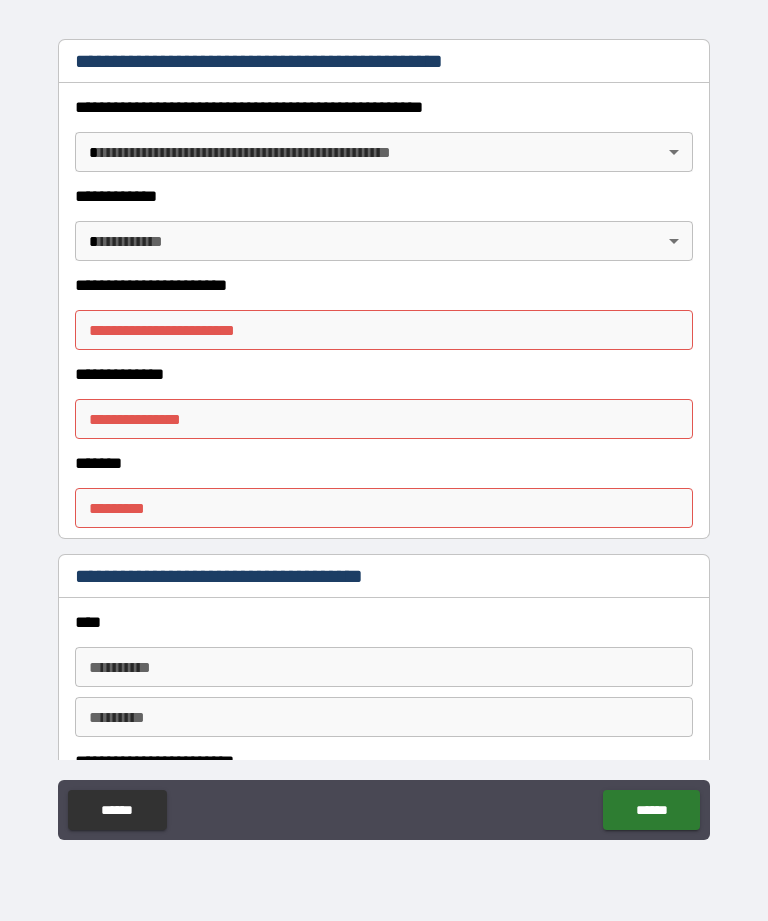 click on "**********" at bounding box center [384, 330] 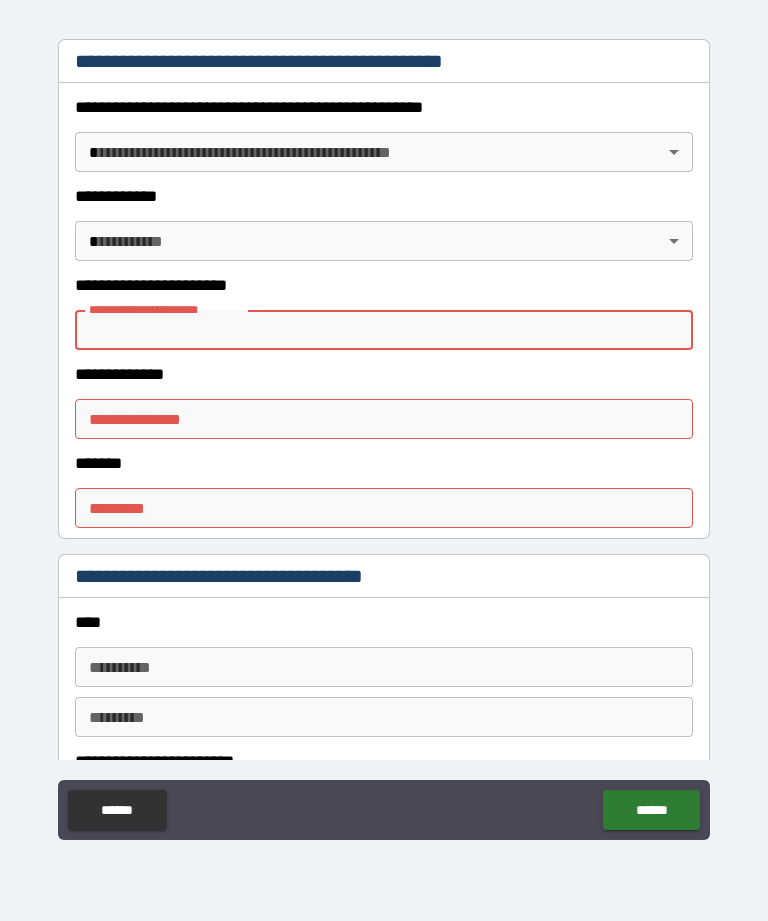 type on "*" 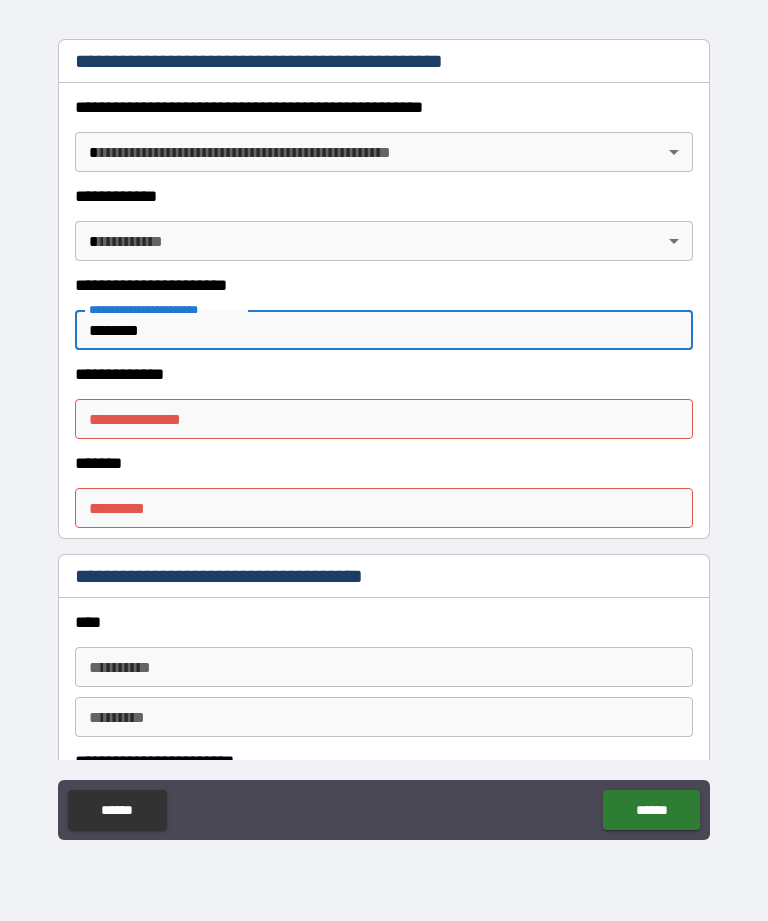 type on "*******" 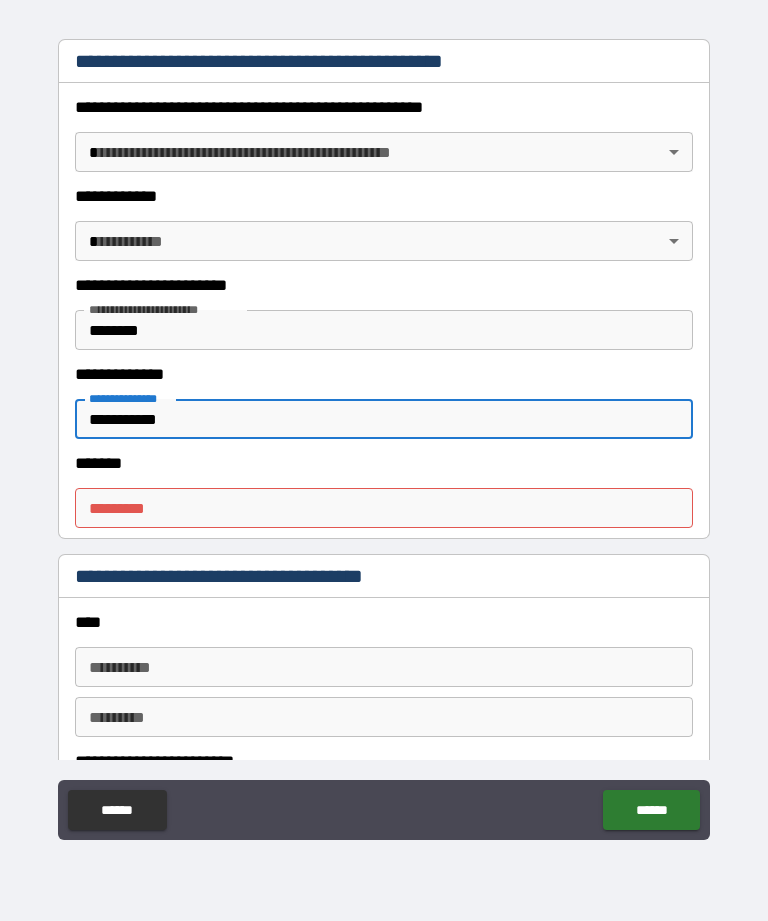 type on "**********" 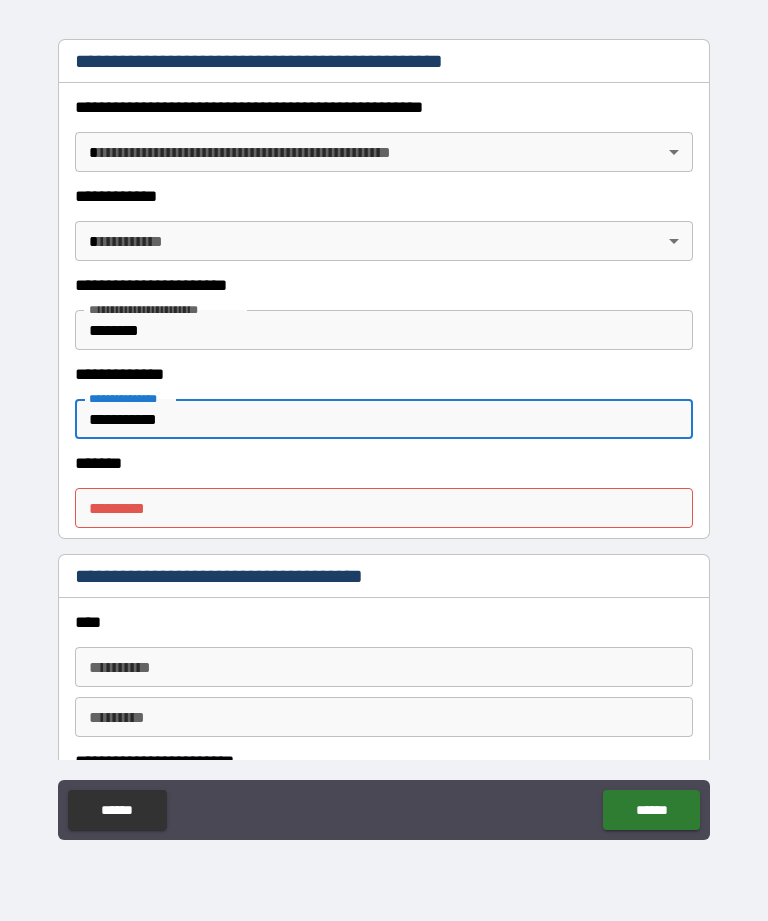 click on "*******   * *******   *" at bounding box center [384, 508] 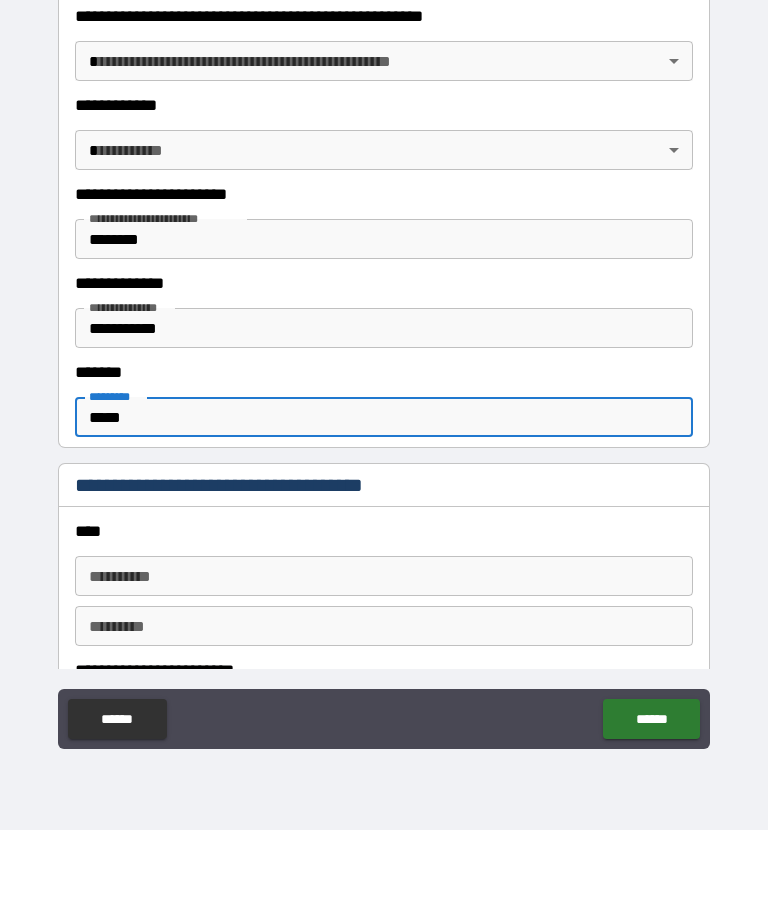 type on "******" 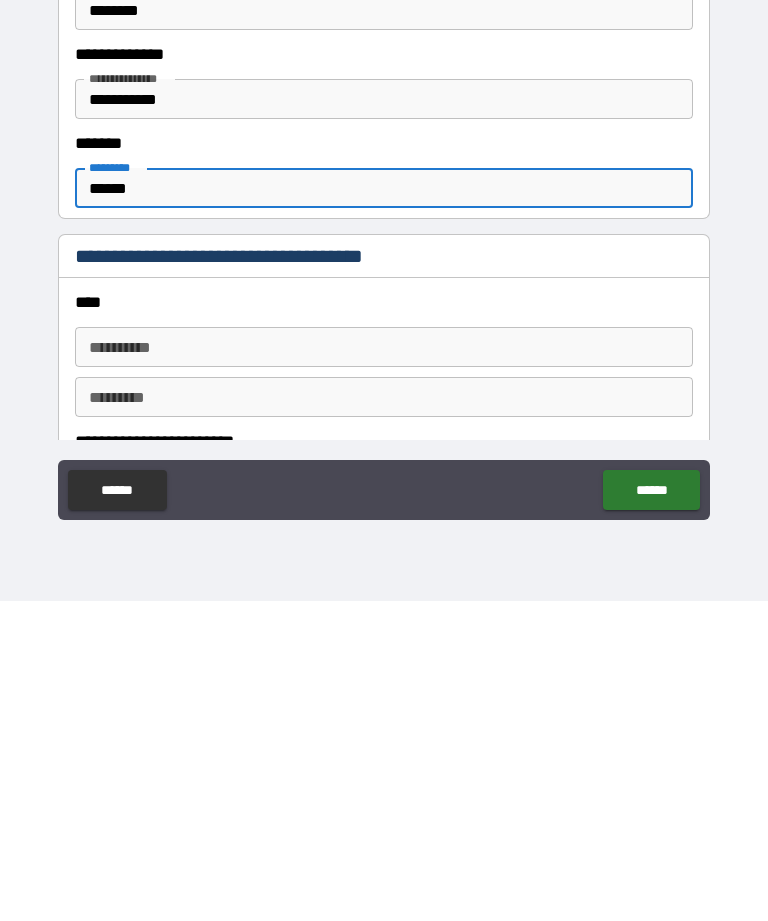 click on "******" at bounding box center (651, 810) 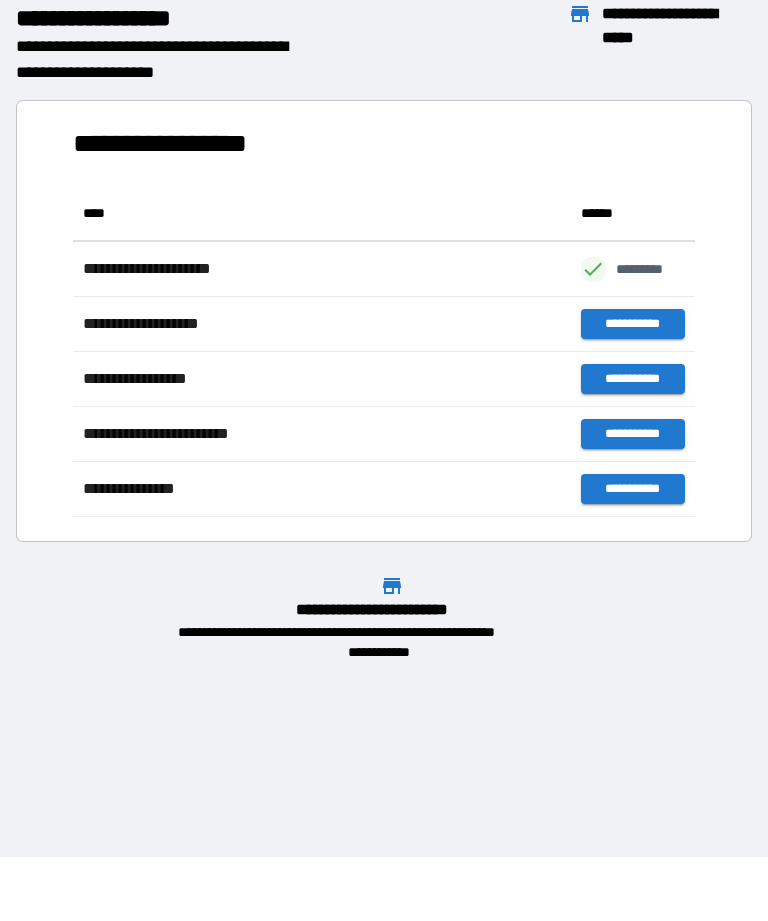scroll, scrollTop: 1, scrollLeft: 1, axis: both 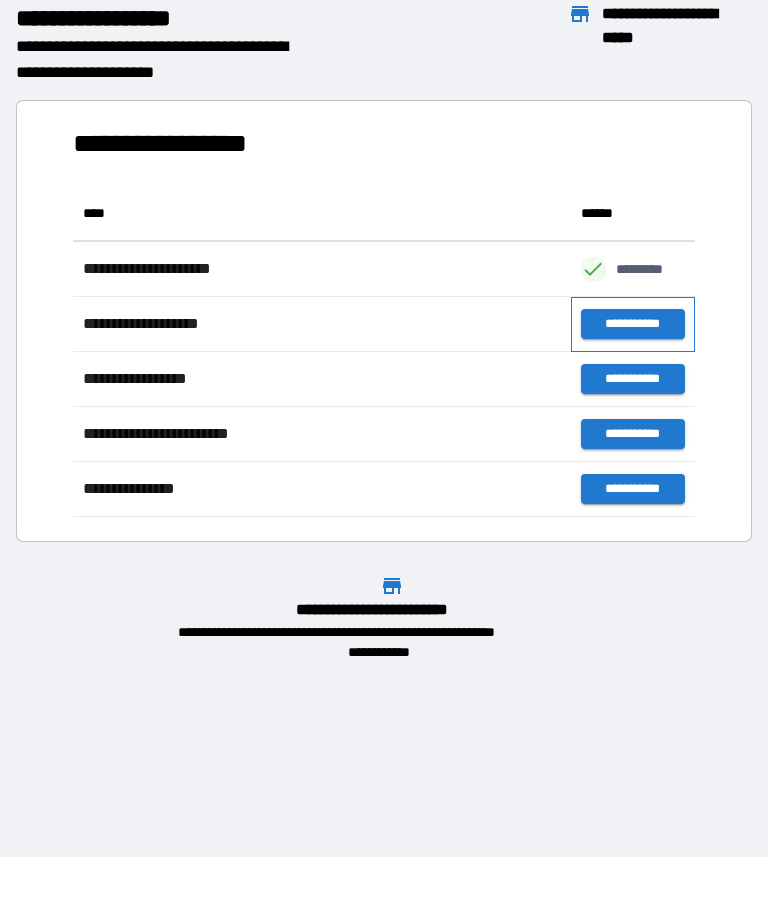 click on "**********" at bounding box center (633, 324) 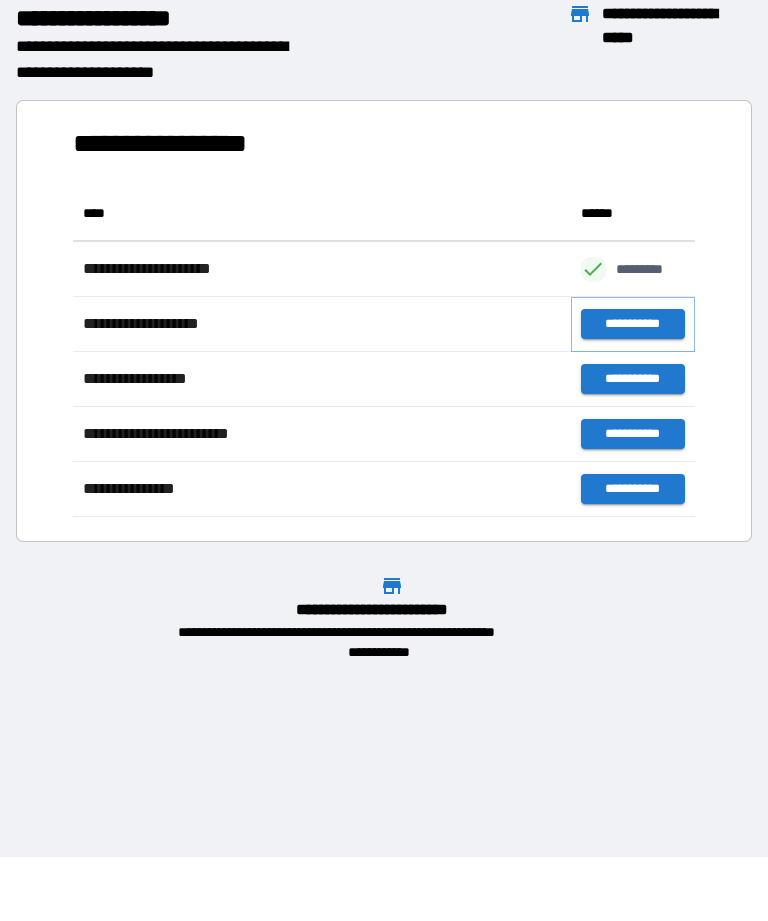 click on "**********" at bounding box center [633, 324] 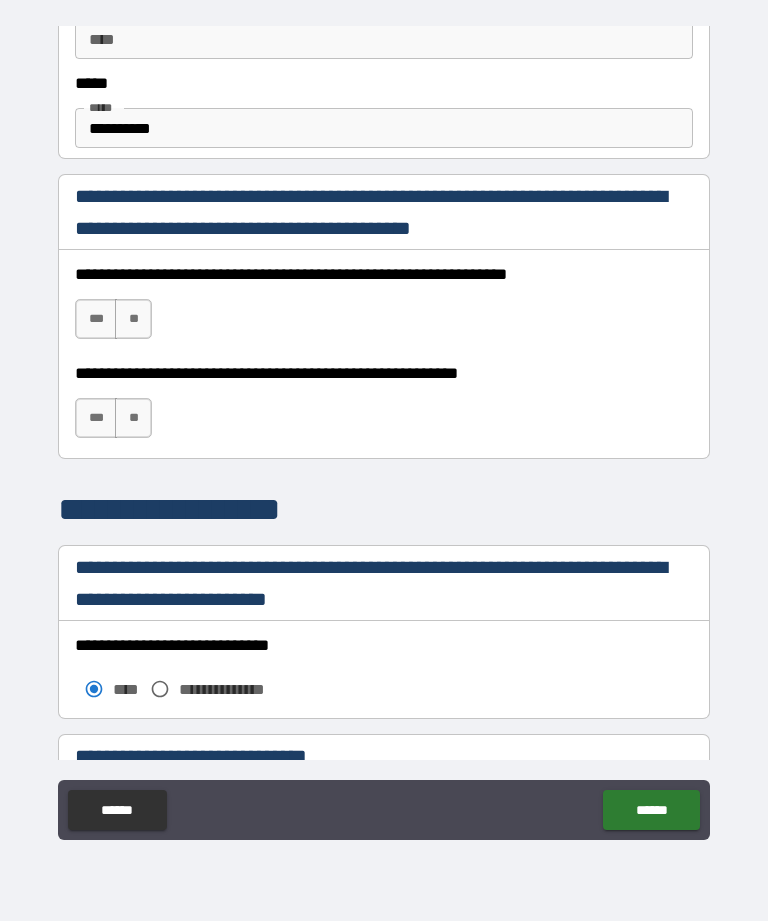 scroll, scrollTop: 1220, scrollLeft: 0, axis: vertical 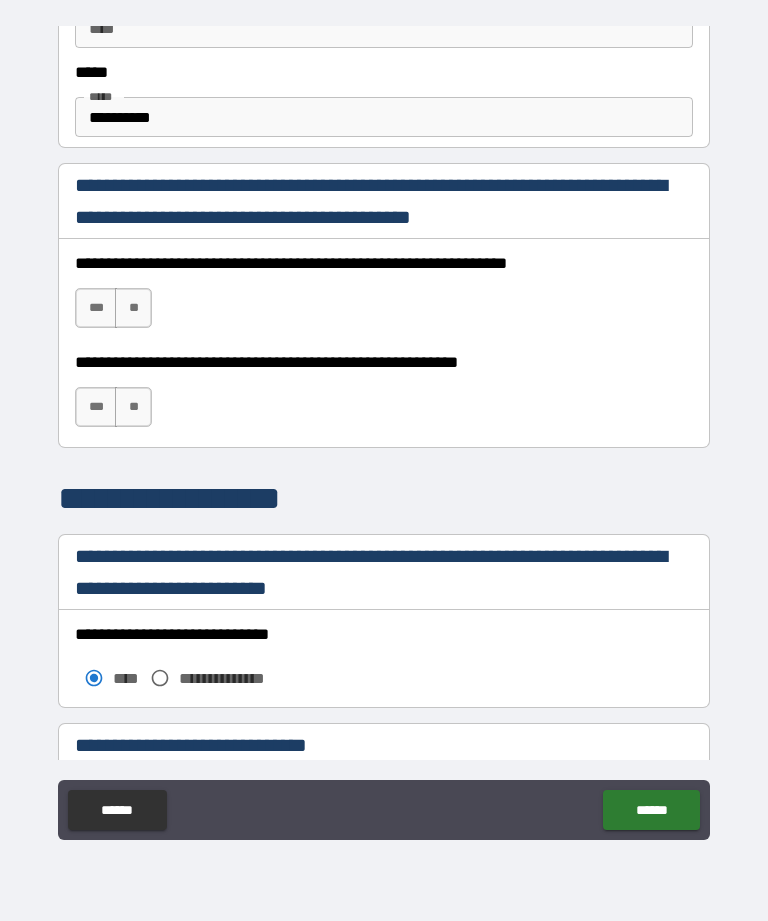click on "**" at bounding box center [133, 308] 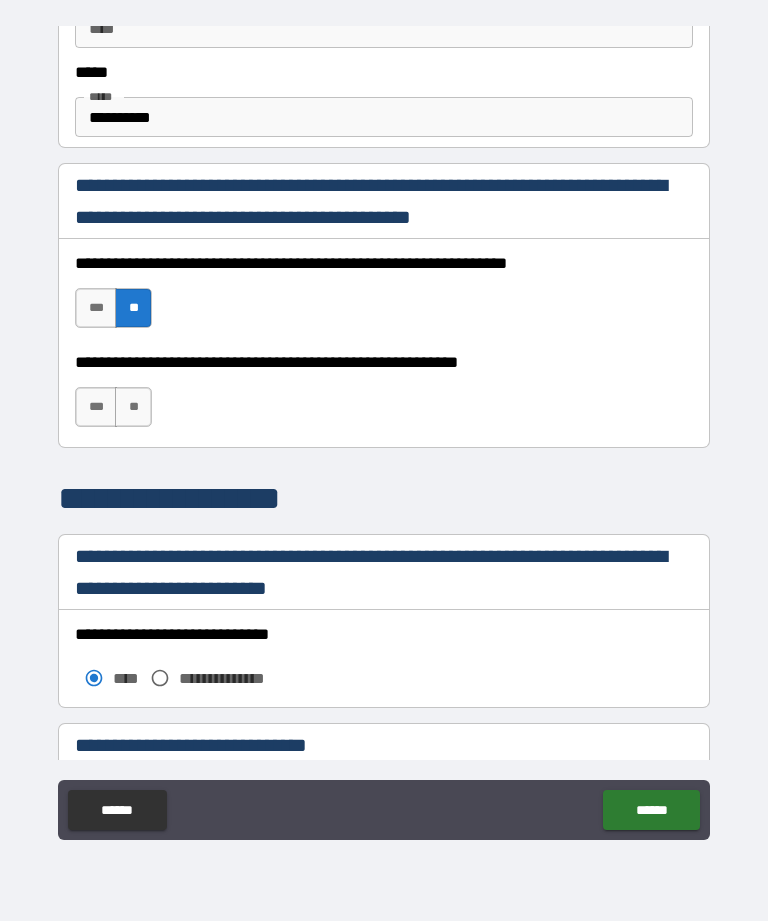 click on "***" at bounding box center (96, 407) 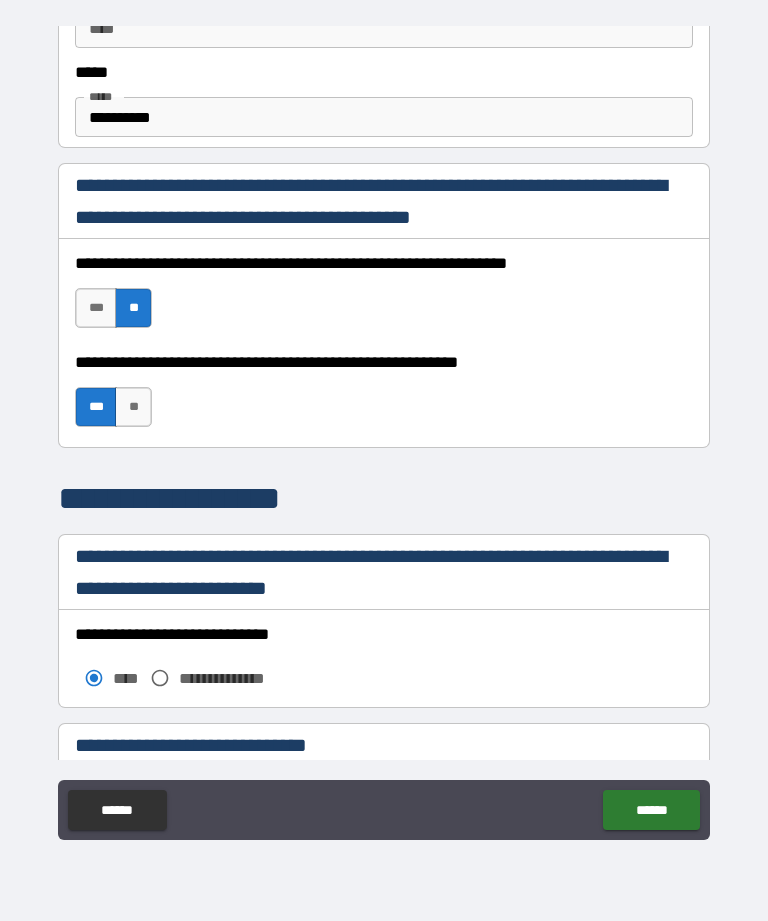 click on "***" at bounding box center [96, 308] 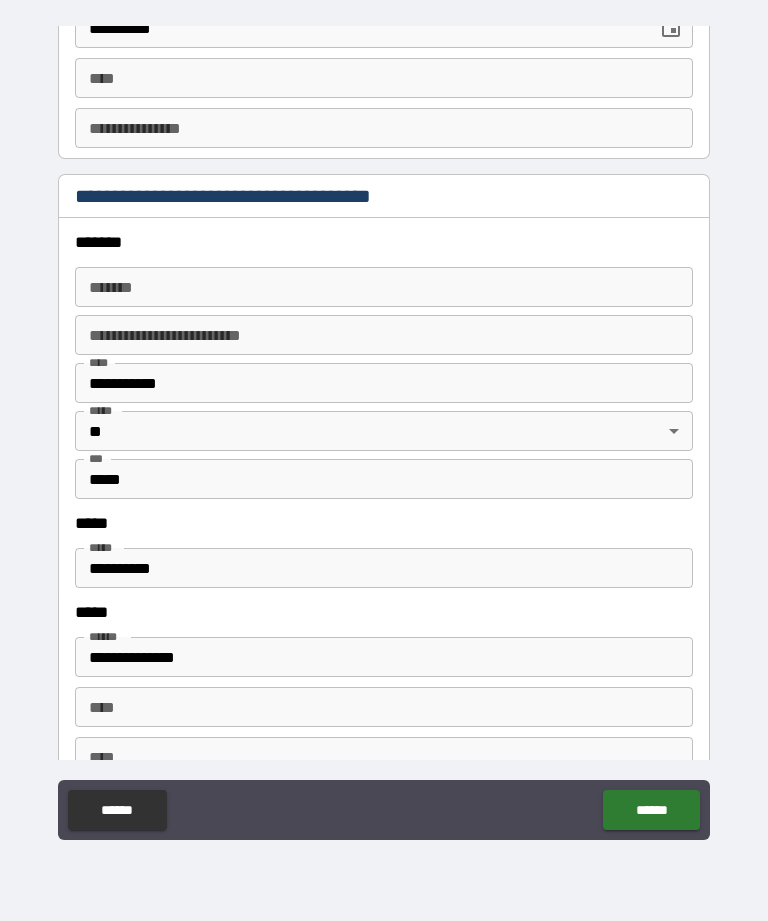 scroll, scrollTop: 2220, scrollLeft: 0, axis: vertical 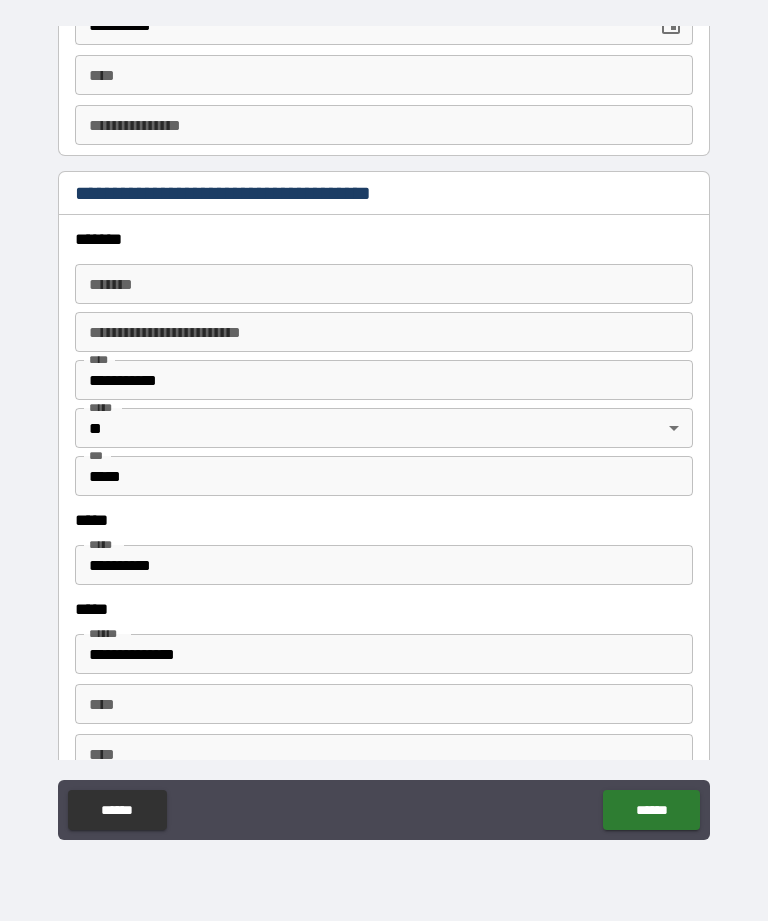 click on "******* *******" at bounding box center [384, 284] 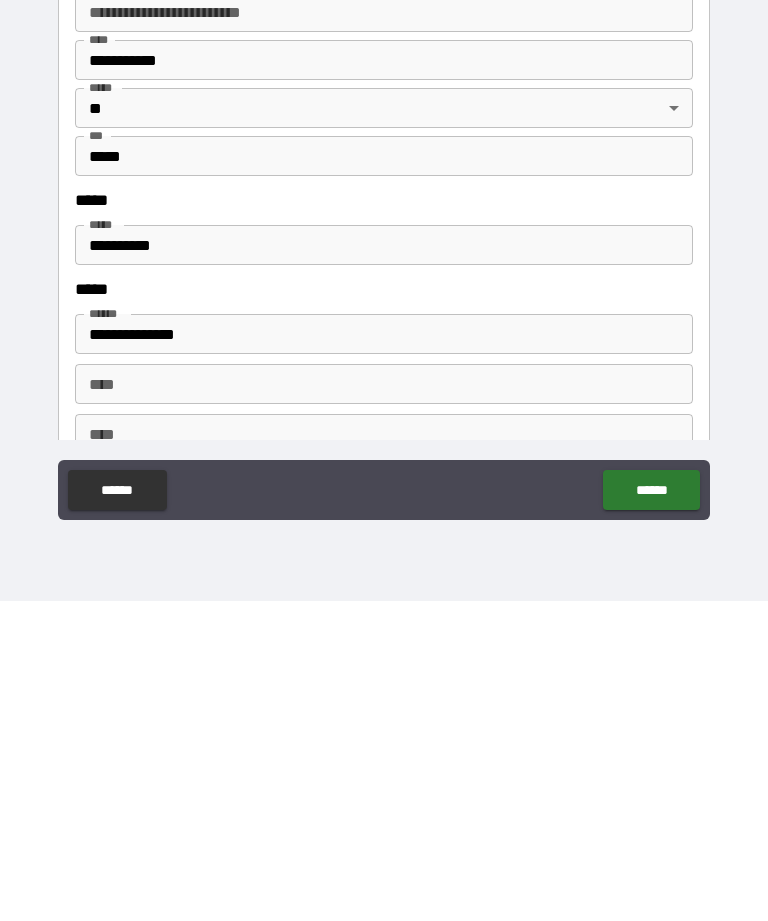 click on "******" at bounding box center [651, 810] 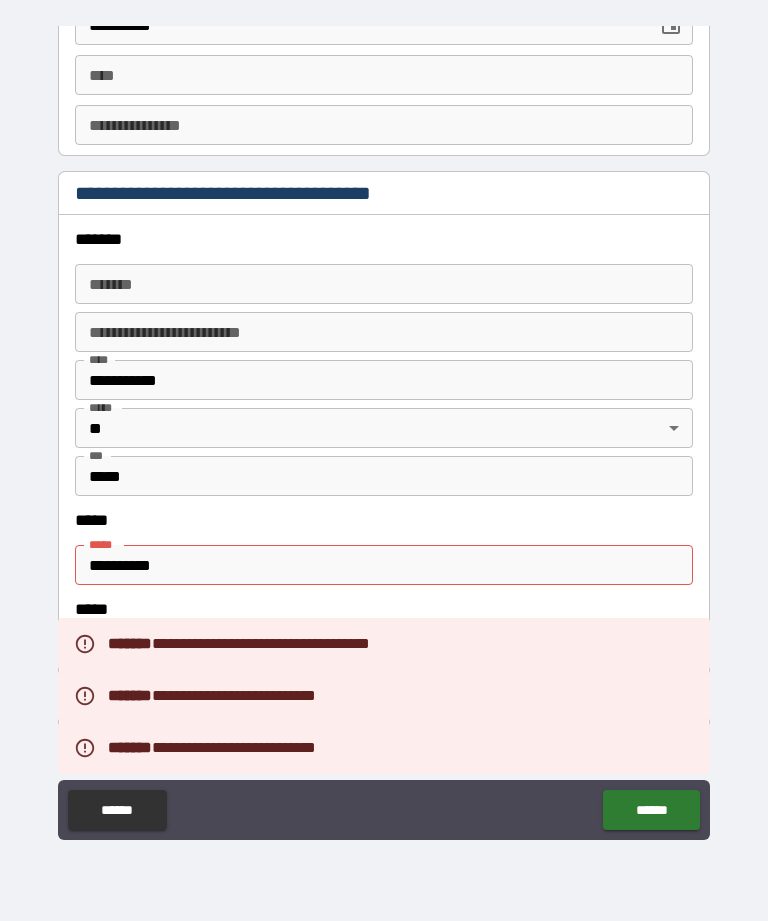 click on "**********" at bounding box center [384, 565] 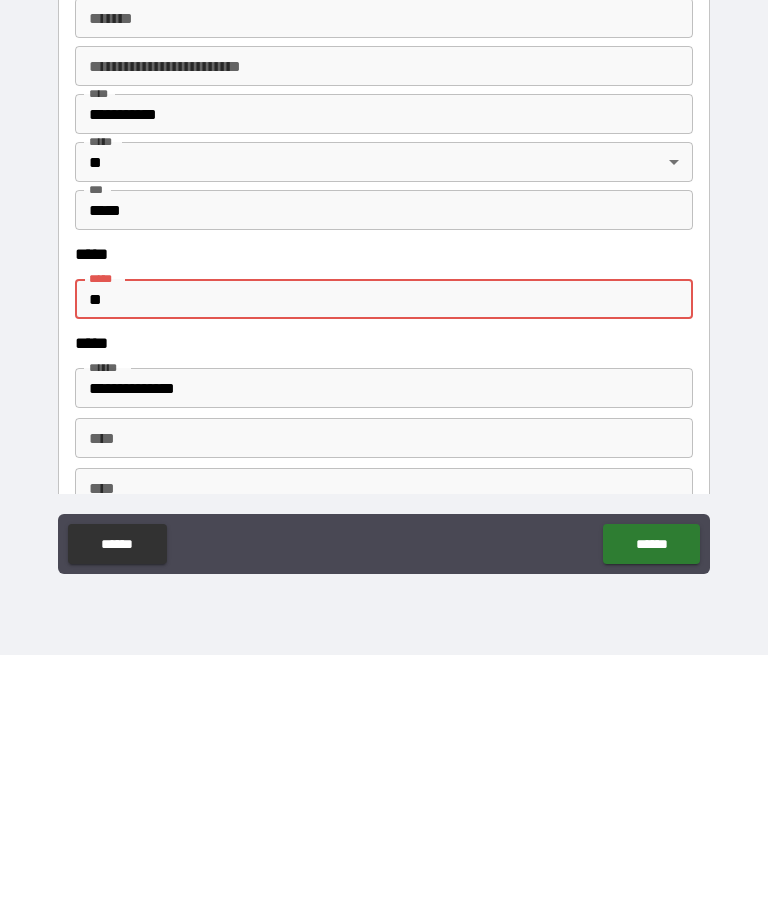 type on "*" 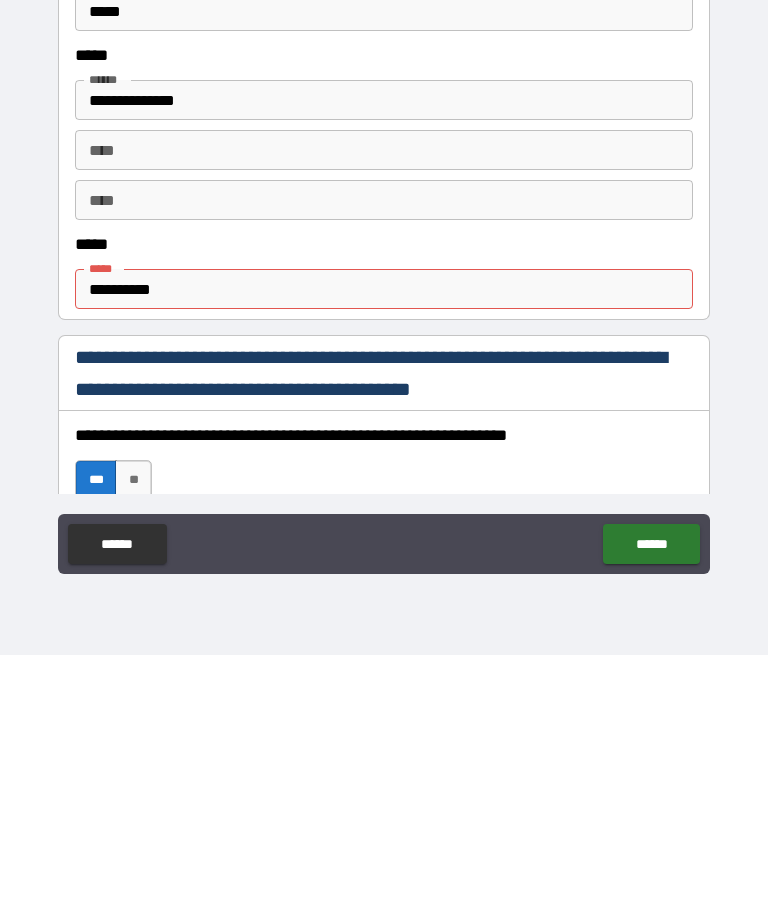 scroll, scrollTop: 771, scrollLeft: 0, axis: vertical 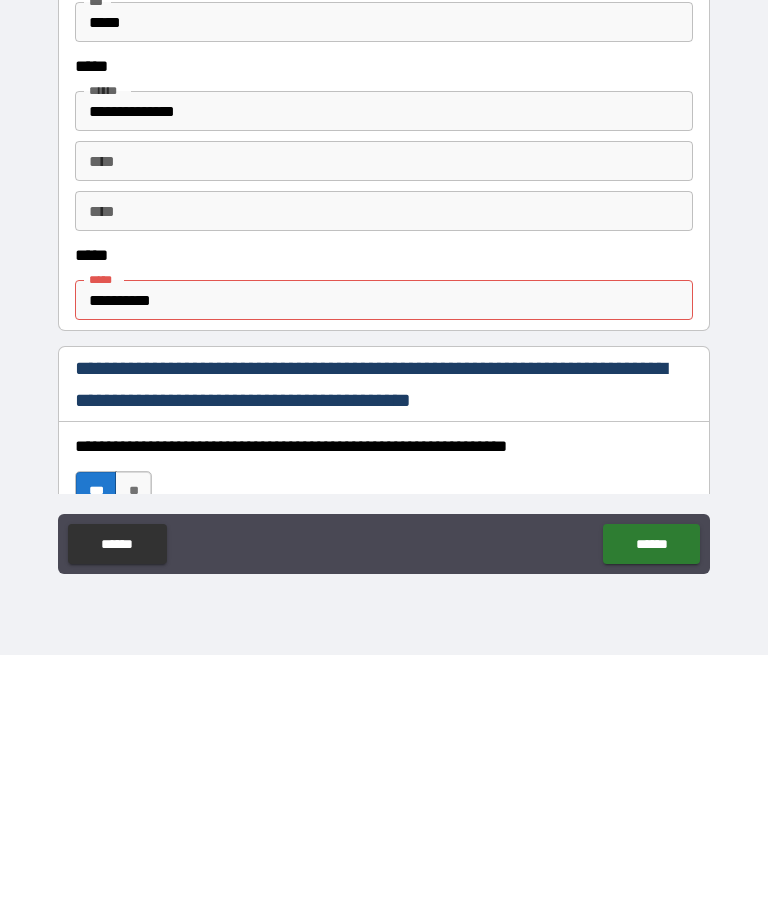 type on "**********" 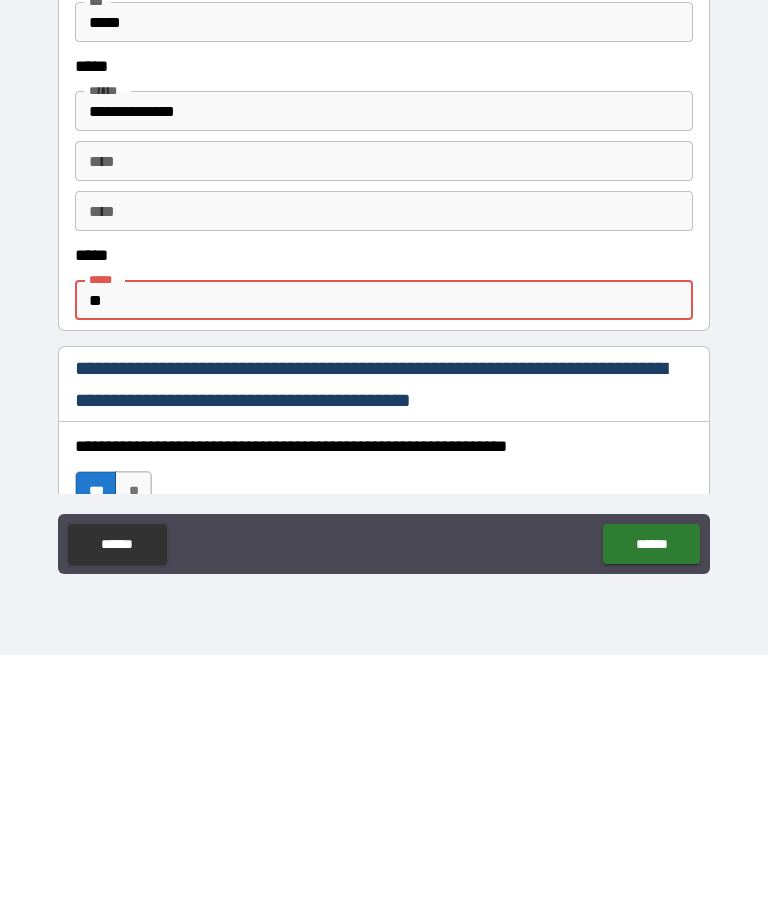 type on "*" 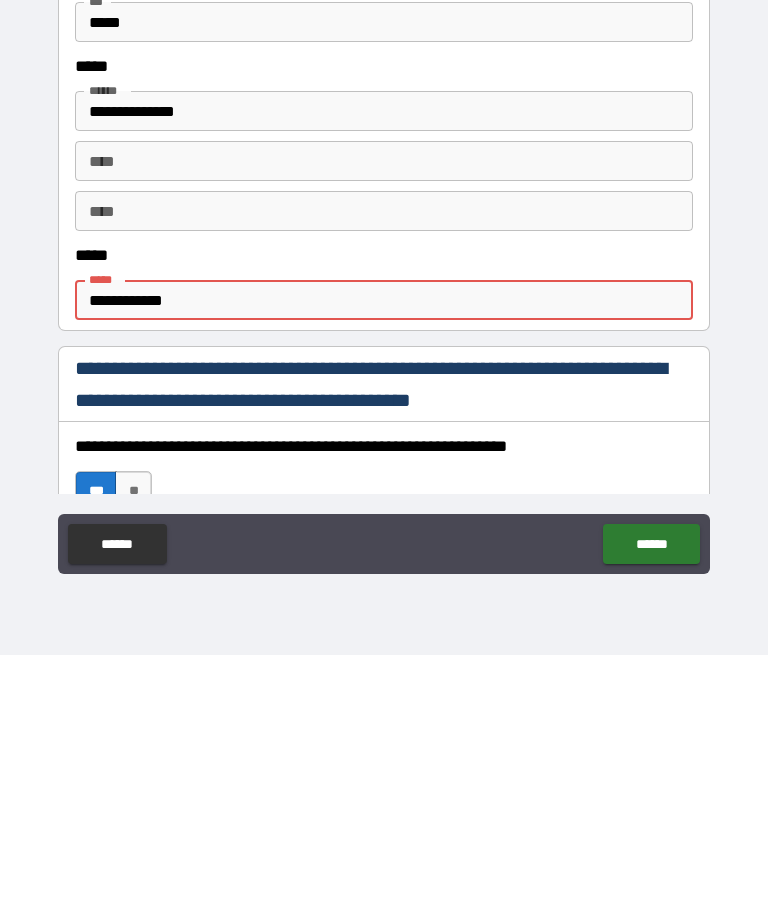 click on "**********" at bounding box center (384, 566) 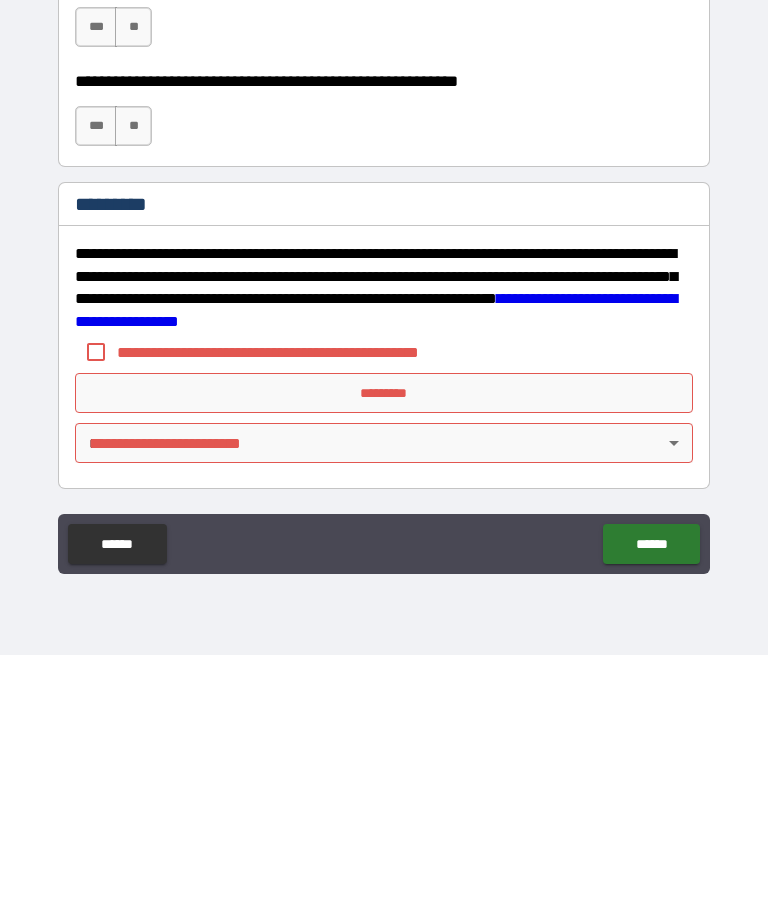 scroll, scrollTop: 2872, scrollLeft: 0, axis: vertical 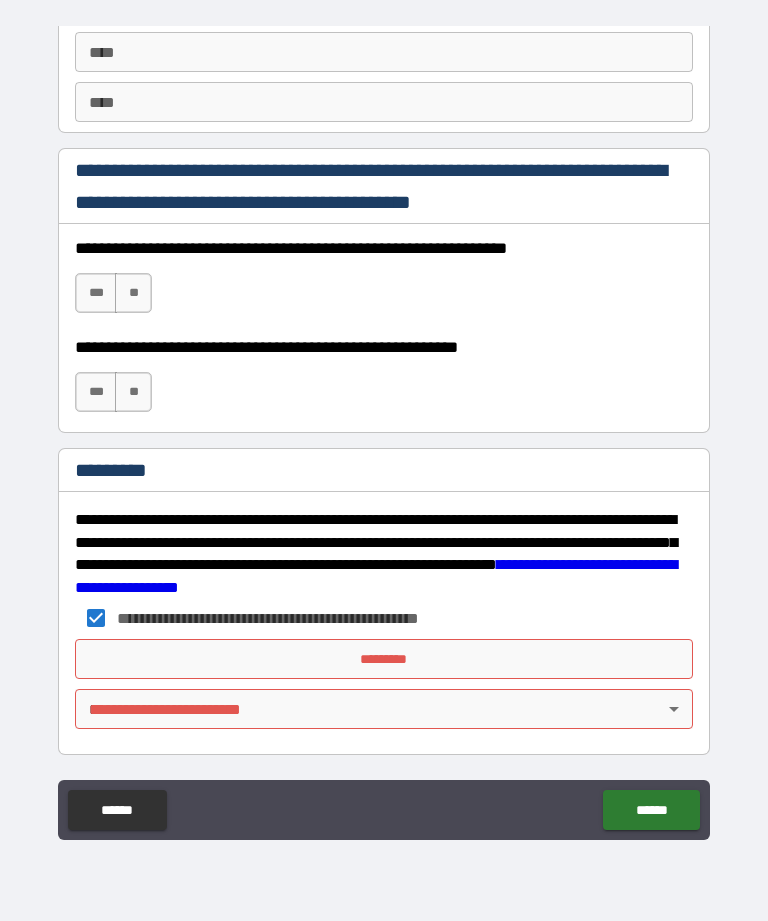 click on "*********" at bounding box center (384, 659) 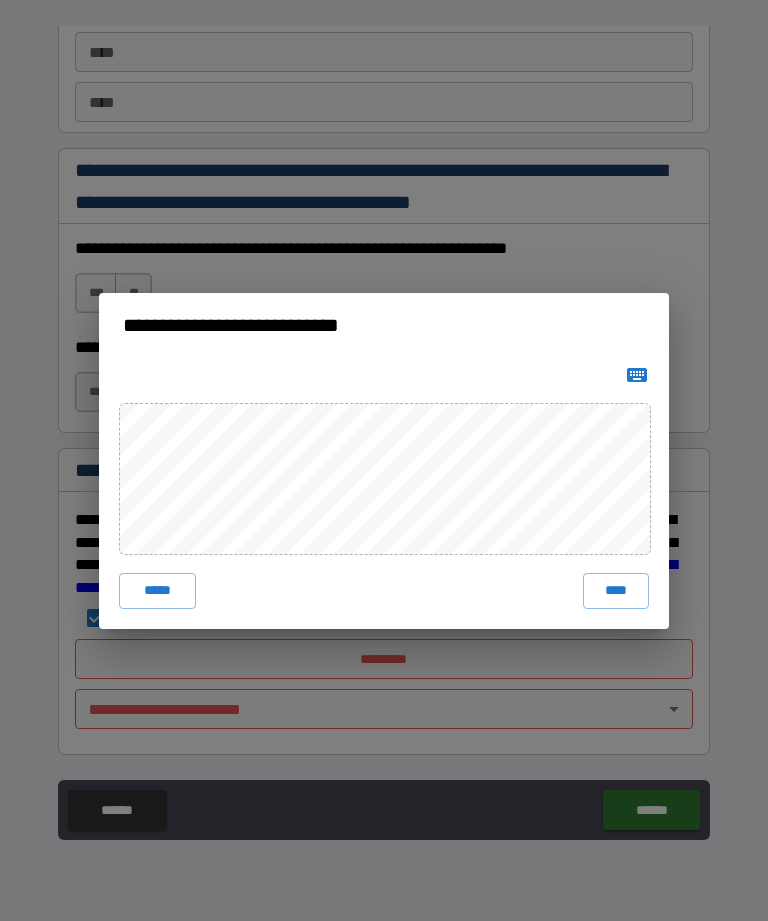 click on "****" at bounding box center [616, 591] 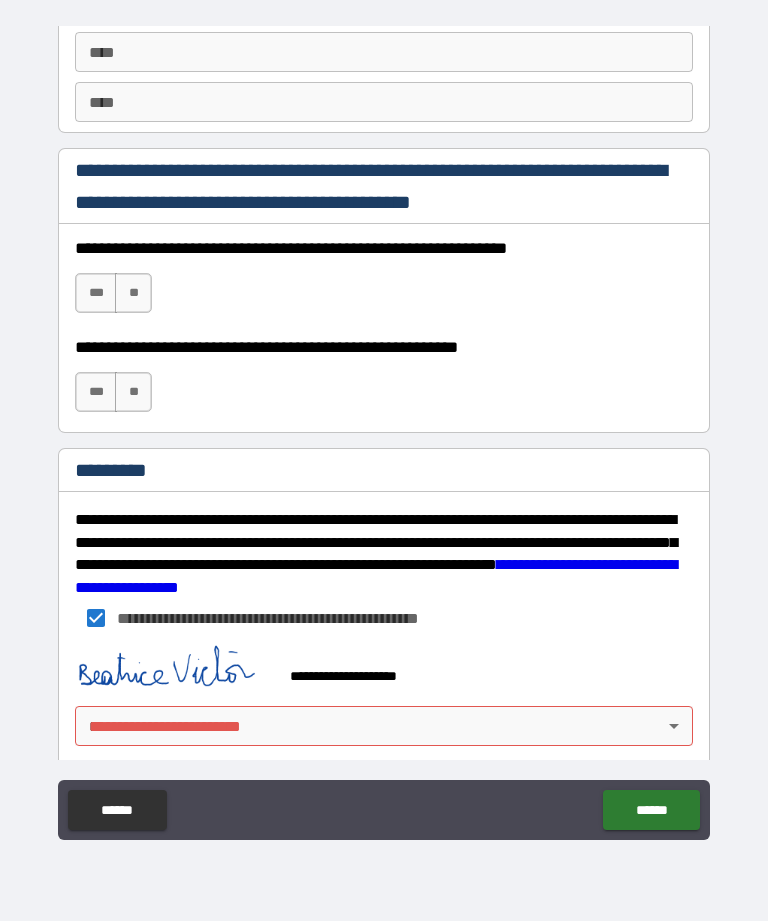 click on "**********" at bounding box center (384, 428) 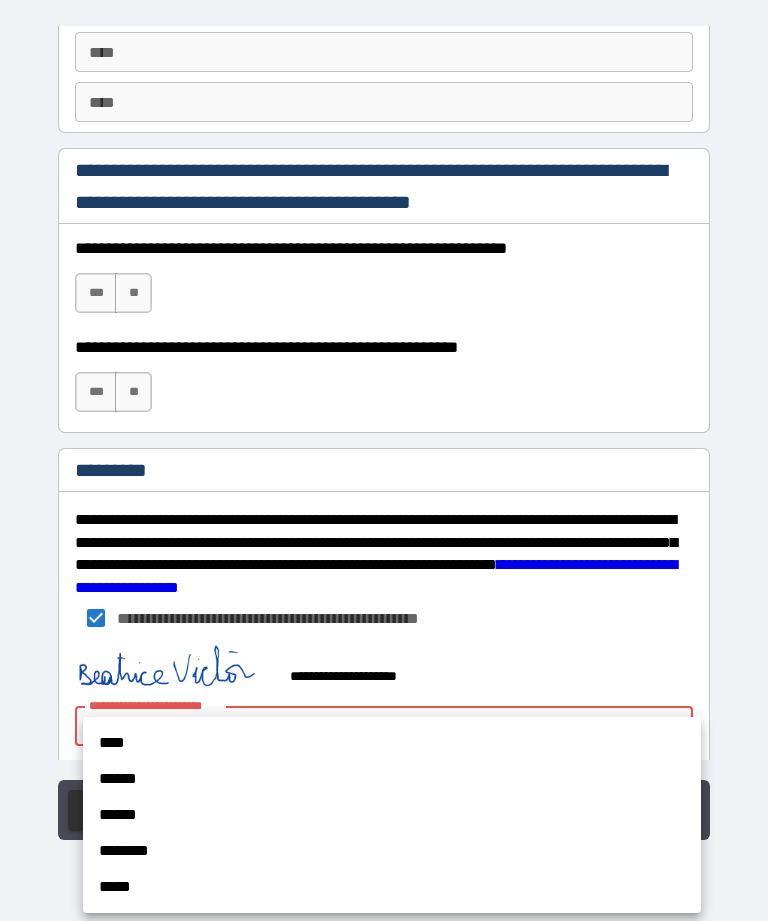 click on "******" at bounding box center (392, 779) 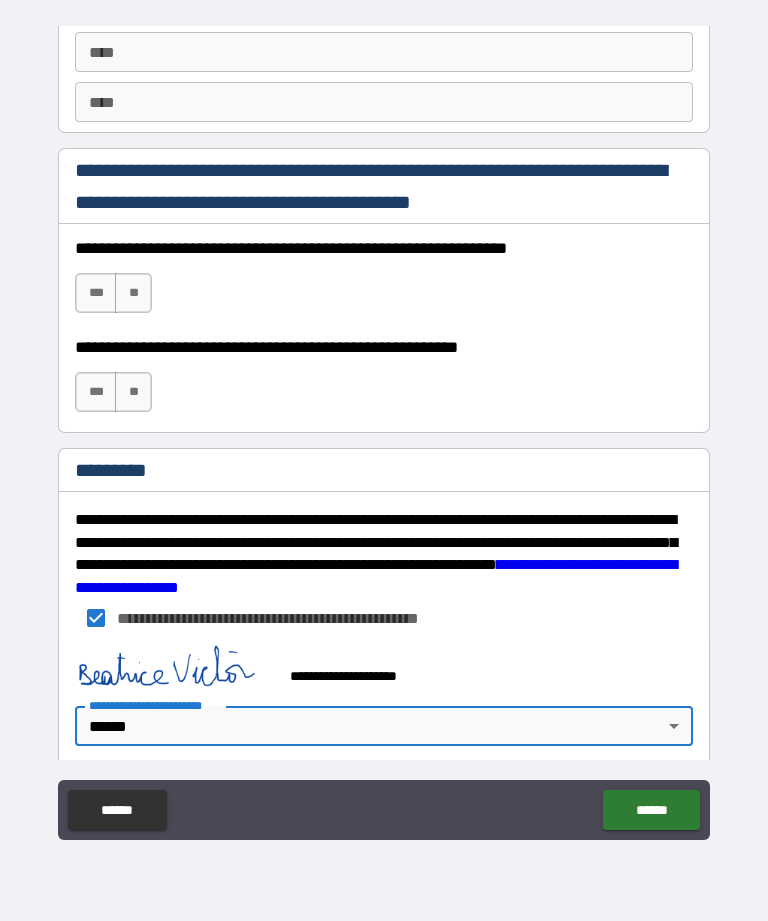 type on "*" 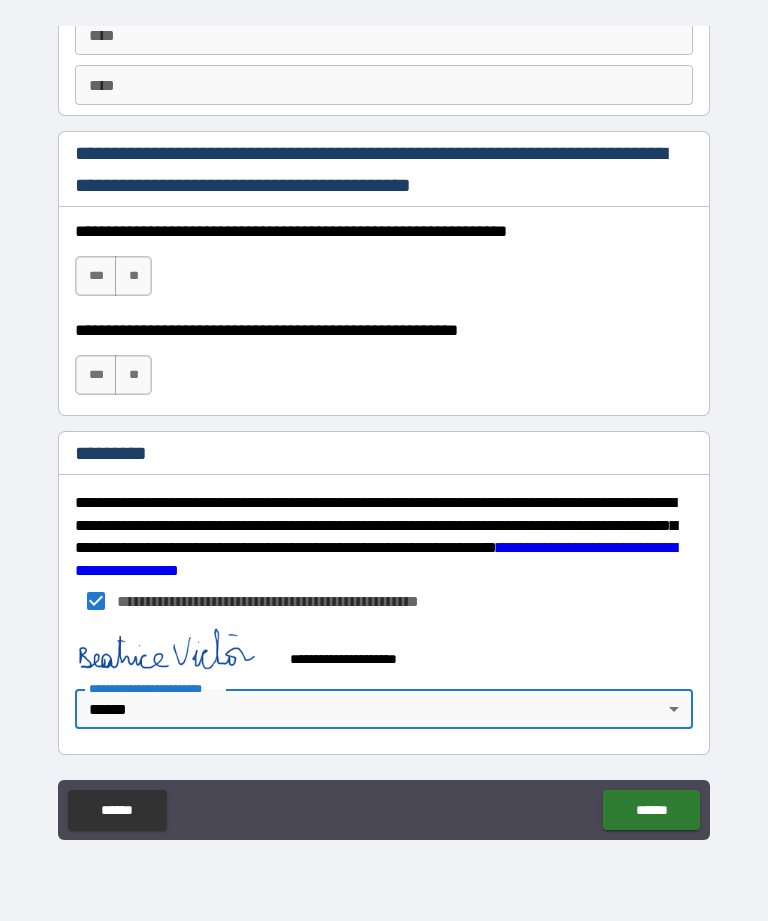 scroll, scrollTop: 2889, scrollLeft: 0, axis: vertical 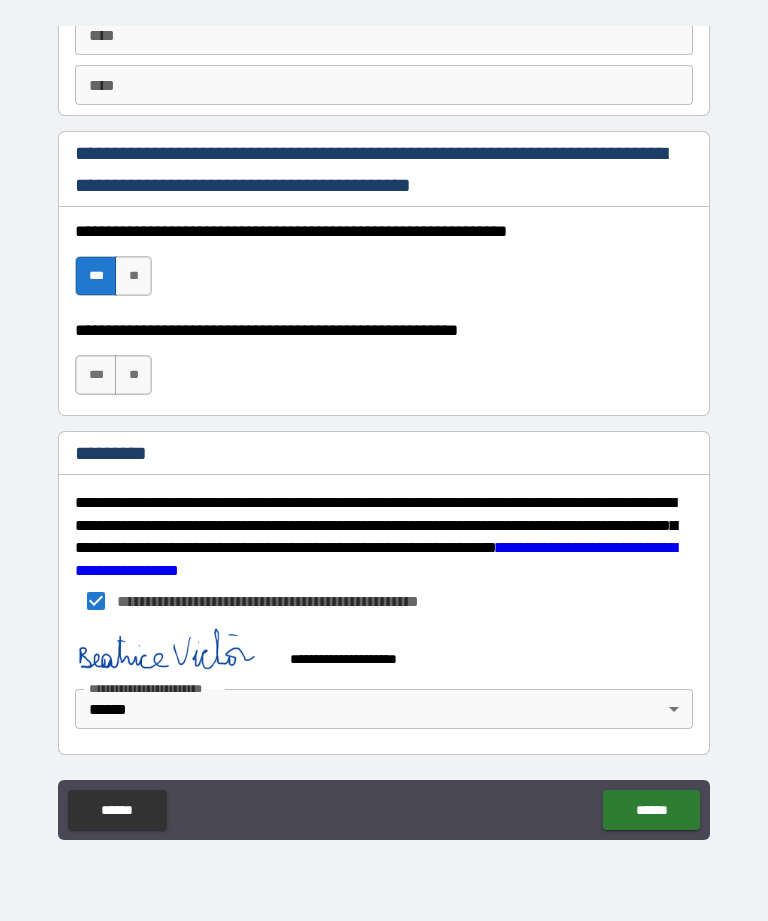click on "***" at bounding box center (96, 375) 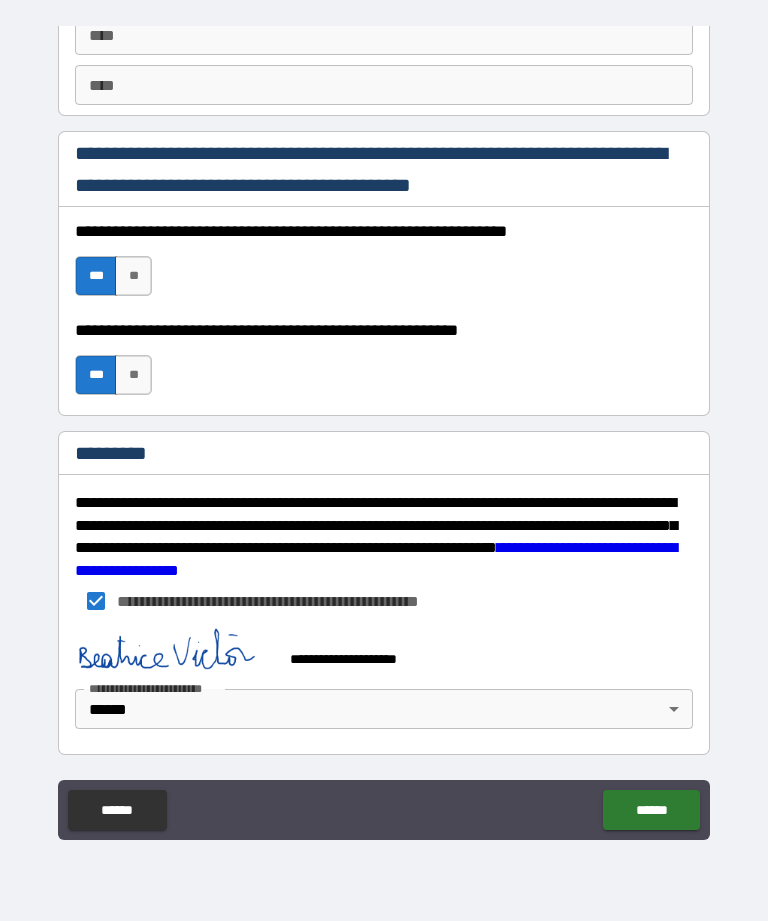 scroll, scrollTop: 2889, scrollLeft: 0, axis: vertical 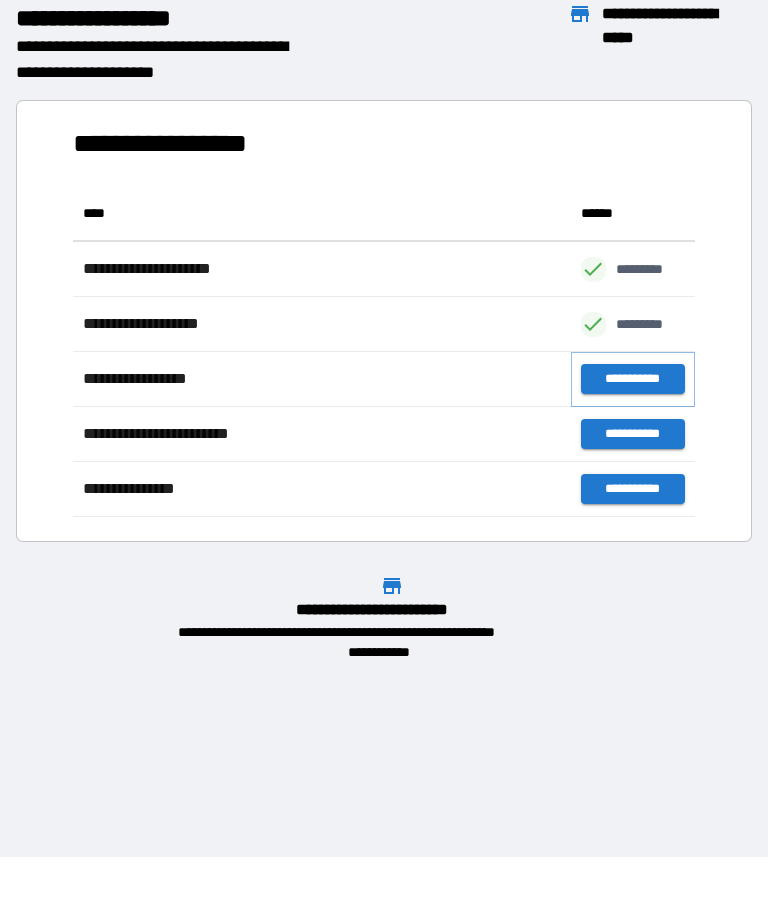 click on "**********" at bounding box center [633, 379] 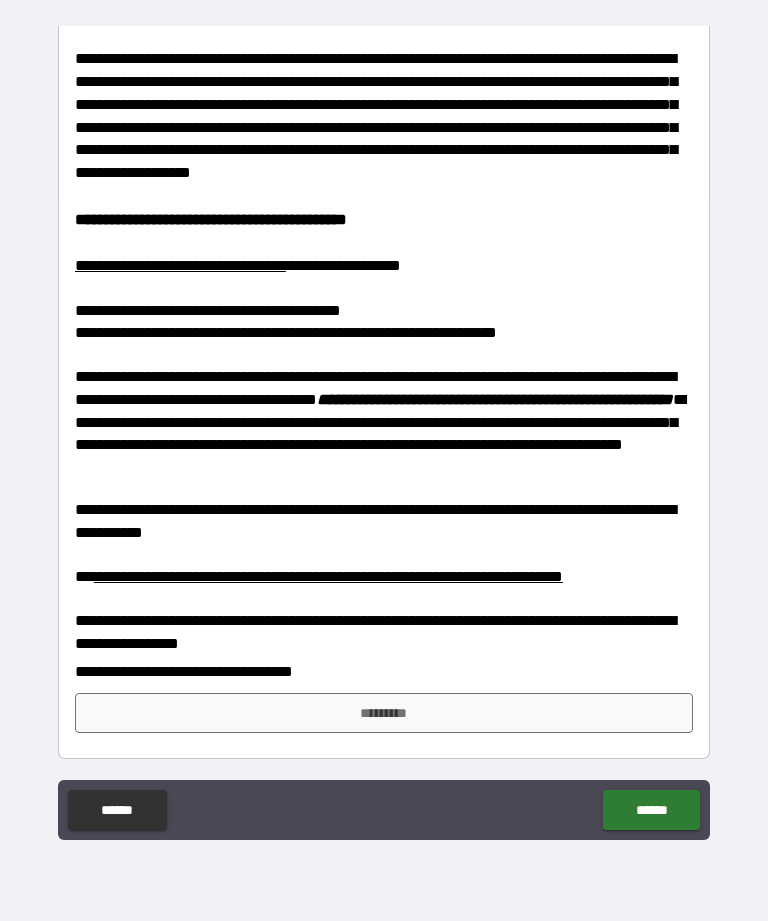 scroll, scrollTop: 75, scrollLeft: 0, axis: vertical 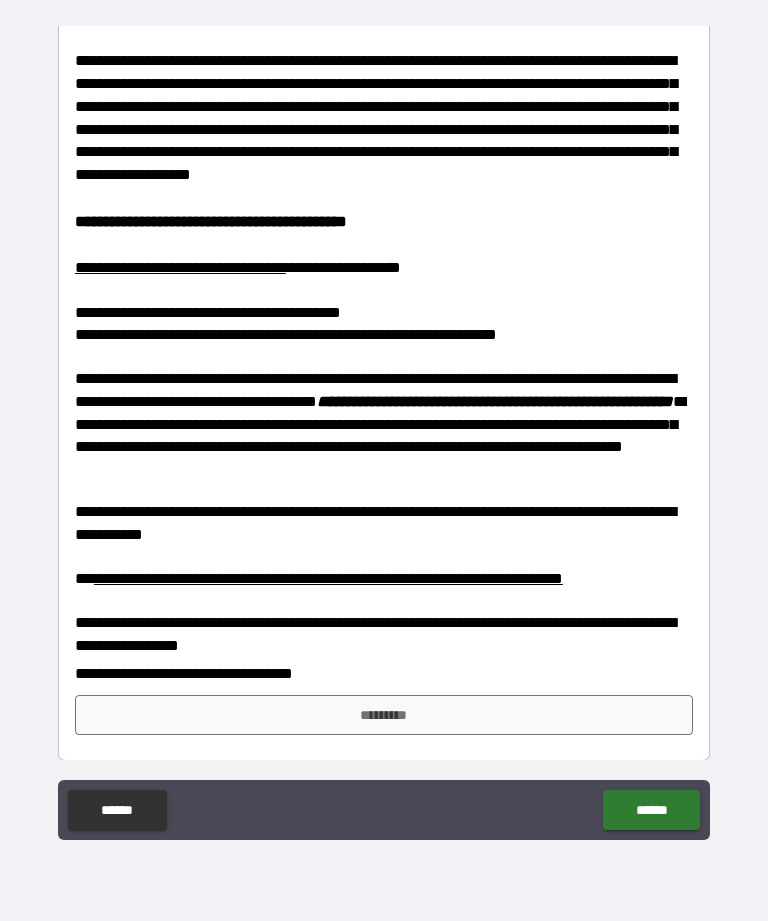 click on "*********" at bounding box center [384, 715] 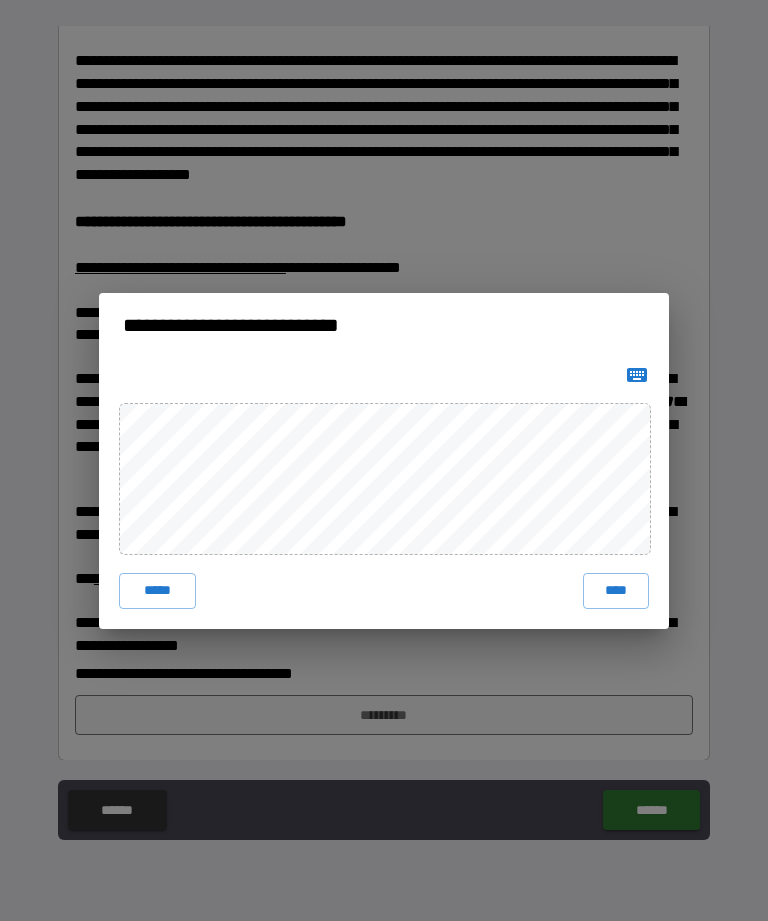 click on "****" at bounding box center [616, 591] 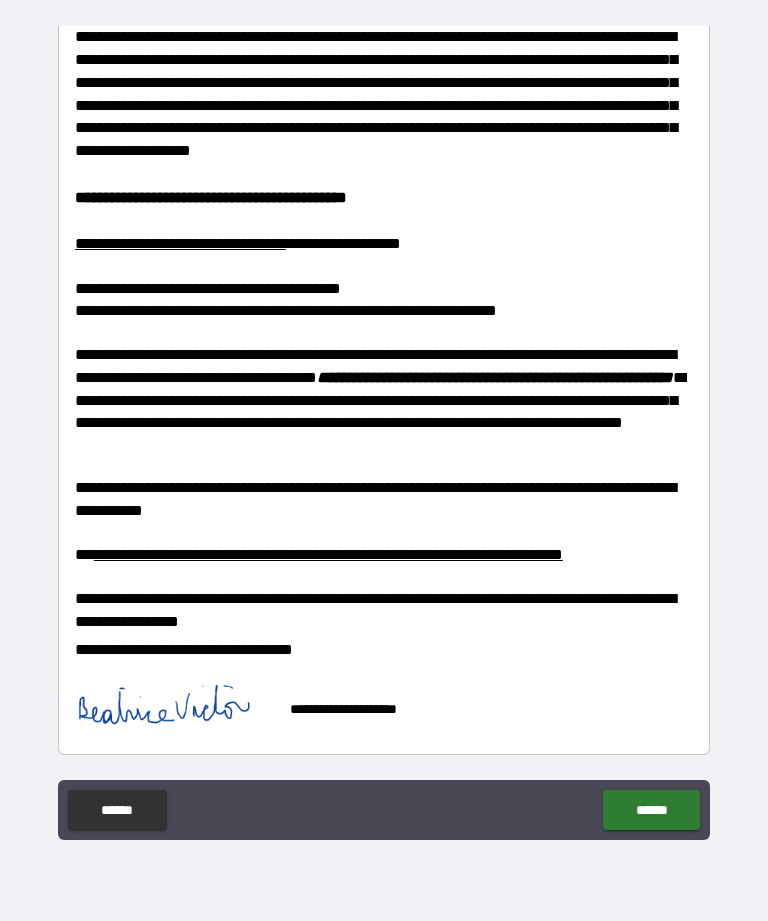 scroll, scrollTop: 100, scrollLeft: 0, axis: vertical 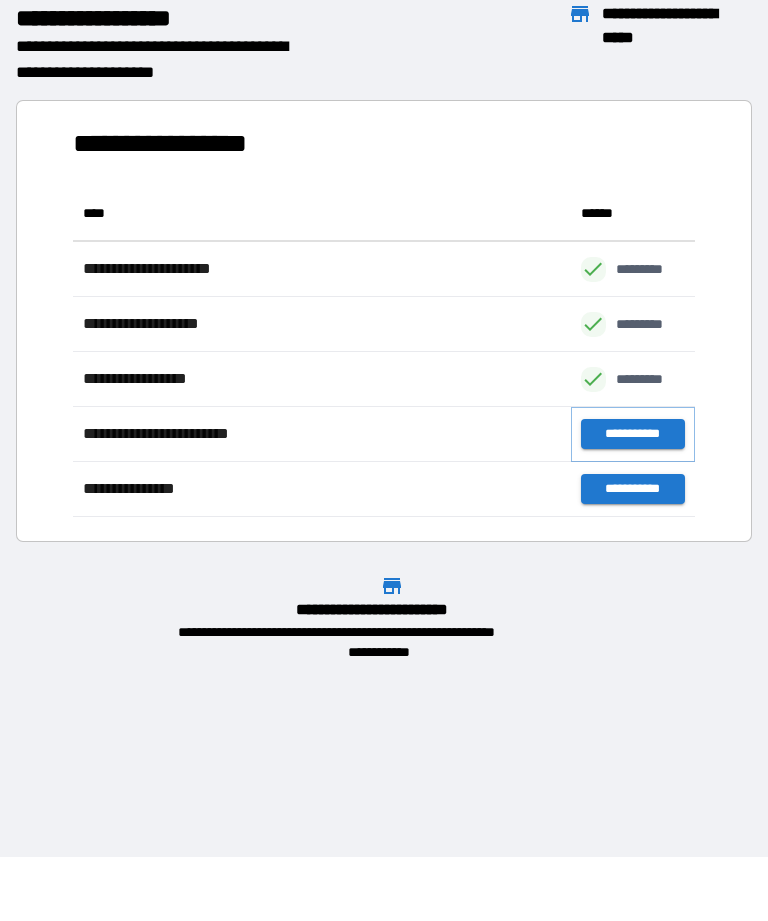 click on "**********" at bounding box center [633, 434] 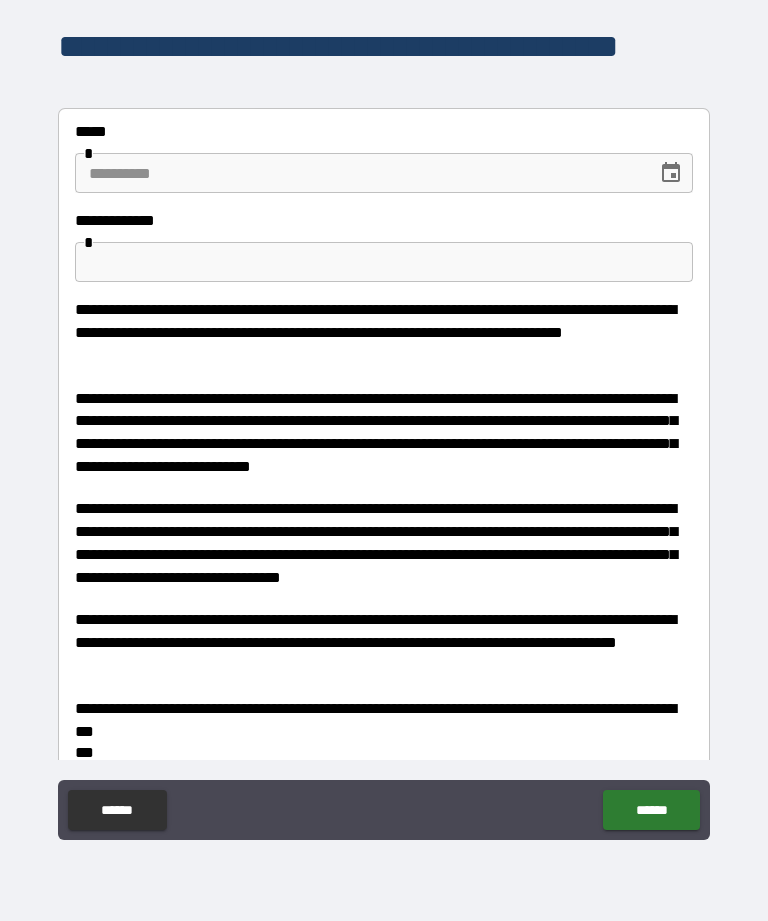 click at bounding box center [359, 173] 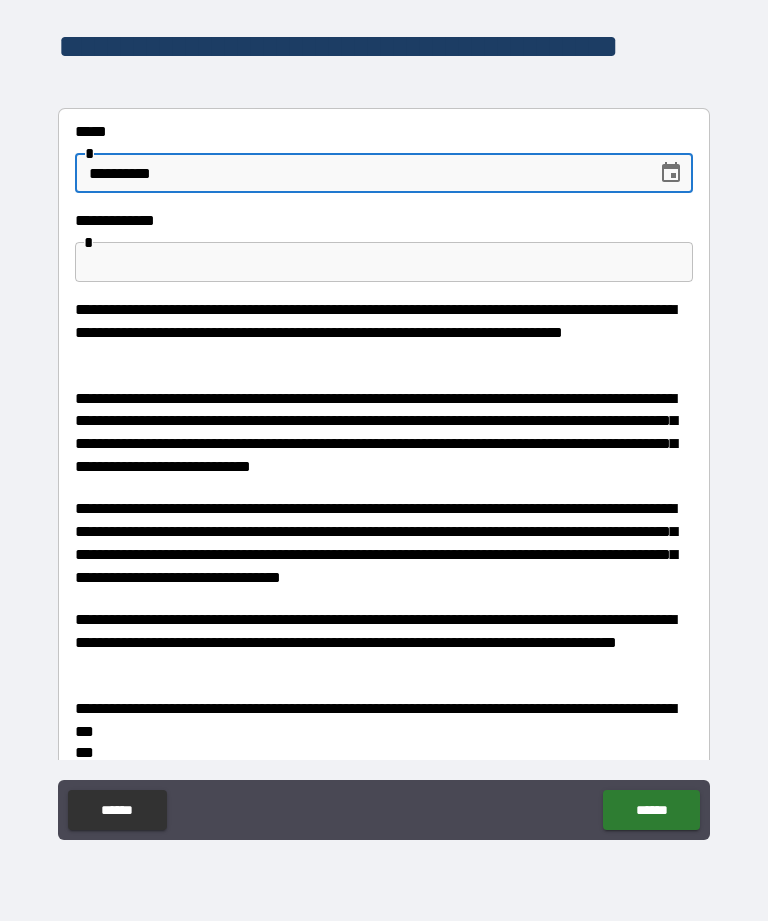 type on "**********" 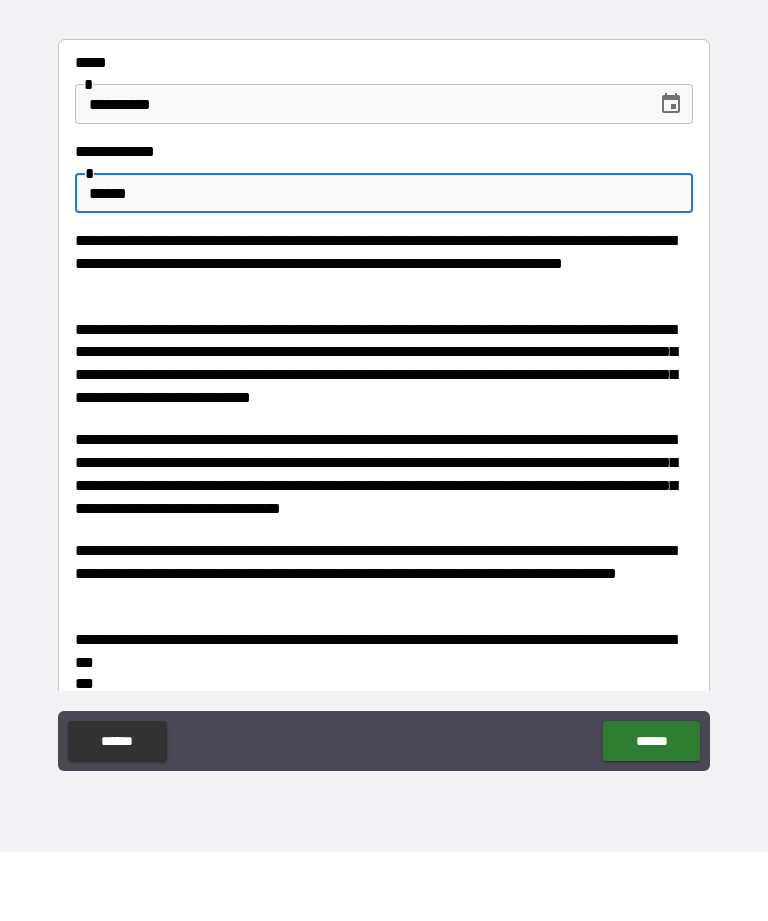 scroll, scrollTop: 0, scrollLeft: 0, axis: both 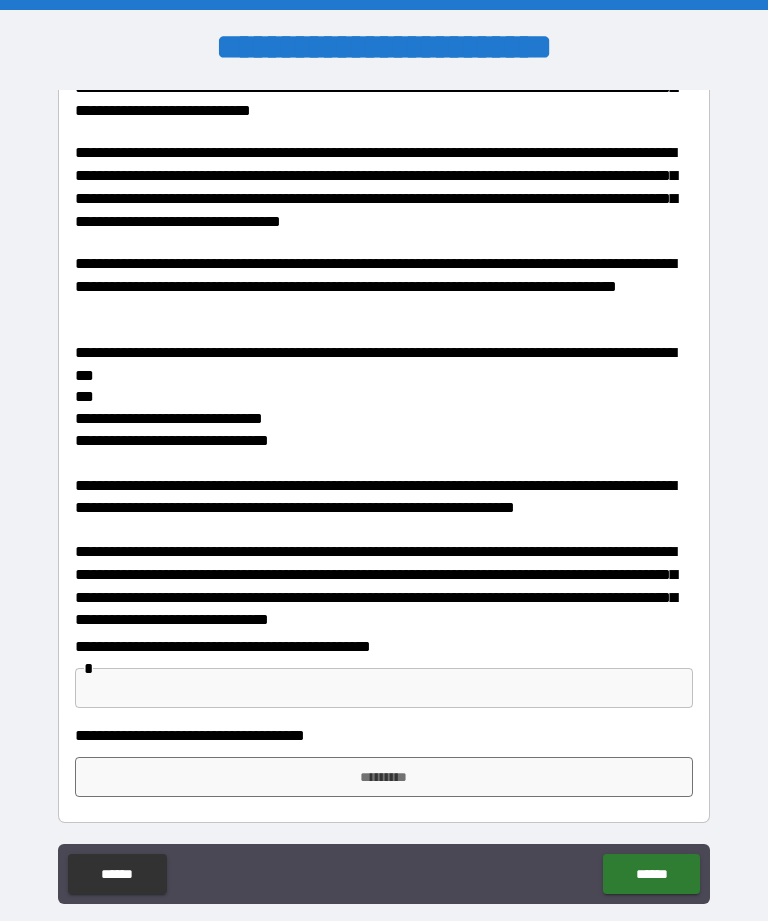 type on "**********" 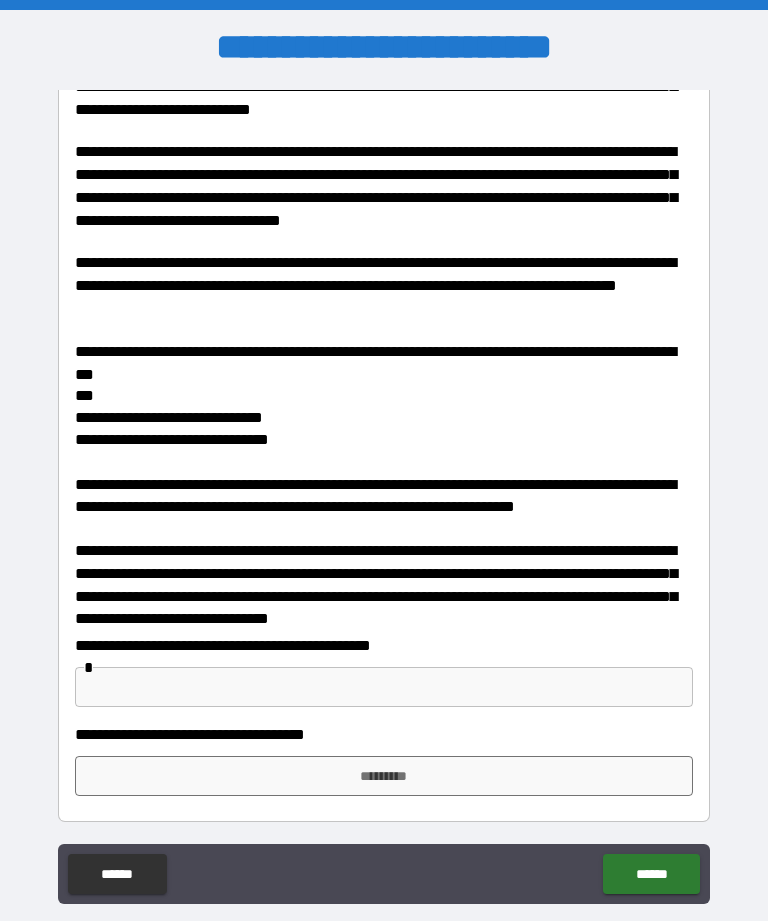 scroll, scrollTop: 420, scrollLeft: 0, axis: vertical 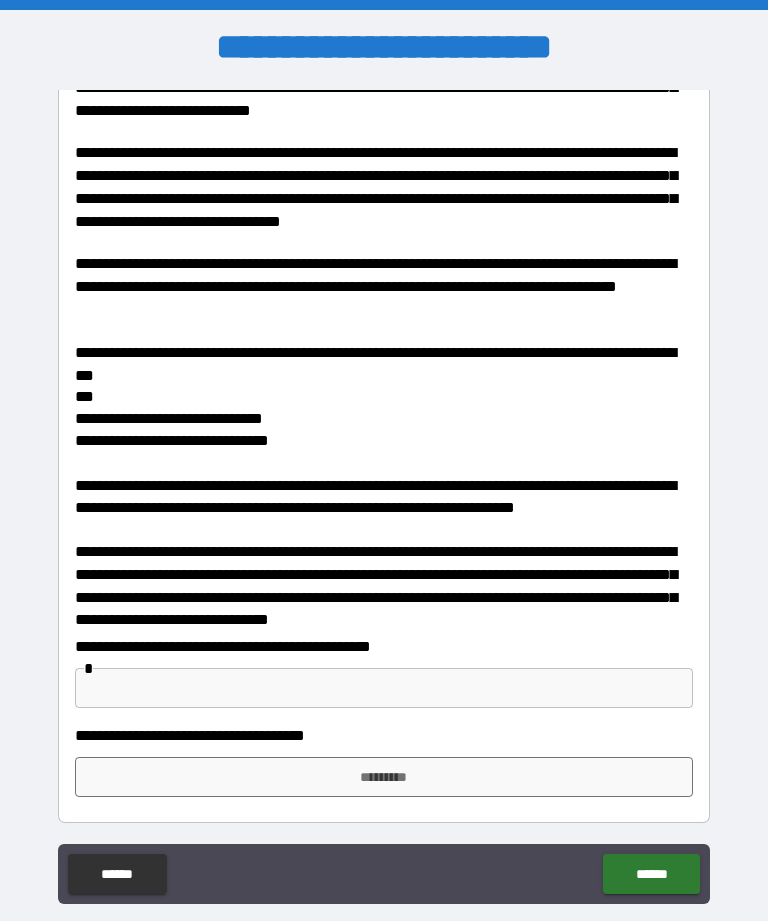 click at bounding box center (384, 688) 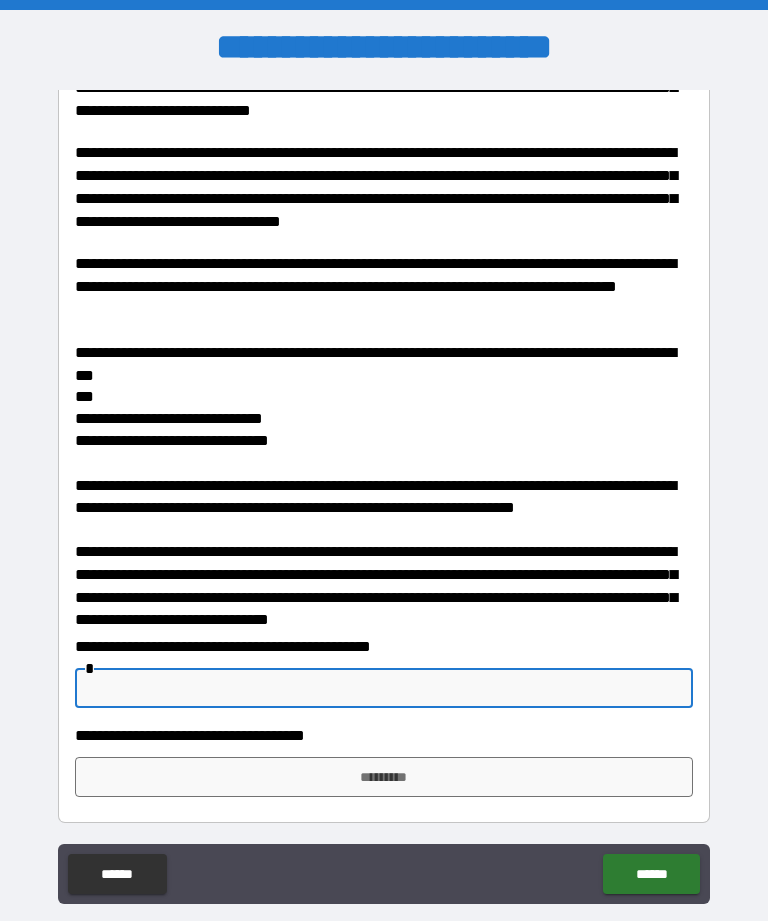 scroll, scrollTop: 64, scrollLeft: 0, axis: vertical 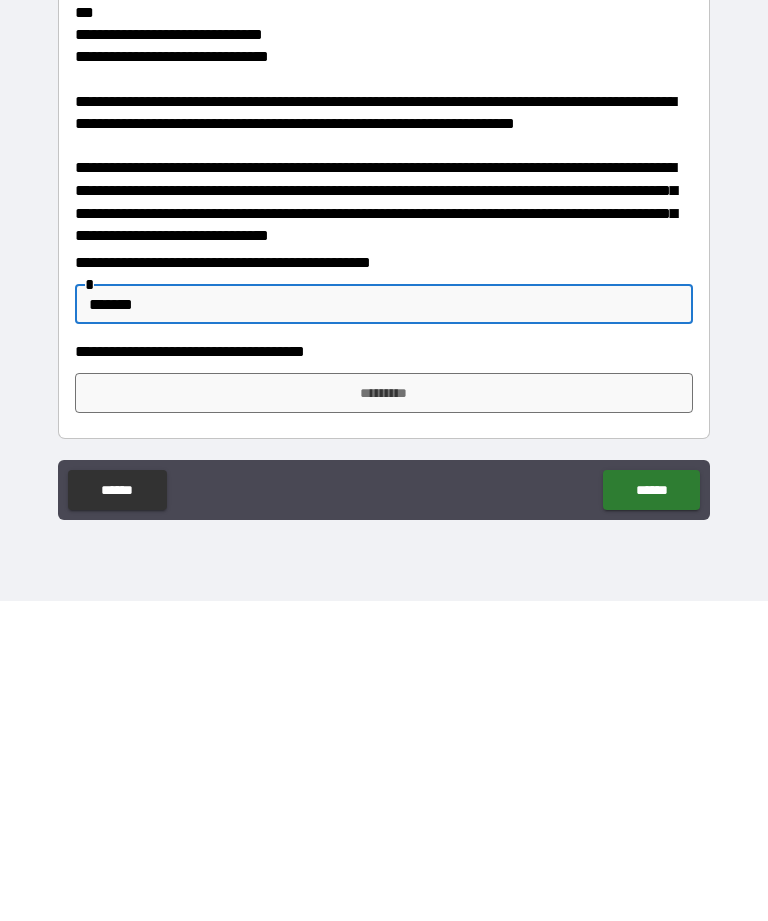 type on "******" 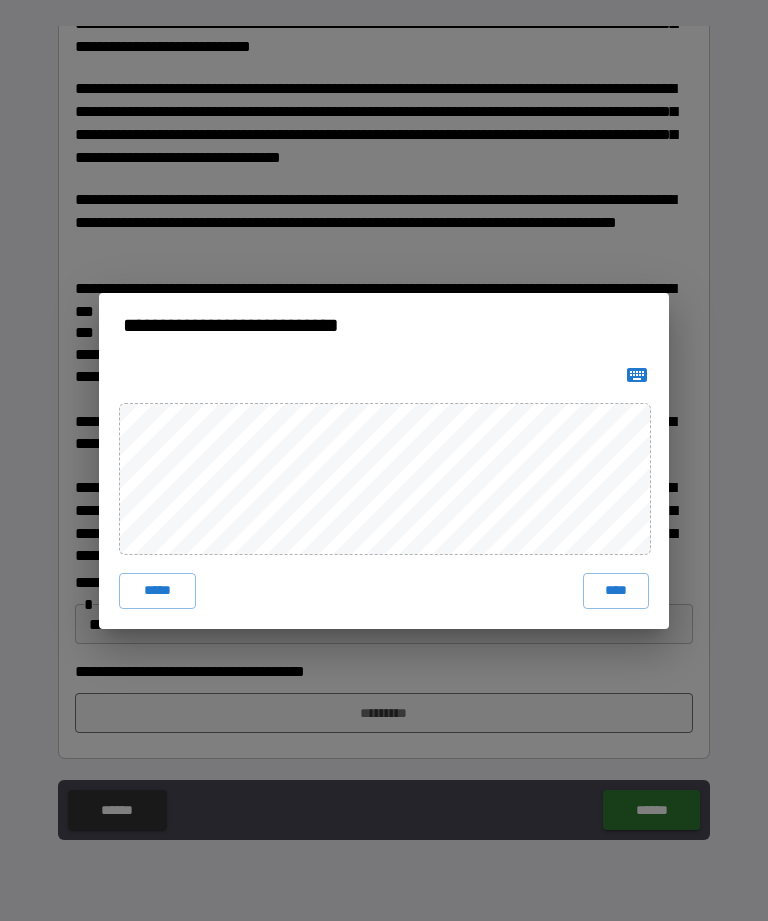 click on "****" at bounding box center (616, 591) 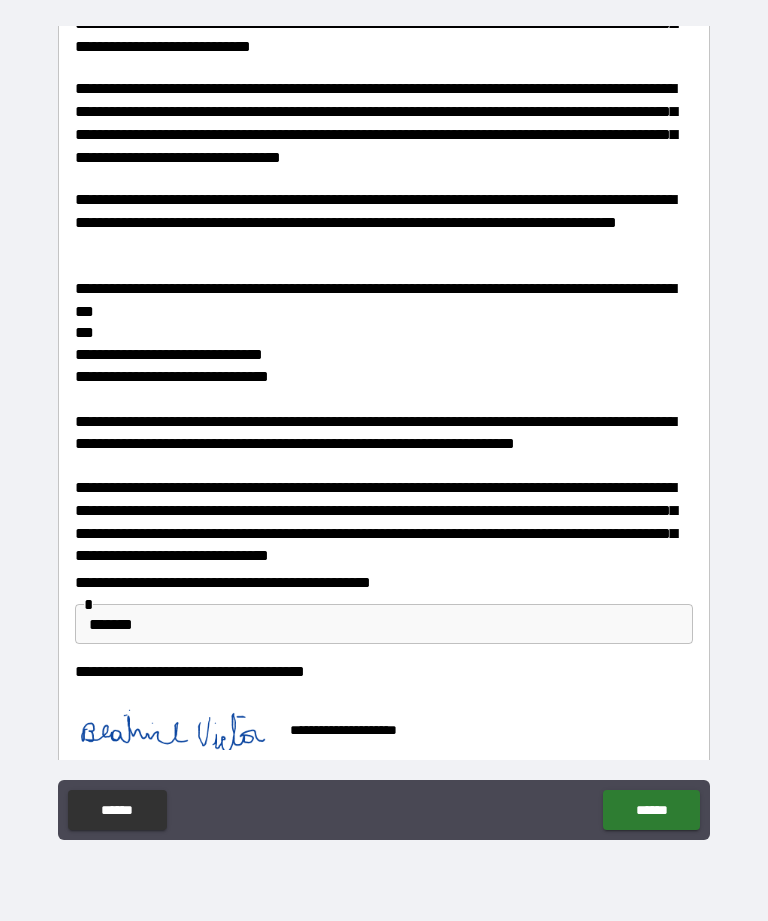 scroll, scrollTop: 410, scrollLeft: 0, axis: vertical 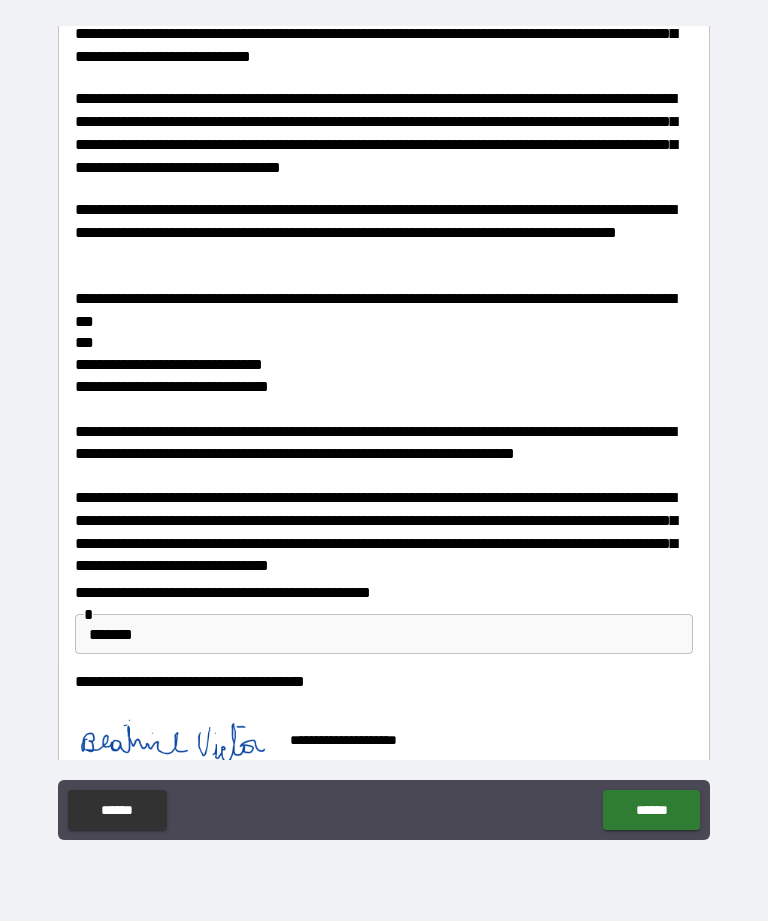 click on "******" at bounding box center [651, 810] 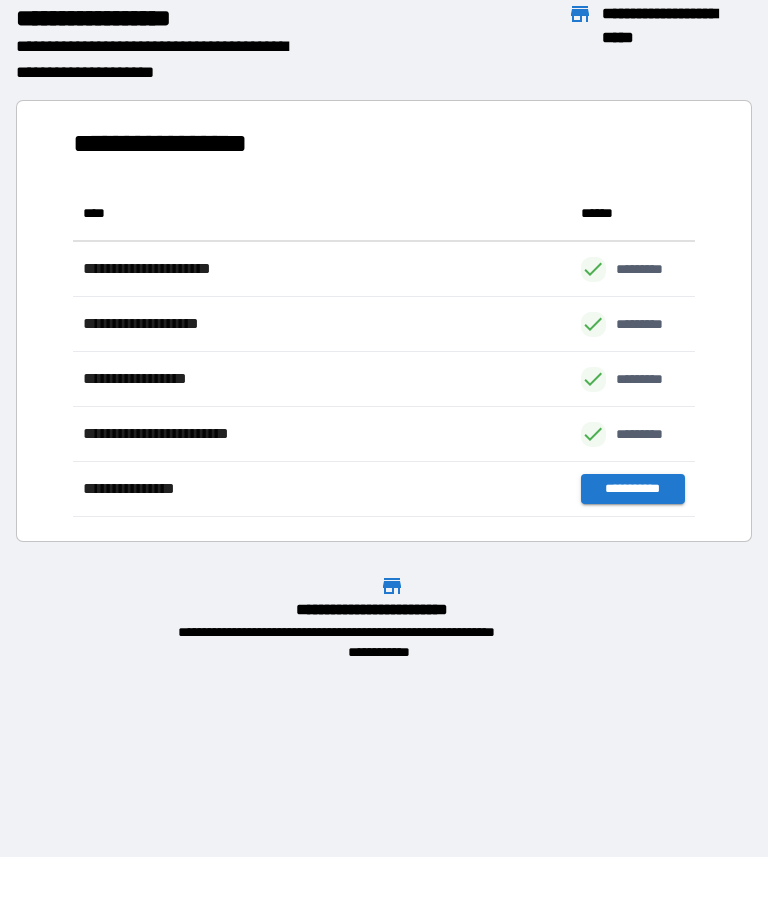 scroll, scrollTop: 331, scrollLeft: 622, axis: both 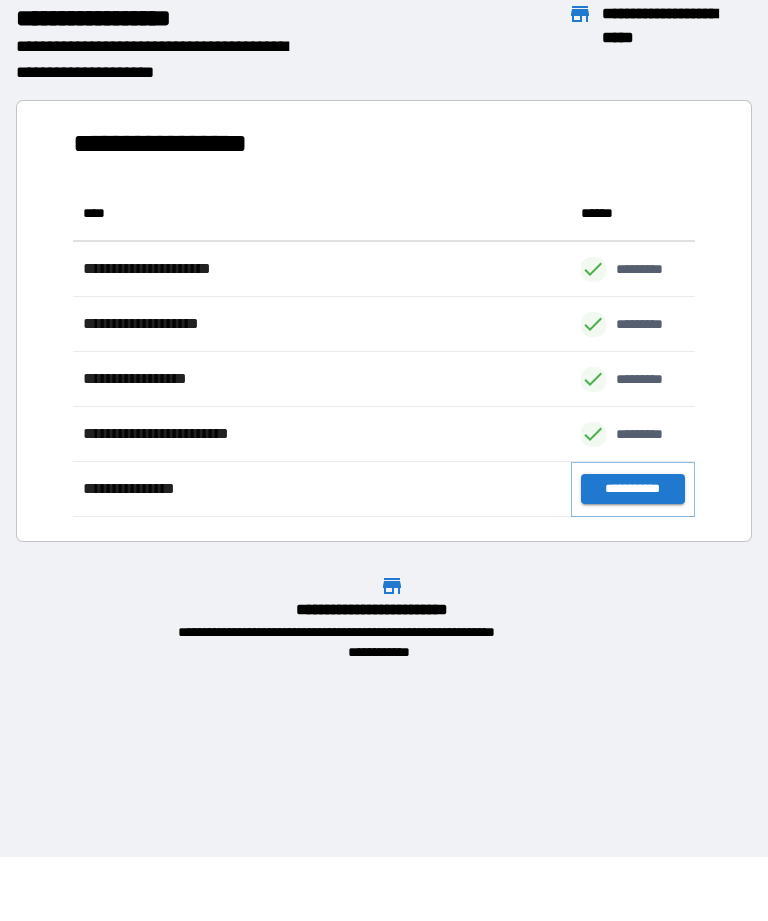 click on "**********" at bounding box center [633, 489] 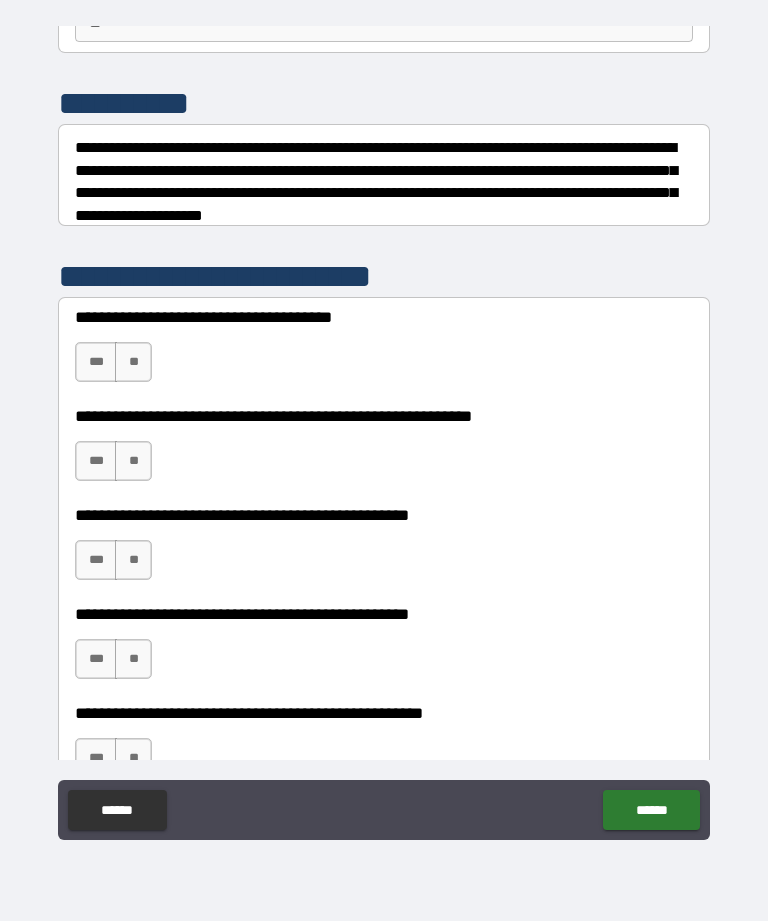scroll, scrollTop: 221, scrollLeft: 0, axis: vertical 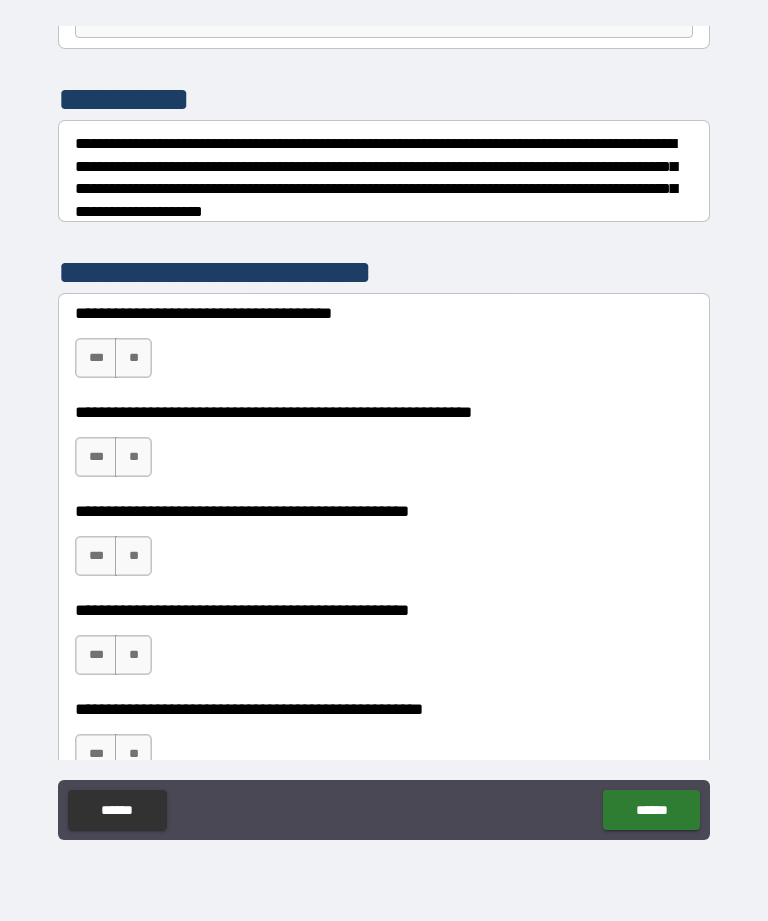 click on "***" at bounding box center (96, 358) 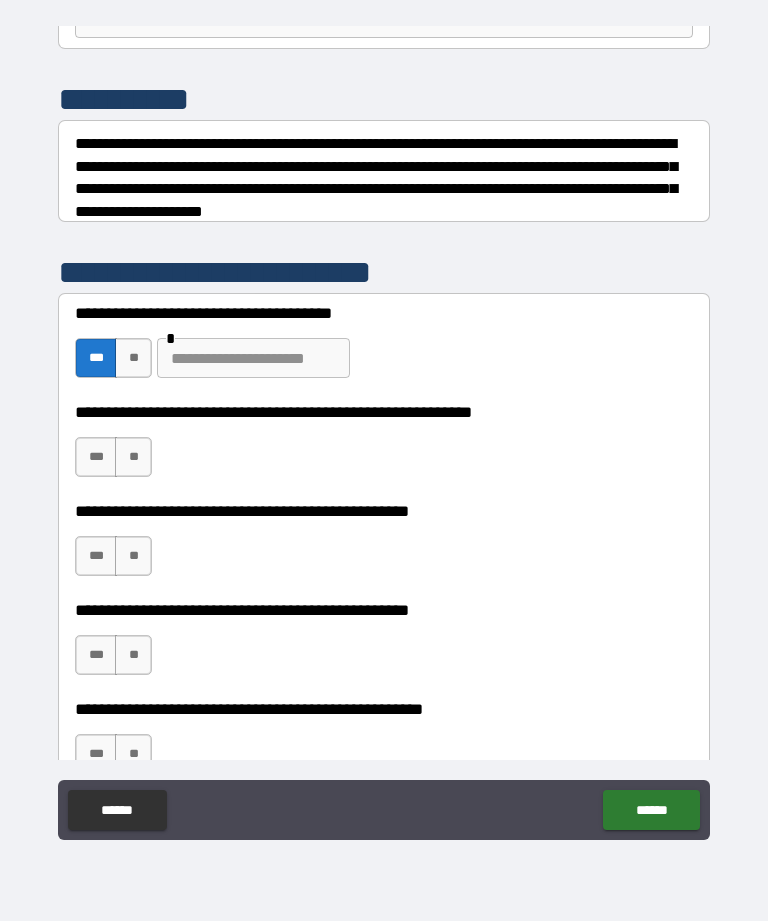 click on "***" at bounding box center [96, 457] 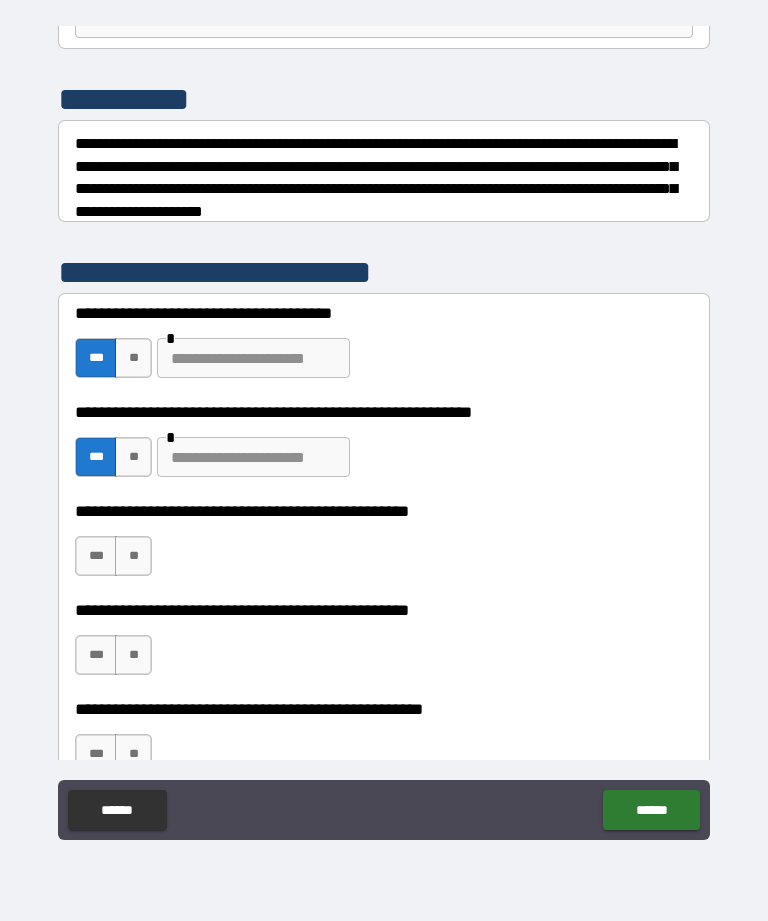 click on "**" at bounding box center (133, 358) 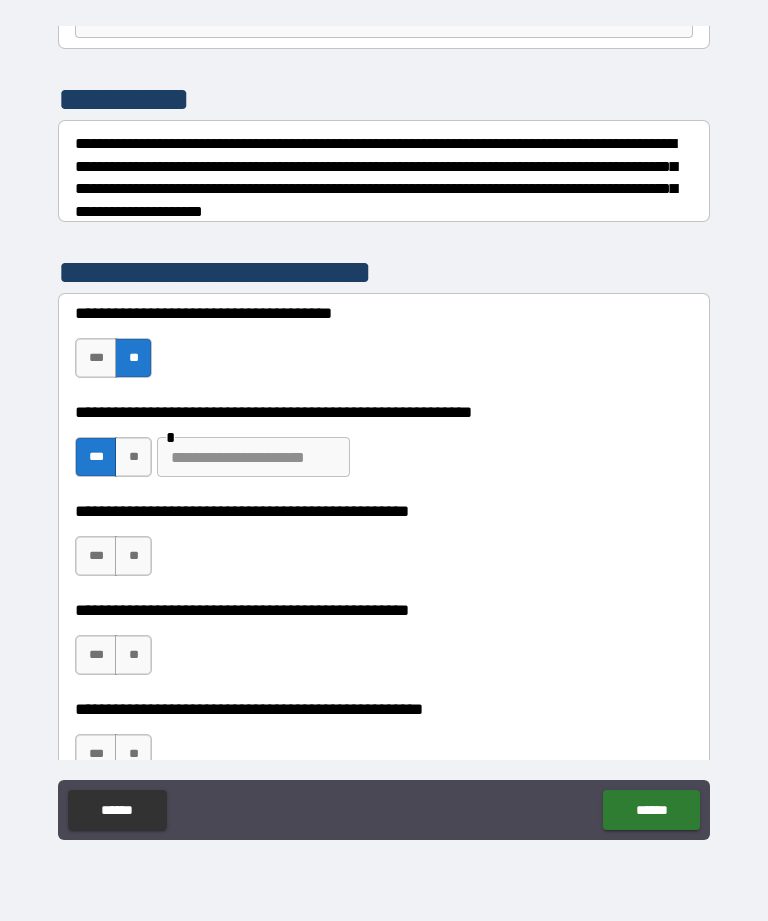 click on "**" at bounding box center (133, 457) 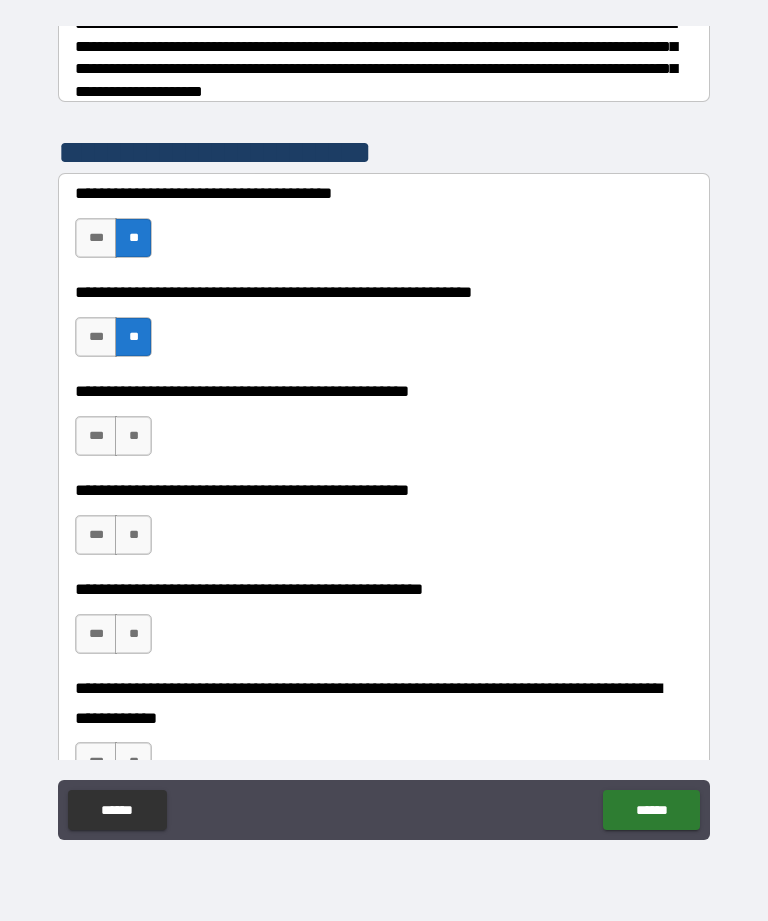 scroll, scrollTop: 354, scrollLeft: 0, axis: vertical 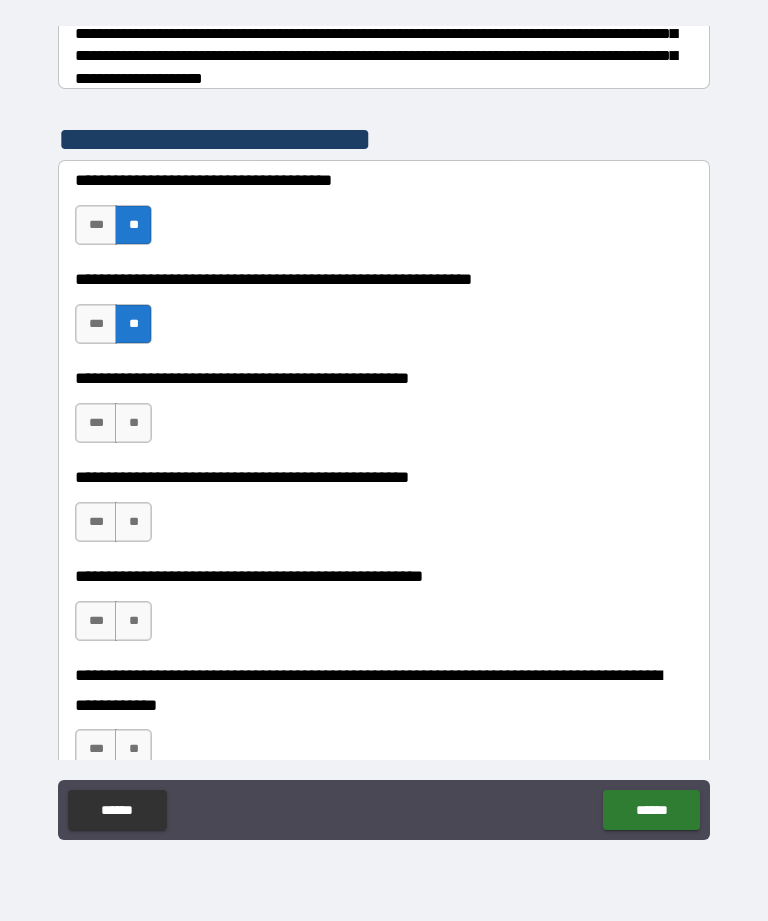 click on "**" at bounding box center (133, 423) 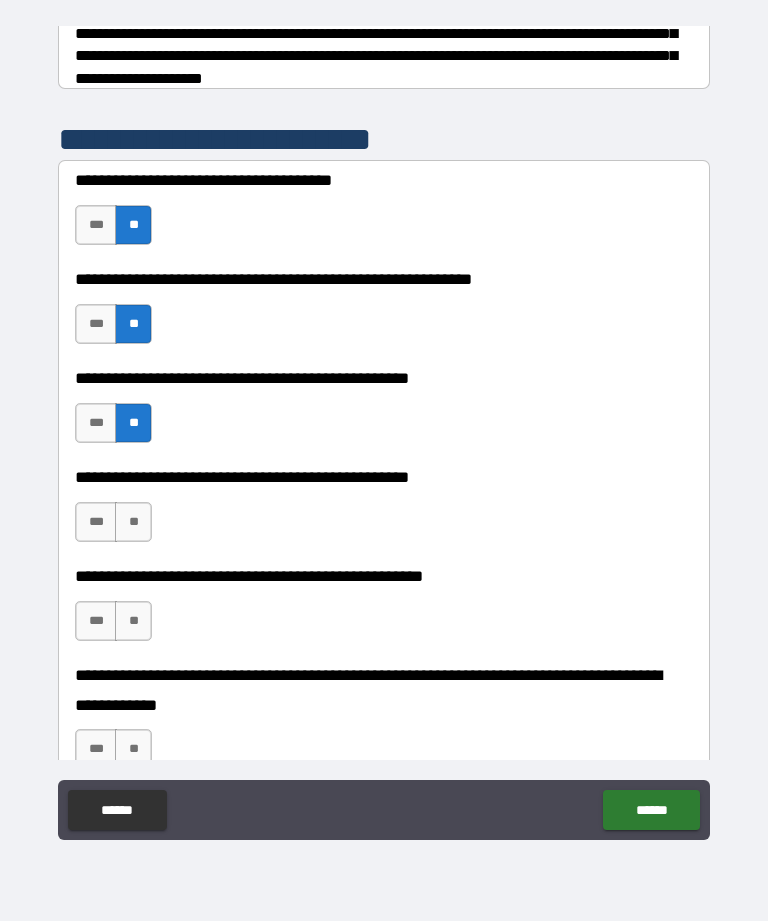 click on "**" at bounding box center (133, 522) 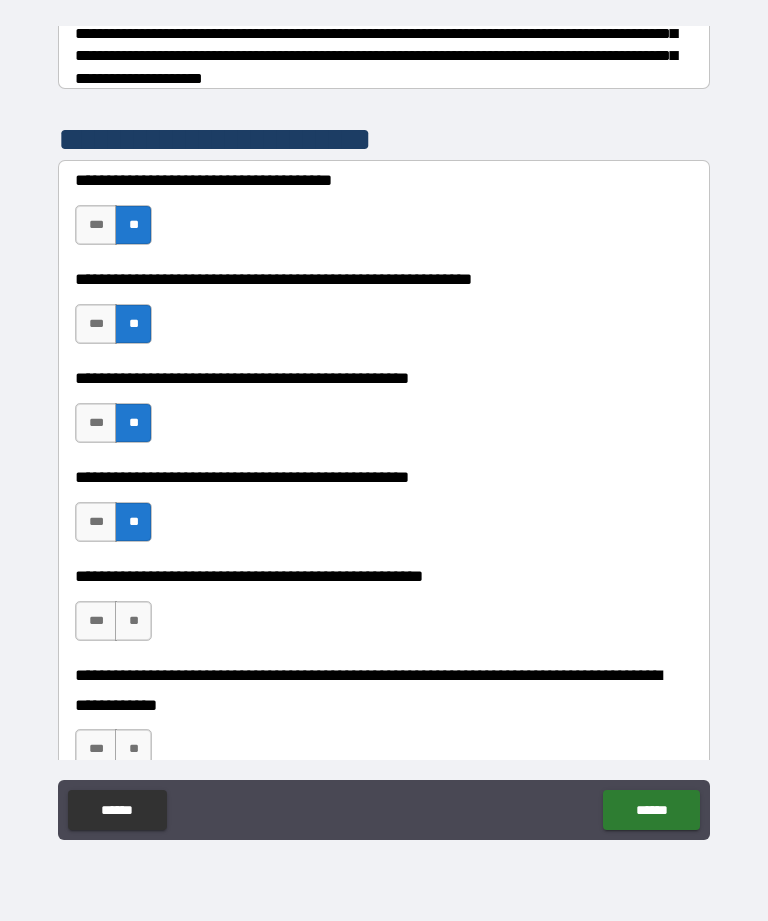 click on "**" at bounding box center [133, 621] 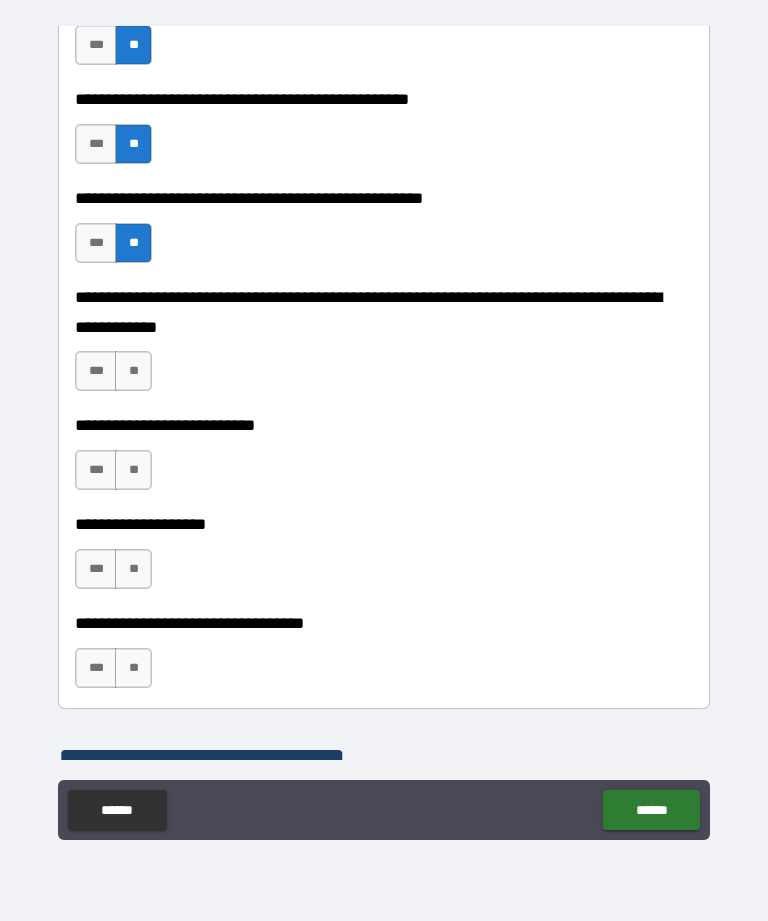scroll, scrollTop: 746, scrollLeft: 0, axis: vertical 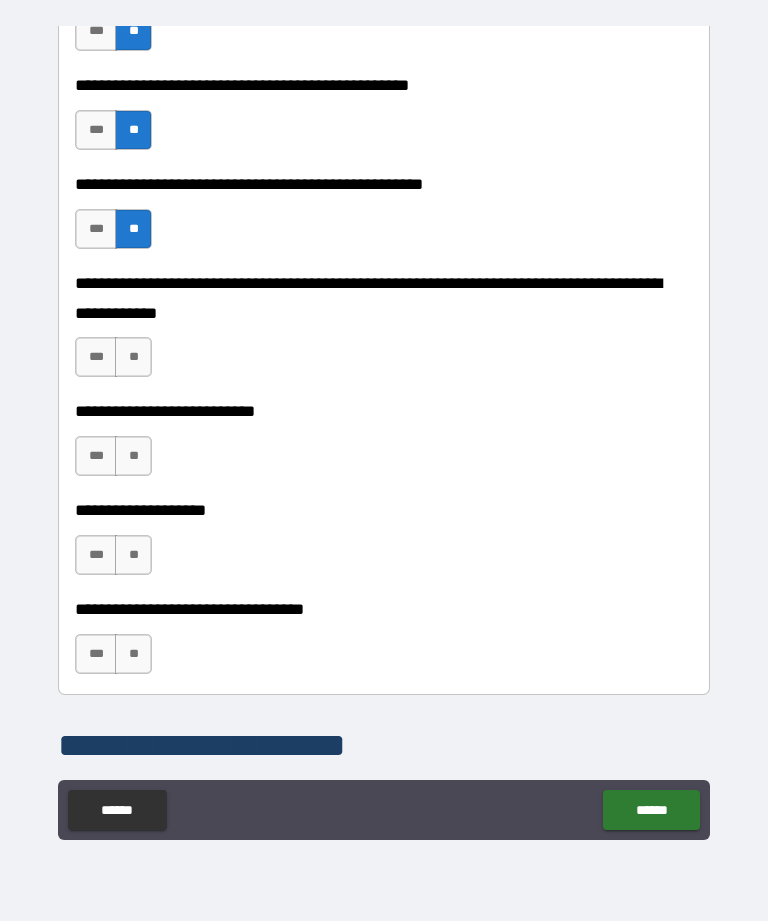 click on "**" at bounding box center [133, 357] 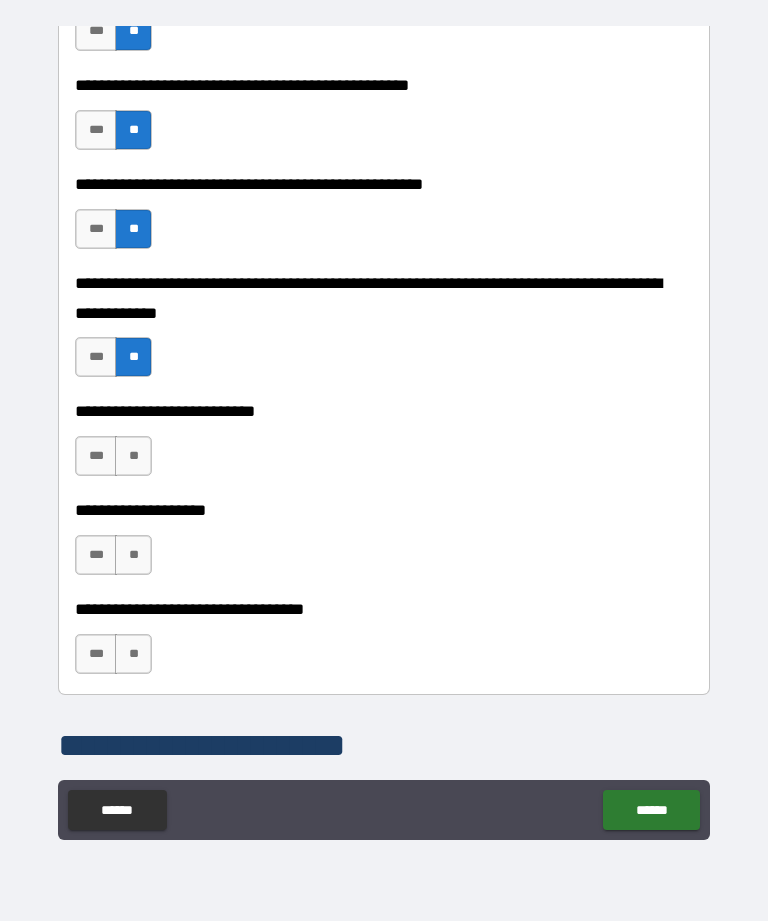 click on "**" at bounding box center (133, 456) 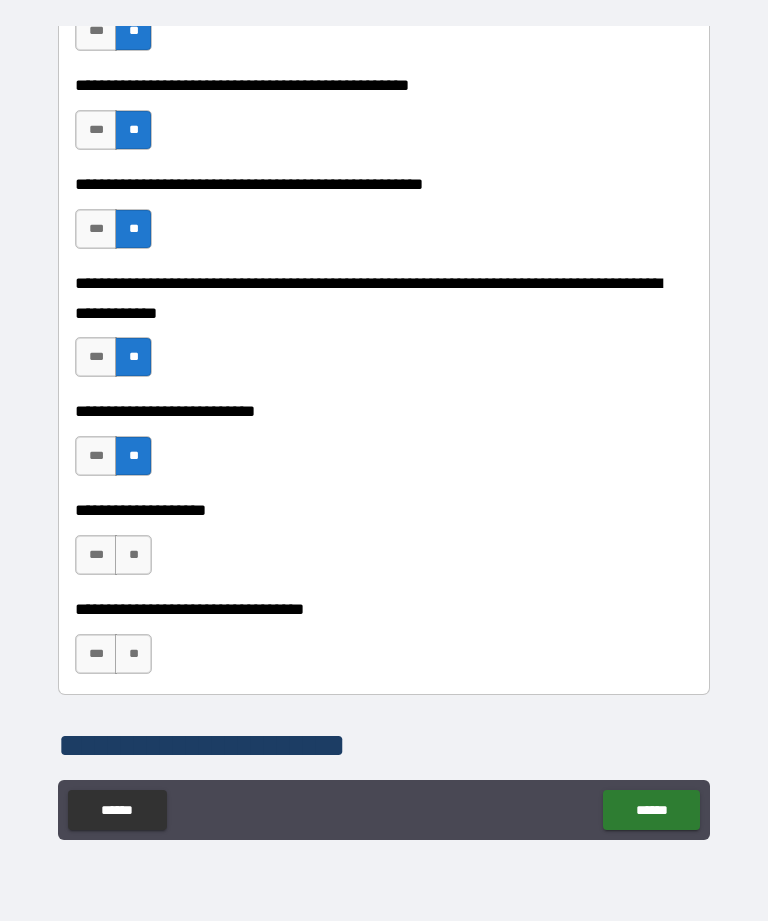 click on "**" at bounding box center (133, 555) 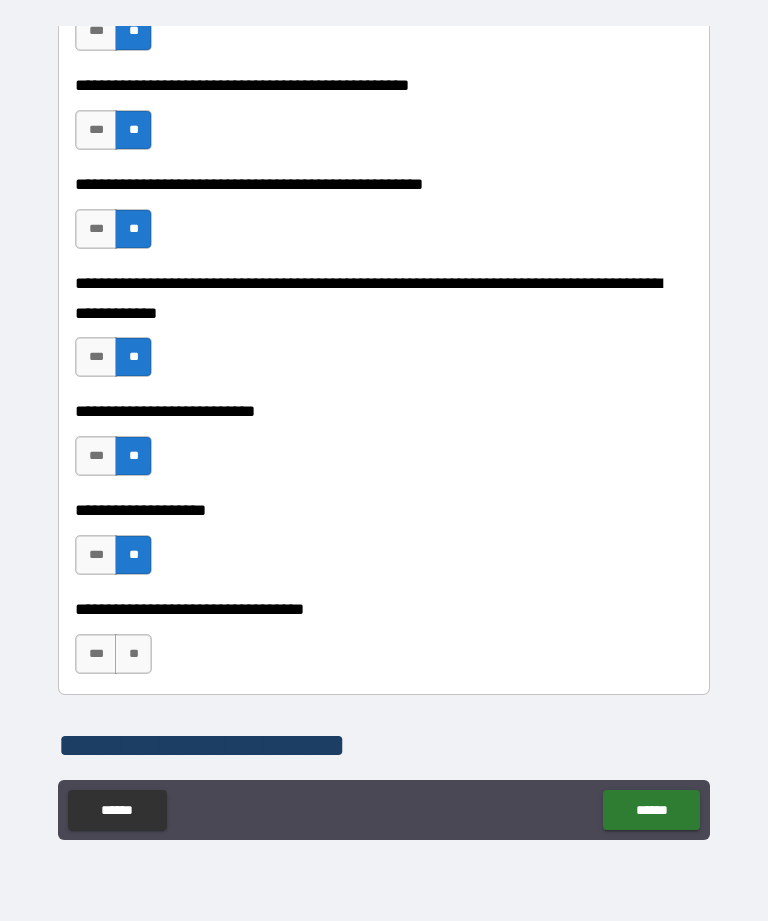 click on "**" at bounding box center [133, 654] 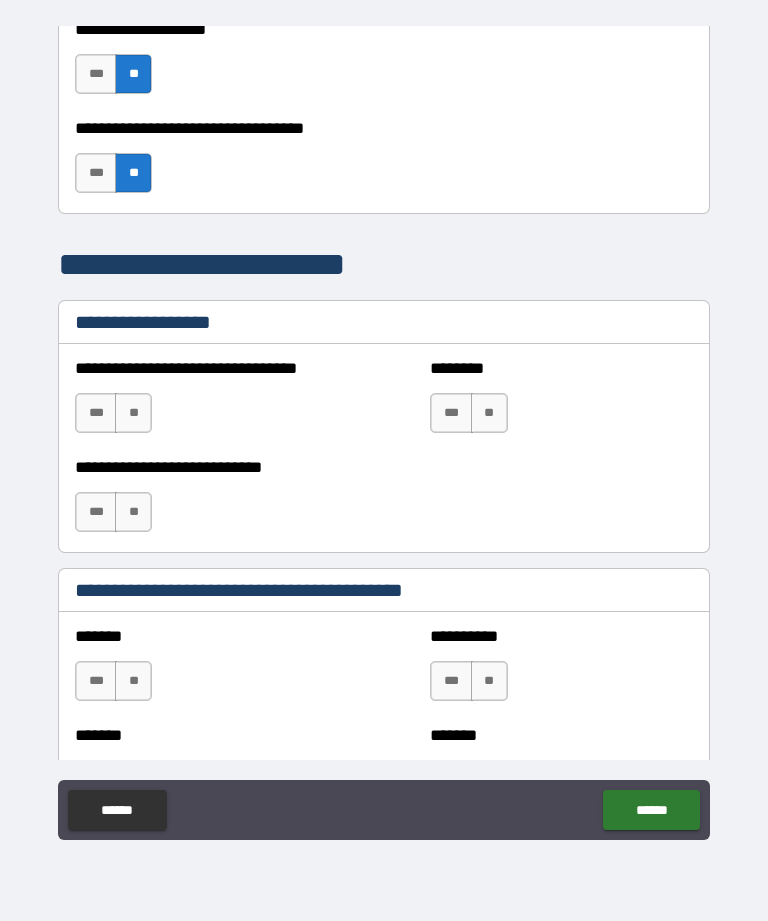 scroll, scrollTop: 1256, scrollLeft: 0, axis: vertical 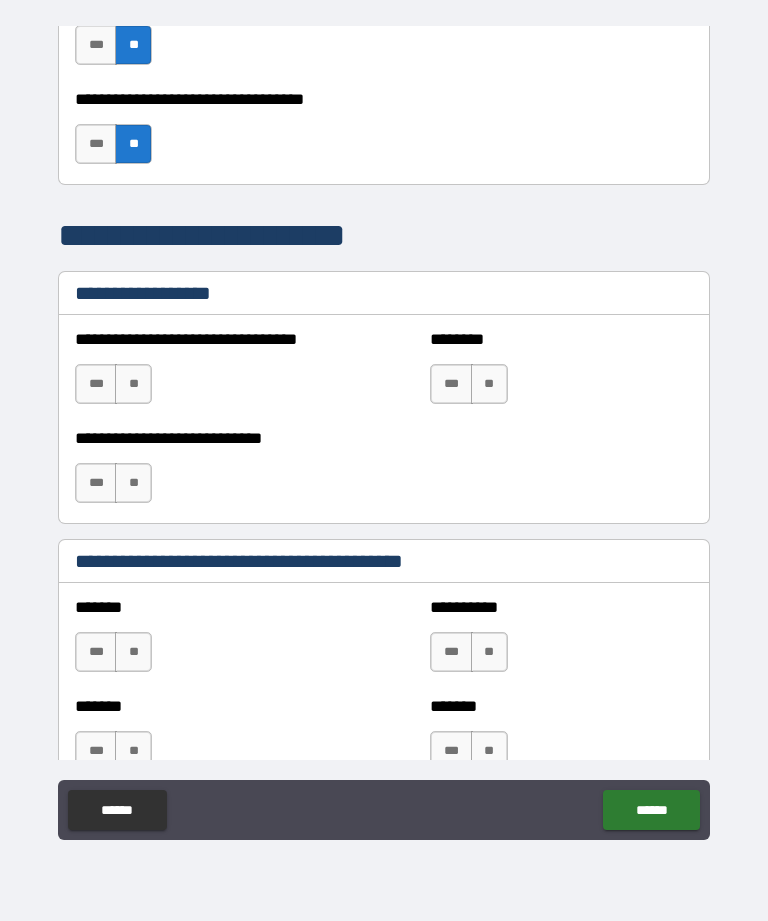 click on "**" at bounding box center (133, 384) 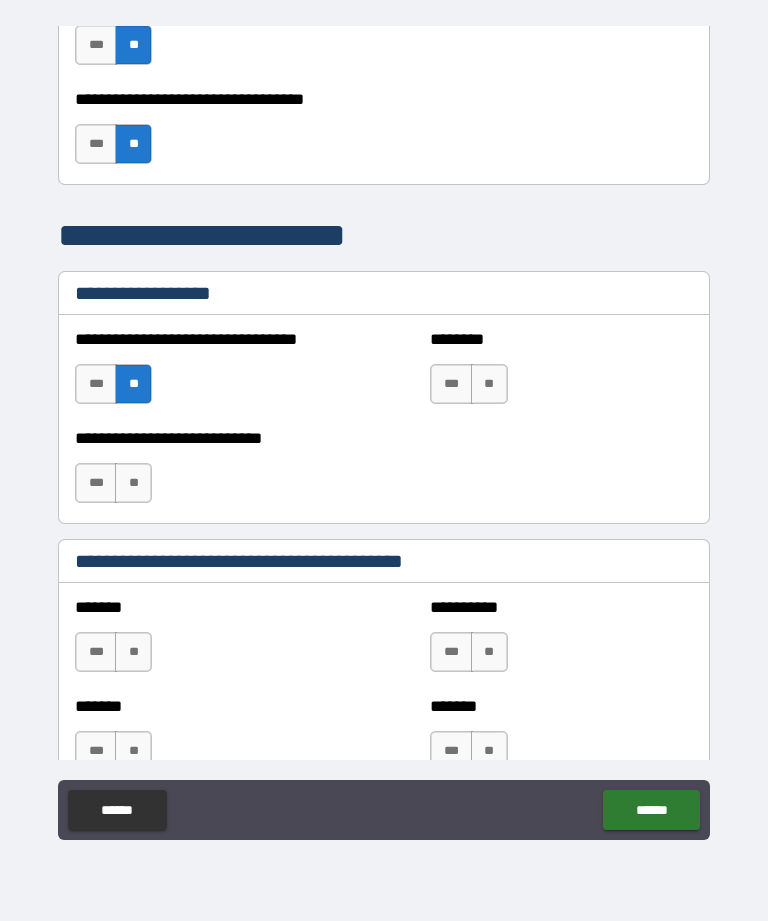 click on "**" at bounding box center [489, 384] 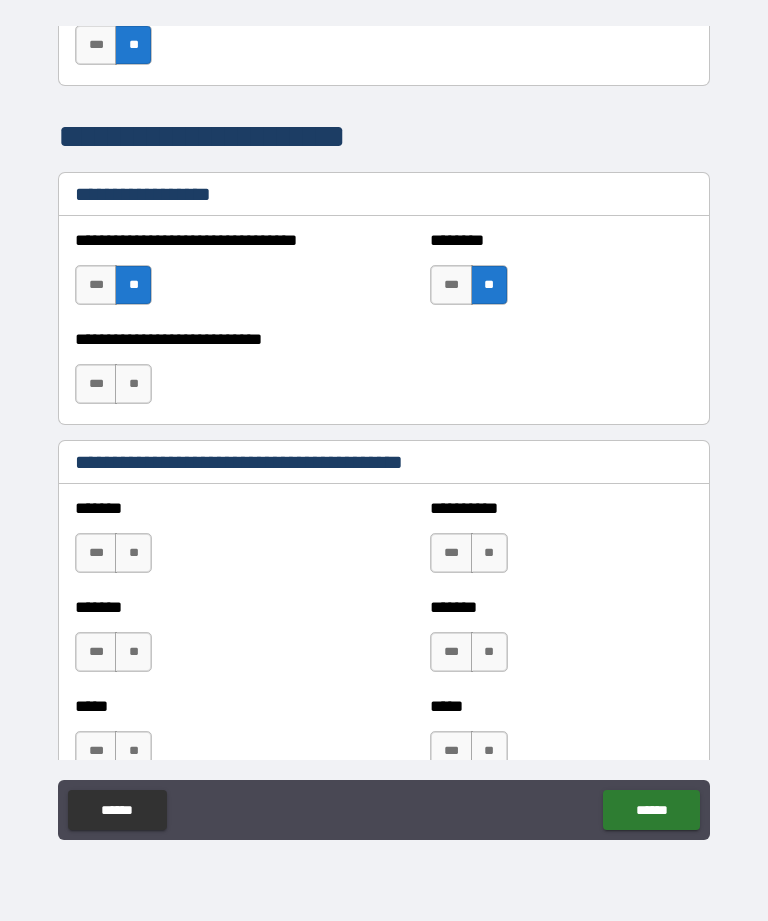 scroll, scrollTop: 1357, scrollLeft: 0, axis: vertical 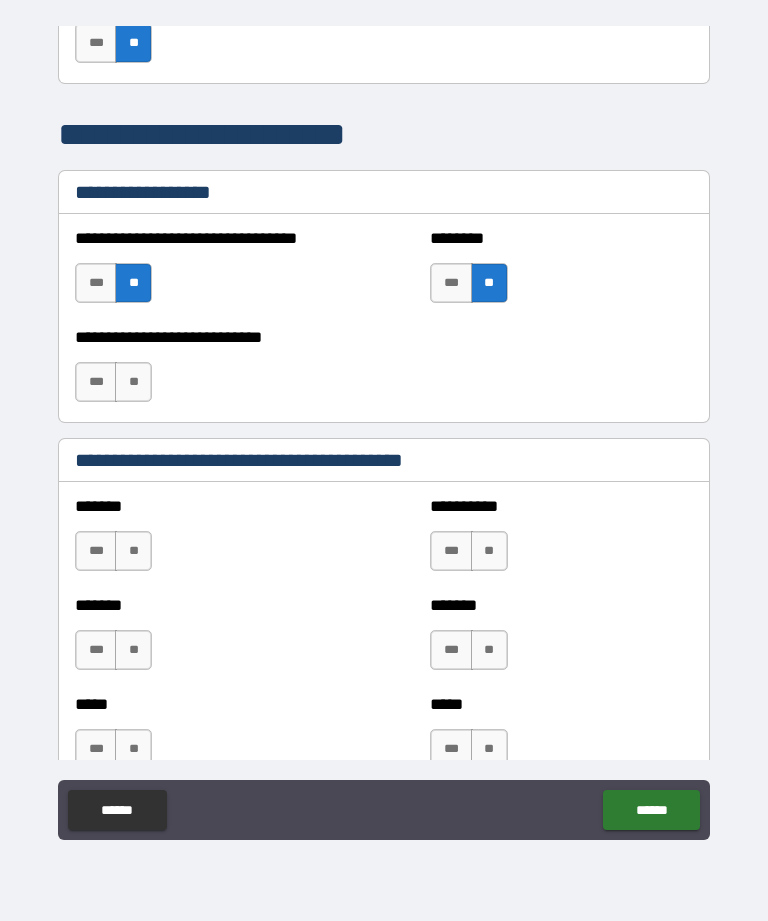 click on "**" at bounding box center (133, 382) 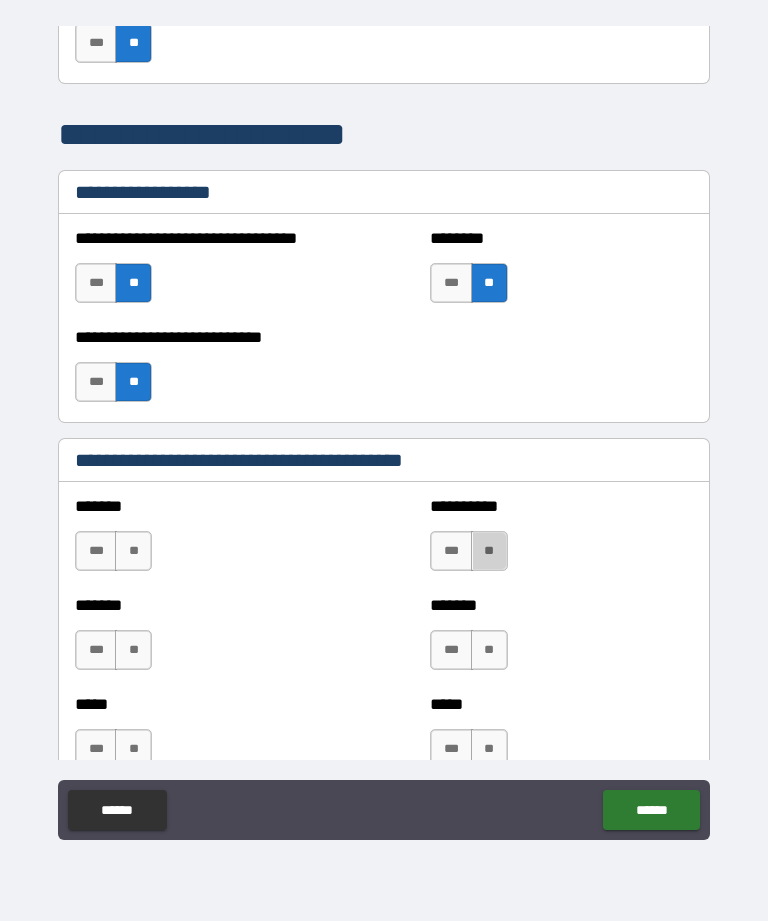 click on "**" at bounding box center [489, 551] 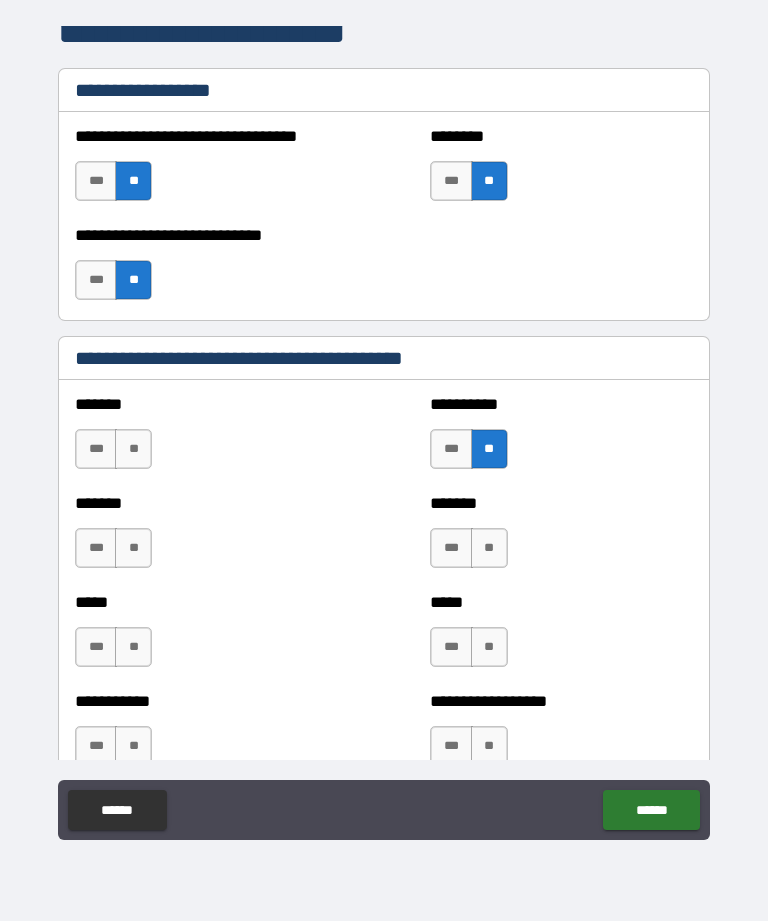scroll, scrollTop: 1489, scrollLeft: 0, axis: vertical 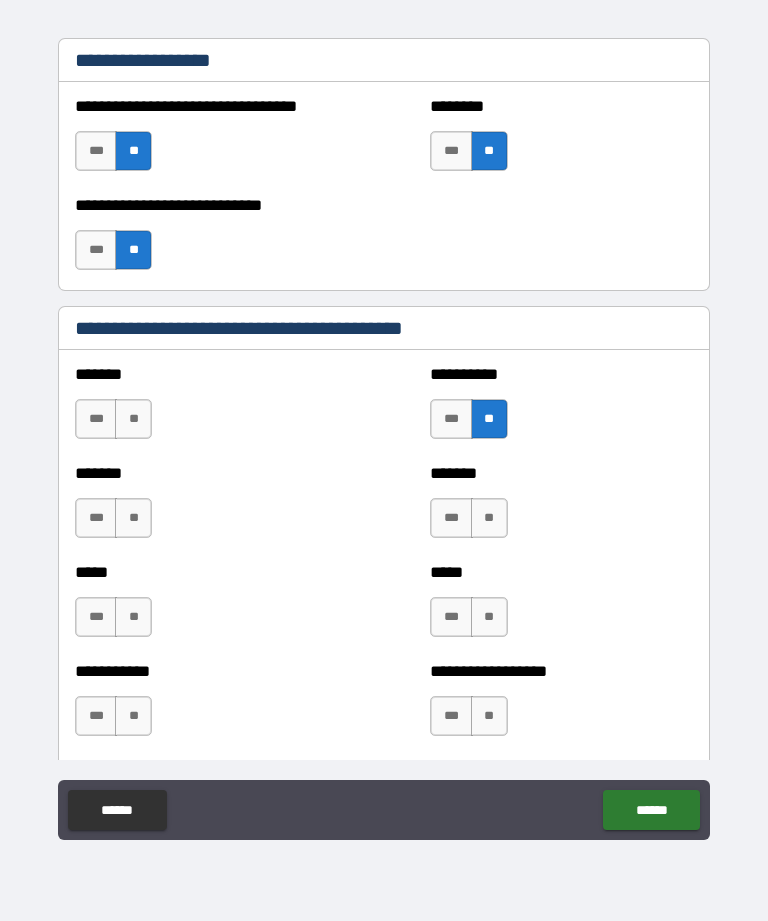 click on "**" at bounding box center [133, 419] 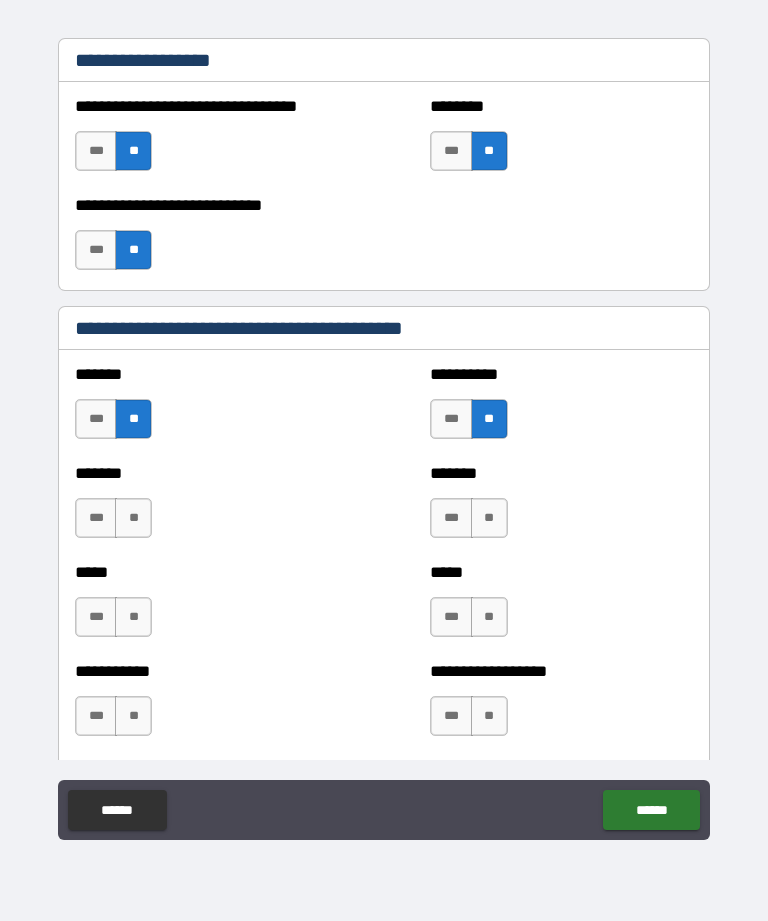 click on "**" at bounding box center [489, 518] 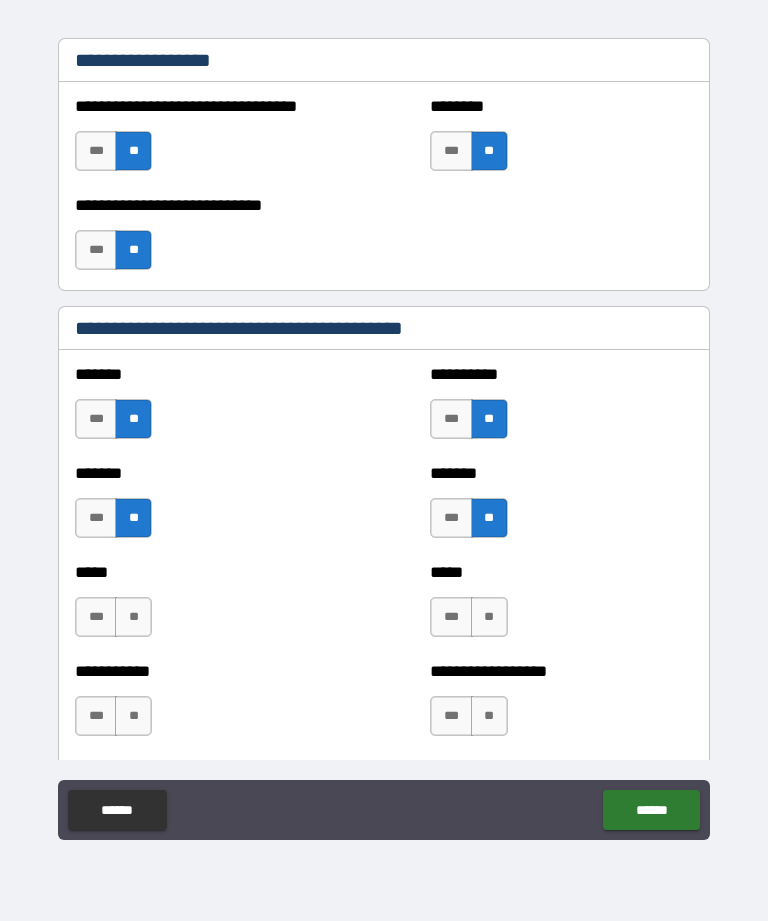 click on "**" at bounding box center [133, 617] 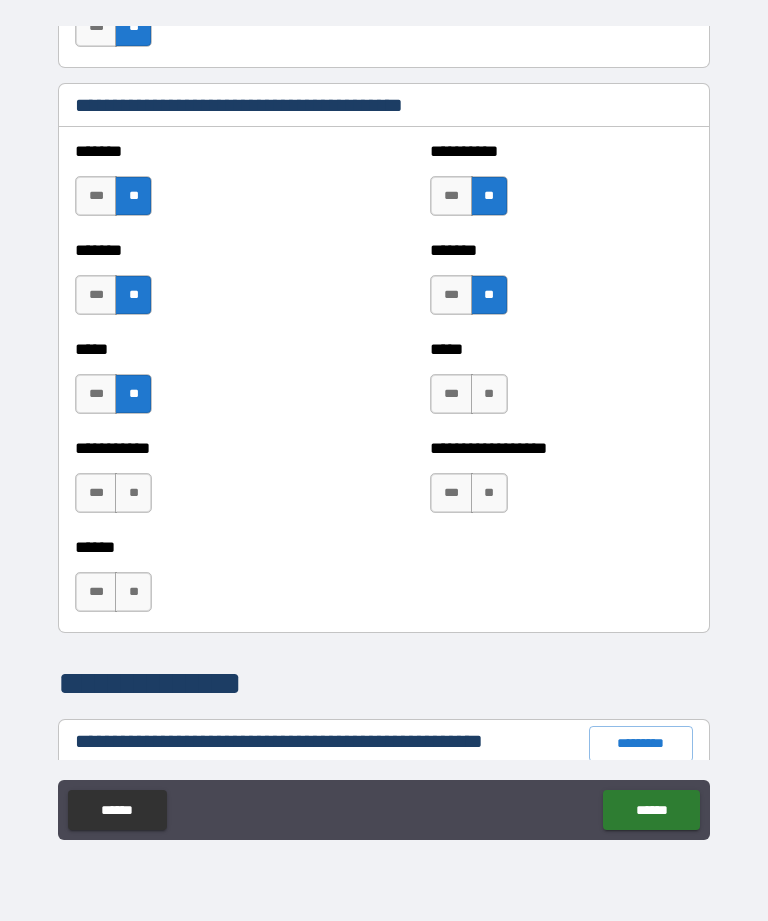 scroll, scrollTop: 1712, scrollLeft: 0, axis: vertical 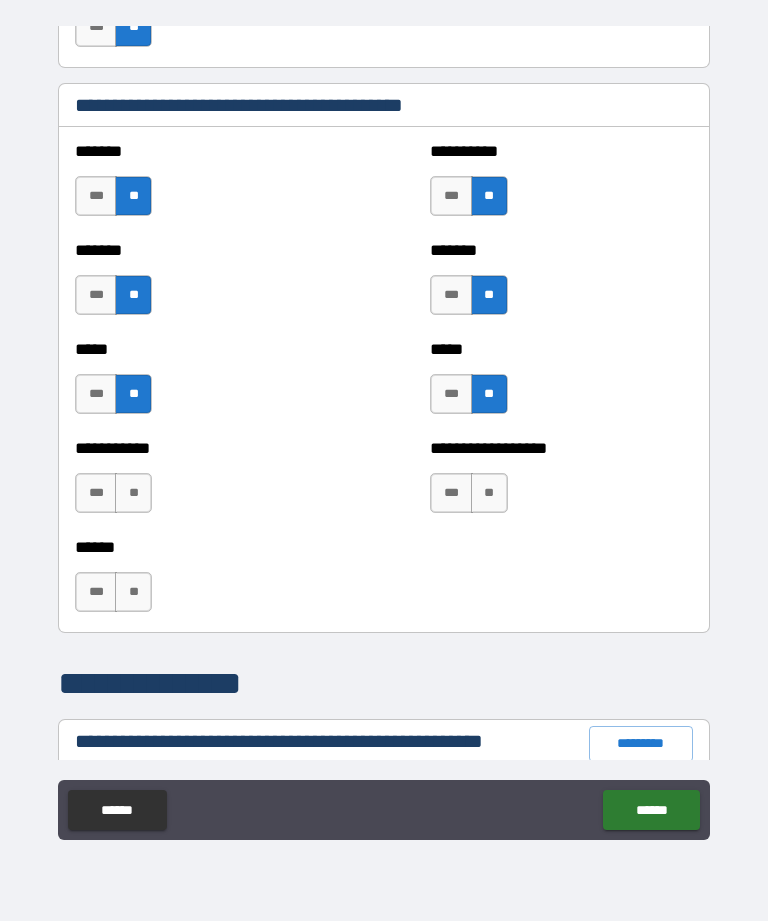 click on "**" at bounding box center [133, 493] 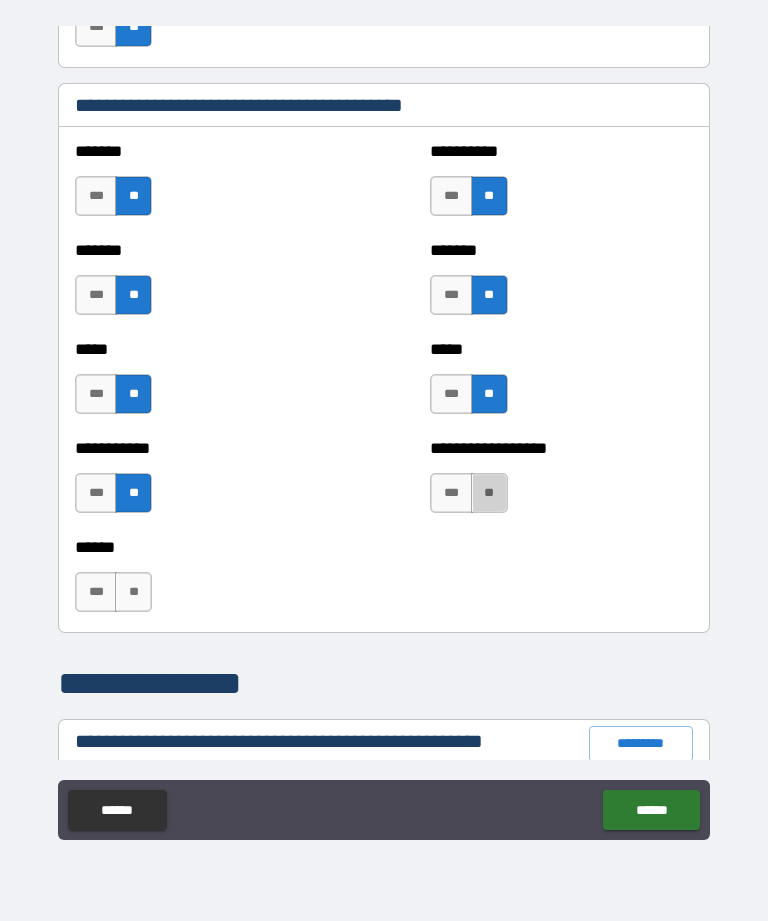 click on "**" at bounding box center (489, 493) 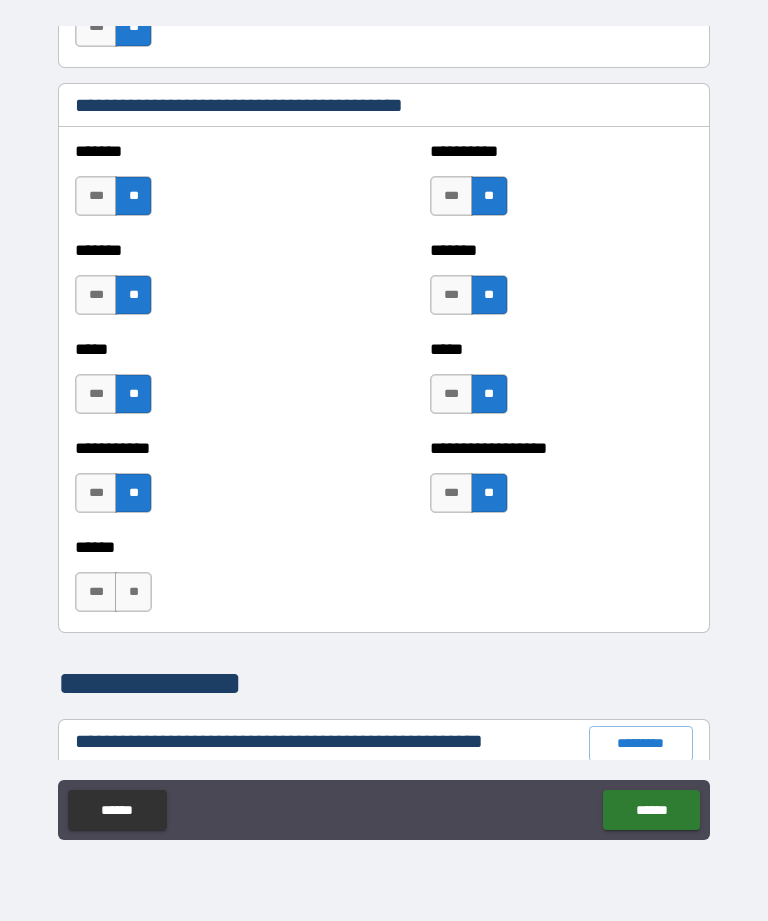 click on "**" at bounding box center [133, 592] 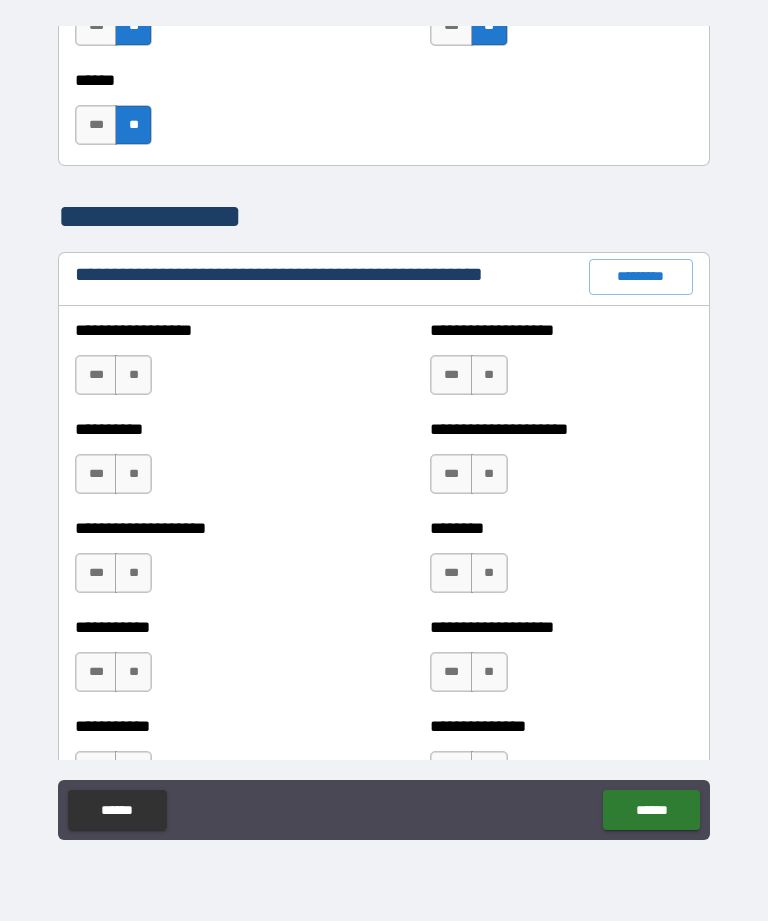 scroll, scrollTop: 2189, scrollLeft: 0, axis: vertical 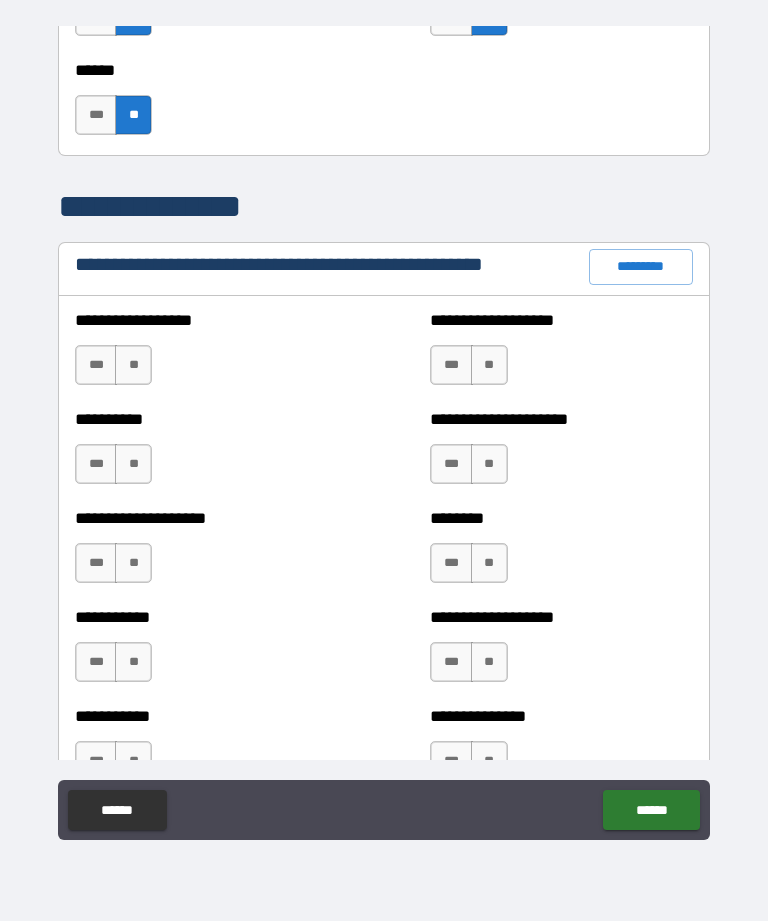 click on "**" at bounding box center [489, 365] 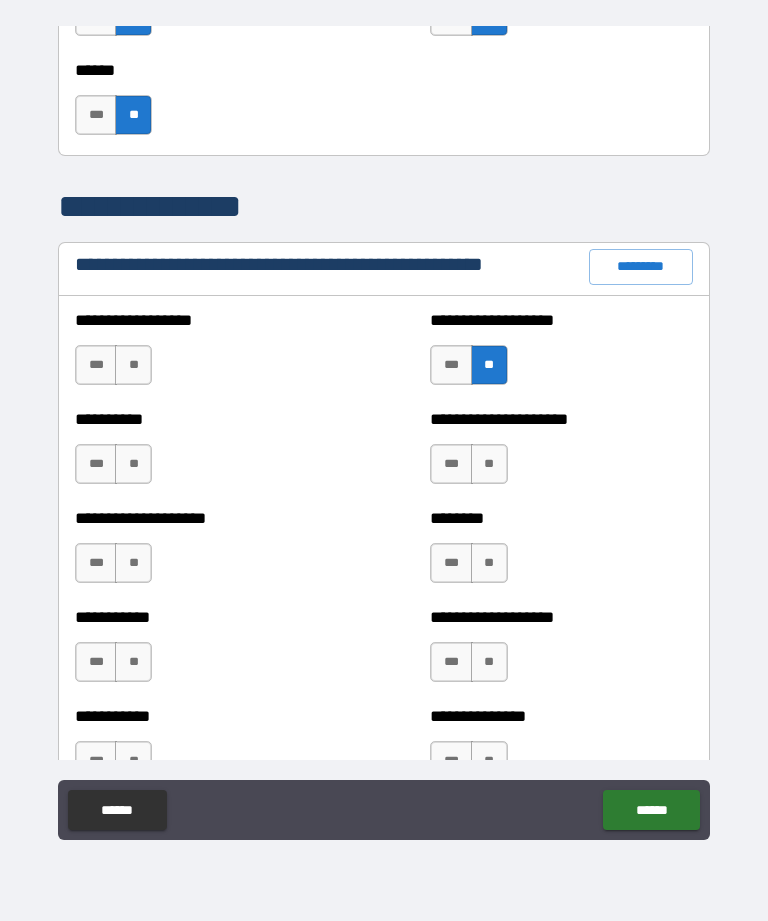 click on "**" at bounding box center (133, 365) 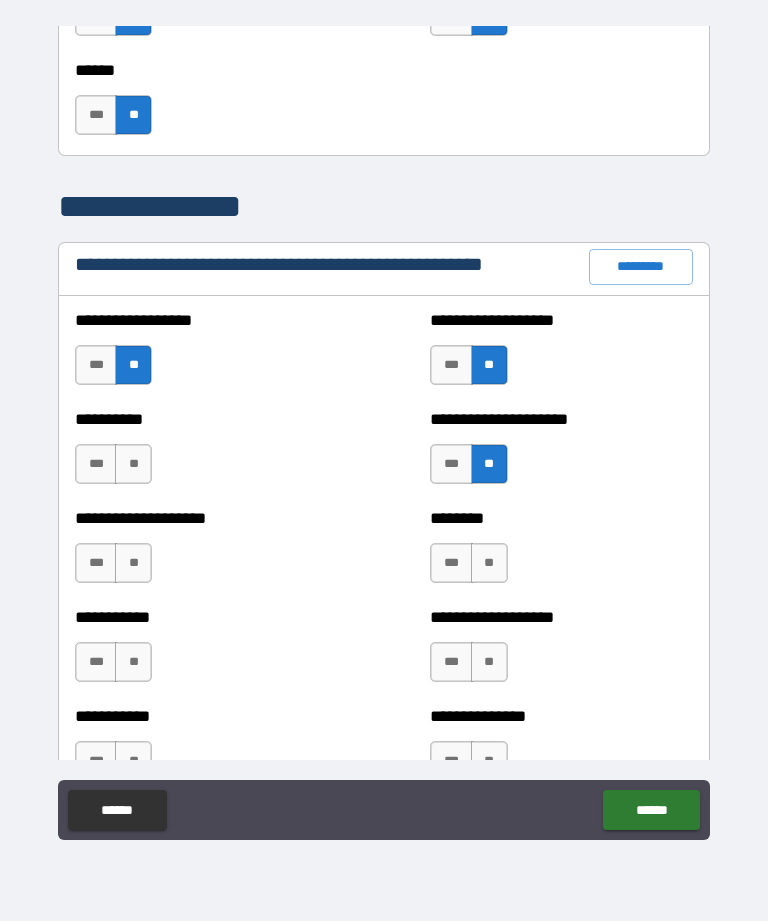 click on "**" at bounding box center (489, 563) 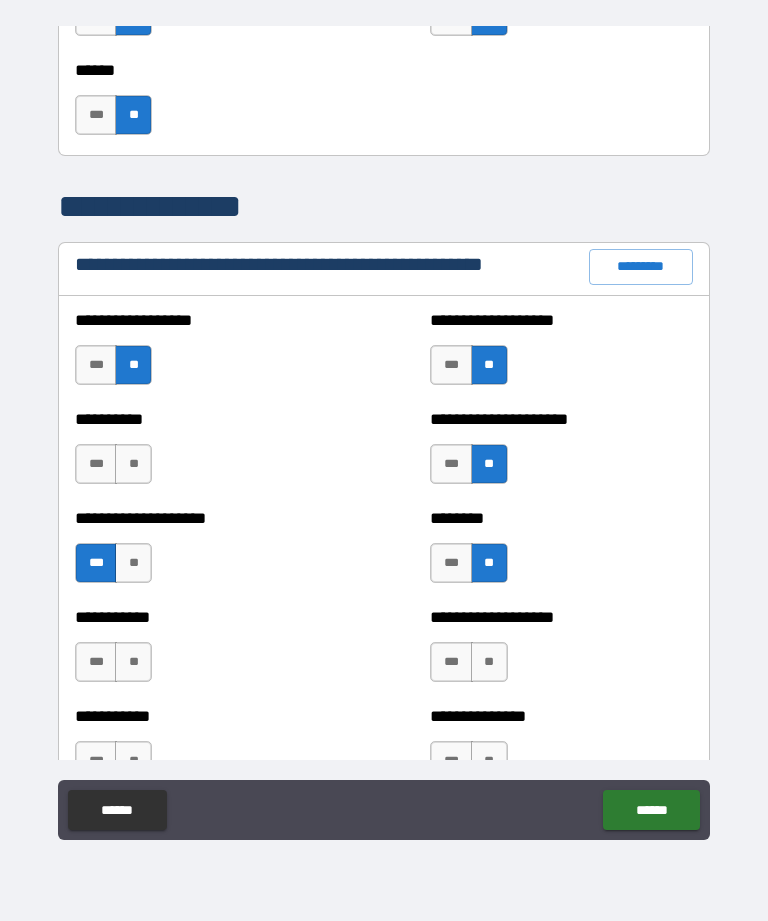 click on "**" at bounding box center (489, 662) 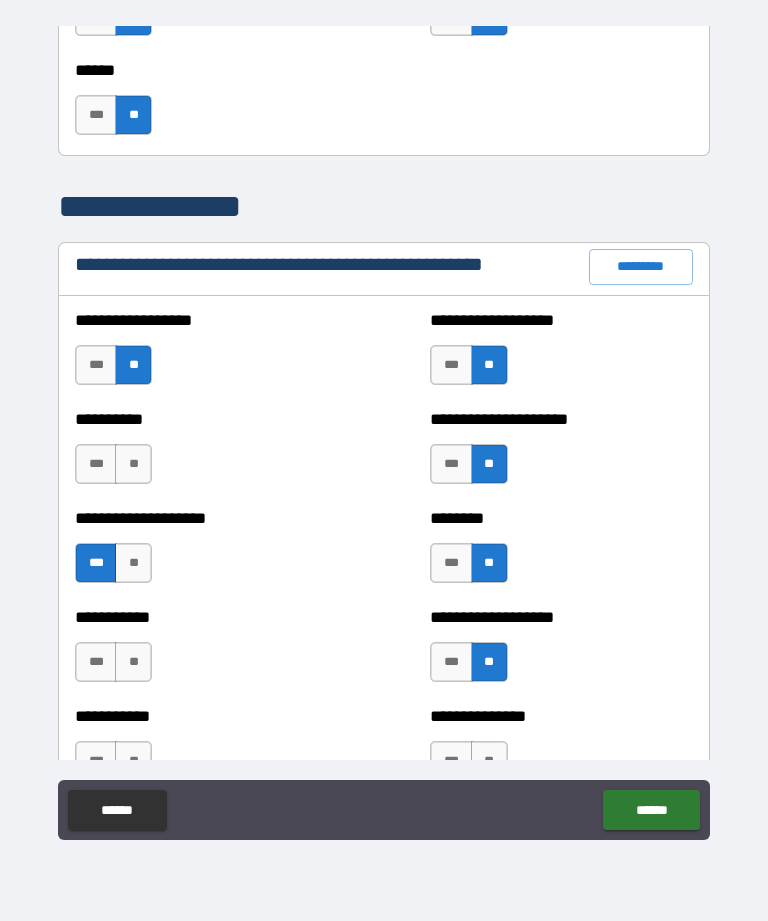 click on "**********" at bounding box center [206, 652] 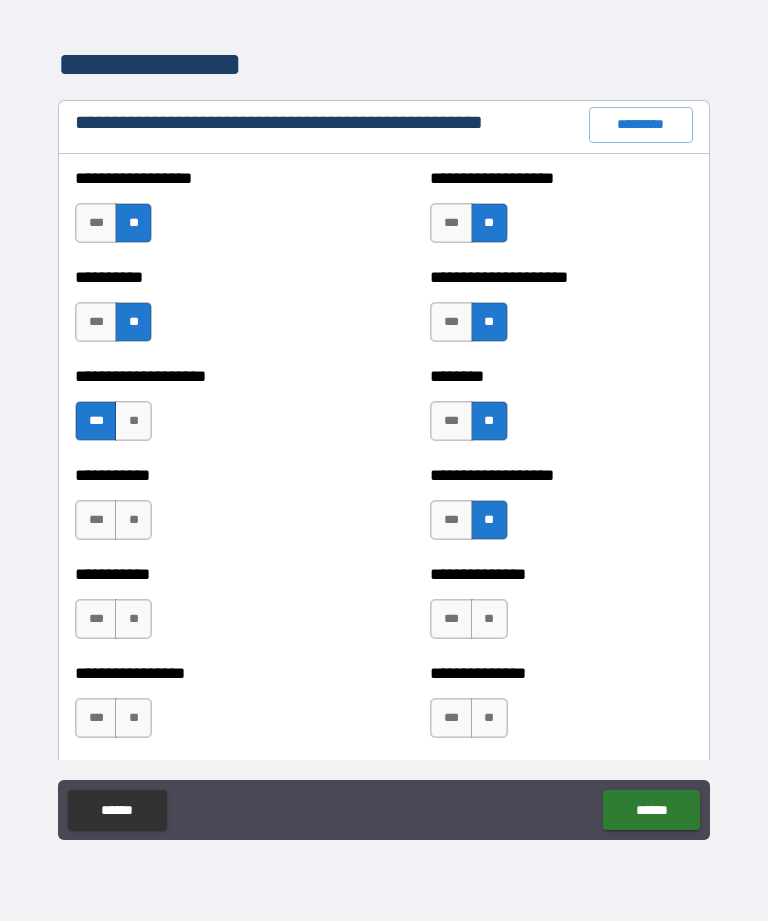 scroll, scrollTop: 2336, scrollLeft: 0, axis: vertical 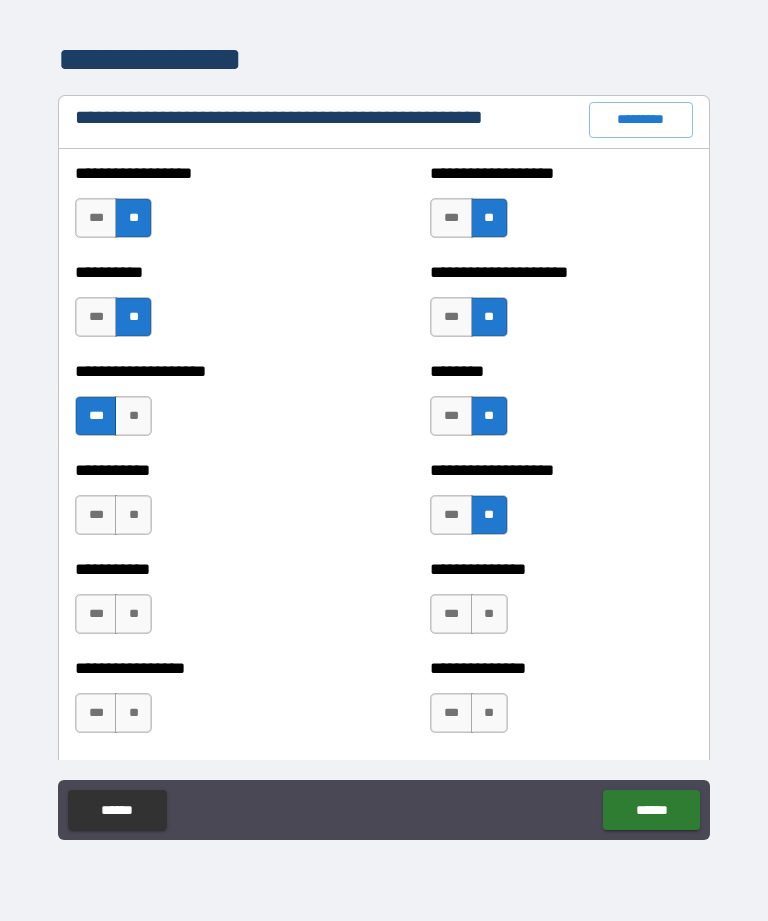 click on "**" at bounding box center [133, 416] 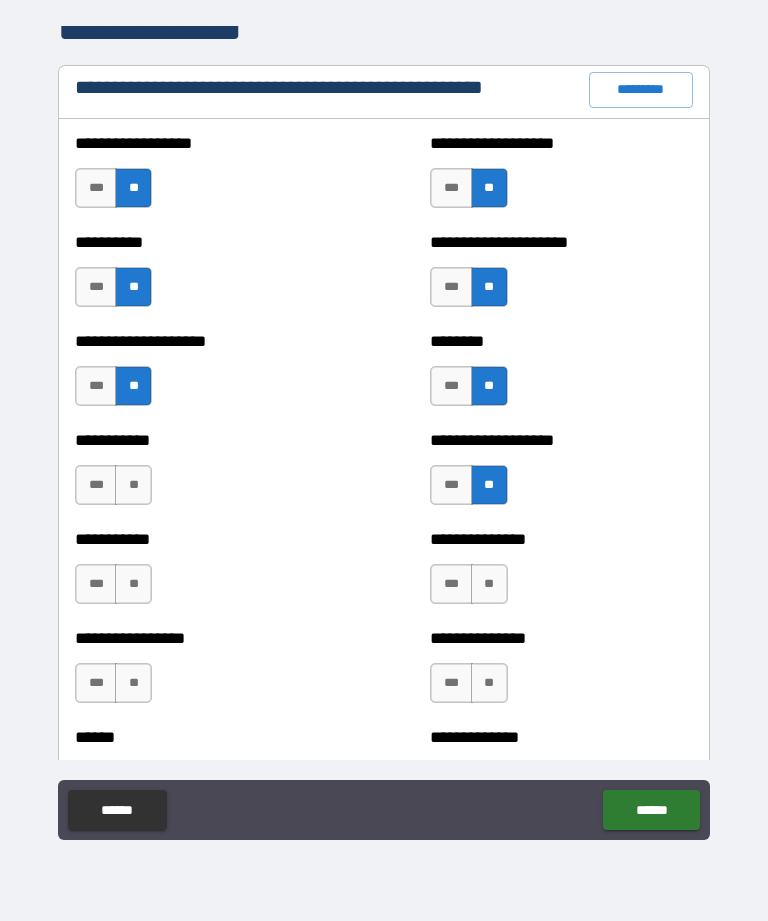 scroll, scrollTop: 2377, scrollLeft: 0, axis: vertical 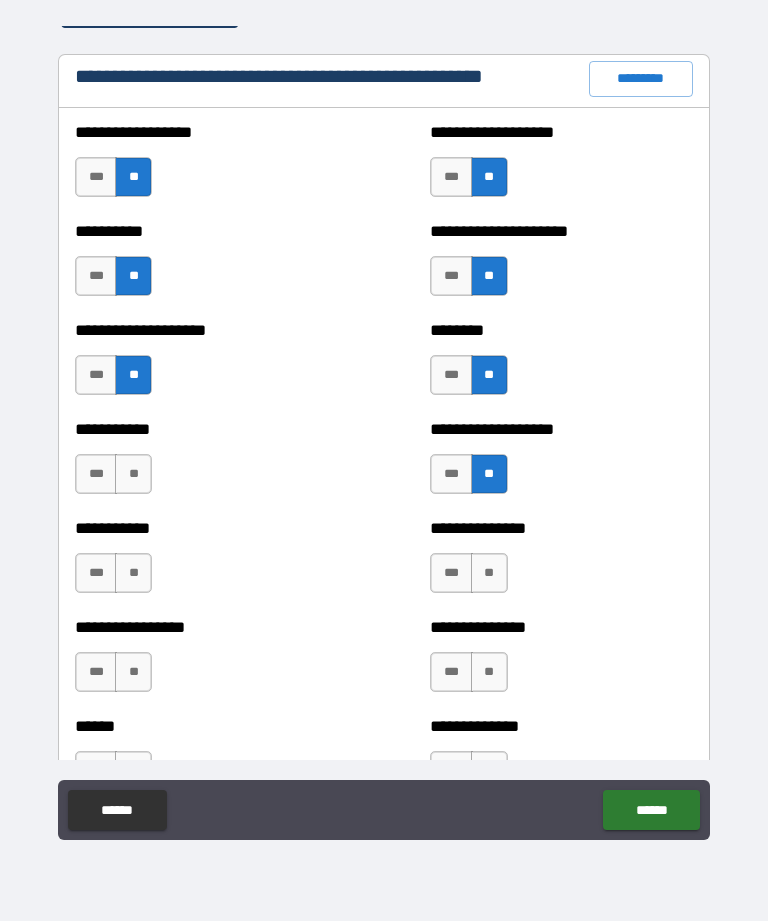 click on "**" at bounding box center (489, 573) 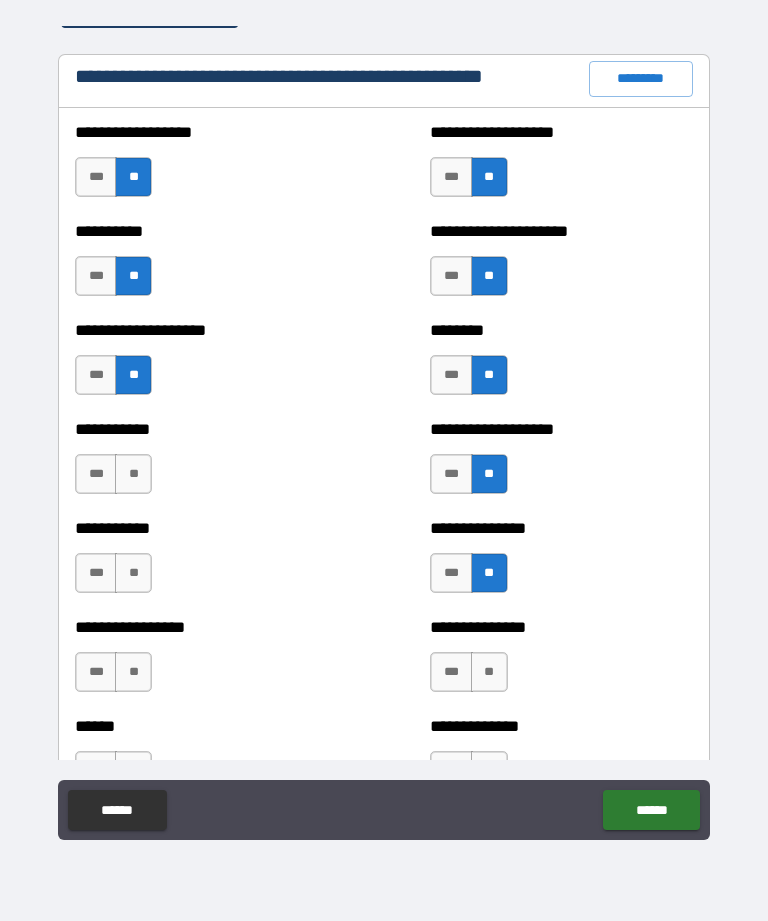 click on "*** **" at bounding box center (113, 573) 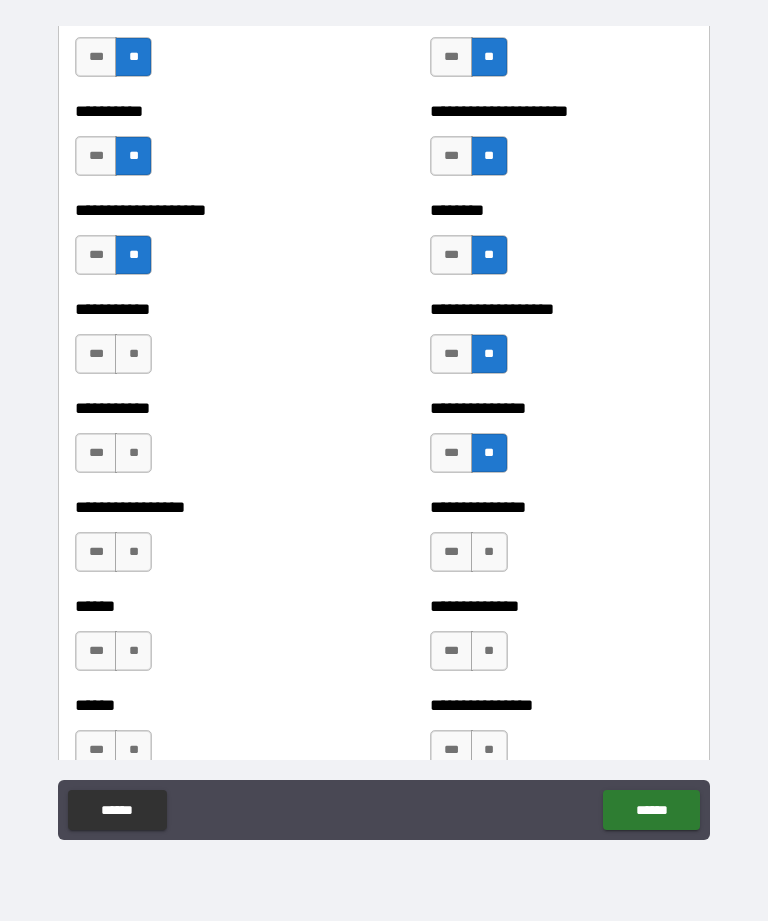 scroll, scrollTop: 2497, scrollLeft: 0, axis: vertical 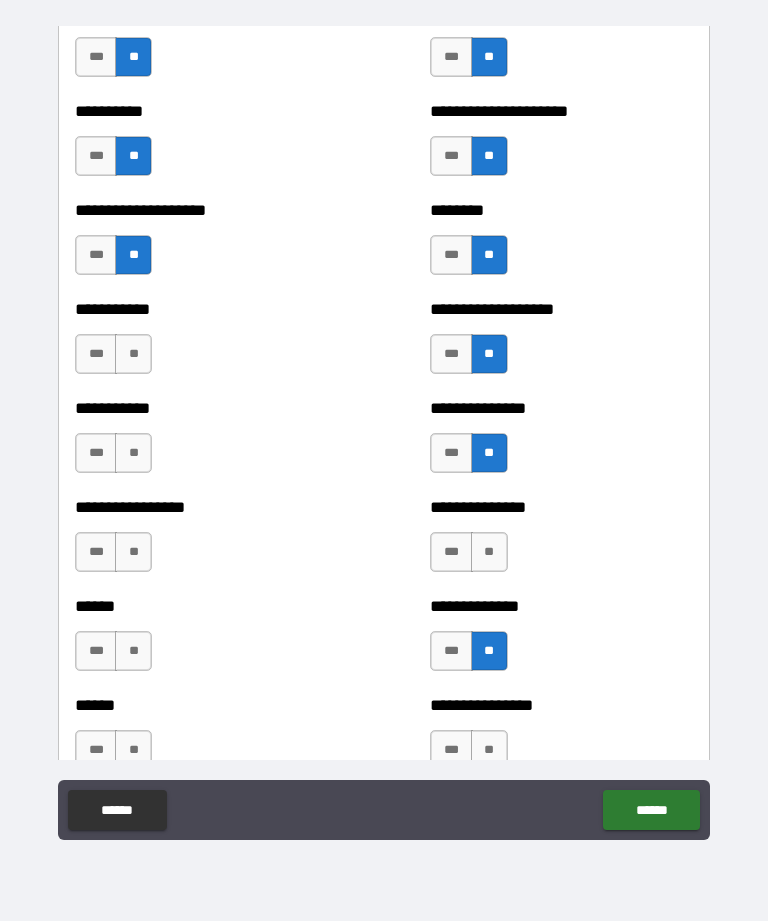 click on "**" at bounding box center (489, 552) 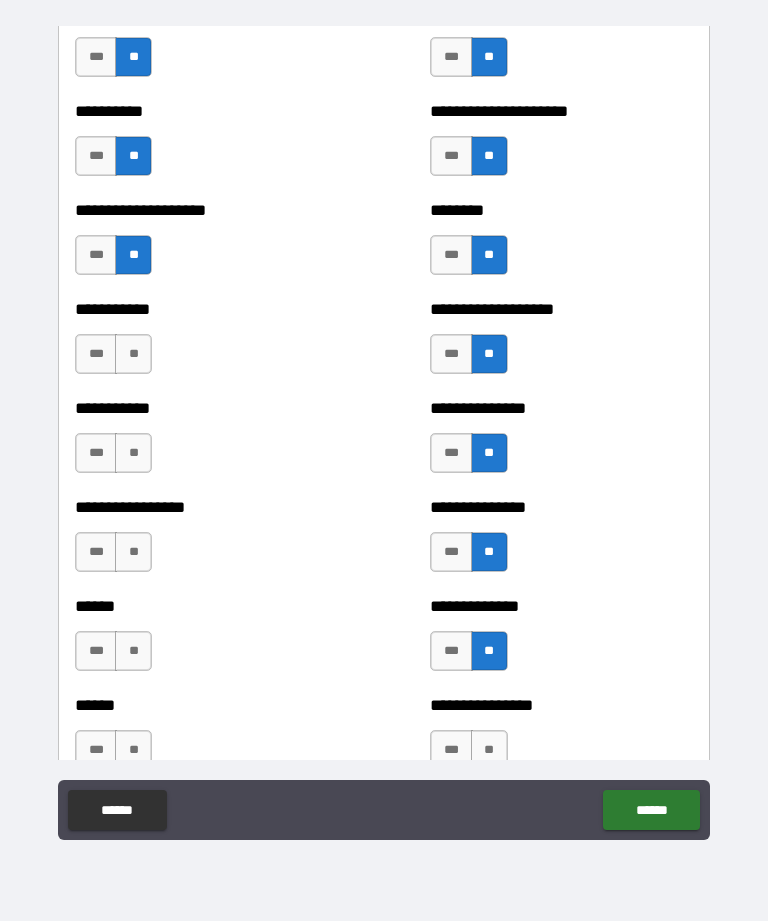 click on "**" at bounding box center [133, 552] 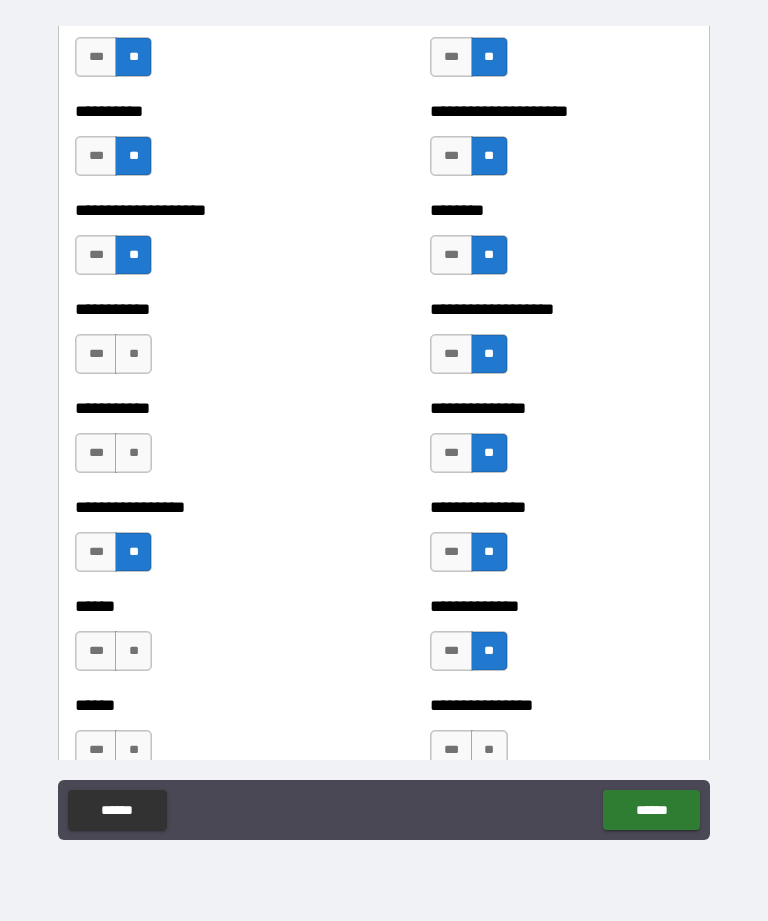 click on "**" at bounding box center (133, 453) 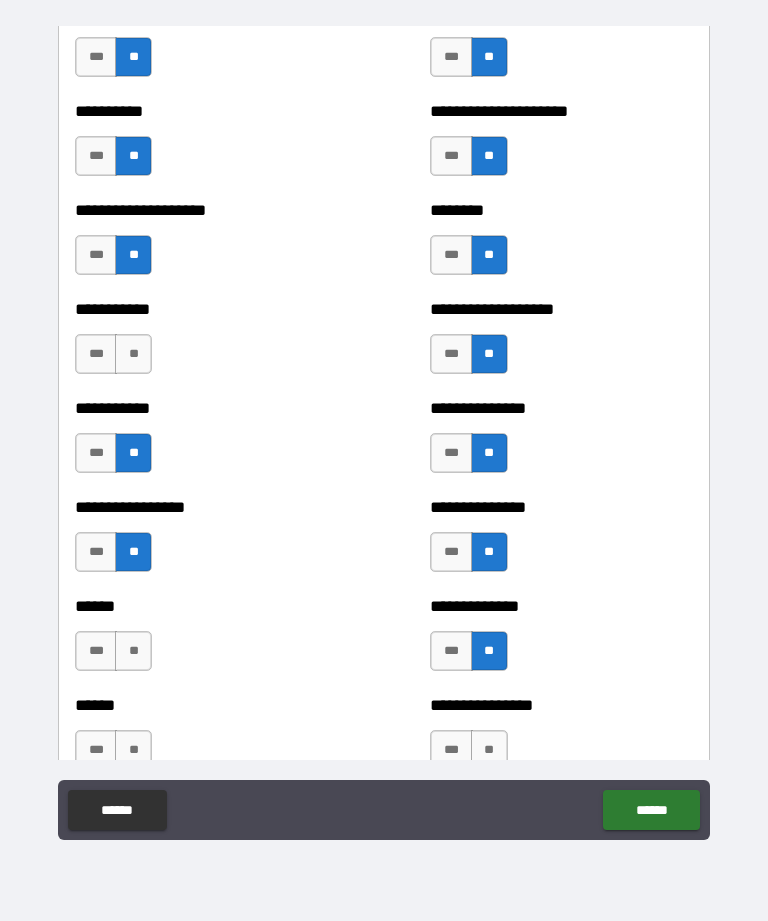 click on "**" at bounding box center [133, 354] 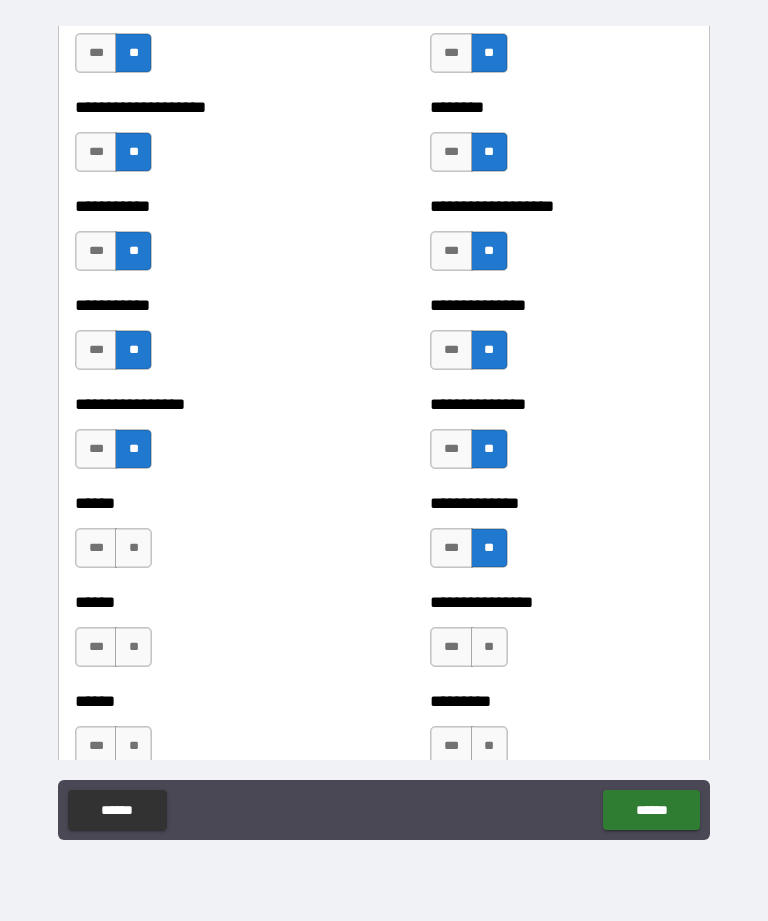 scroll, scrollTop: 2619, scrollLeft: 0, axis: vertical 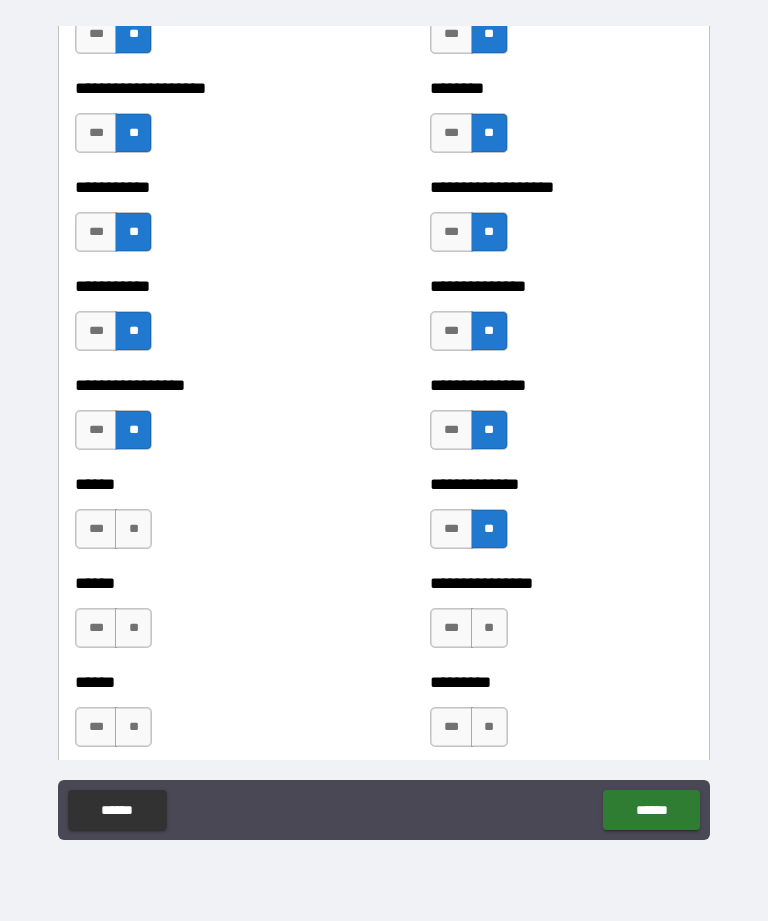 click on "**" at bounding box center (489, 628) 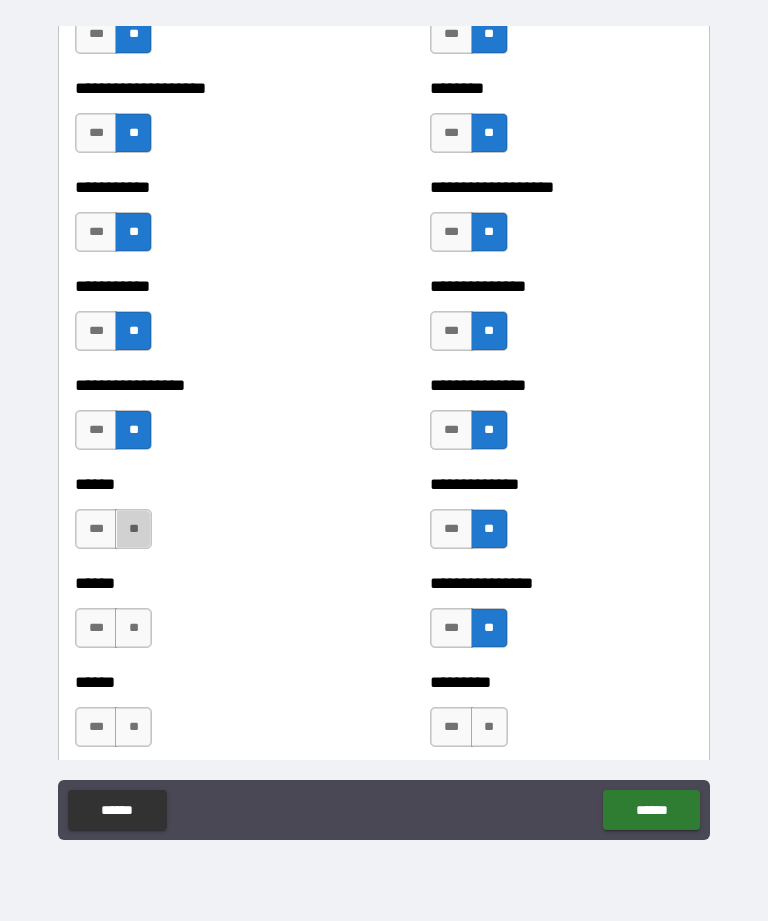 click on "**" at bounding box center (133, 529) 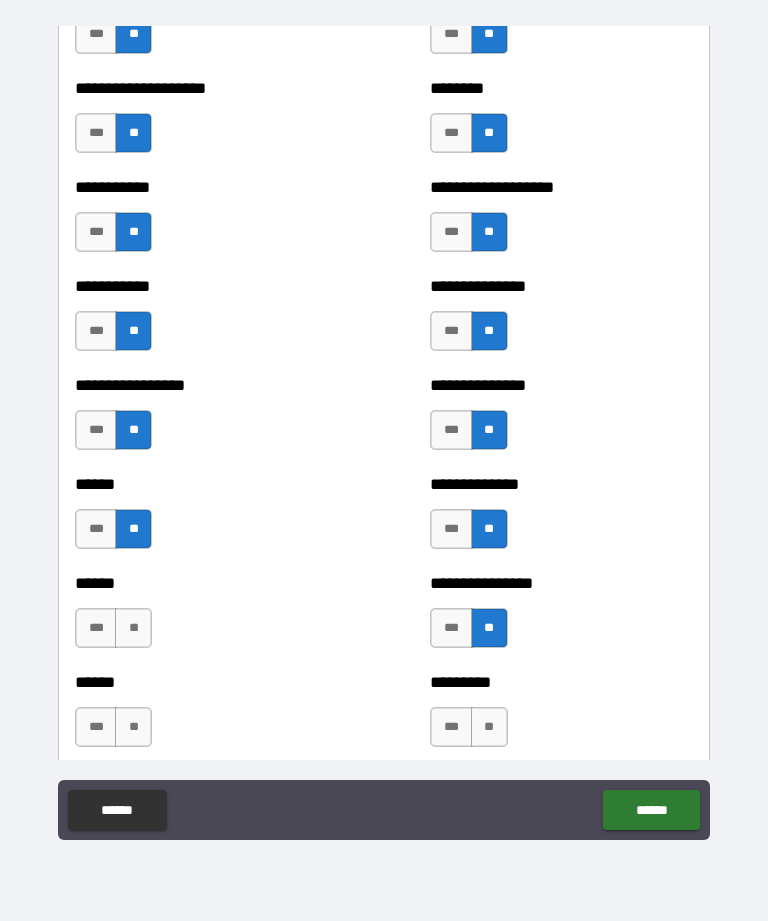 click on "**" at bounding box center [133, 628] 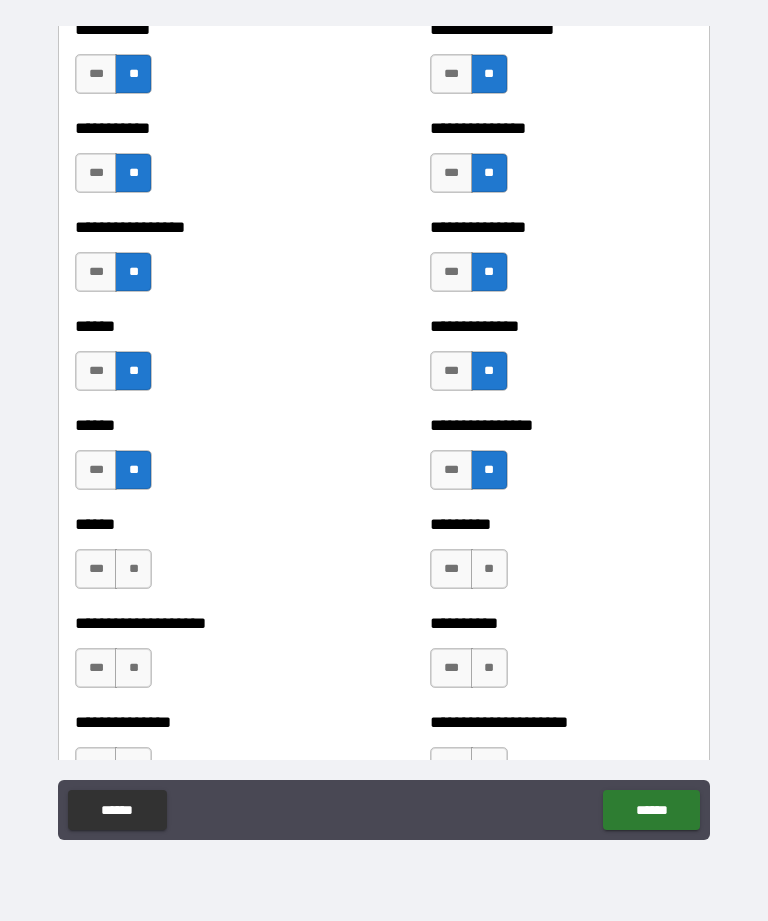 scroll, scrollTop: 2777, scrollLeft: 0, axis: vertical 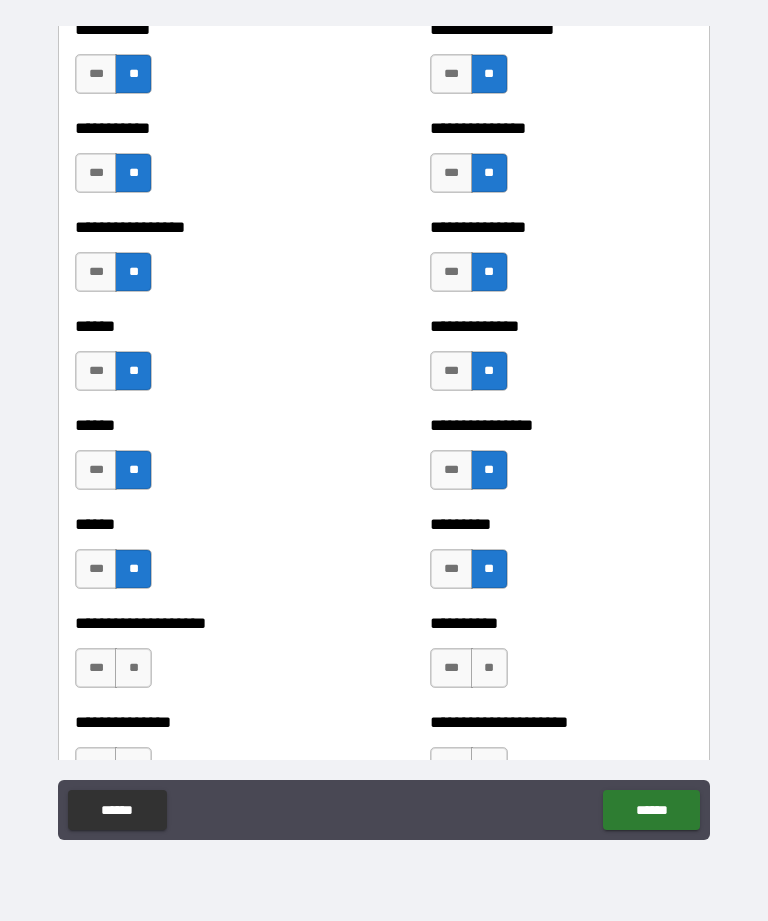click on "**" at bounding box center [489, 668] 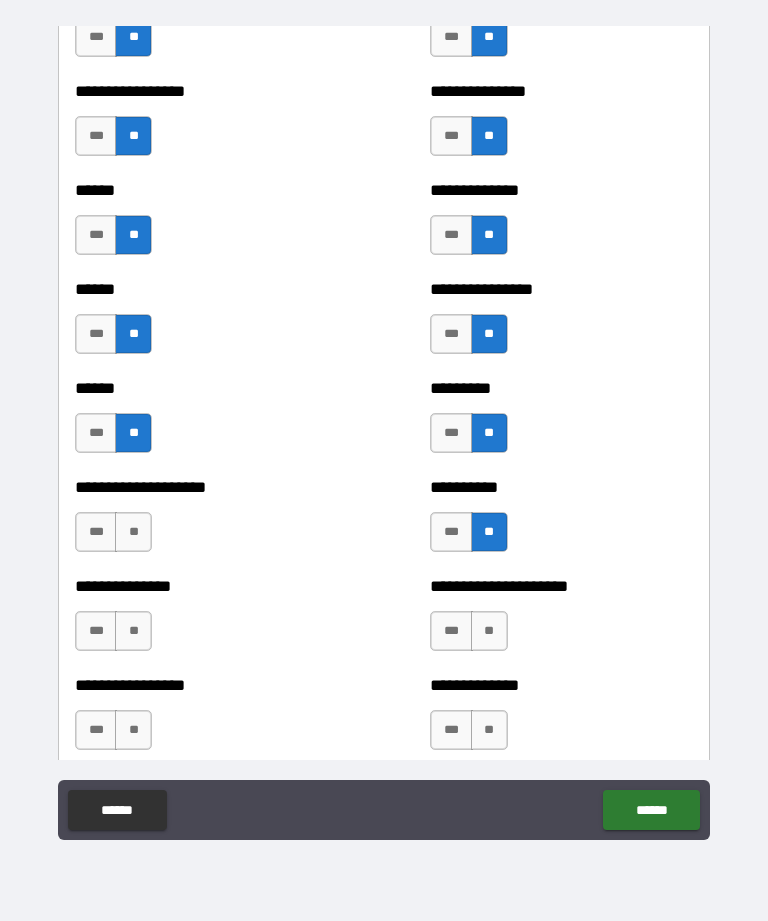 scroll, scrollTop: 2937, scrollLeft: 0, axis: vertical 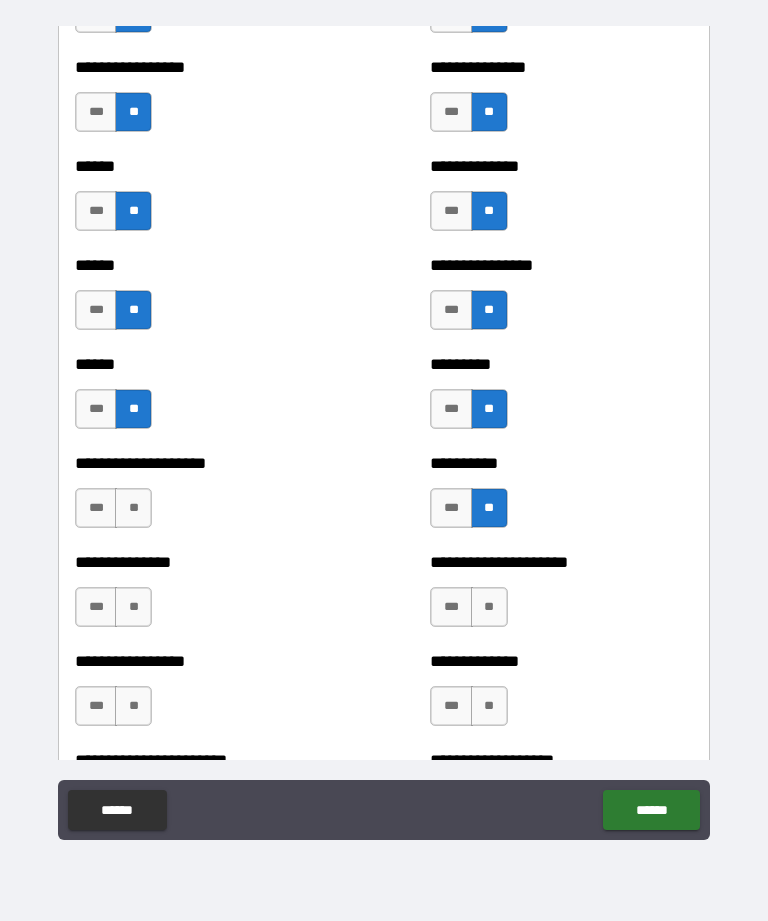 click on "**" at bounding box center (133, 508) 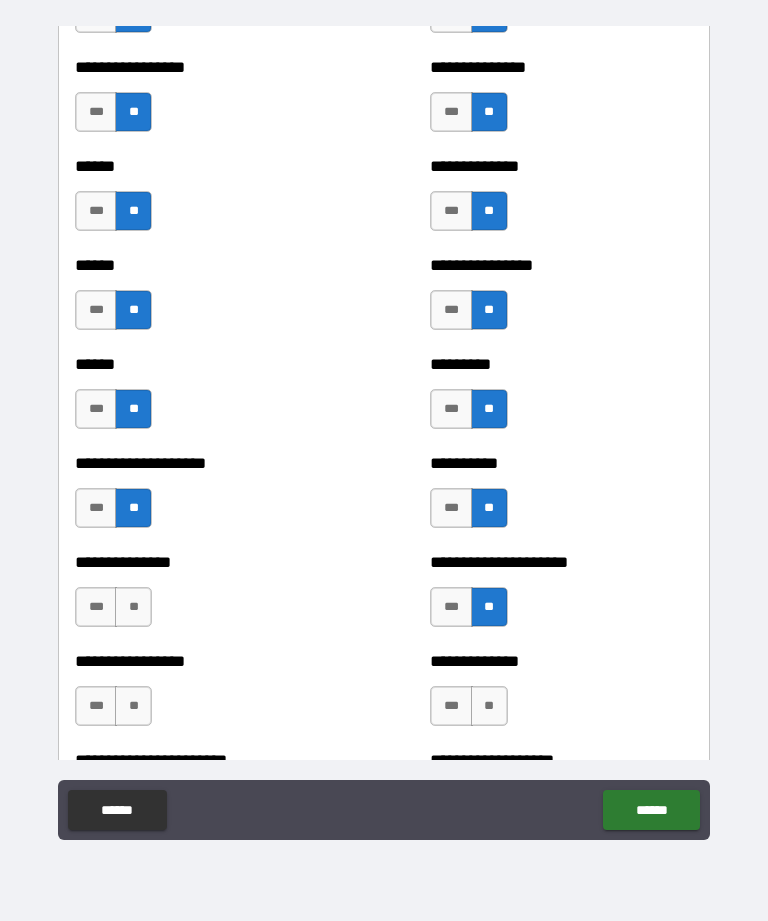 click on "**" at bounding box center [133, 607] 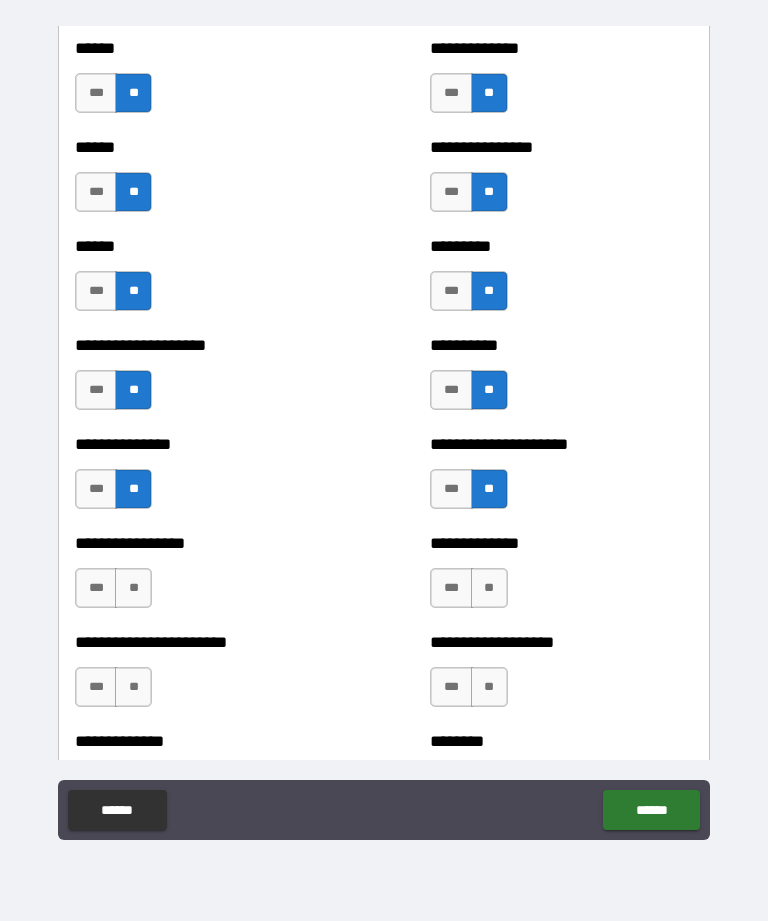 scroll, scrollTop: 3082, scrollLeft: 0, axis: vertical 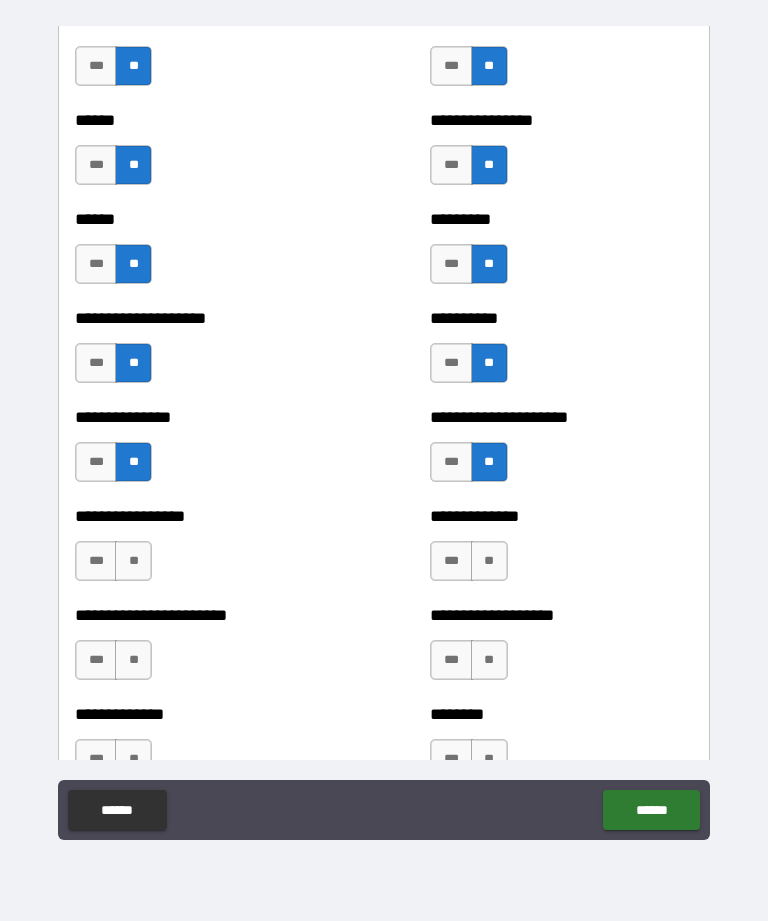 click on "**" at bounding box center (489, 561) 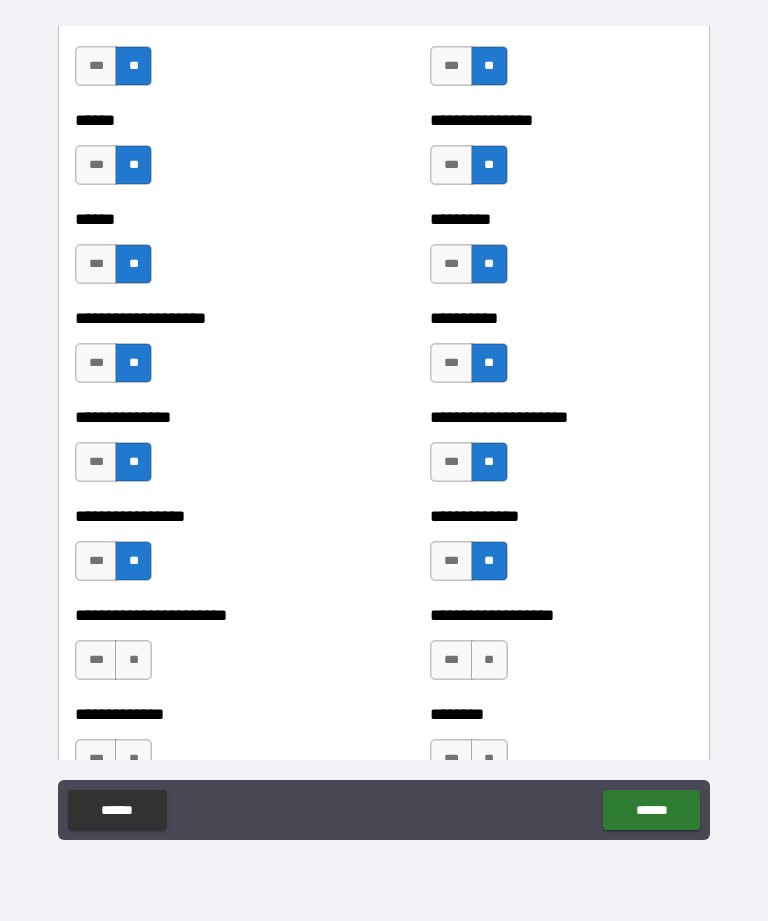 click on "**" at bounding box center [133, 660] 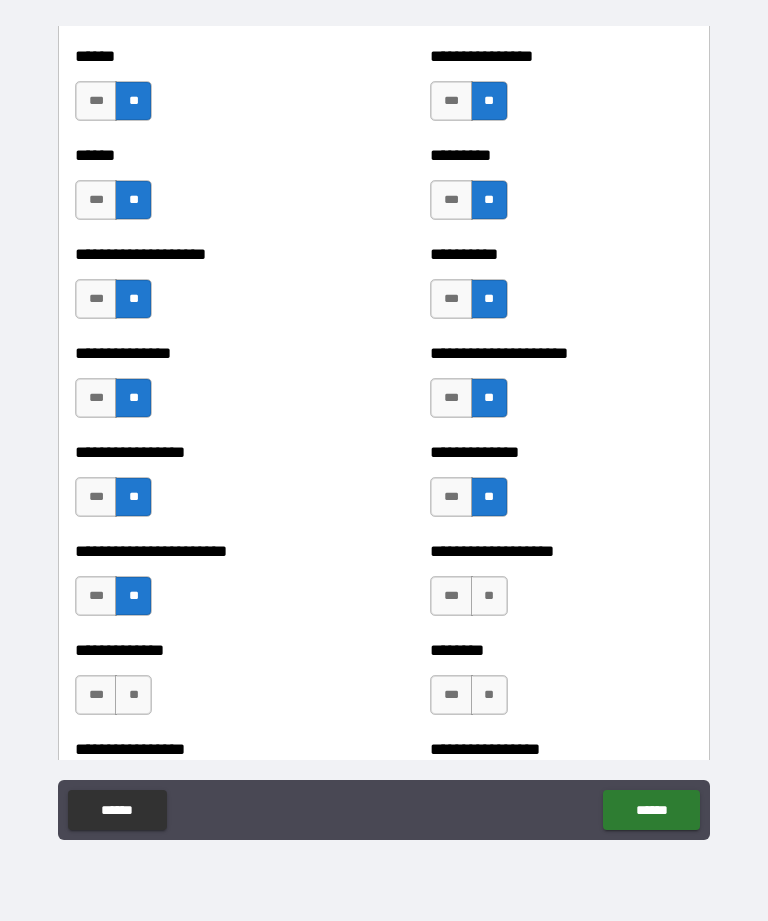 scroll, scrollTop: 3154, scrollLeft: 0, axis: vertical 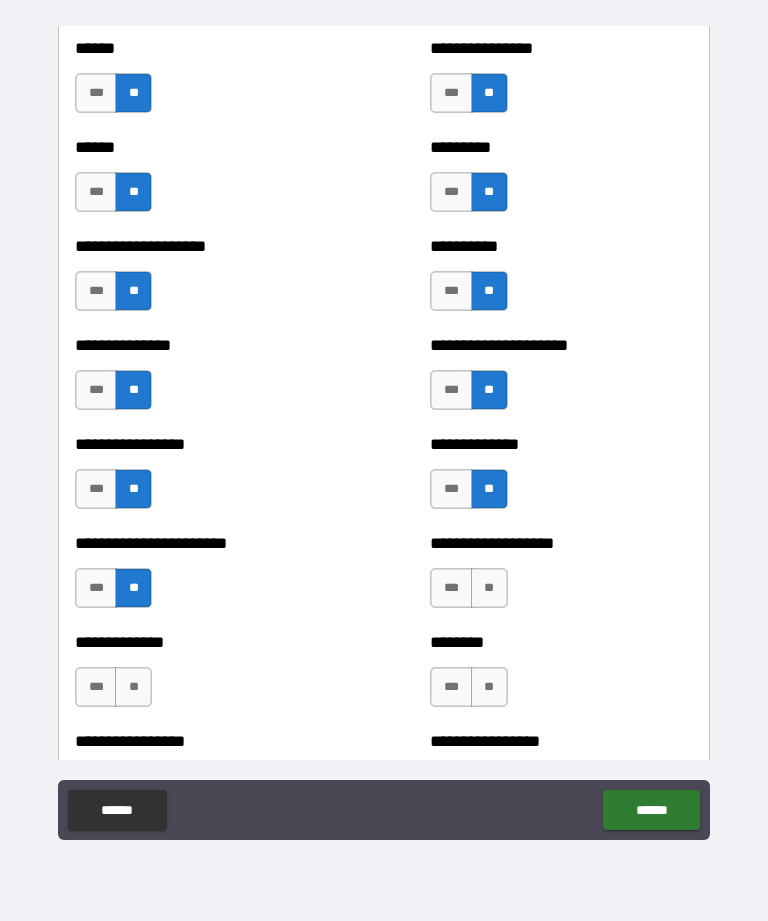 click on "**" at bounding box center (489, 588) 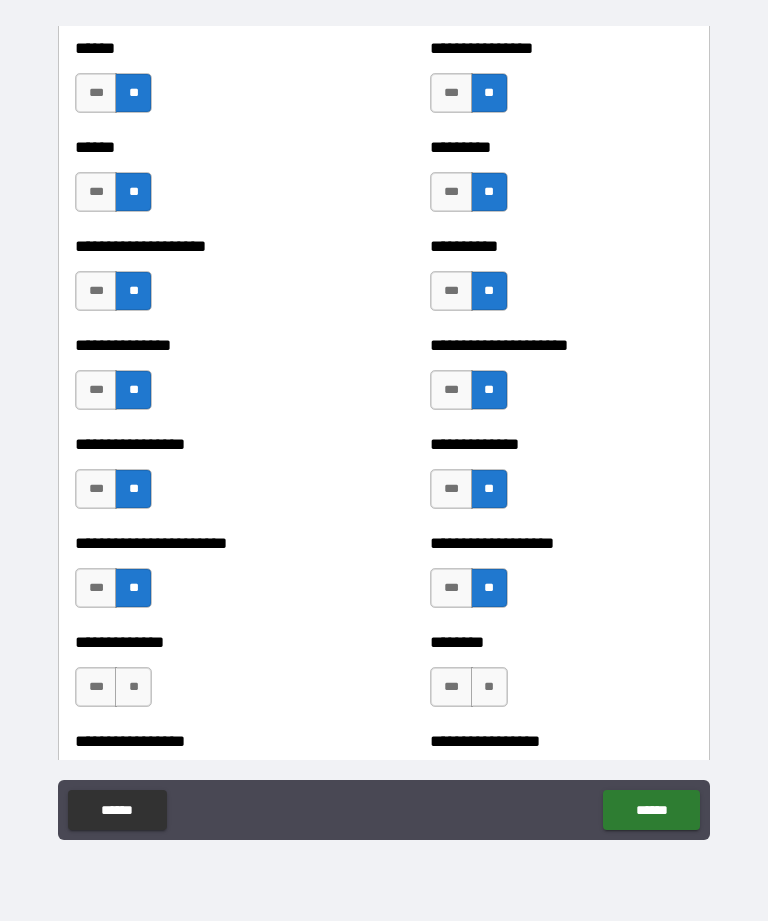 click on "**" at bounding box center (133, 687) 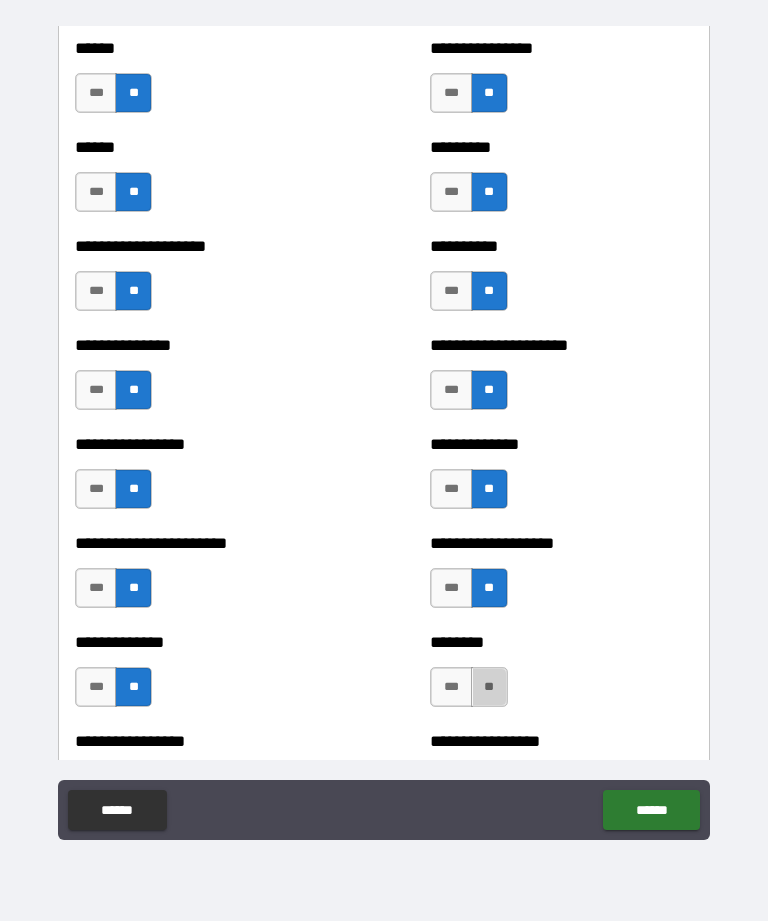 click on "**" at bounding box center (489, 687) 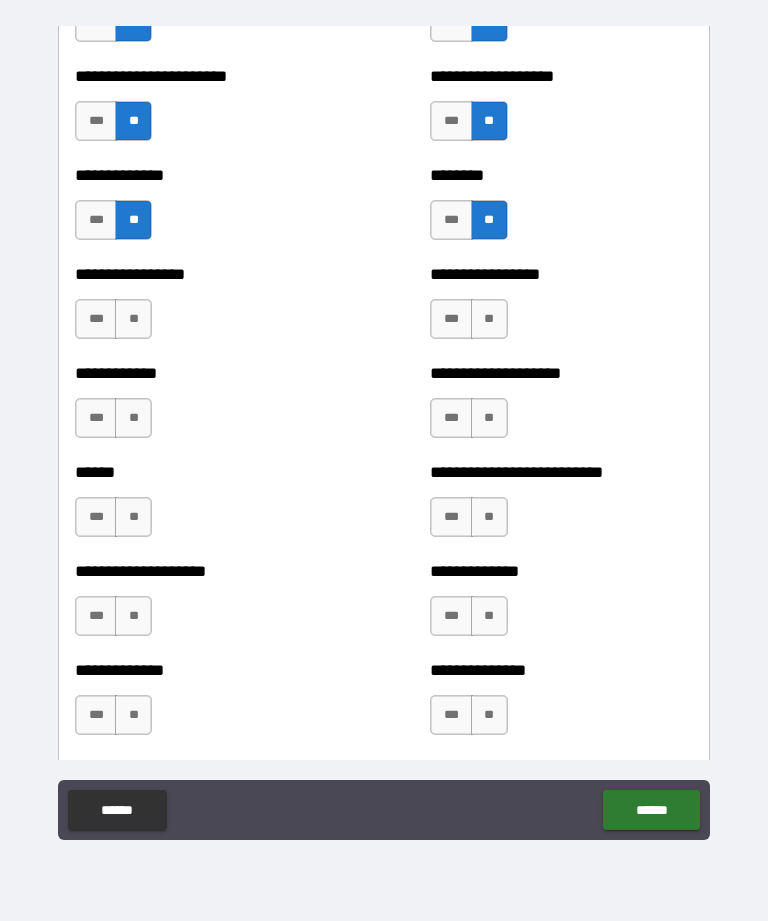 scroll, scrollTop: 3643, scrollLeft: 0, axis: vertical 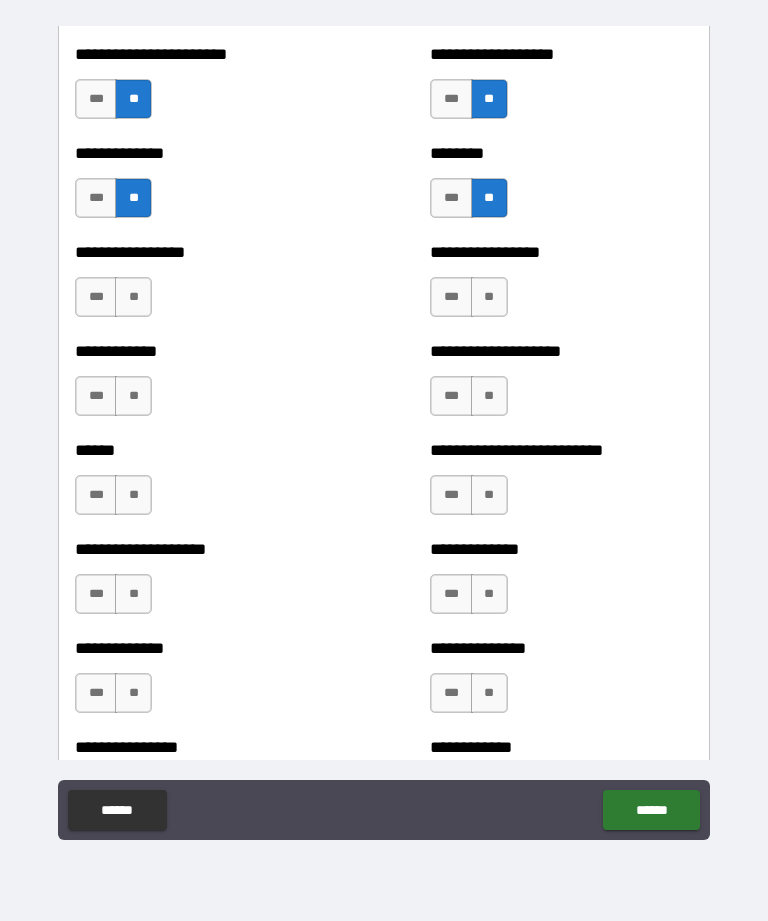 click on "**" at bounding box center (489, 495) 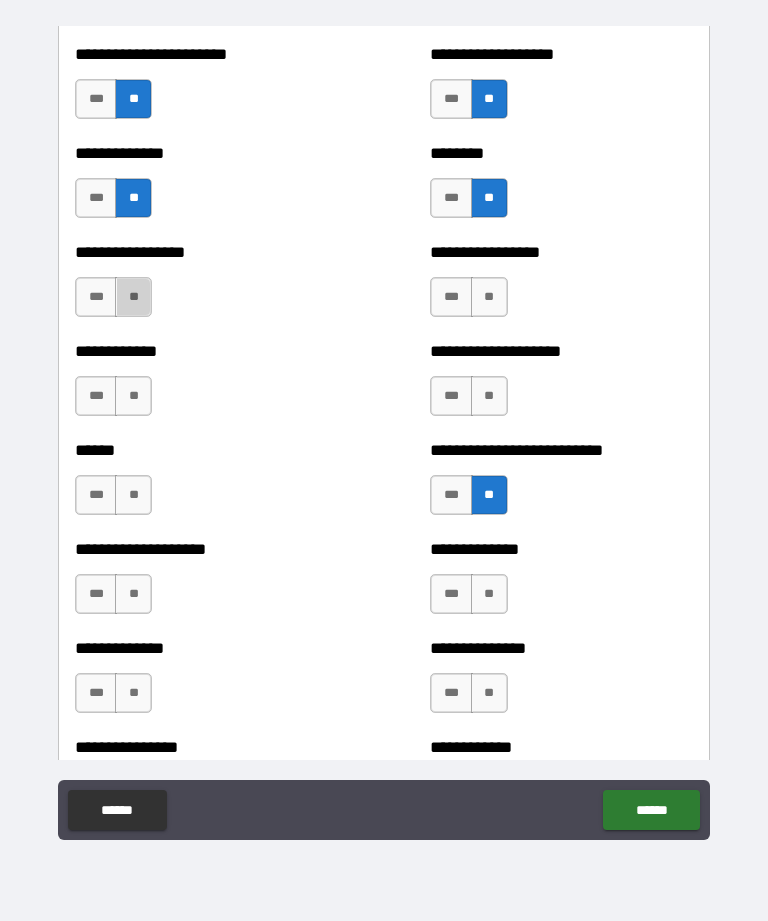 click on "**" at bounding box center (133, 297) 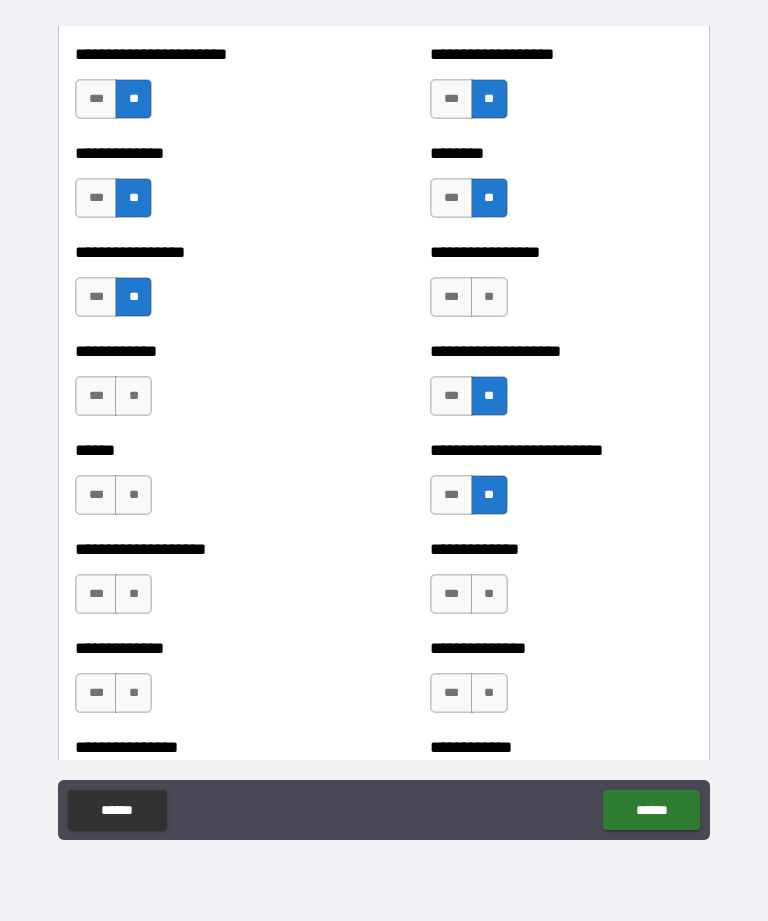 click on "**" at bounding box center (489, 297) 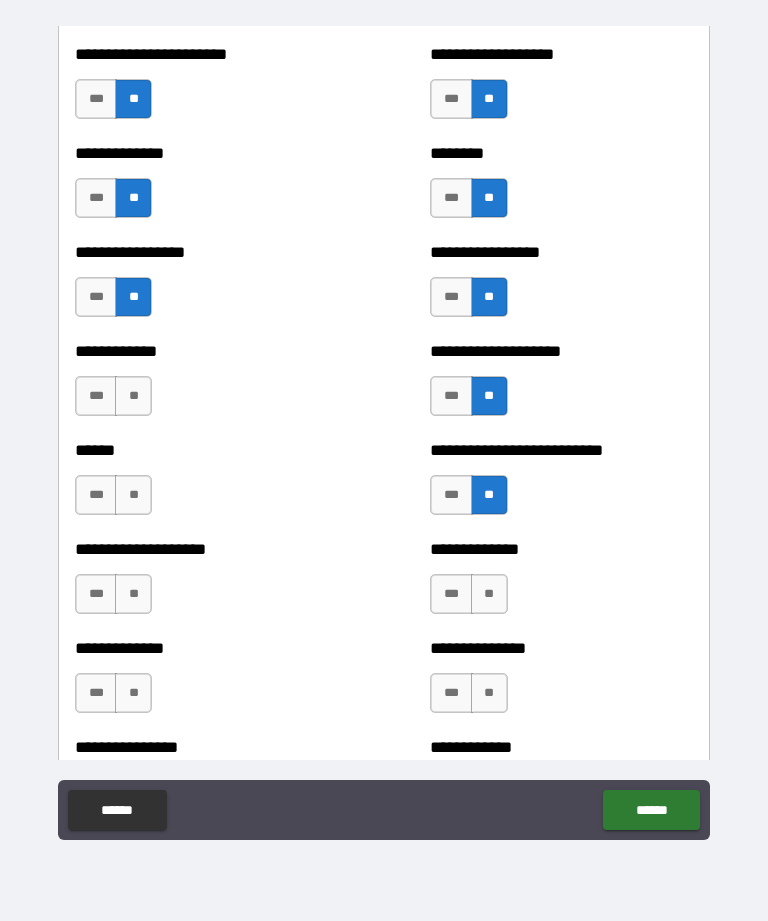 click on "**" at bounding box center (133, 396) 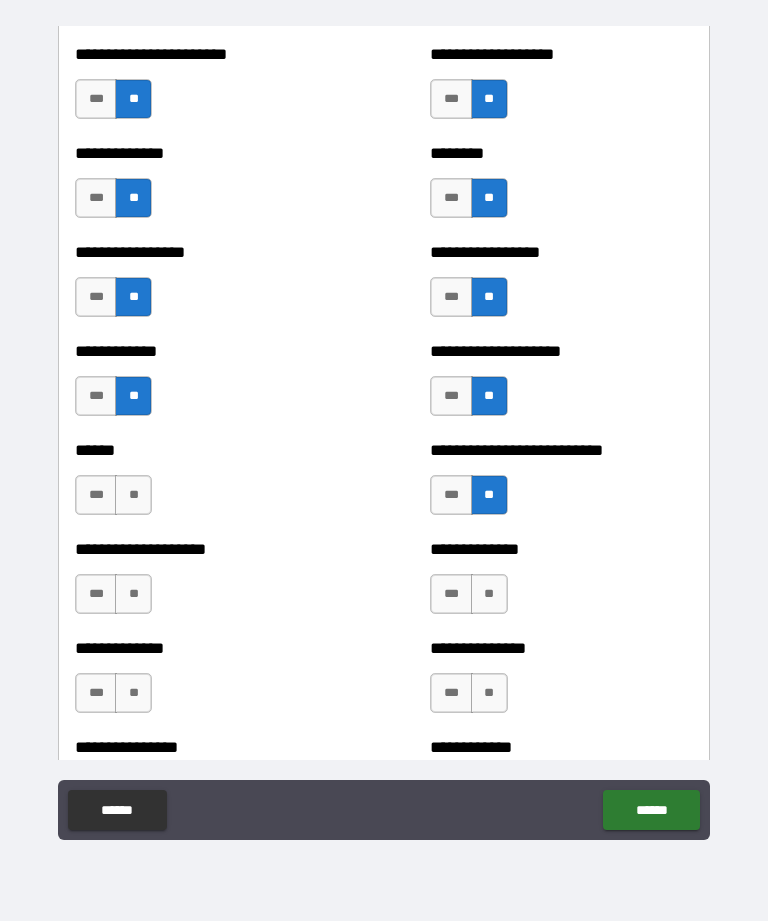 click on "**" at bounding box center [133, 495] 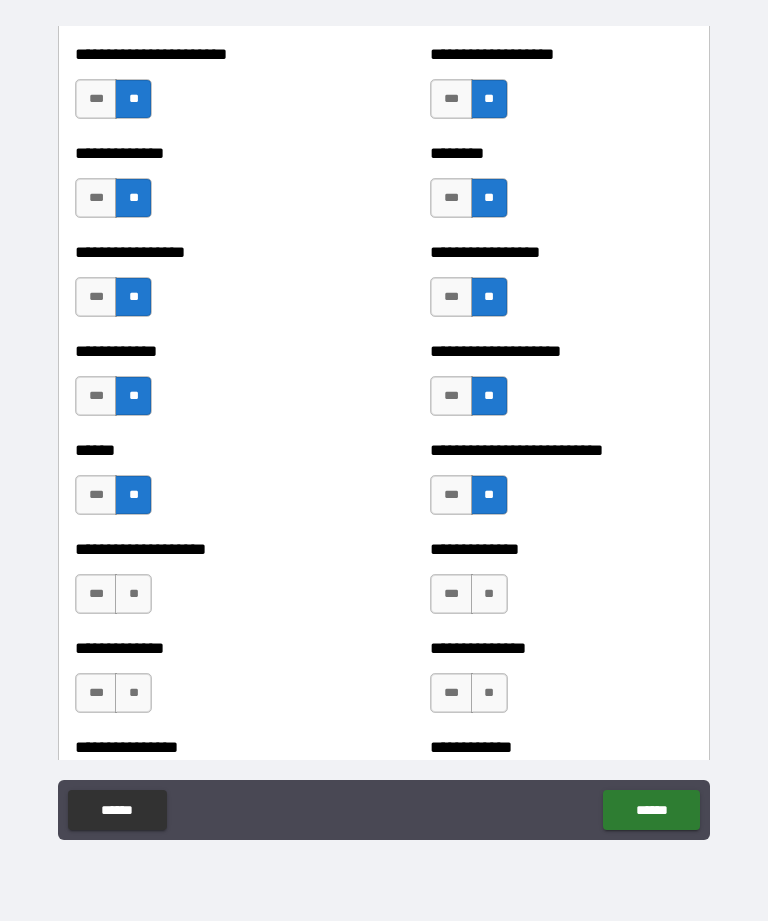 click on "**" at bounding box center (489, 594) 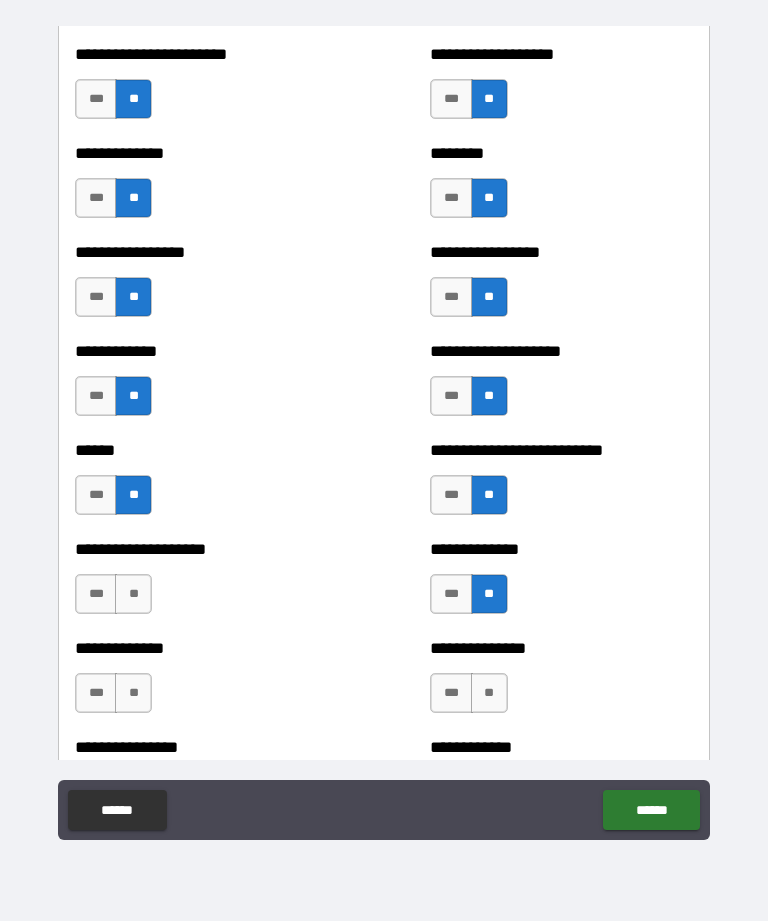 click on "**" at bounding box center (133, 594) 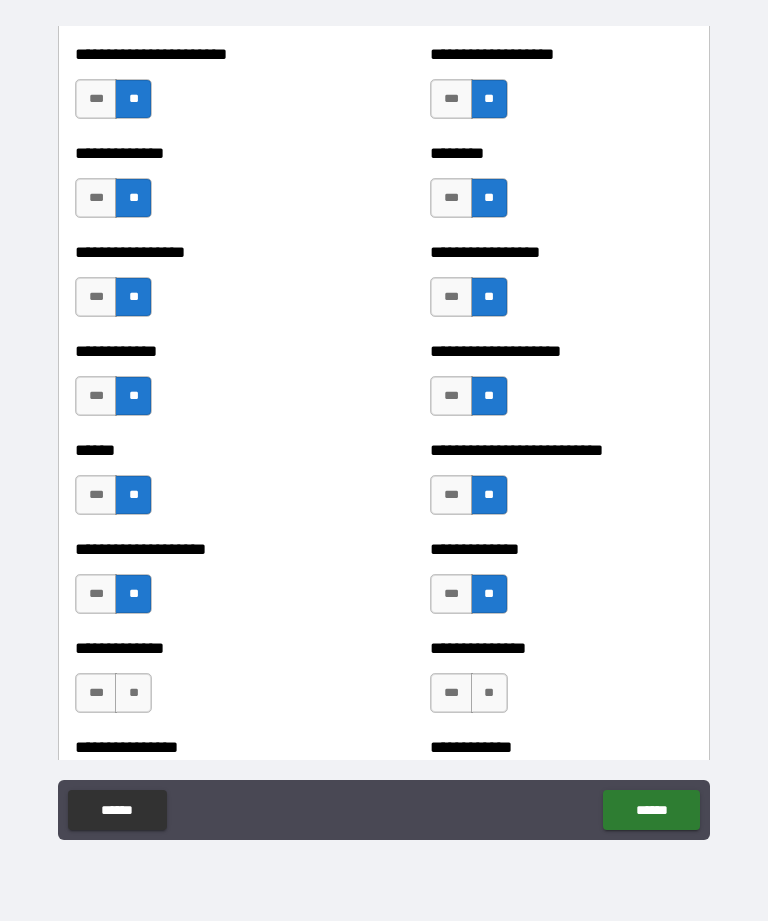 click on "**" at bounding box center (489, 693) 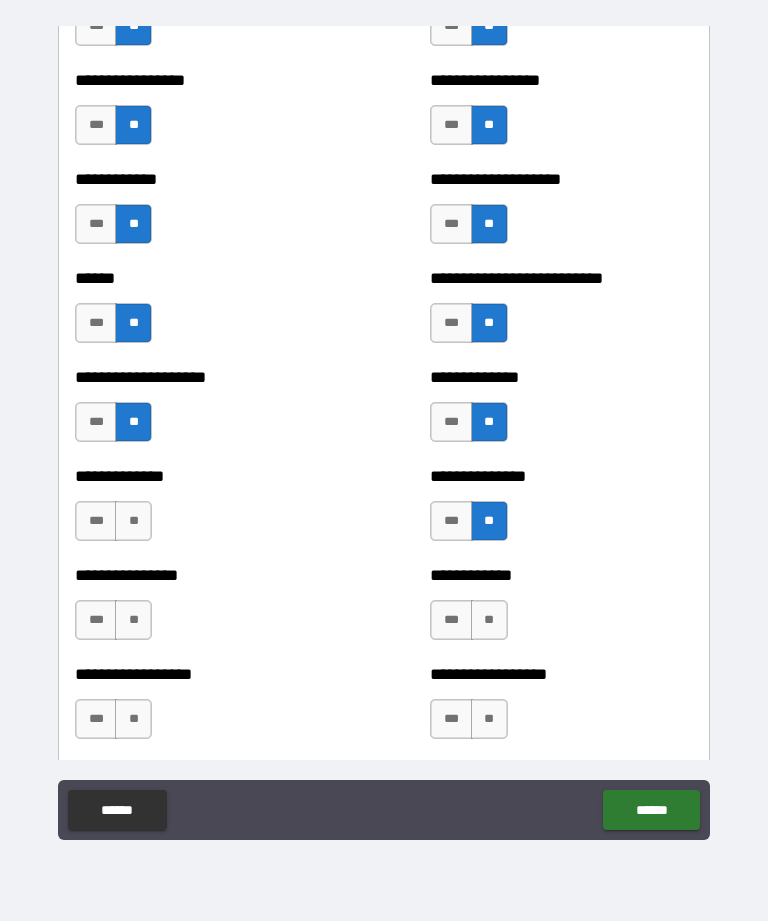 scroll, scrollTop: 3819, scrollLeft: 0, axis: vertical 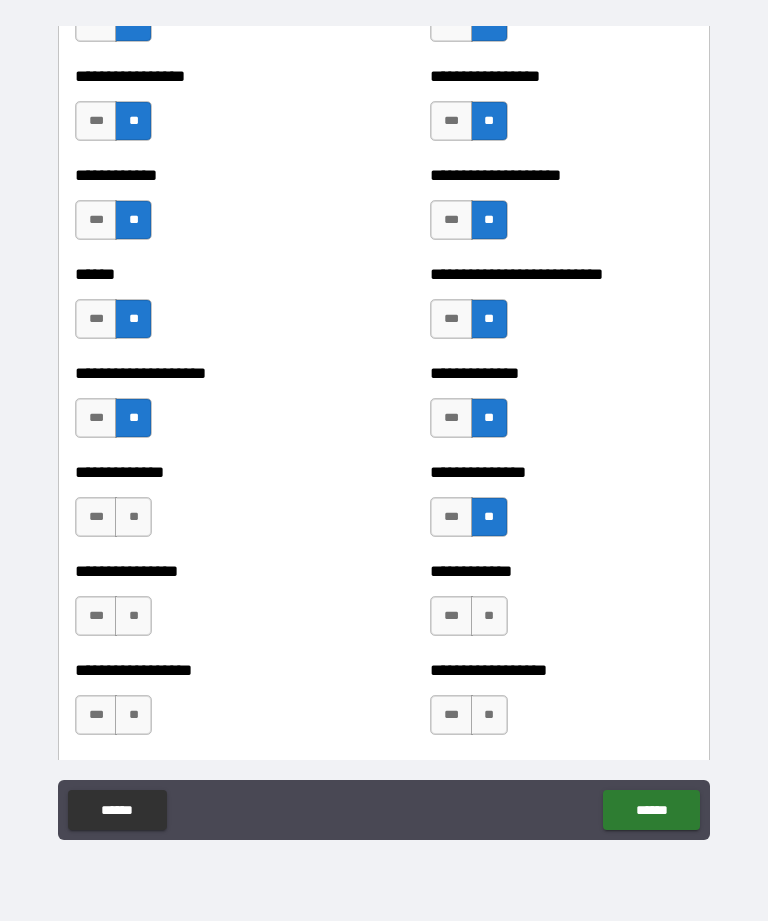 click on "**" at bounding box center (133, 517) 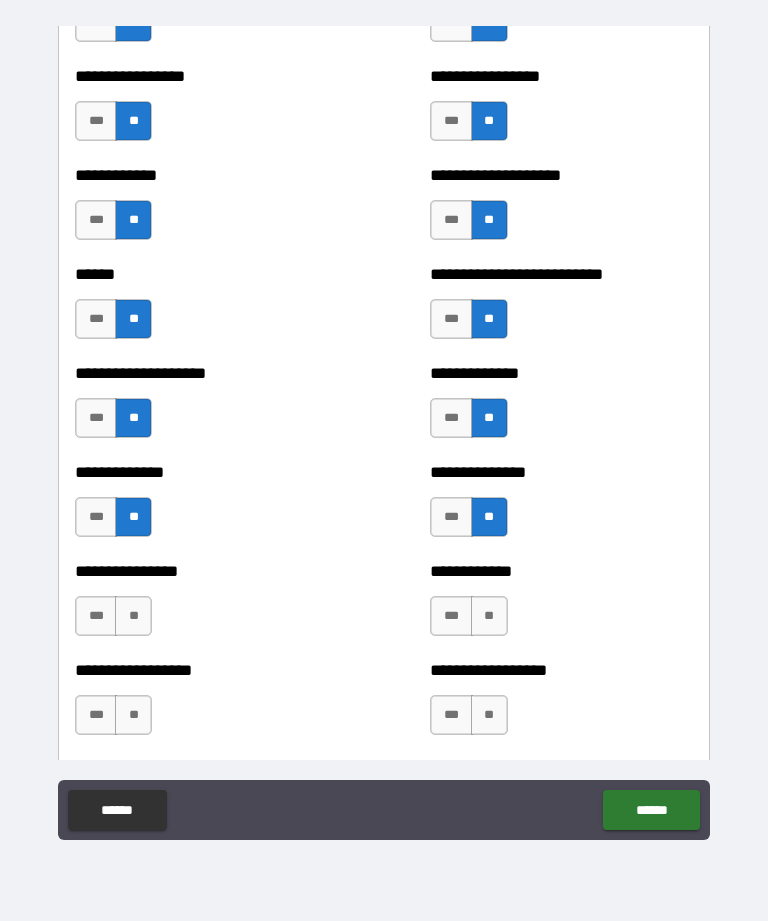 click on "**" at bounding box center [489, 616] 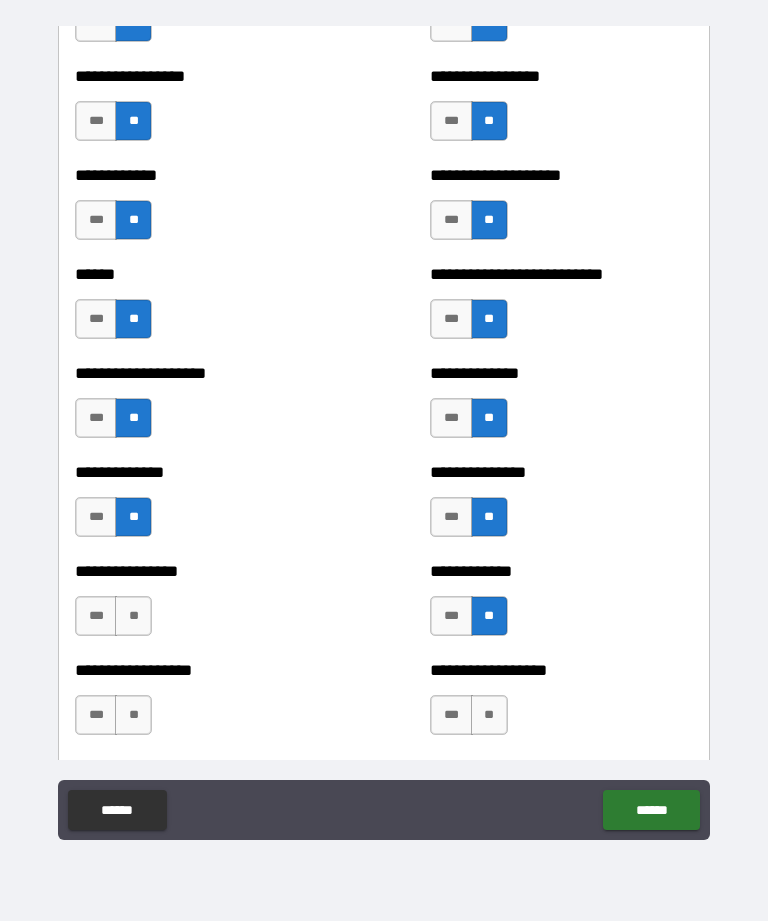 click on "**" at bounding box center (133, 616) 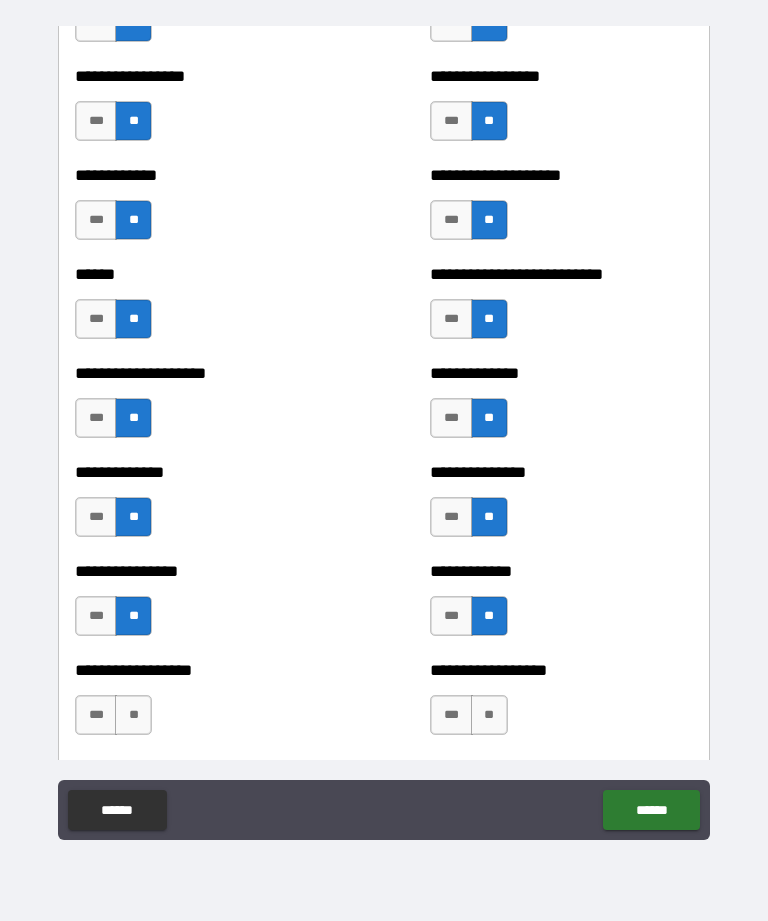 click on "**" at bounding box center (489, 715) 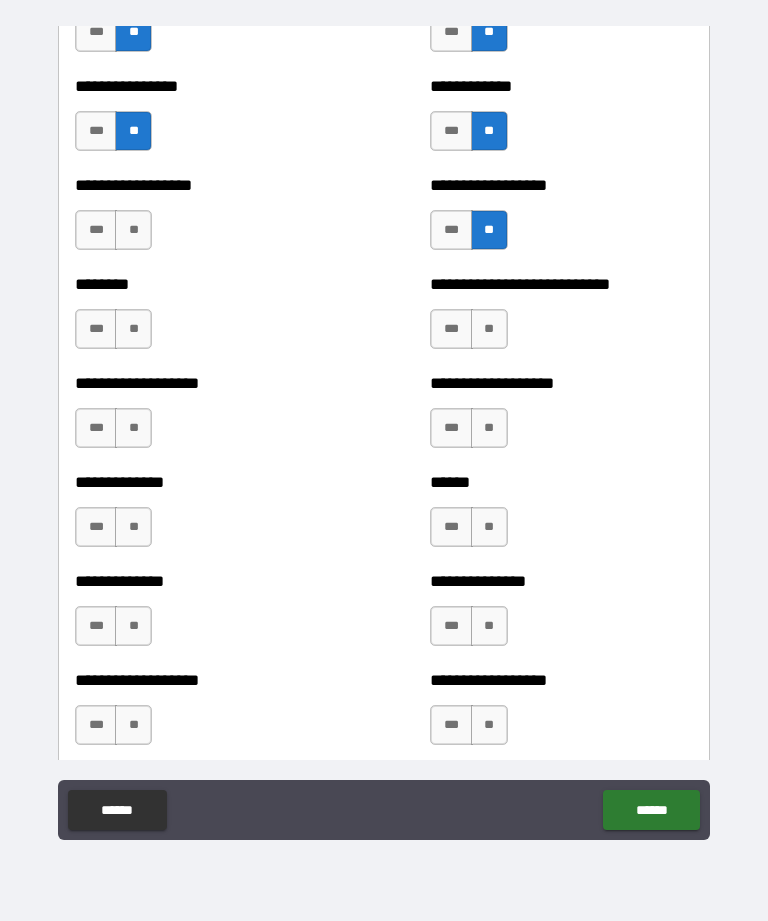 scroll, scrollTop: 4304, scrollLeft: 0, axis: vertical 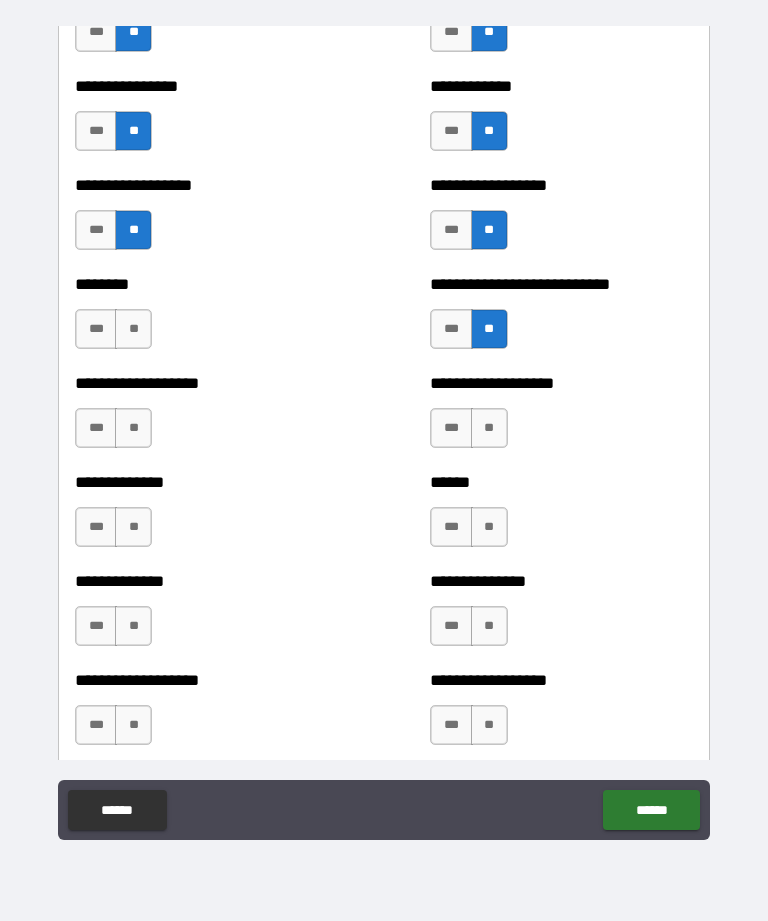 click on "**" at bounding box center [489, 428] 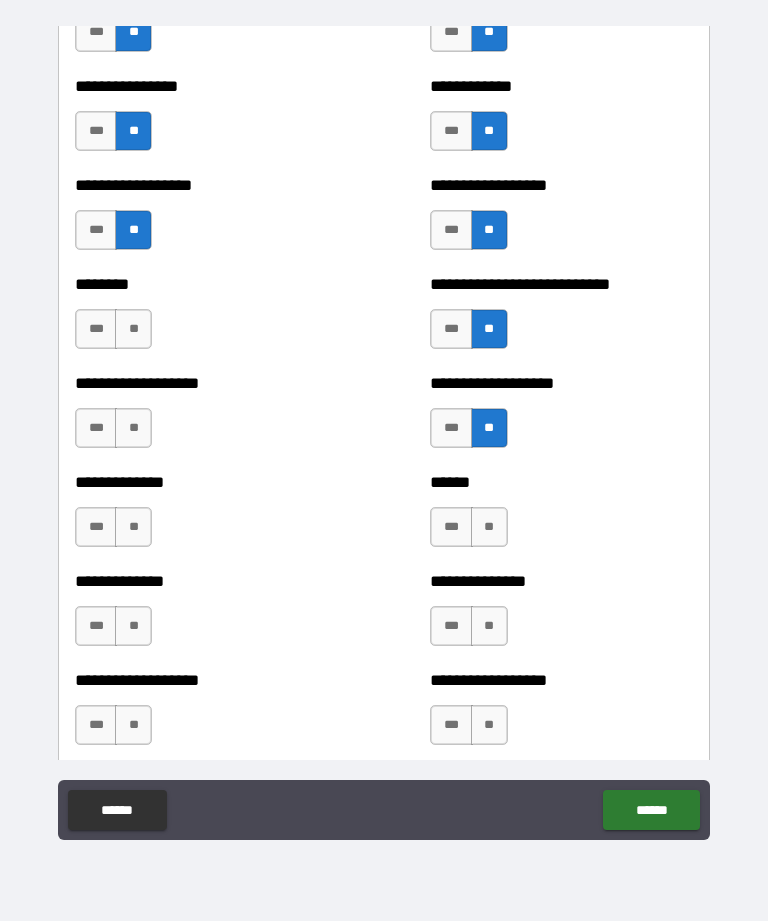 click on "**" at bounding box center (133, 329) 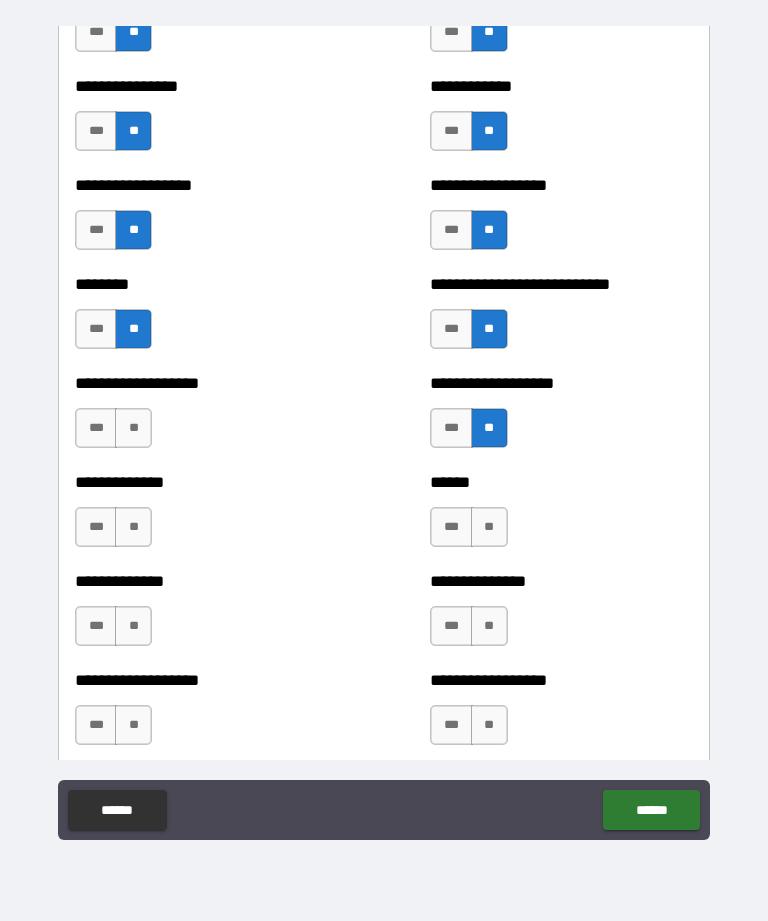 click on "**" at bounding box center [489, 527] 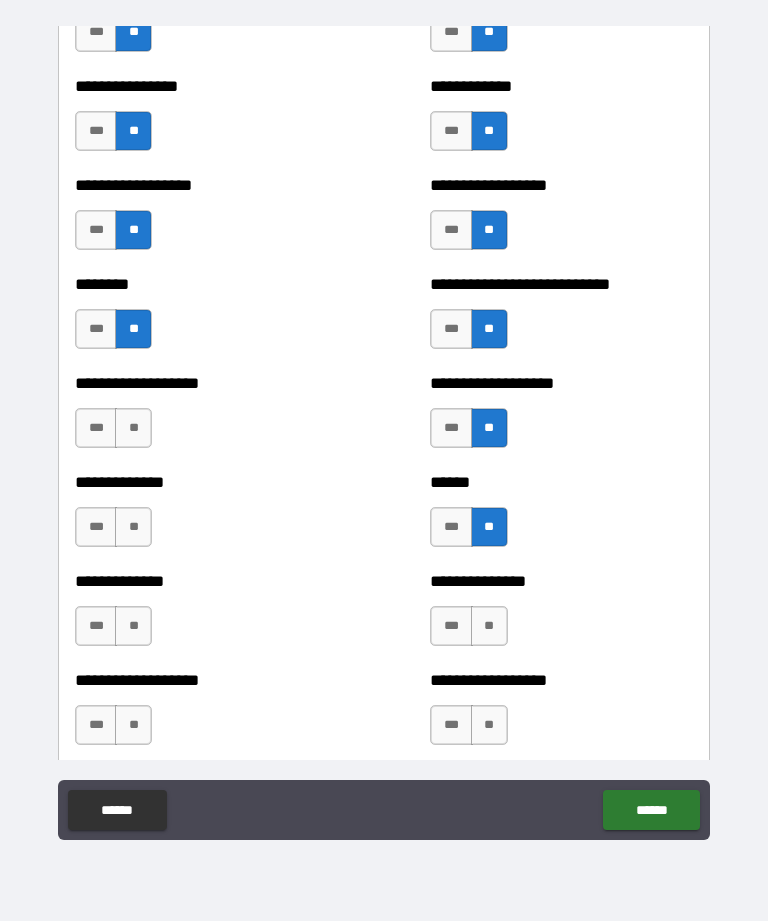 click on "**" at bounding box center (133, 428) 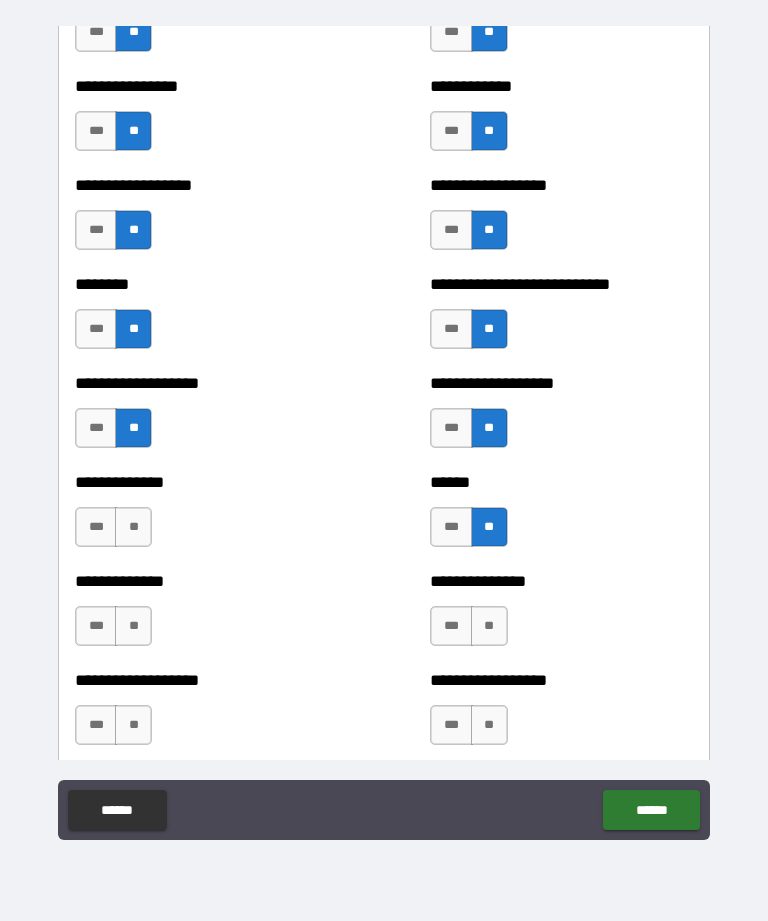 click on "**" at bounding box center [133, 527] 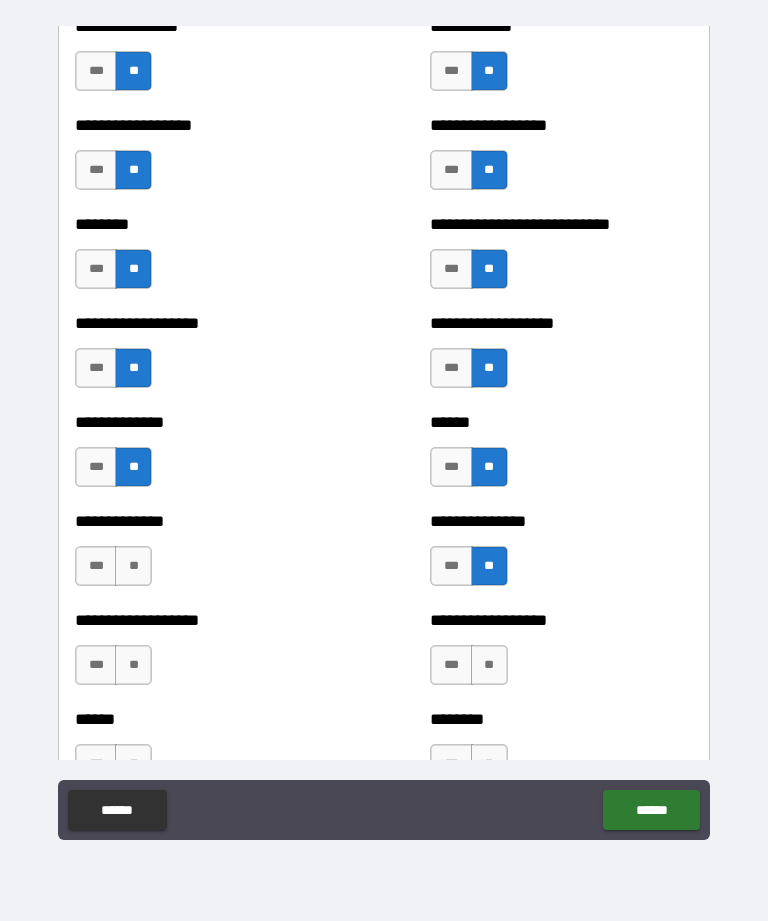 scroll, scrollTop: 4376, scrollLeft: 0, axis: vertical 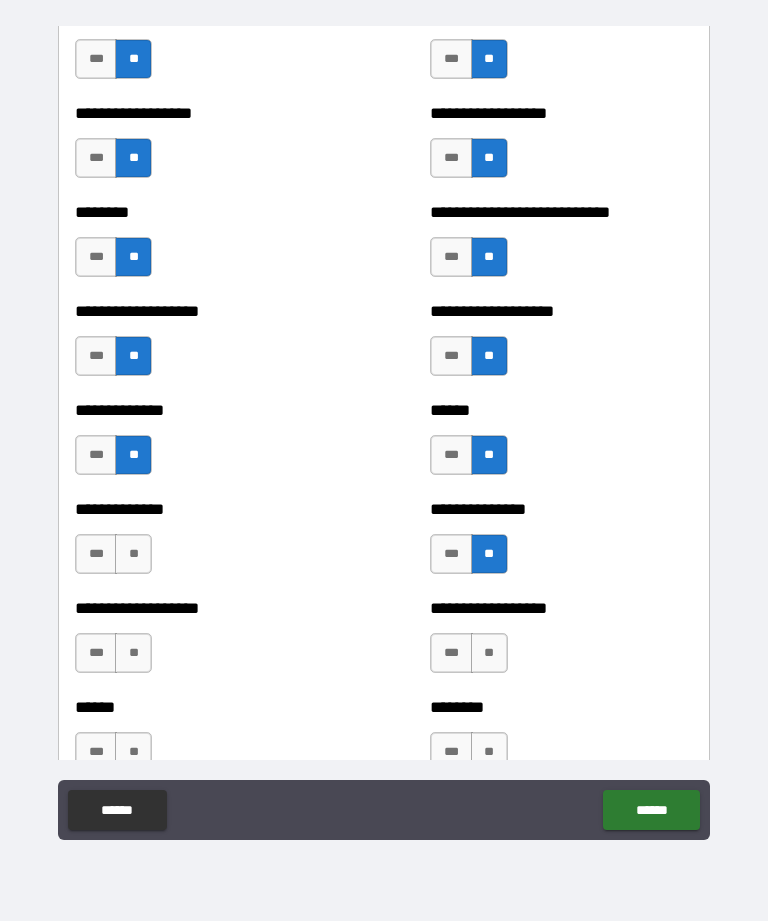 click on "**" at bounding box center [133, 554] 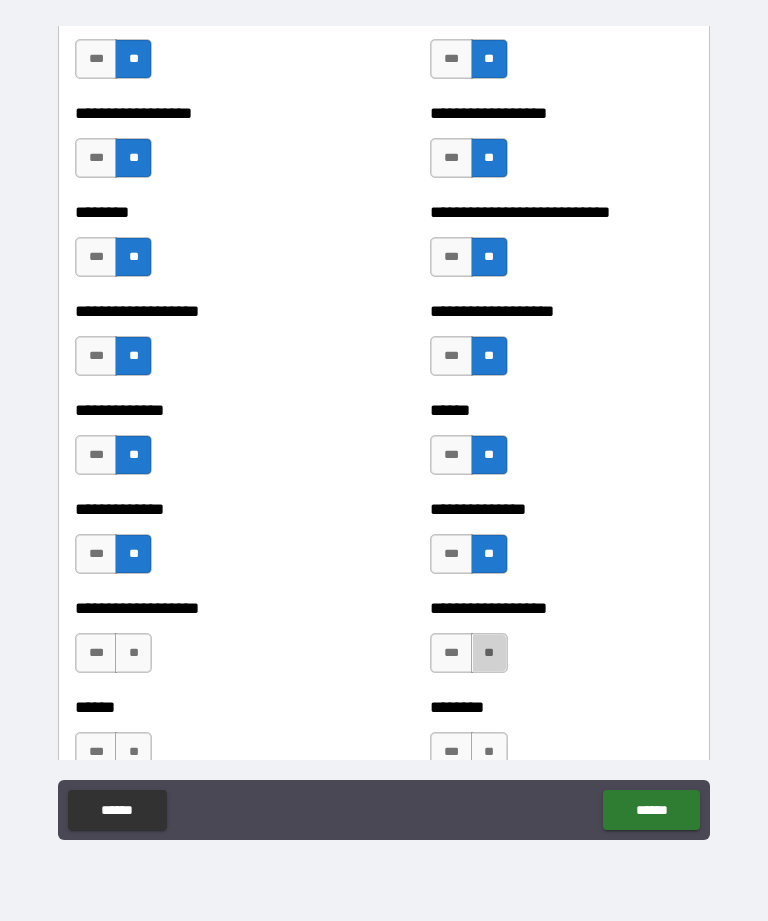 click on "**" at bounding box center [489, 653] 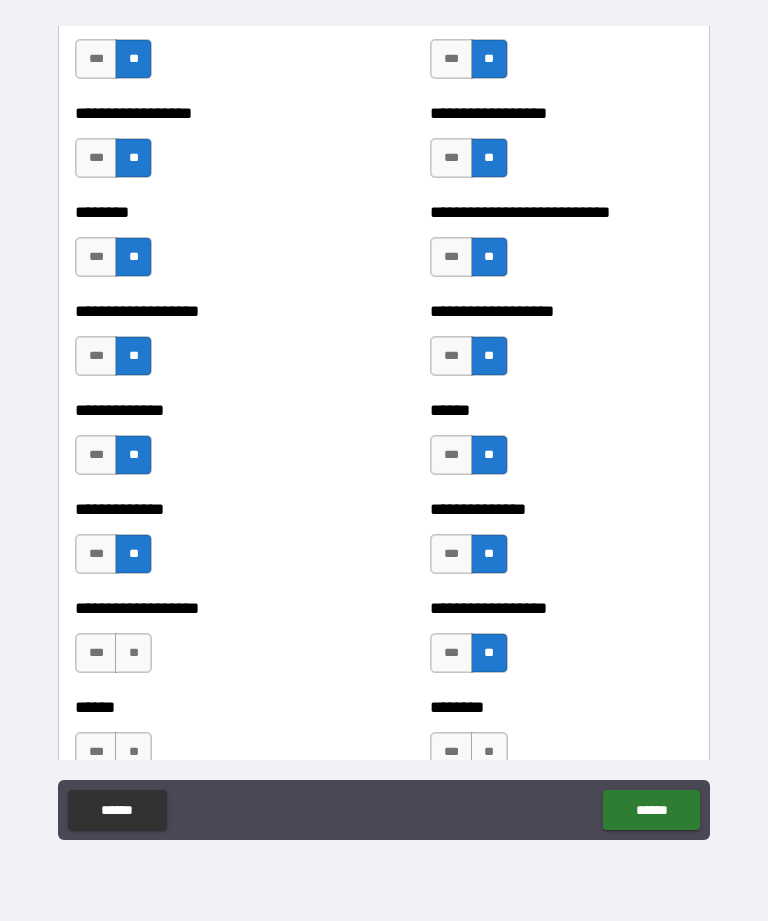 click on "**" at bounding box center (133, 653) 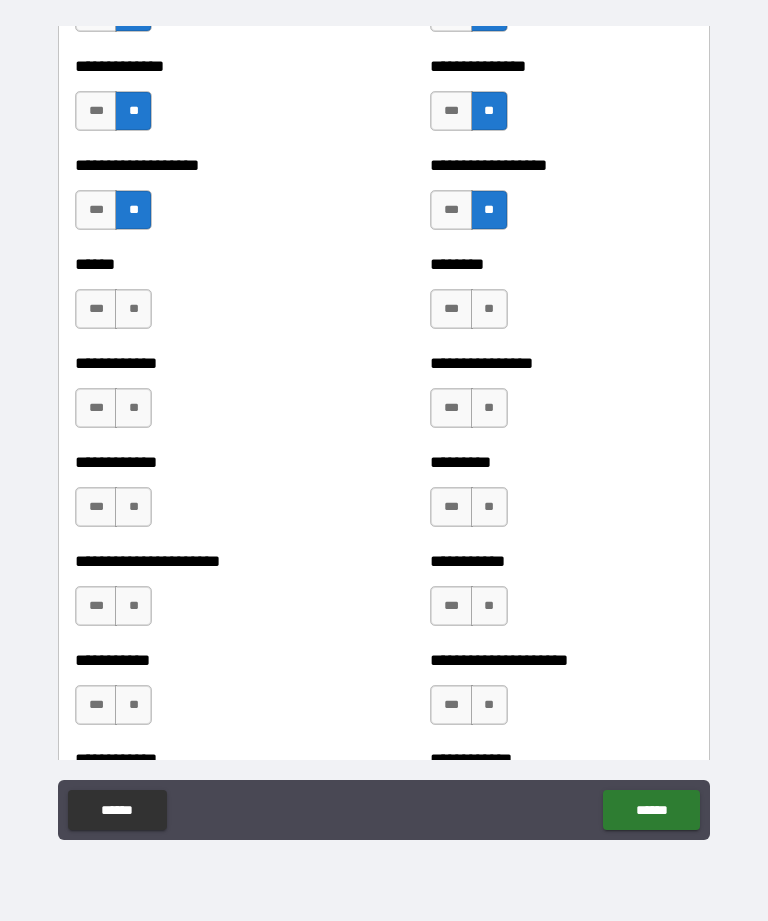 scroll, scrollTop: 4834, scrollLeft: 0, axis: vertical 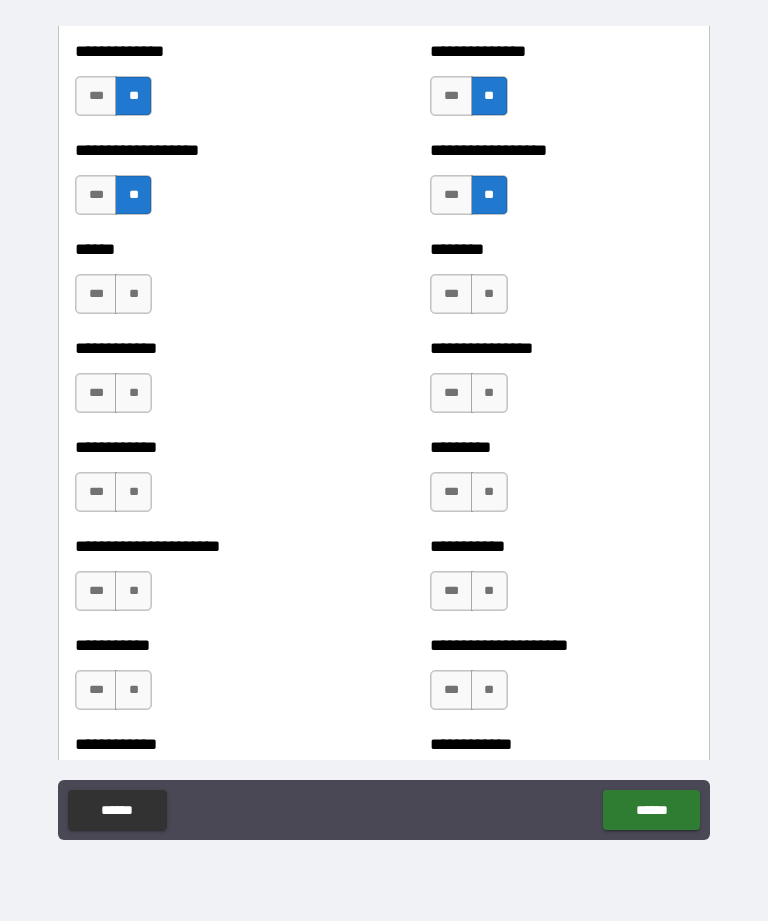 click on "**" at bounding box center (489, 294) 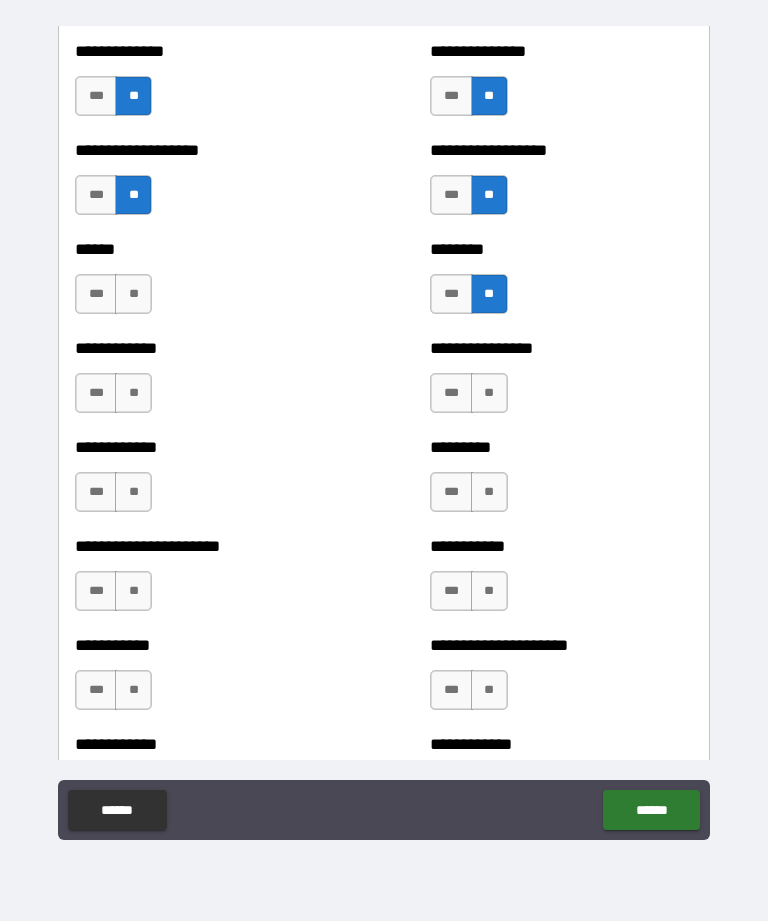 click on "**" at bounding box center (133, 294) 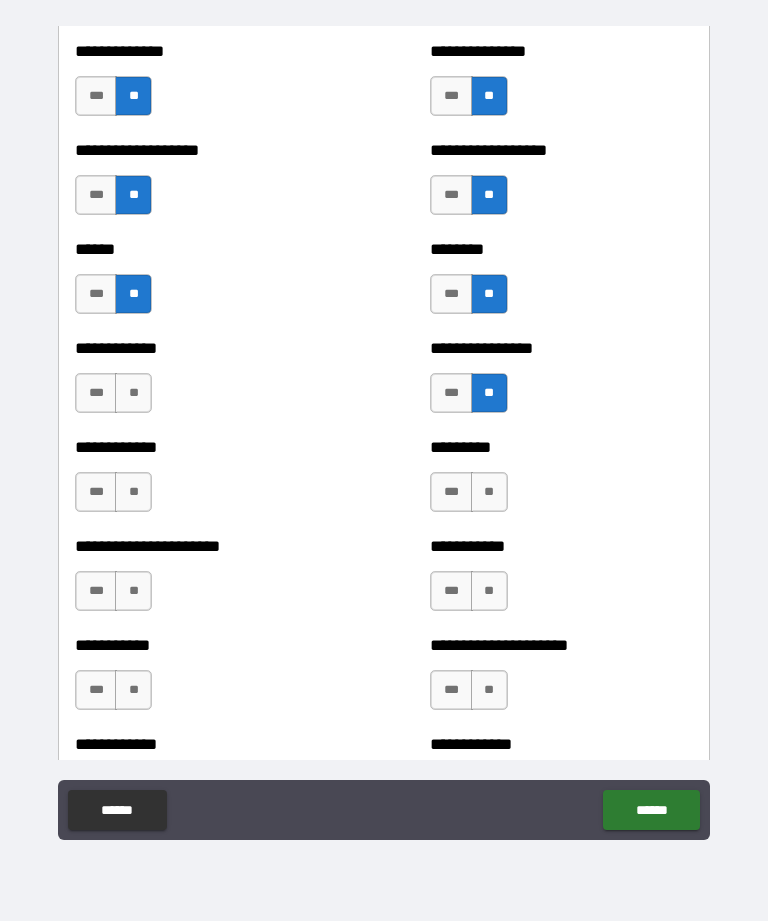 click on "**" at bounding box center (133, 393) 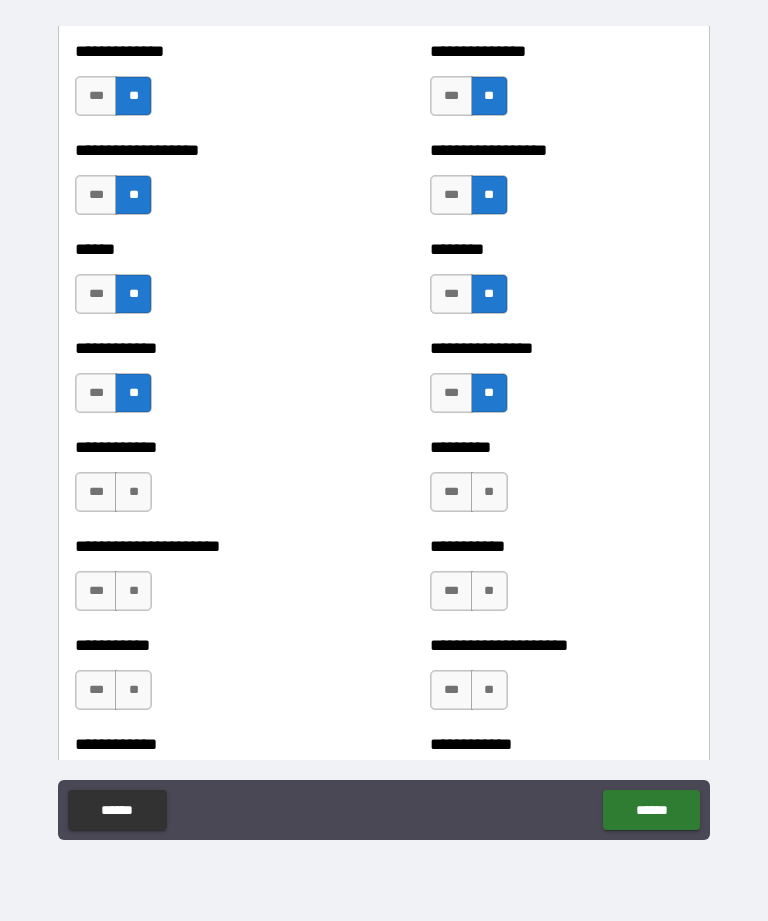 click on "********* *** **" at bounding box center [561, 482] 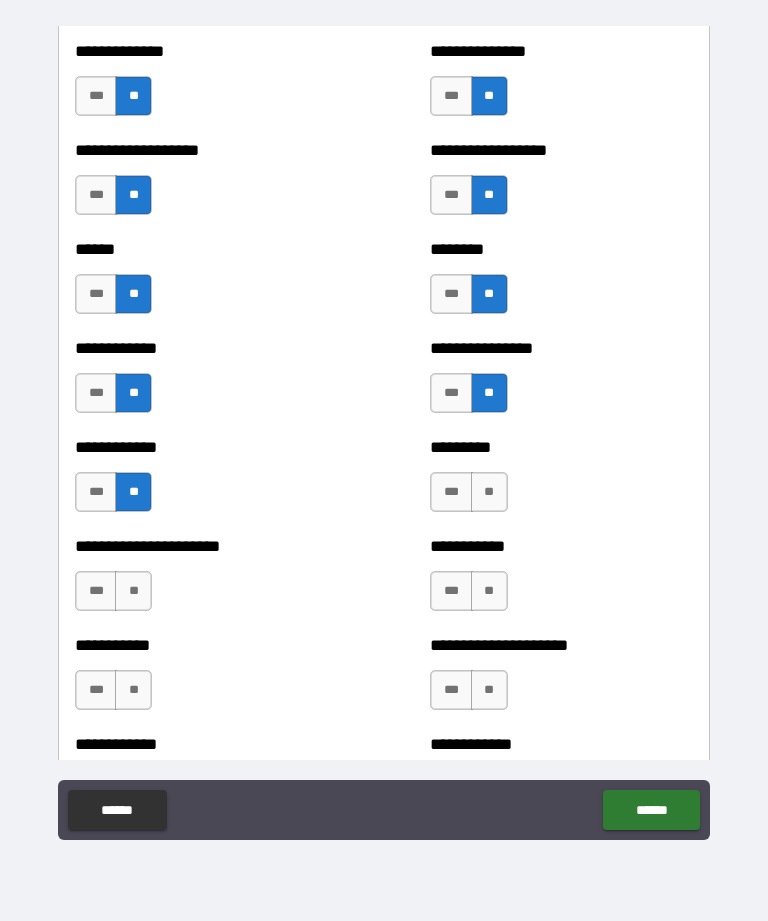 click on "**" at bounding box center [489, 492] 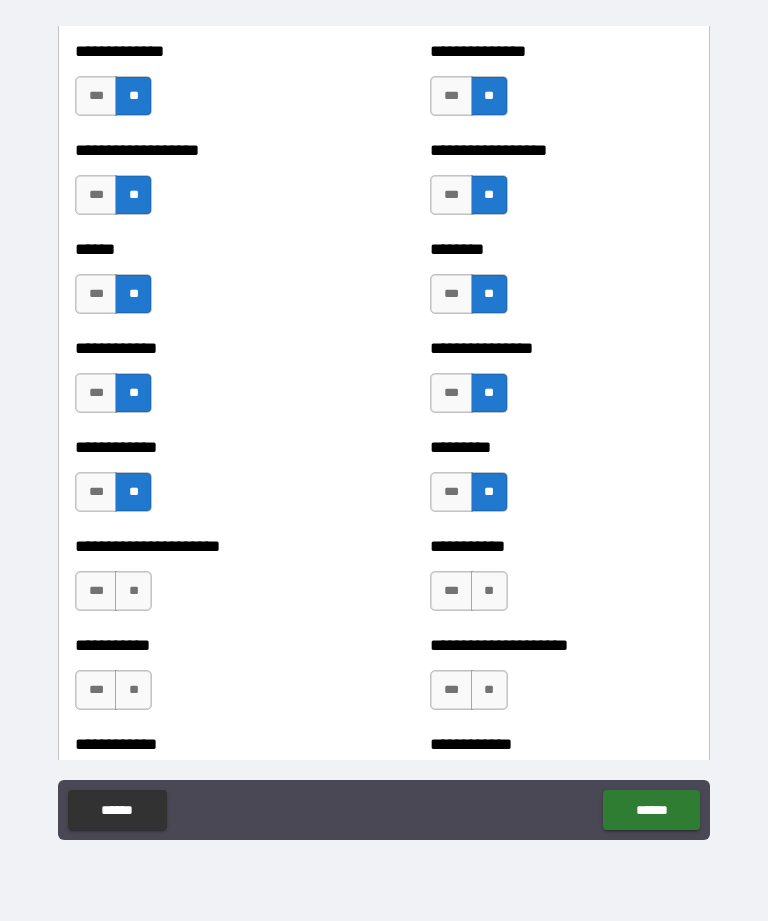 click on "**" at bounding box center [489, 591] 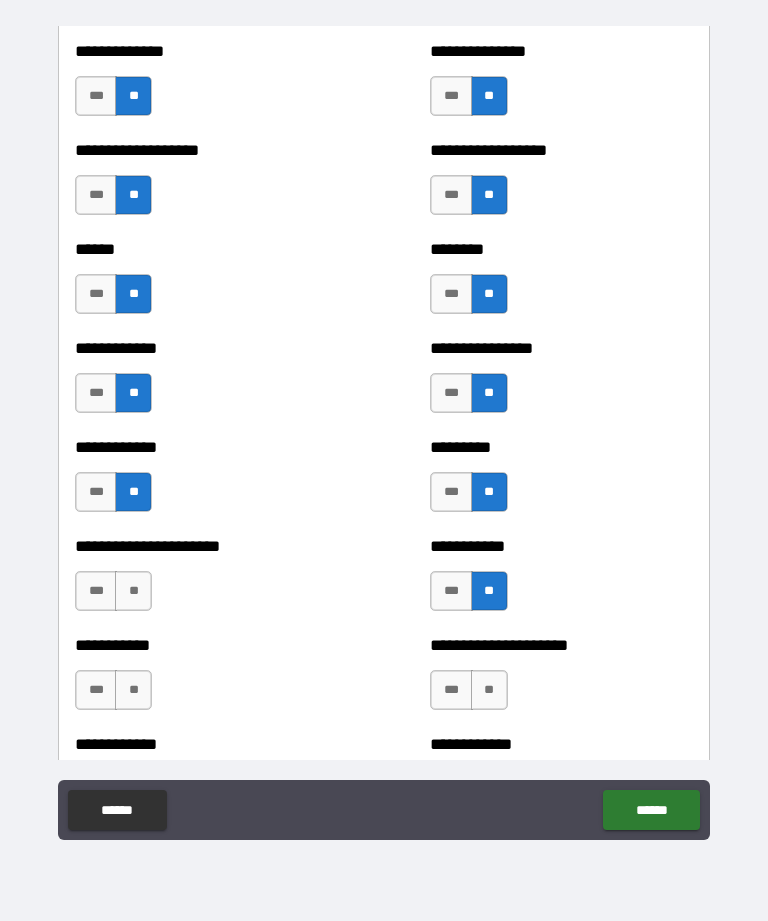 click on "**********" at bounding box center (561, 680) 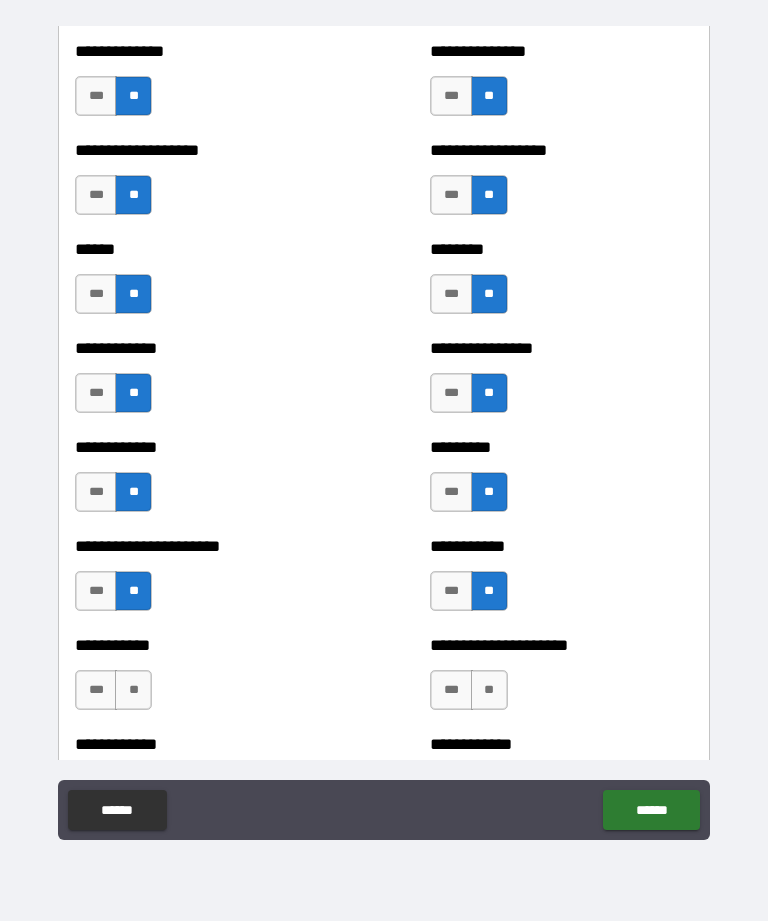click on "**" at bounding box center (489, 690) 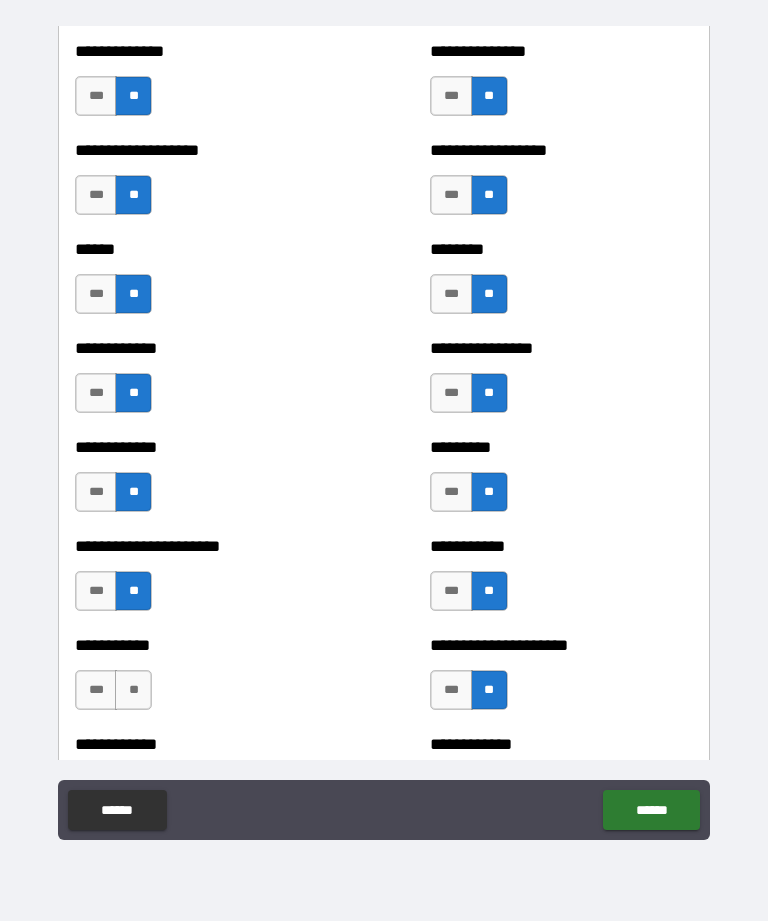 click on "**" at bounding box center [133, 690] 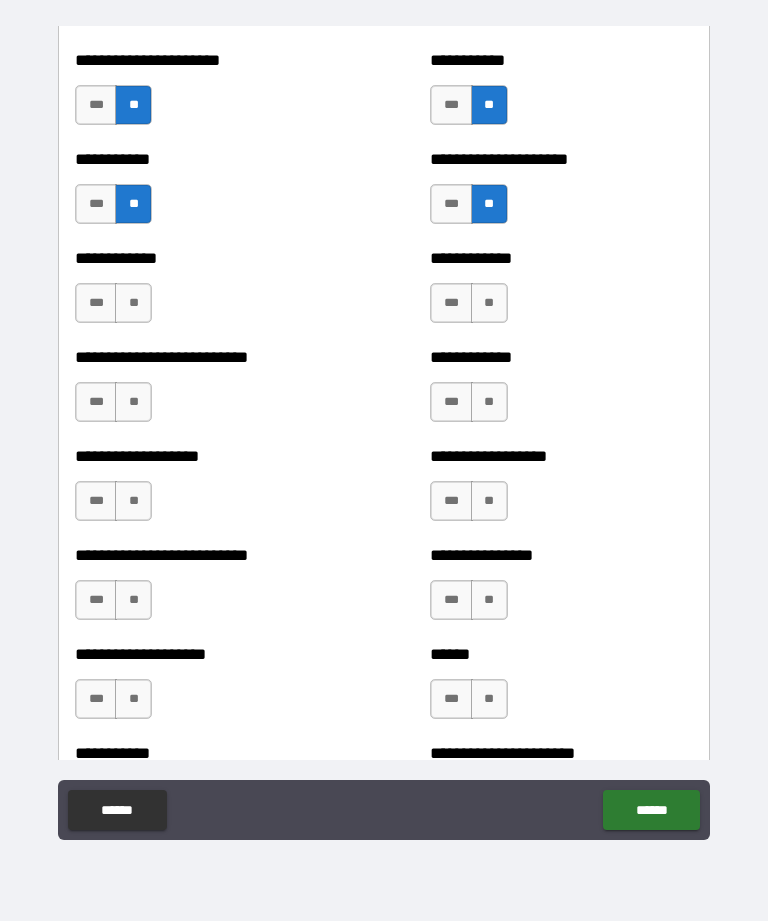scroll, scrollTop: 5338, scrollLeft: 0, axis: vertical 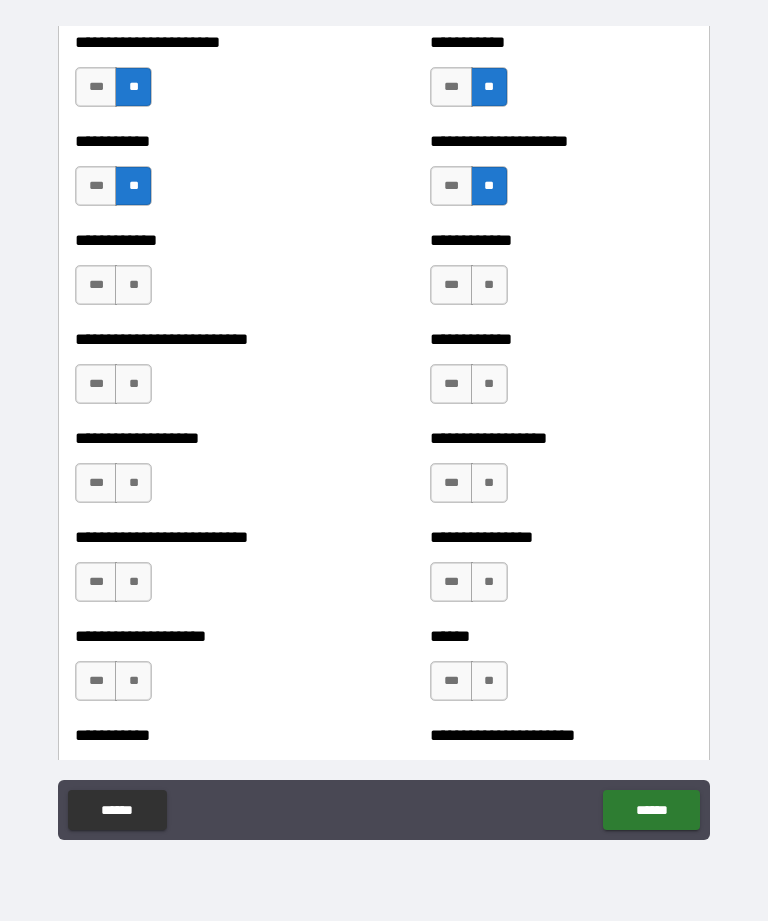 click on "**" at bounding box center [489, 285] 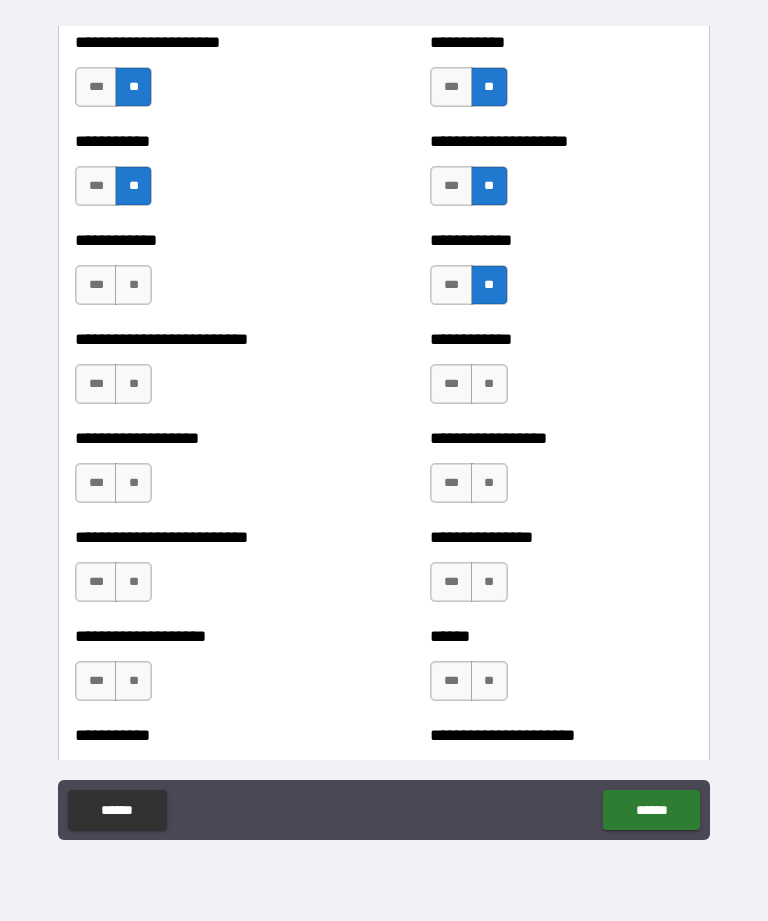 click on "**" at bounding box center (133, 285) 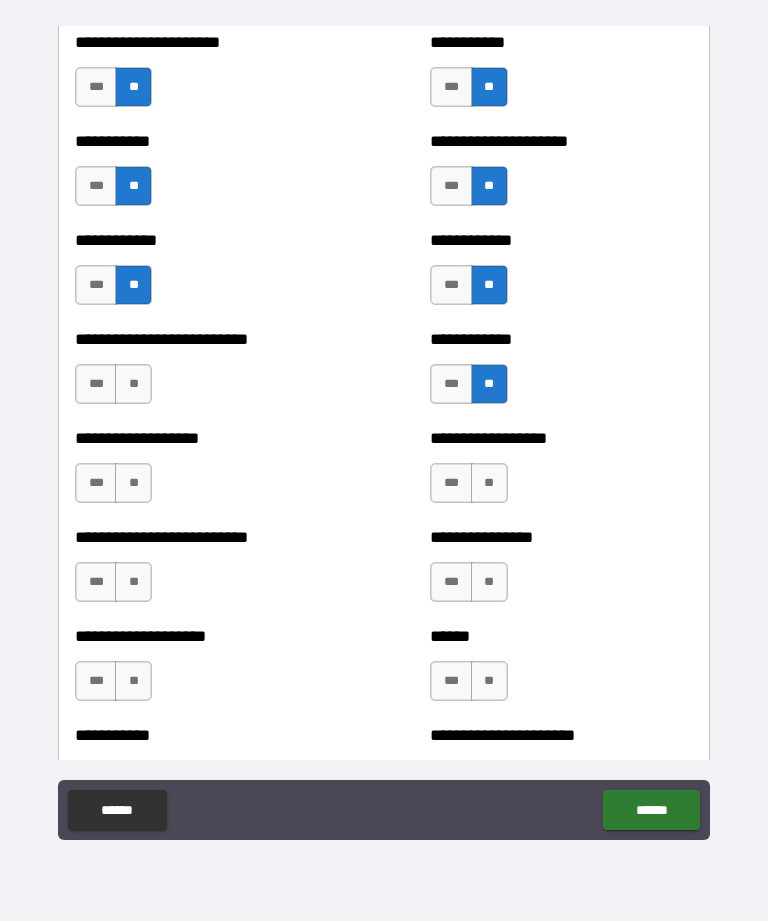 click on "**" at bounding box center (133, 384) 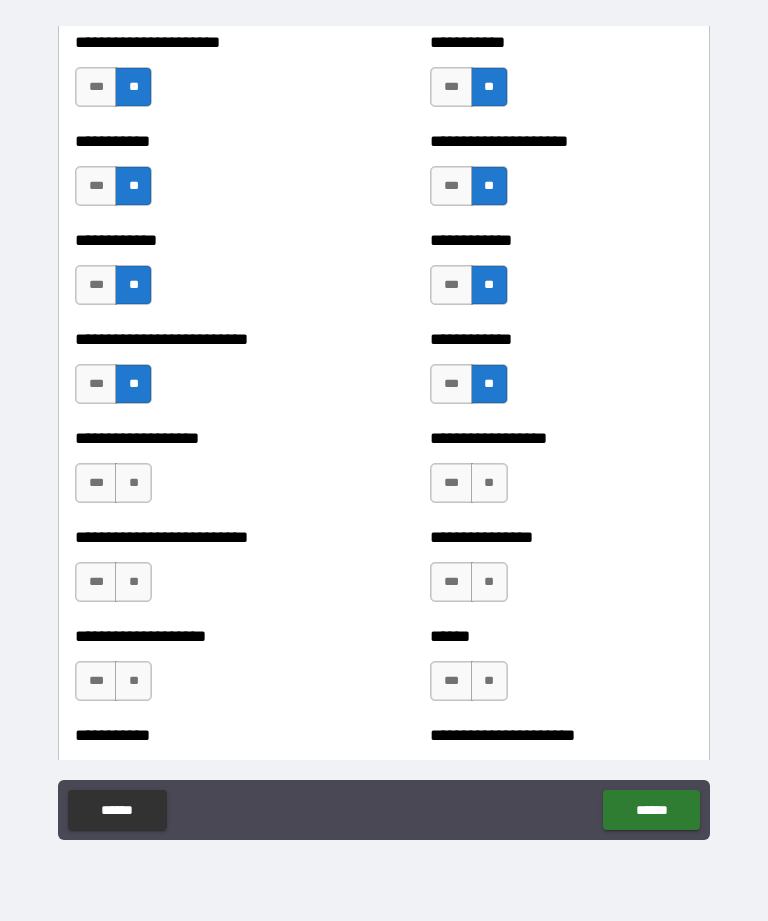 click on "**********" at bounding box center (561, 473) 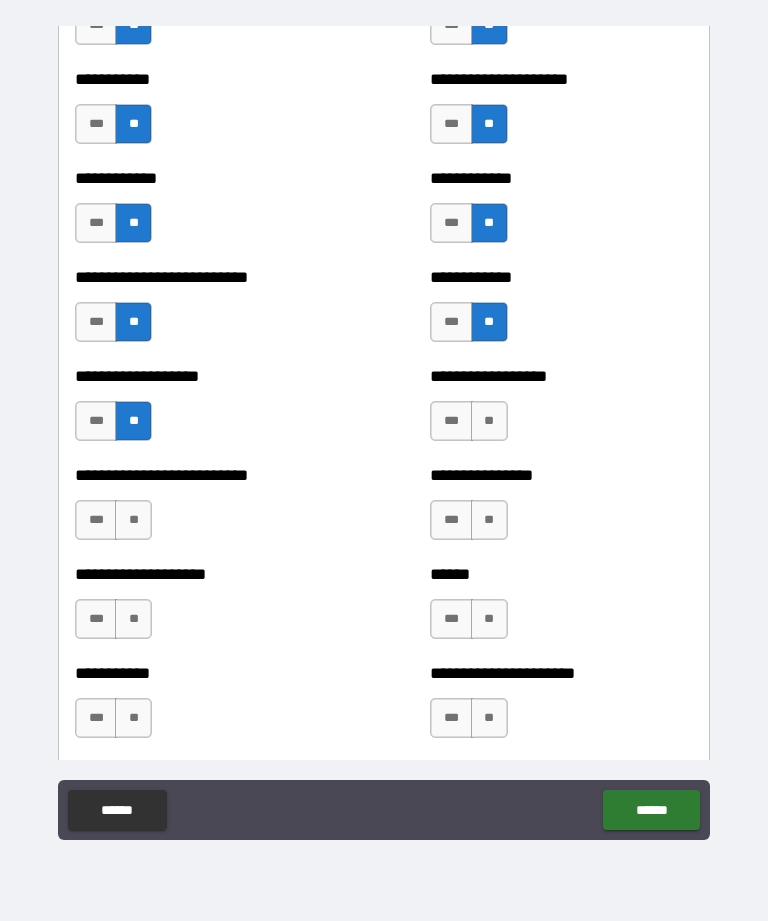 scroll, scrollTop: 5400, scrollLeft: 0, axis: vertical 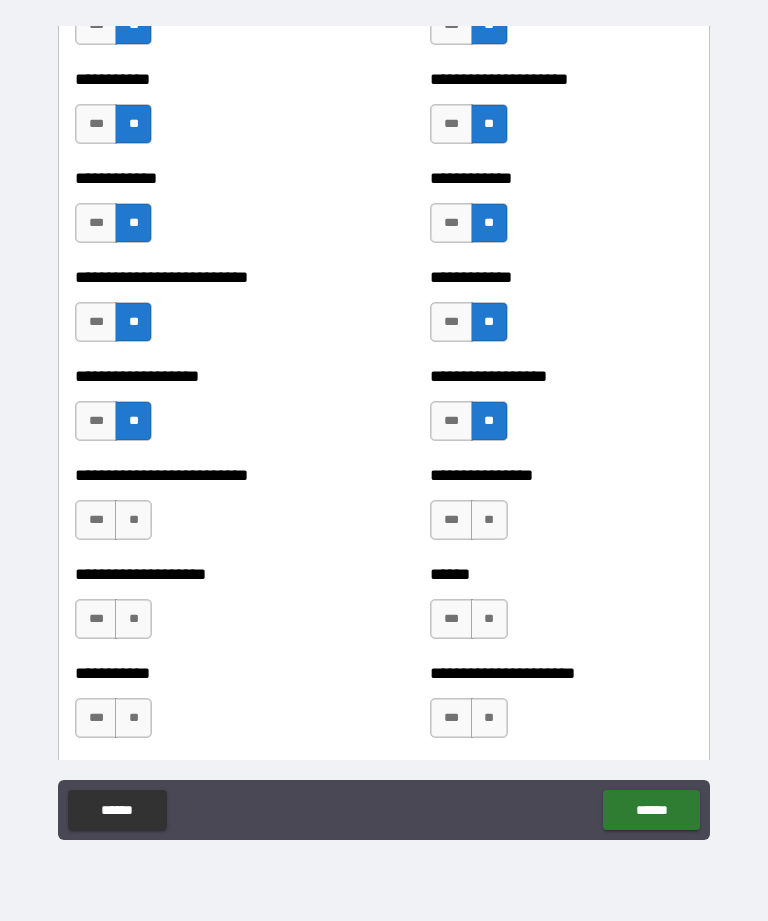 click on "**" at bounding box center (489, 520) 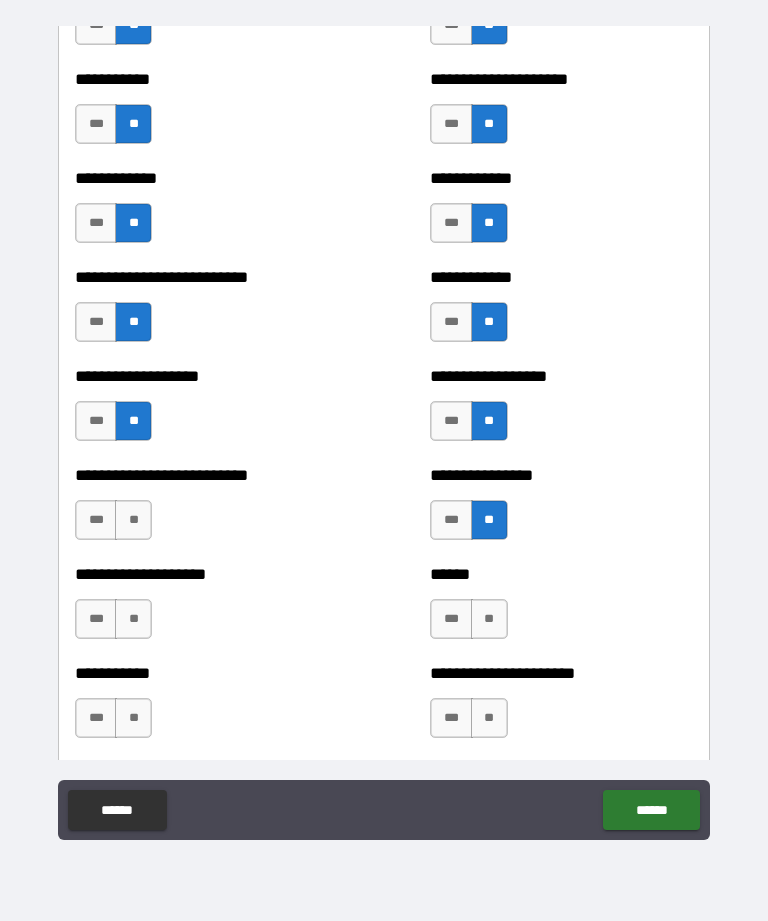 click on "**" at bounding box center (133, 520) 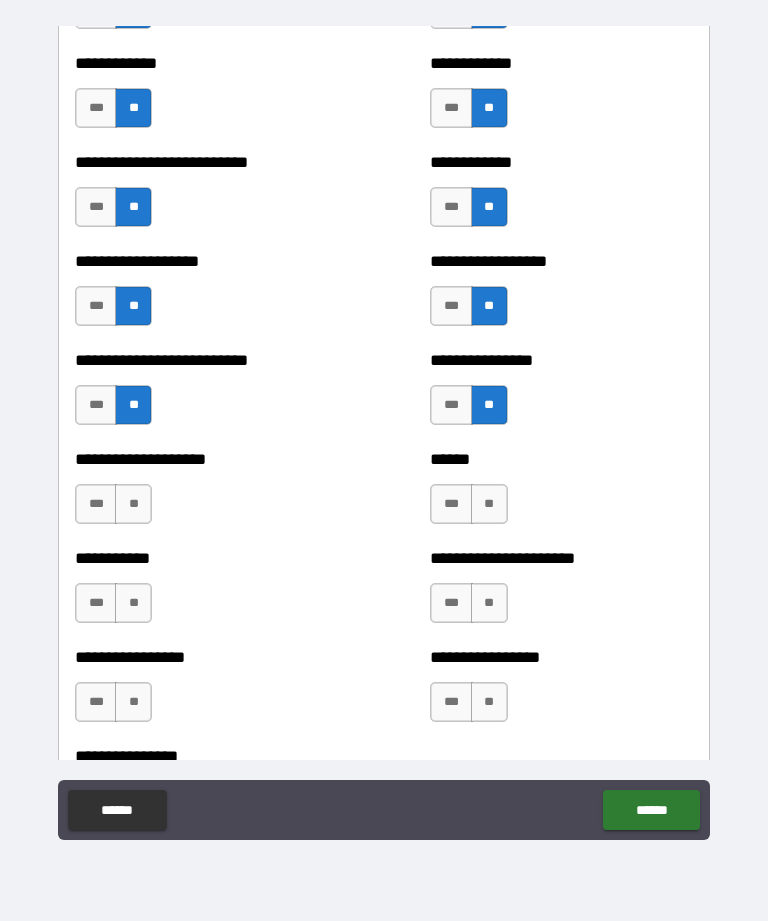scroll, scrollTop: 5515, scrollLeft: 0, axis: vertical 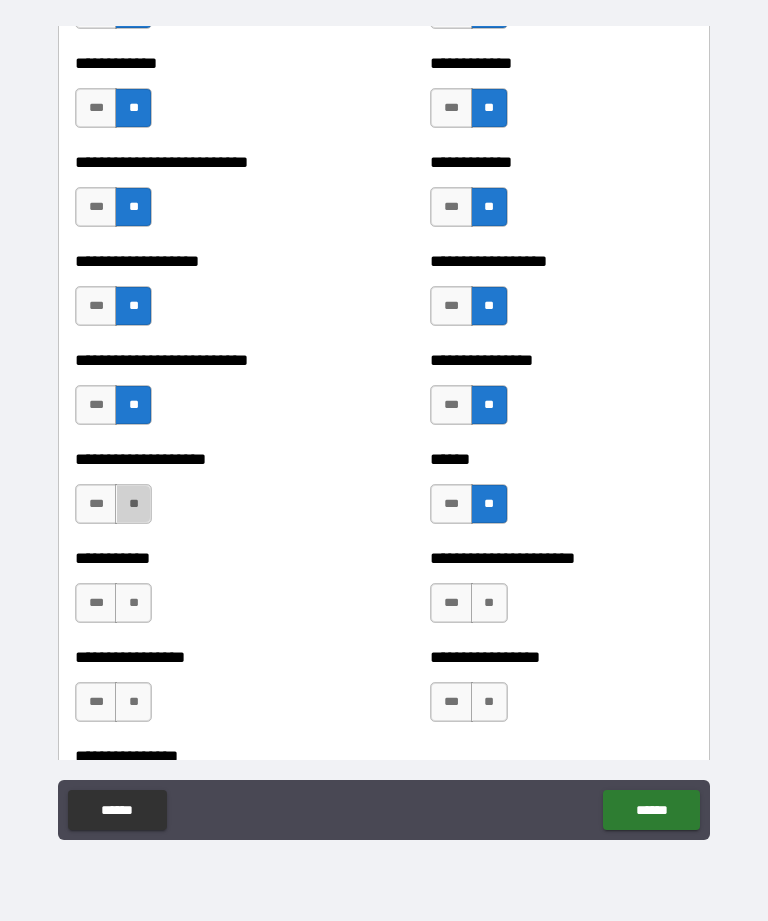 click on "**" at bounding box center [133, 504] 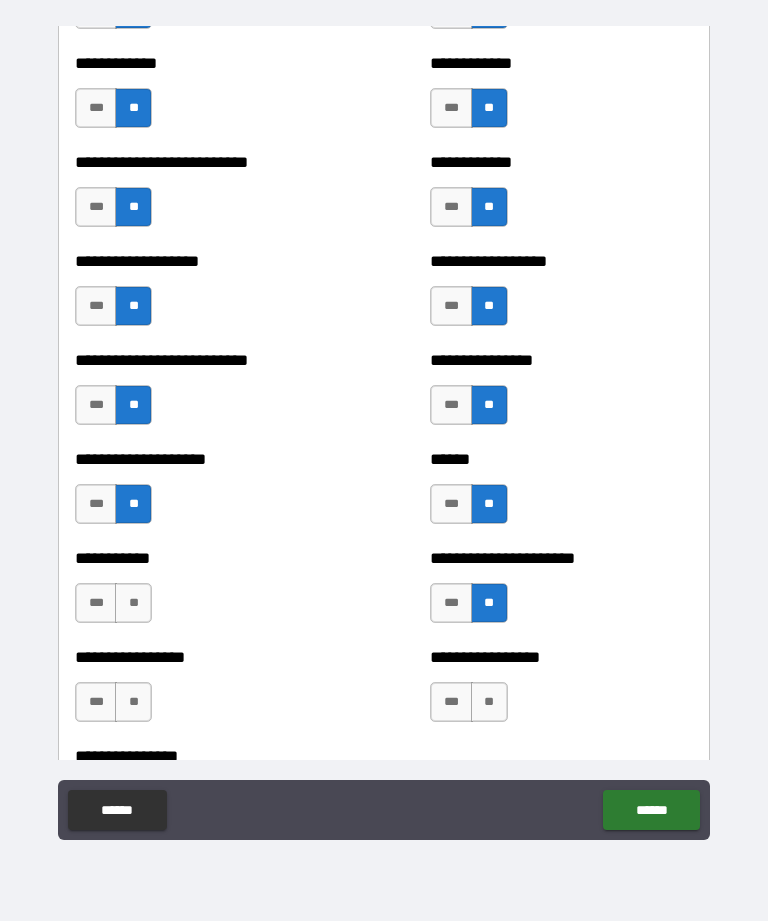 click on "**" at bounding box center [133, 603] 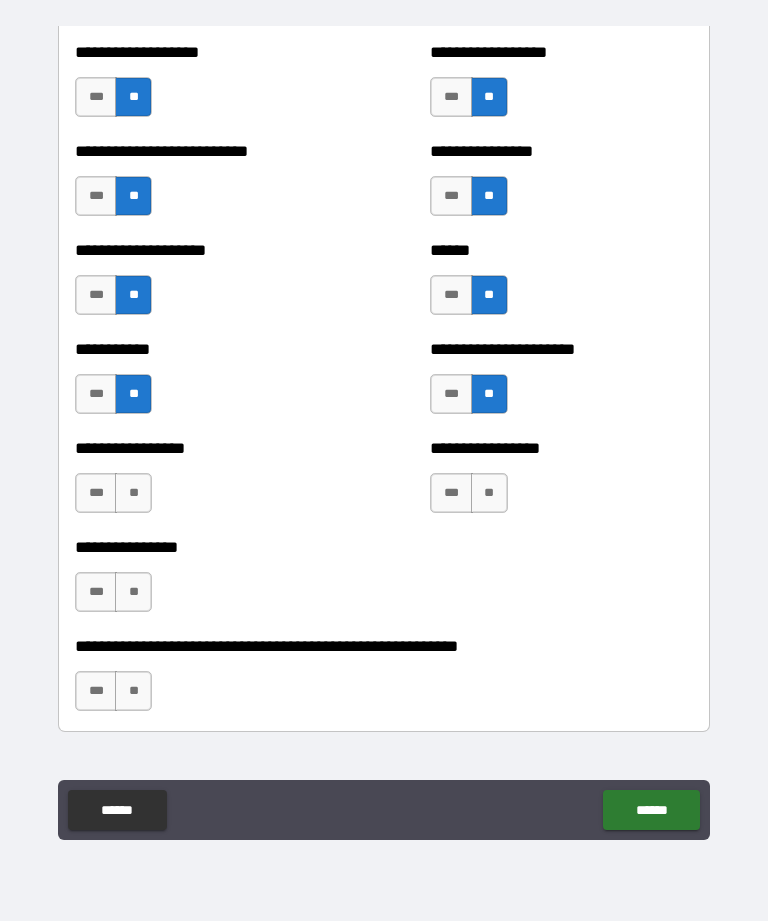 click on "**" at bounding box center [489, 493] 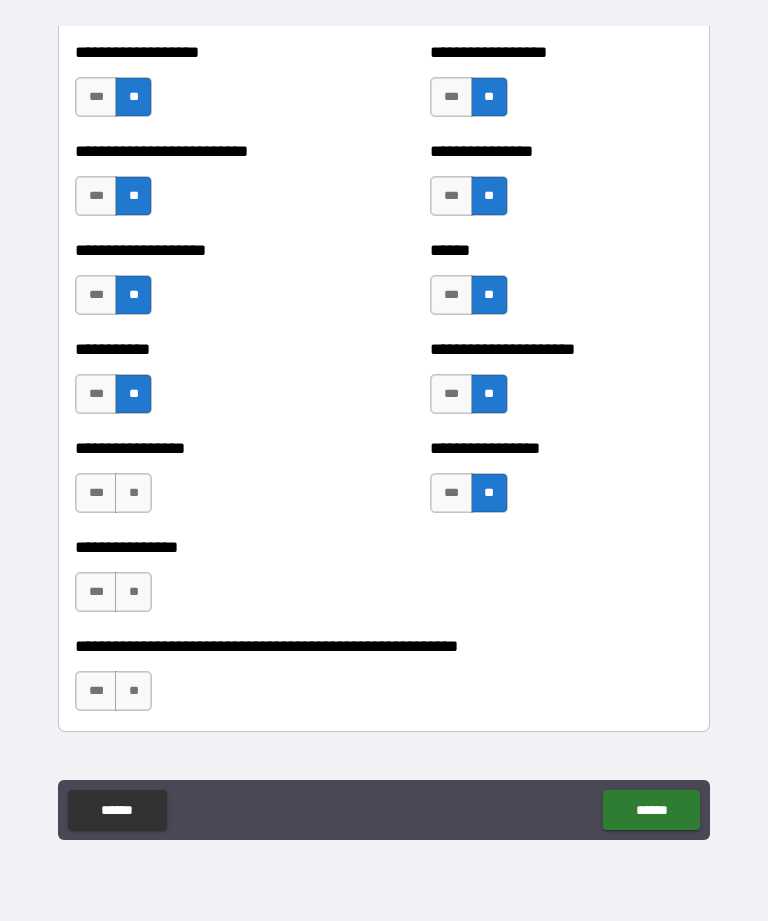click on "**" at bounding box center (133, 493) 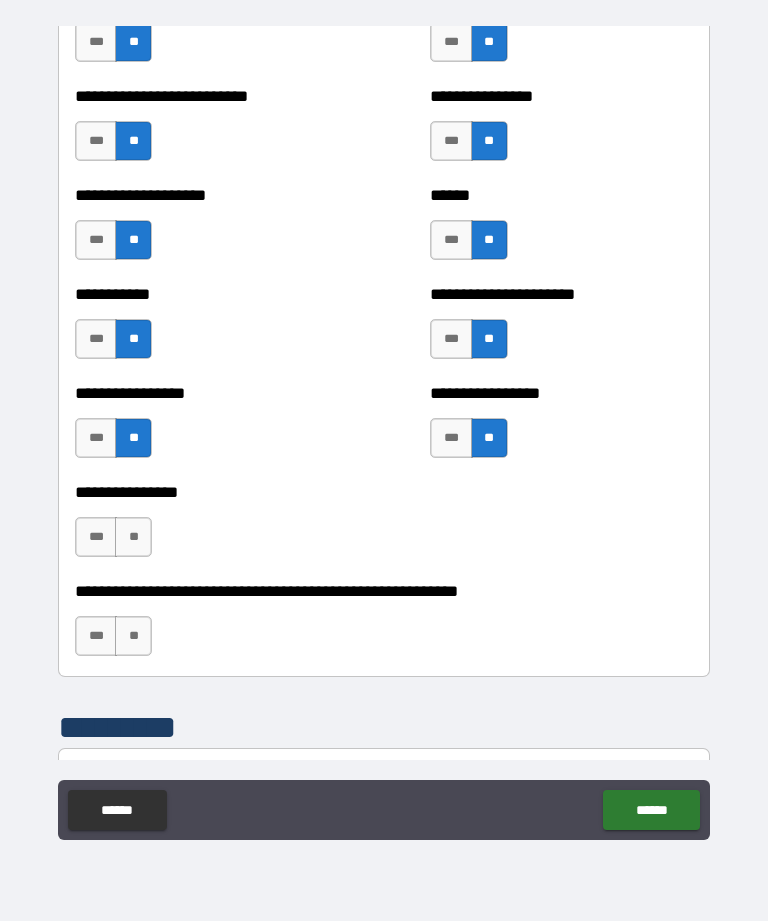 scroll, scrollTop: 5793, scrollLeft: 0, axis: vertical 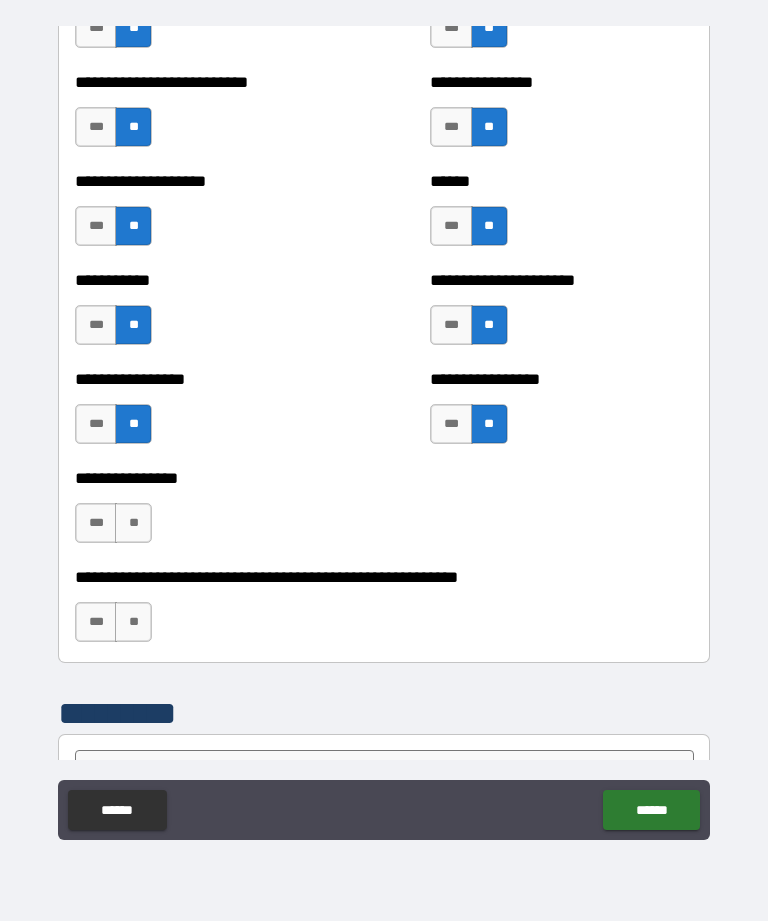 click on "**" at bounding box center [133, 523] 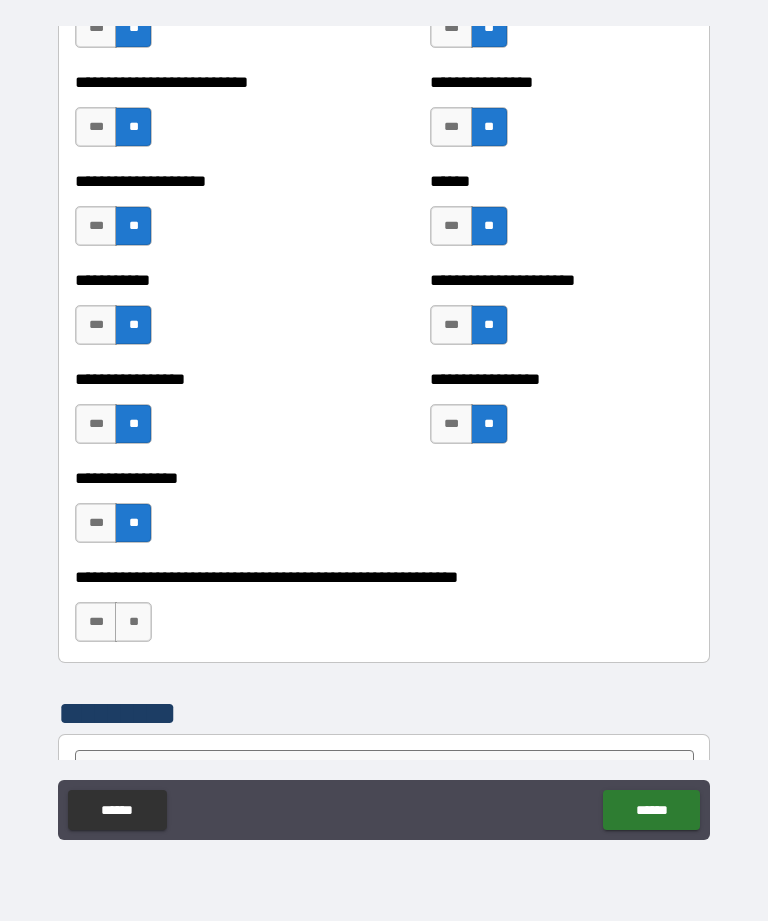 click on "**" at bounding box center [133, 622] 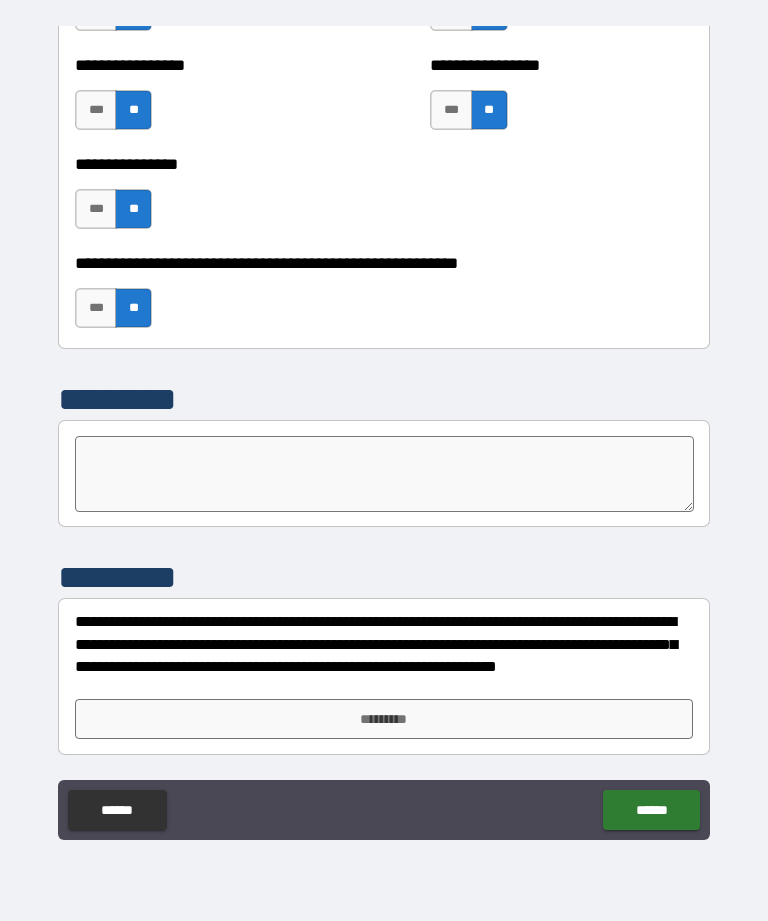 scroll, scrollTop: 6107, scrollLeft: 0, axis: vertical 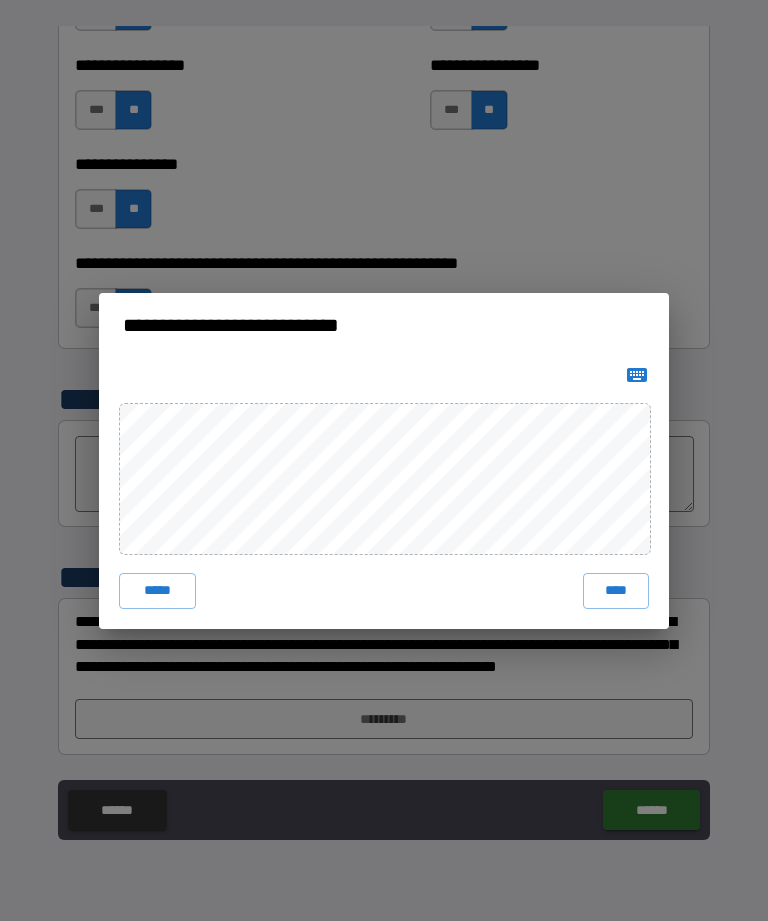 click on "****" at bounding box center [616, 591] 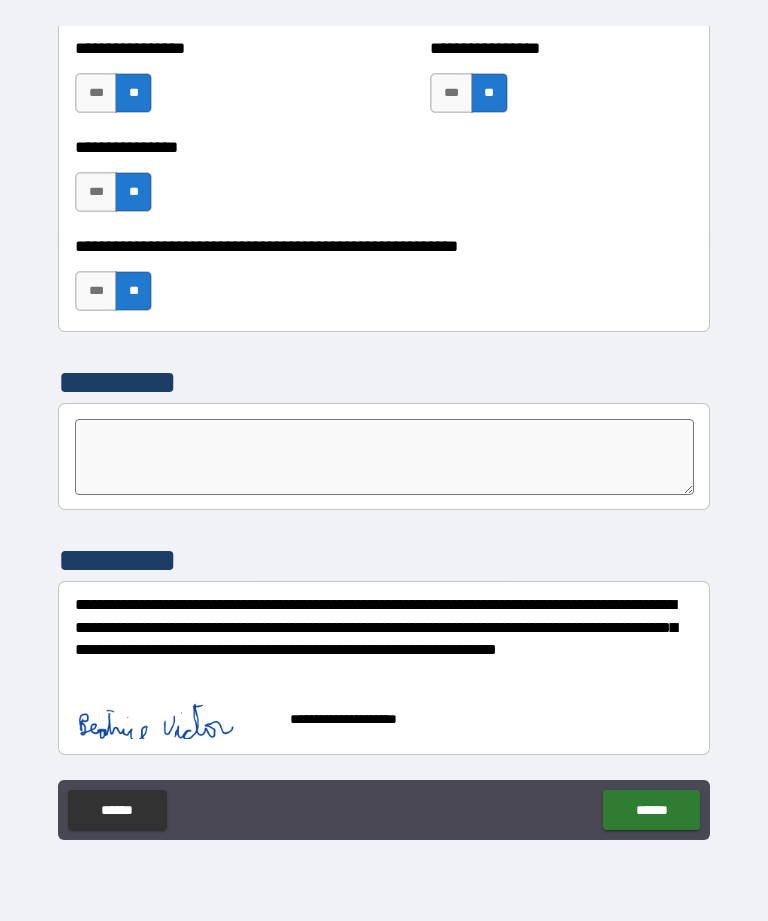 scroll, scrollTop: 6124, scrollLeft: 0, axis: vertical 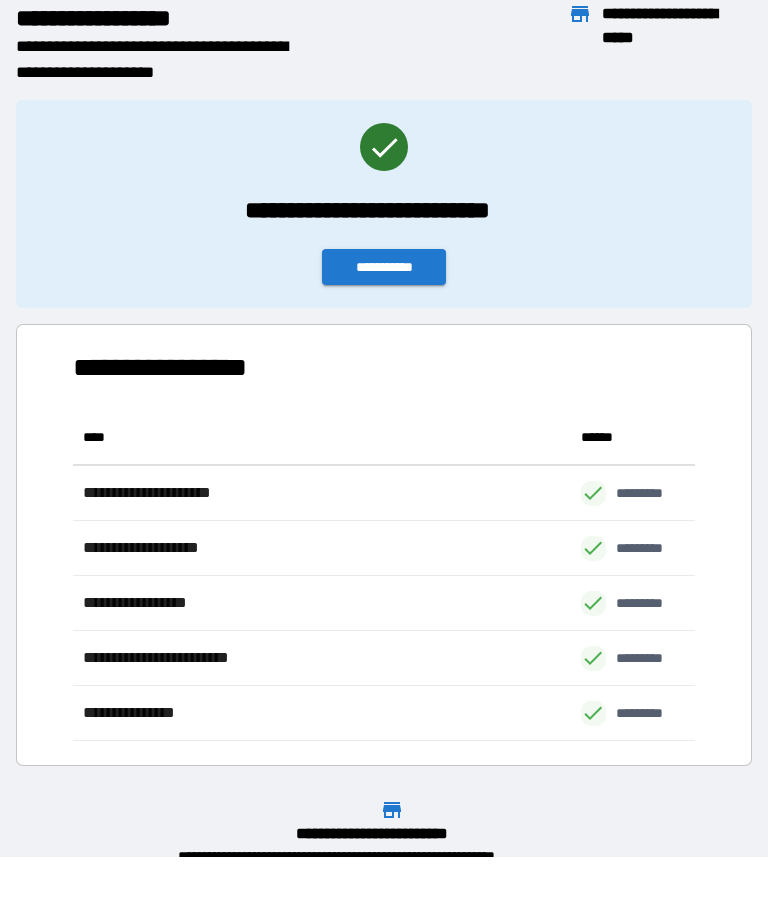 click on "**********" at bounding box center (384, 267) 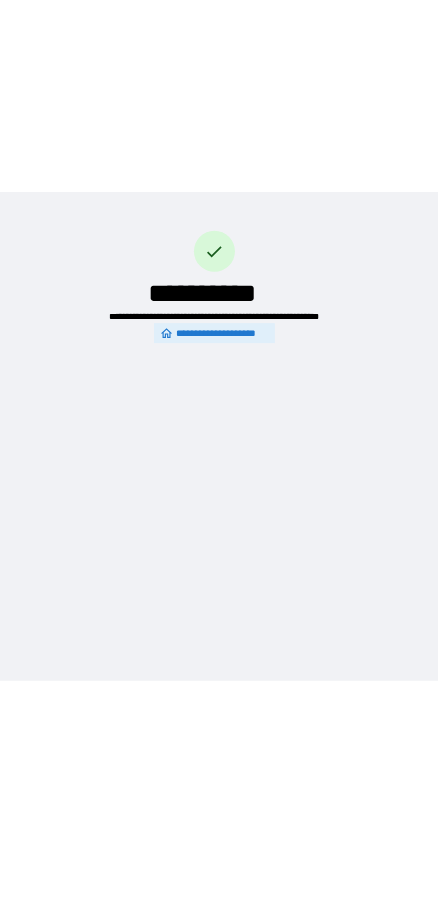 scroll, scrollTop: 0, scrollLeft: 0, axis: both 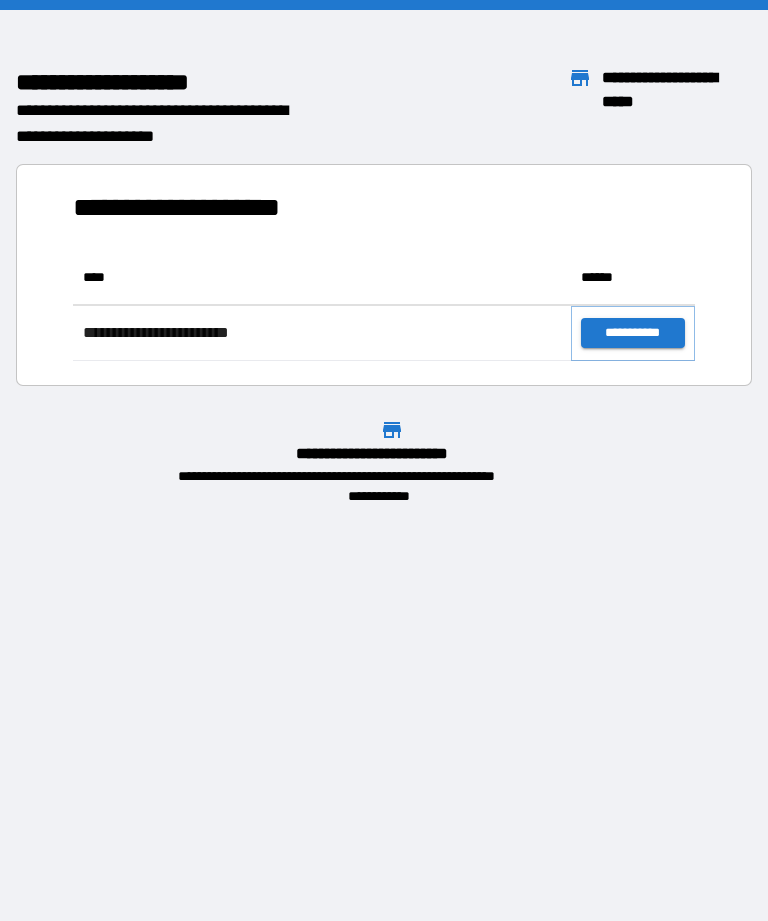 click on "**********" at bounding box center [633, 333] 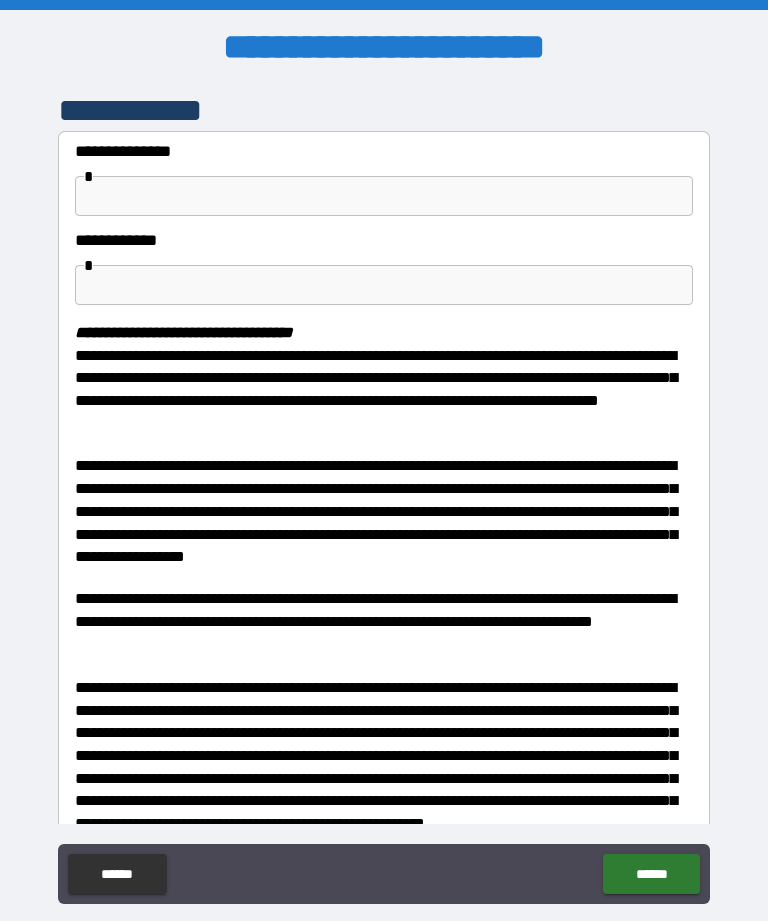 click at bounding box center (384, 196) 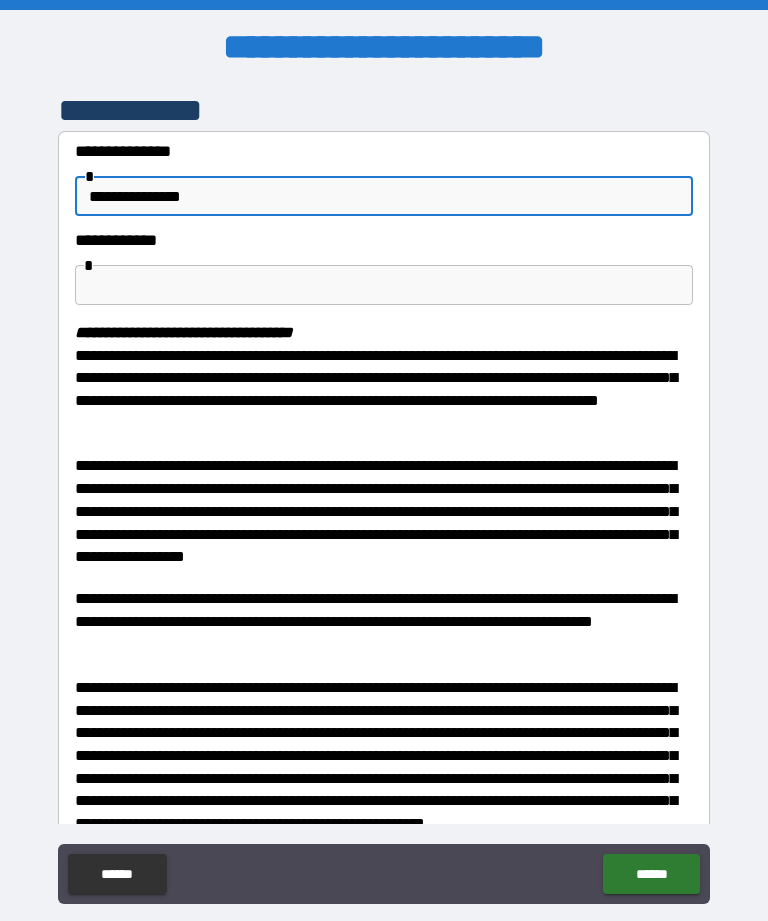 type on "**********" 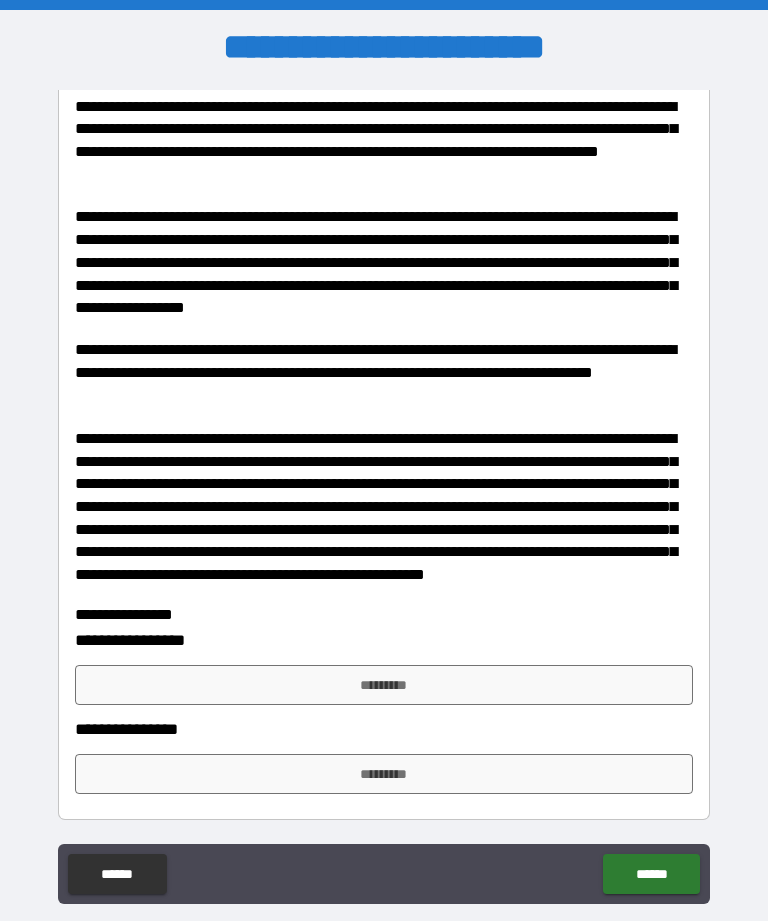 scroll, scrollTop: 247, scrollLeft: 0, axis: vertical 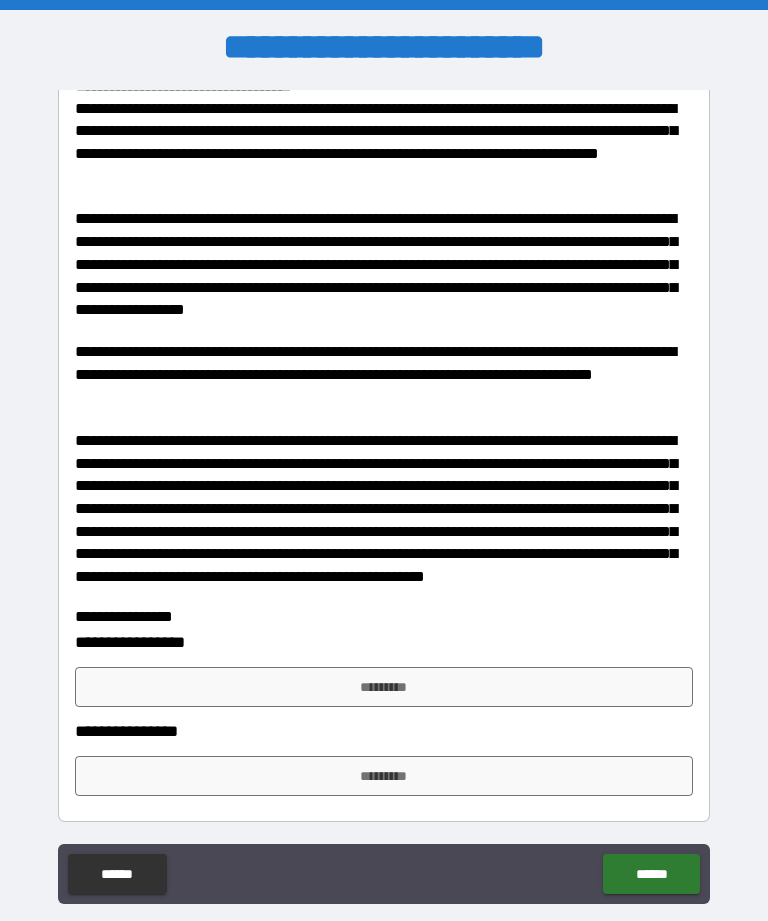 type on "**********" 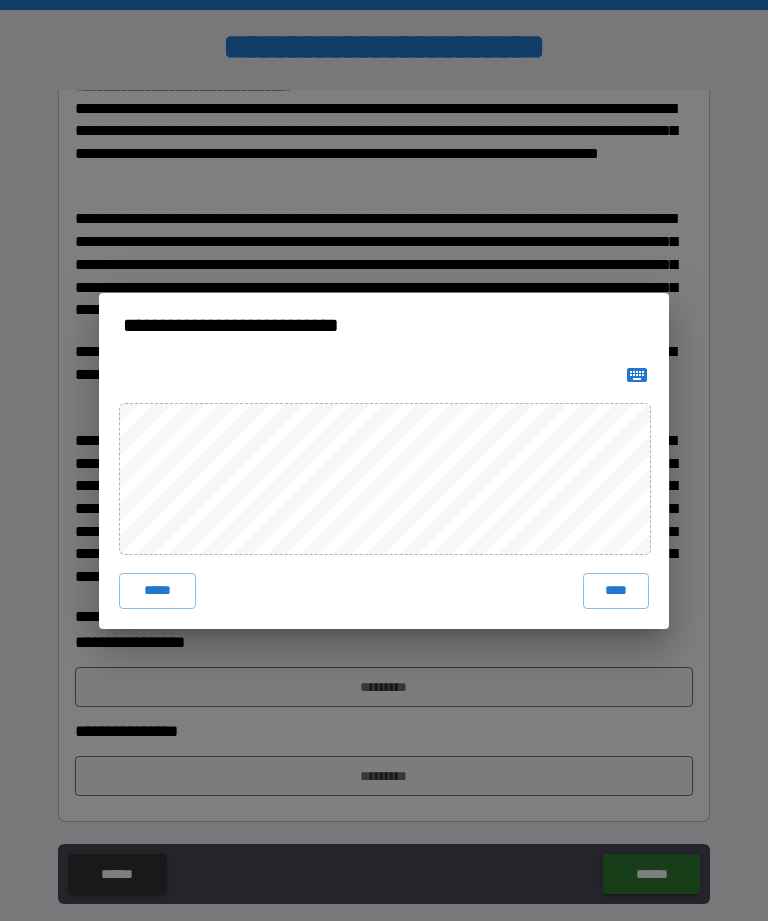 click 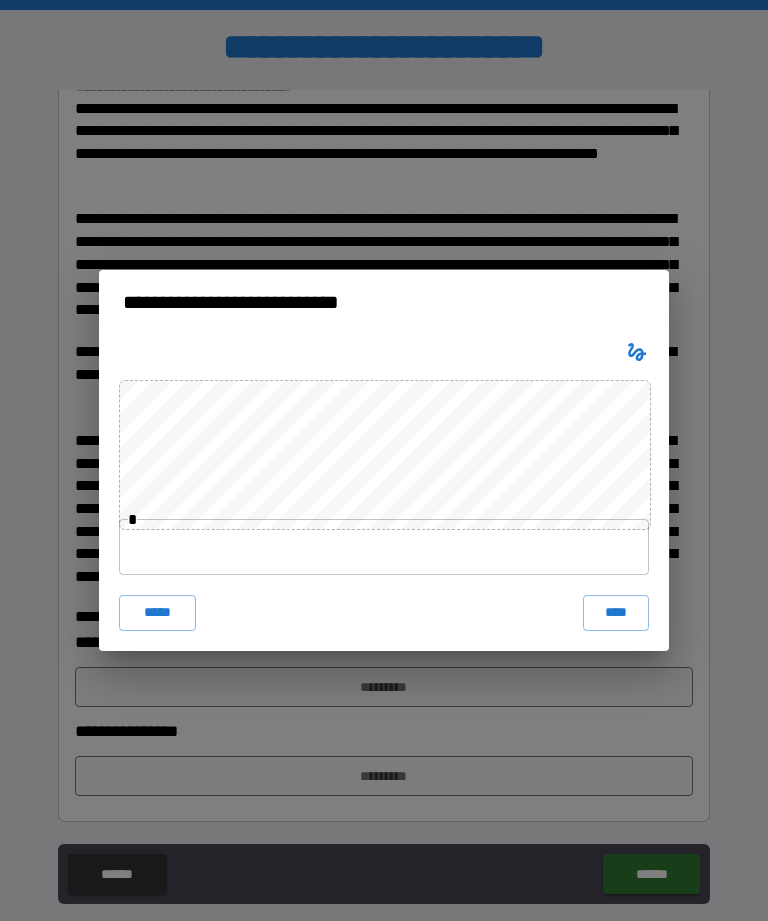 click at bounding box center (384, 547) 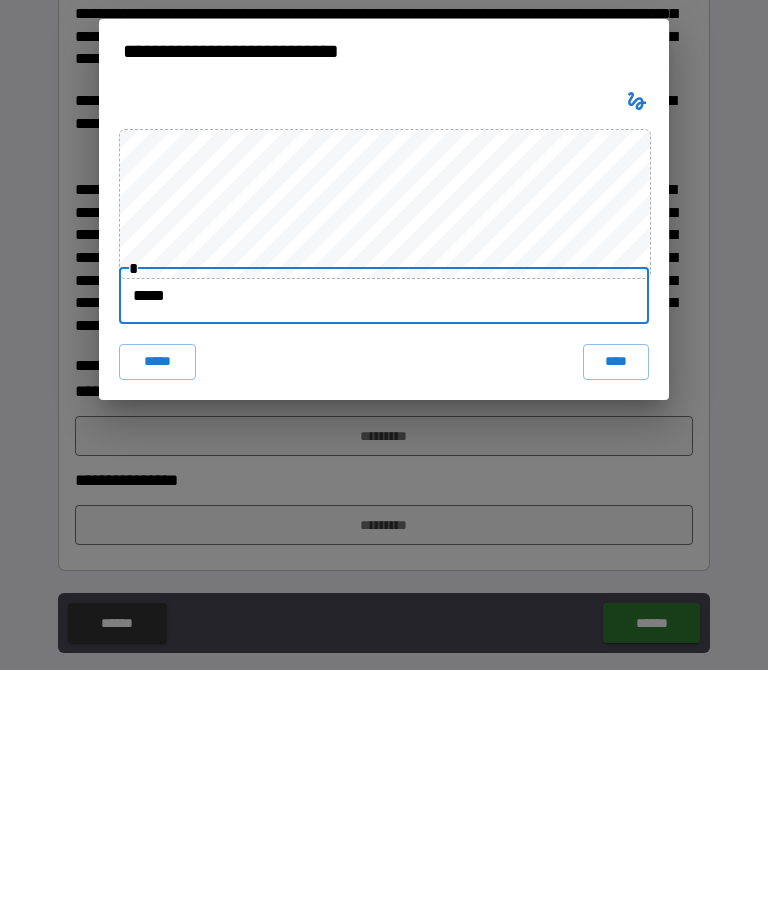 type on "******" 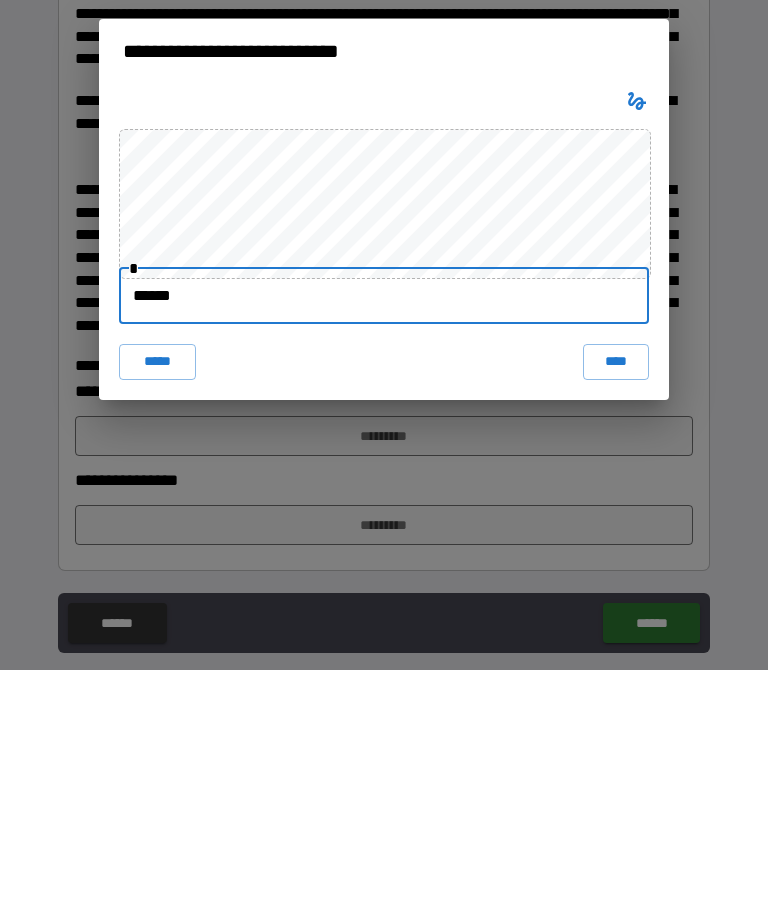 click on "****" at bounding box center [616, 613] 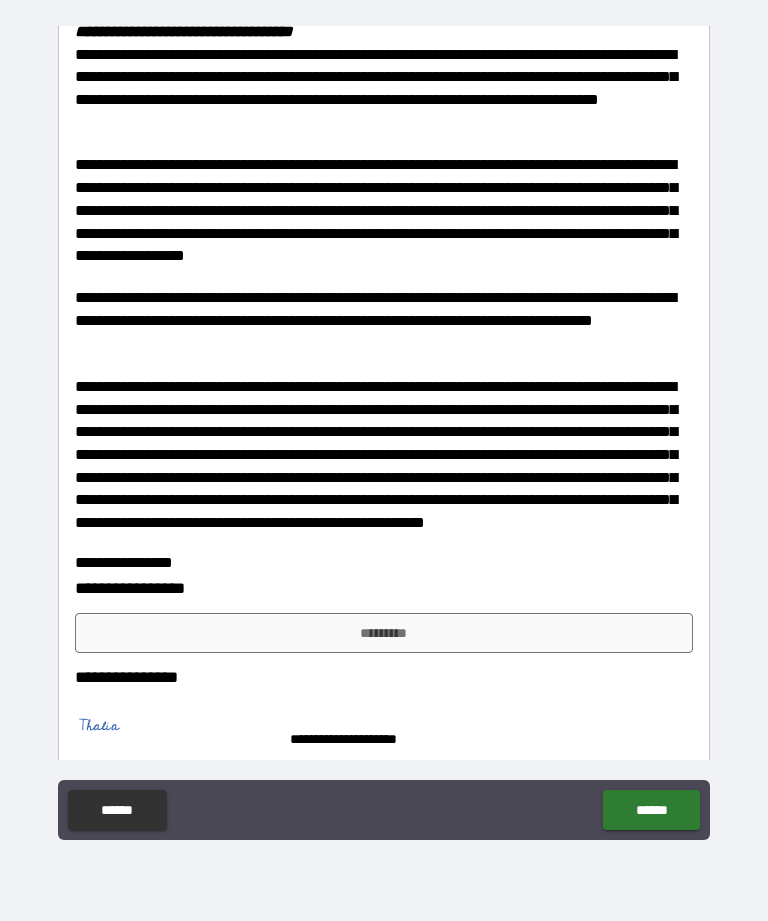 click on "*********" at bounding box center (384, 633) 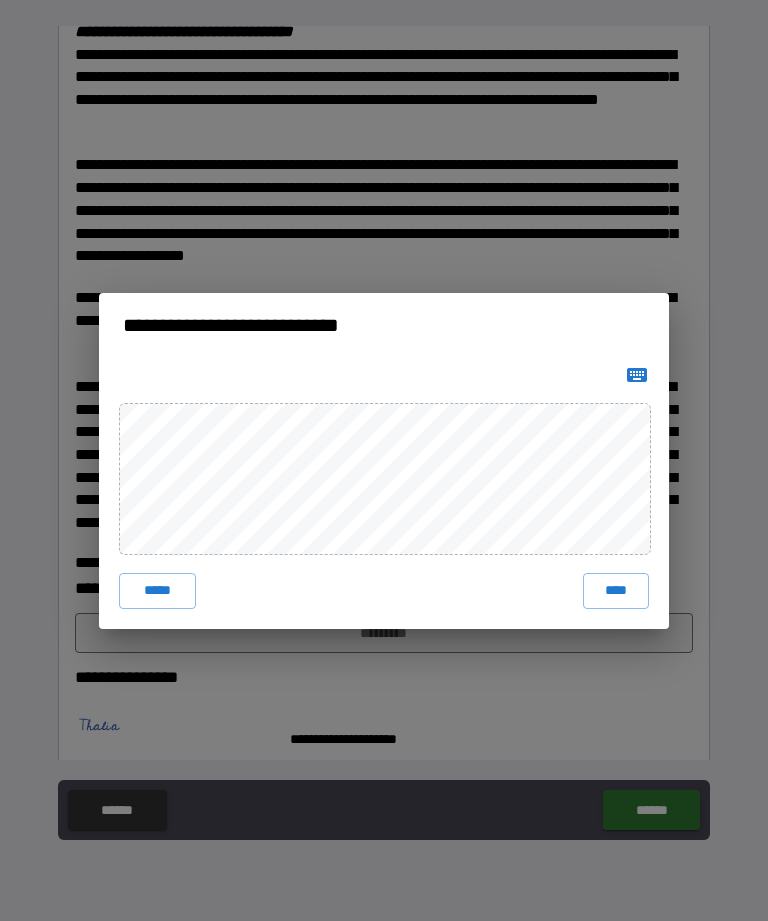 click on "****" at bounding box center [616, 591] 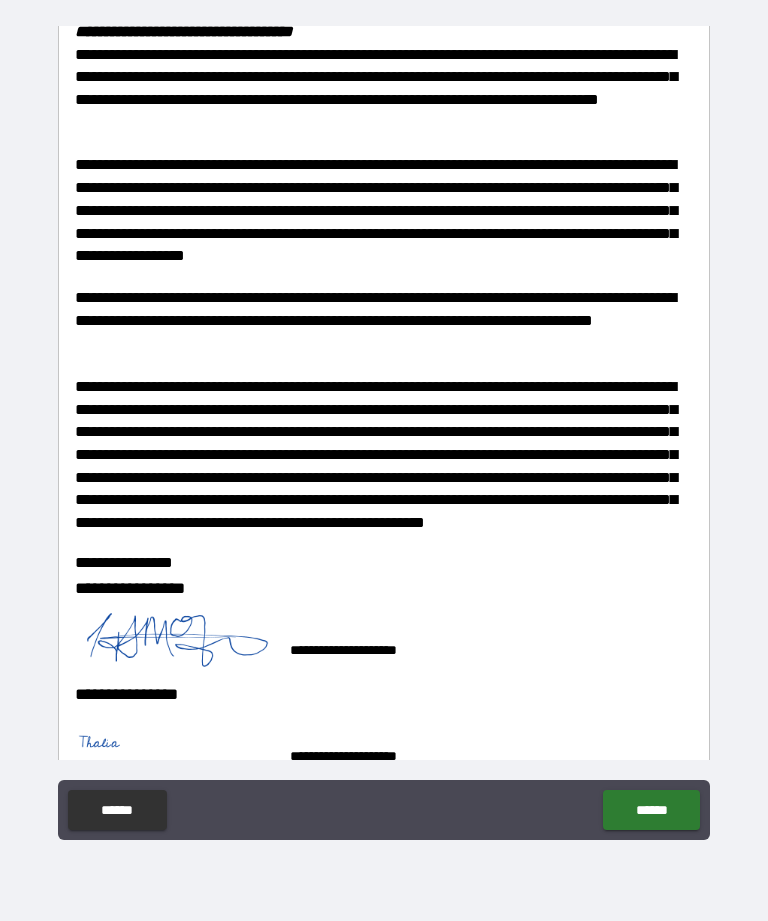 click on "**********" at bounding box center [384, 431] 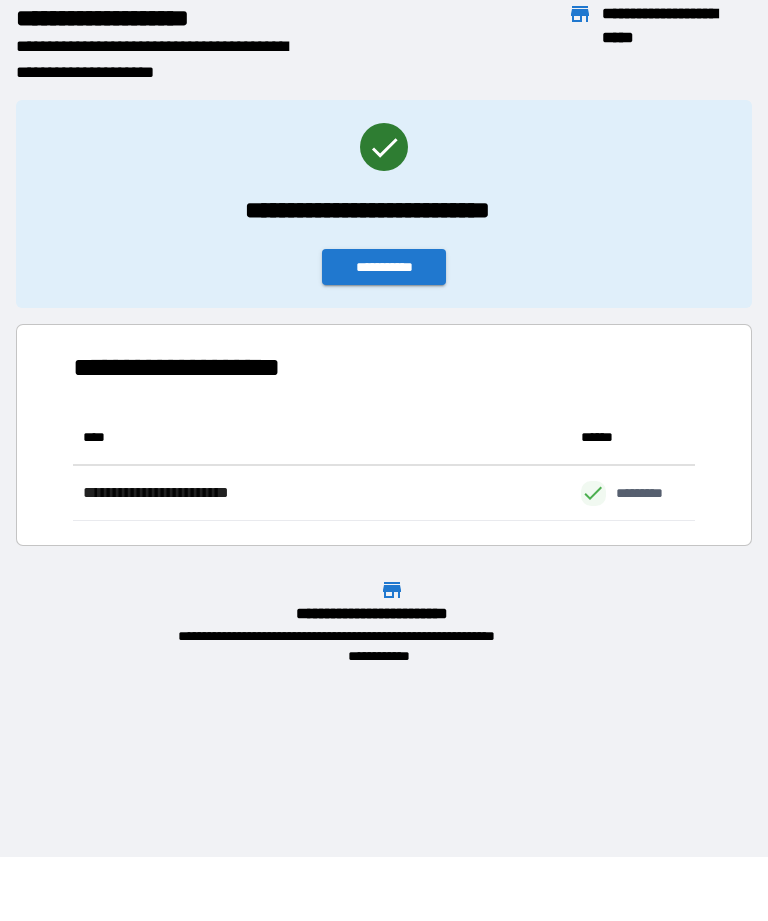 scroll, scrollTop: 1, scrollLeft: 1, axis: both 